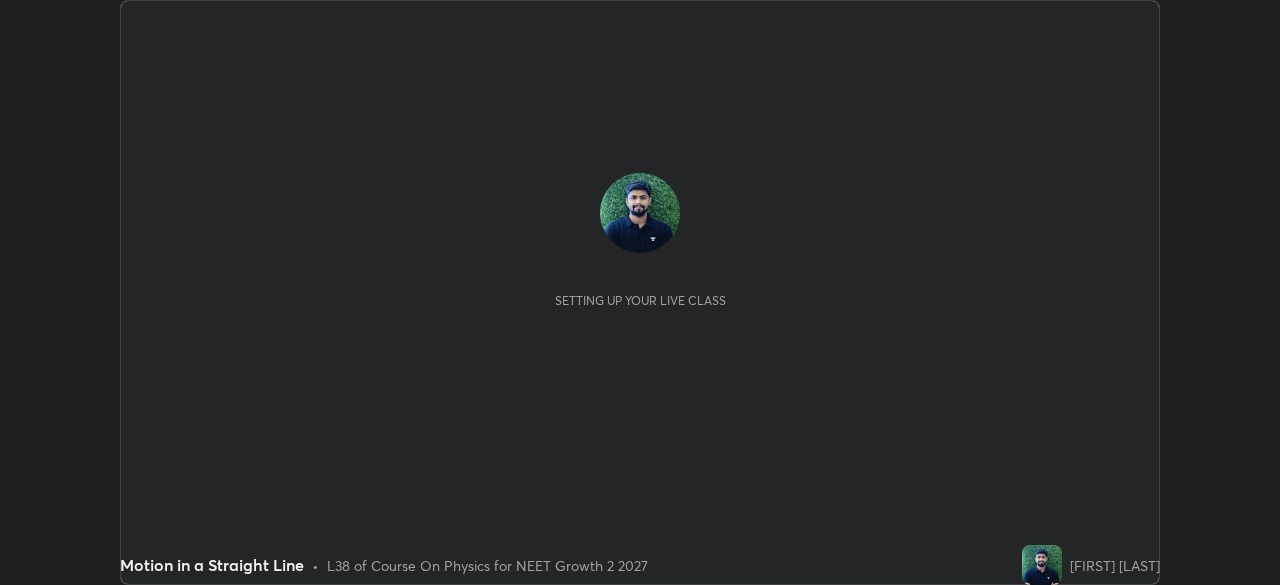 scroll, scrollTop: 0, scrollLeft: 0, axis: both 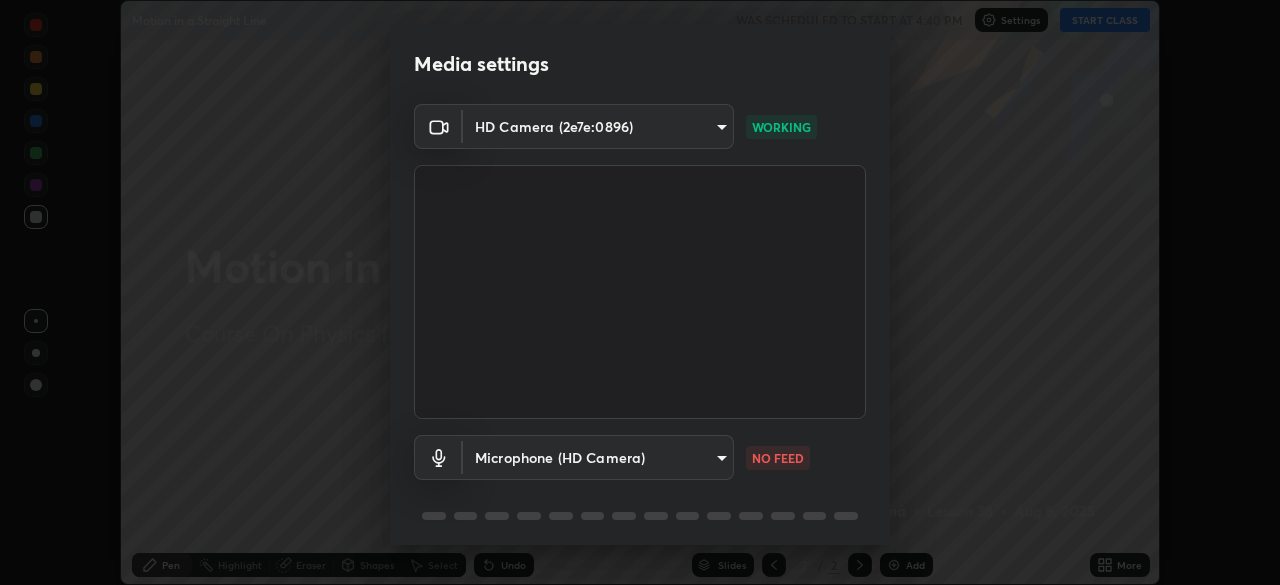 click on "Erase all Motion in a Straight Line WAS SCHEDULED TO START AT 4:40 PM Settings START CLASS Setting up your live class Motion in a Straight Line • L38 of Course On Physics for NEET Growth 2 2027 [FIRST] [LAST] Pen Highlight Eraser Shapes Select Undo Slides 2 / 2 Add More Enable hand raising Enable raise hand to speak to learners. Once enabled, chat will be turned off temporarily. Enable x No doubts shared Encourage your learners to ask a doubt for better clarity Report an issue Reason for reporting Buffering Chat not working Audio - Video sync issue Educator video quality low Attach an image Report Media settings HD Camera ([DEVICE_ID]) 1d78e966674f494eb558fa3ceca737cbb8ce7aeb89693e1c20fb68b4264e7fae WORKING Microphone ([DEVICE_ID]) ab0093ca8a44131bd34ef72662ec3159a6994ed46bc8102187be04bd879e527e NO FEED 1 / 5 Next" at bounding box center (640, 292) 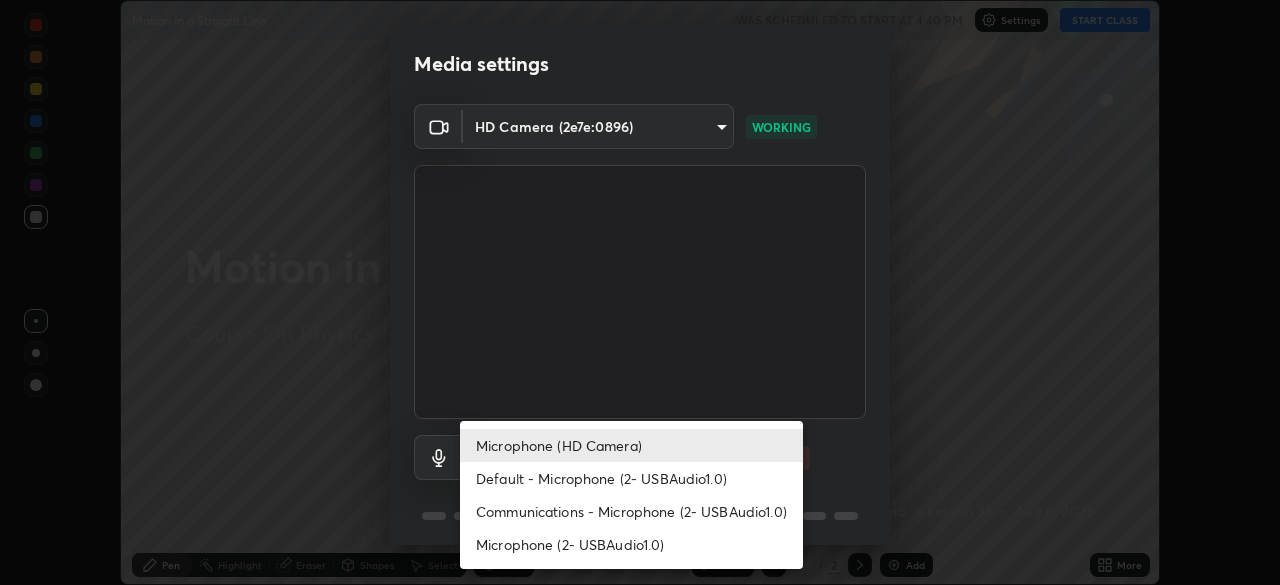 click on "Communications - Microphone (2- USBAudio1.0)" at bounding box center (631, 511) 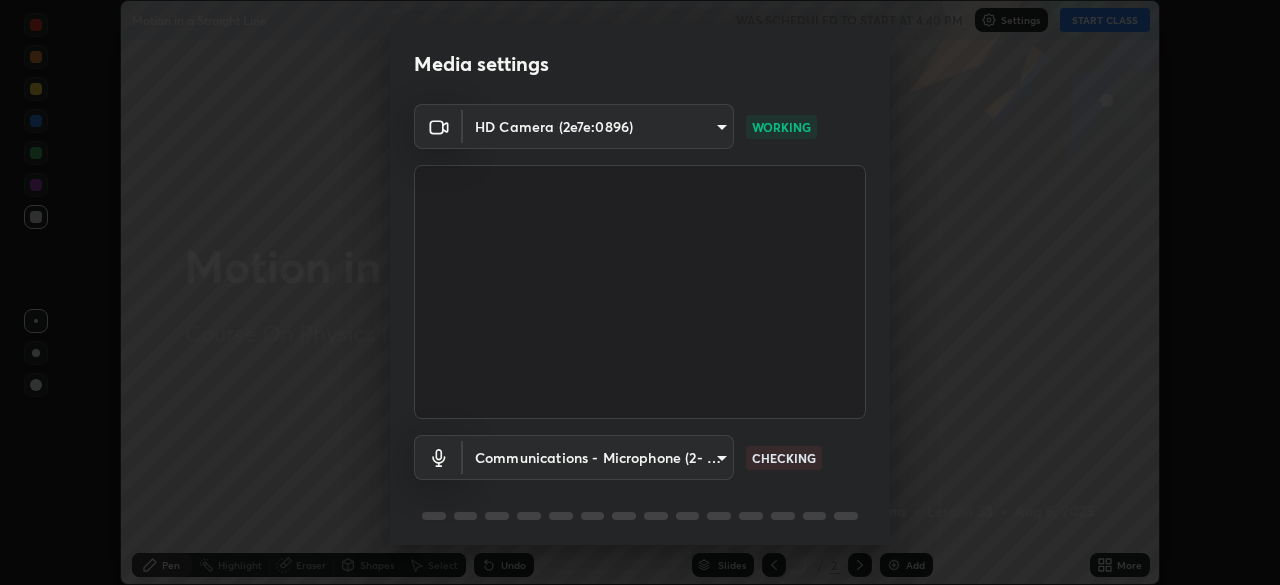 scroll, scrollTop: 71, scrollLeft: 0, axis: vertical 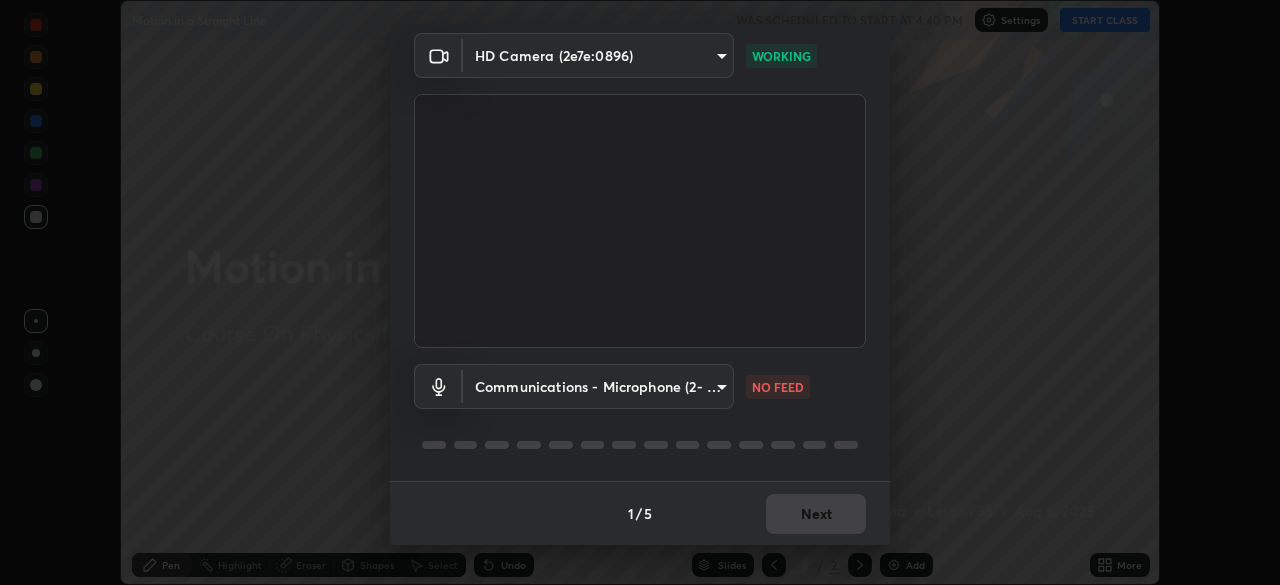click on "Erase all Motion in a Straight Line WAS SCHEDULED TO START AT 4:40 PM Settings START CLASS Setting up your live class Motion in a Straight Line • L38 of Course On Physics for NEET Growth 2 2027 [FIRST] [LAST] Pen Highlight Eraser Shapes Select Undo Slides 2 / 2 Add More Enable hand raising Enable raise hand to speak to learners. Once enabled, chat will be turned off temporarily. Enable x No doubts shared Encourage your learners to ask a doubt for better clarity Report an issue Reason for reporting Buffering Chat not working Audio - Video sync issue Educator video quality low Attach an image Report Media settings HD Camera ([DEVICE_ID]) 1d78e966674f494eb558fa3ceca737cbb8ce7aeb89693e1c20fb68b4264e7fae WORKING Communications - Microphone ([DEVICE_ID]) communications NO FEED 1 / 5 Next" at bounding box center (640, 292) 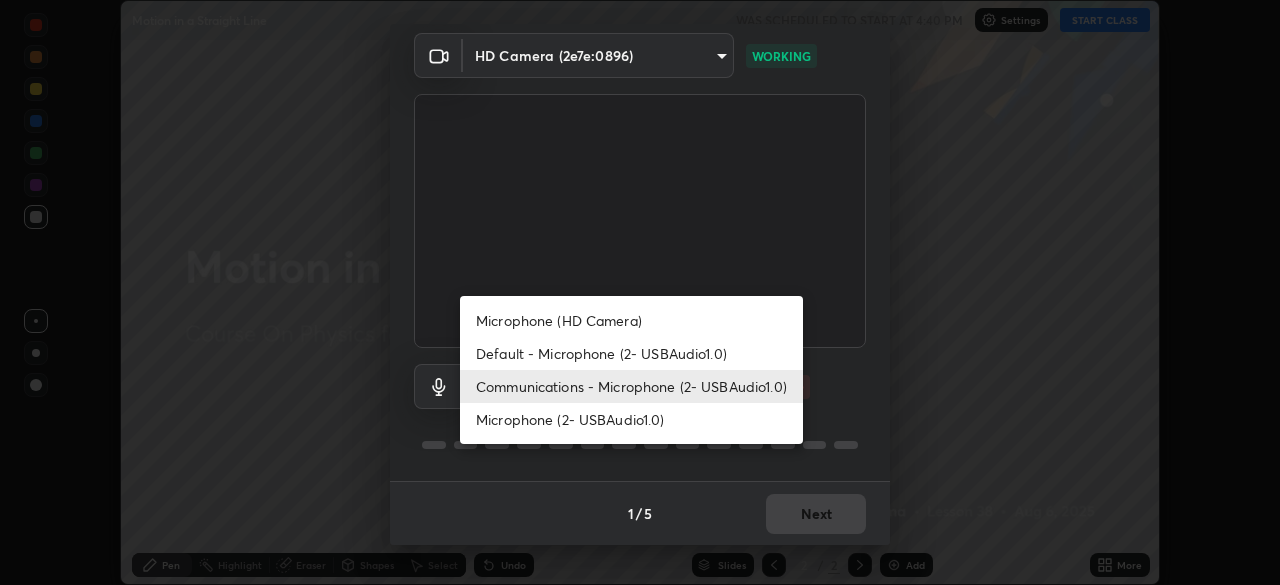 click on "Default - Microphone (2- USBAudio1.0)" at bounding box center (631, 353) 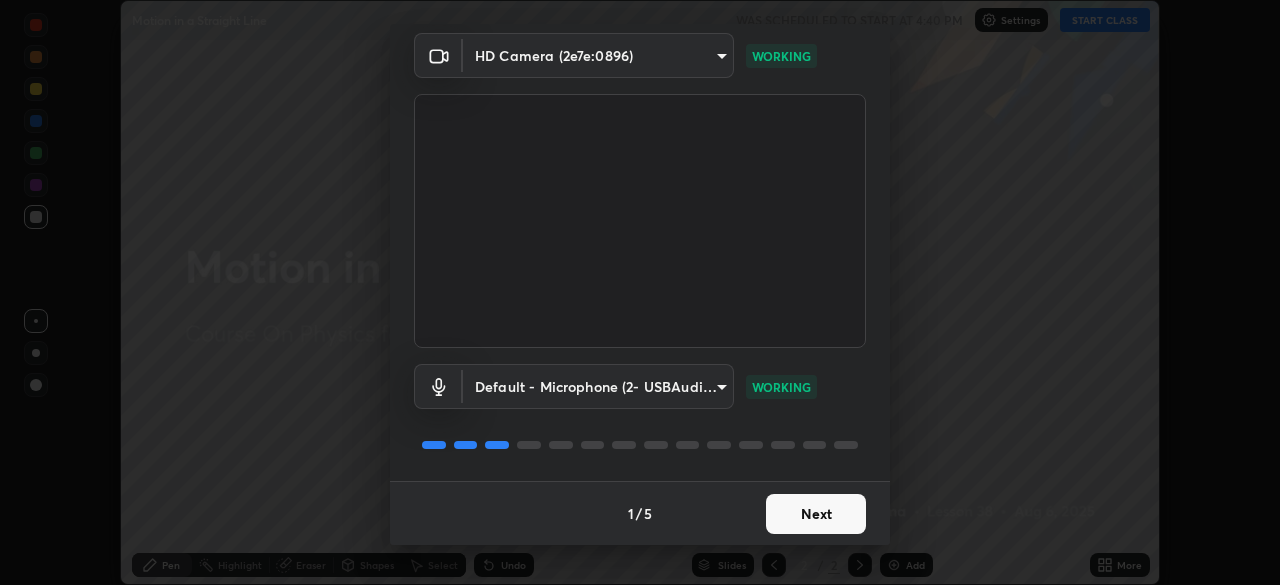 click on "Next" at bounding box center [816, 514] 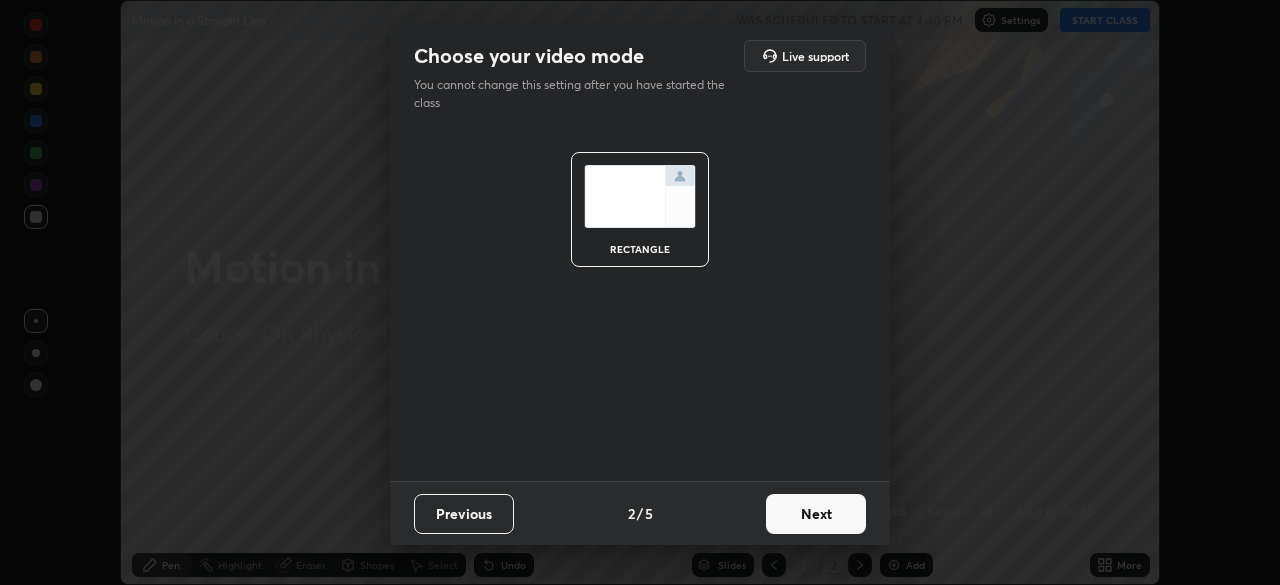 scroll, scrollTop: 0, scrollLeft: 0, axis: both 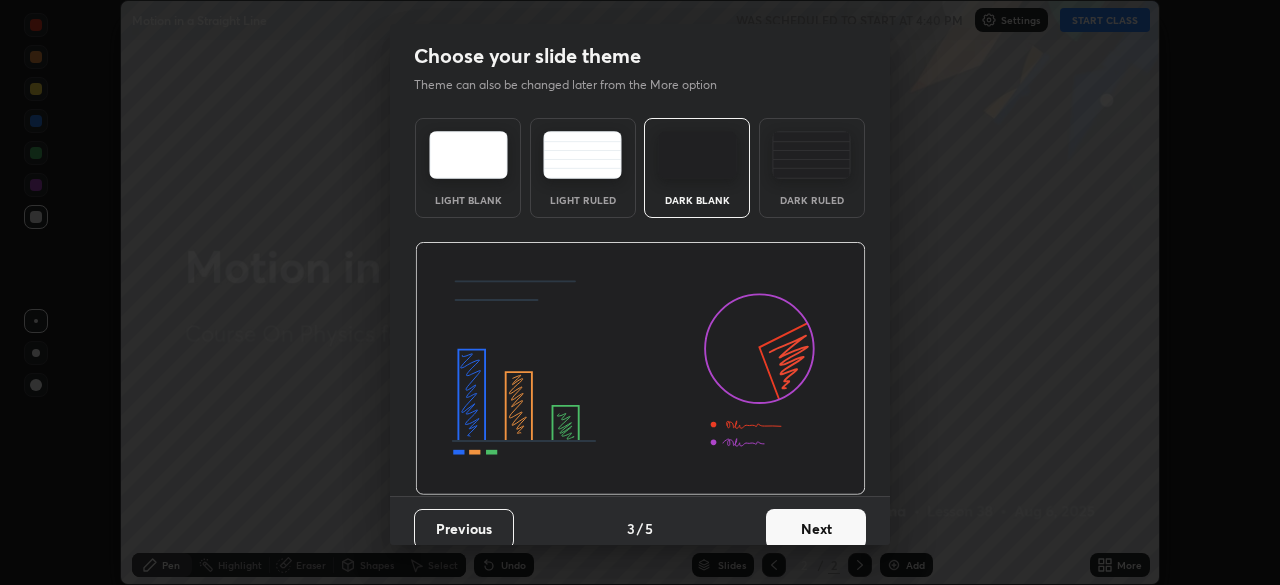 click on "Dark Ruled" at bounding box center (812, 168) 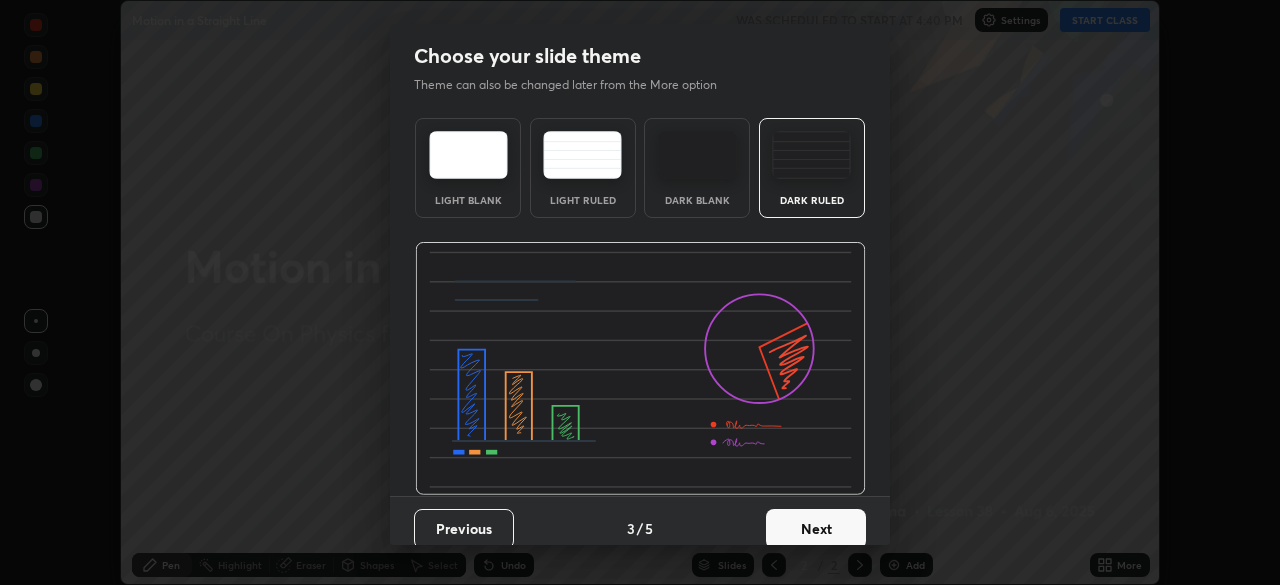 click on "Next" at bounding box center [816, 529] 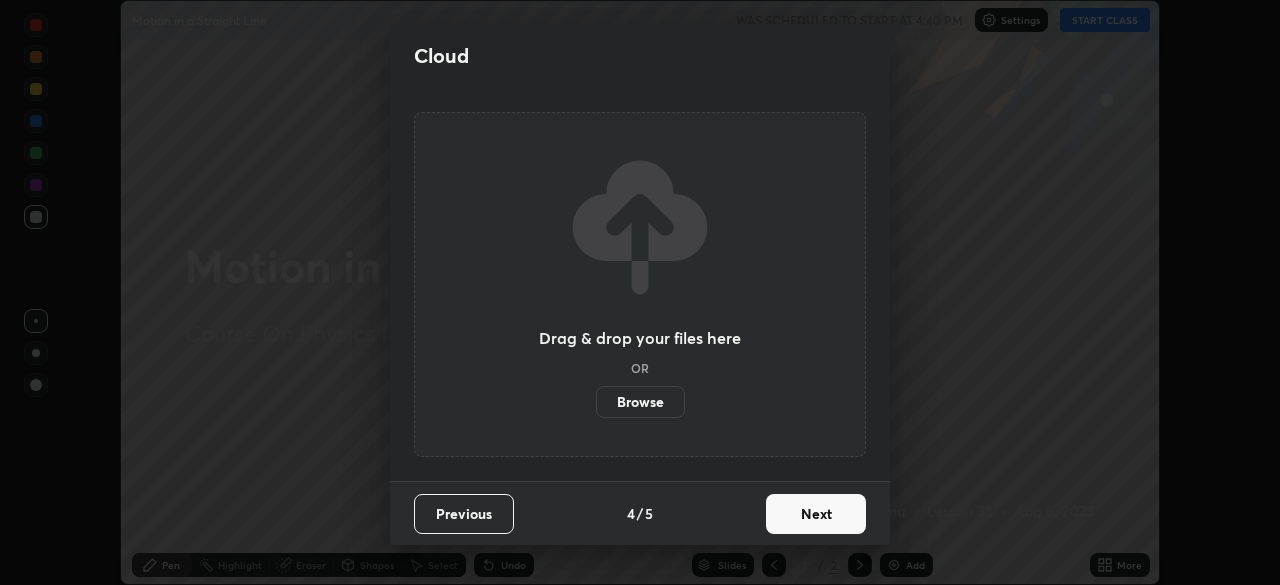 click on "Next" at bounding box center [816, 514] 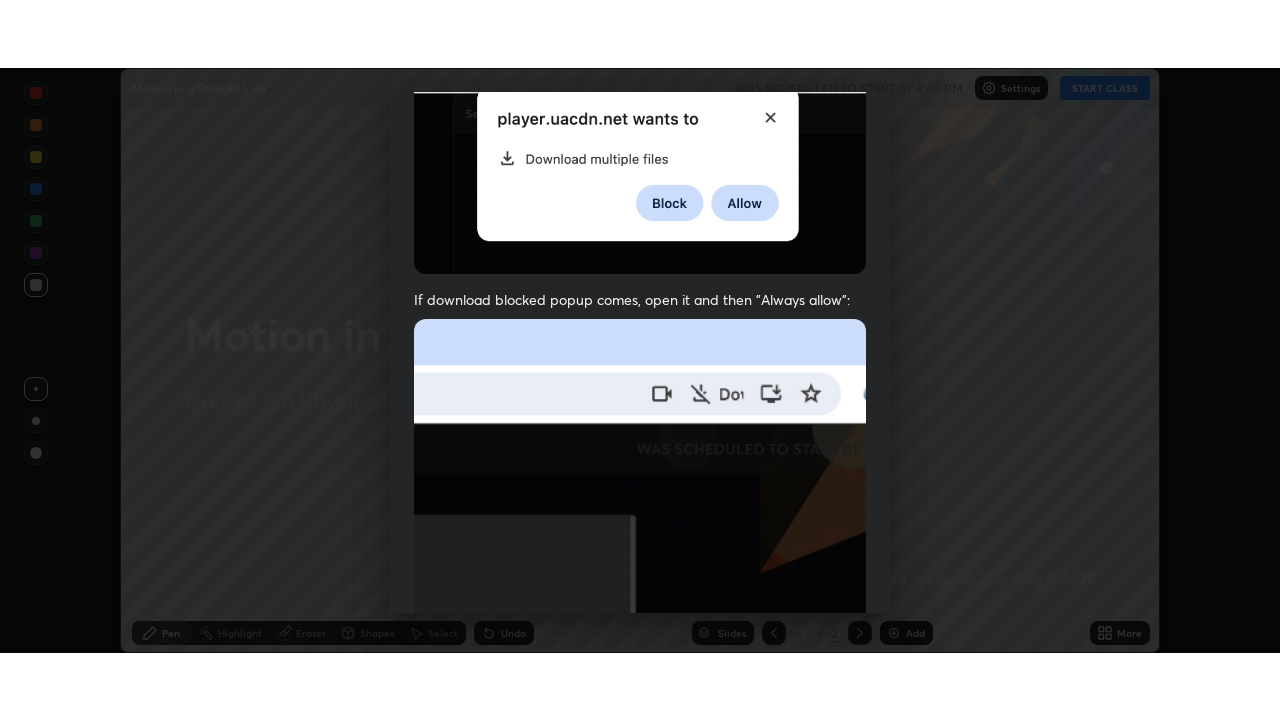 scroll, scrollTop: 479, scrollLeft: 0, axis: vertical 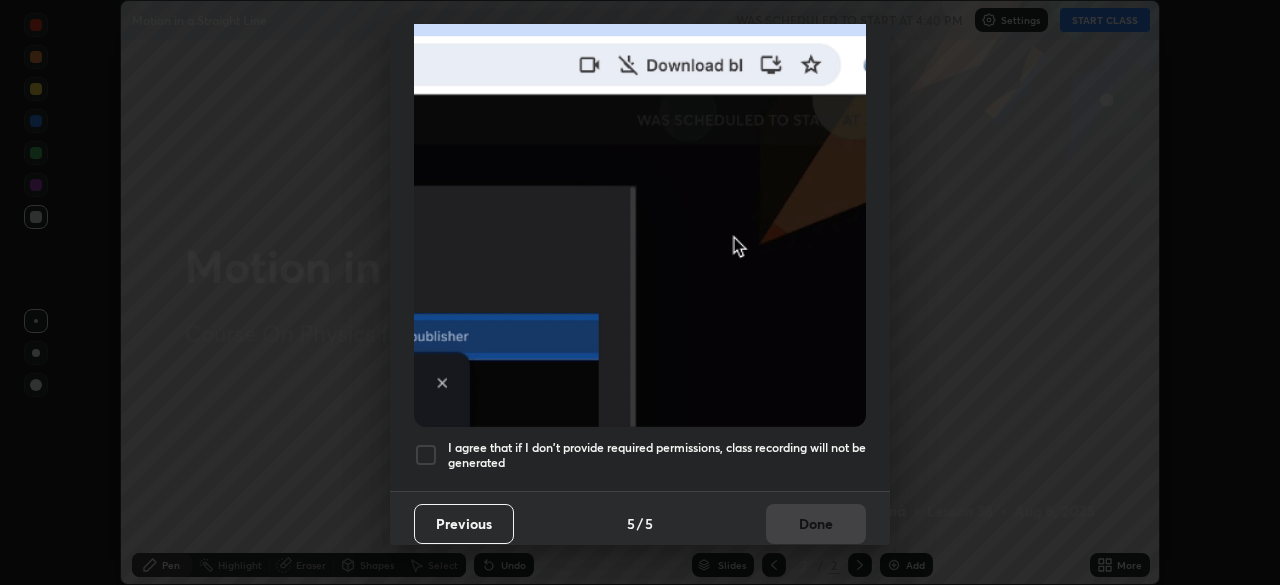 click at bounding box center (426, 455) 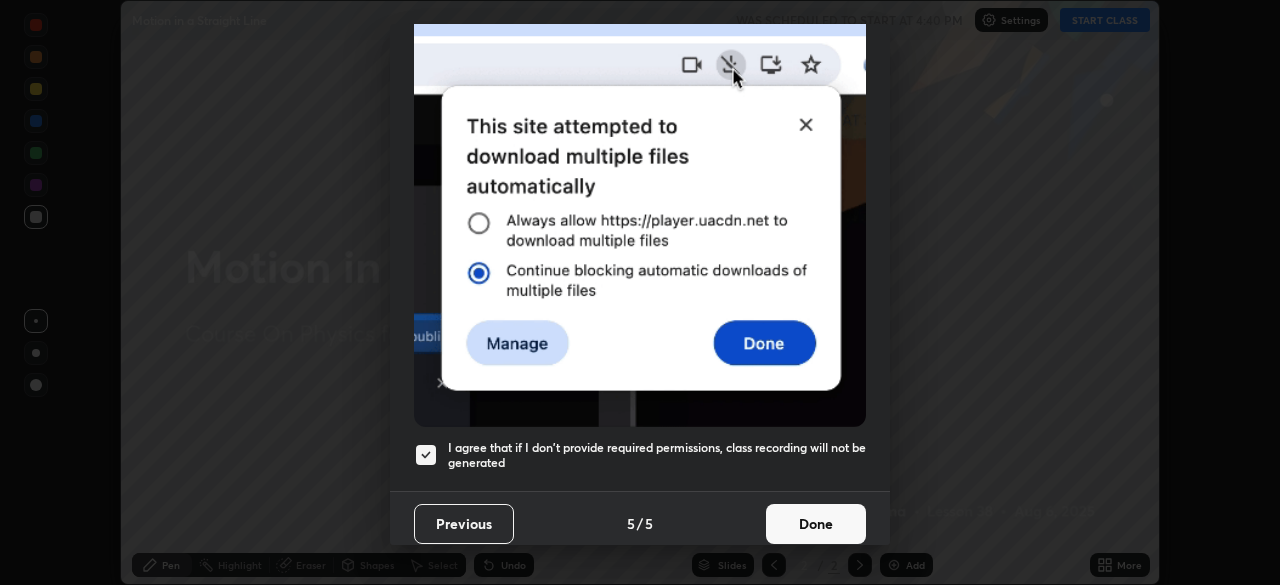 click on "Done" at bounding box center (816, 524) 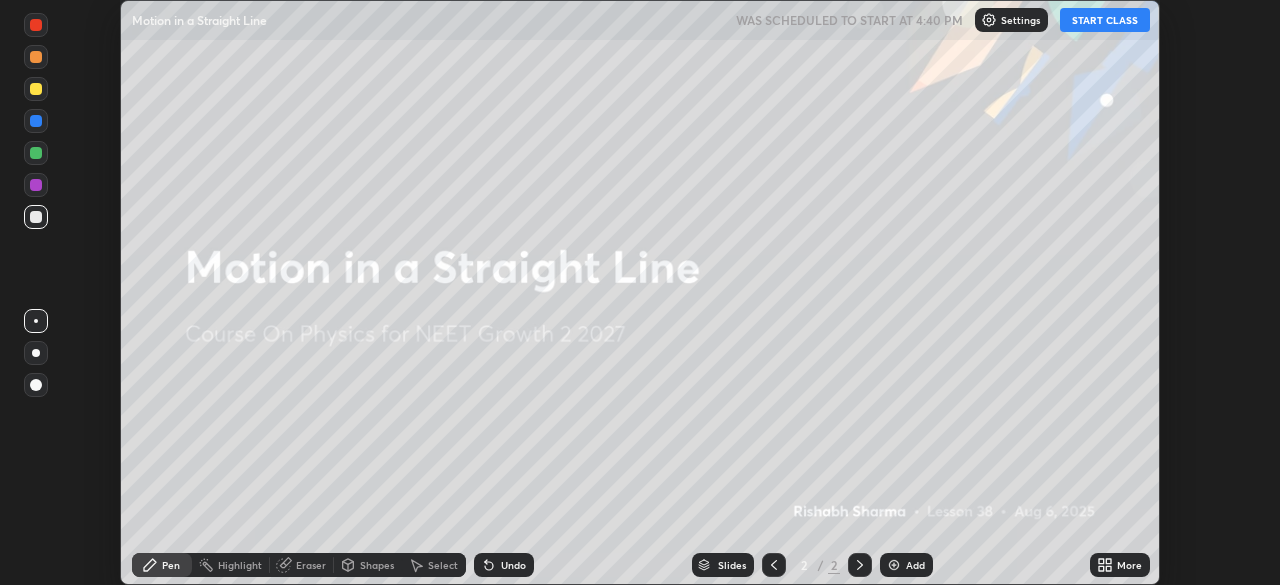 click on "START CLASS" at bounding box center (1105, 20) 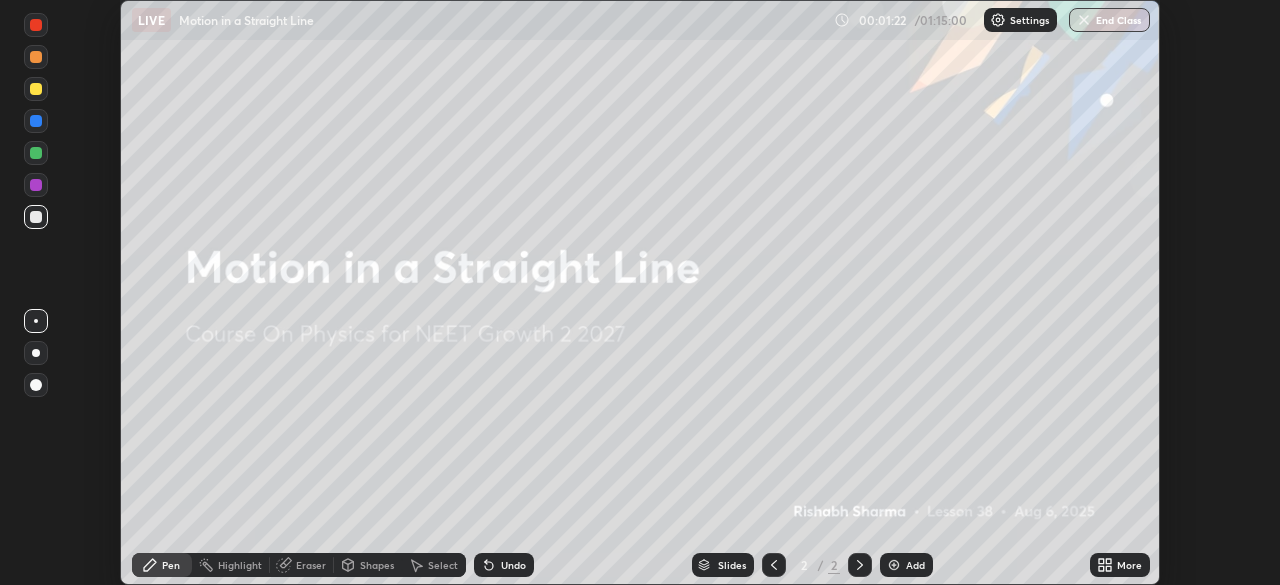 click 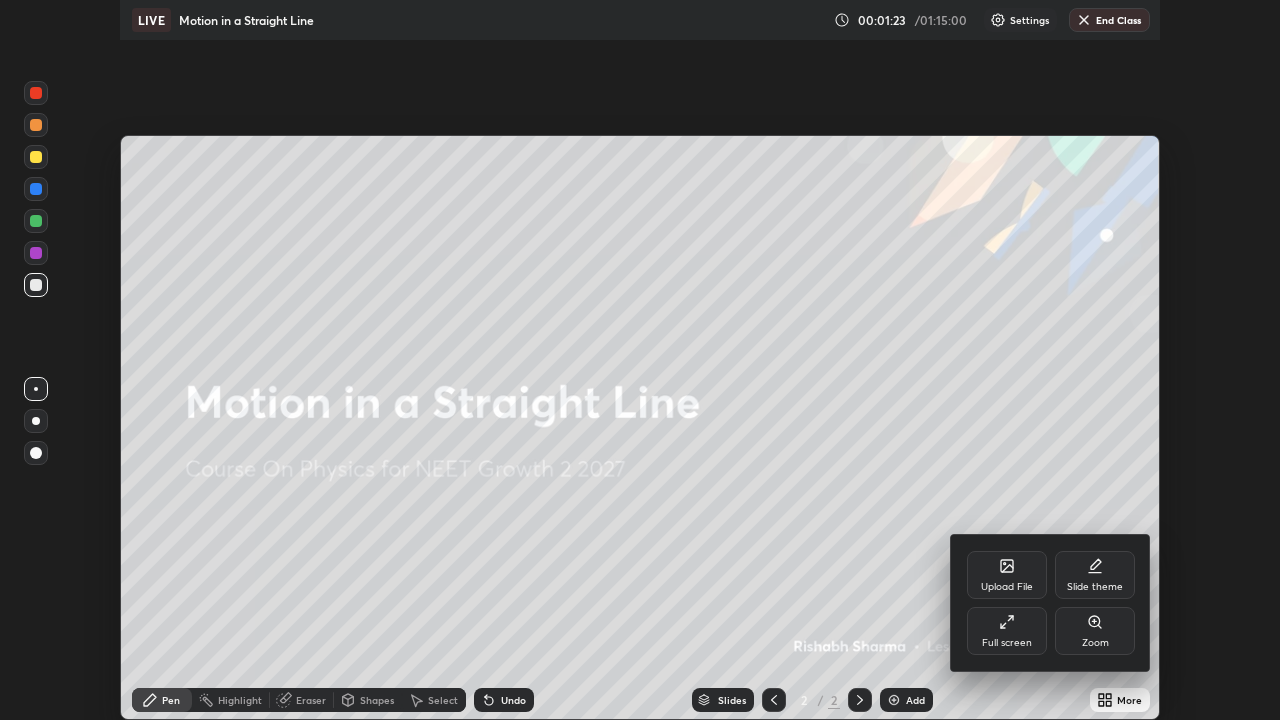 scroll, scrollTop: 99280, scrollLeft: 98720, axis: both 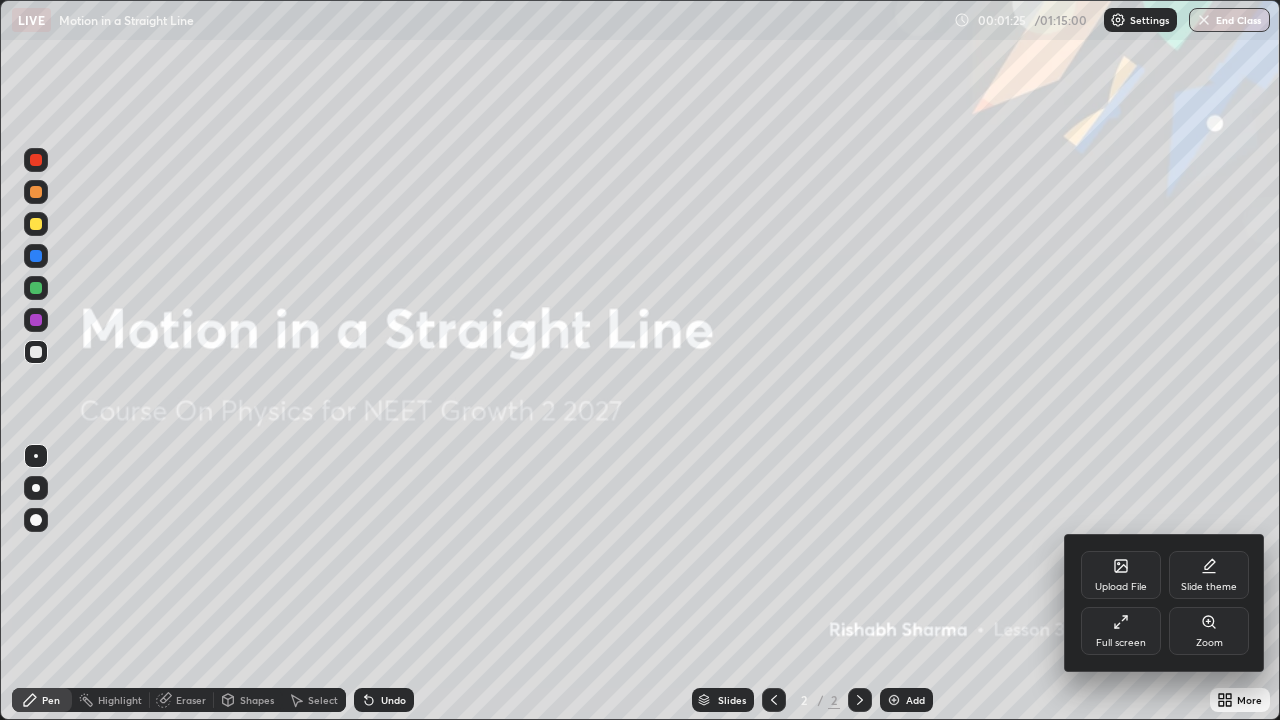 click at bounding box center (640, 360) 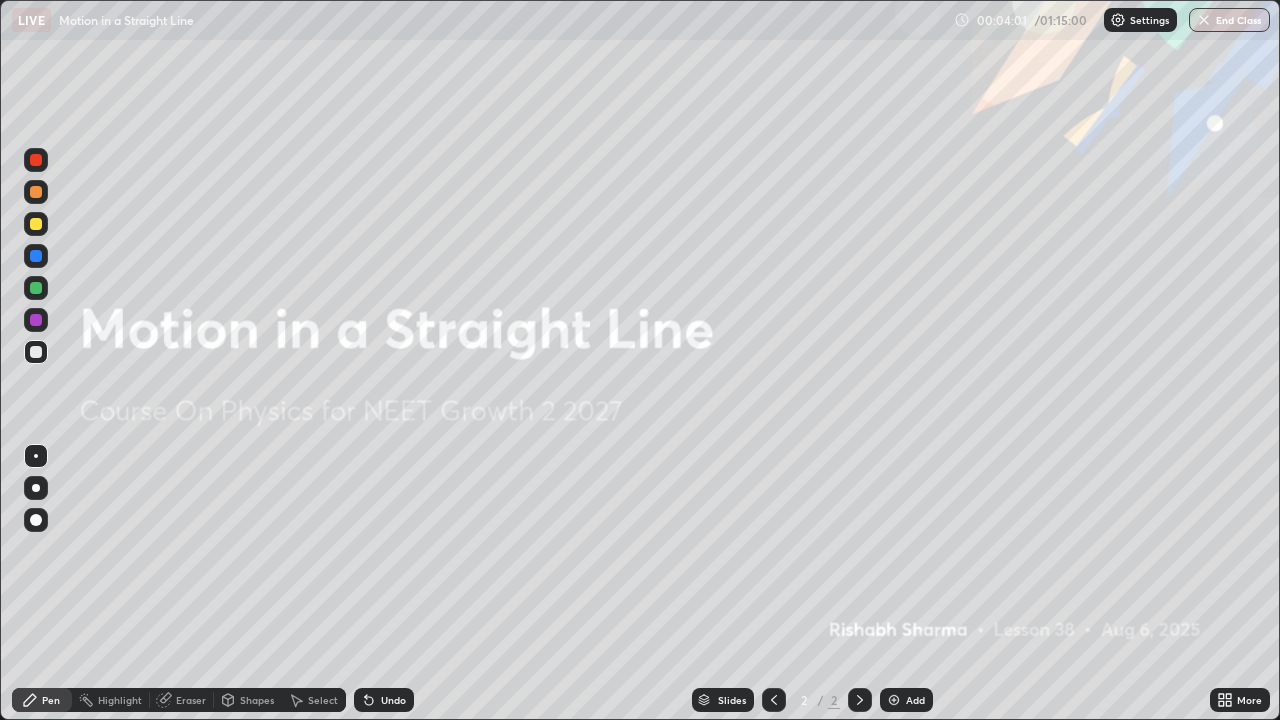click on "Add" at bounding box center (906, 700) 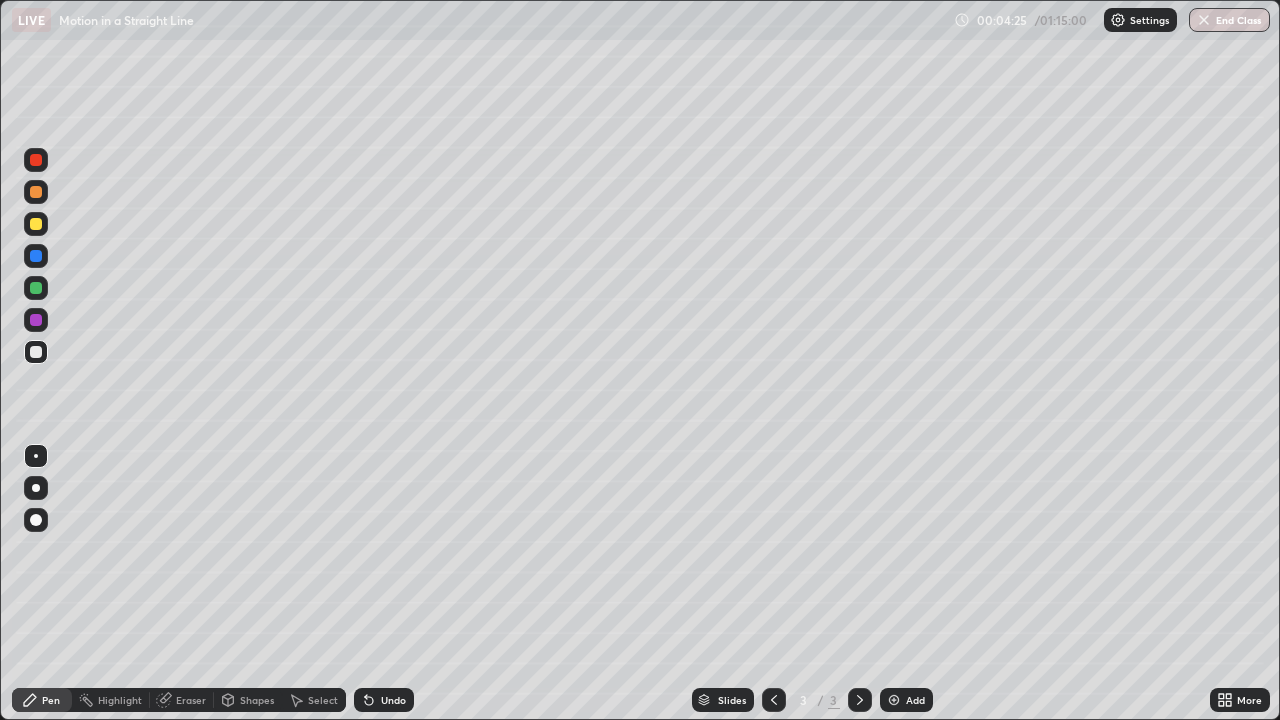click on "Shapes" at bounding box center (248, 700) 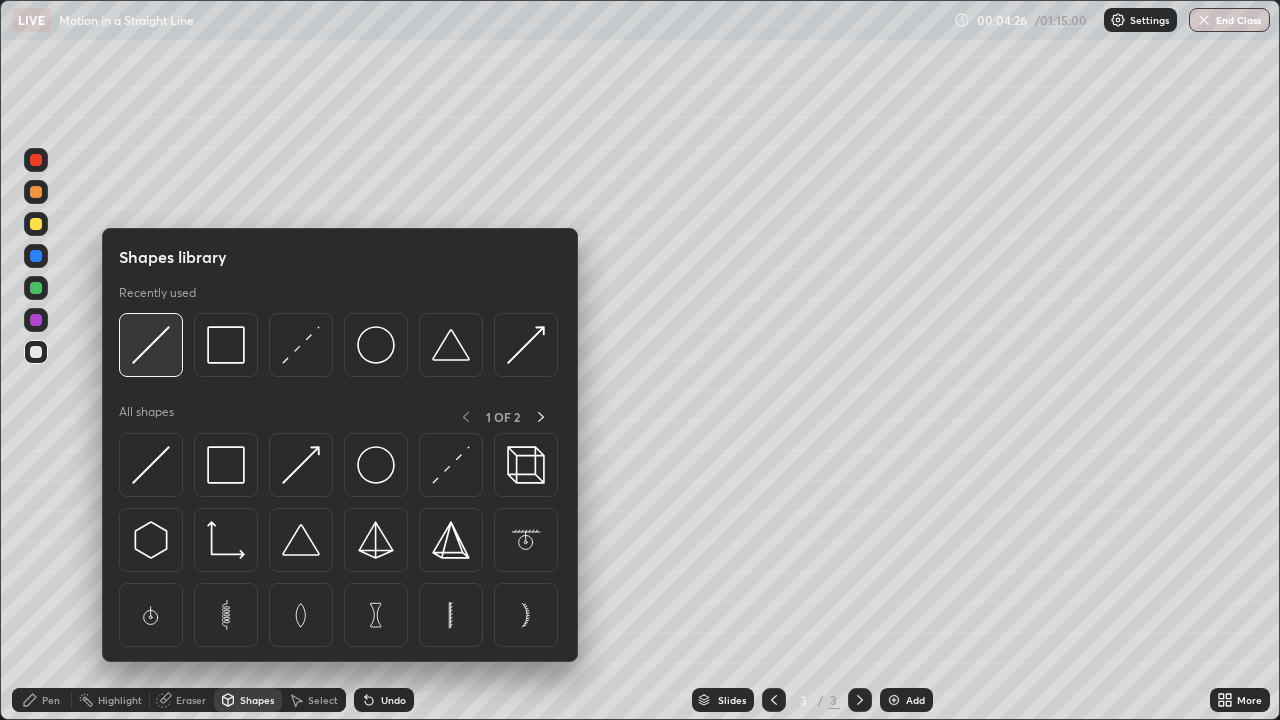click at bounding box center [151, 345] 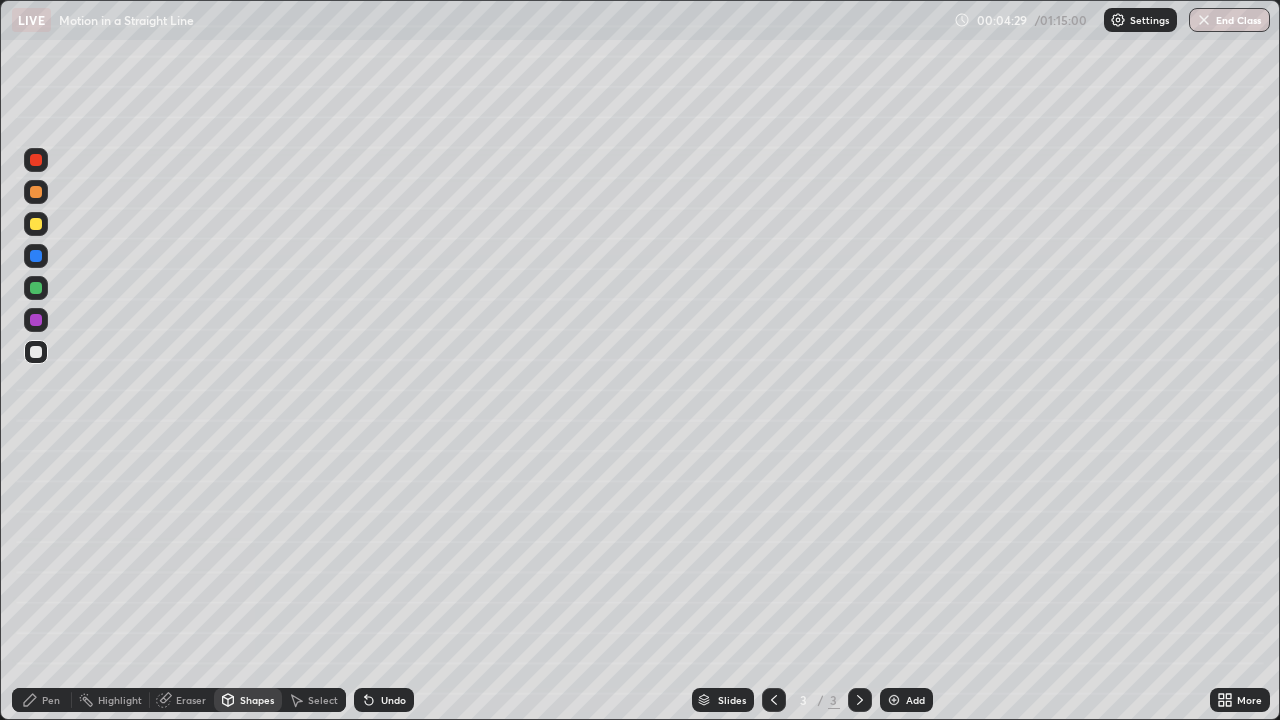 click on "Pen" at bounding box center [42, 700] 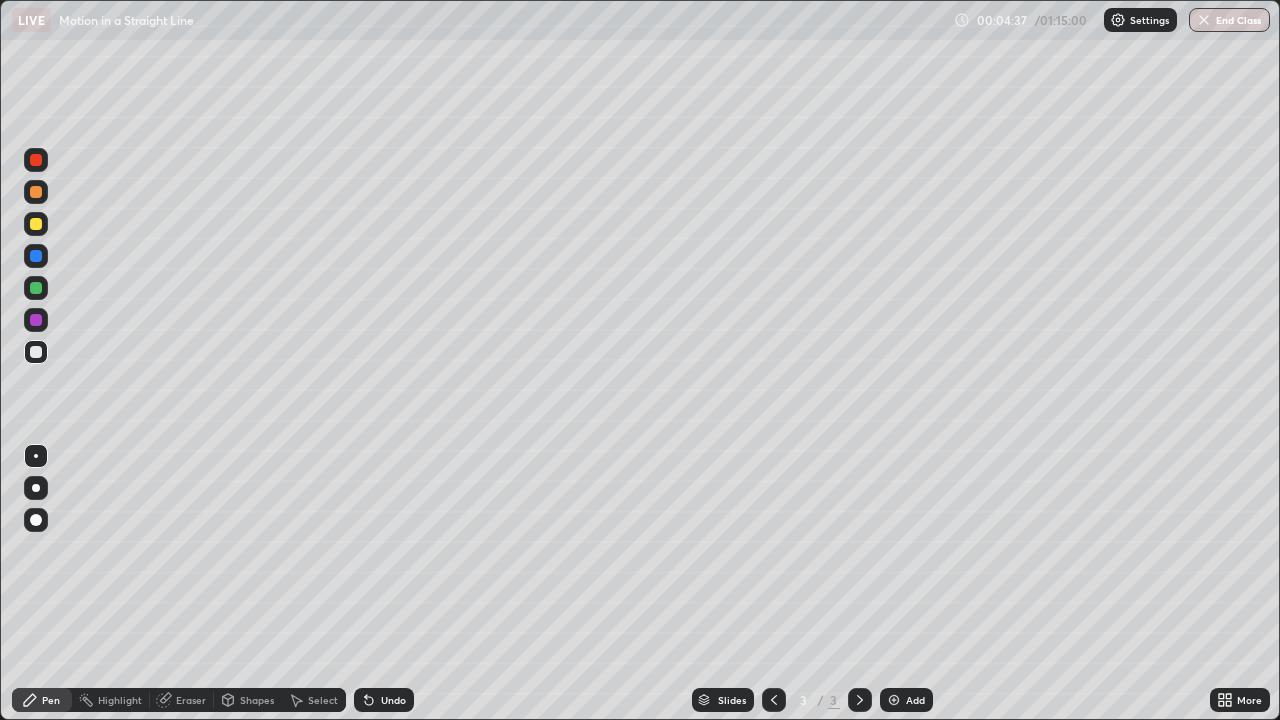 click on "Add" at bounding box center [915, 700] 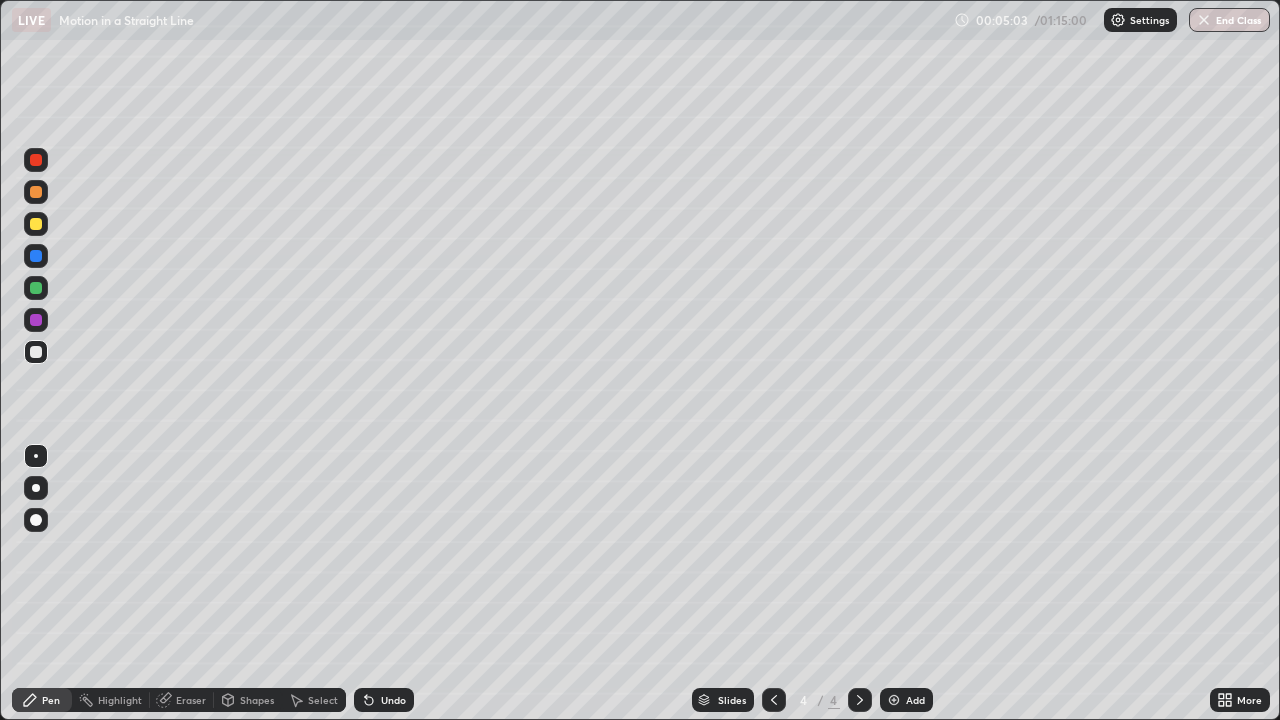 click on "Shapes" at bounding box center (257, 700) 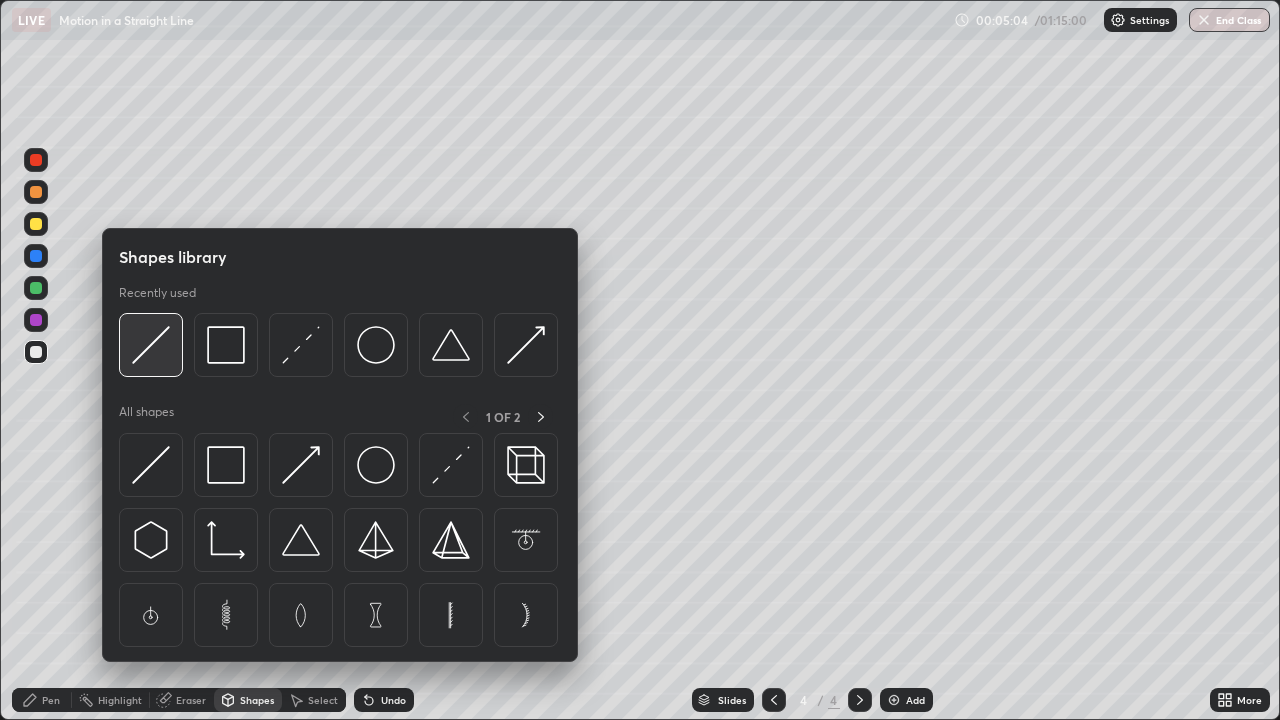 click at bounding box center [151, 345] 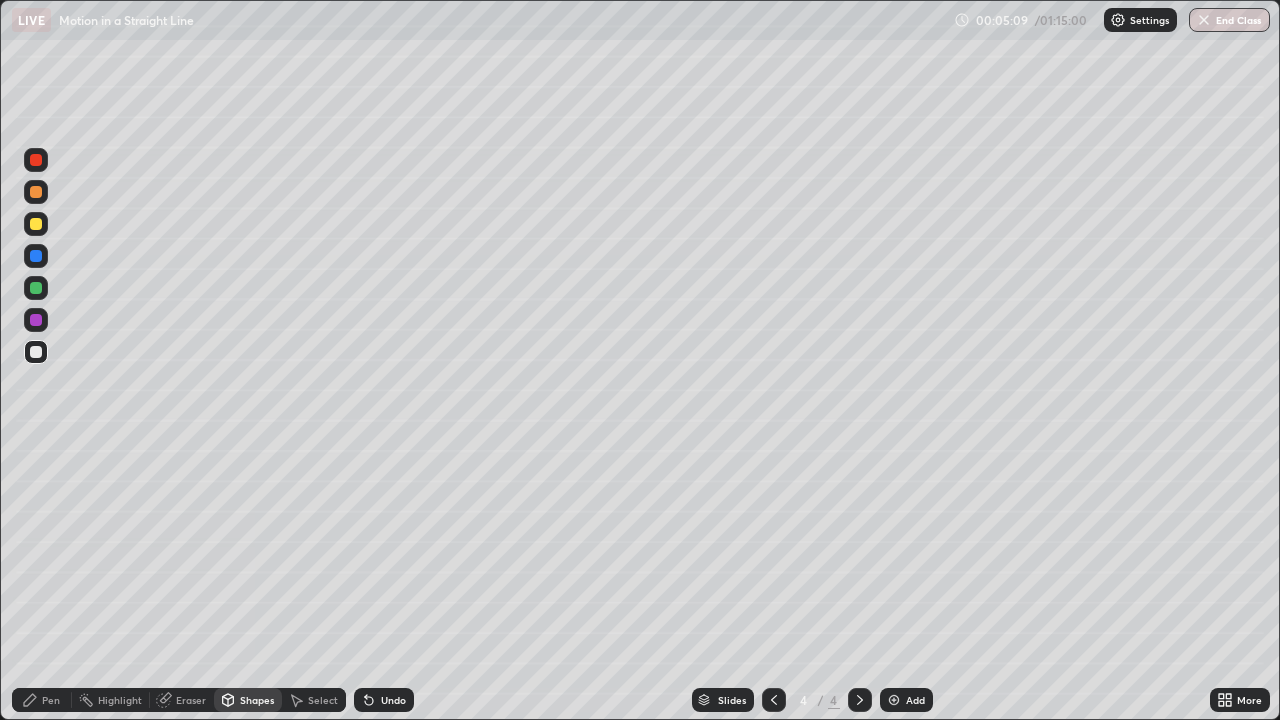 click on "Pen" at bounding box center (51, 700) 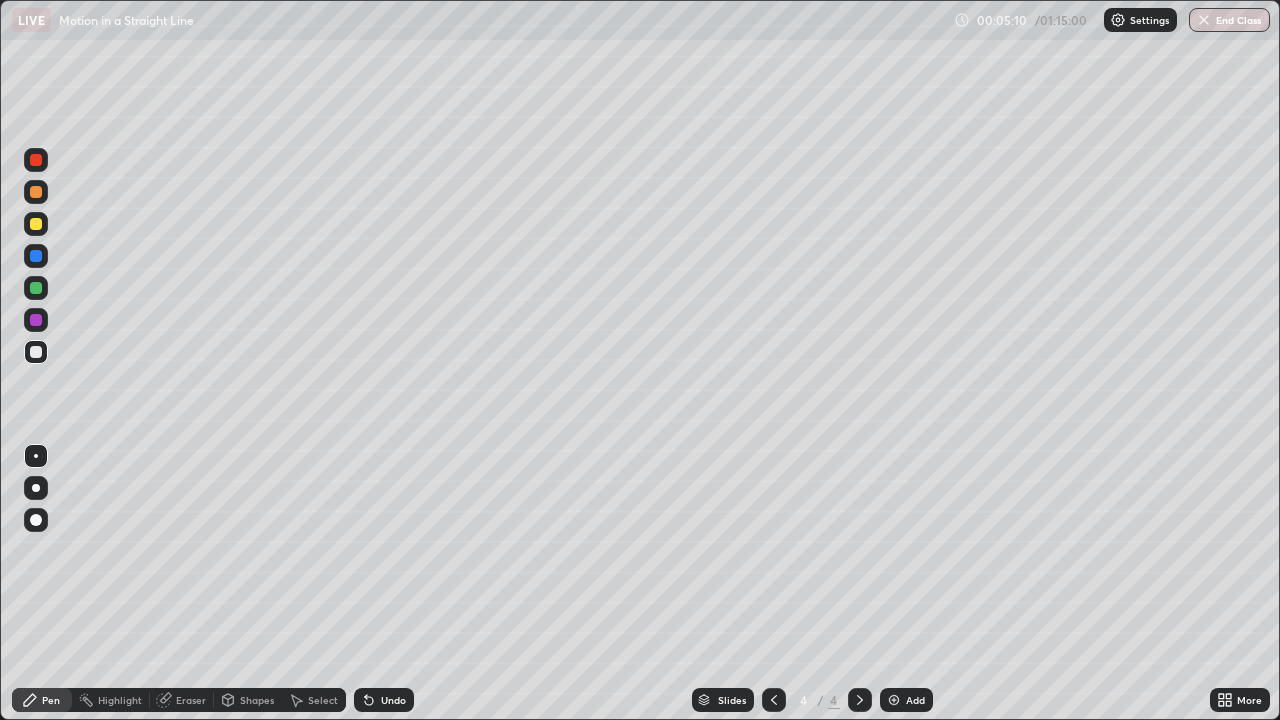 click at bounding box center [36, 520] 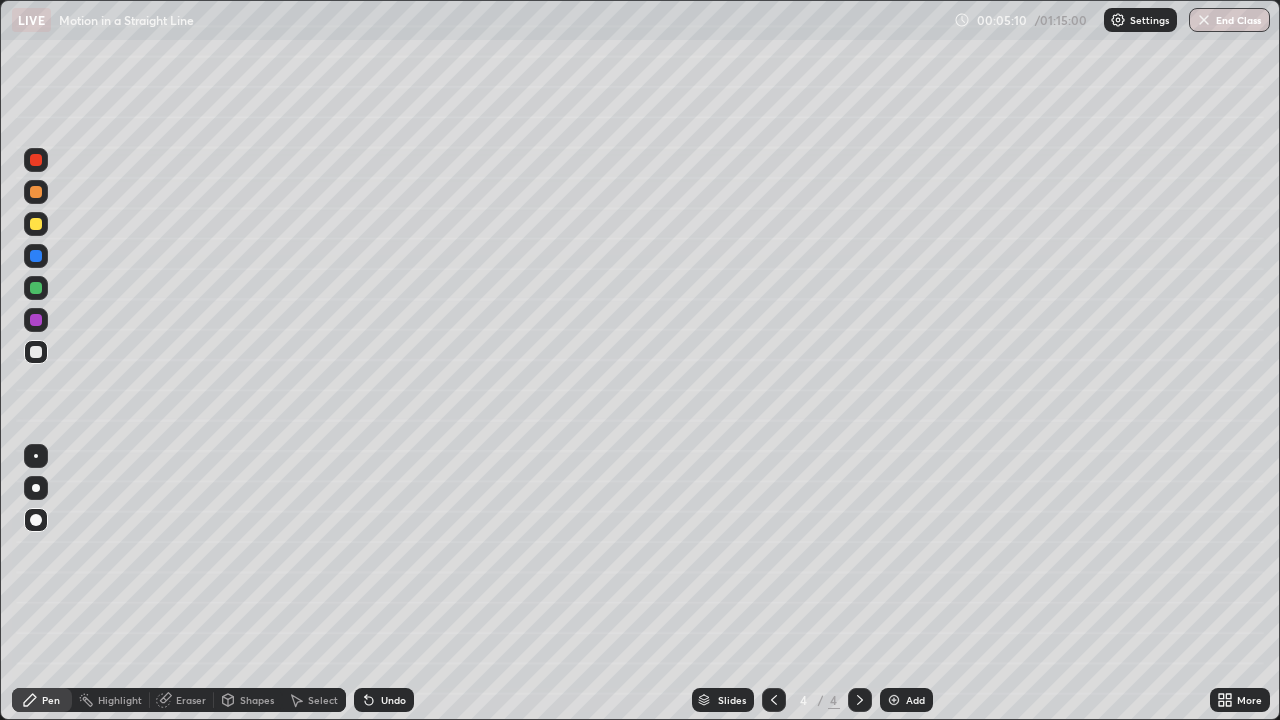 click on "Shapes" at bounding box center [257, 700] 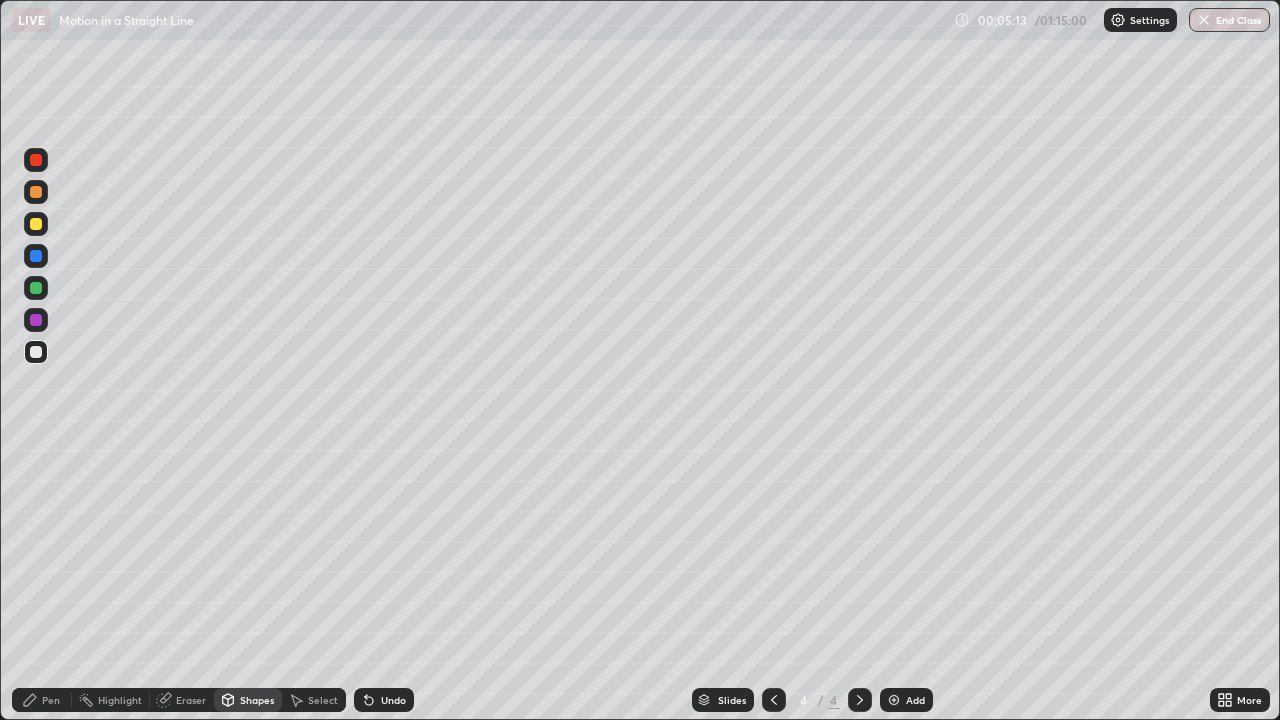 click on "Pen" at bounding box center [51, 700] 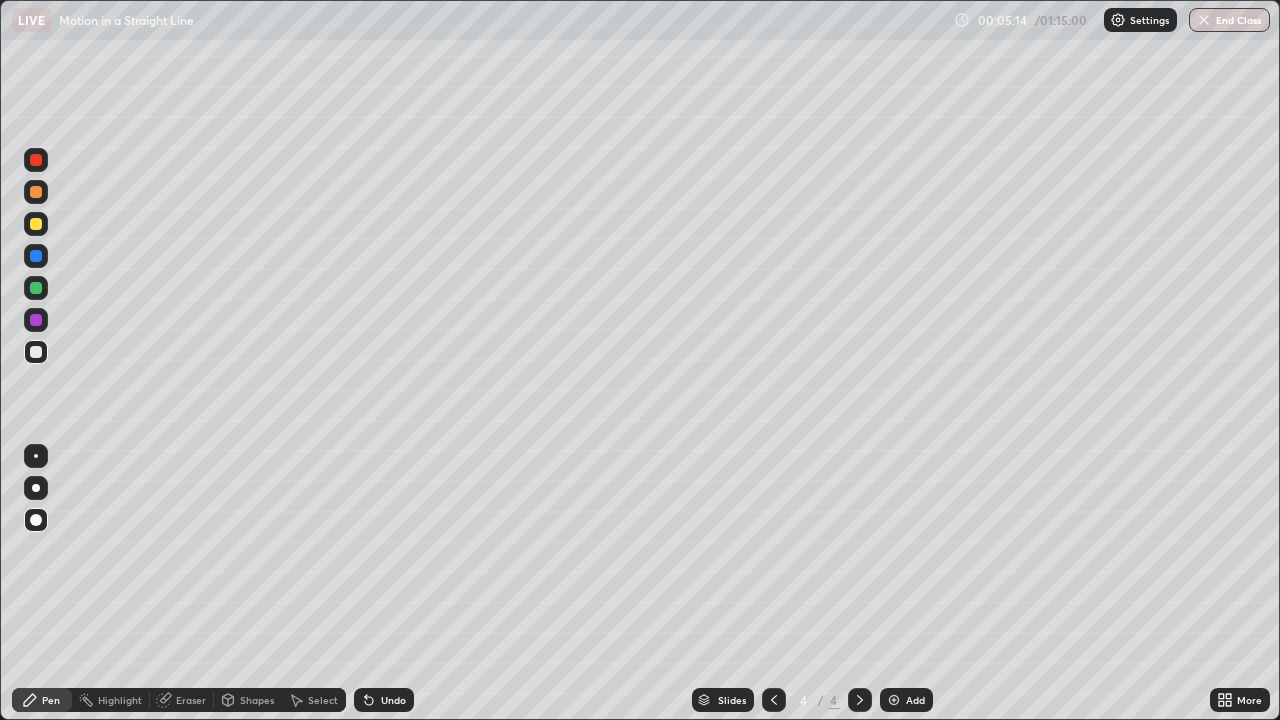 click at bounding box center [36, 456] 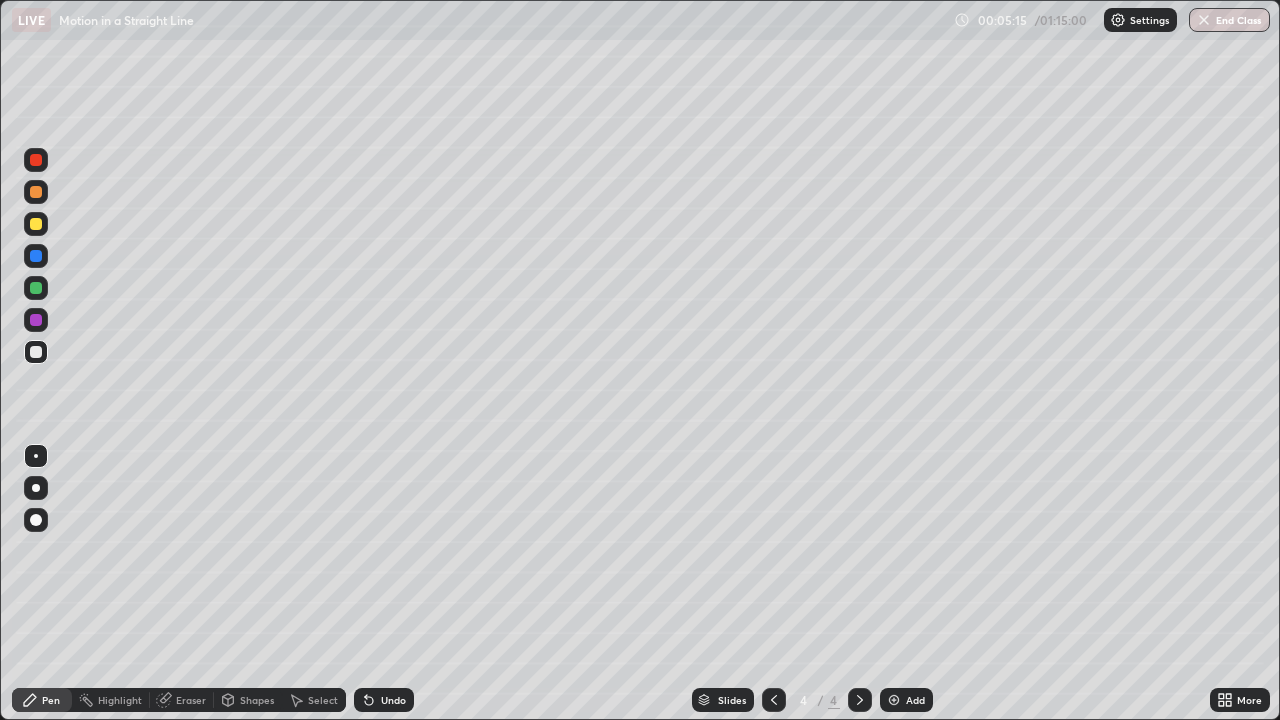 click at bounding box center [36, 288] 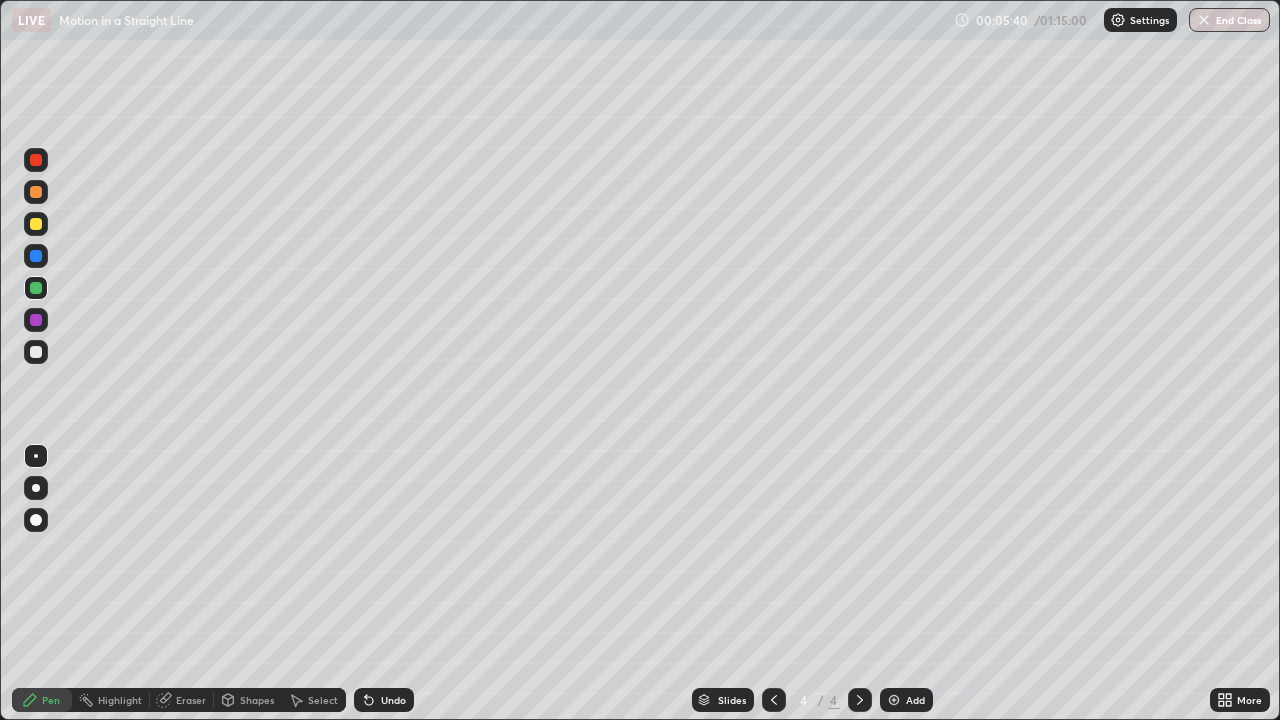 click at bounding box center [36, 352] 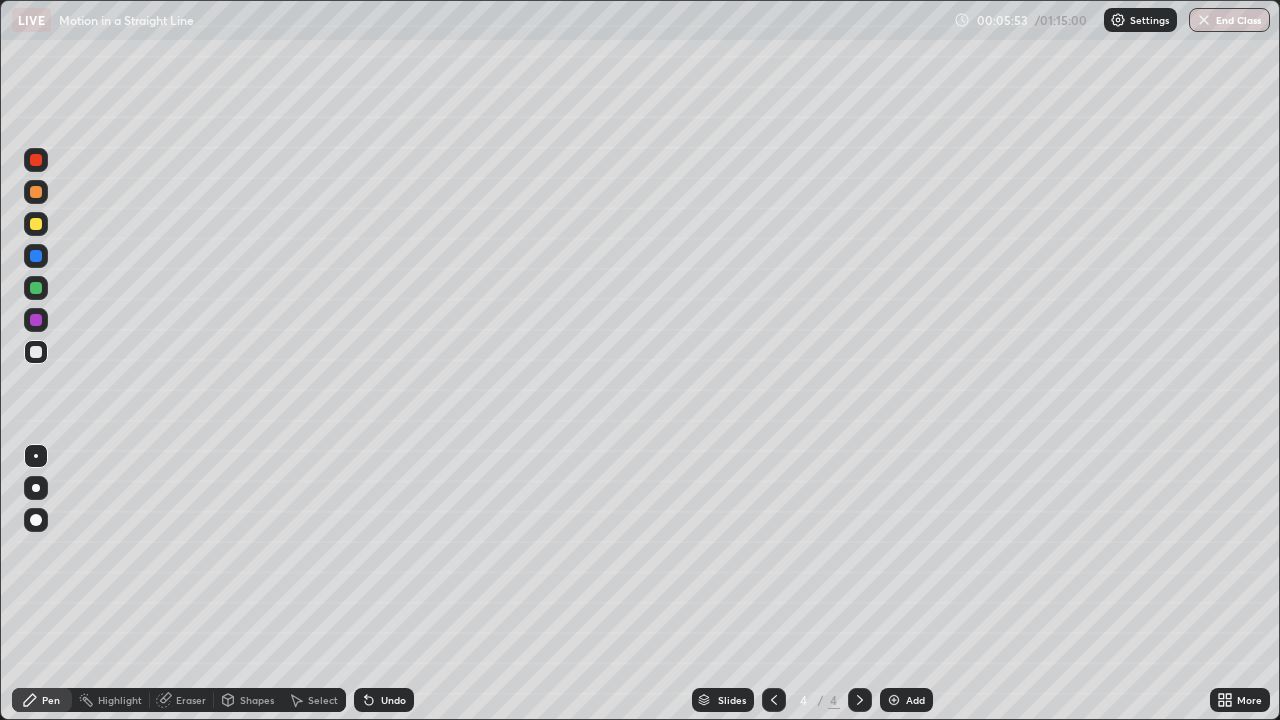 click at bounding box center [36, 288] 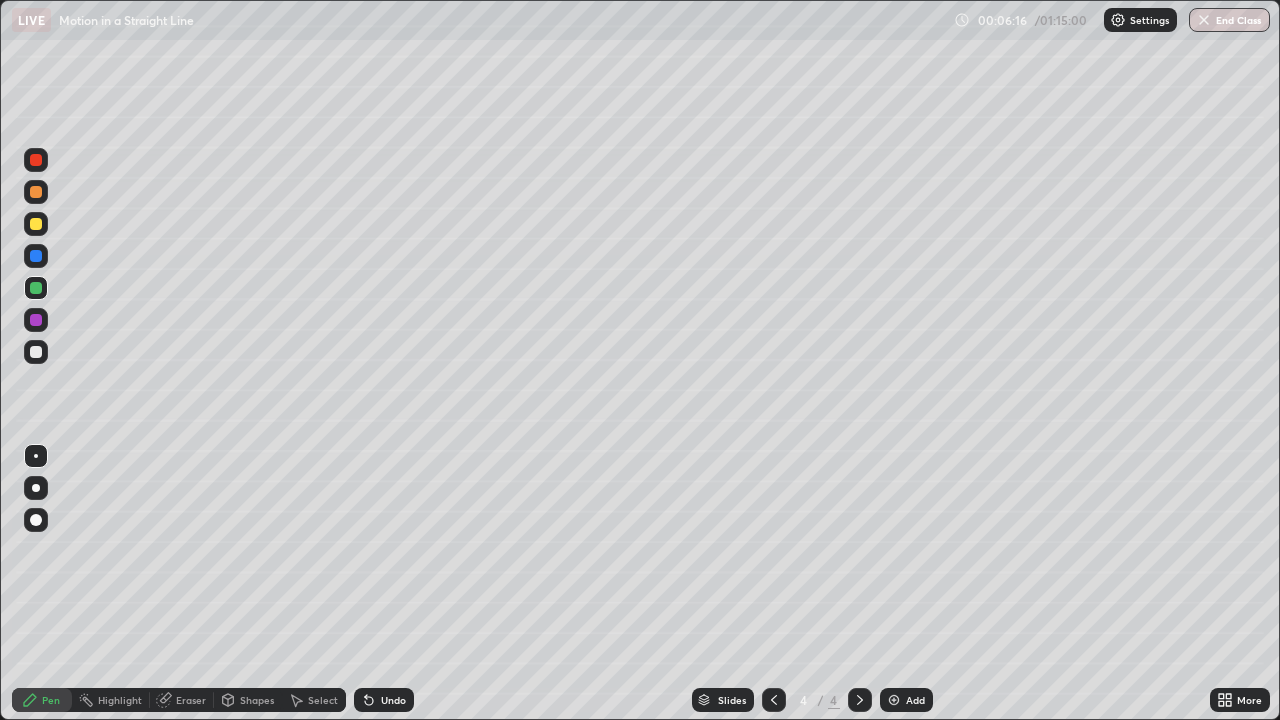 click at bounding box center (36, 224) 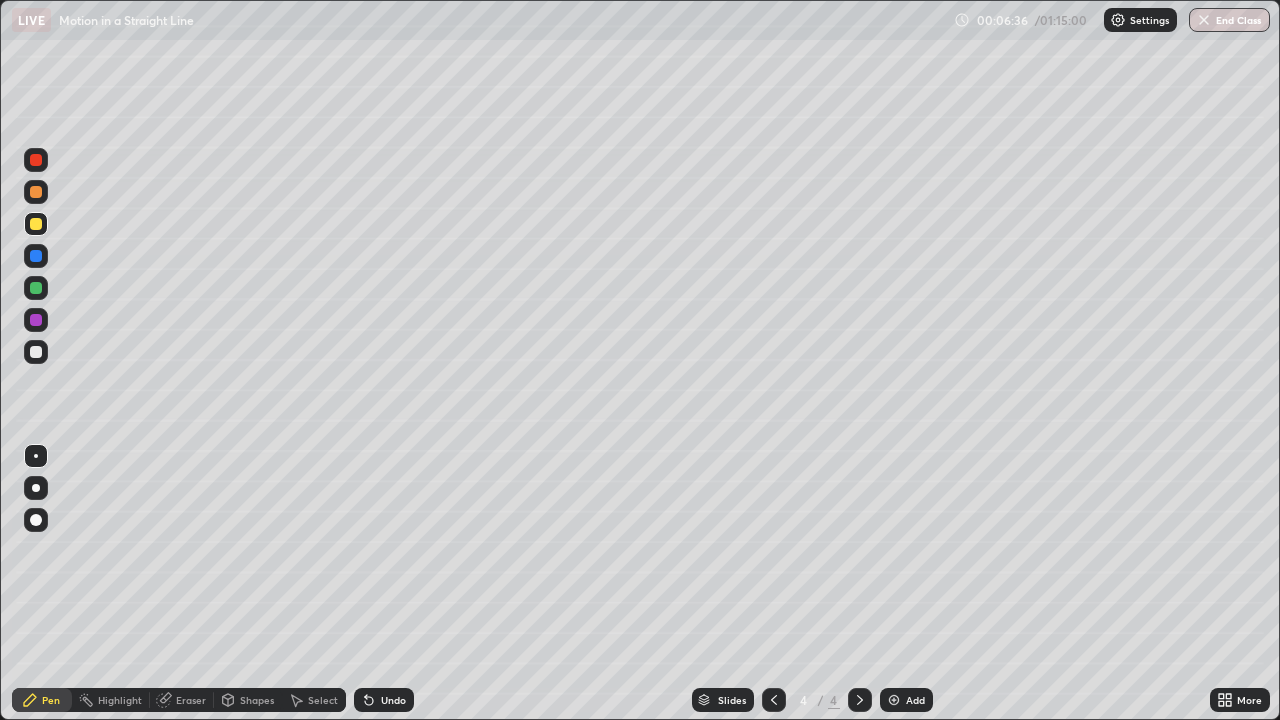 click at bounding box center (36, 288) 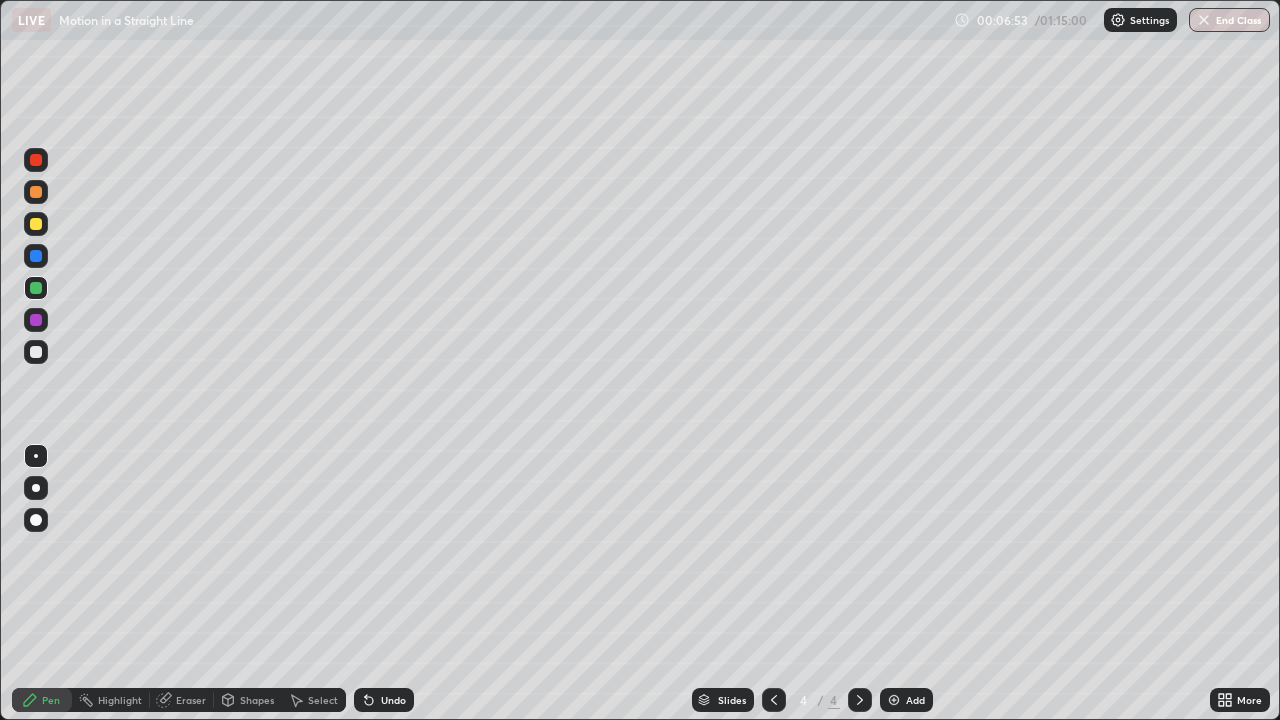 click at bounding box center (36, 192) 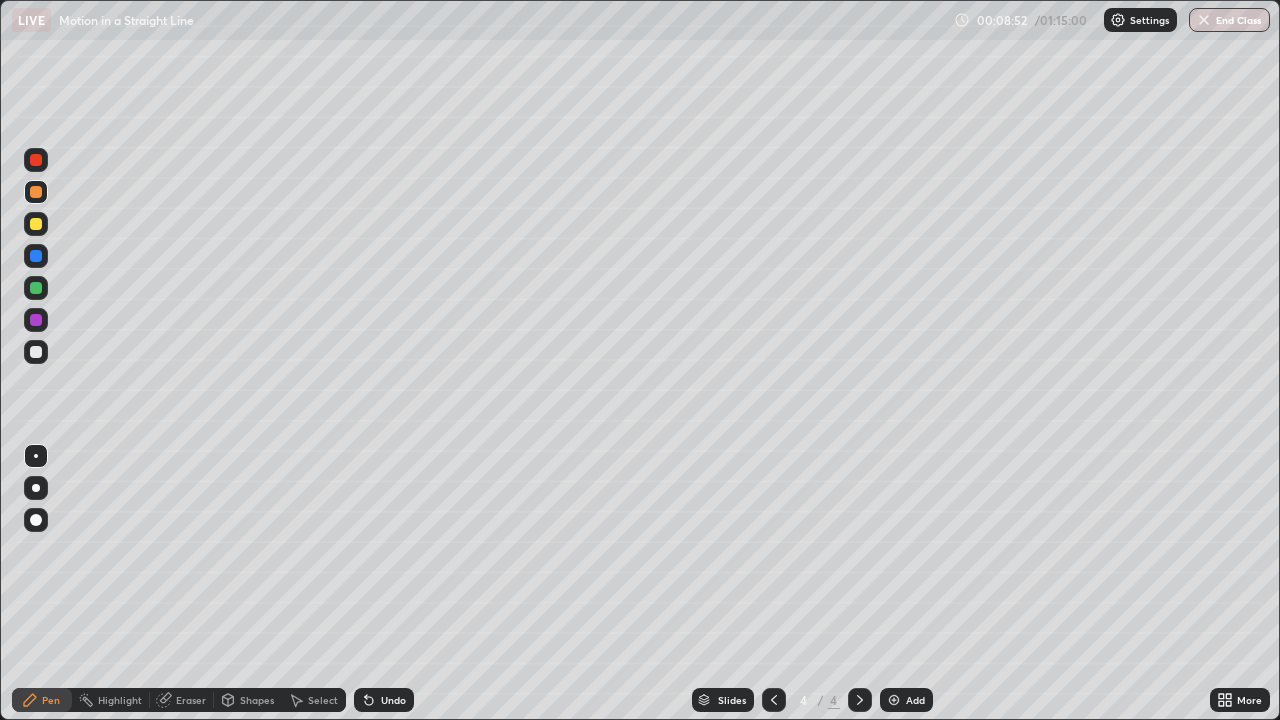 click on "Add" at bounding box center (915, 700) 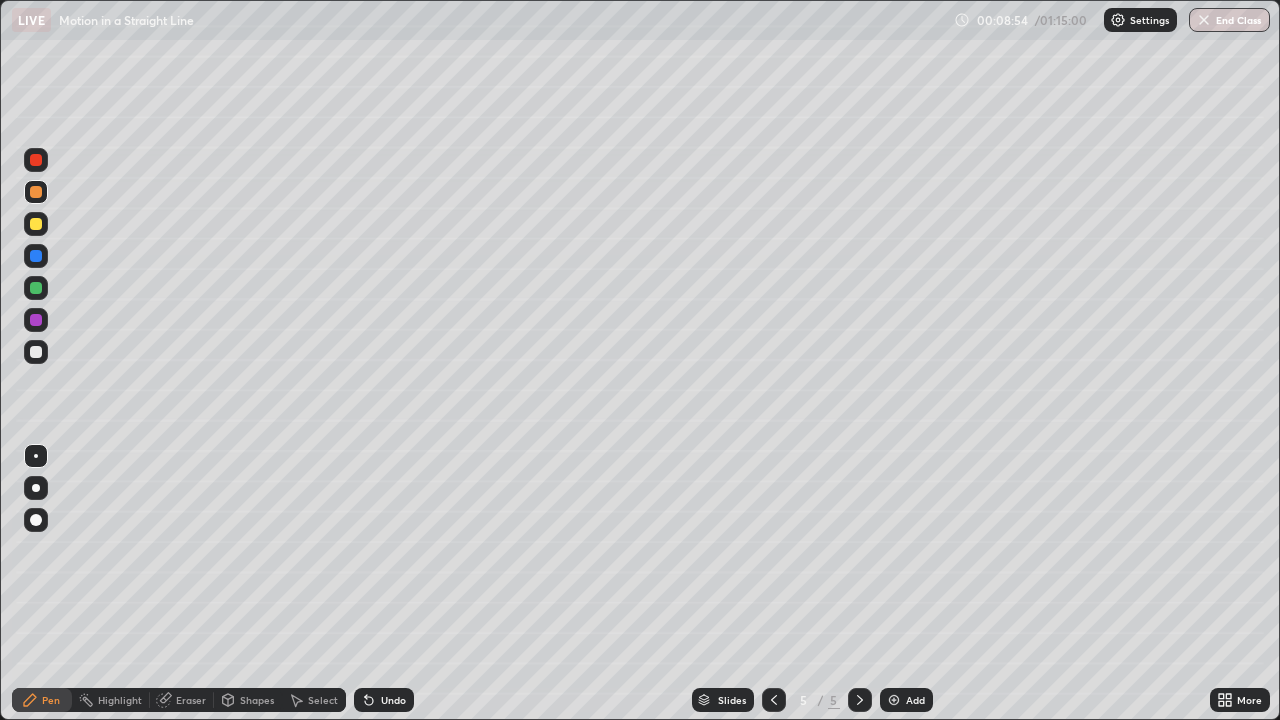 click at bounding box center (36, 352) 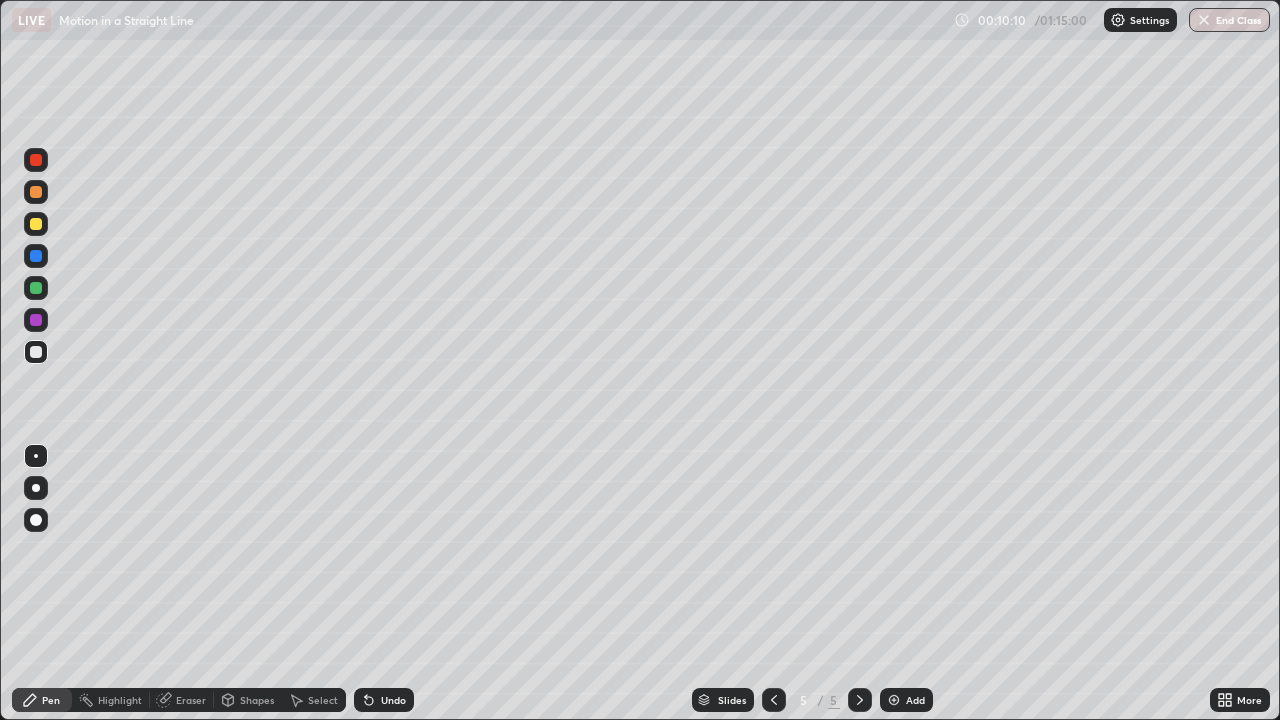 click 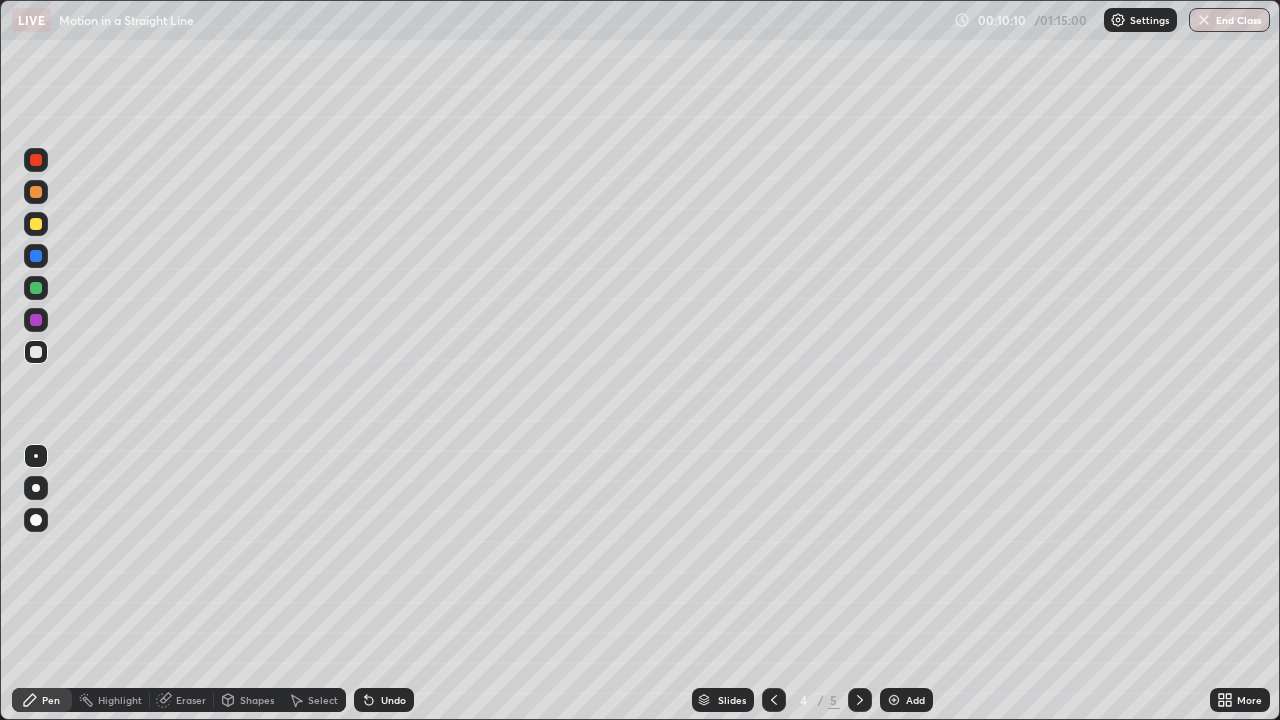click 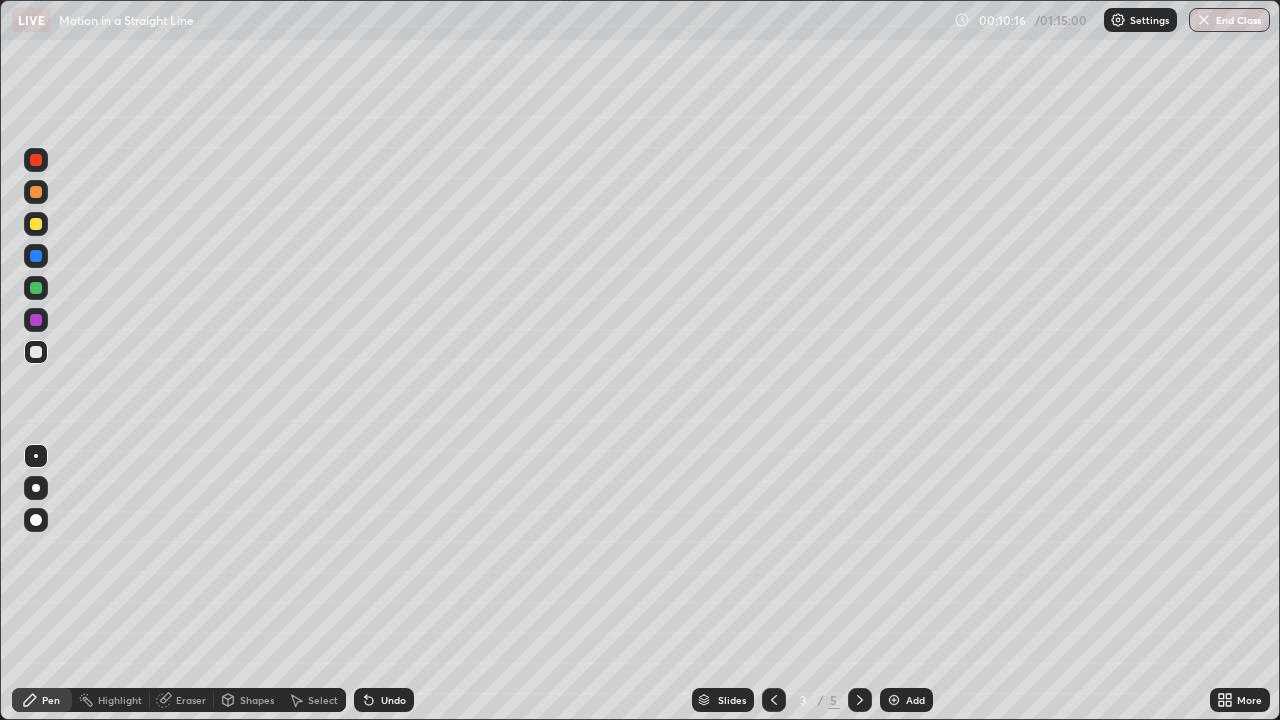 click at bounding box center (36, 352) 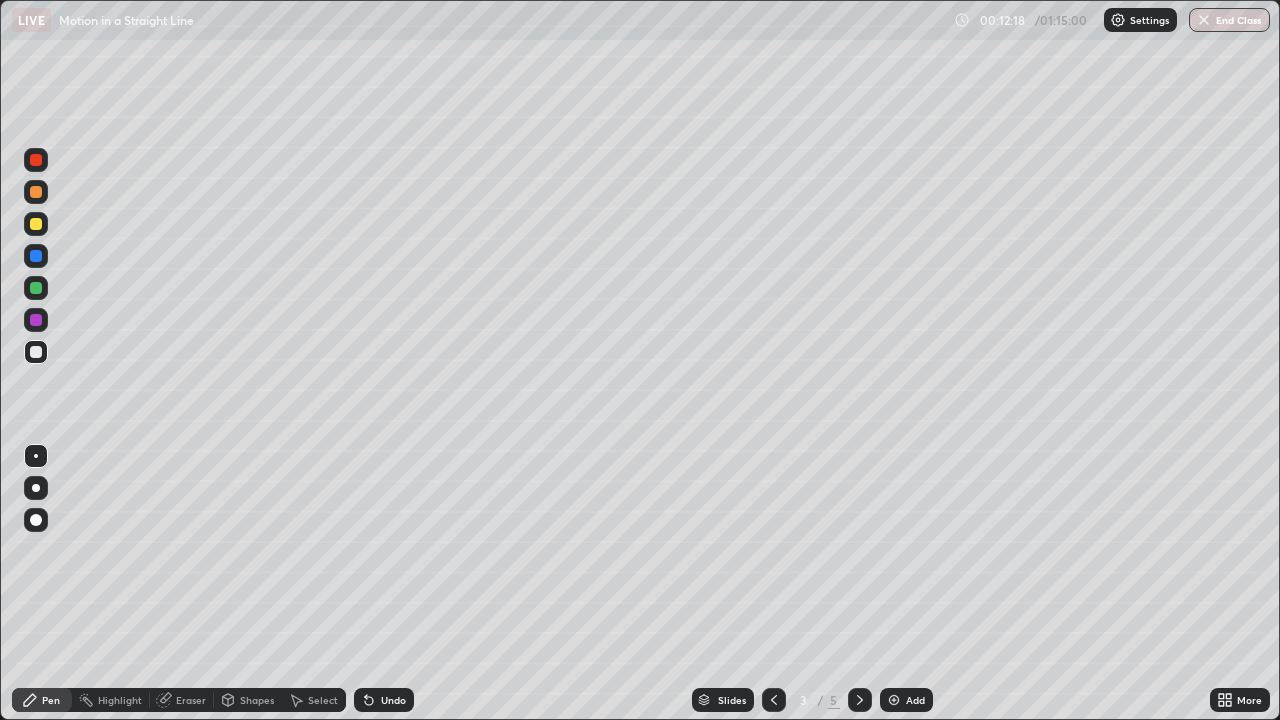 click 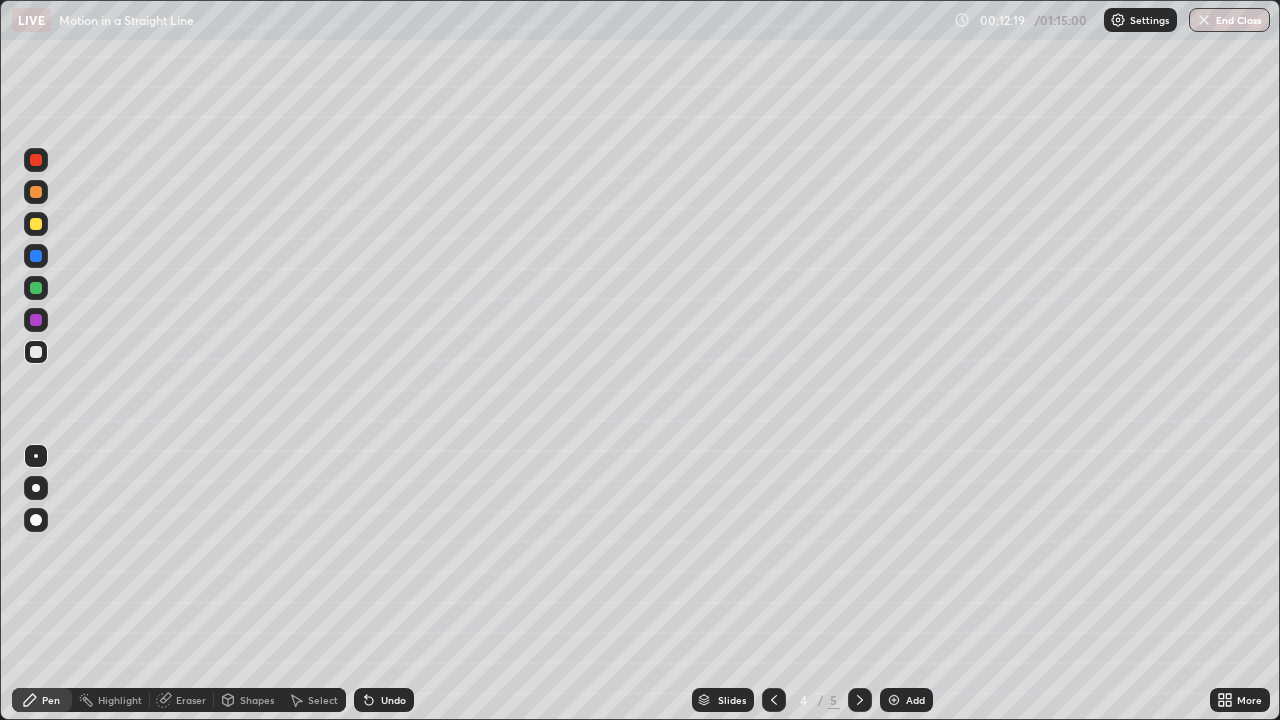 click 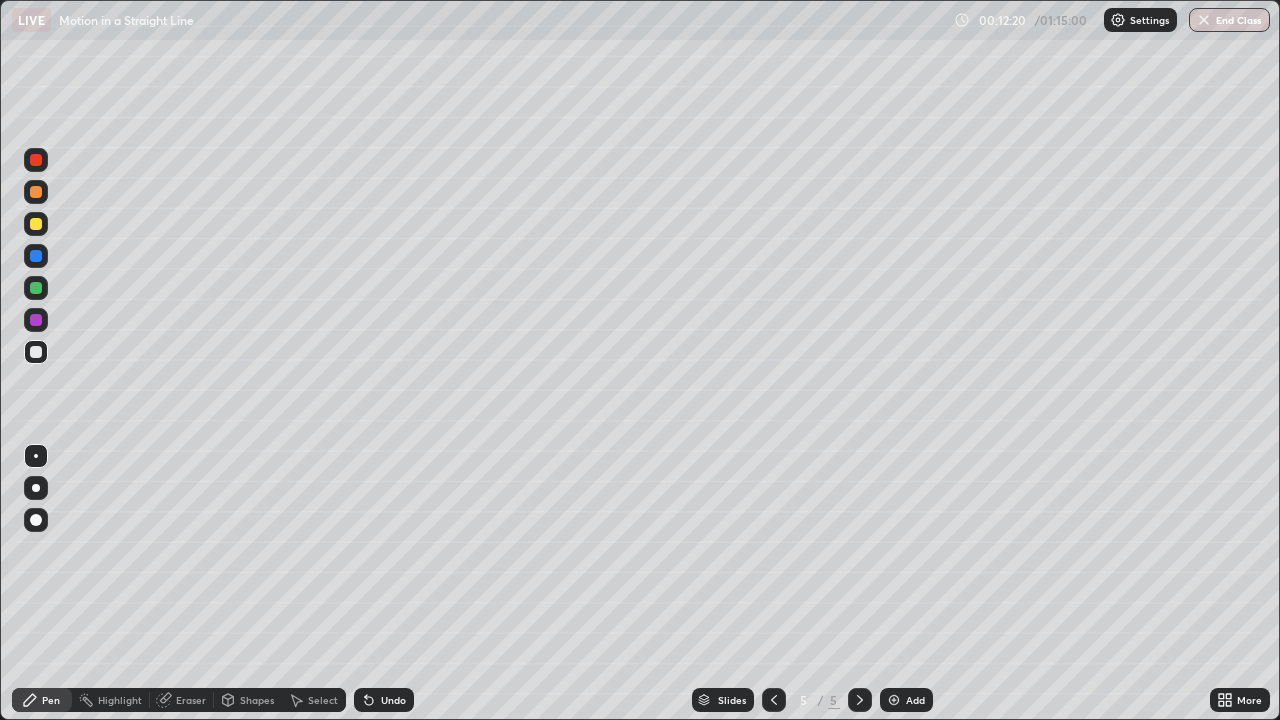 click on "Add" at bounding box center (915, 700) 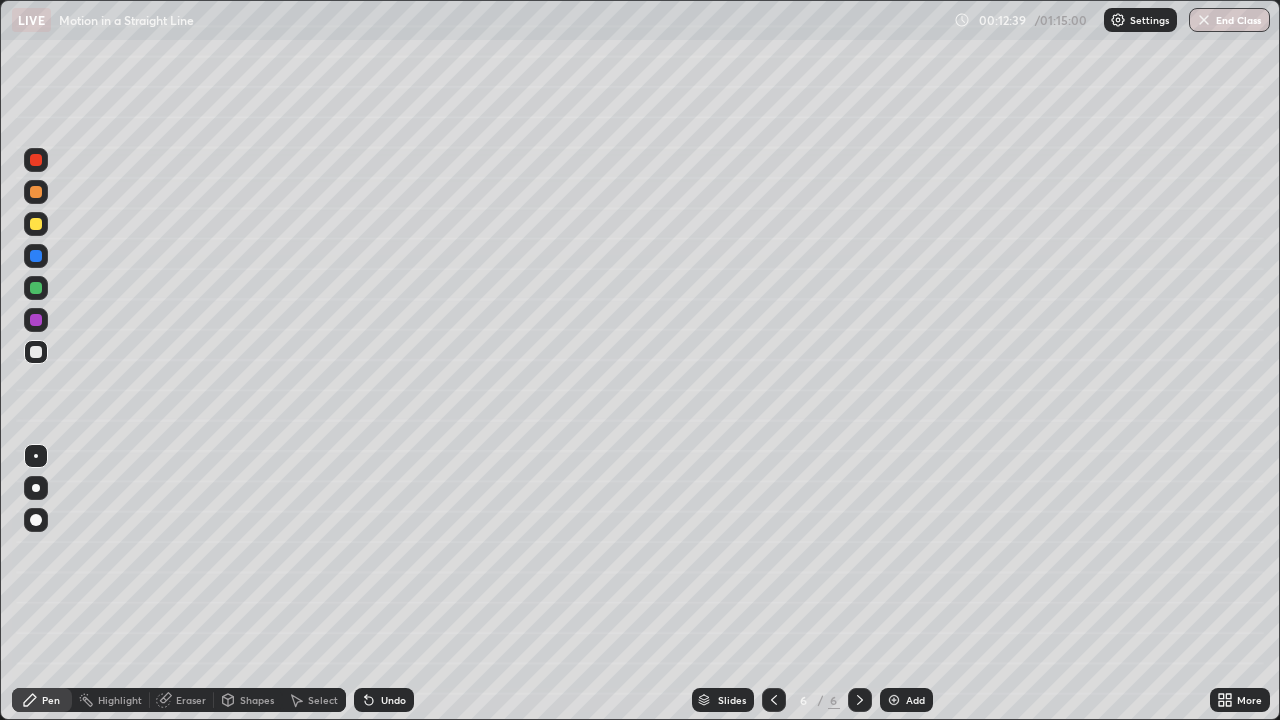 click on "Shapes" at bounding box center [257, 700] 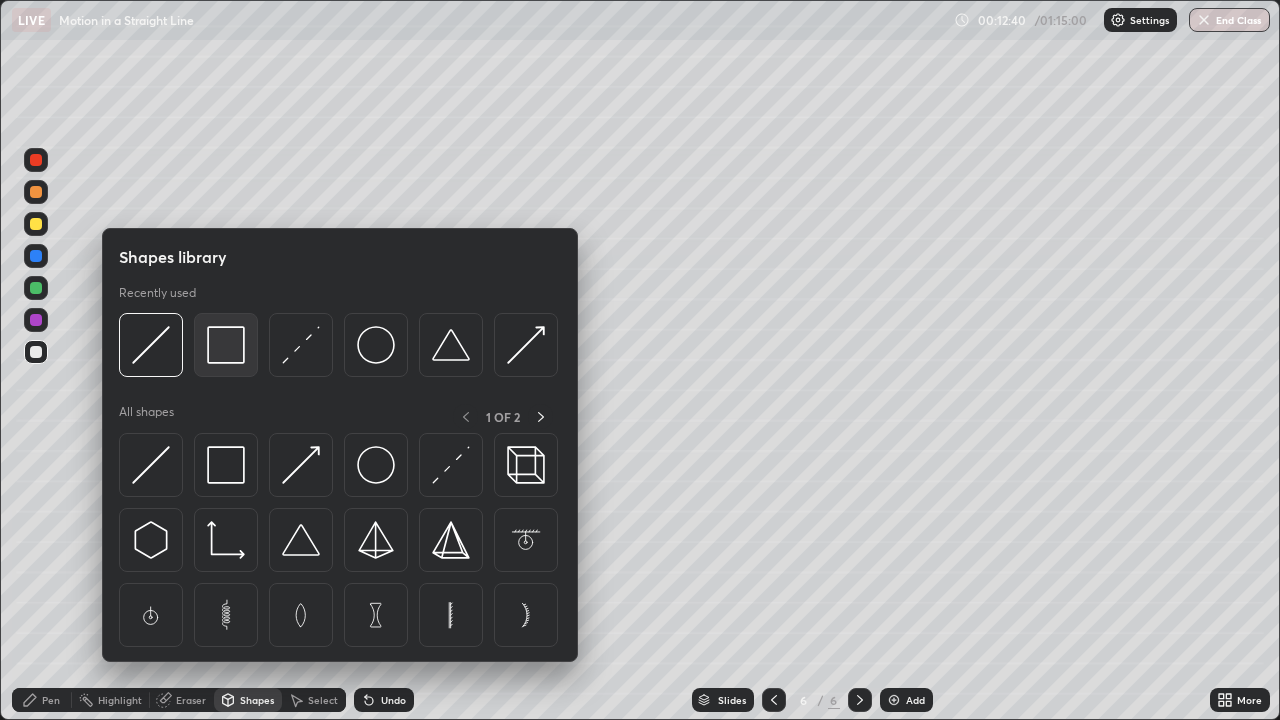 click at bounding box center [226, 345] 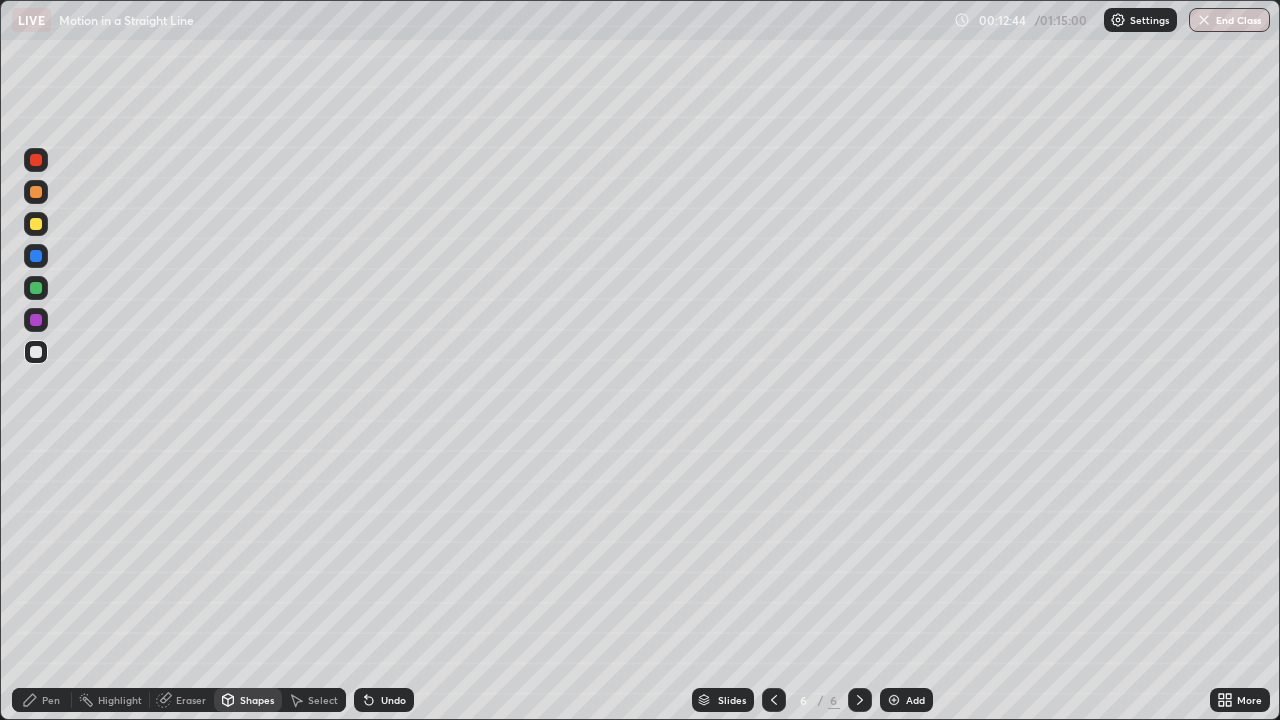click on "Pen" at bounding box center [51, 700] 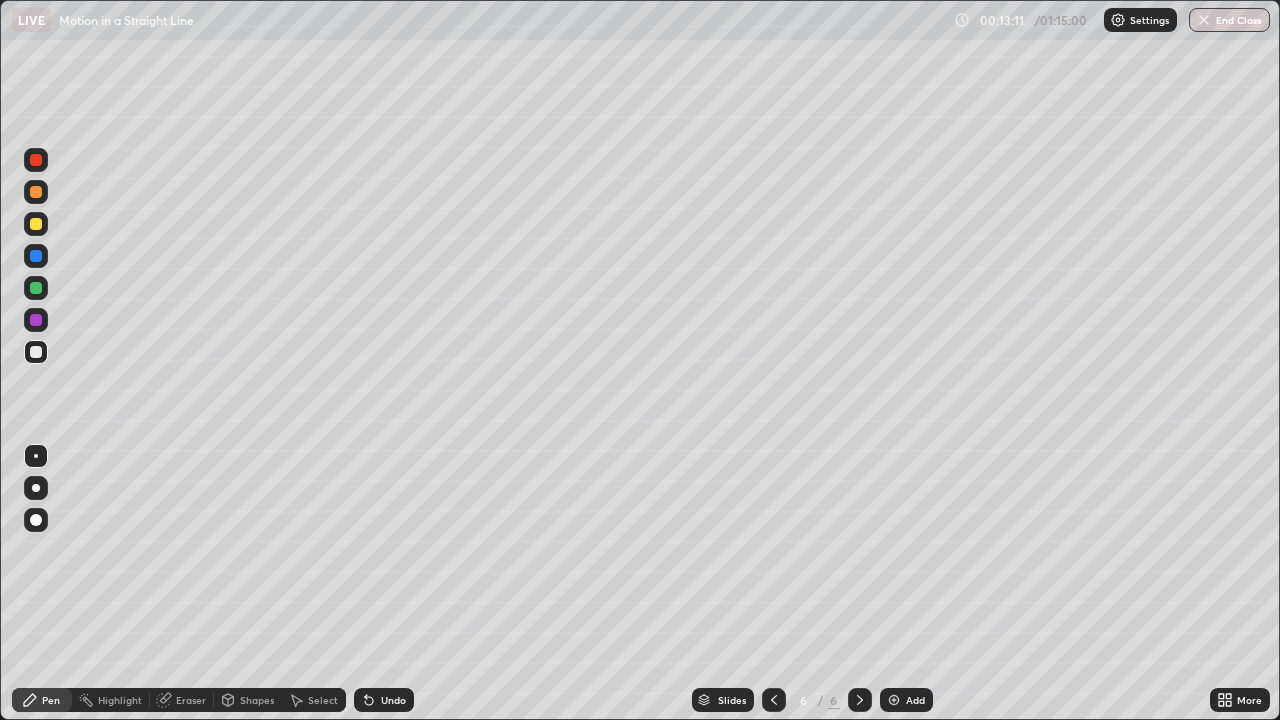 click at bounding box center [36, 224] 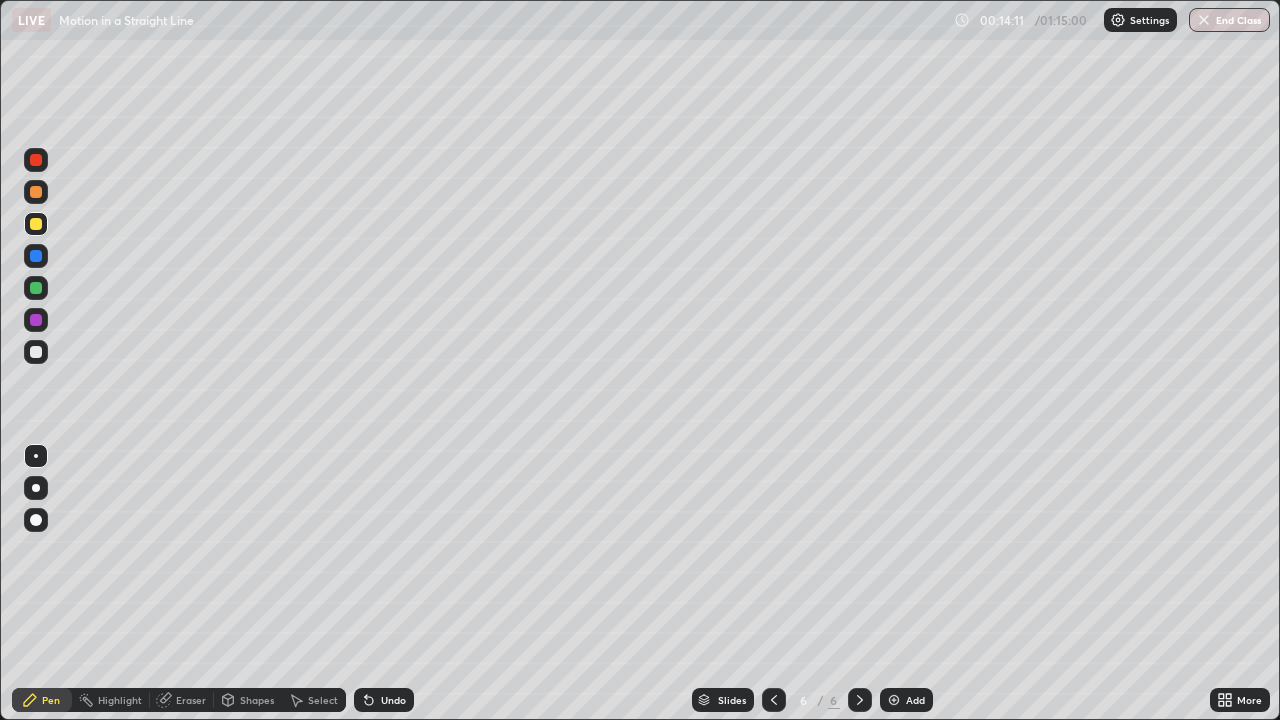 click on "Undo" at bounding box center (393, 700) 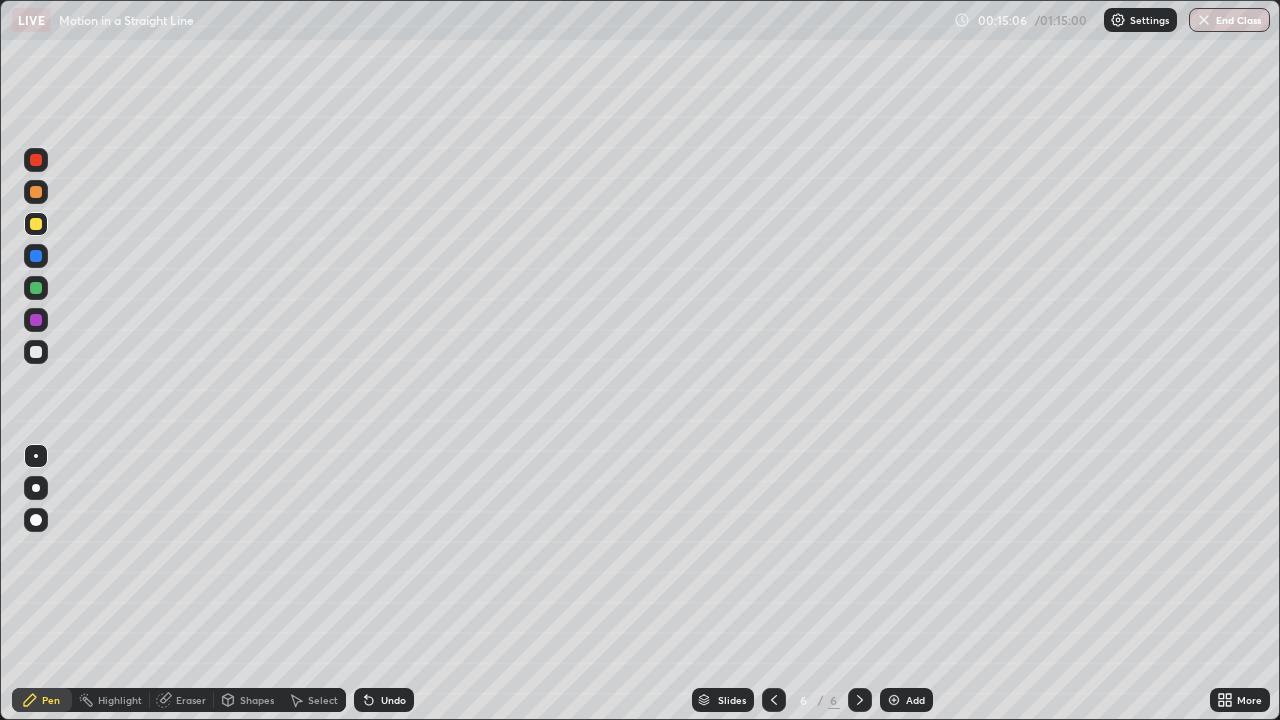 click on "Add" at bounding box center [915, 700] 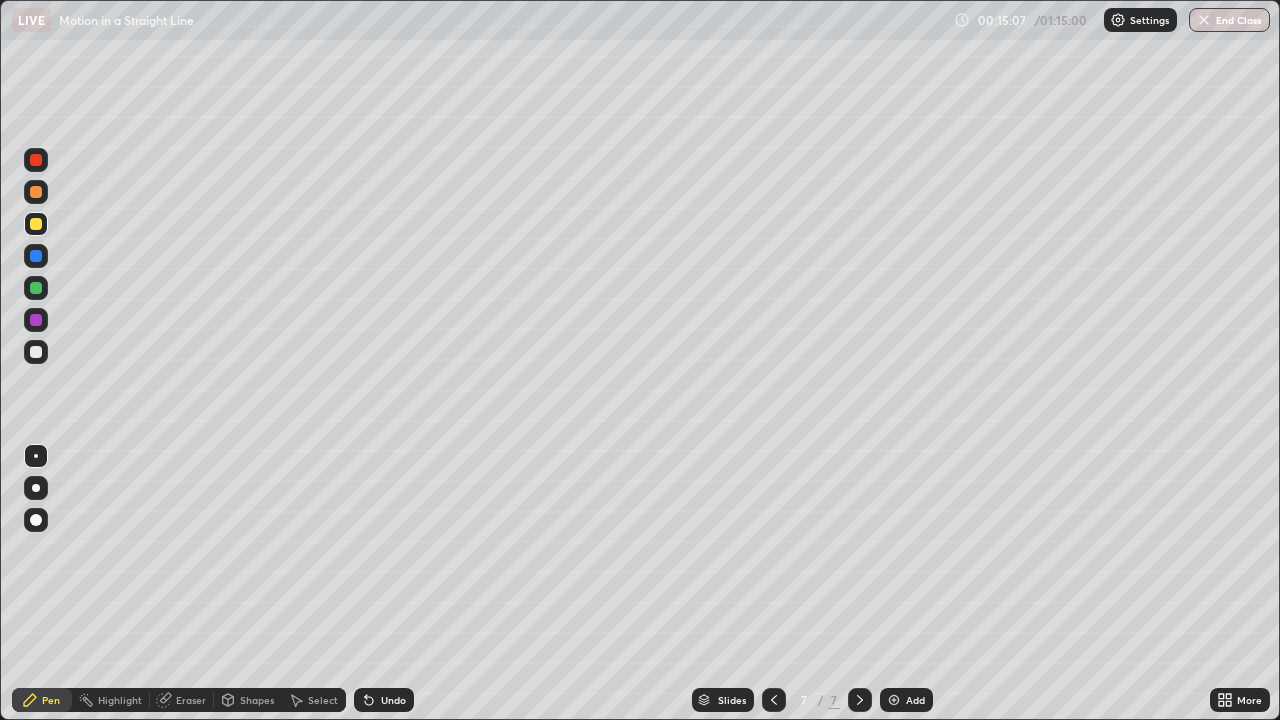 click at bounding box center [36, 352] 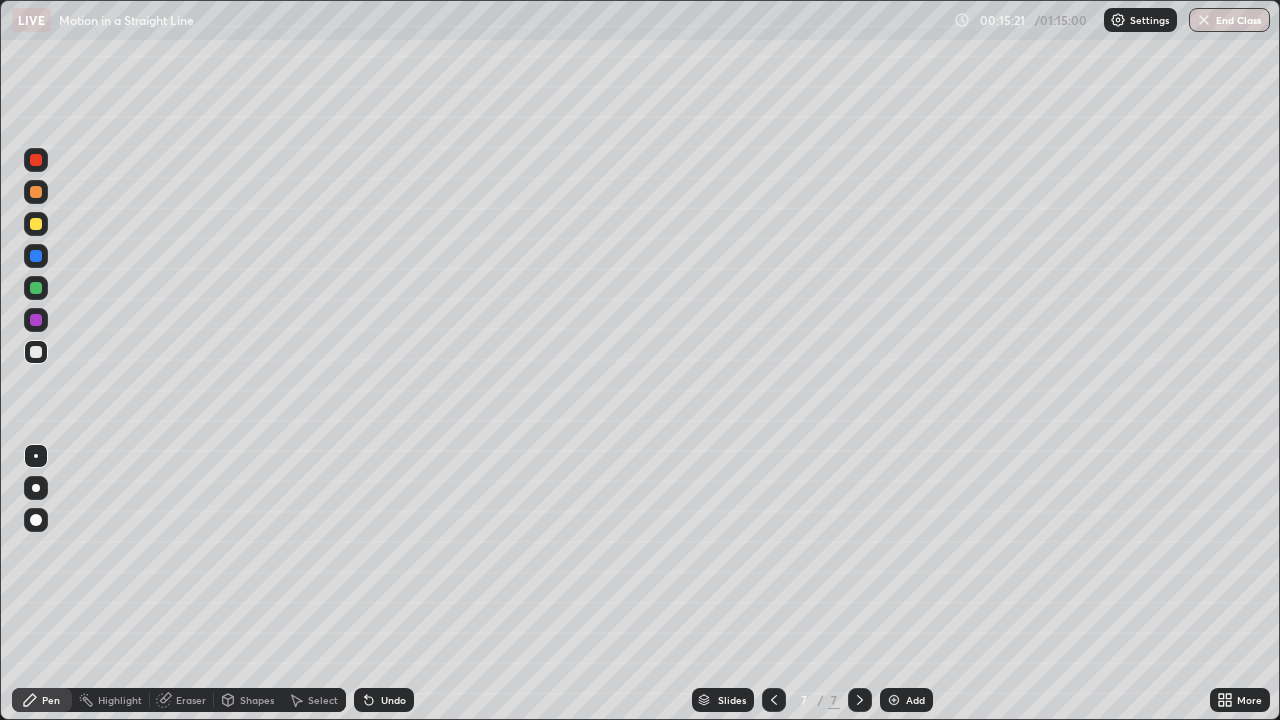 click on "Eraser" at bounding box center (191, 700) 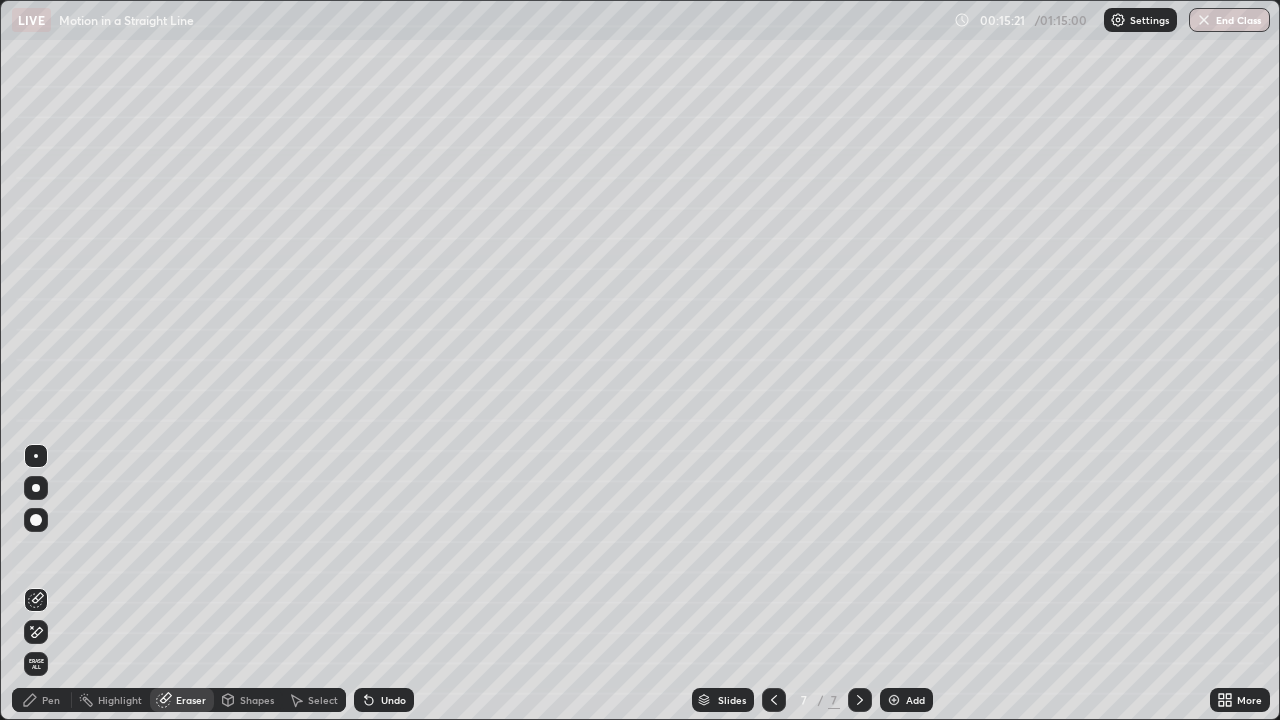 click on "Shapes" at bounding box center [257, 700] 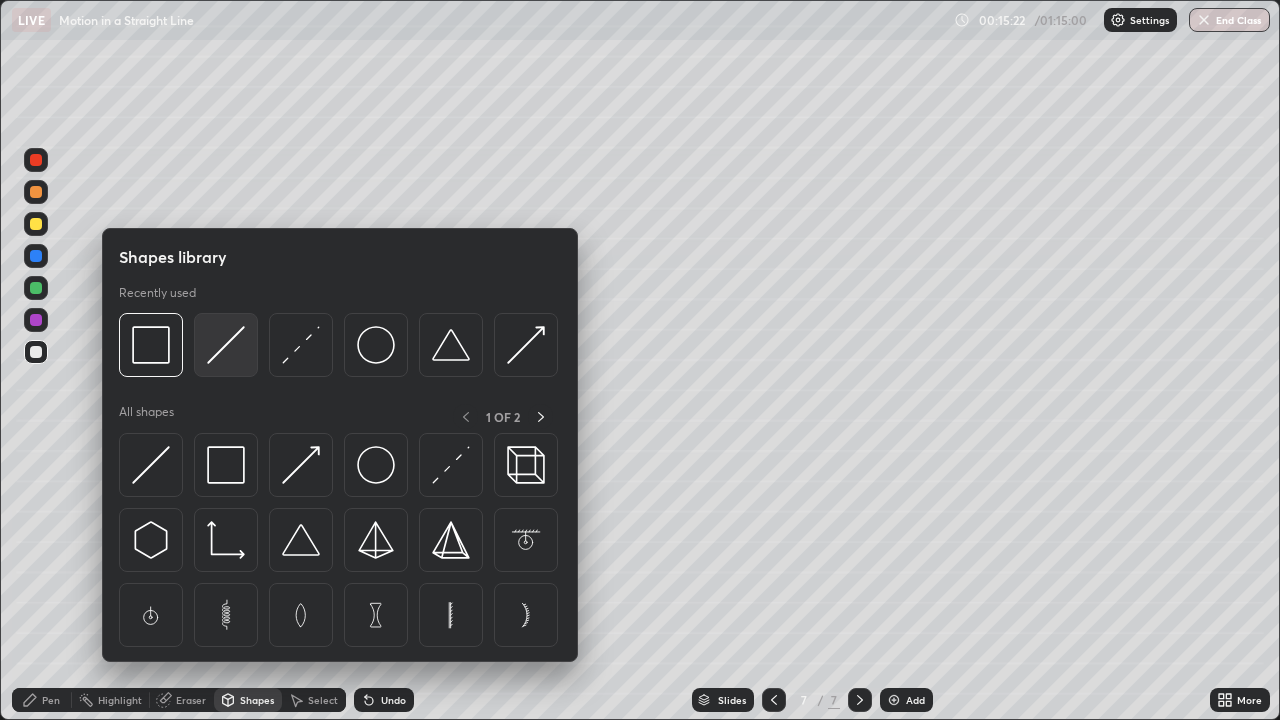 click at bounding box center [226, 345] 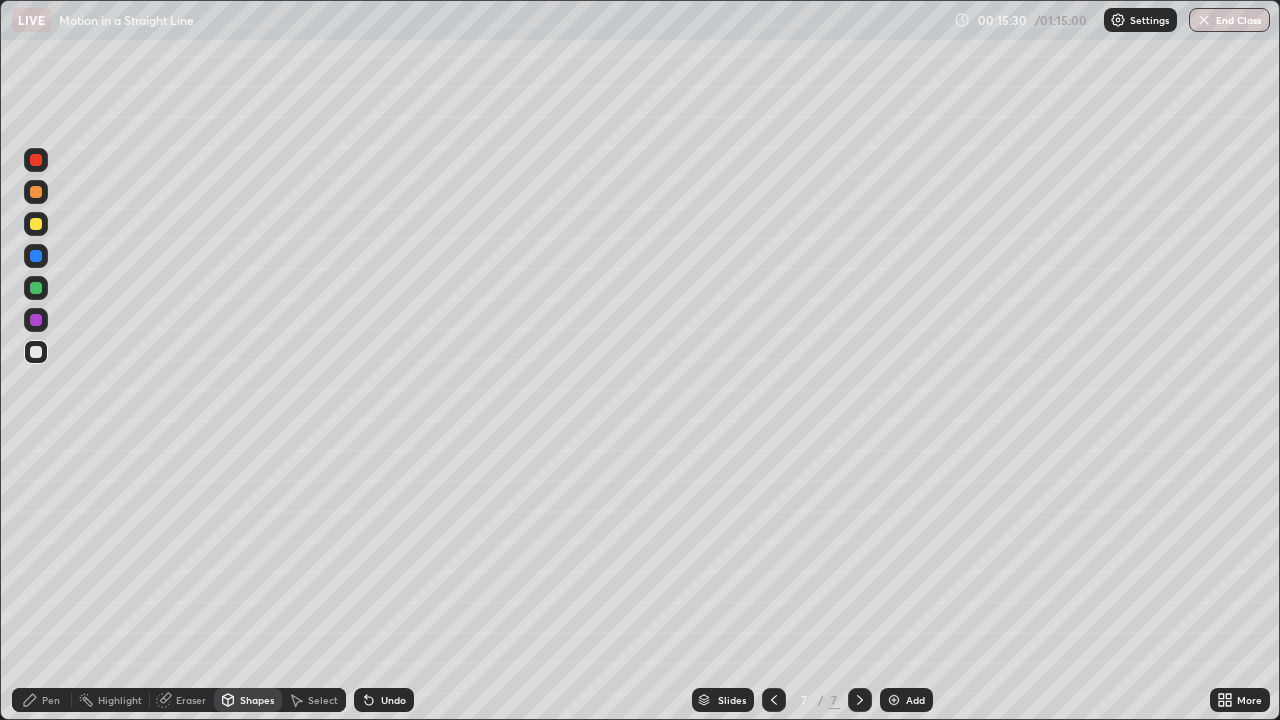 click on "Pen" at bounding box center (42, 700) 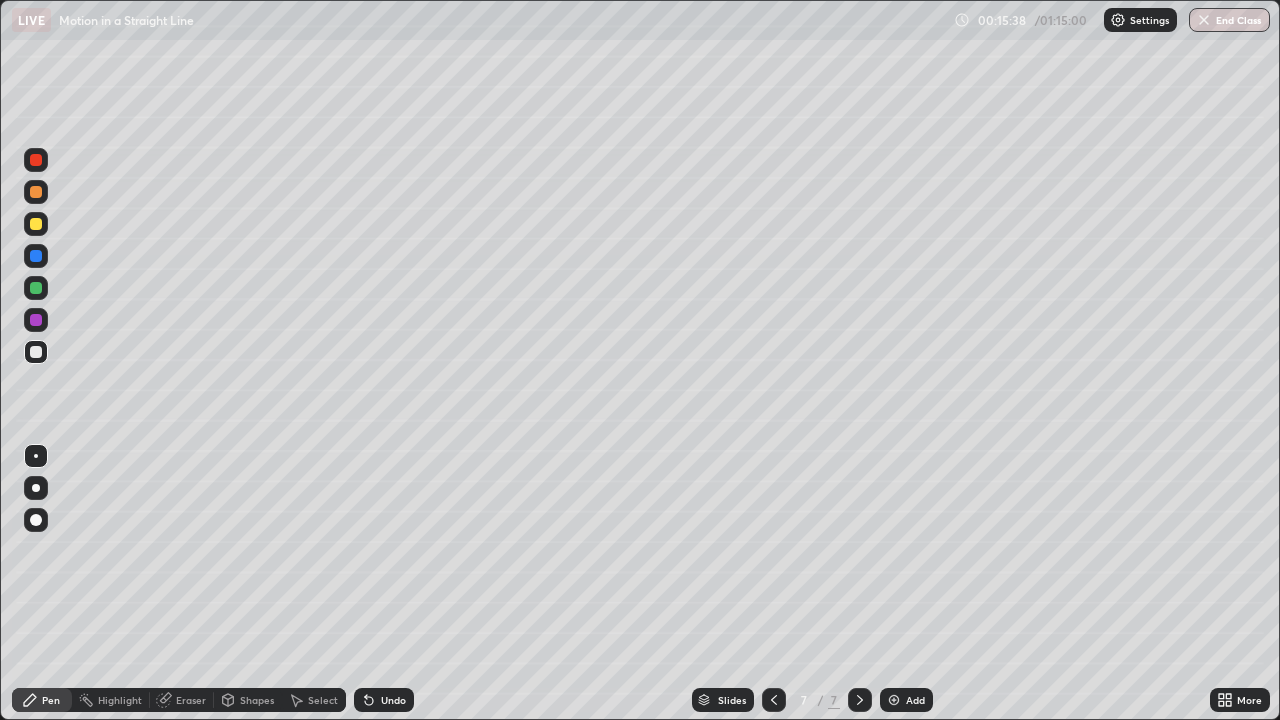 click at bounding box center (36, 520) 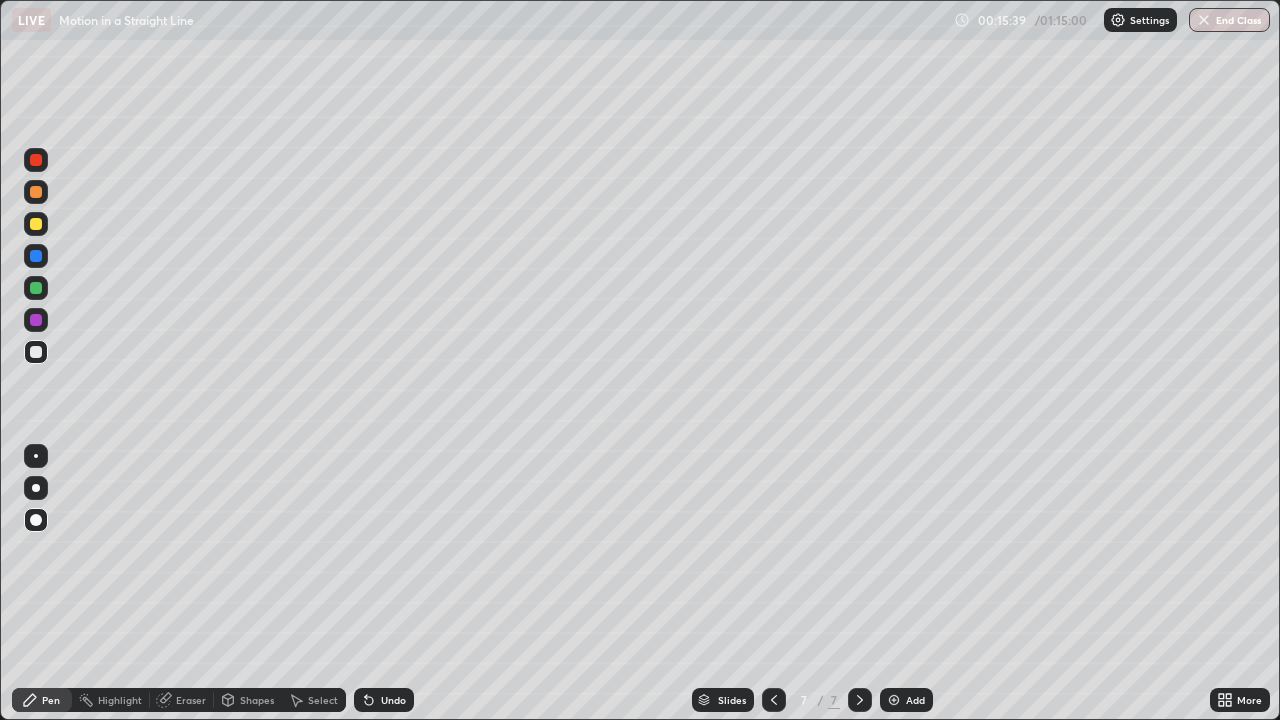 click on "Shapes" at bounding box center (257, 700) 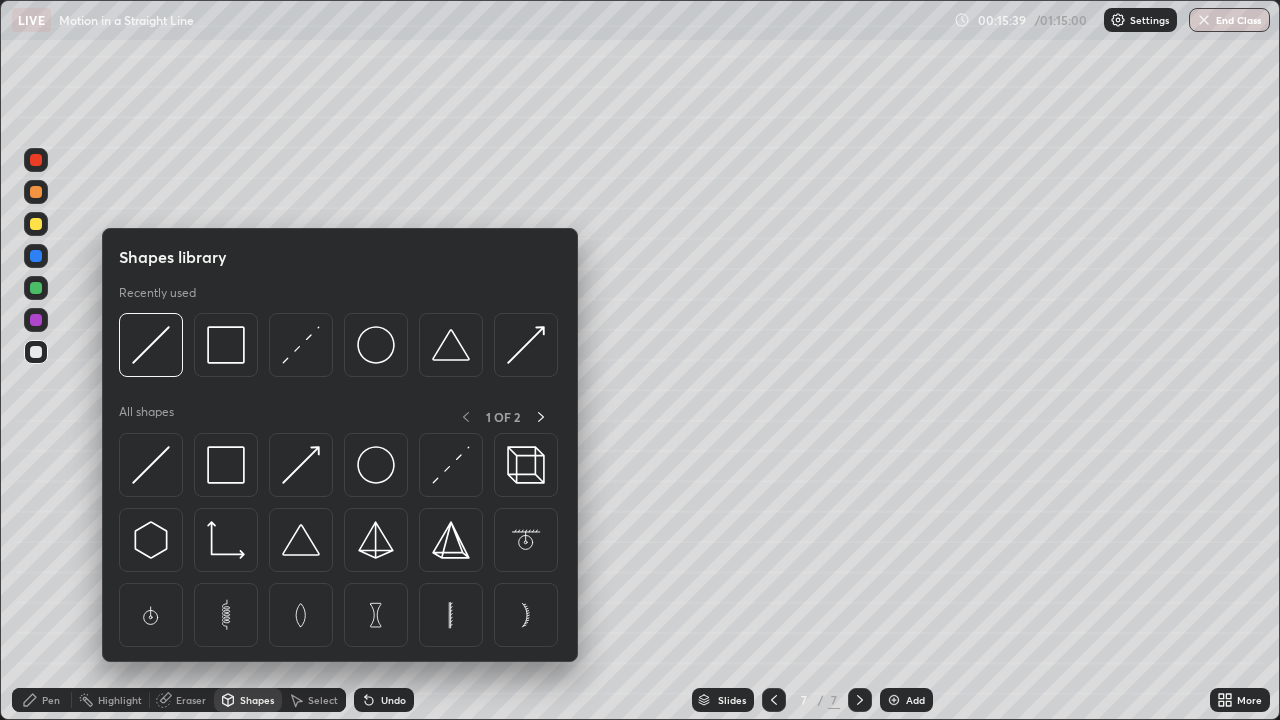 click on "Shapes" at bounding box center (257, 700) 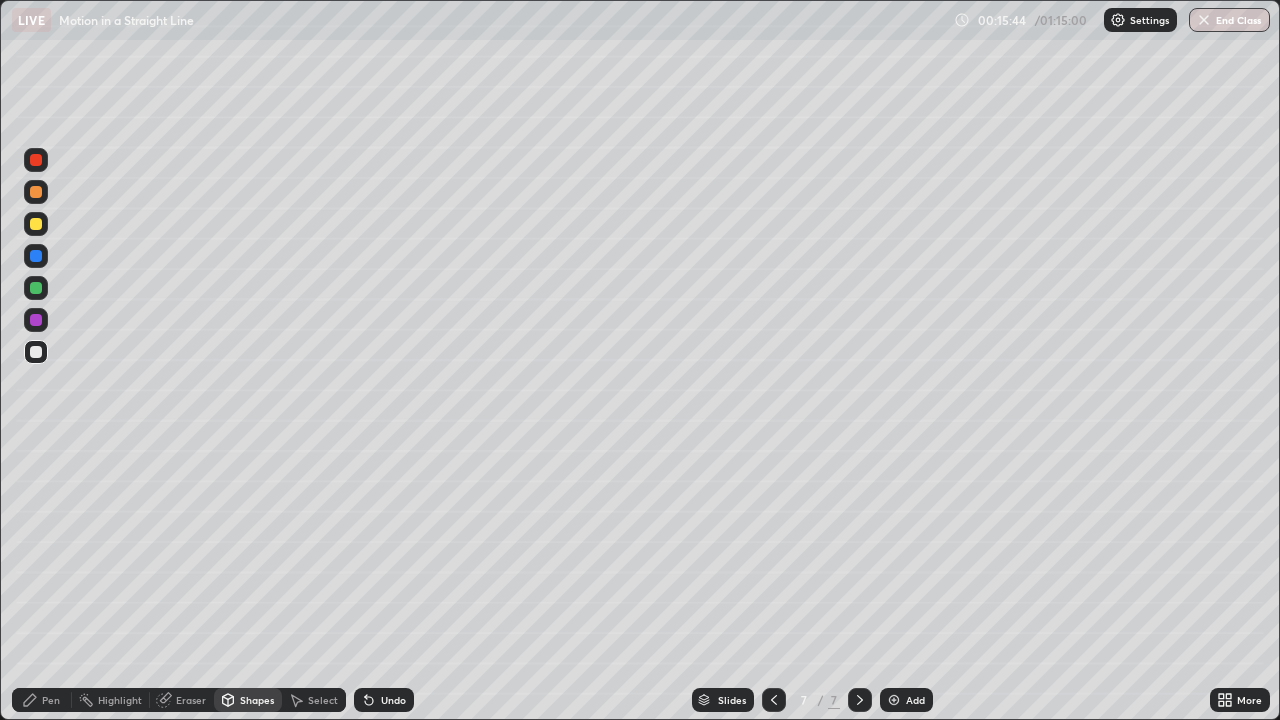 click on "Pen" at bounding box center (51, 700) 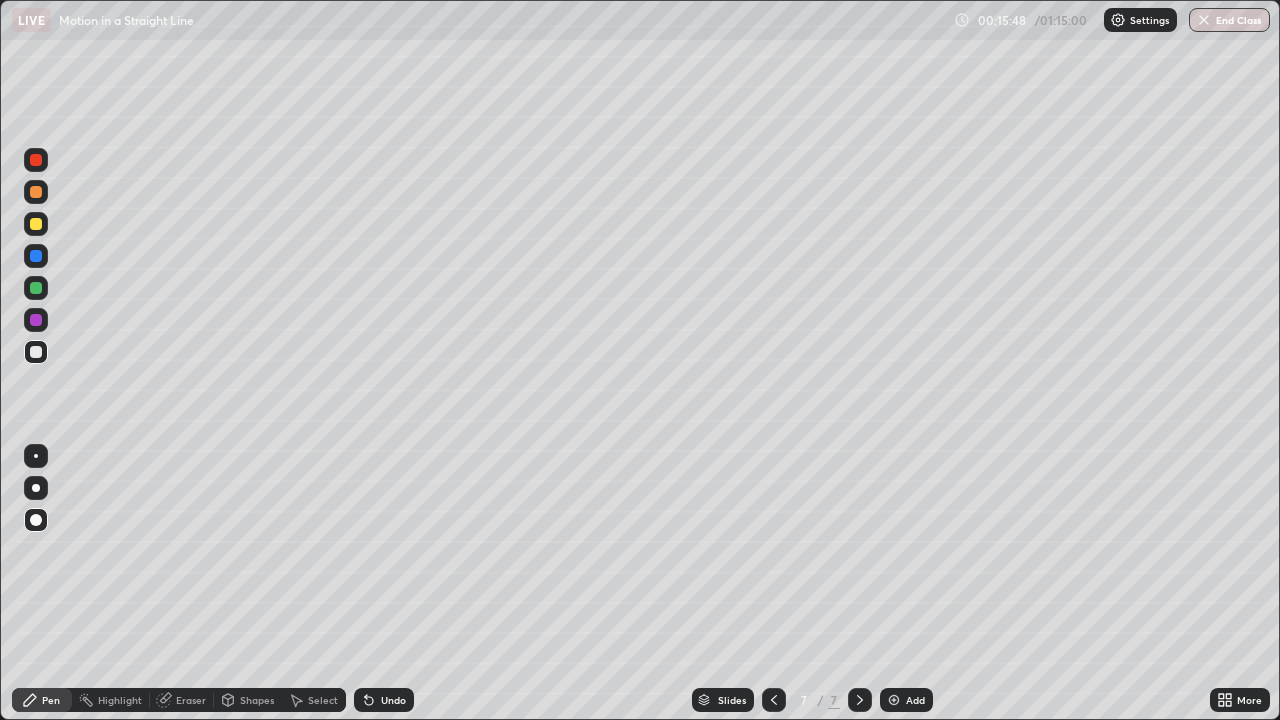 click at bounding box center (36, 456) 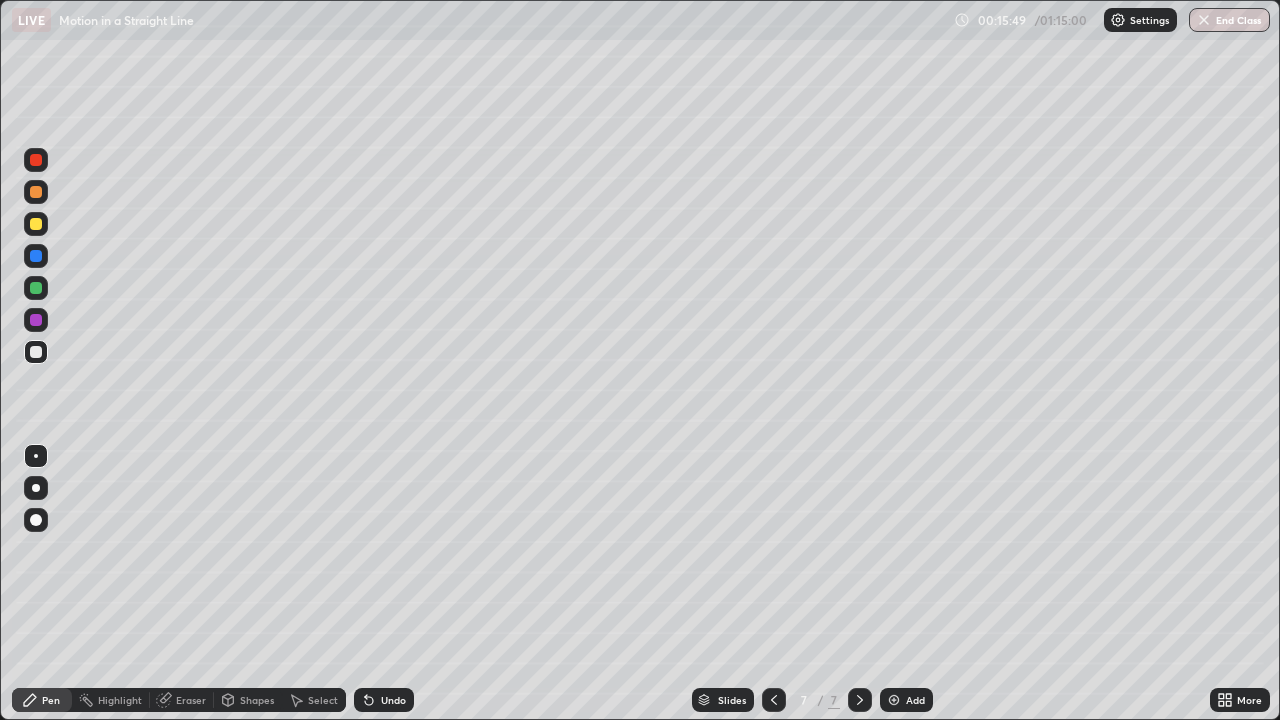 click at bounding box center [36, 224] 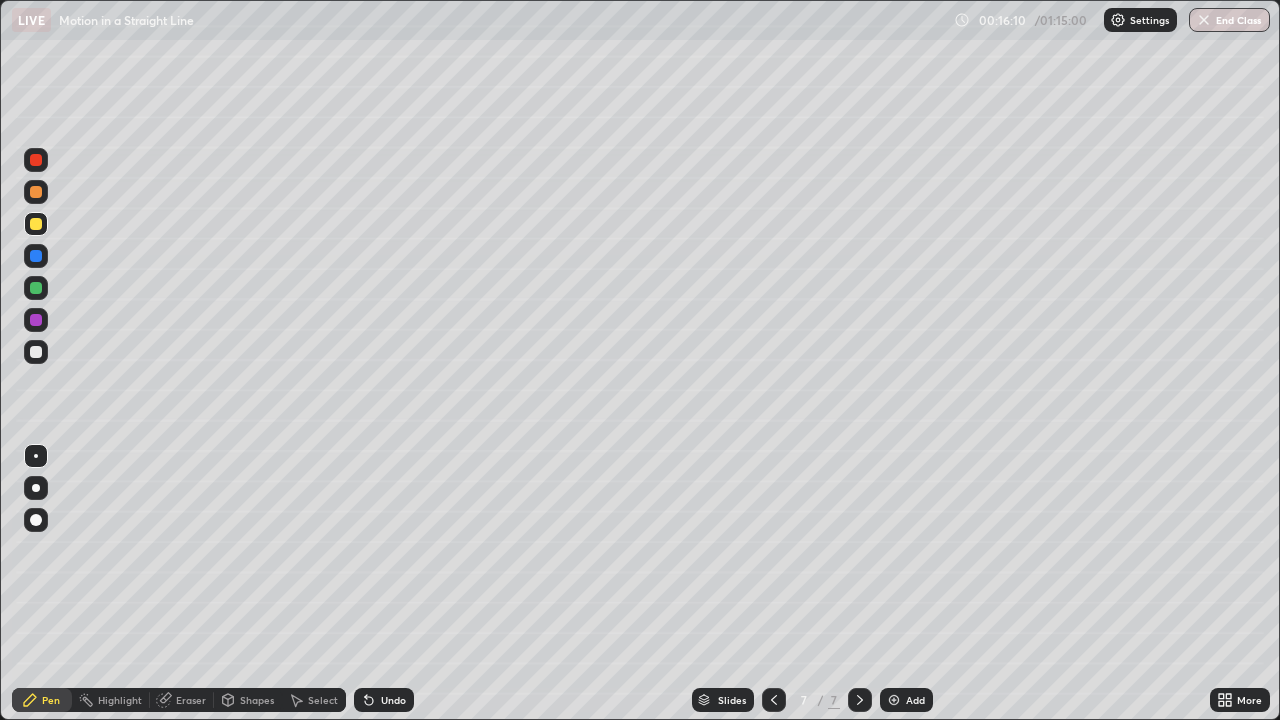 click 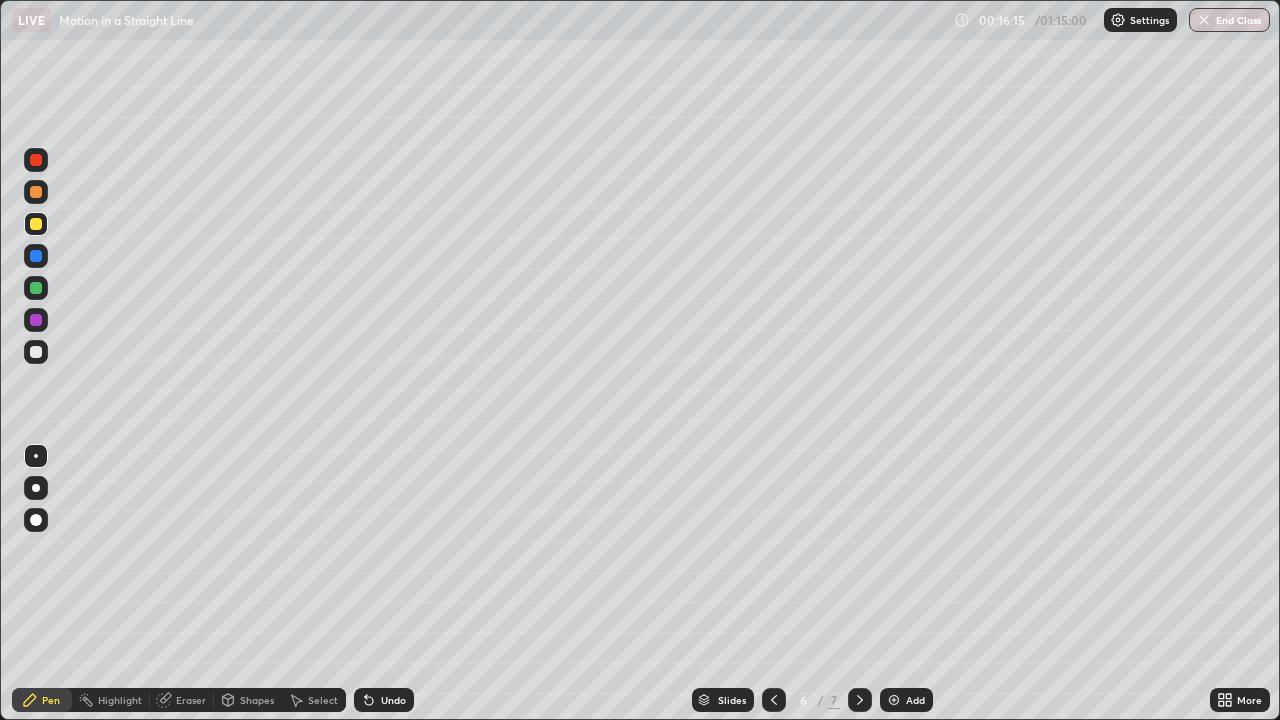 click 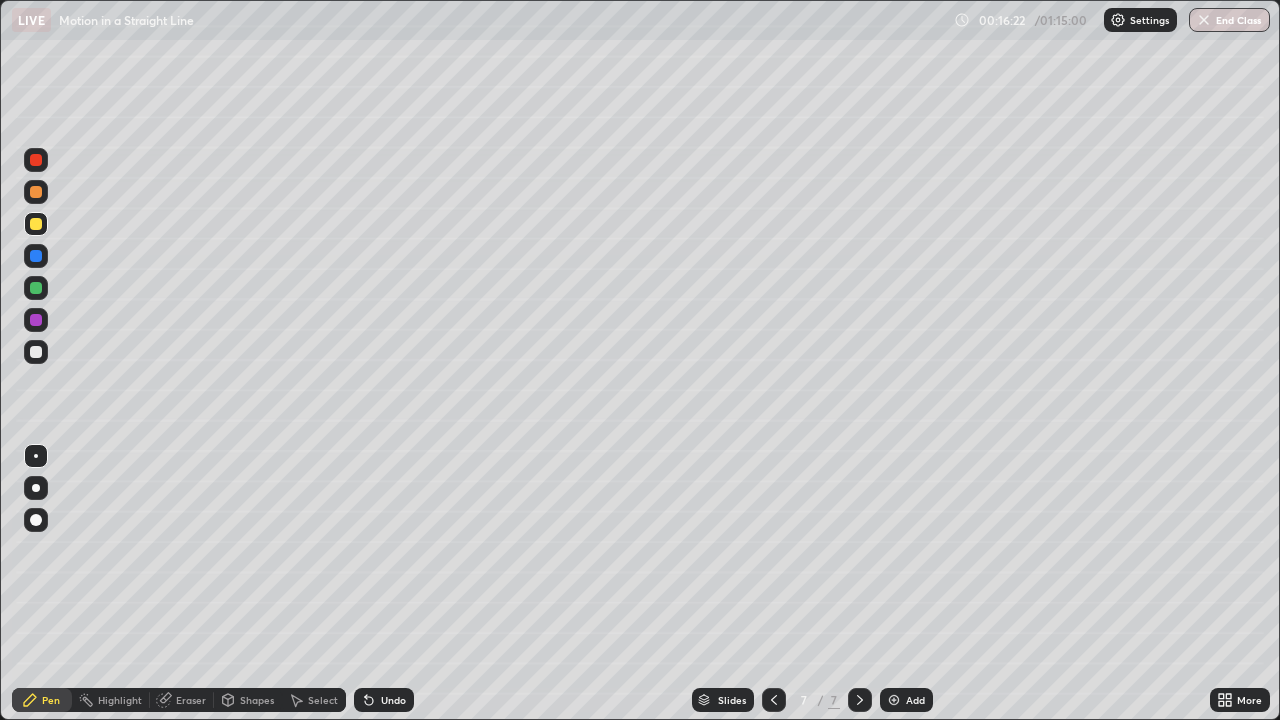 click on "Undo" at bounding box center [393, 700] 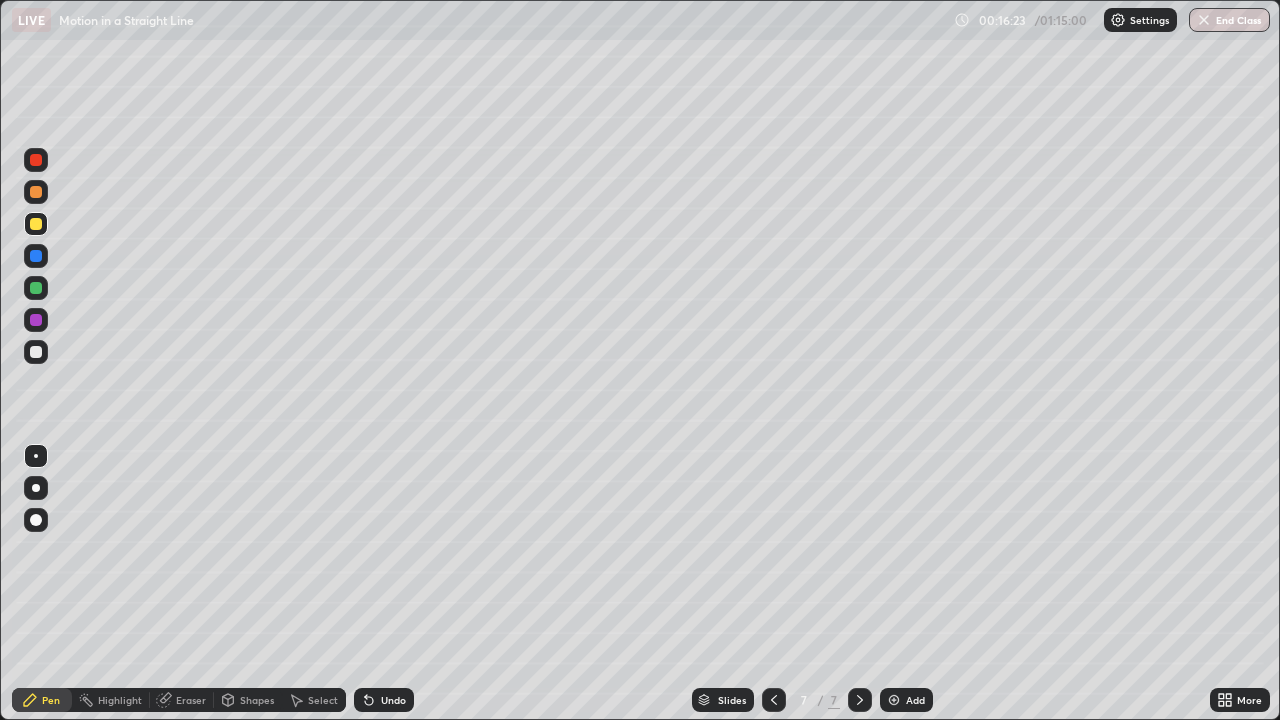 click on "Undo" at bounding box center (393, 700) 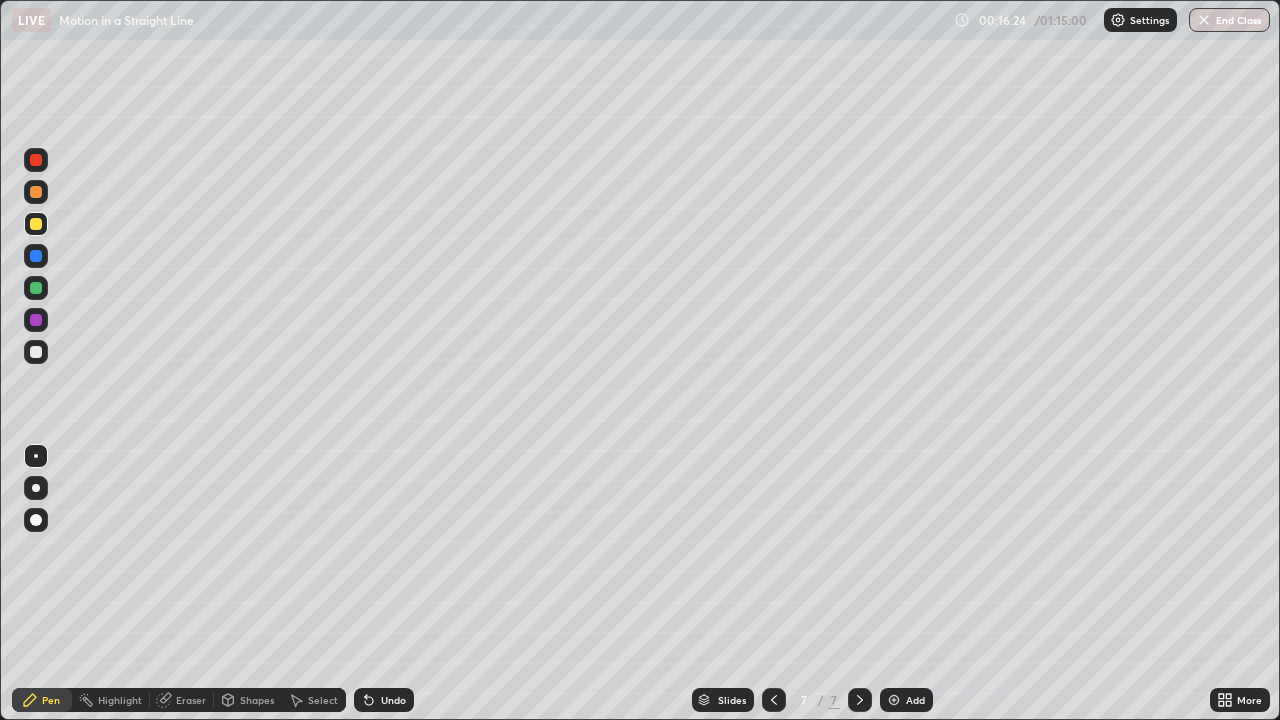 click on "Undo" at bounding box center (393, 700) 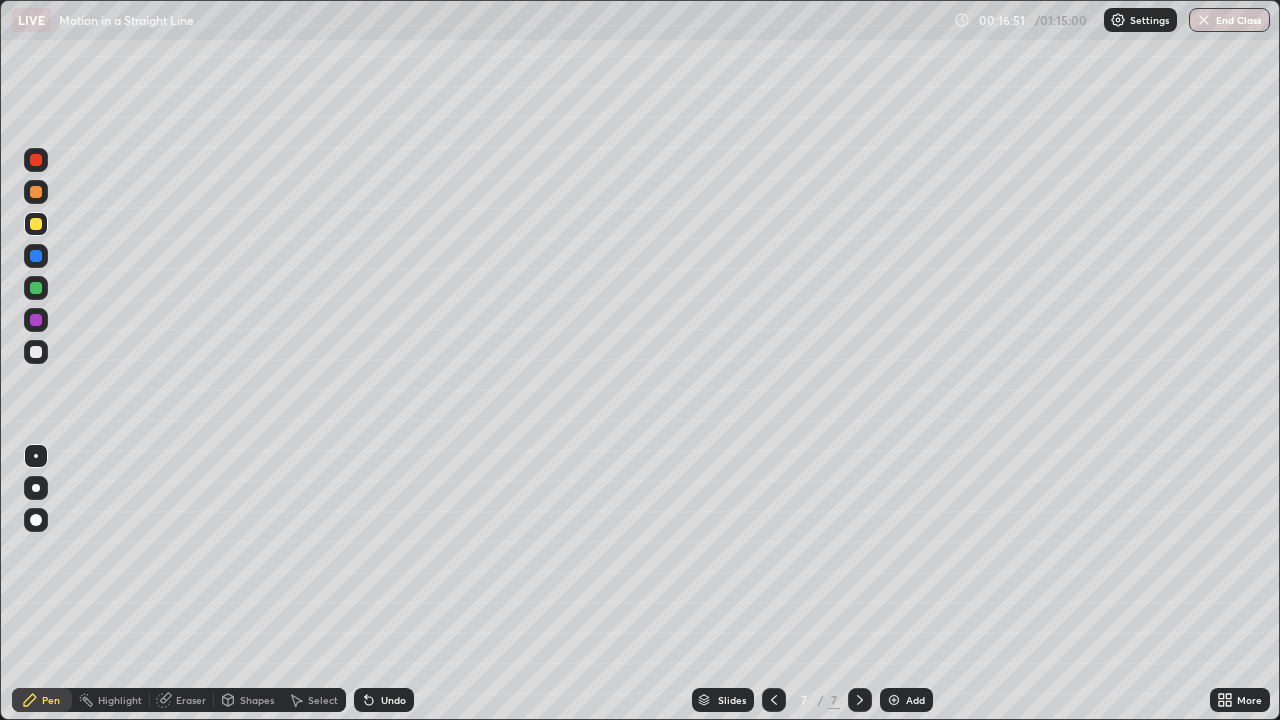 click on "Undo" at bounding box center (393, 700) 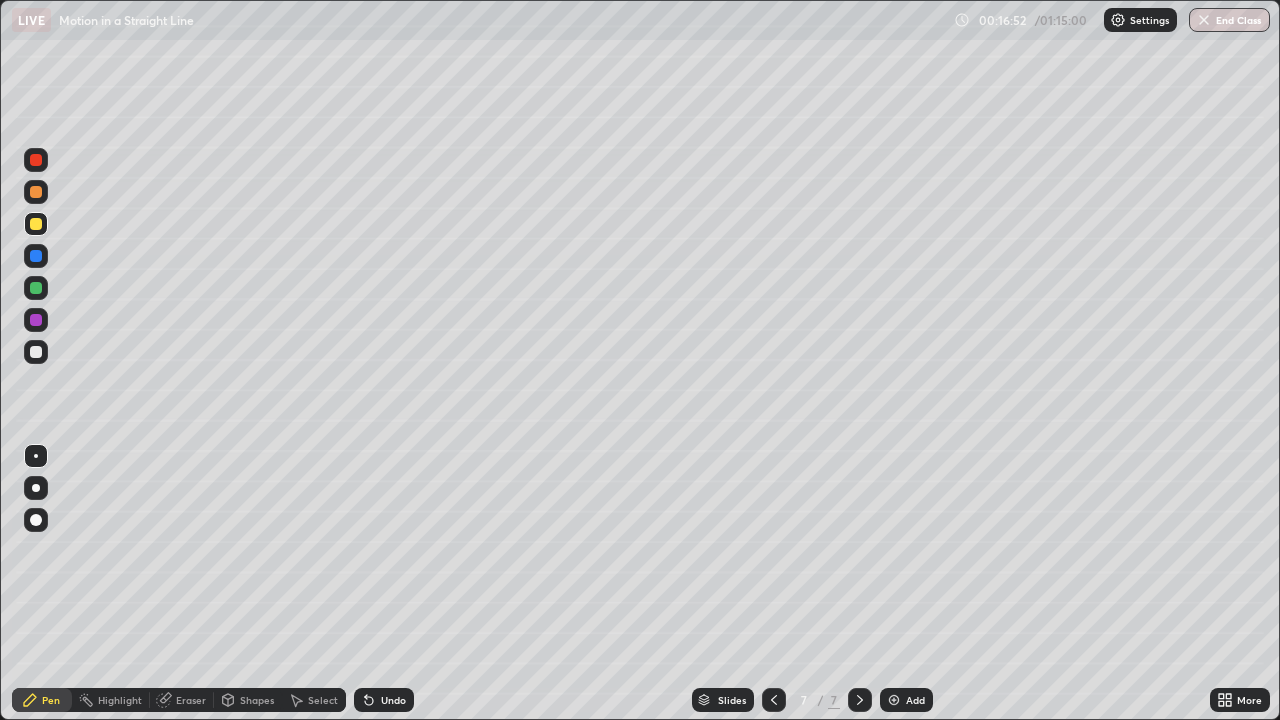 click on "Undo" at bounding box center (384, 700) 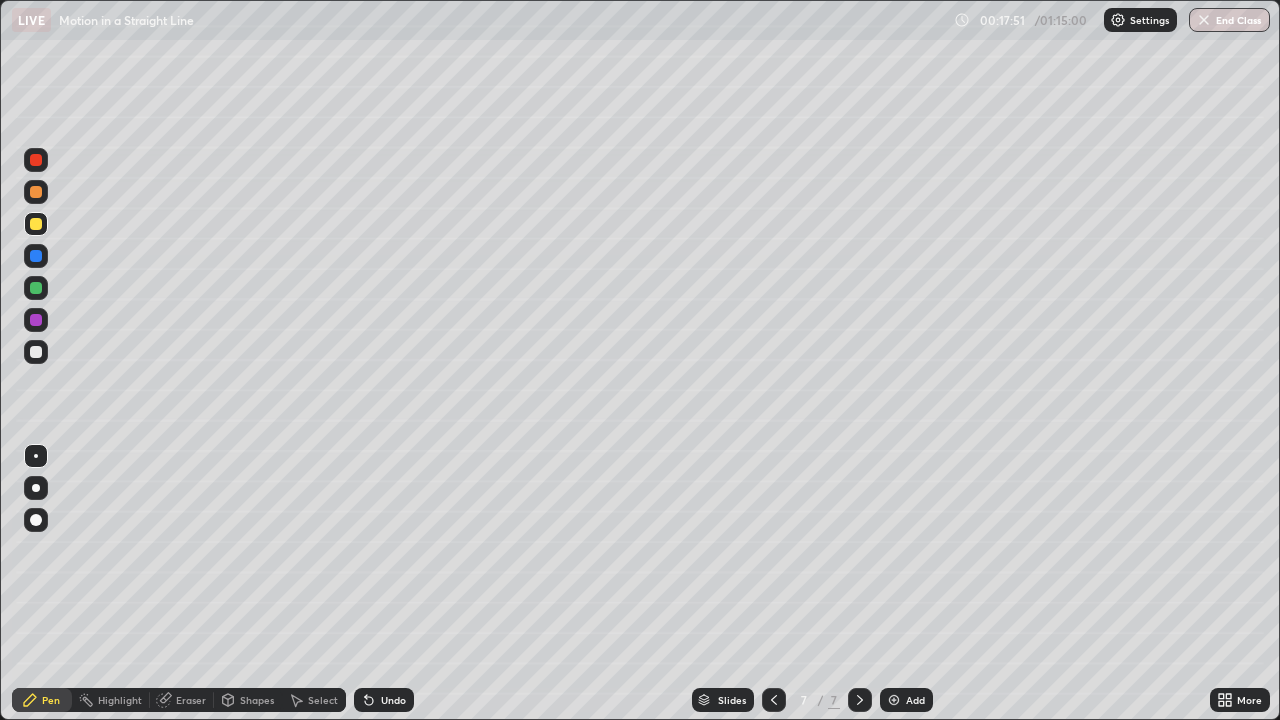 click at bounding box center (36, 352) 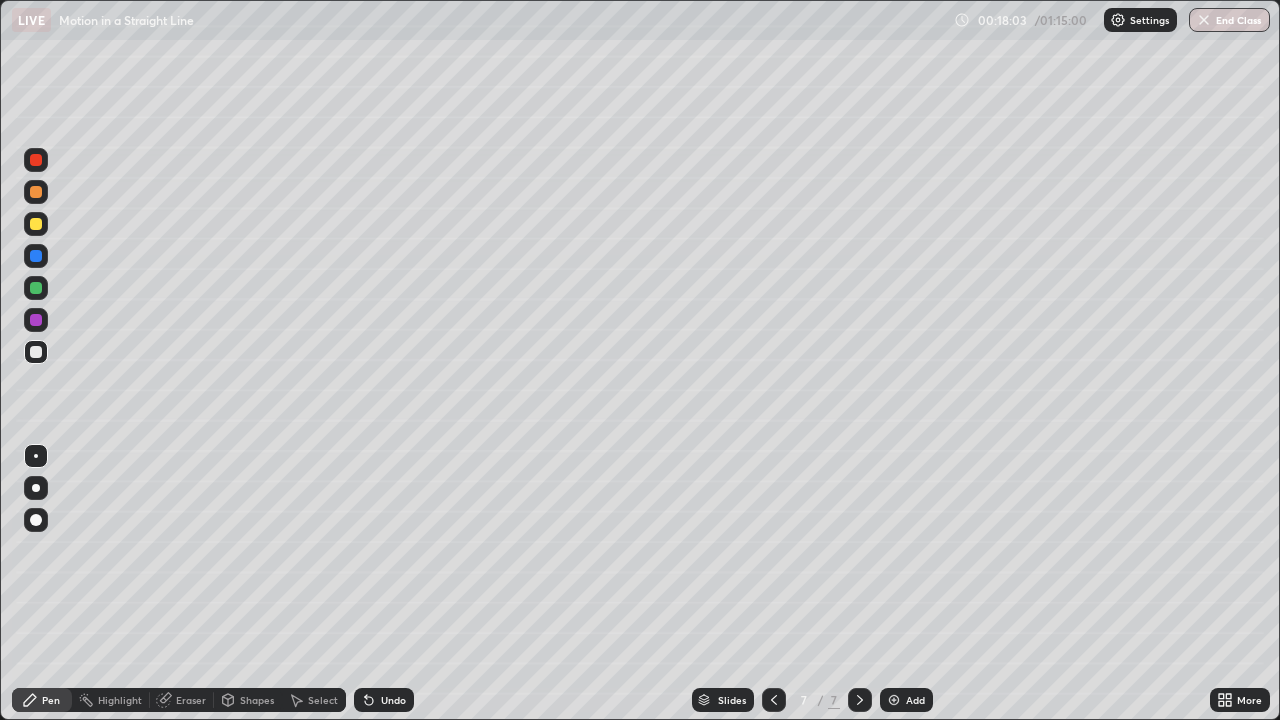 click at bounding box center (36, 224) 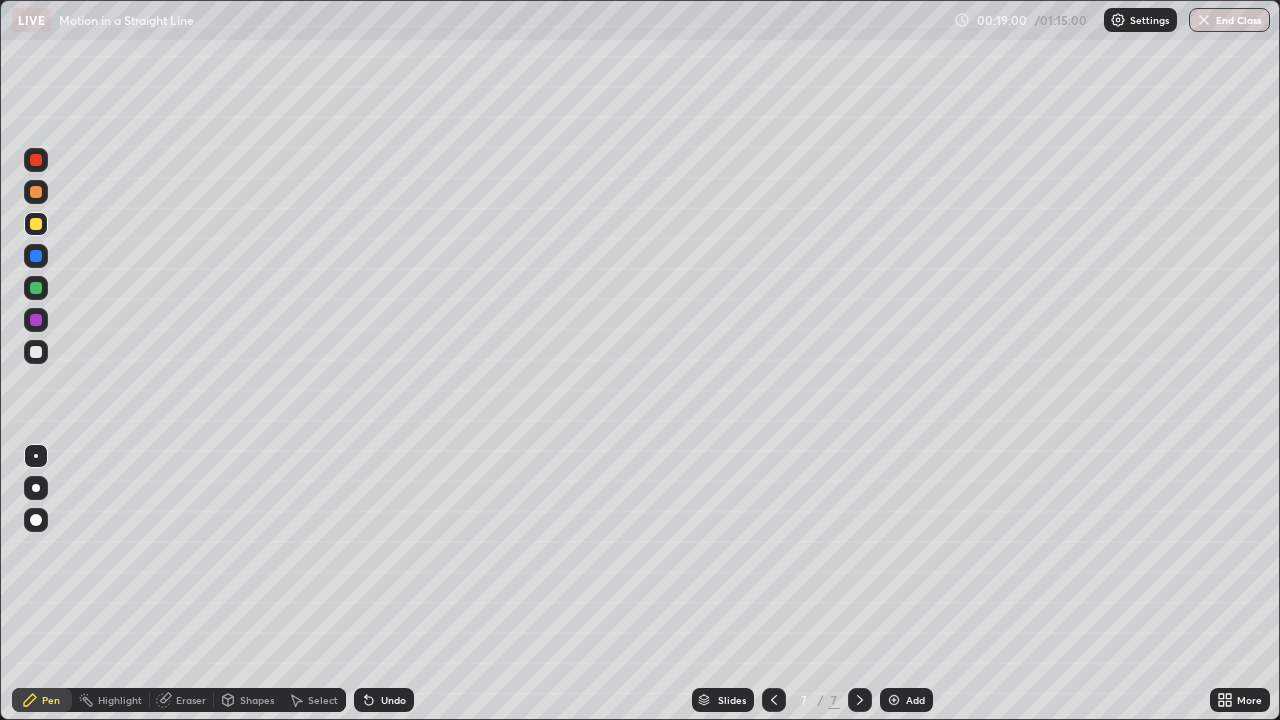 click on "Add" at bounding box center [906, 700] 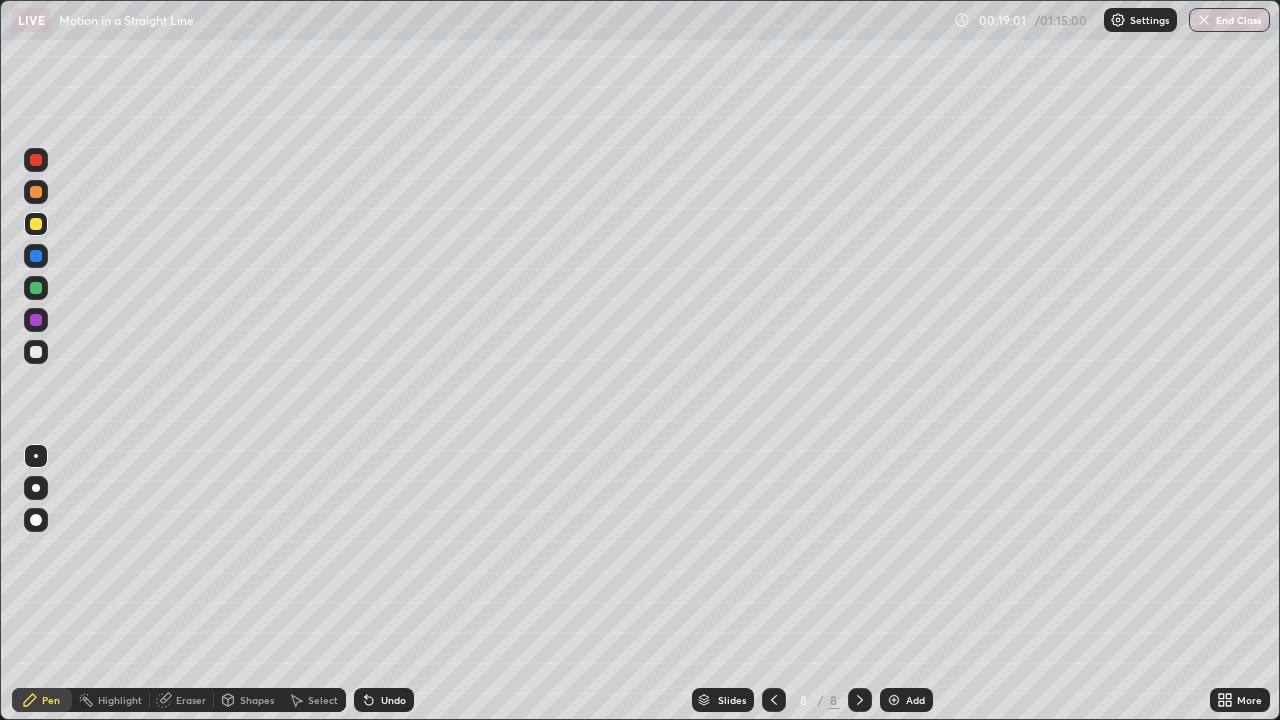 click at bounding box center [36, 352] 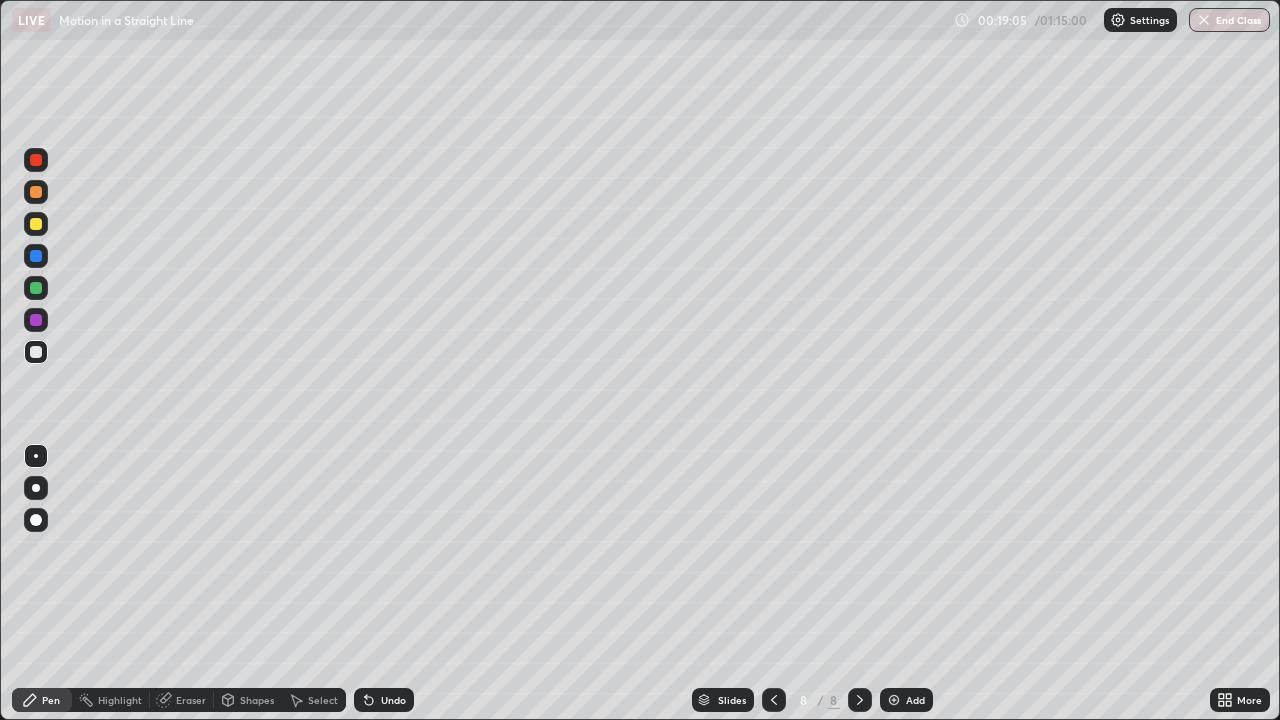 click on "Shapes" at bounding box center [257, 700] 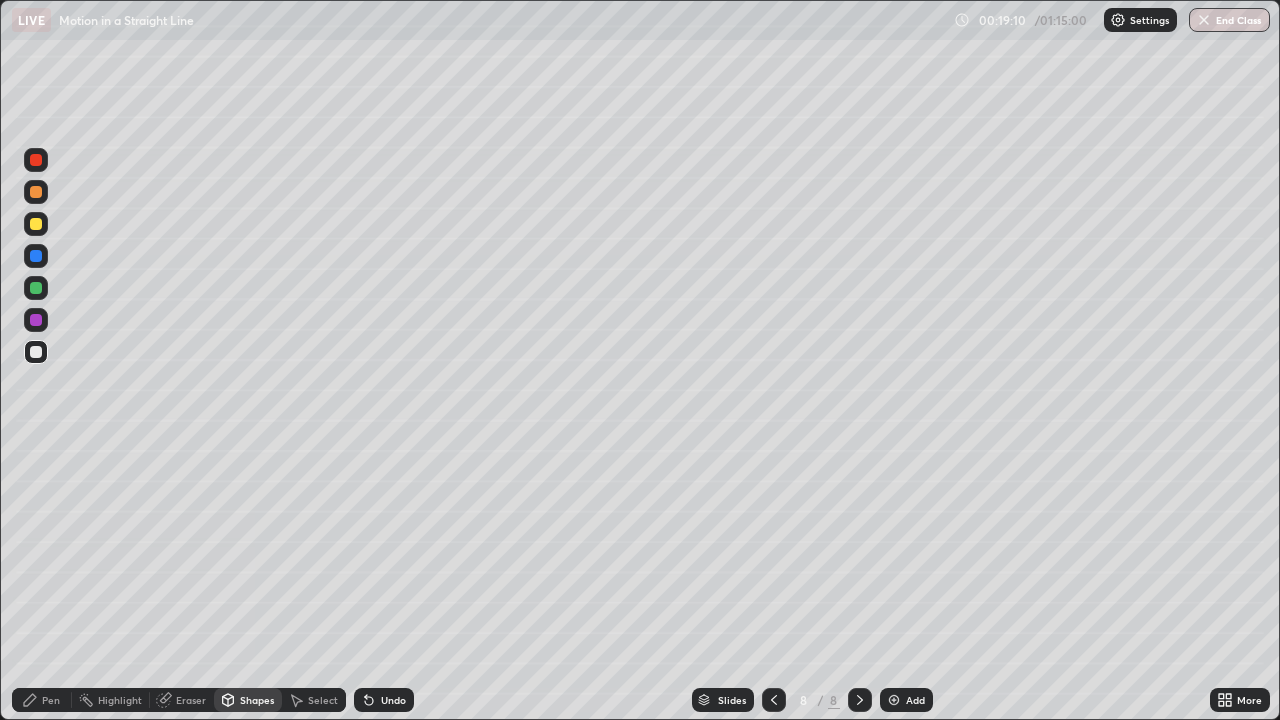 click on "Pen" at bounding box center [42, 700] 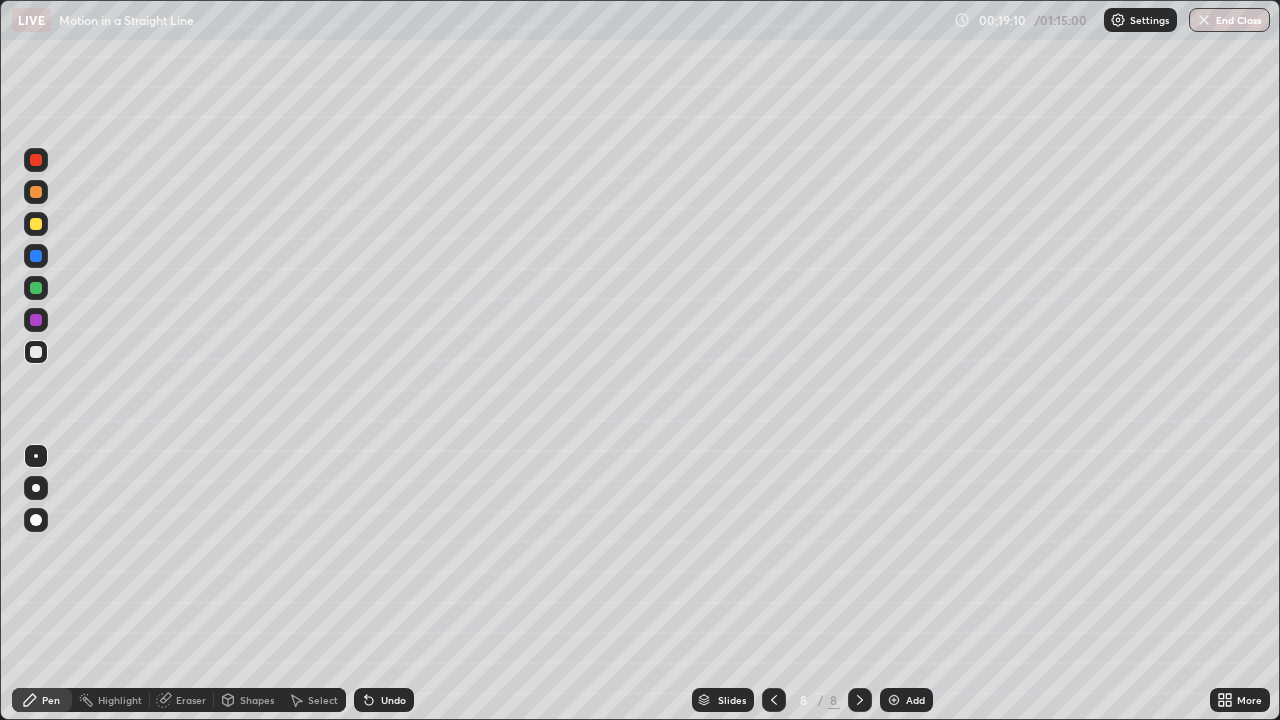 click at bounding box center (36, 520) 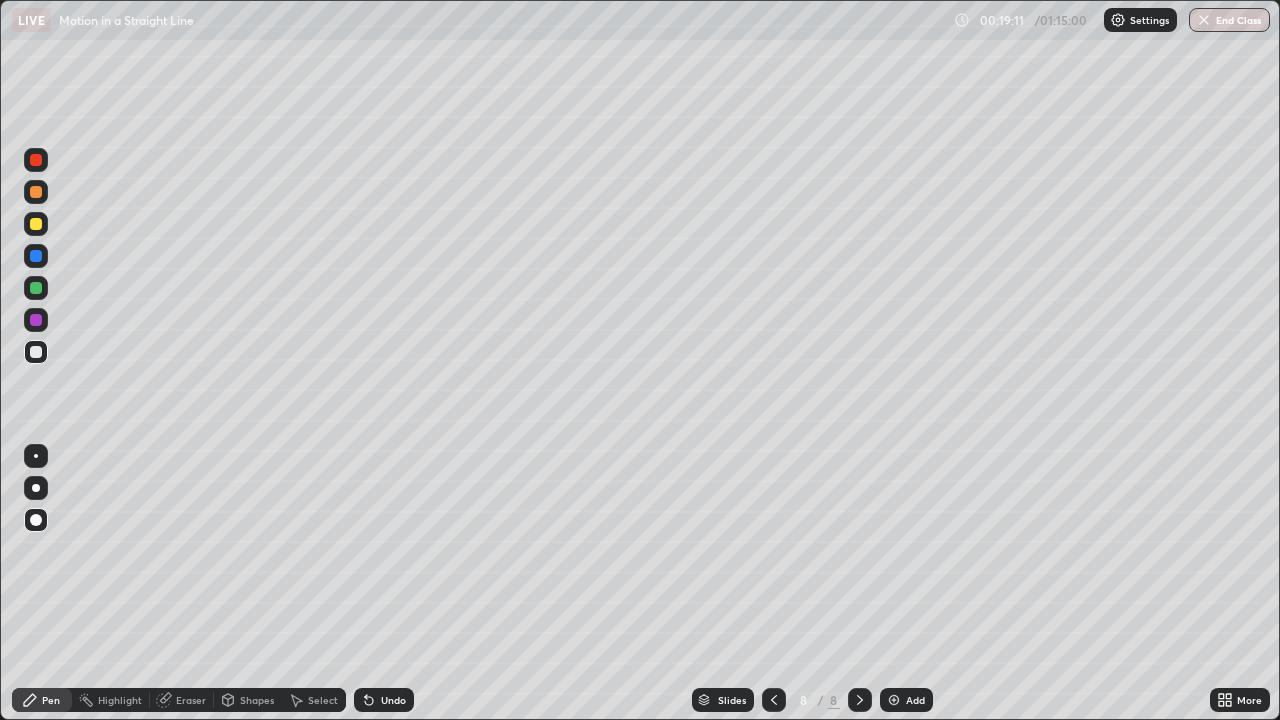 click on "Shapes" at bounding box center (248, 700) 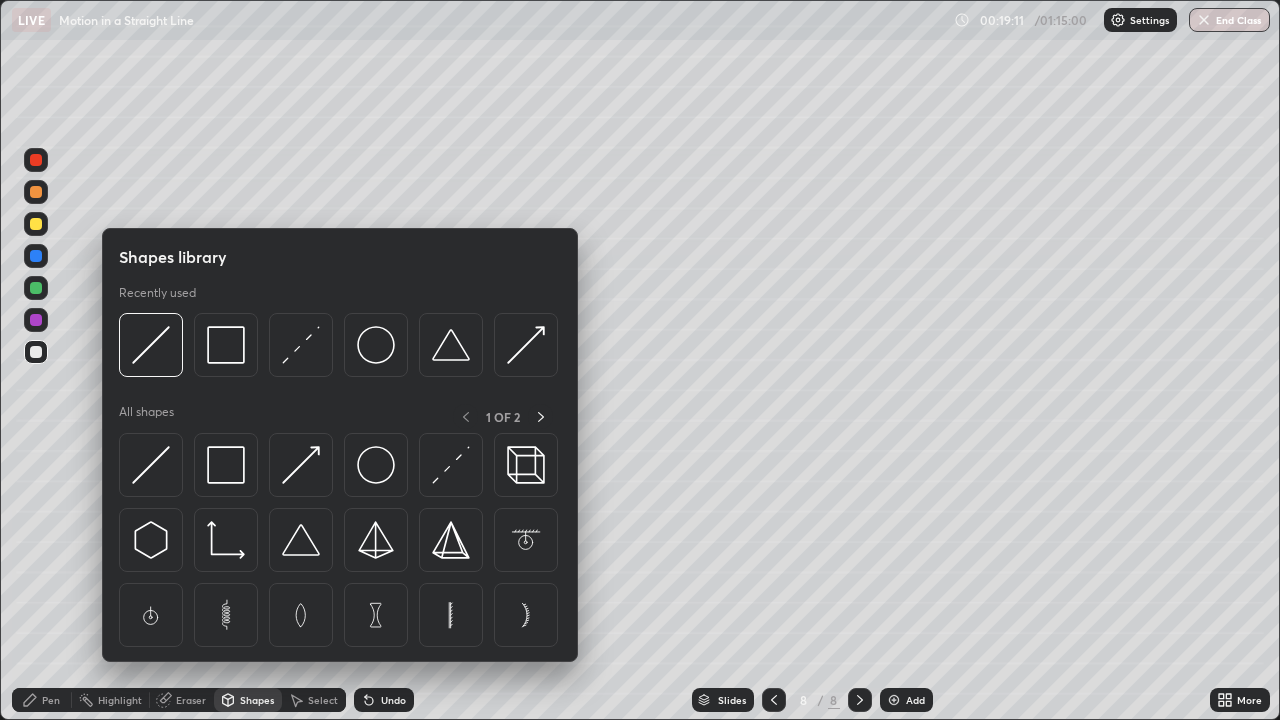 click on "Shapes" at bounding box center [257, 700] 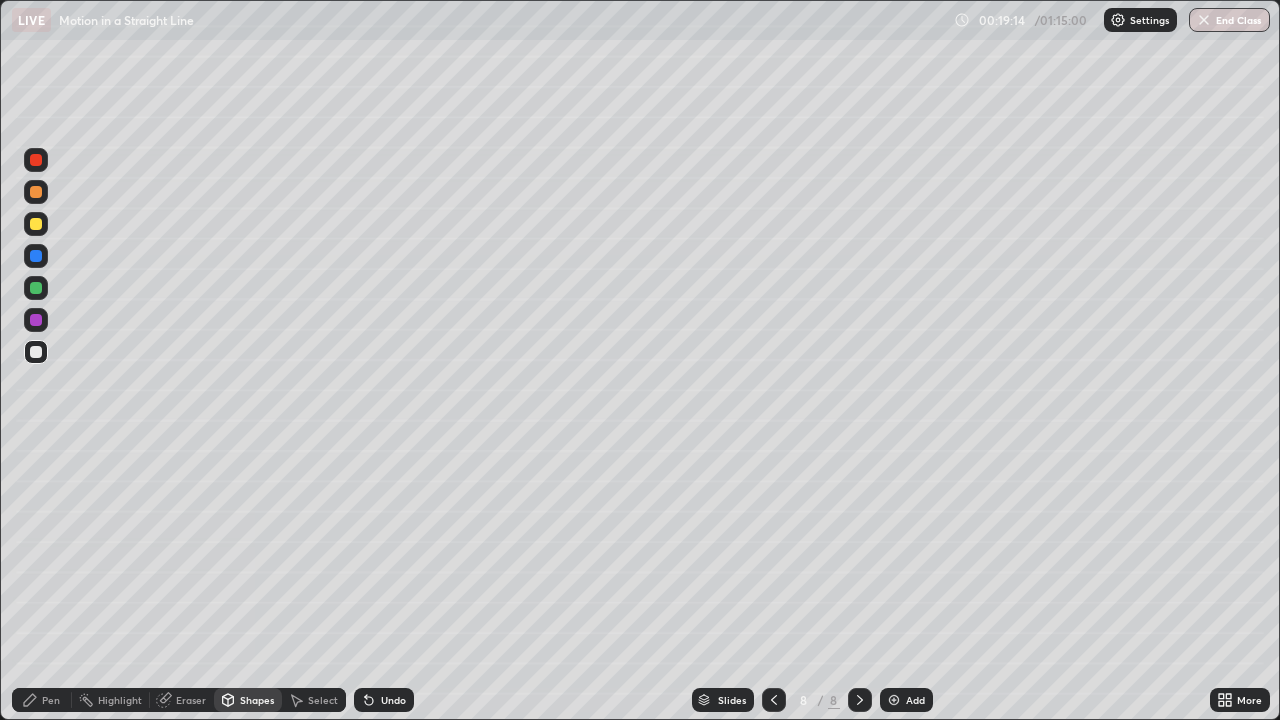 click on "Pen" at bounding box center [51, 700] 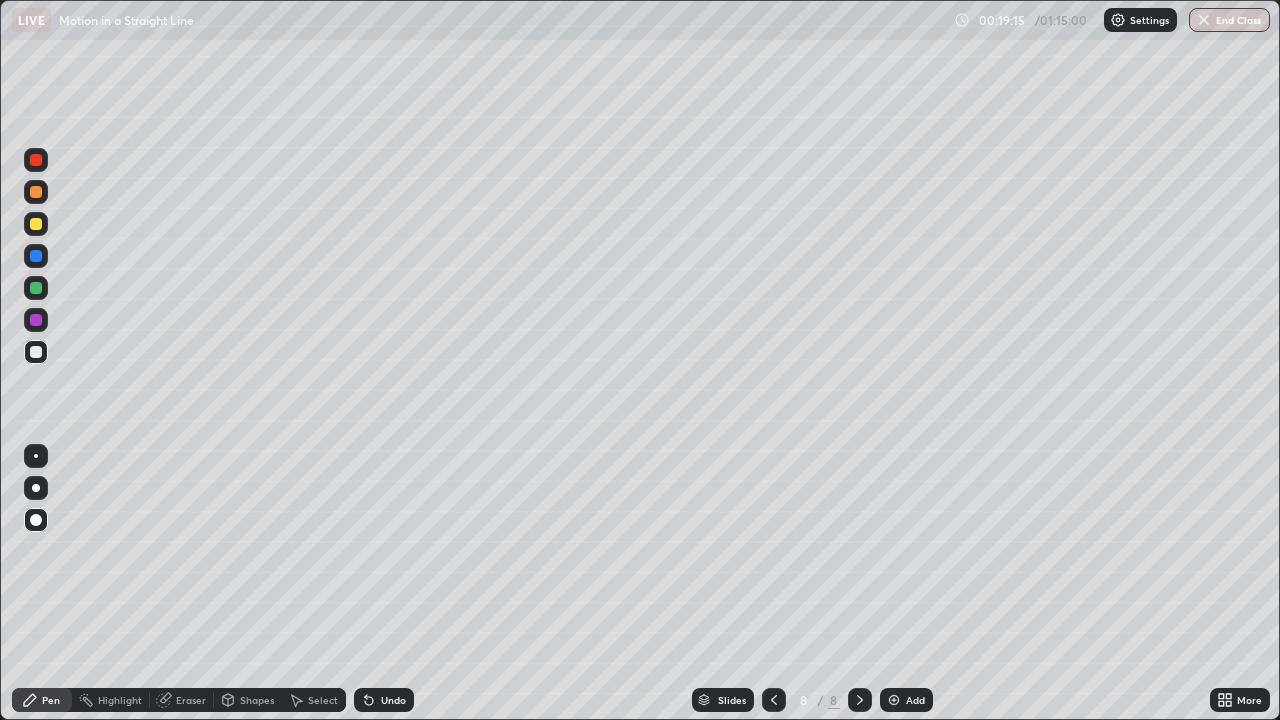 click at bounding box center (36, 456) 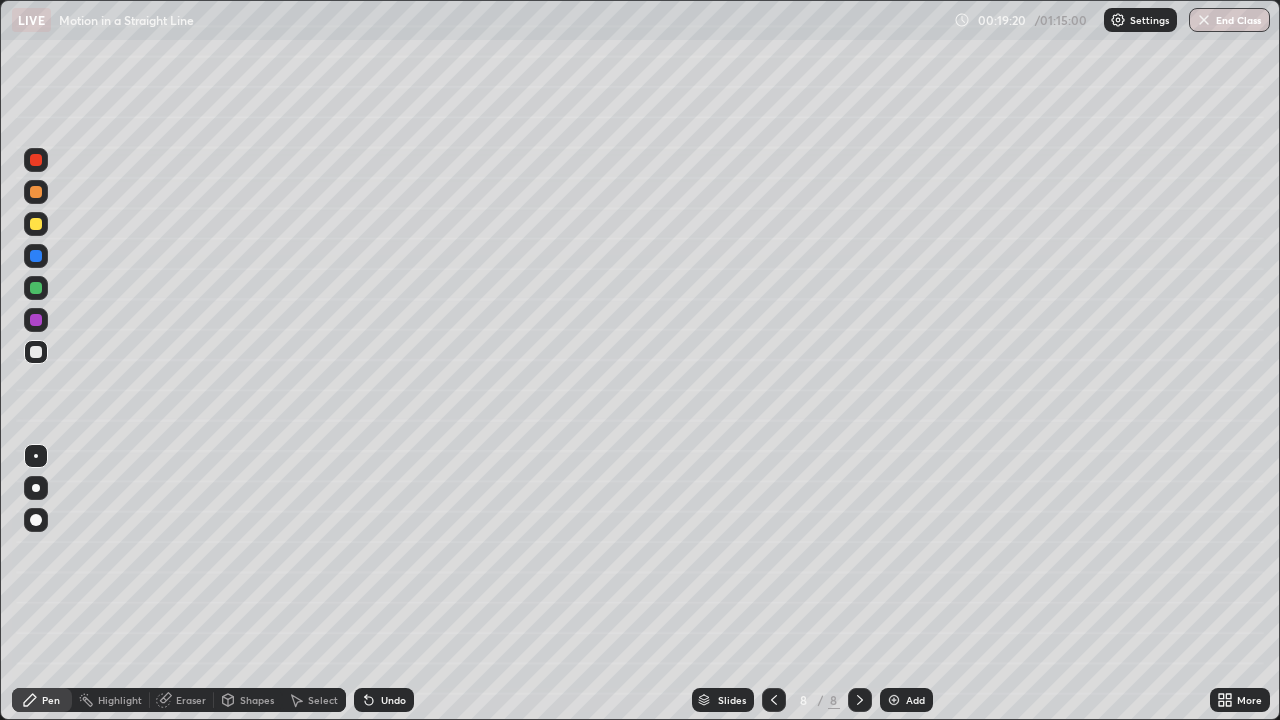 click at bounding box center [36, 224] 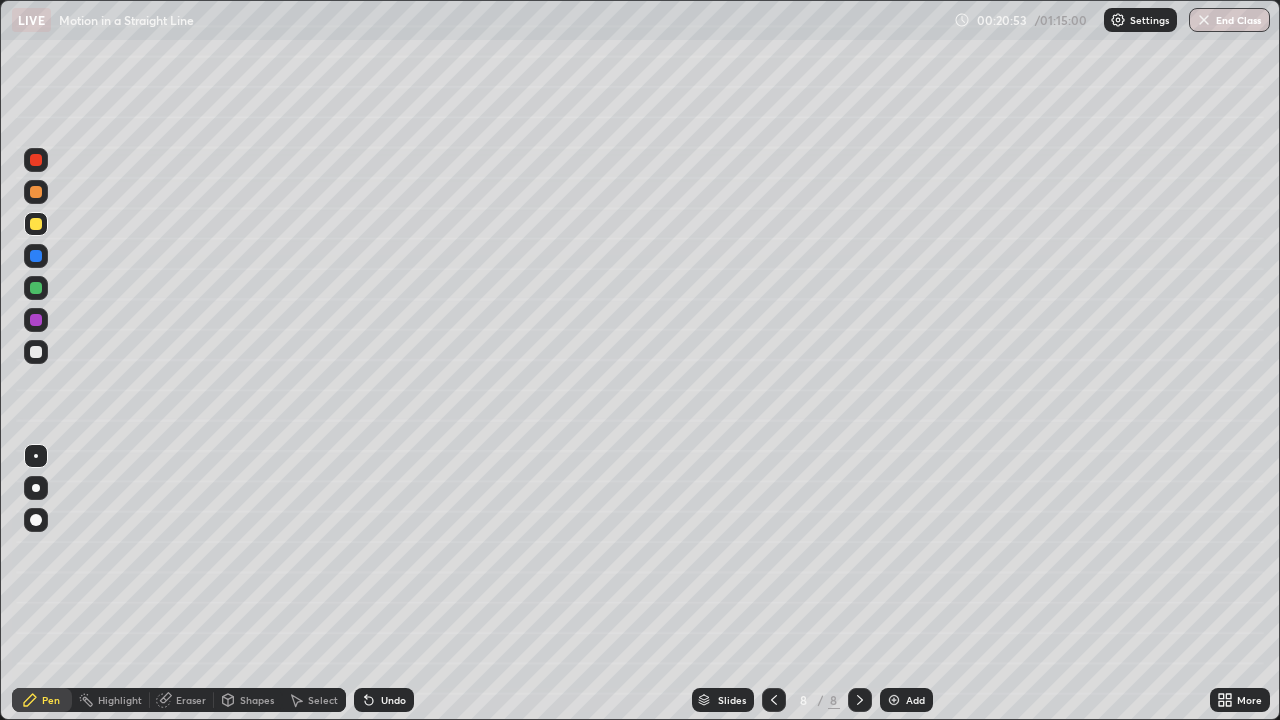 click at bounding box center (36, 288) 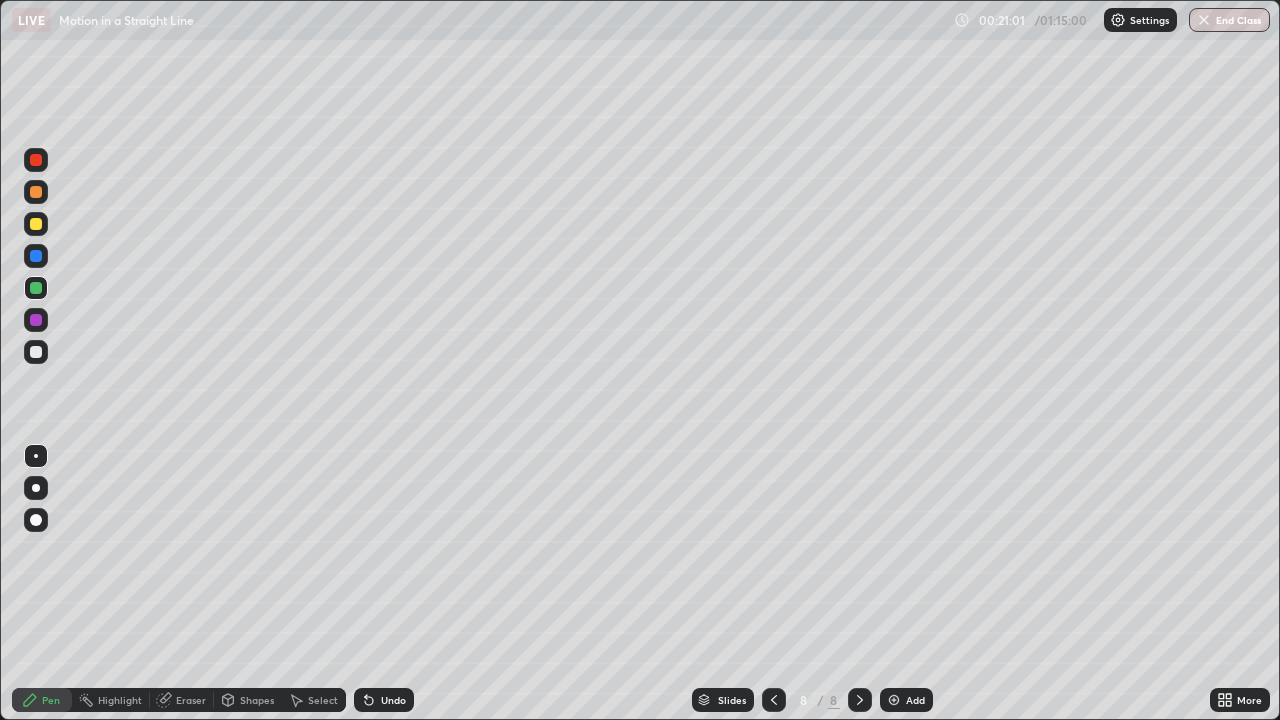 click at bounding box center (36, 224) 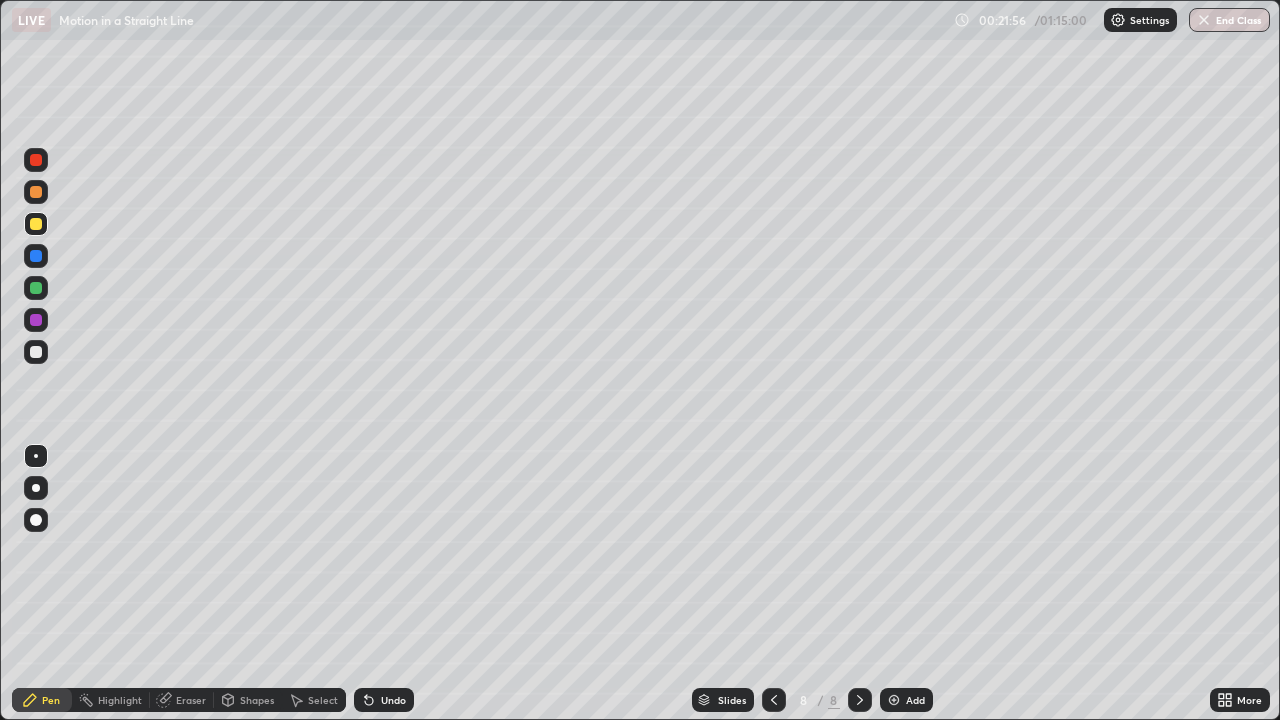 click at bounding box center [36, 352] 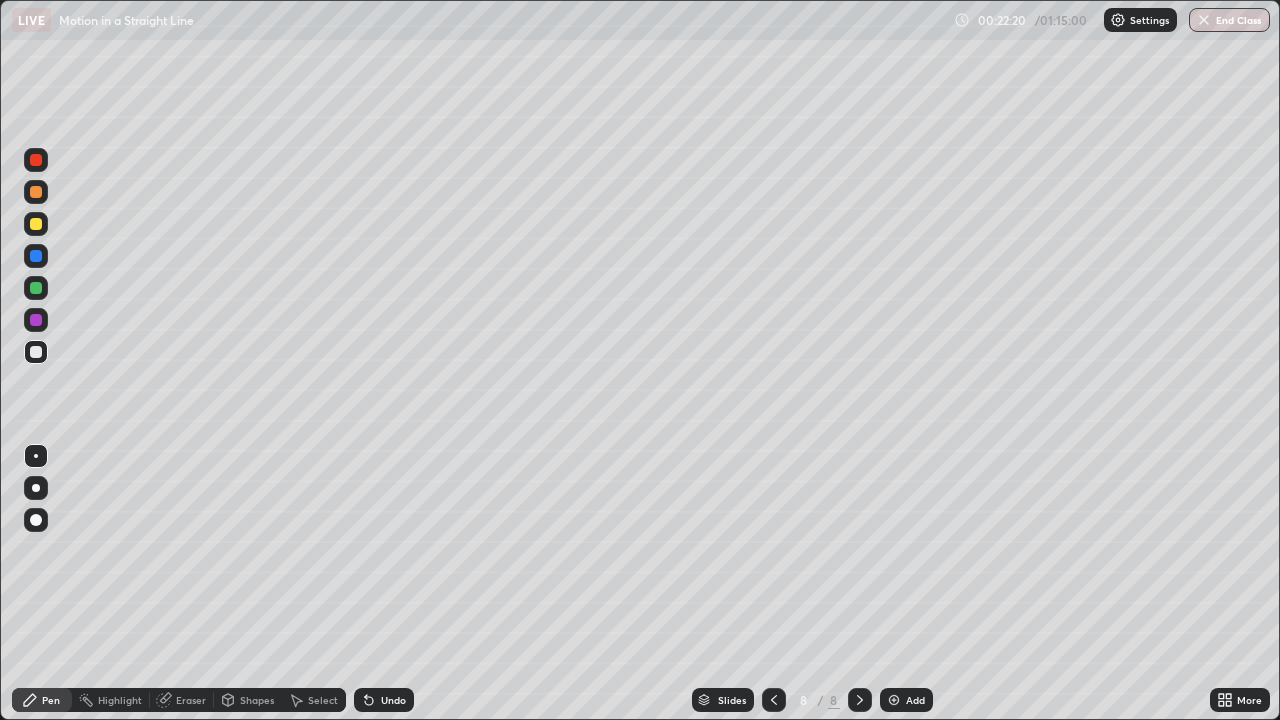 click on "Undo" at bounding box center [393, 700] 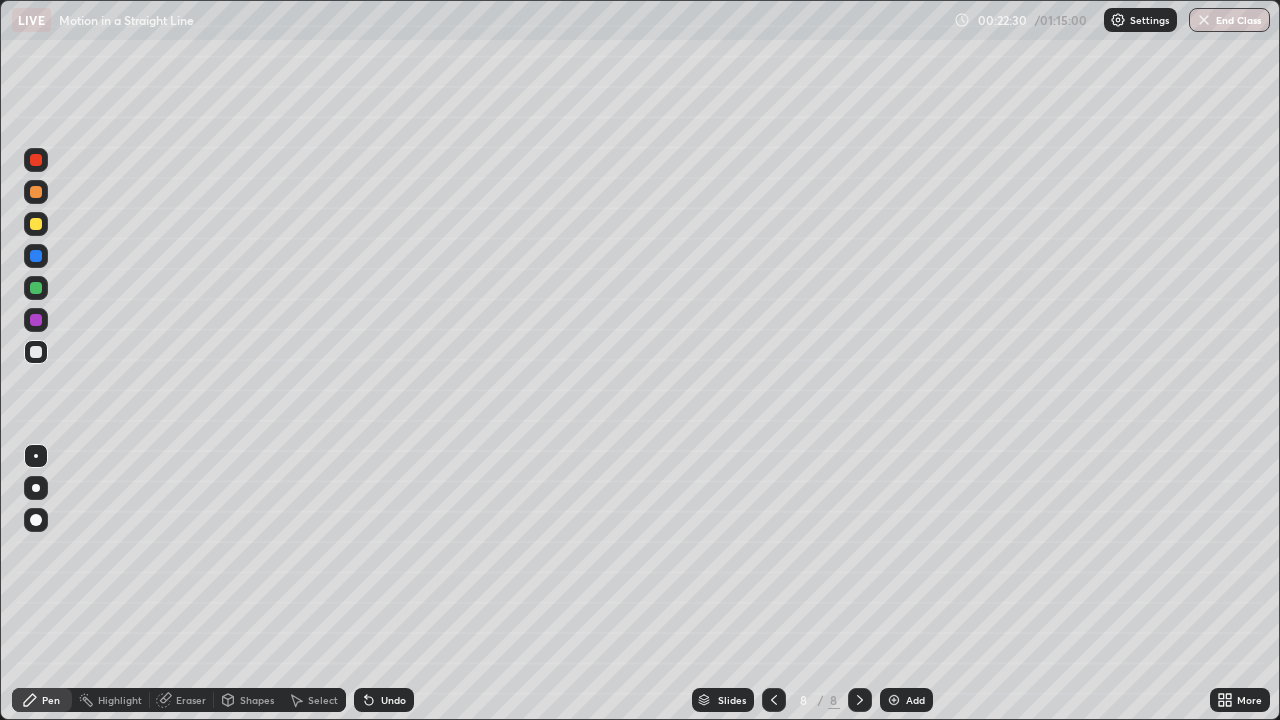 click at bounding box center (36, 224) 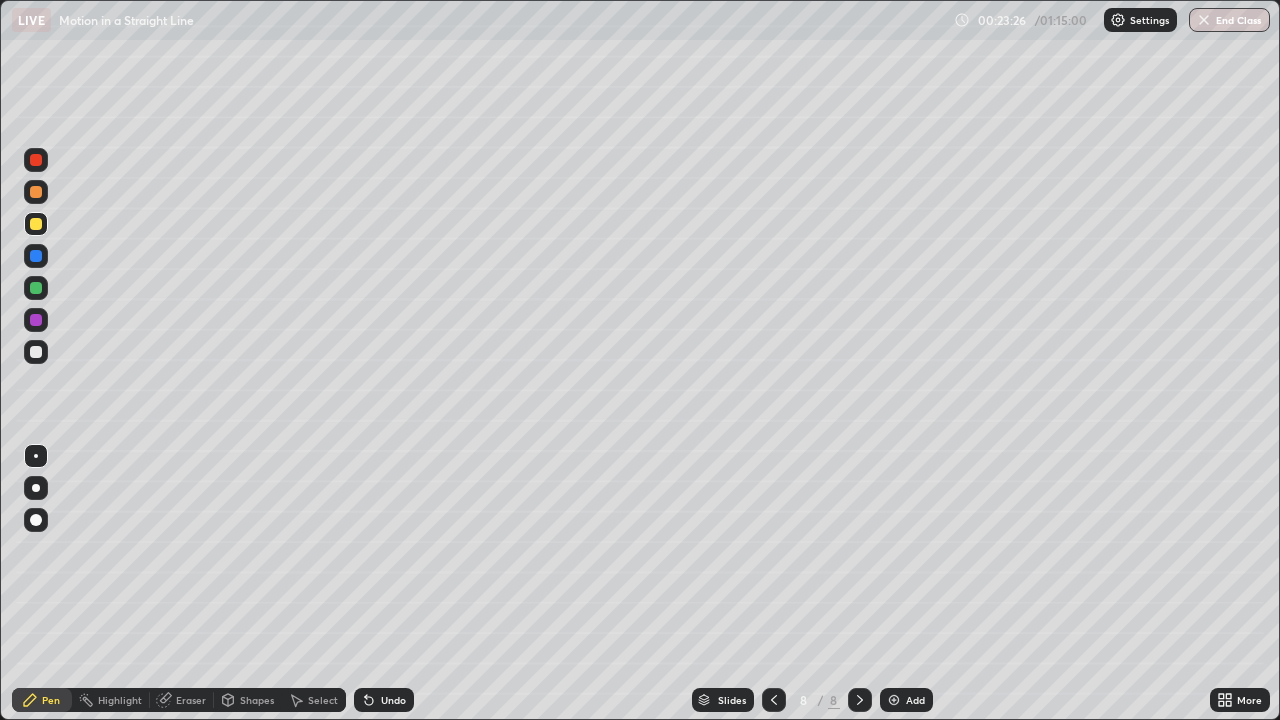 click at bounding box center [36, 288] 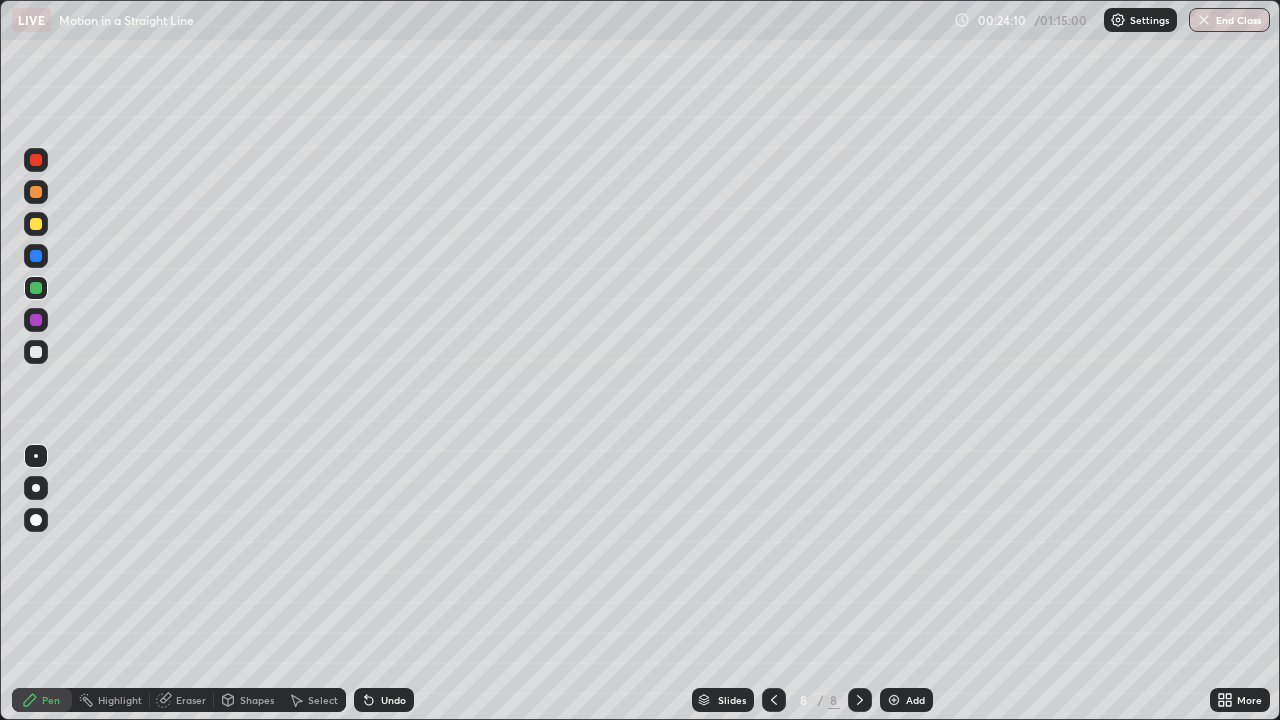 click on "Shapes" at bounding box center [248, 700] 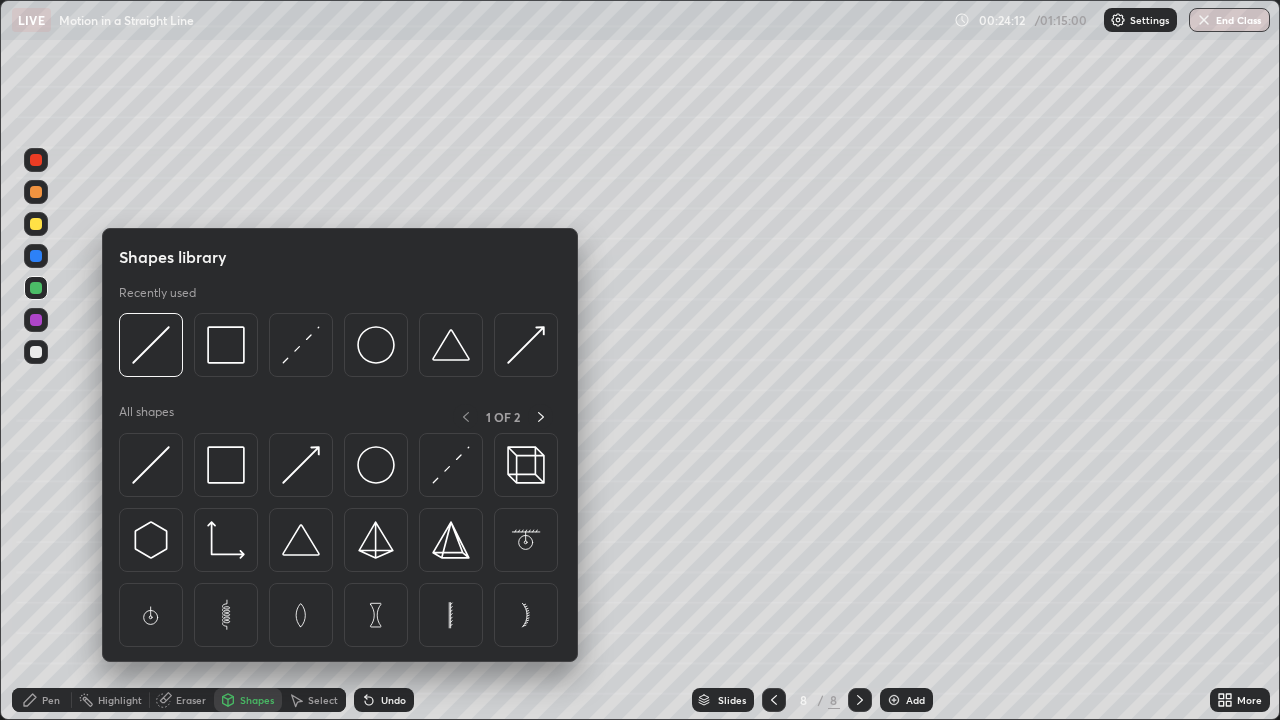 click on "Eraser" at bounding box center [191, 700] 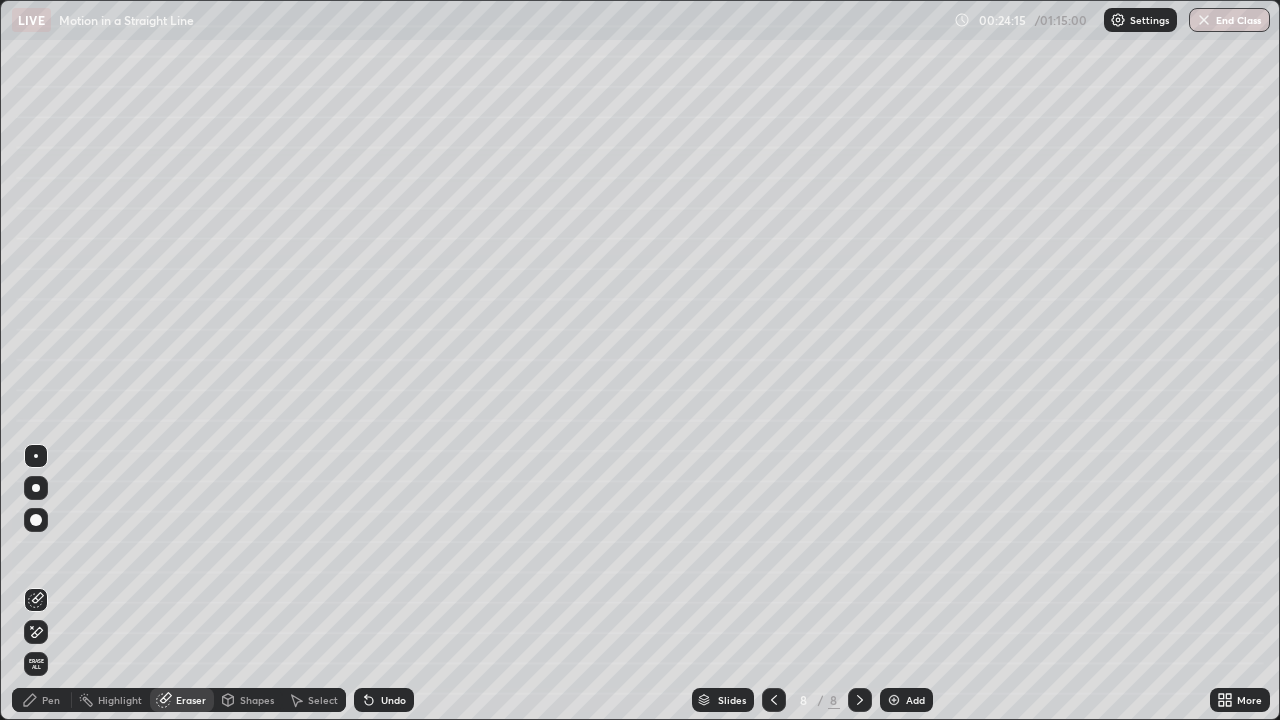 click on "Pen" at bounding box center [51, 700] 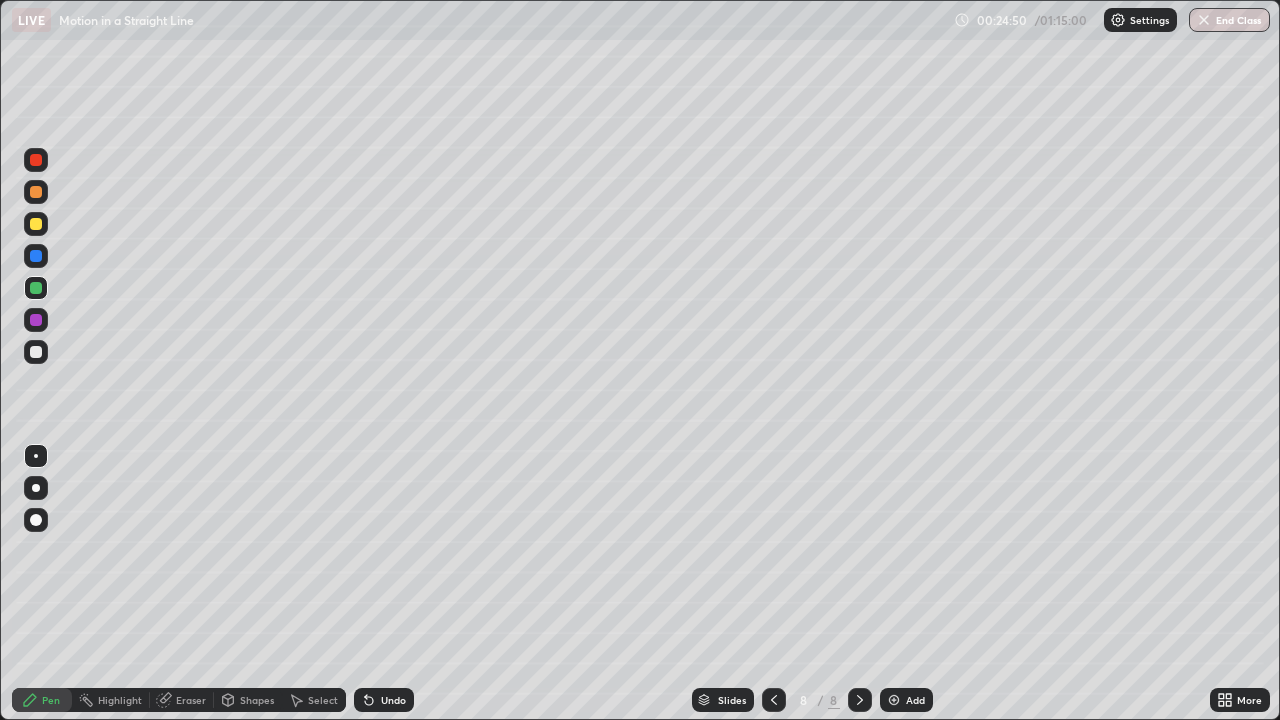 click at bounding box center (894, 700) 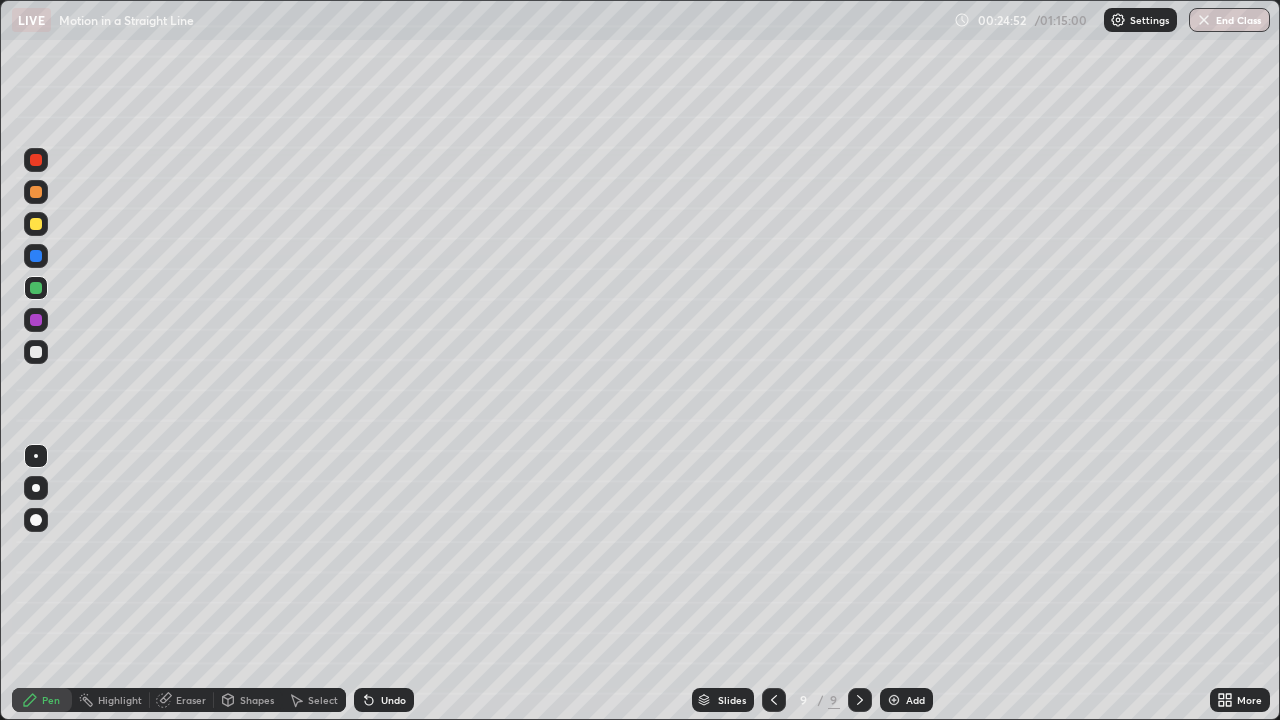 click at bounding box center [36, 352] 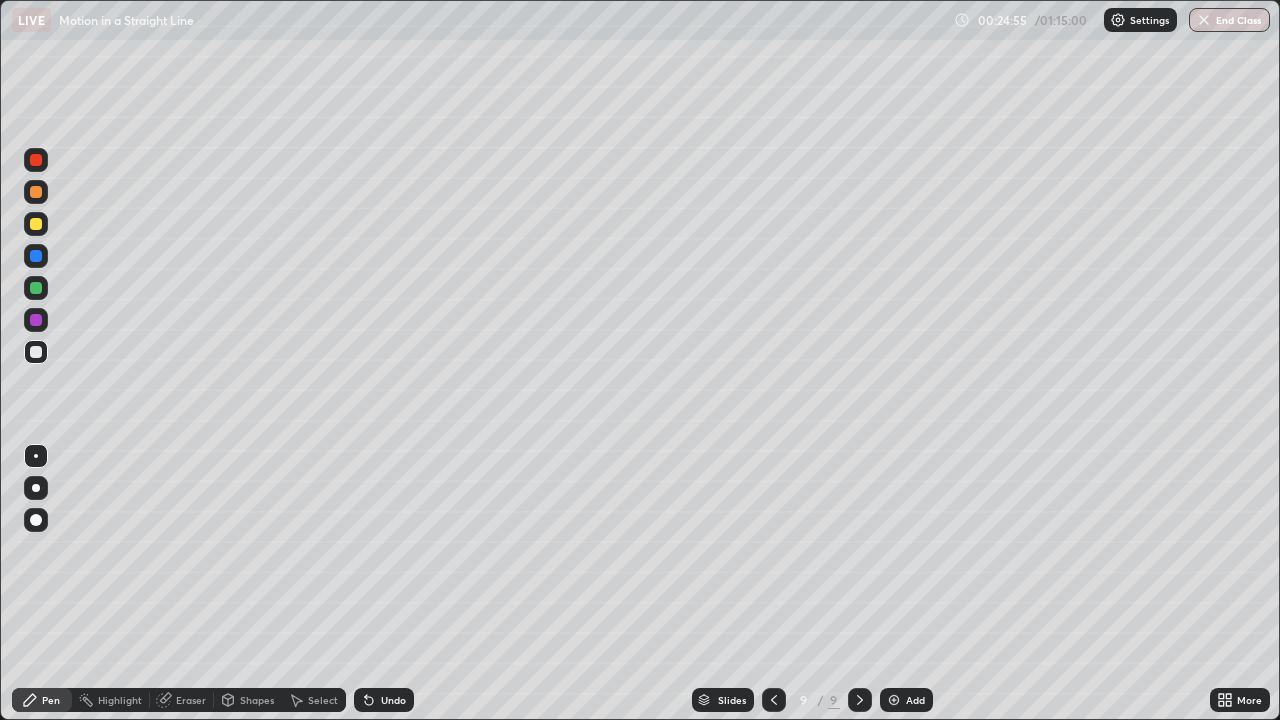 click on "Shapes" at bounding box center [257, 700] 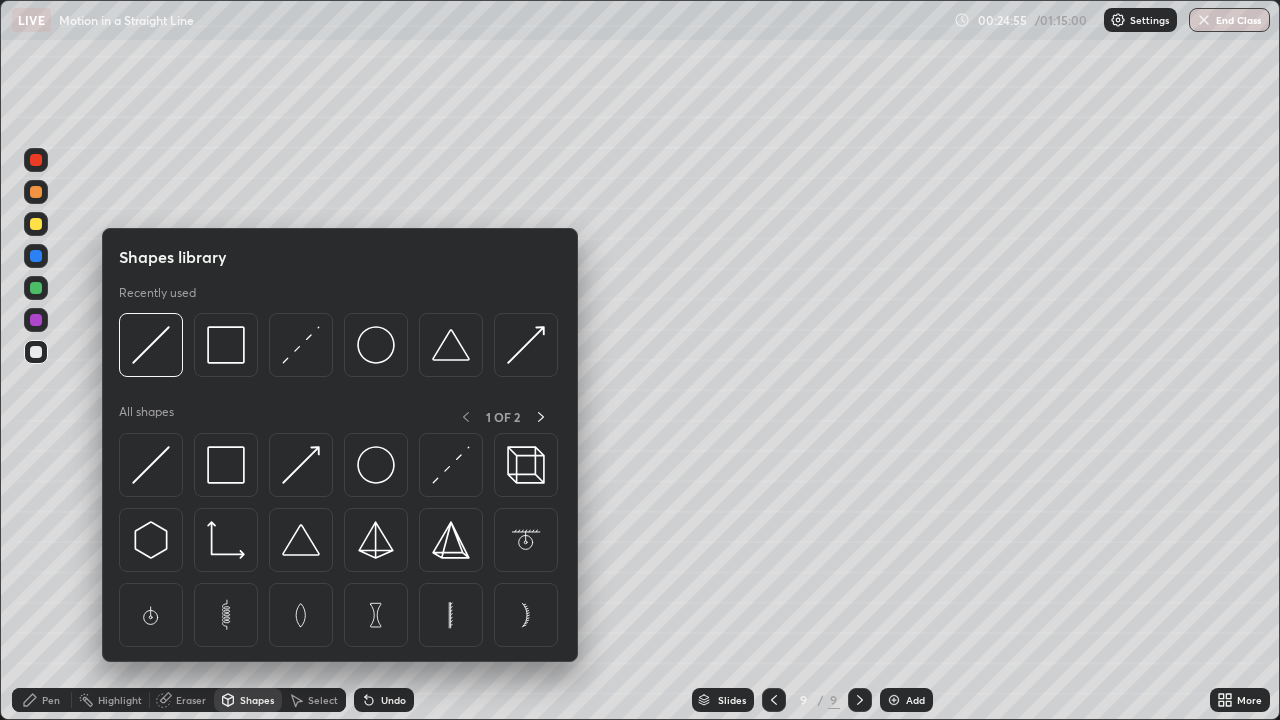 click on "Shapes" at bounding box center [257, 700] 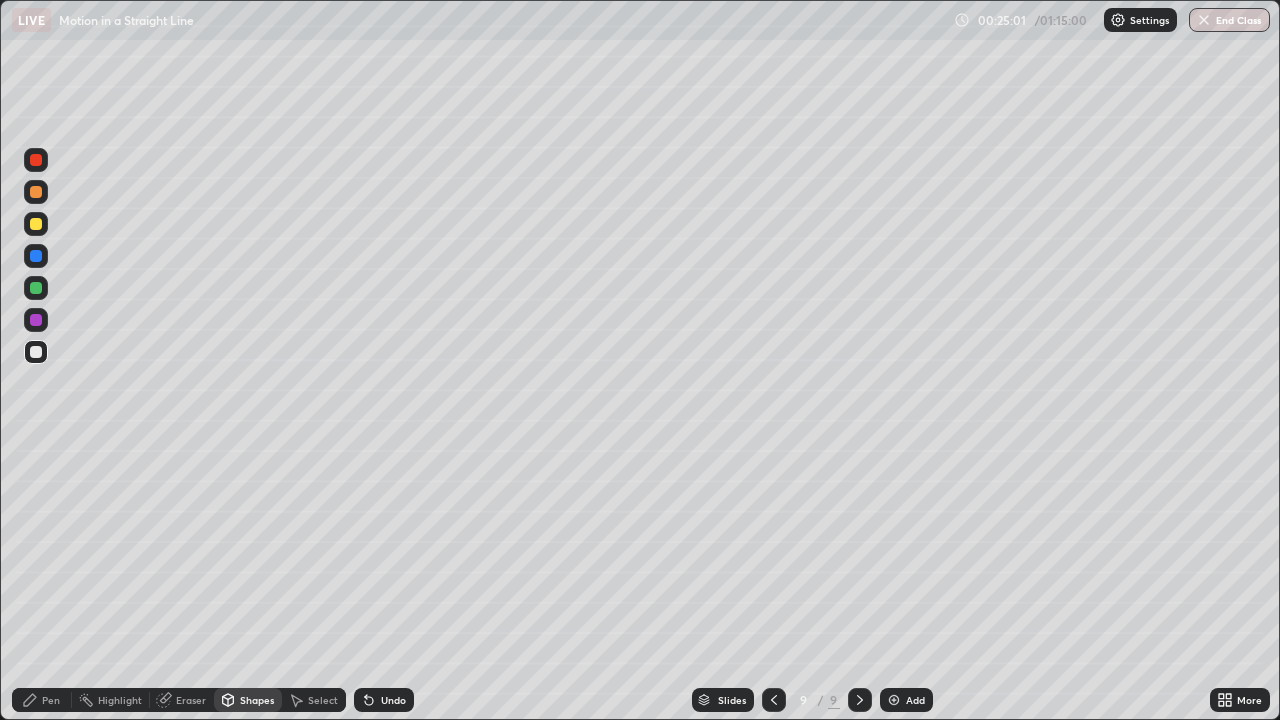 click on "Pen" at bounding box center [42, 700] 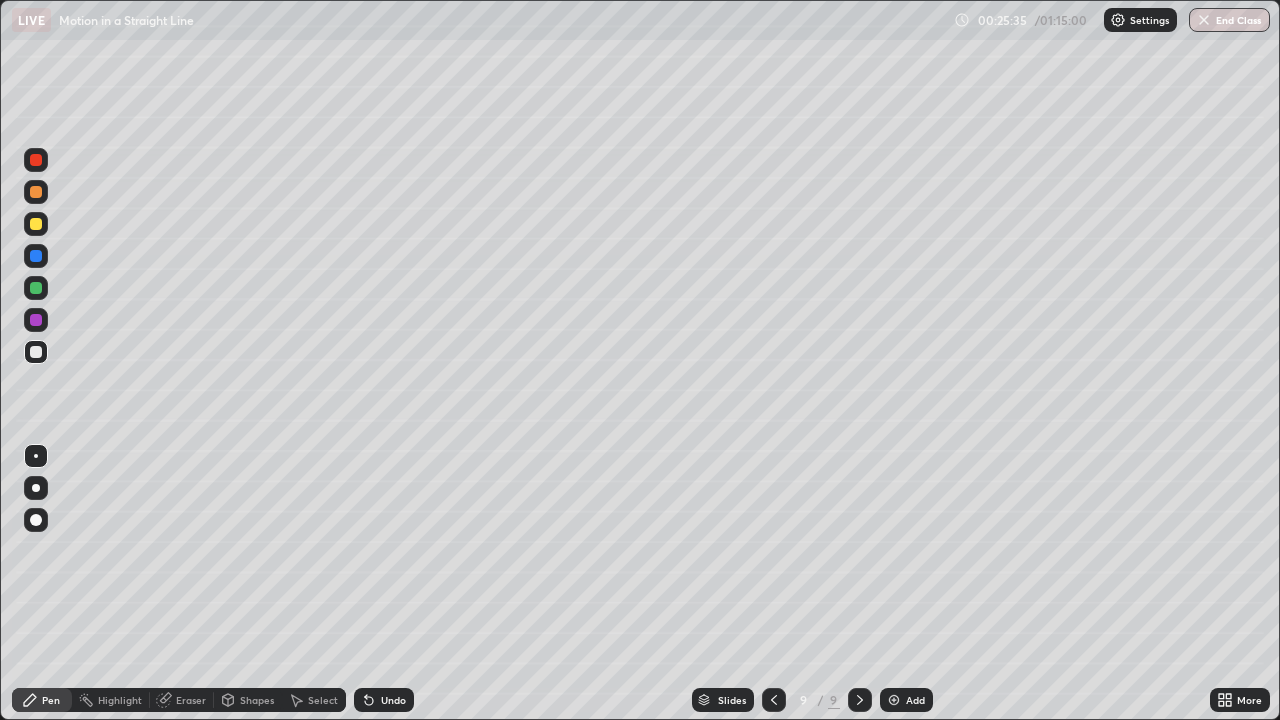 click on "Shapes" at bounding box center [257, 700] 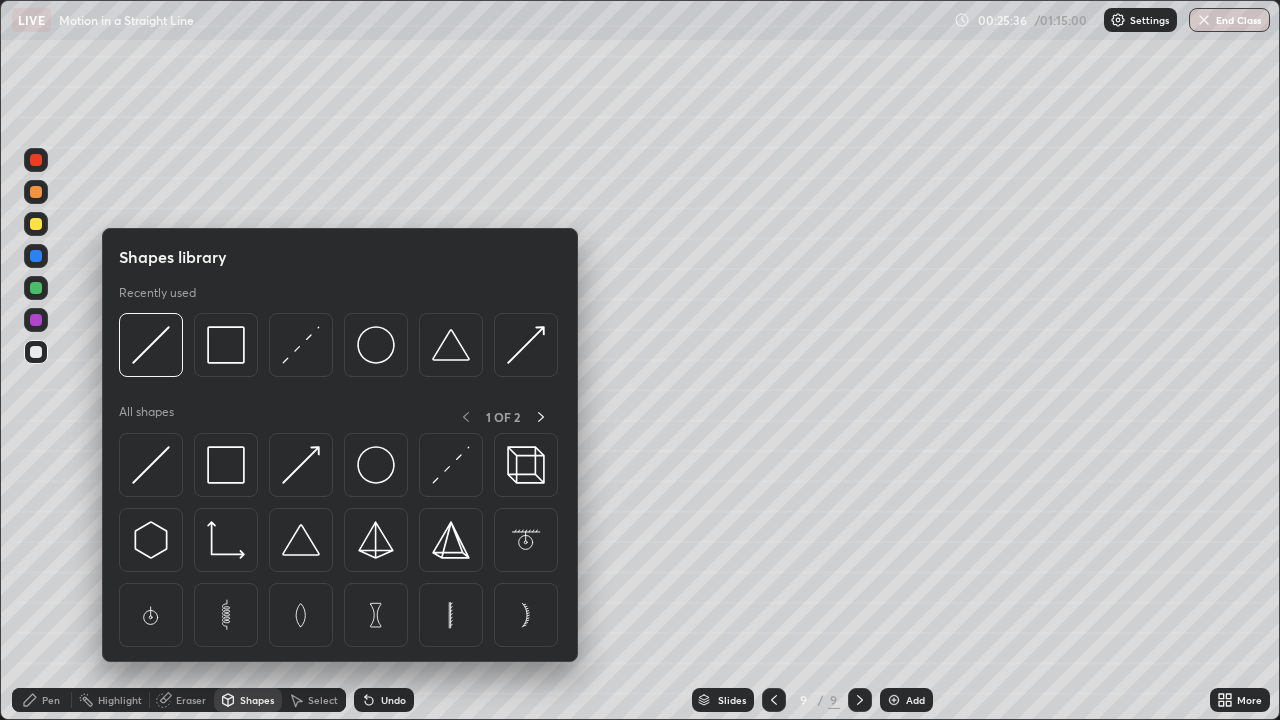 click on "Shapes" at bounding box center (257, 700) 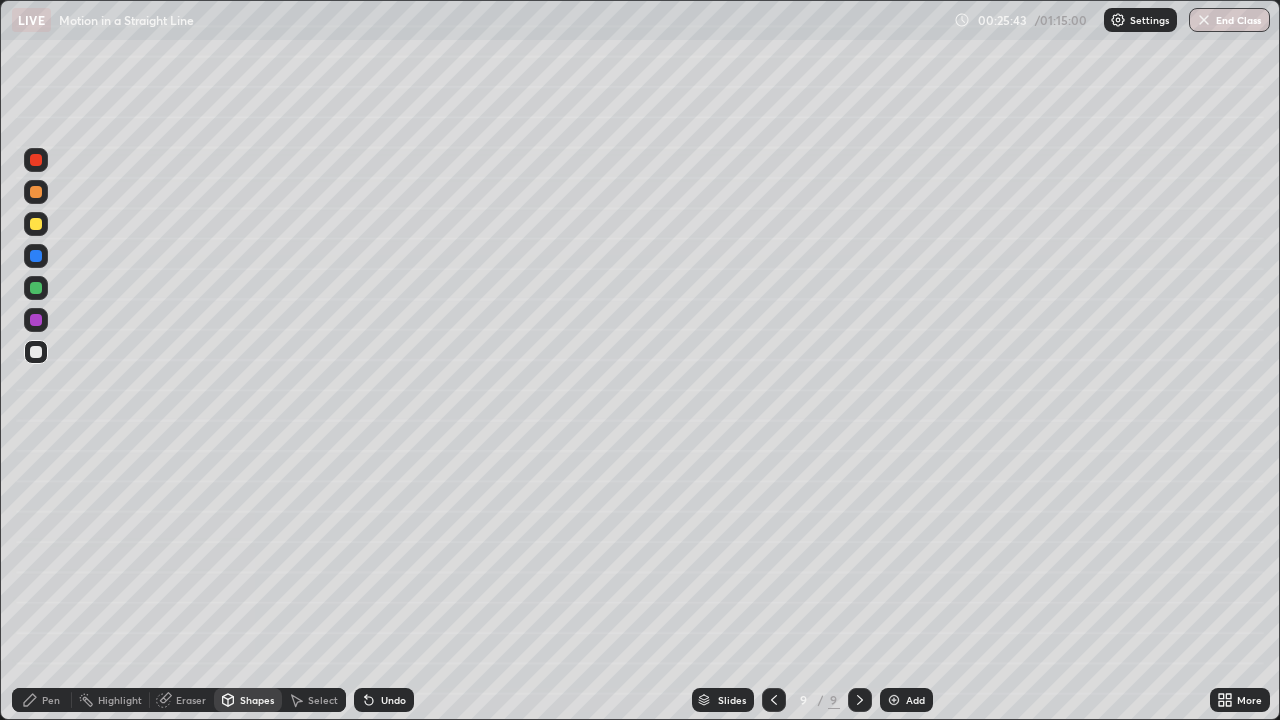 click on "Pen" at bounding box center (51, 700) 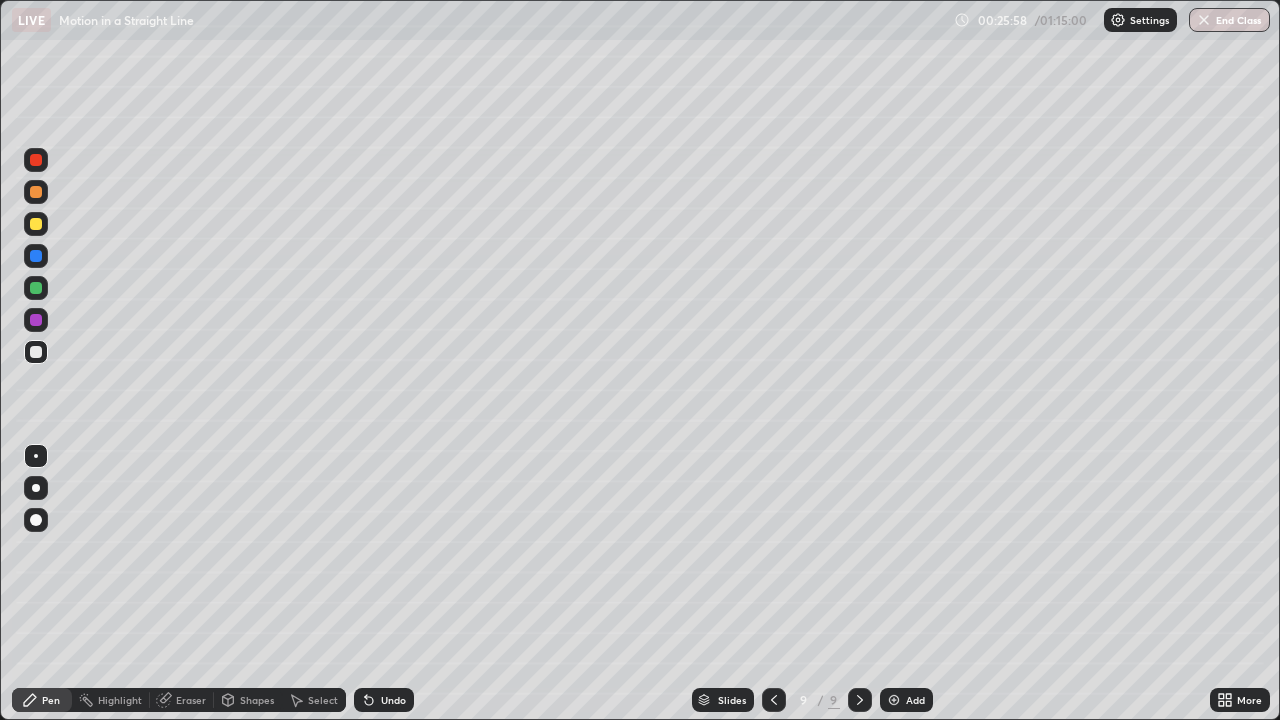click at bounding box center [36, 320] 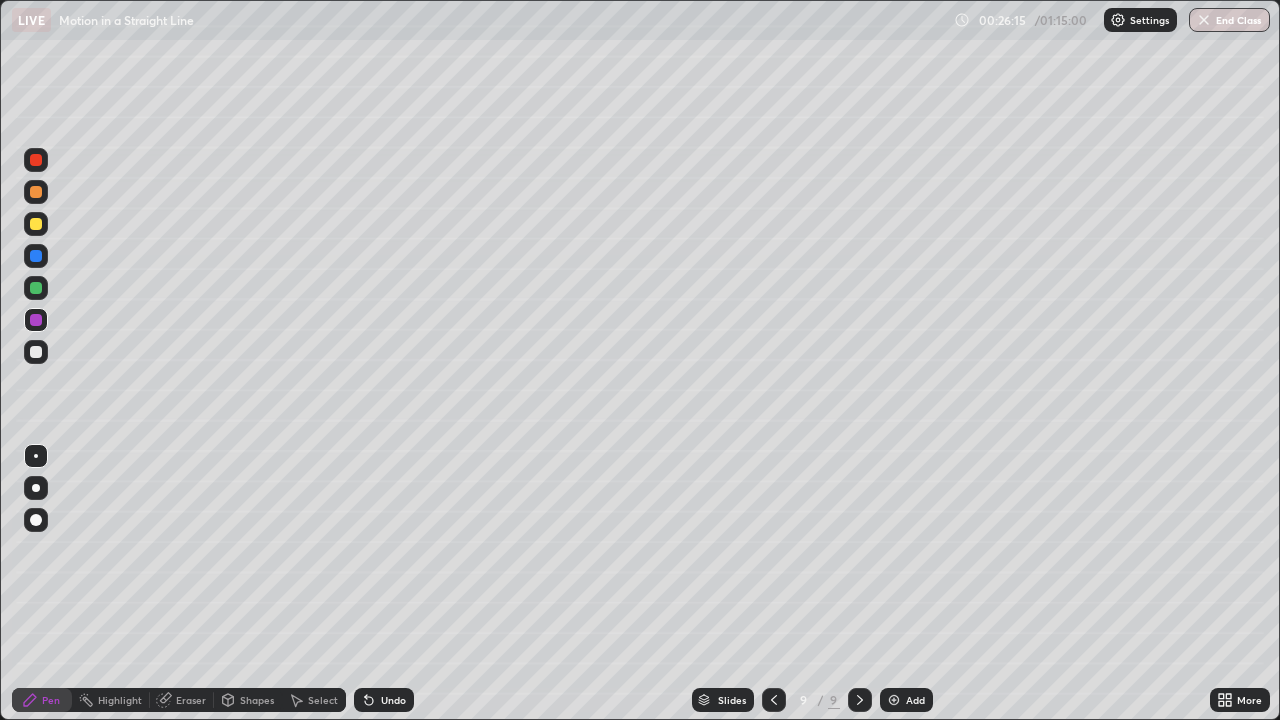 click at bounding box center (36, 224) 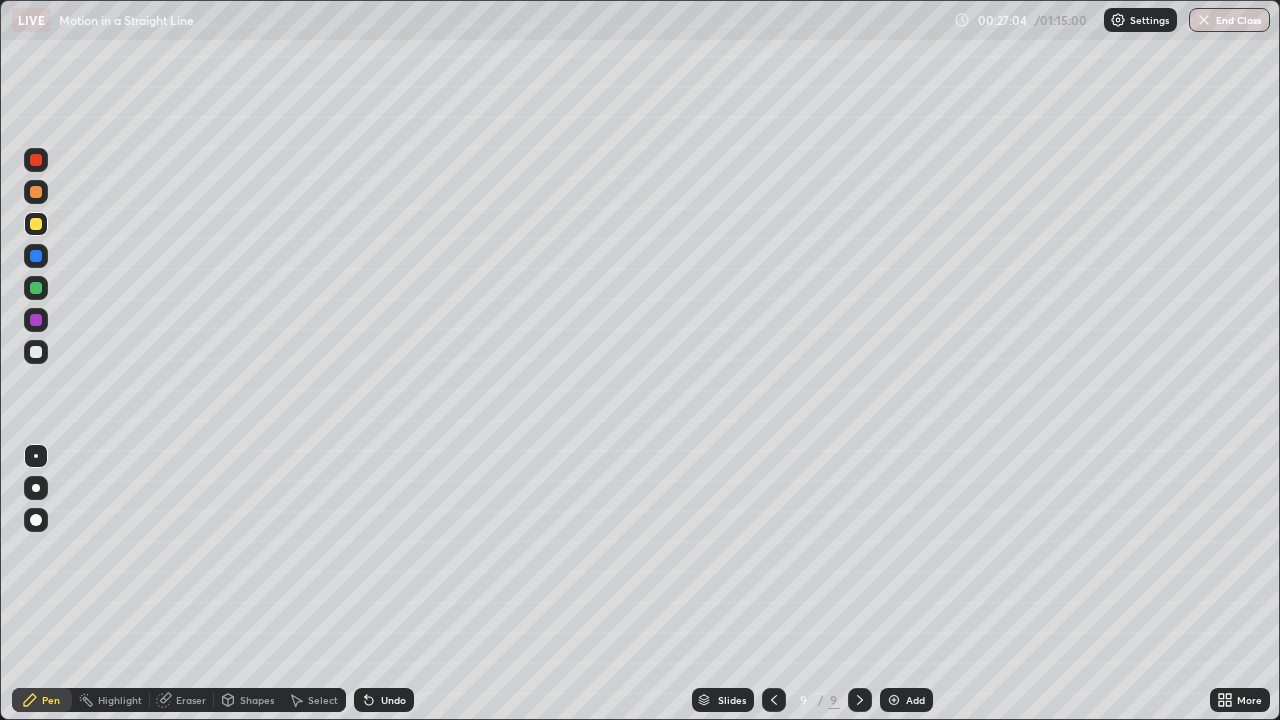click at bounding box center [36, 352] 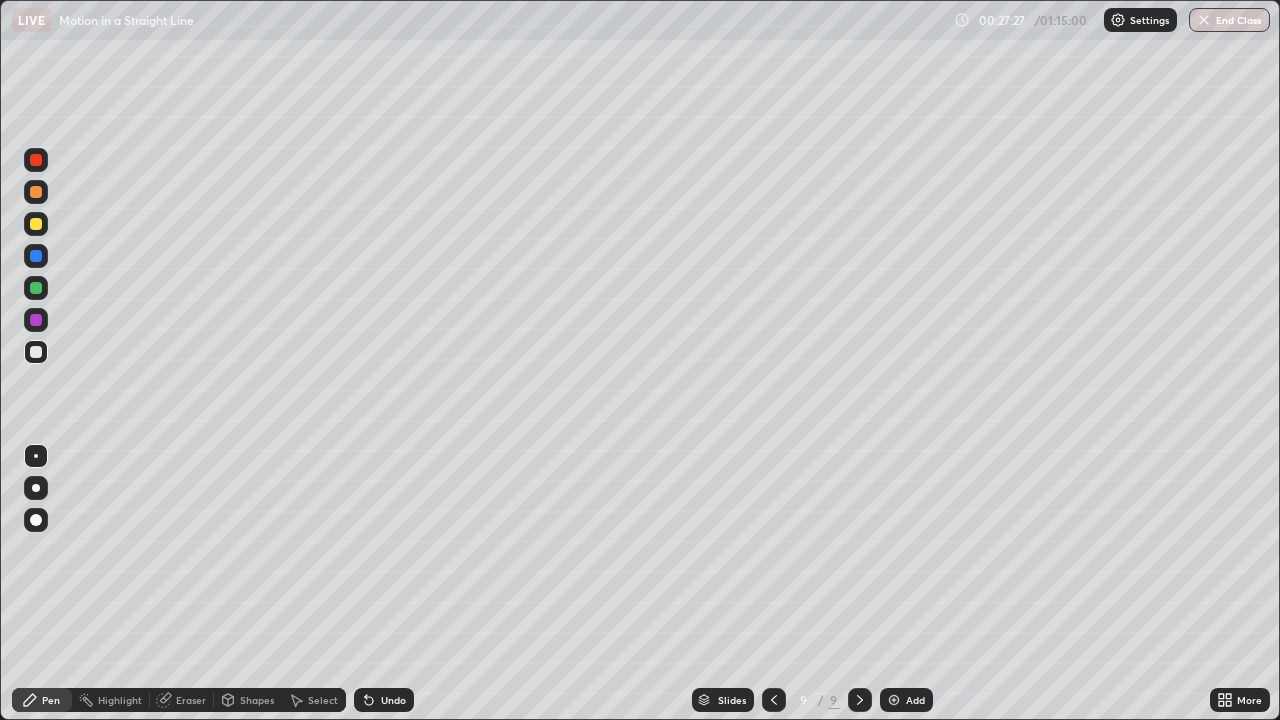 click at bounding box center (36, 224) 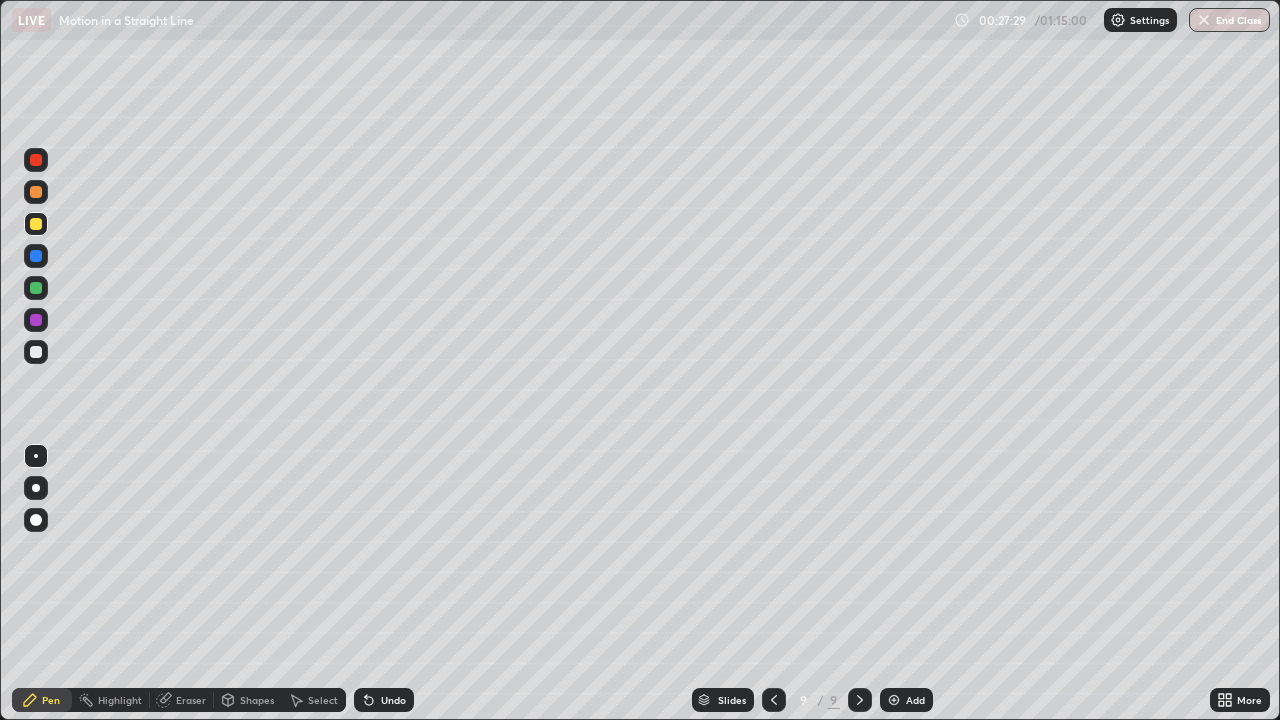 click on "Shapes" at bounding box center (248, 700) 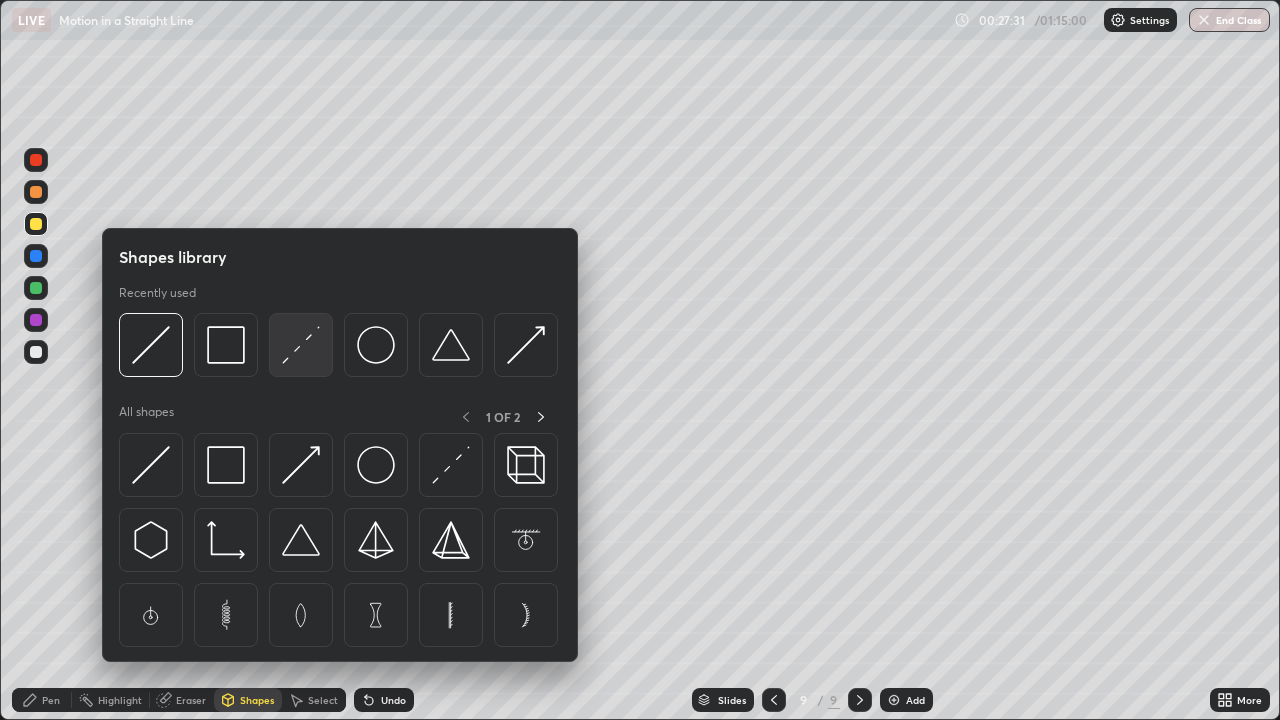 click at bounding box center (301, 345) 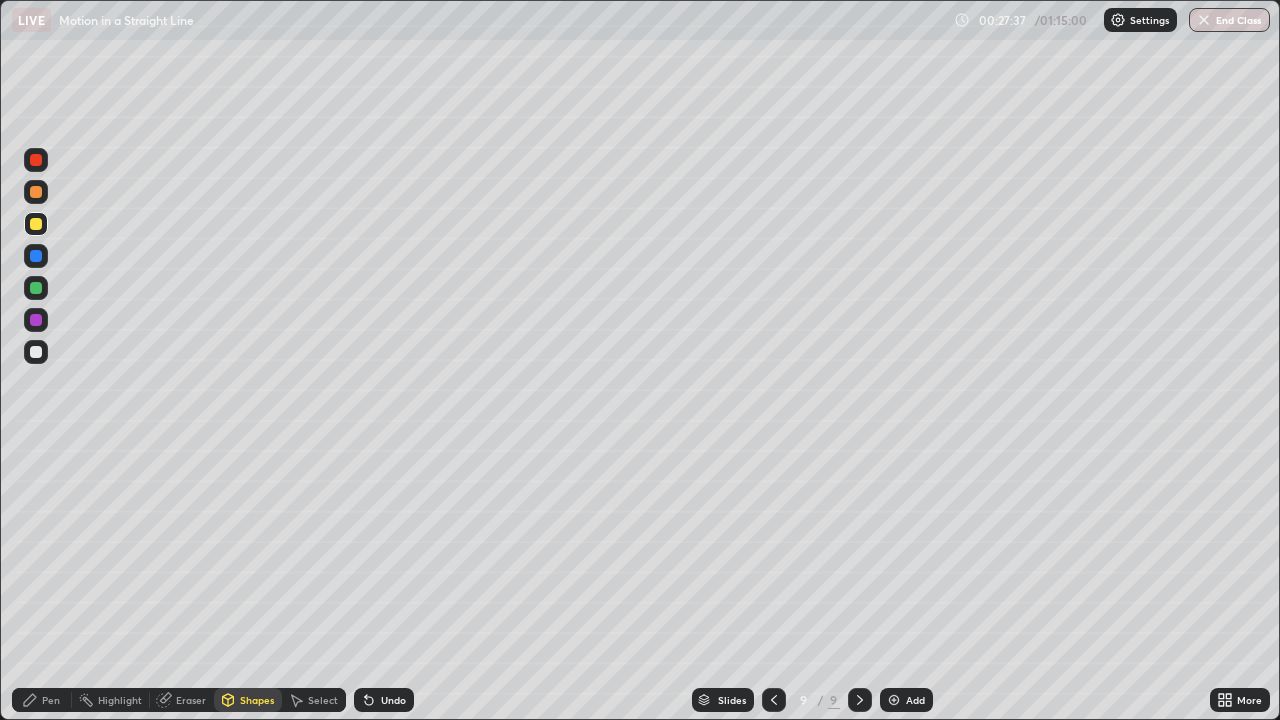 click on "Pen" at bounding box center [51, 700] 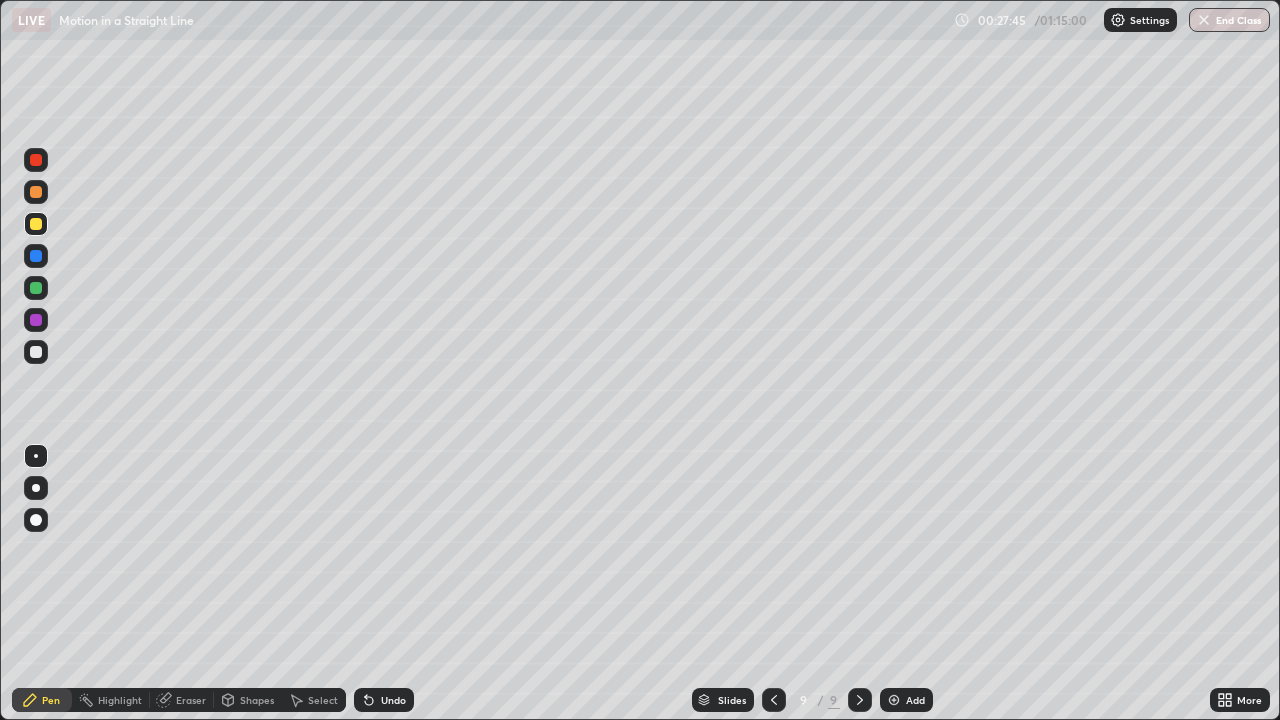 click at bounding box center (36, 320) 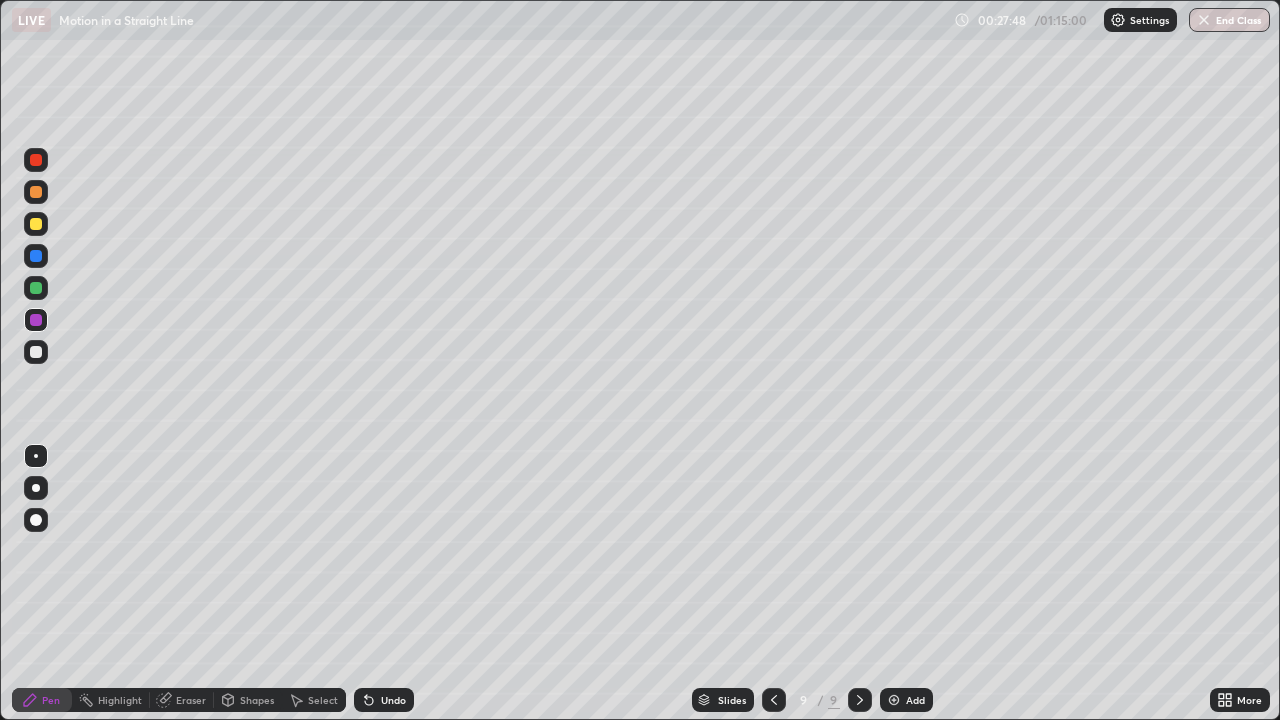 click on "Shapes" at bounding box center (257, 700) 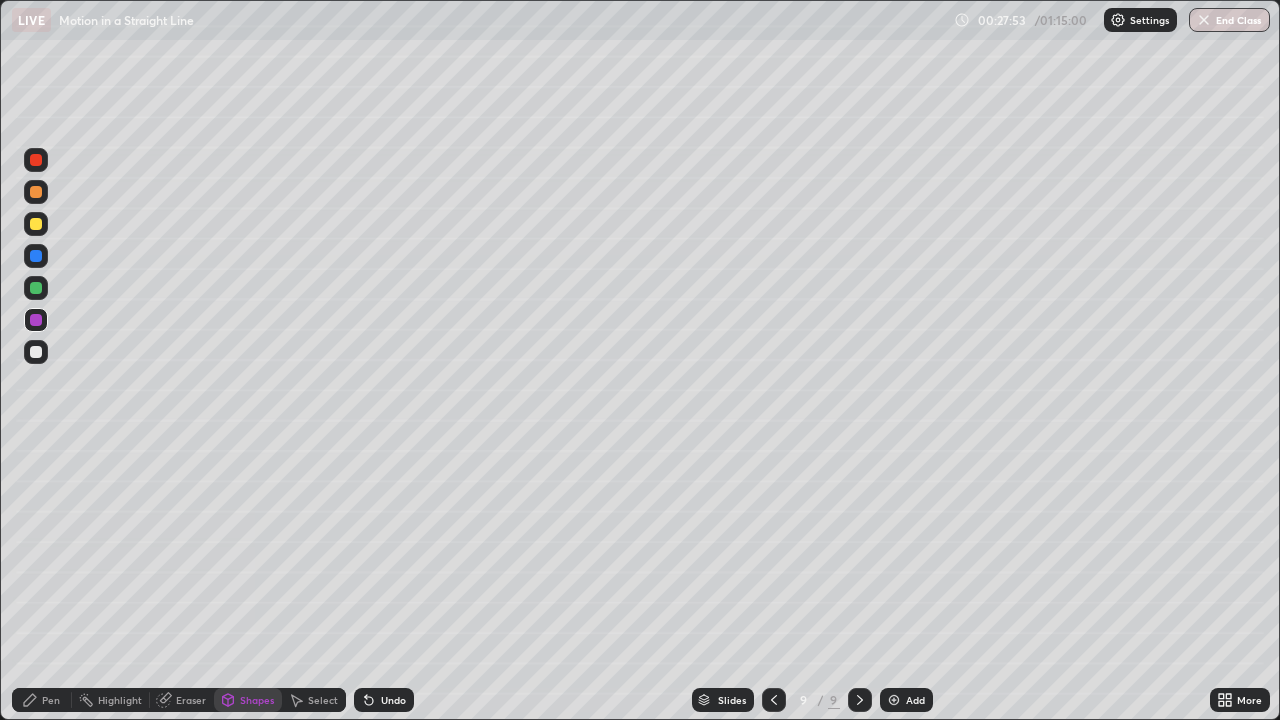 click 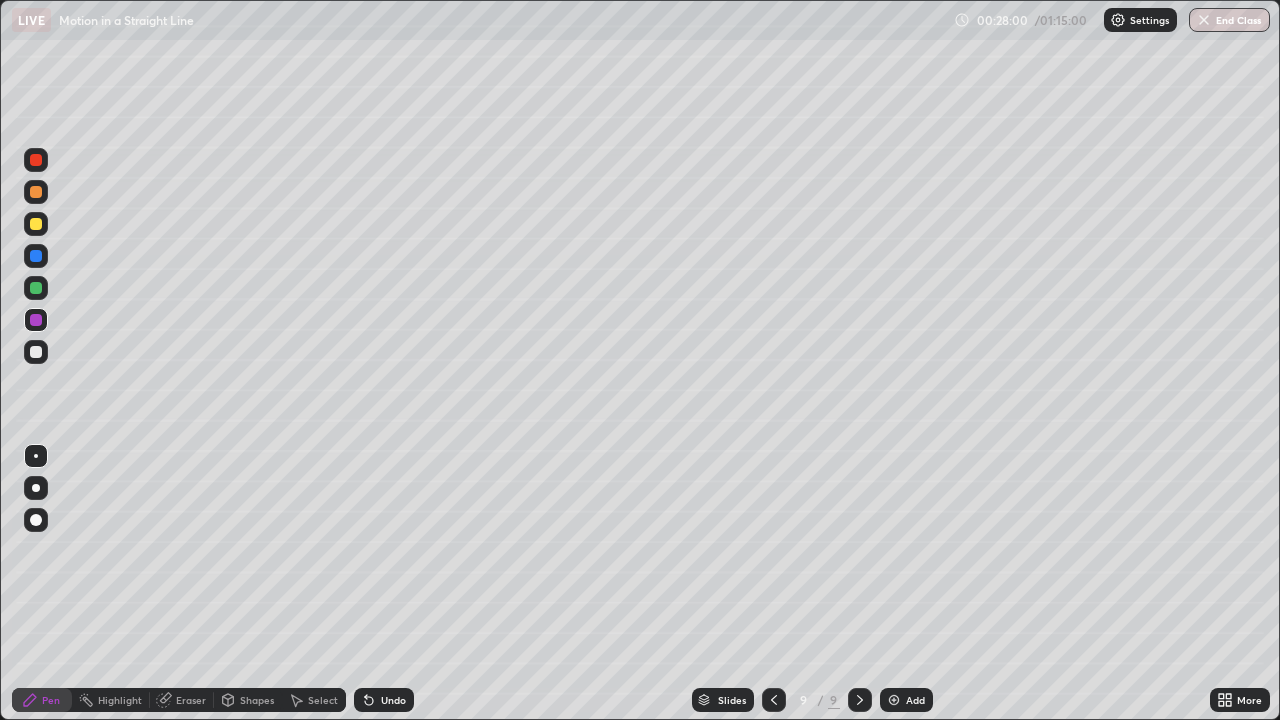 click at bounding box center [36, 352] 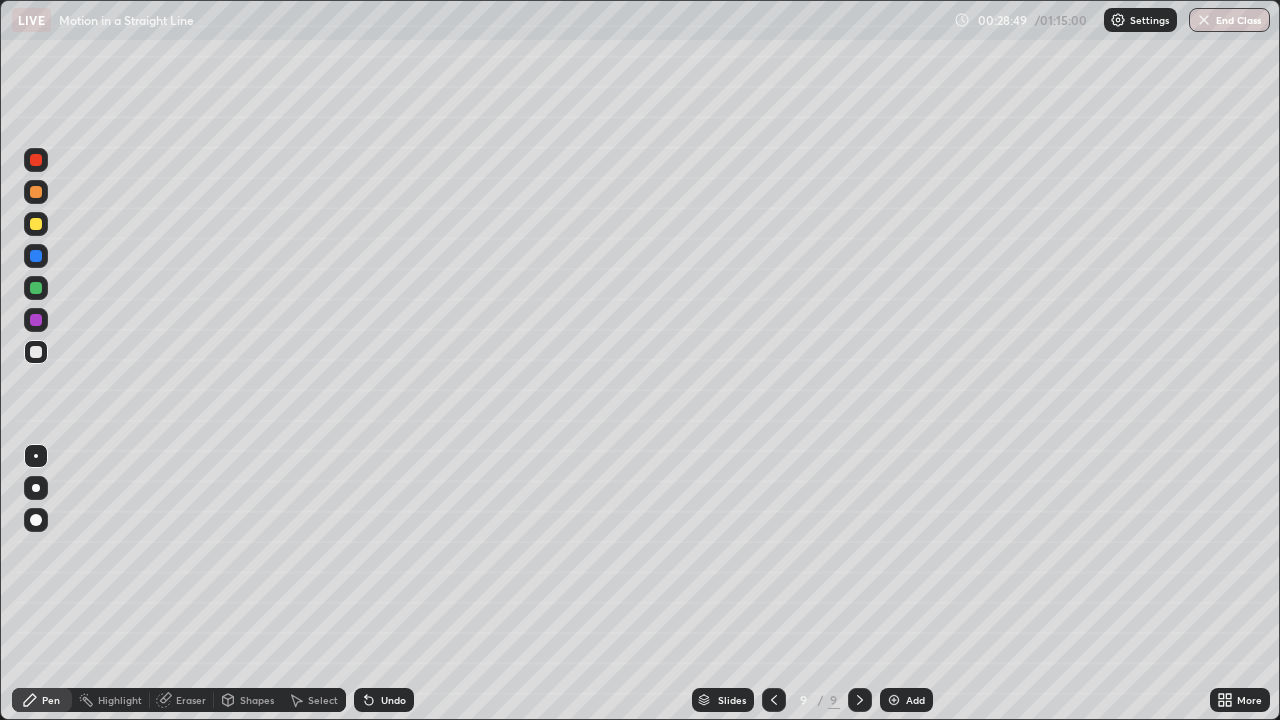 click at bounding box center (36, 224) 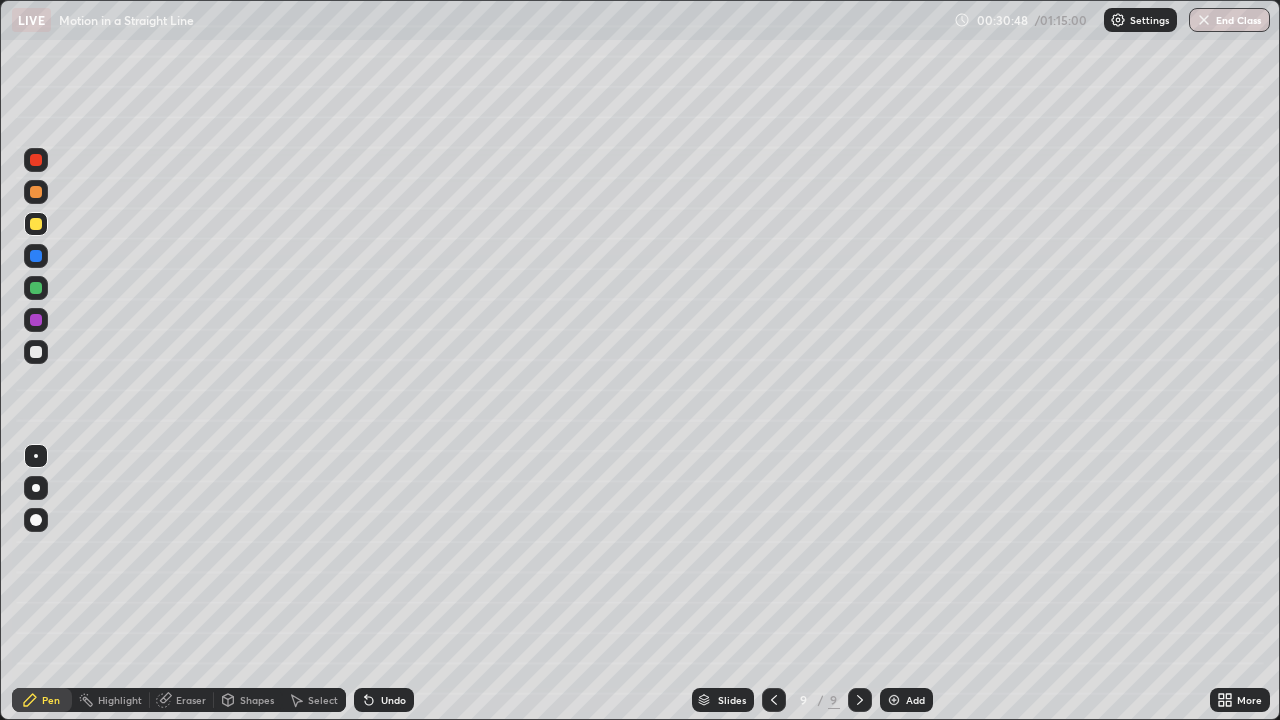 click on "Add" at bounding box center (906, 700) 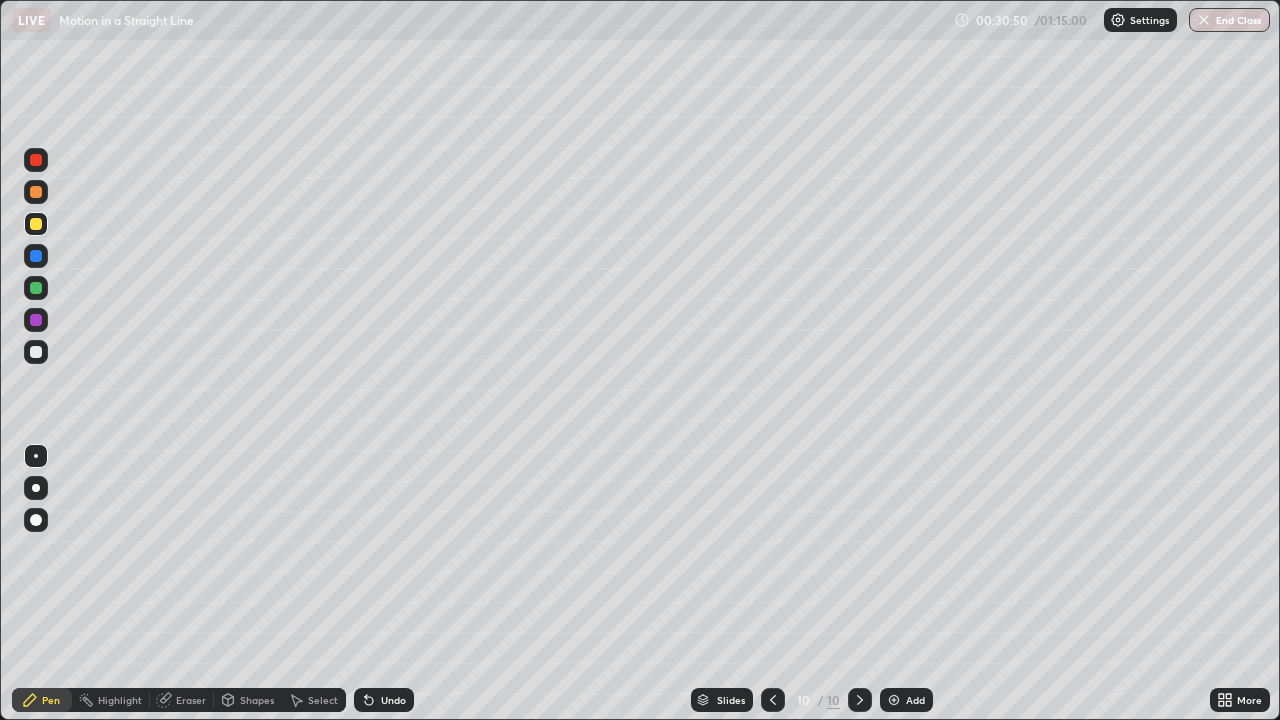 click at bounding box center (36, 352) 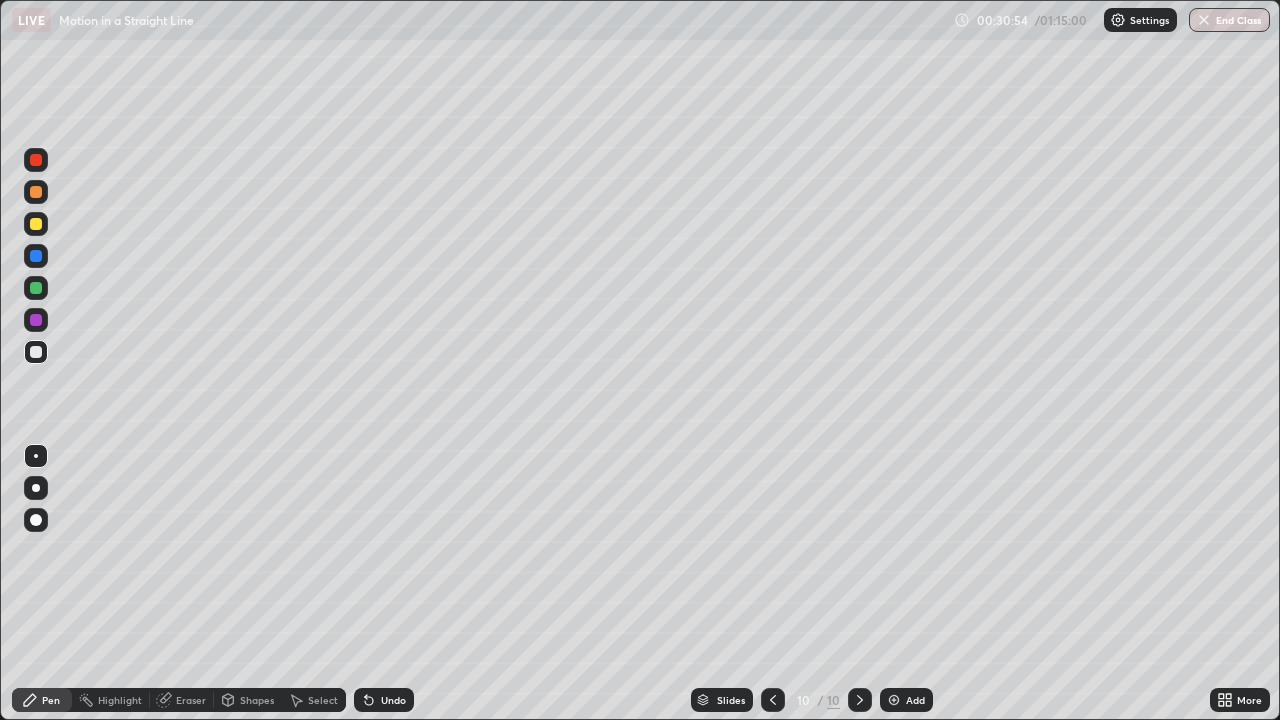 click on "Shapes" at bounding box center [257, 700] 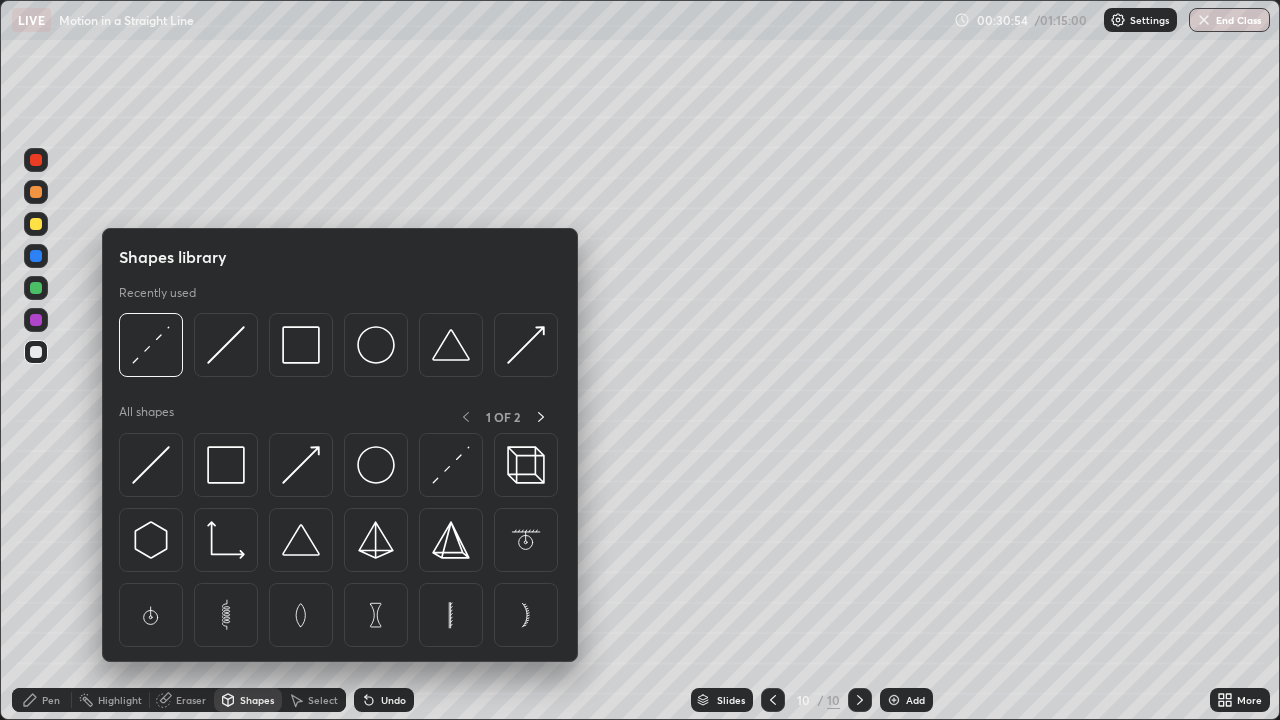 click on "Shapes" at bounding box center (248, 700) 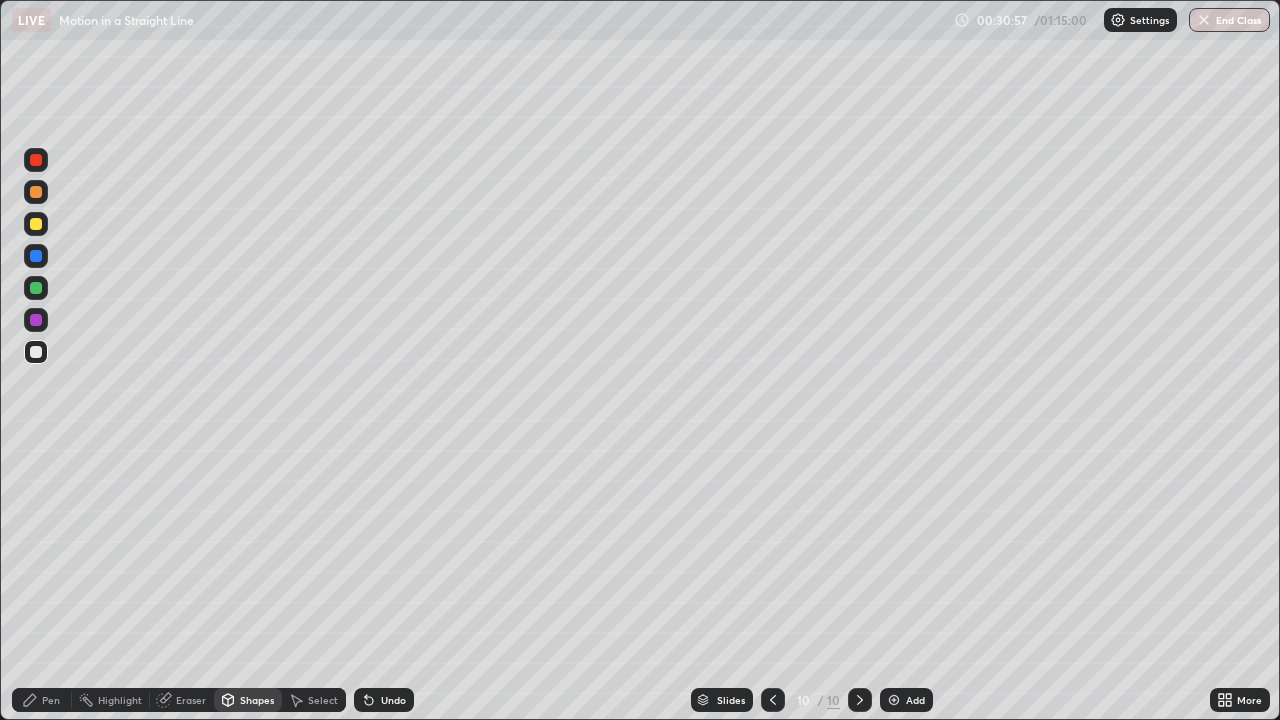 click on "Undo" at bounding box center (393, 700) 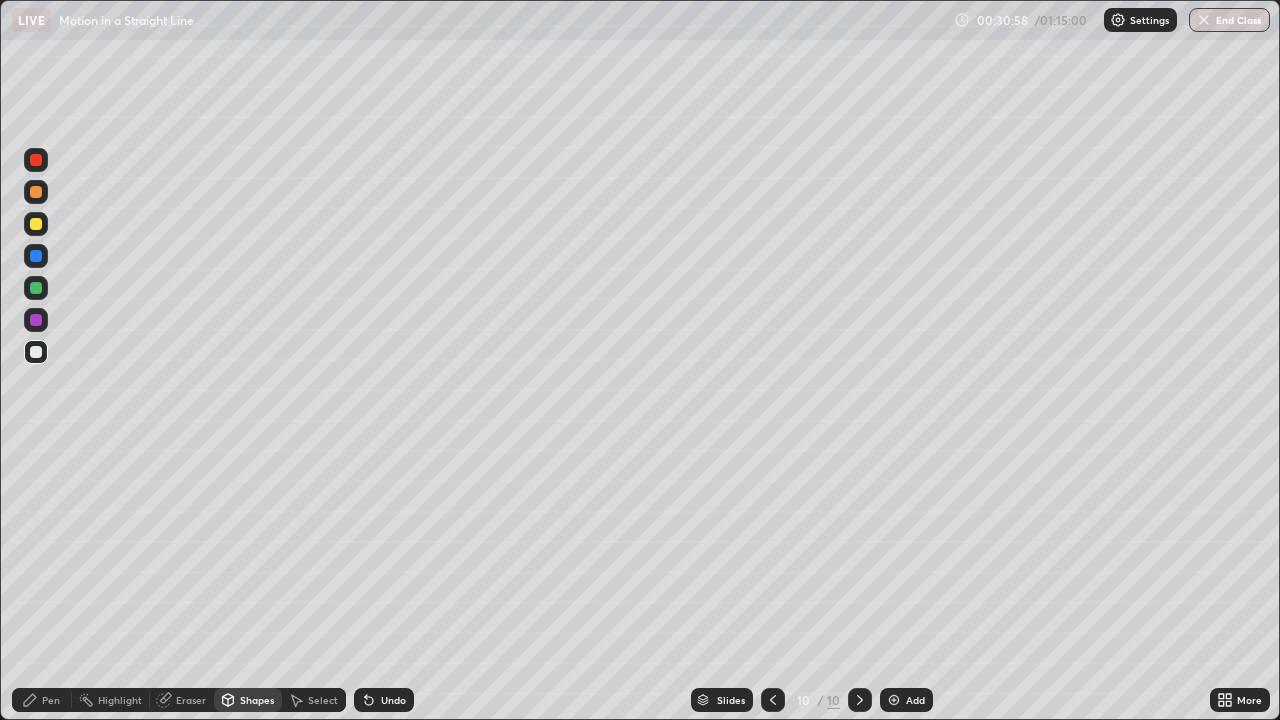 click on "Shapes" at bounding box center (248, 700) 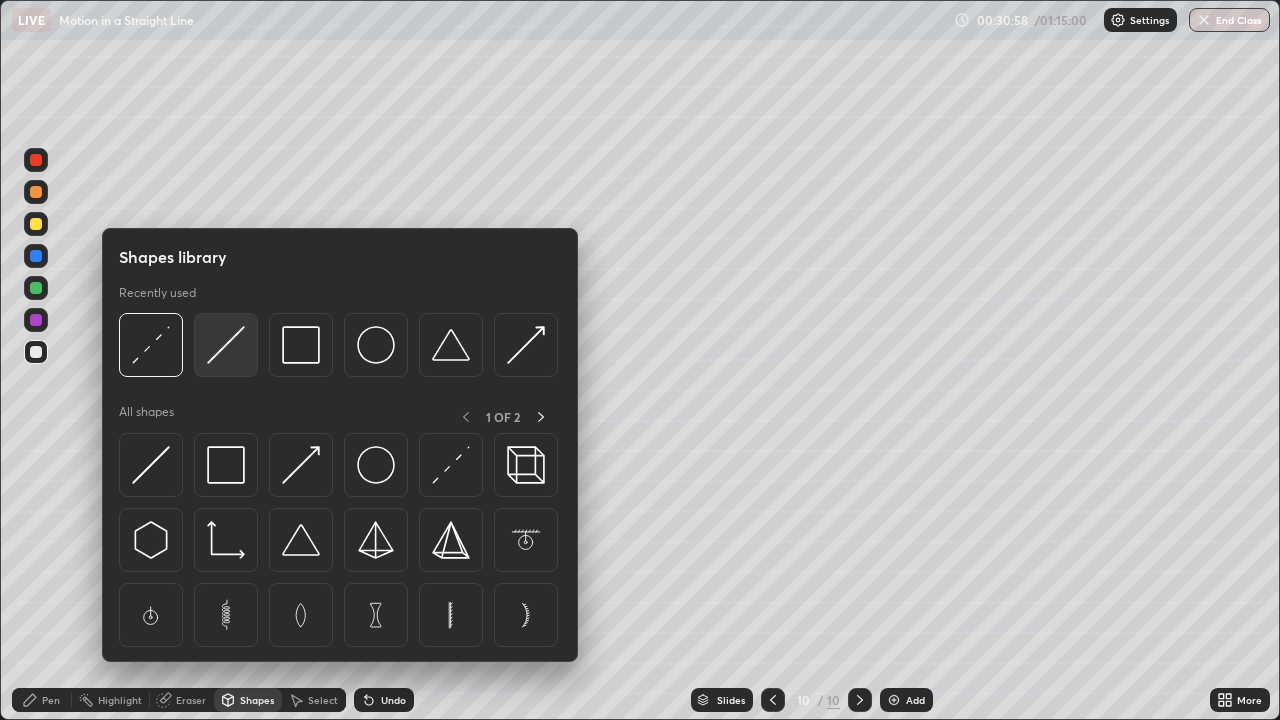 click at bounding box center (226, 345) 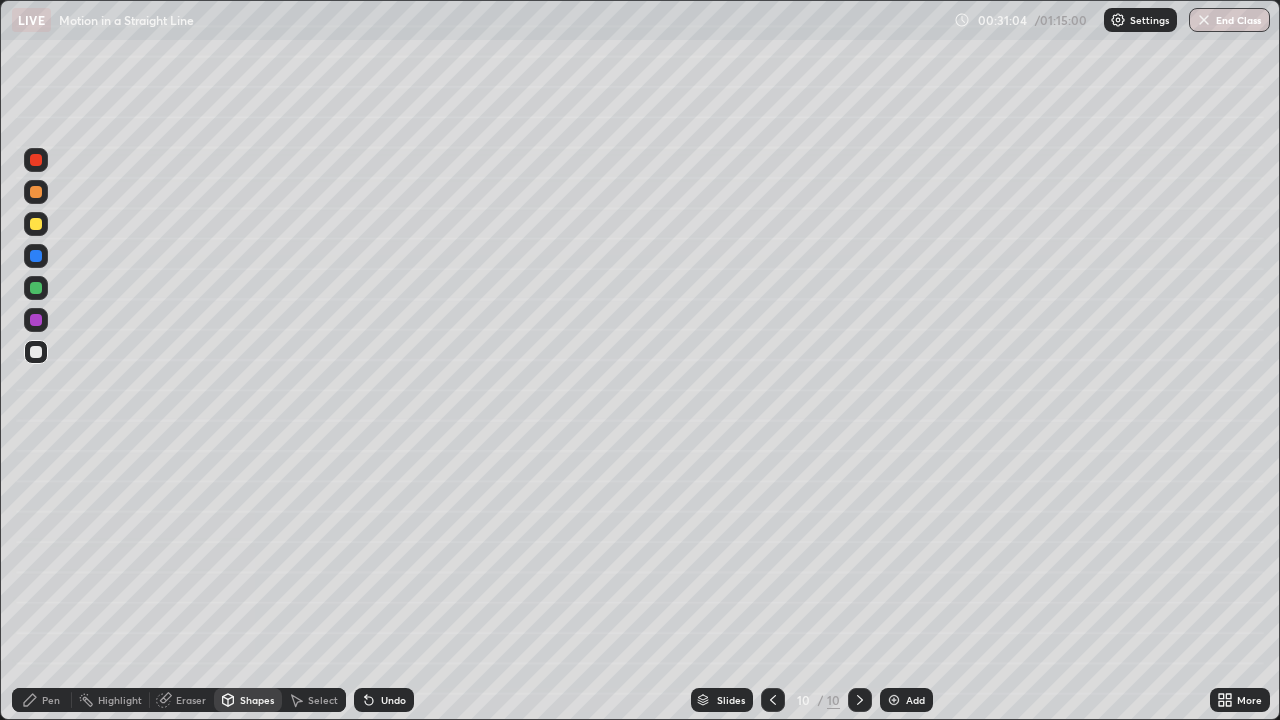 click on "Pen" at bounding box center [51, 700] 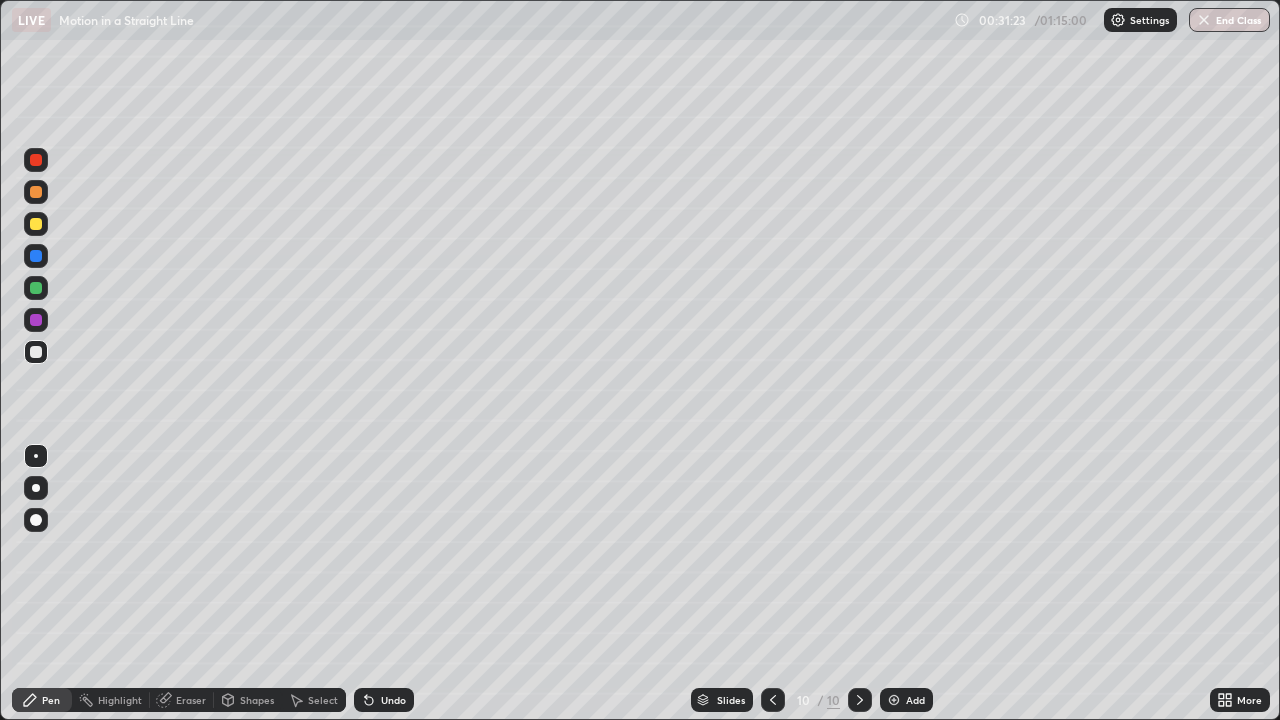 click on "Eraser" at bounding box center (191, 700) 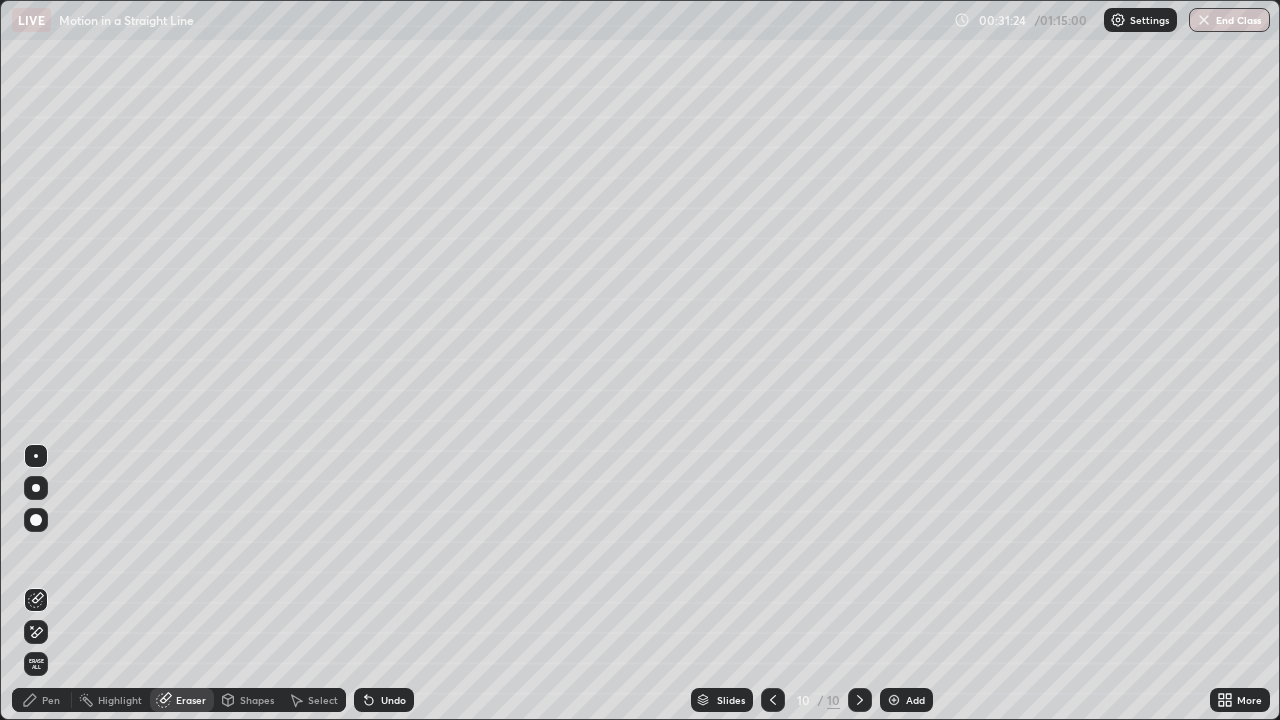click 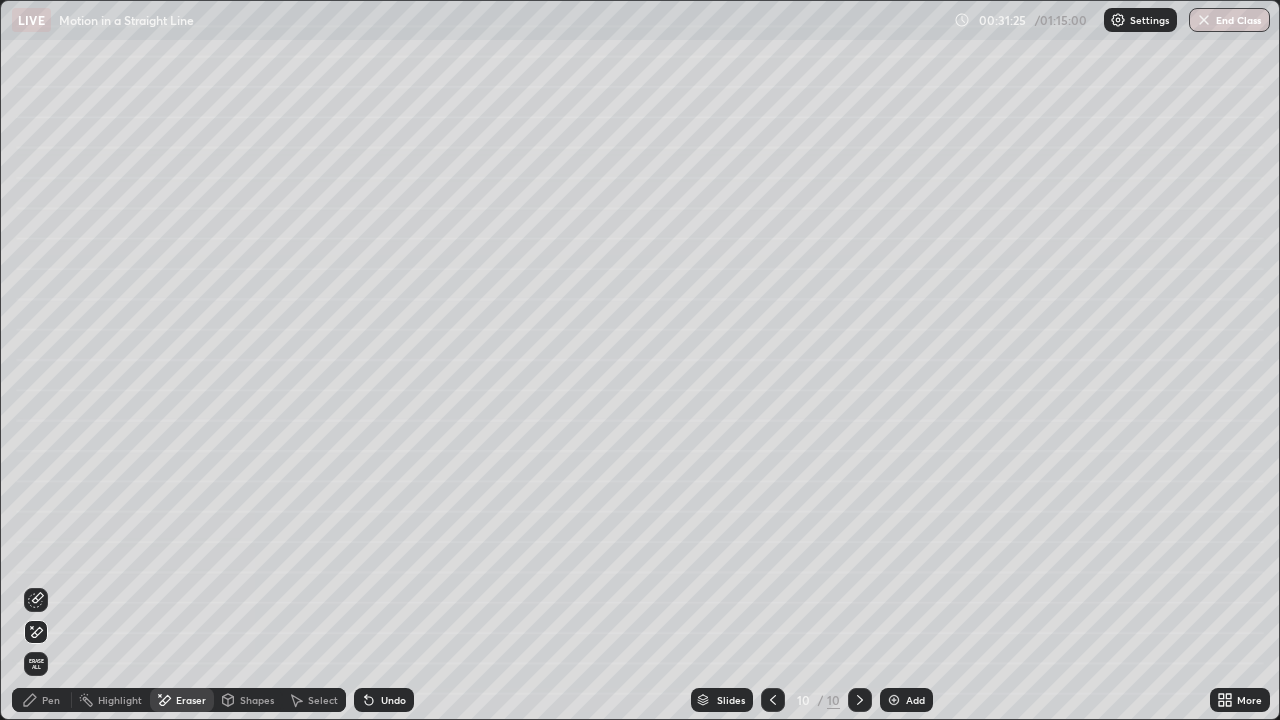 click on "Pen" at bounding box center [42, 700] 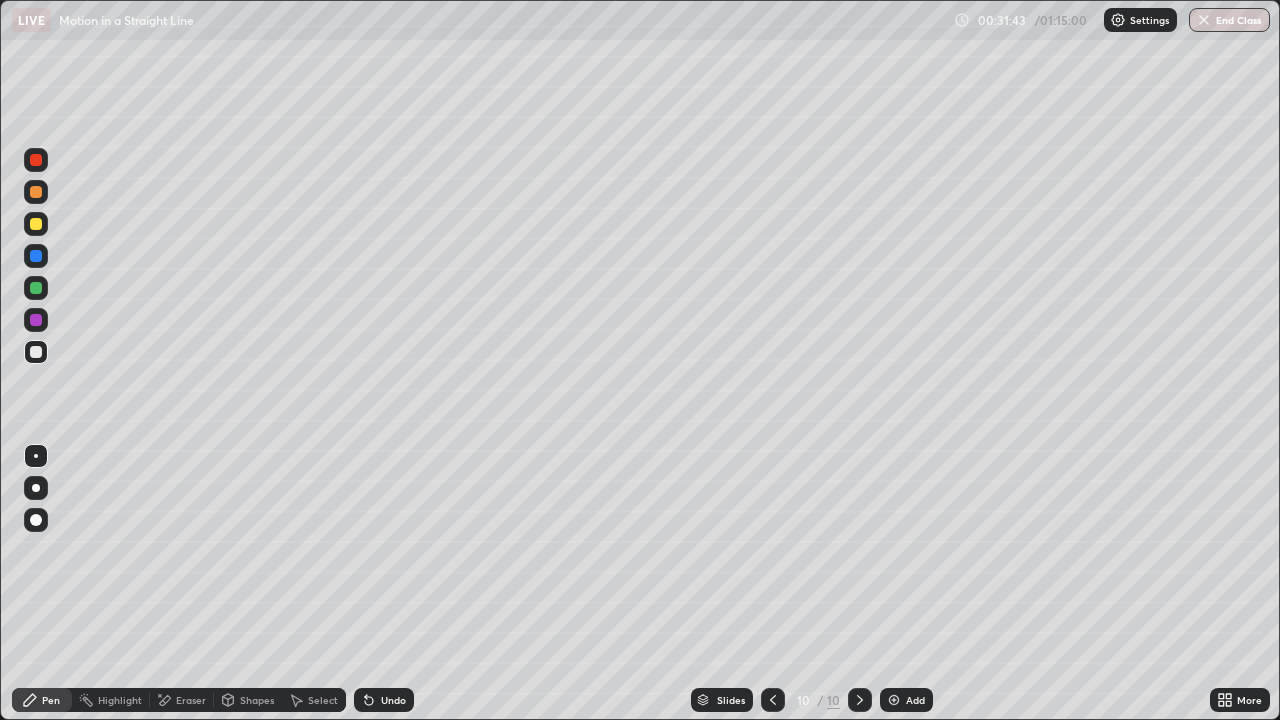 click at bounding box center [36, 224] 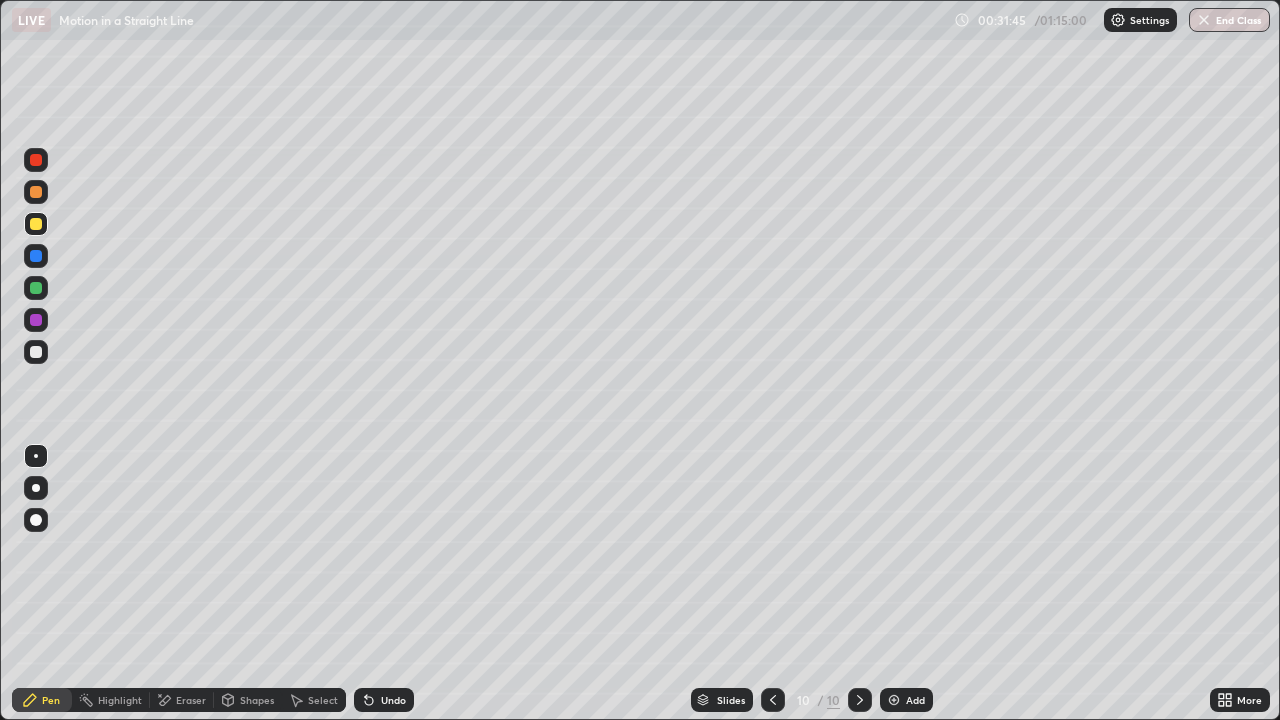 click on "Shapes" at bounding box center [248, 700] 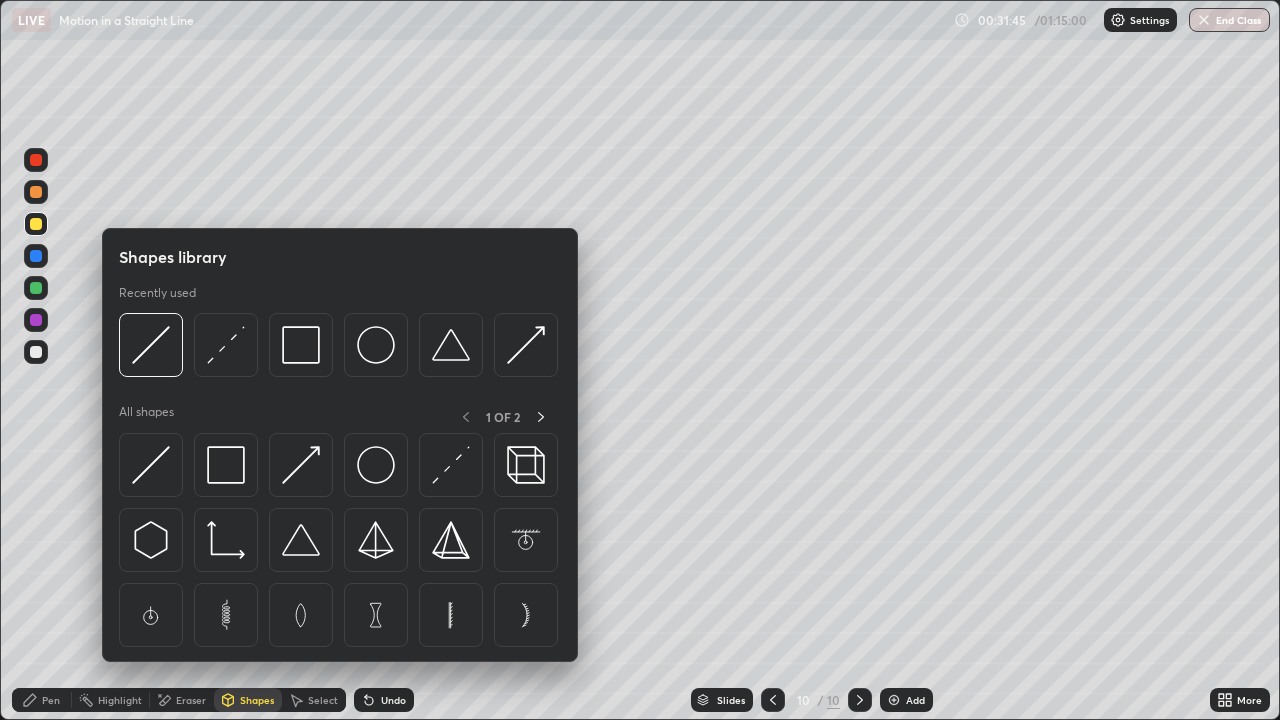 click on "Shapes" at bounding box center (257, 700) 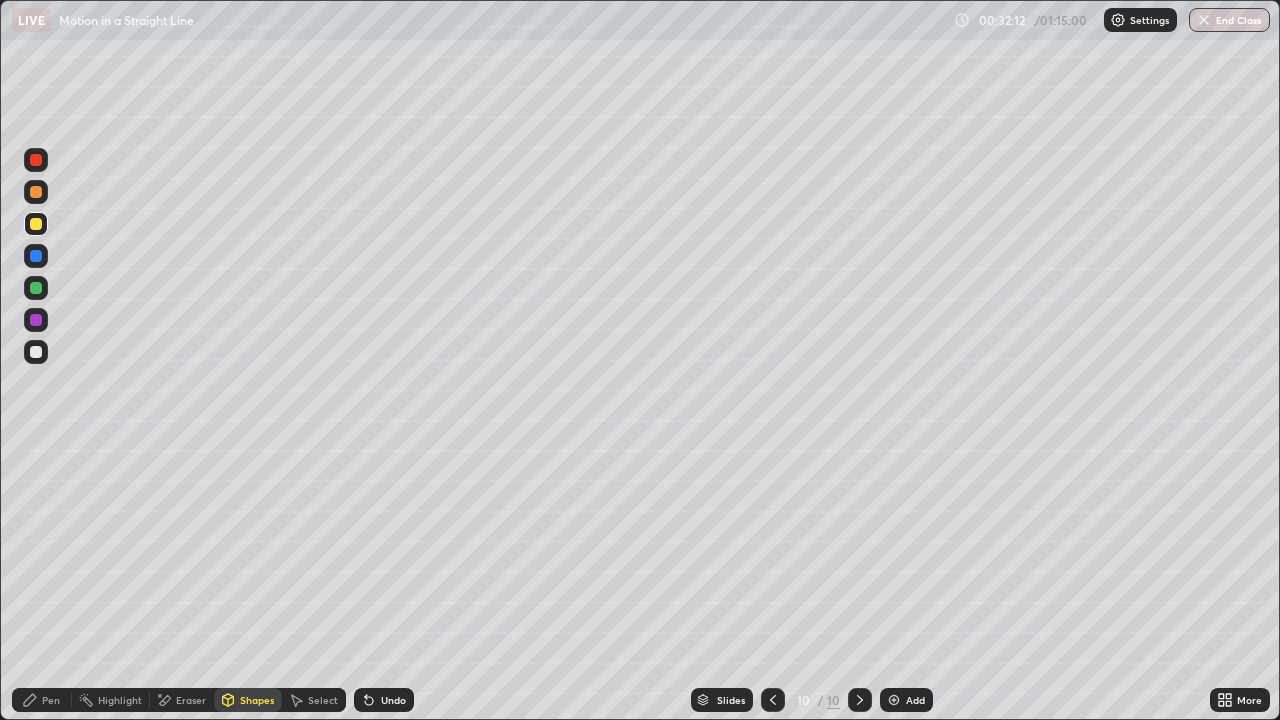 click on "Pen" at bounding box center [51, 700] 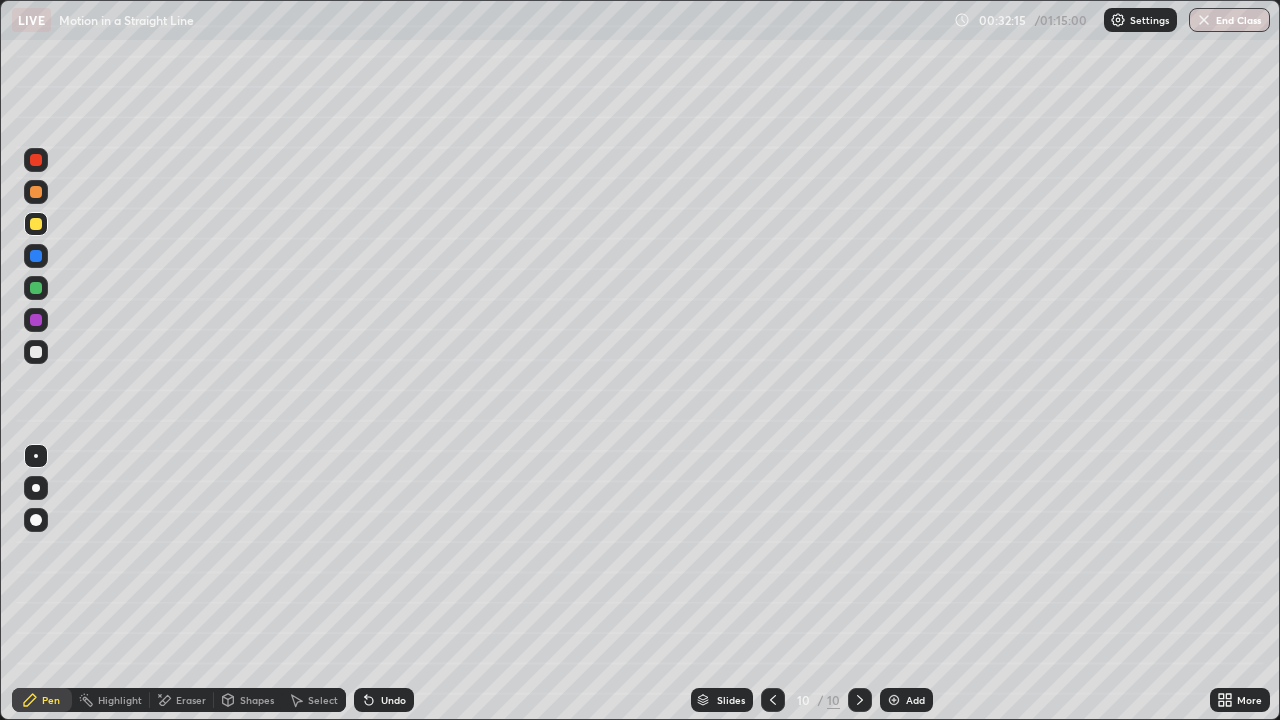 click at bounding box center (36, 320) 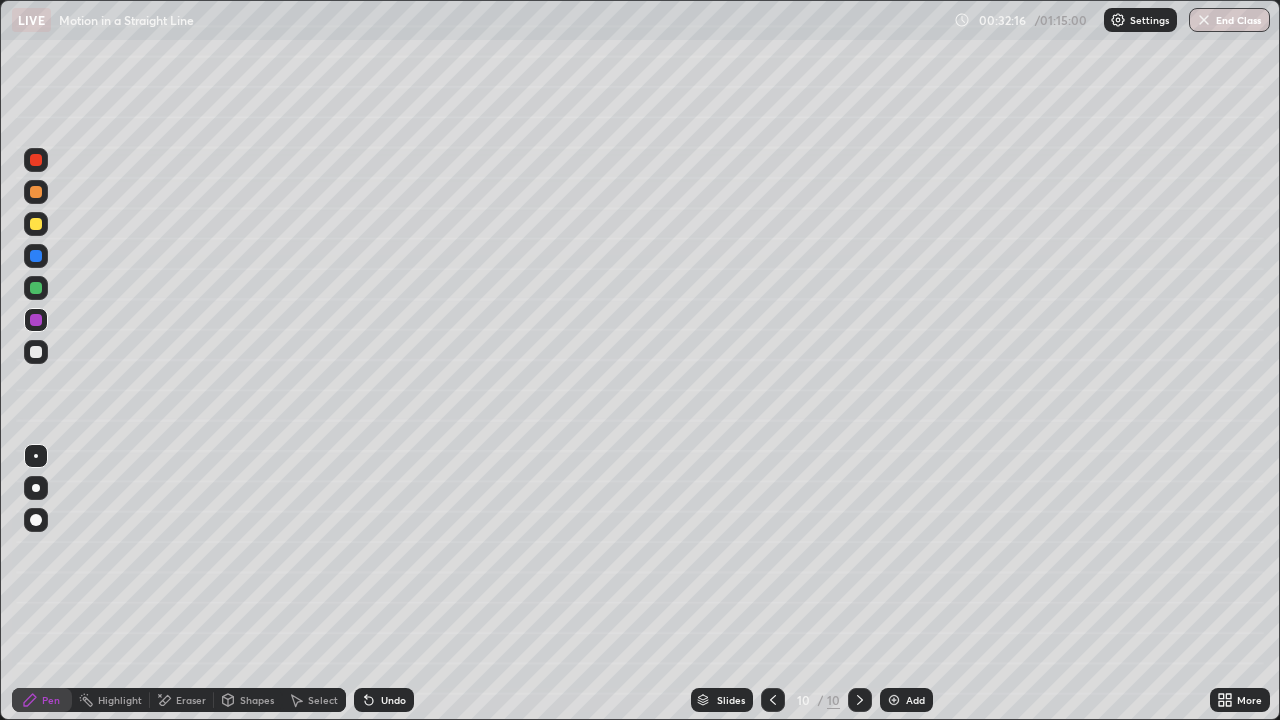 click on "Shapes" at bounding box center (248, 700) 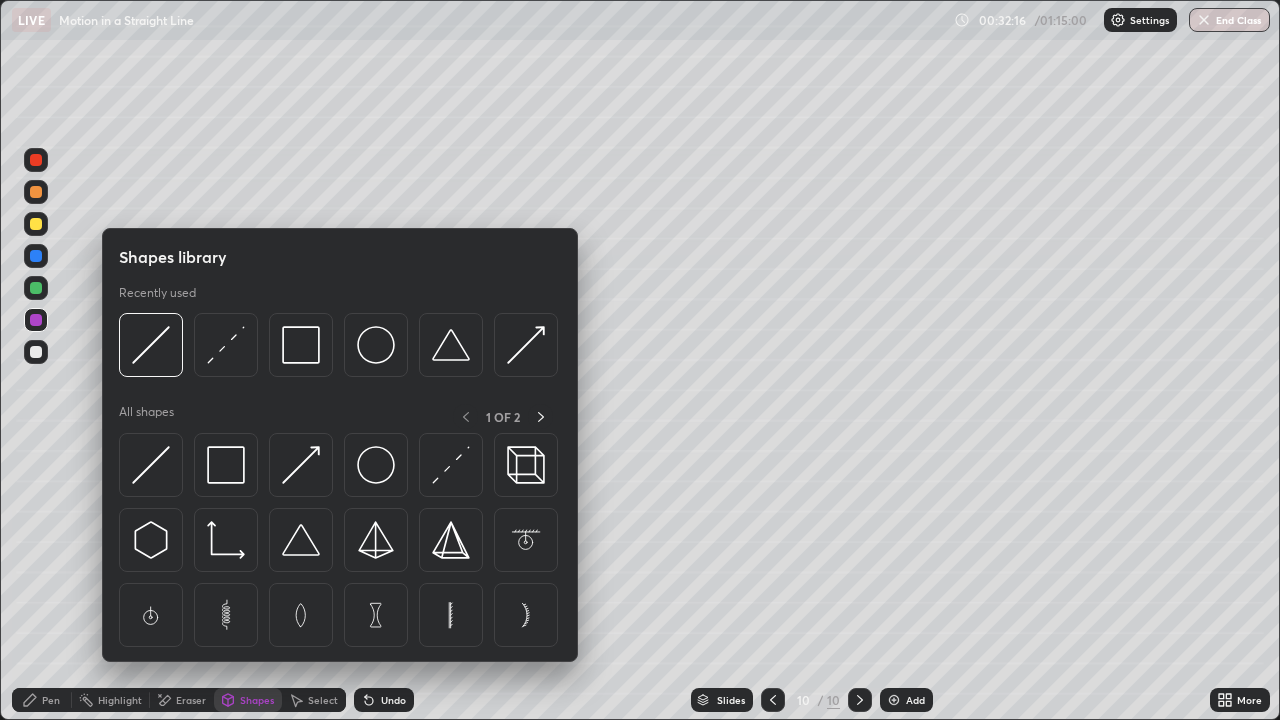 click on "Shapes" at bounding box center [257, 700] 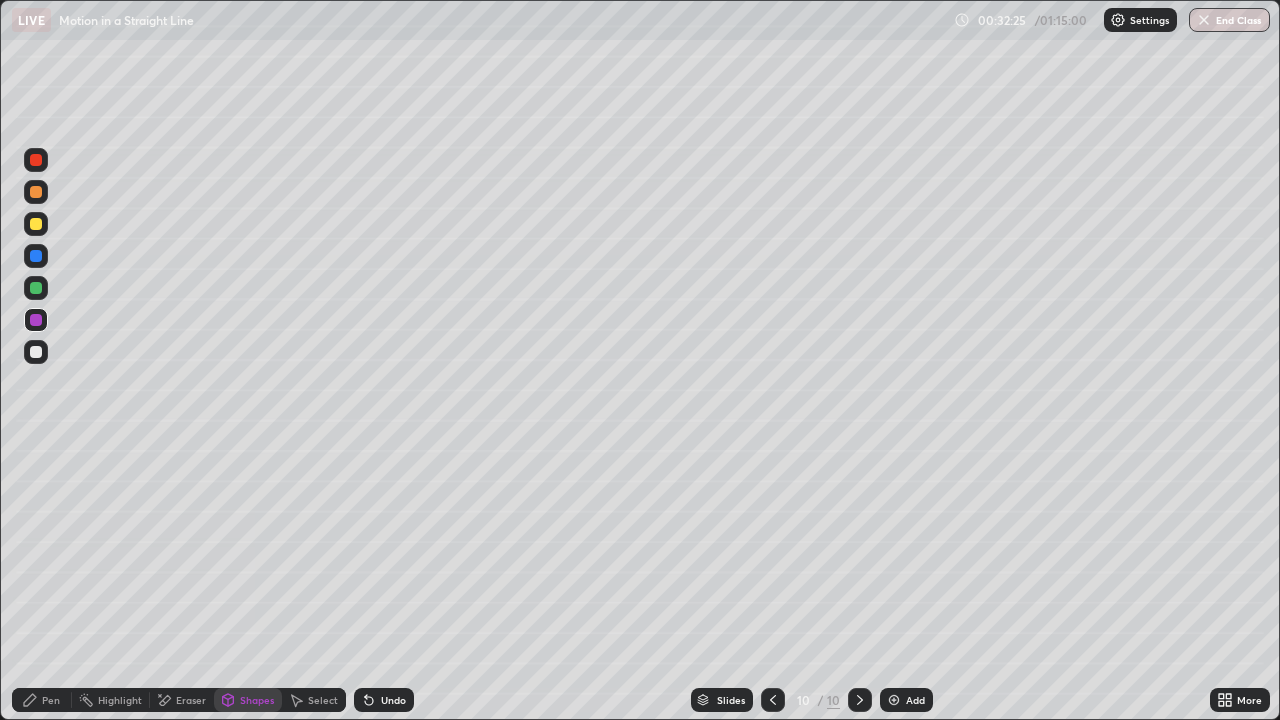 click on "Pen" at bounding box center (51, 700) 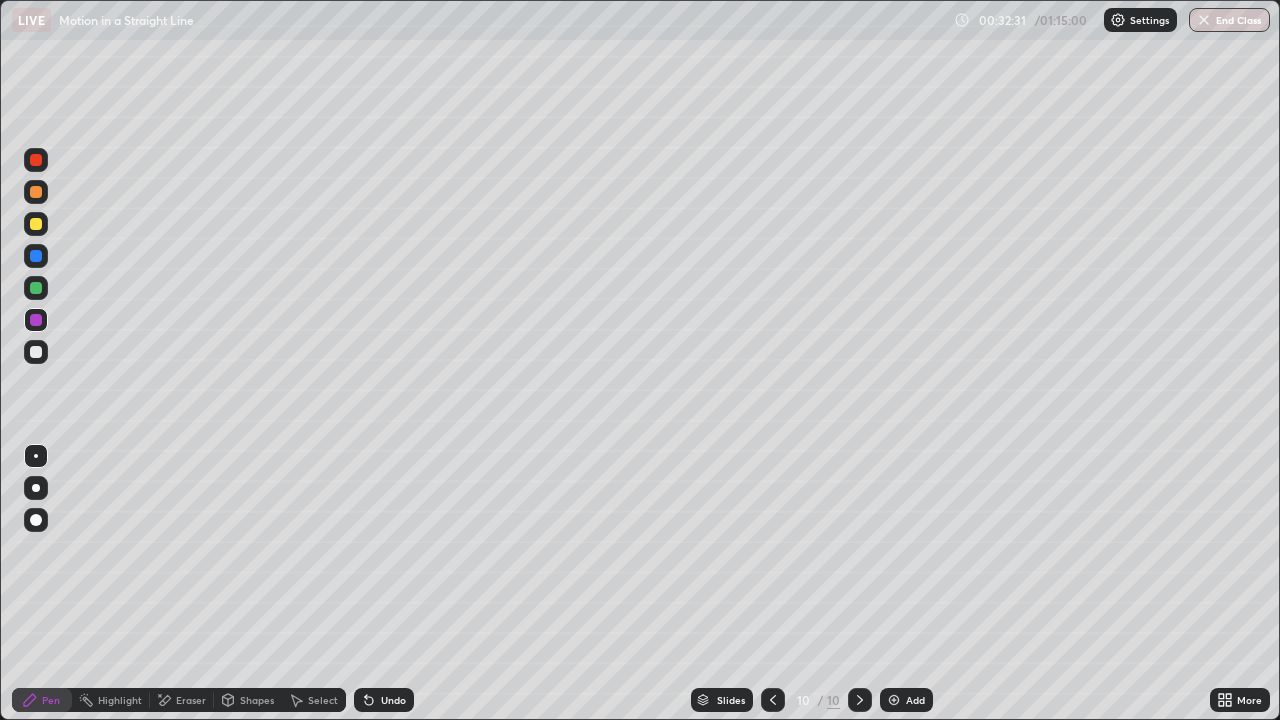 click at bounding box center (36, 352) 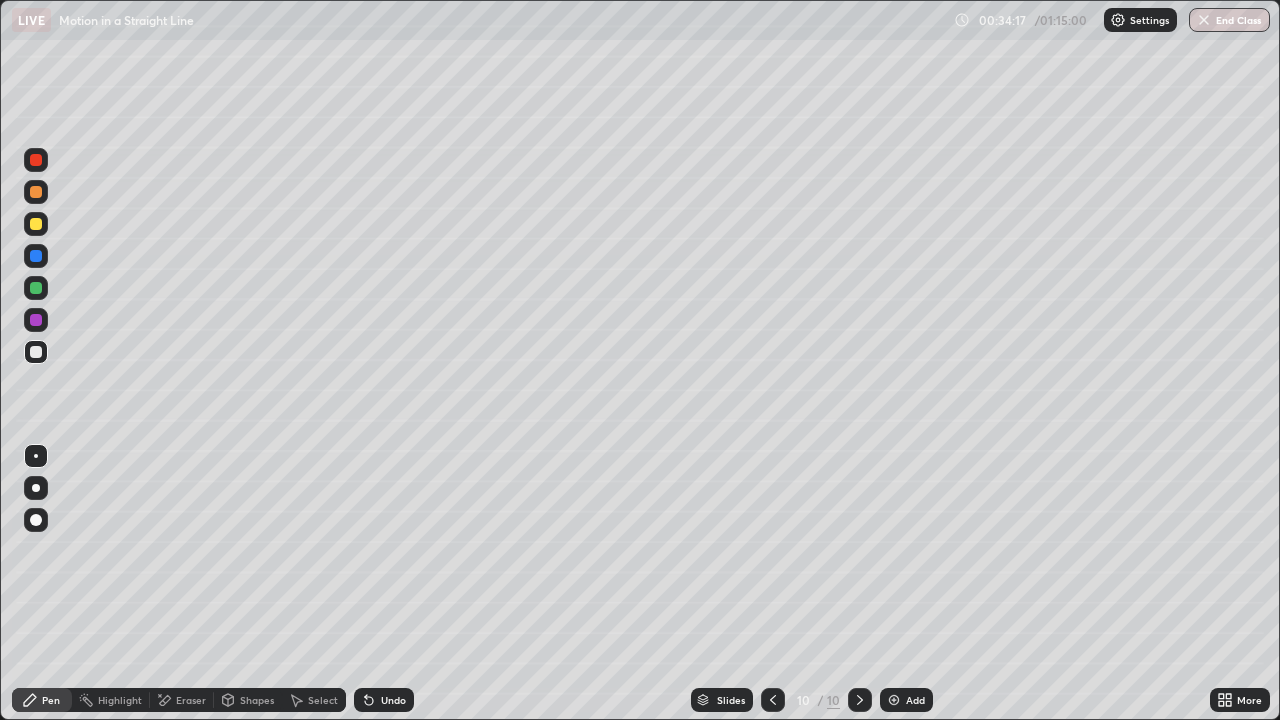 click at bounding box center (773, 700) 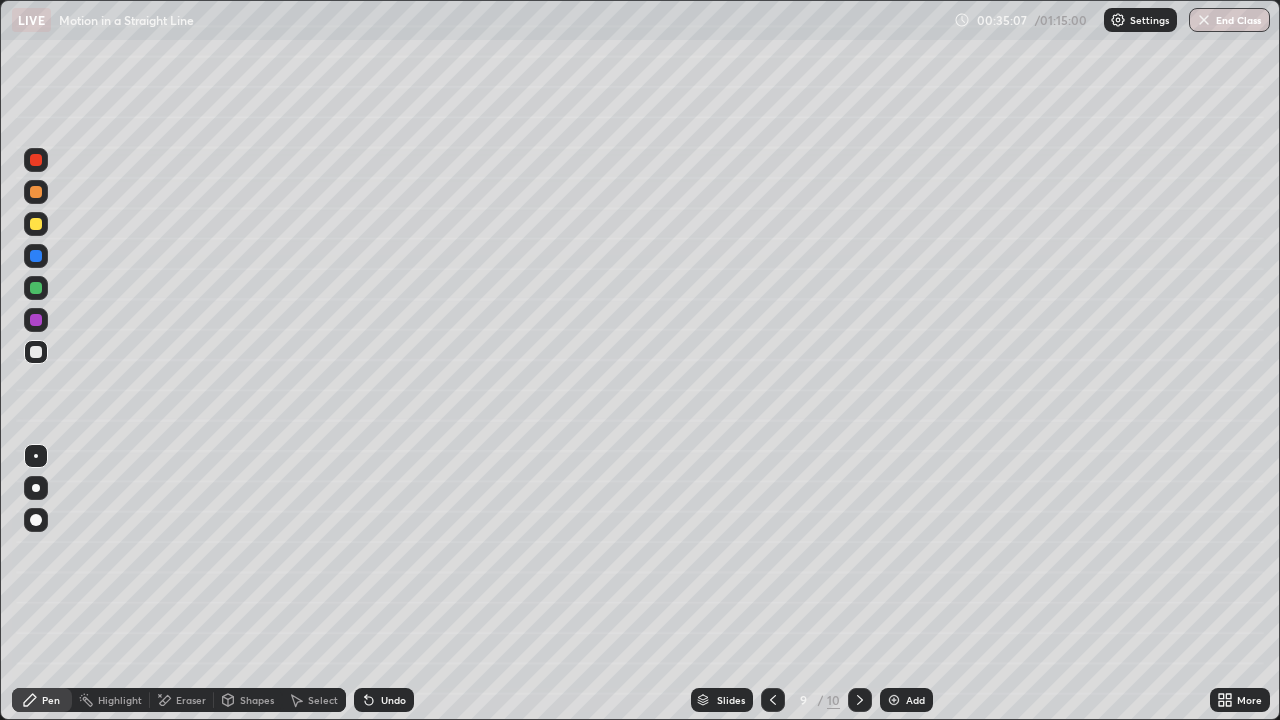 click 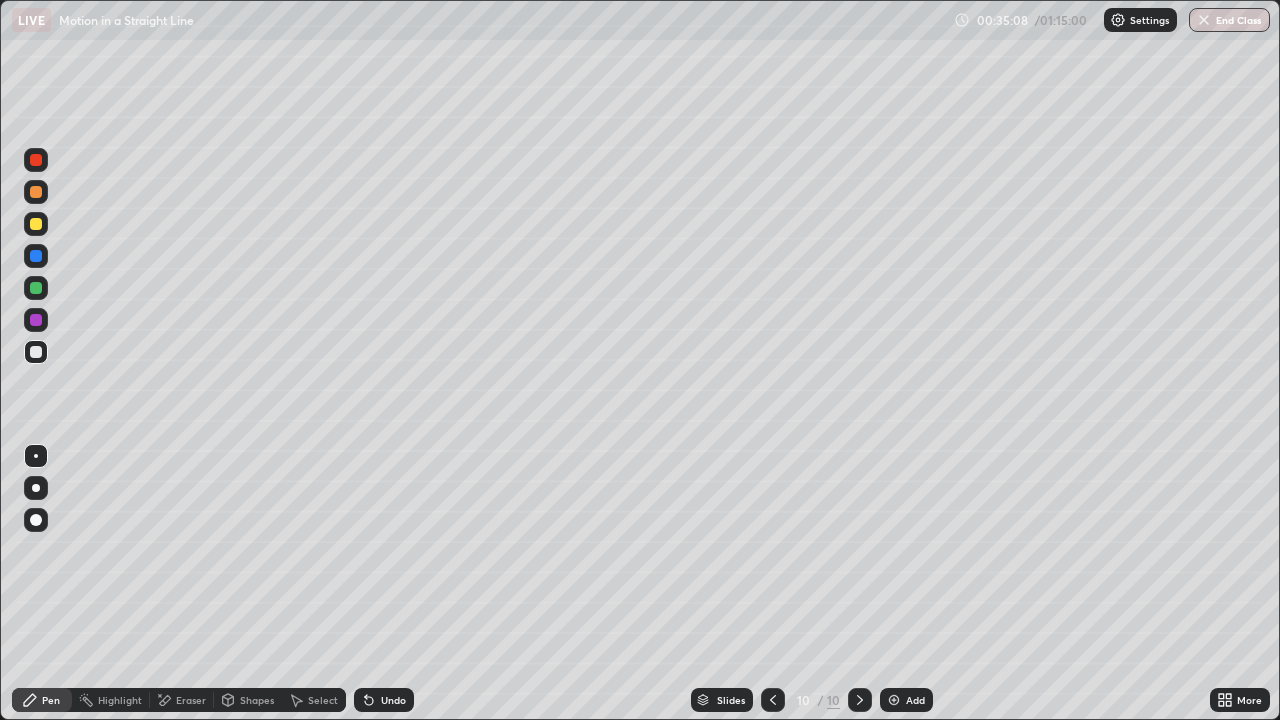 click 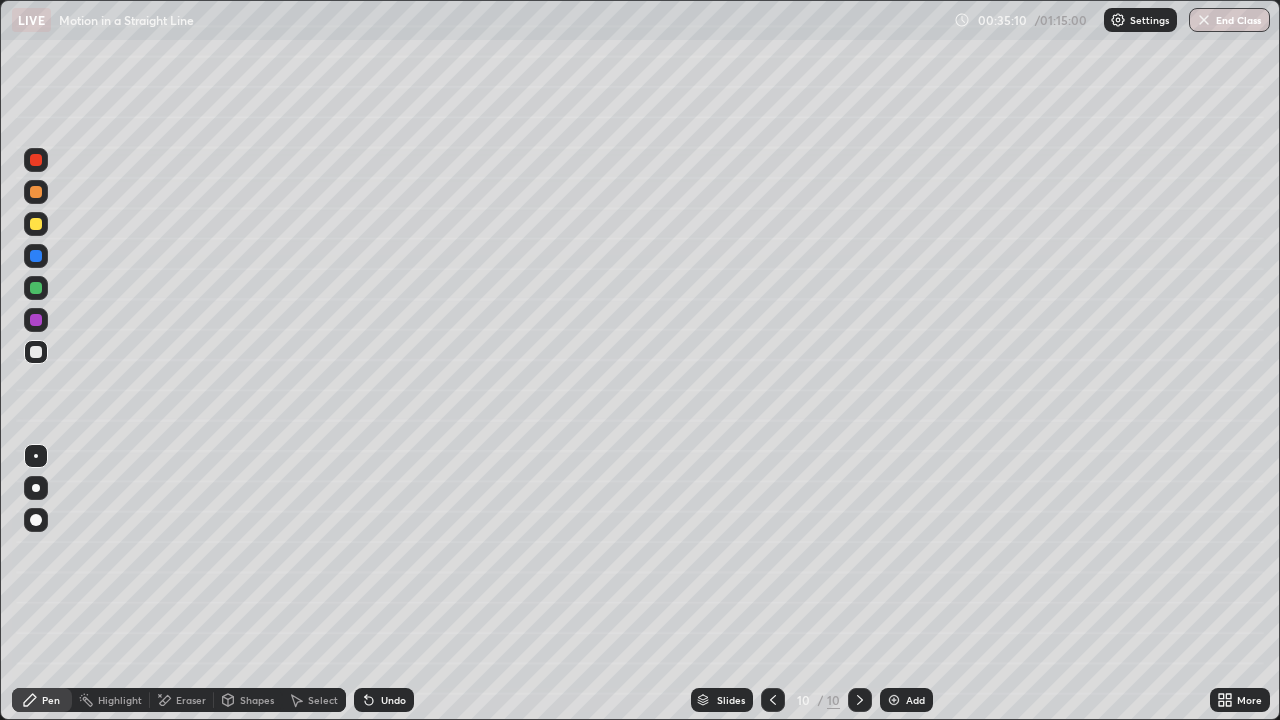 click on "Add" at bounding box center (906, 700) 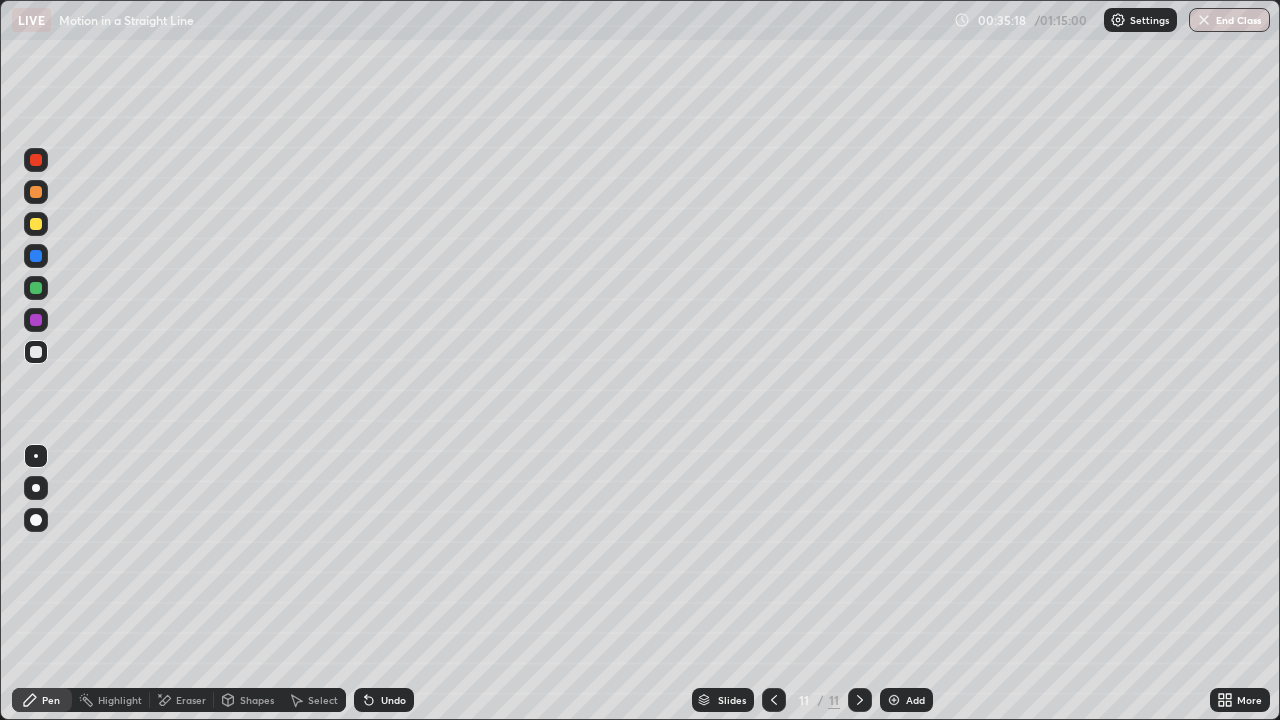 click on "Eraser" at bounding box center [191, 700] 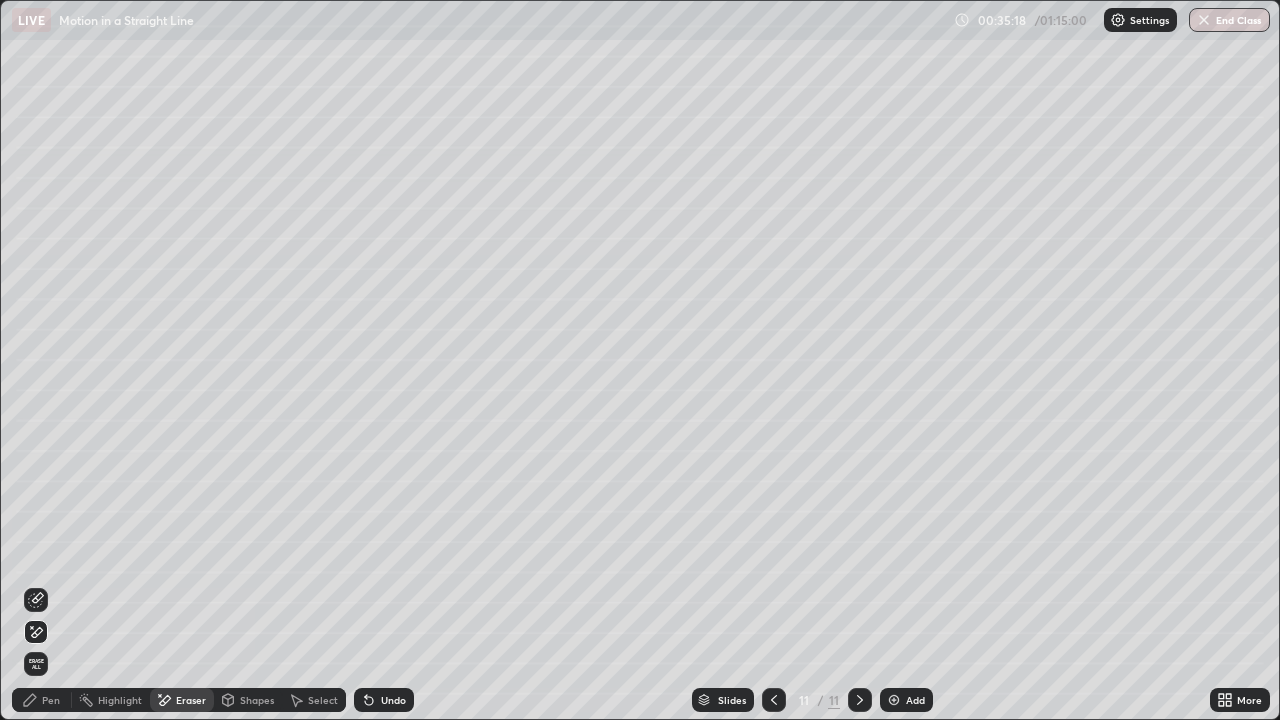 click on "Eraser" at bounding box center (182, 700) 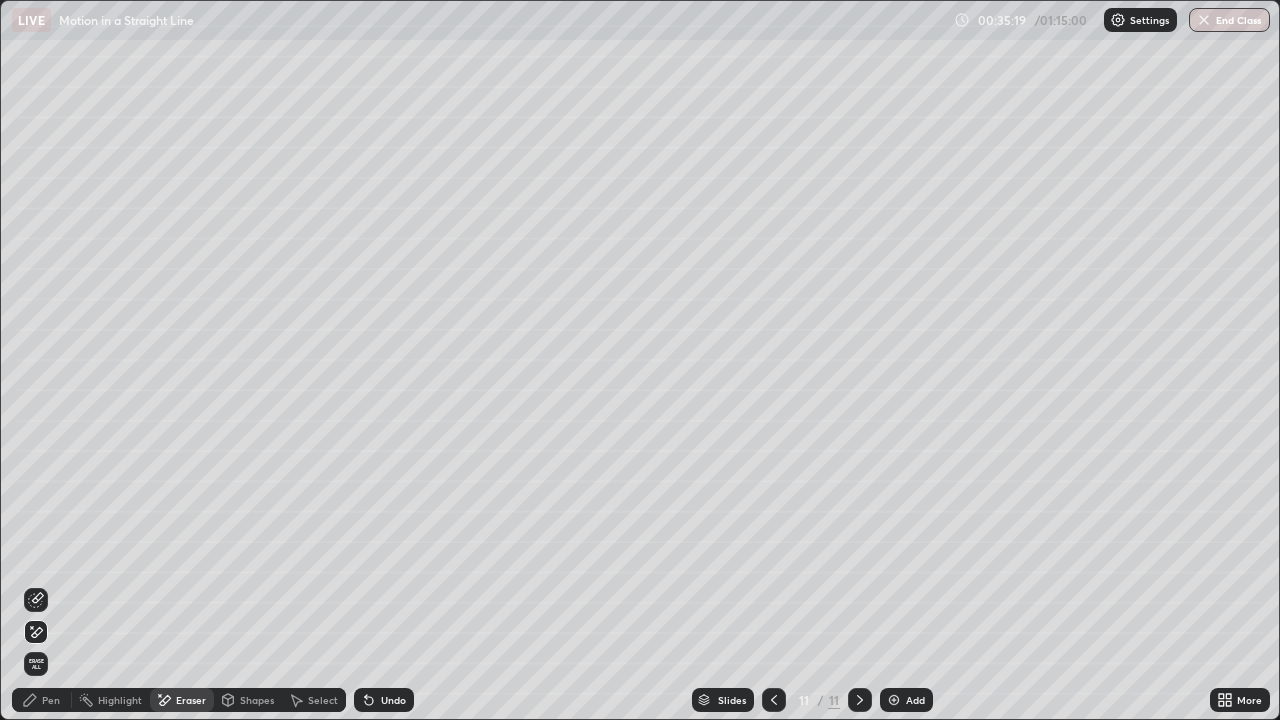 click on "Pen" at bounding box center (42, 700) 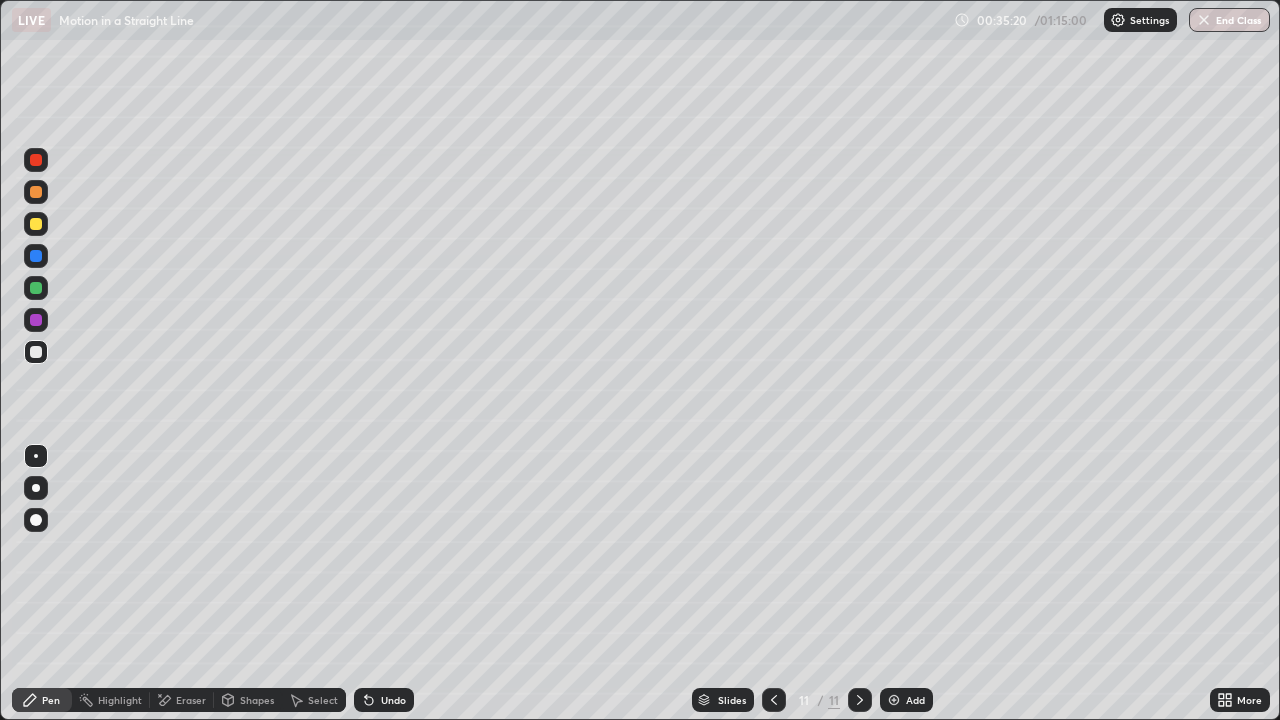 click on "Shapes" at bounding box center [257, 700] 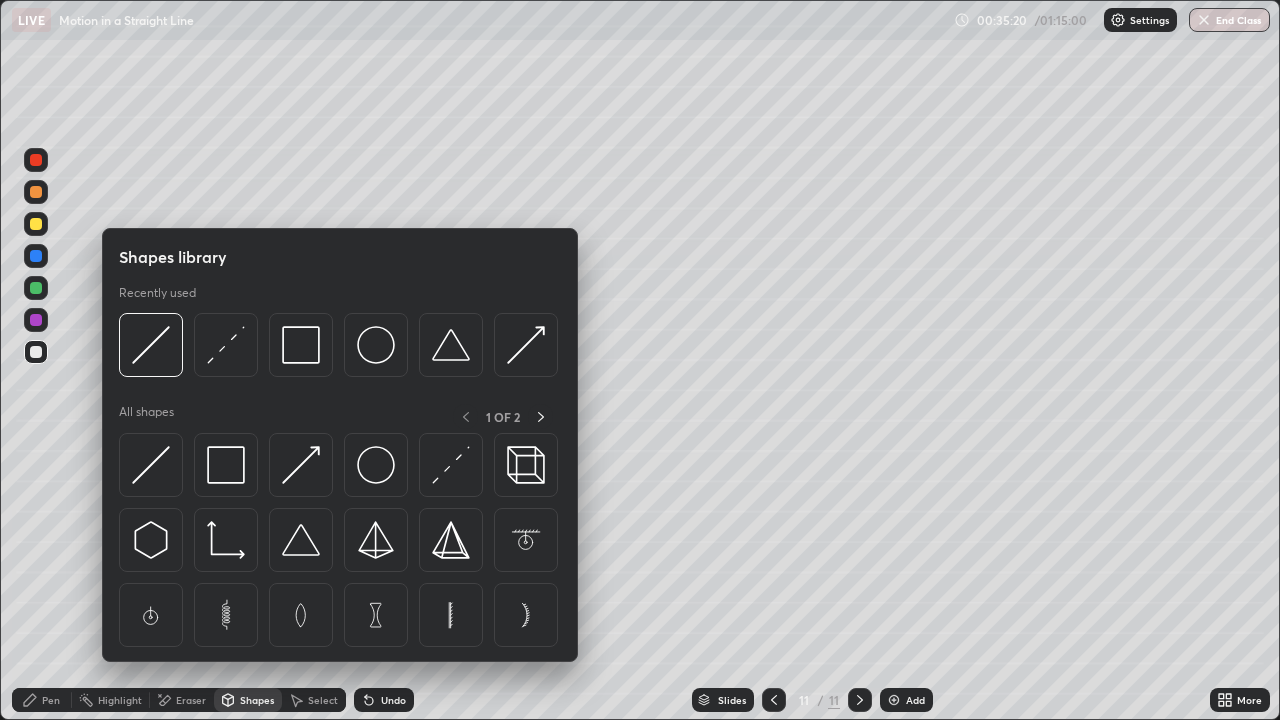 click on "Shapes" at bounding box center [248, 700] 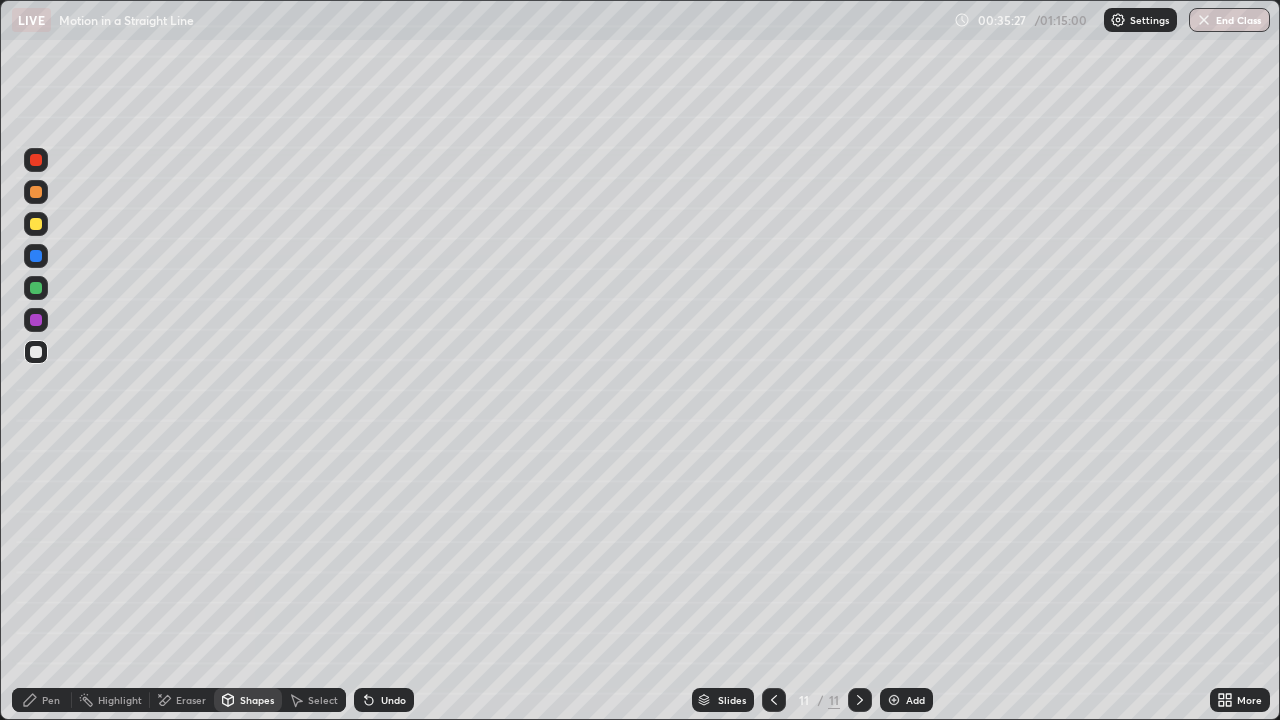 click on "Pen" at bounding box center [51, 700] 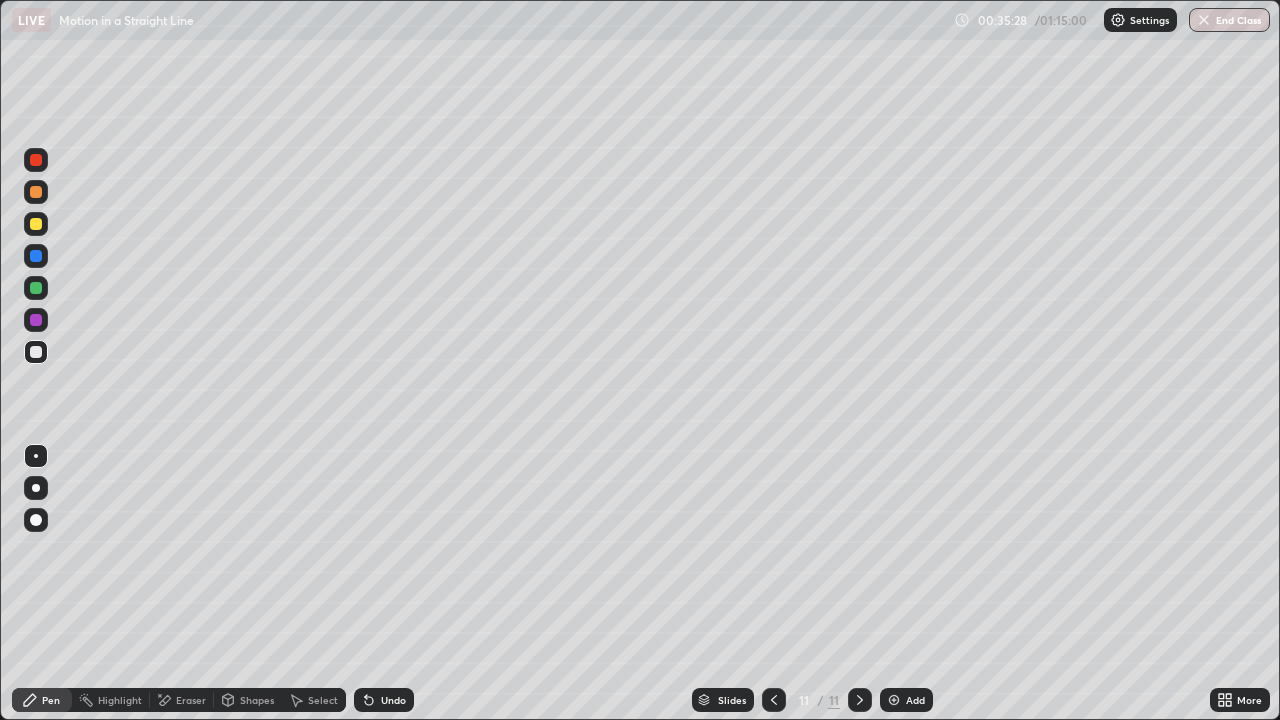 click at bounding box center (36, 520) 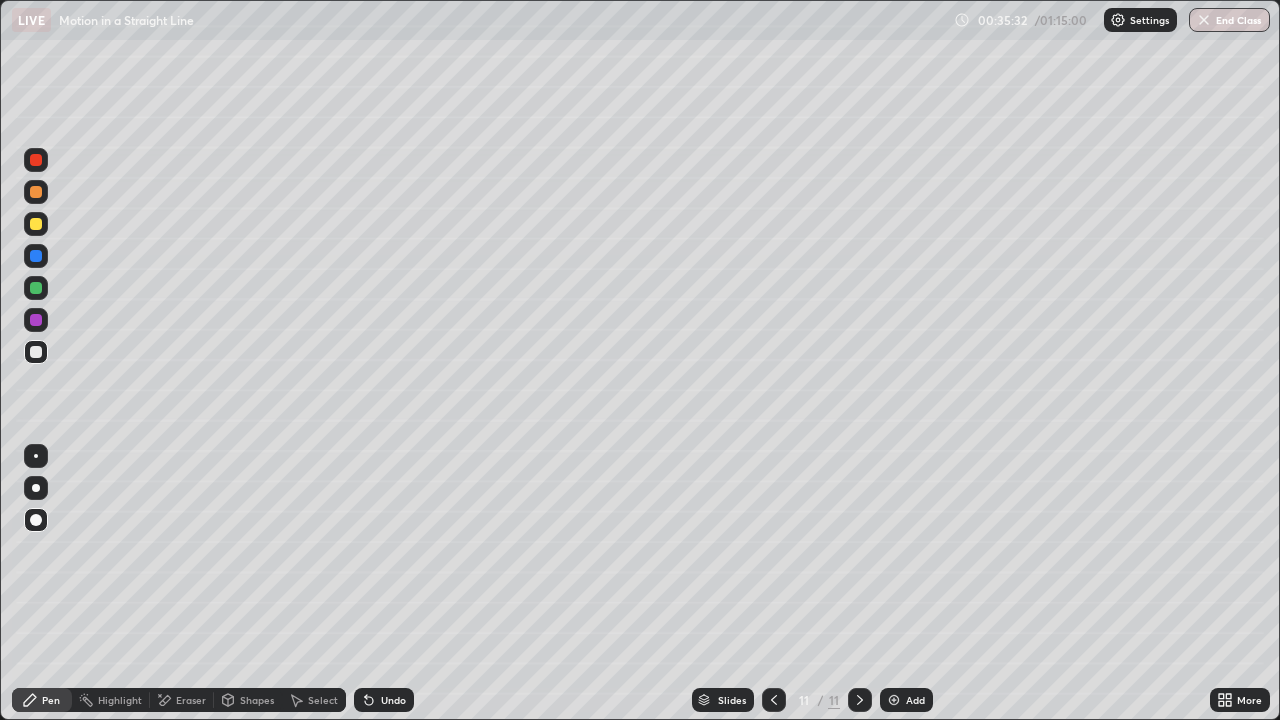 click at bounding box center [36, 456] 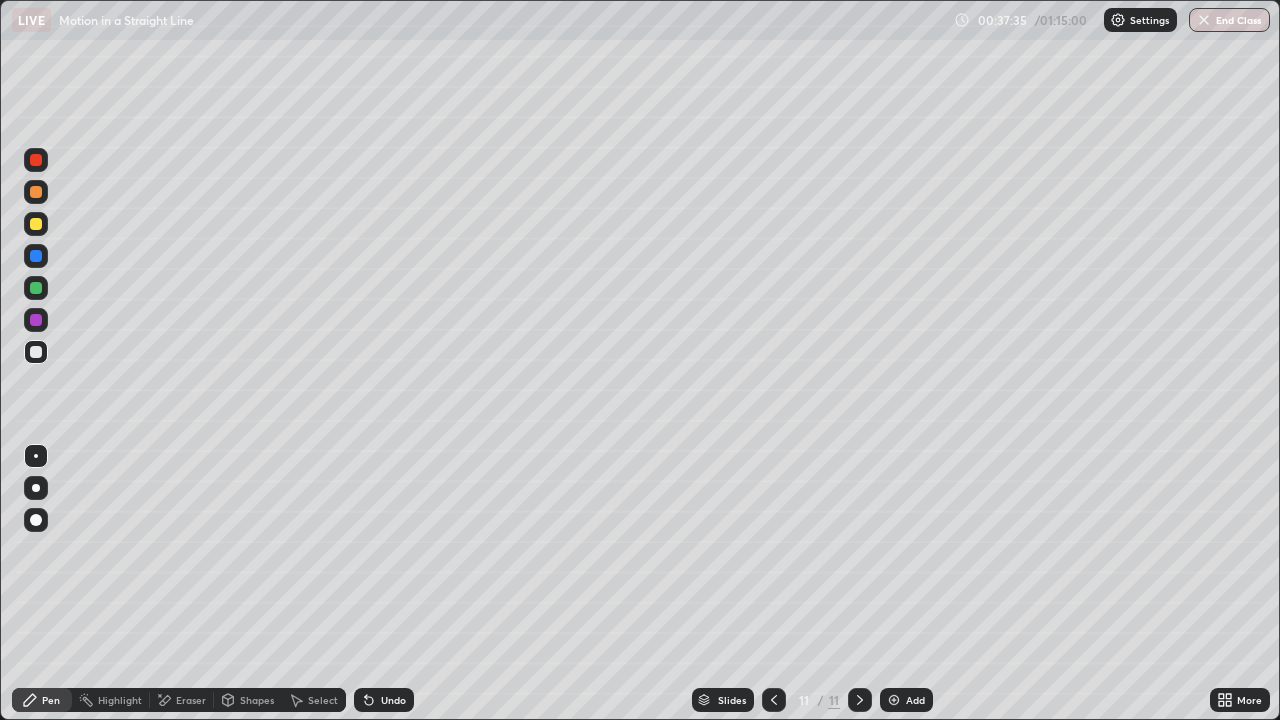 click 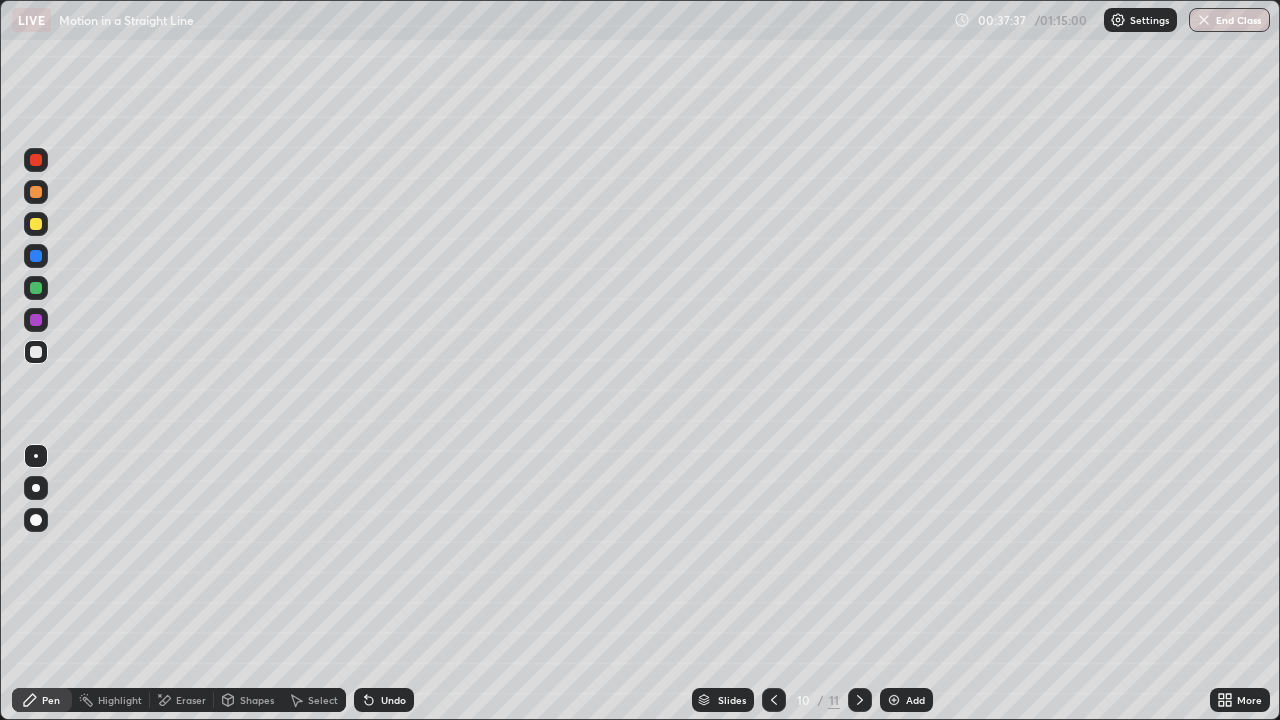 click at bounding box center [774, 700] 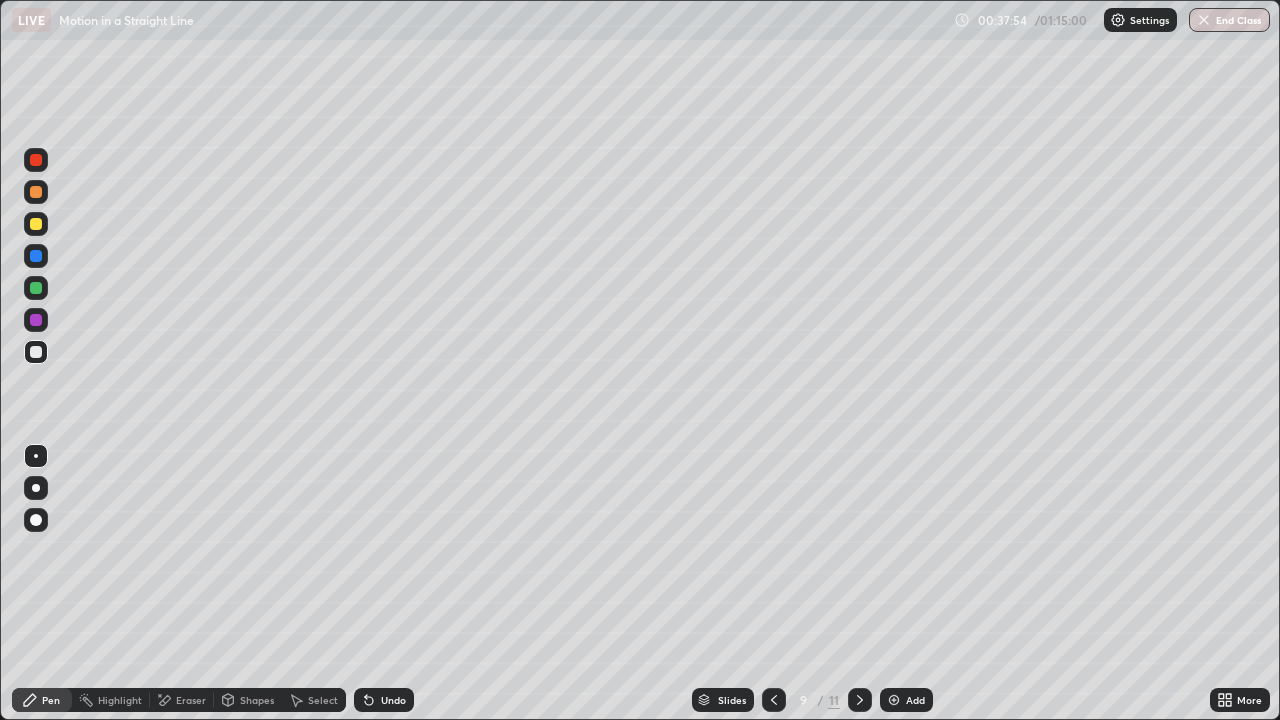 click at bounding box center (860, 700) 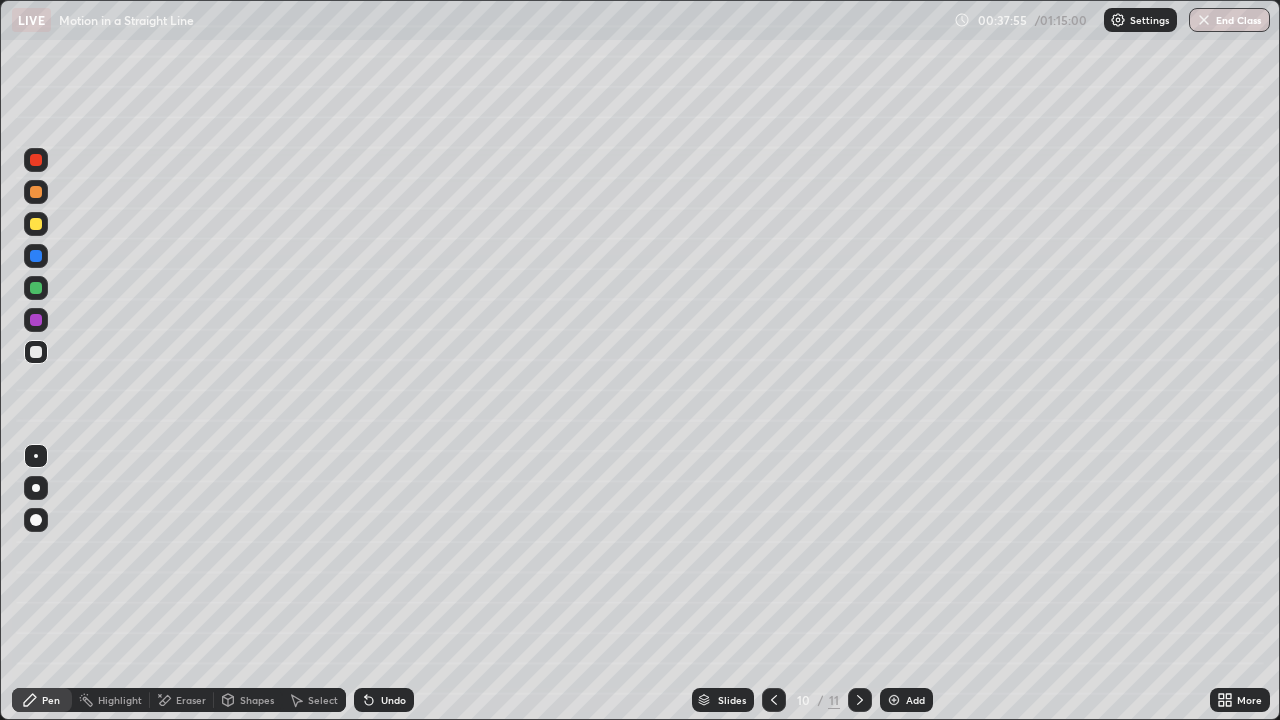 click 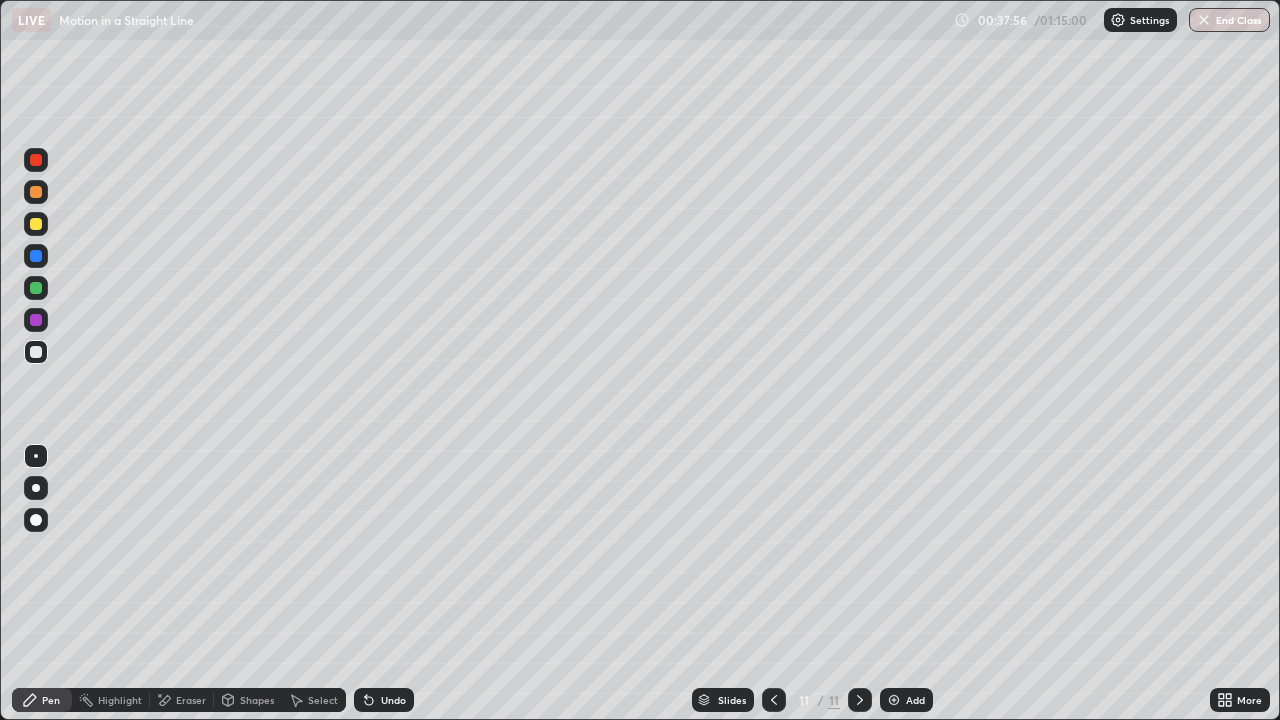 click 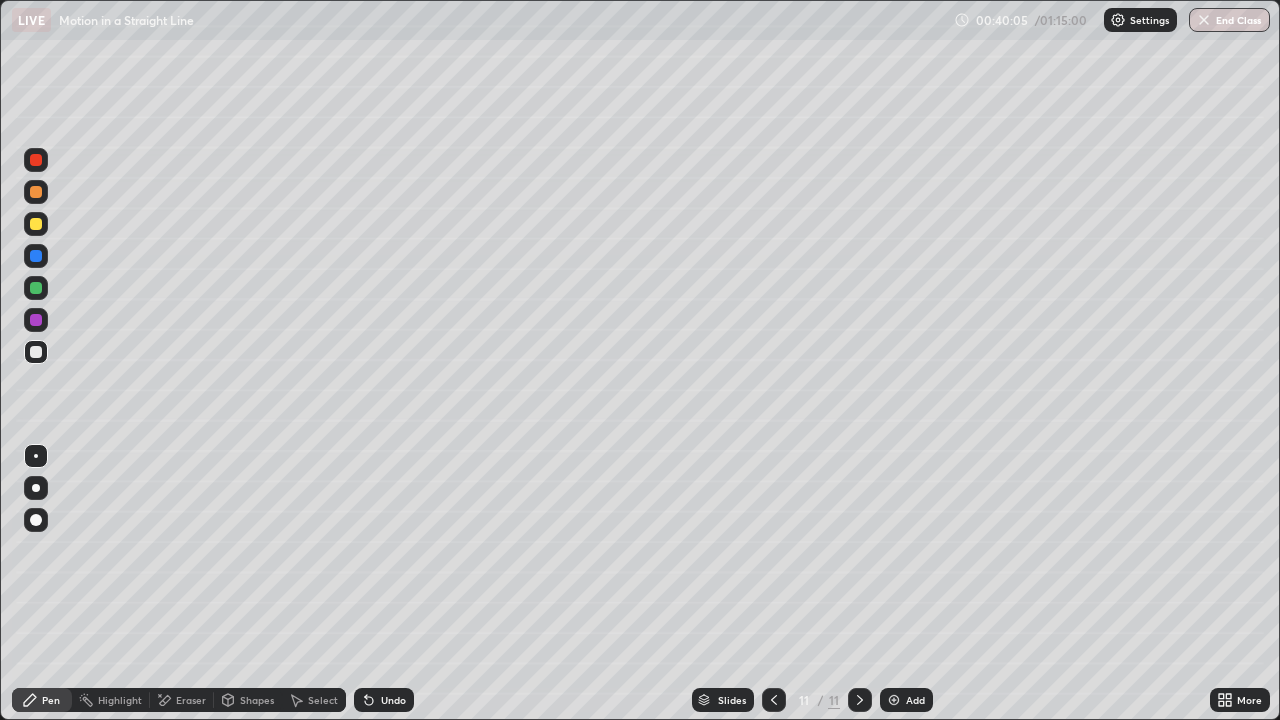 click 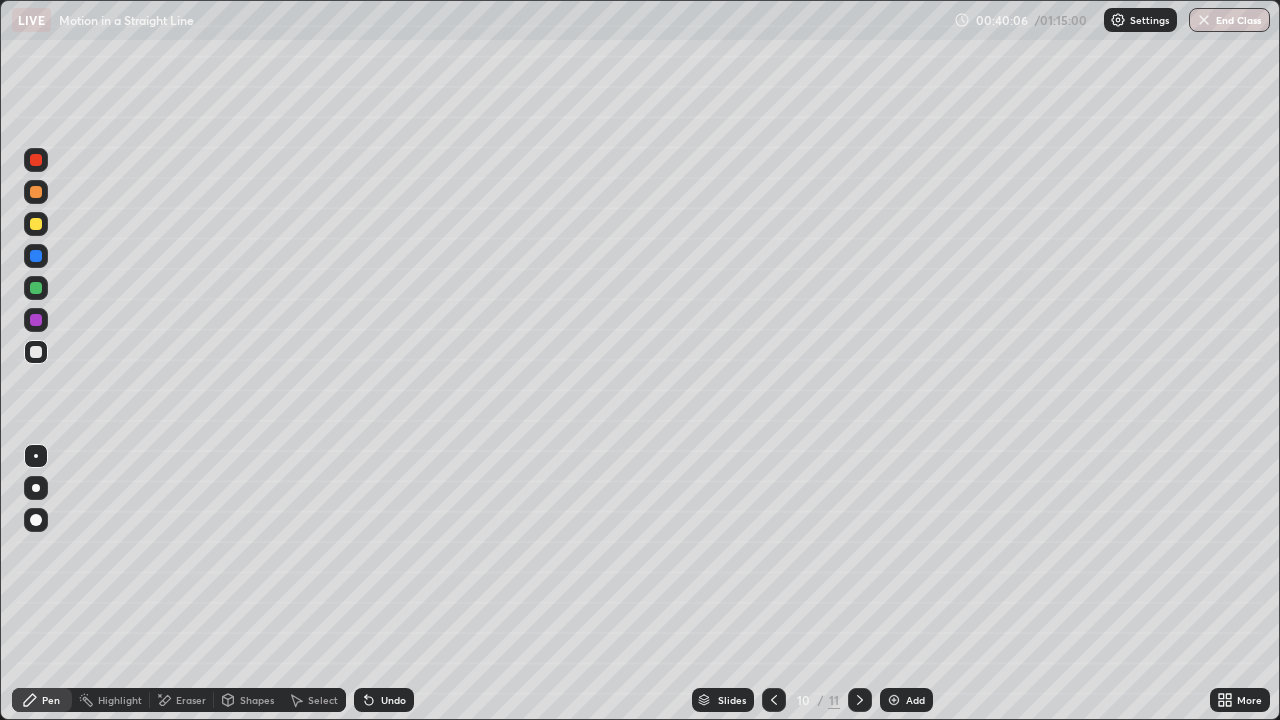 click 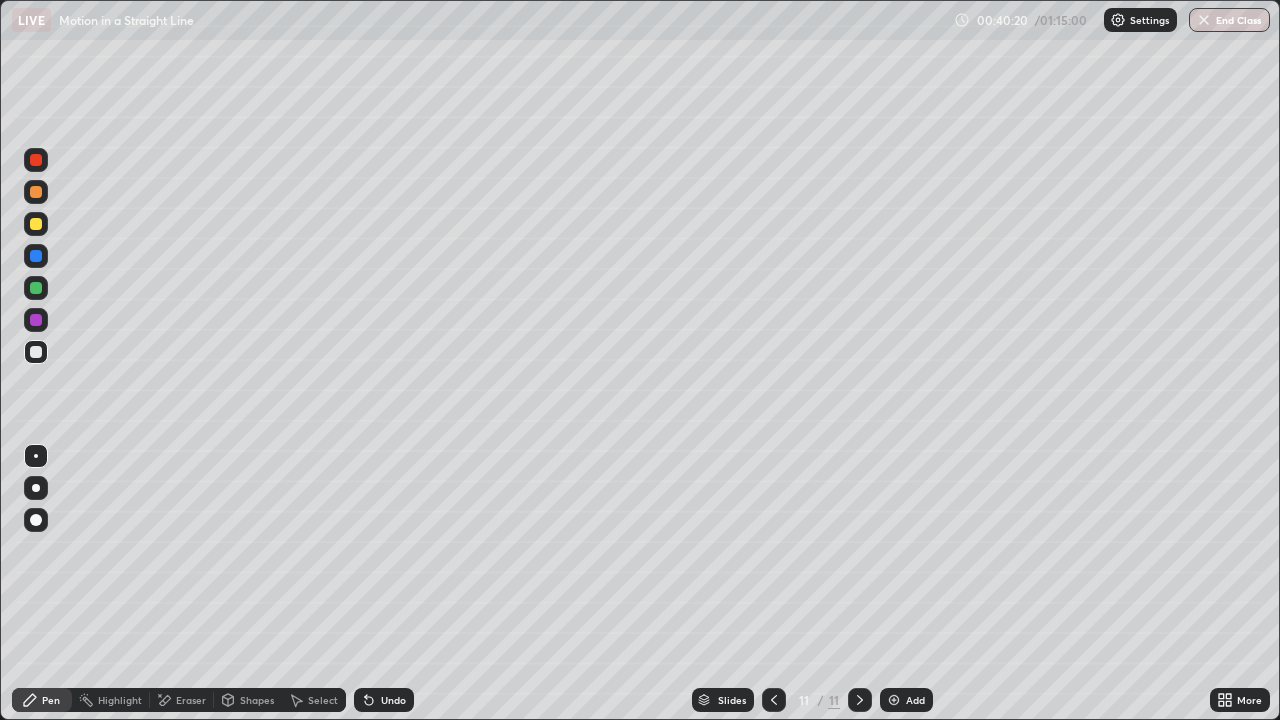 click 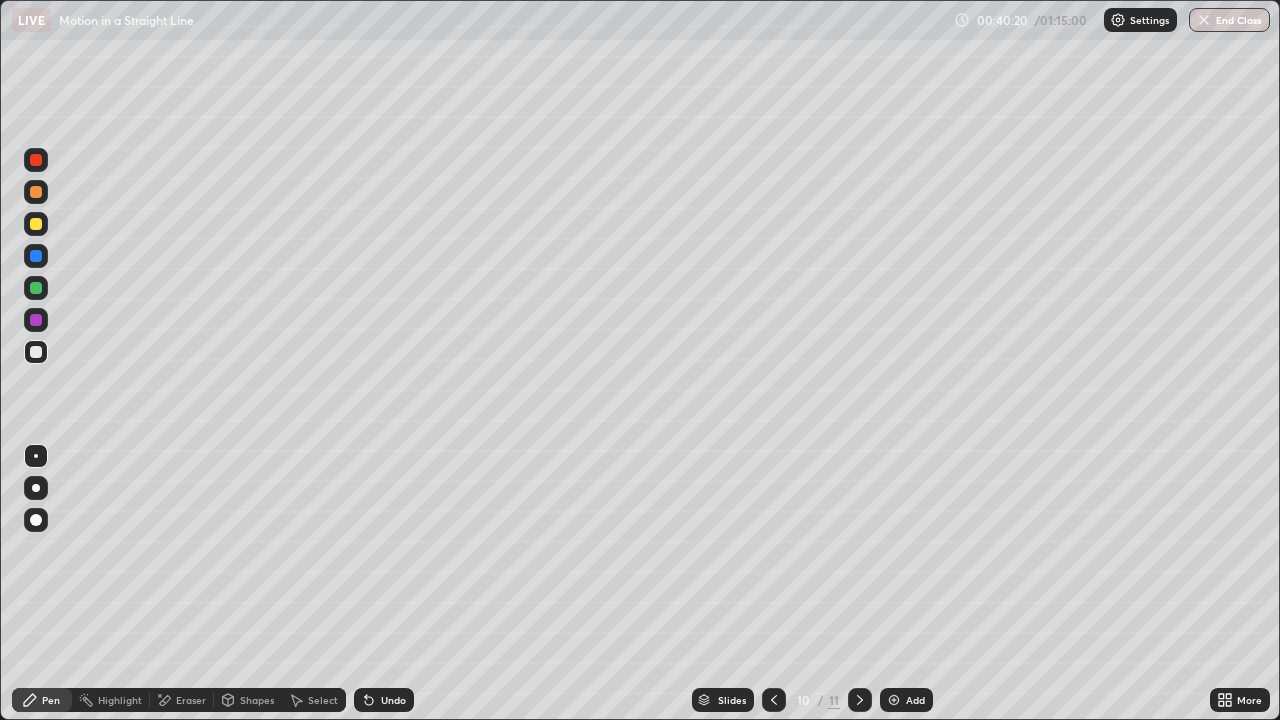 click 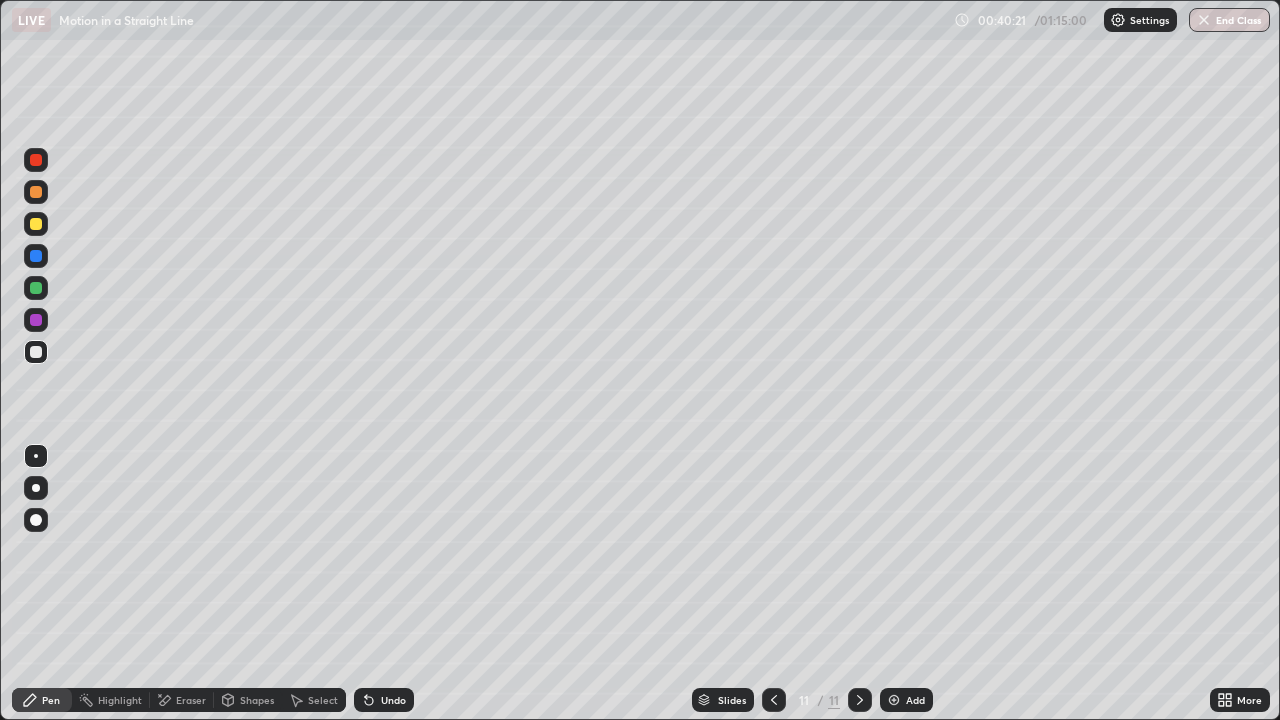 click 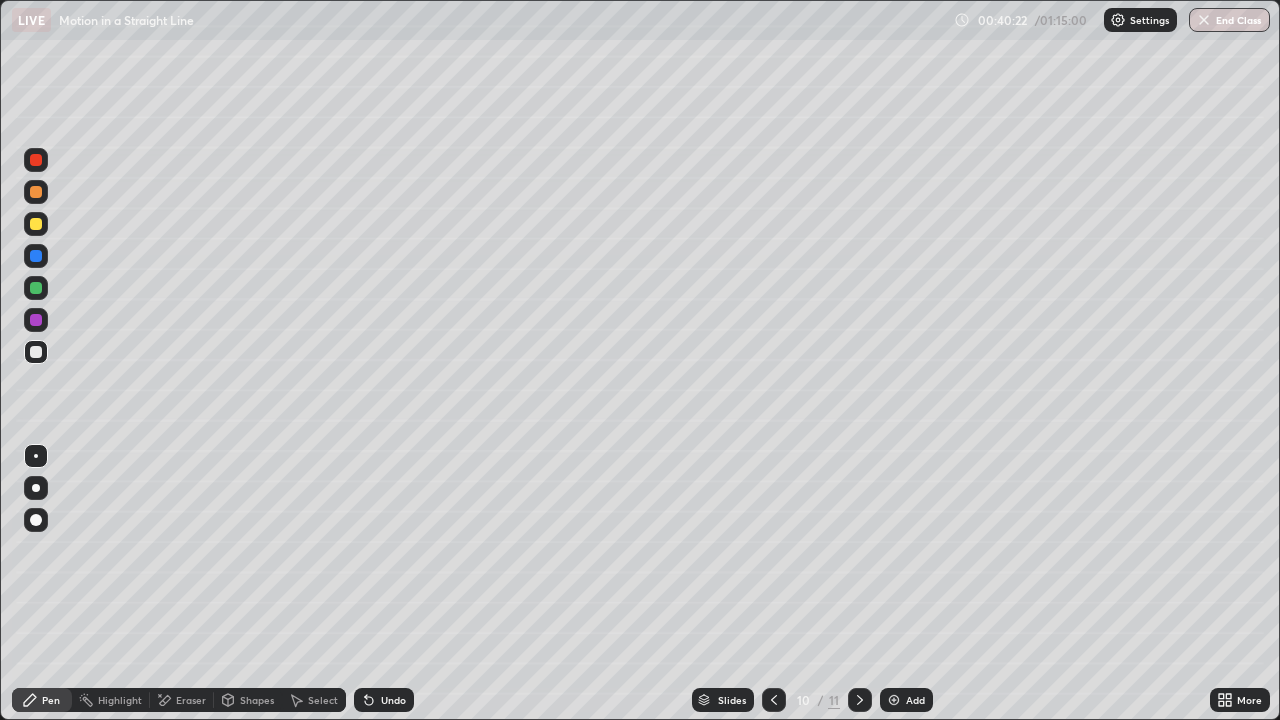 click 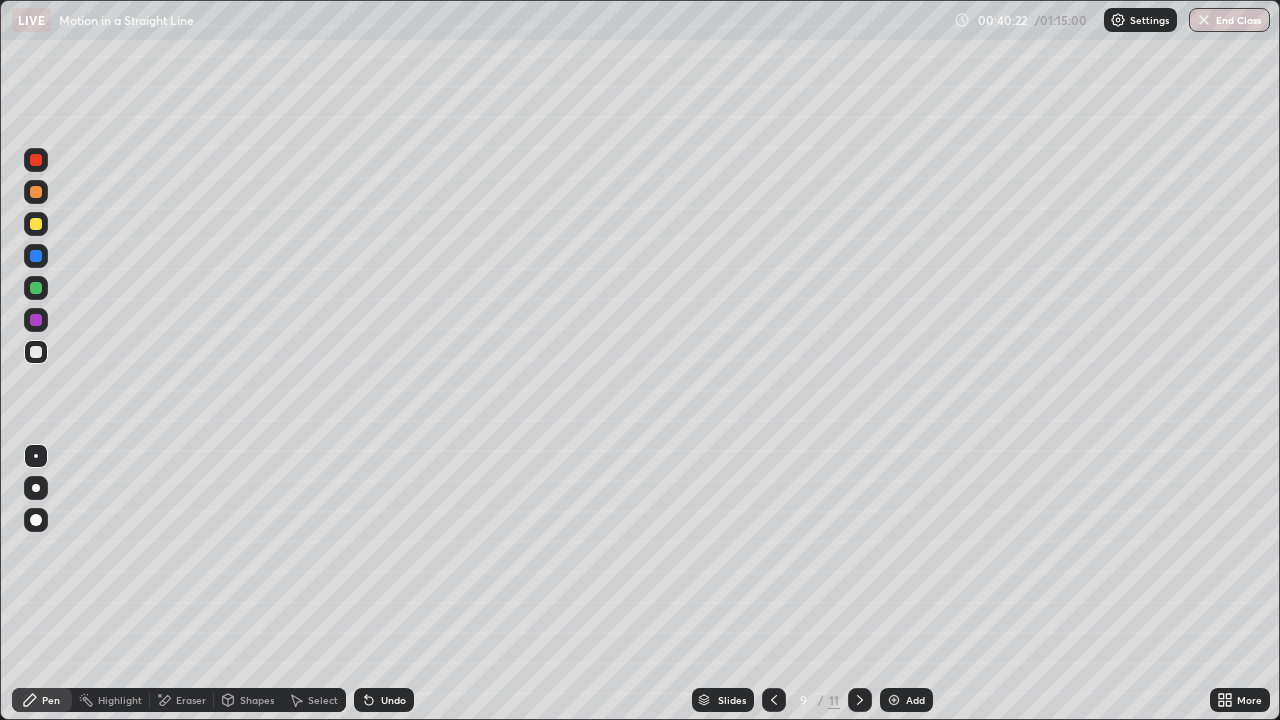 click 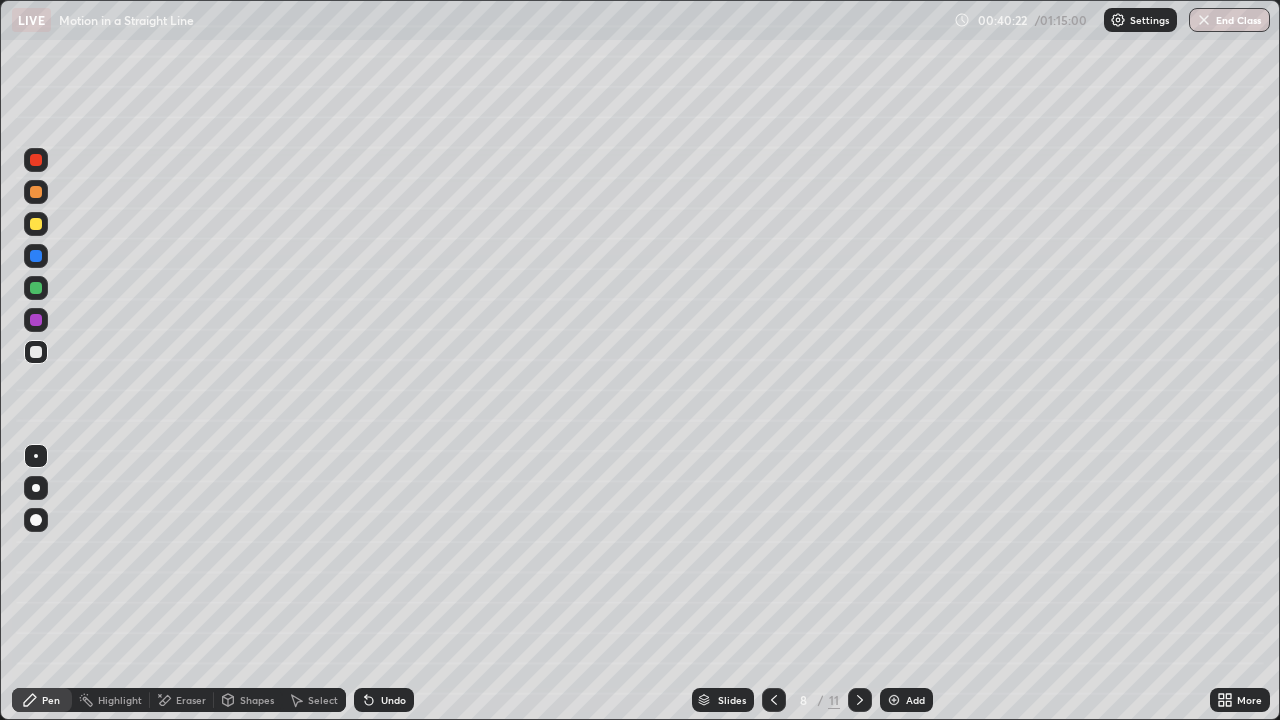 click 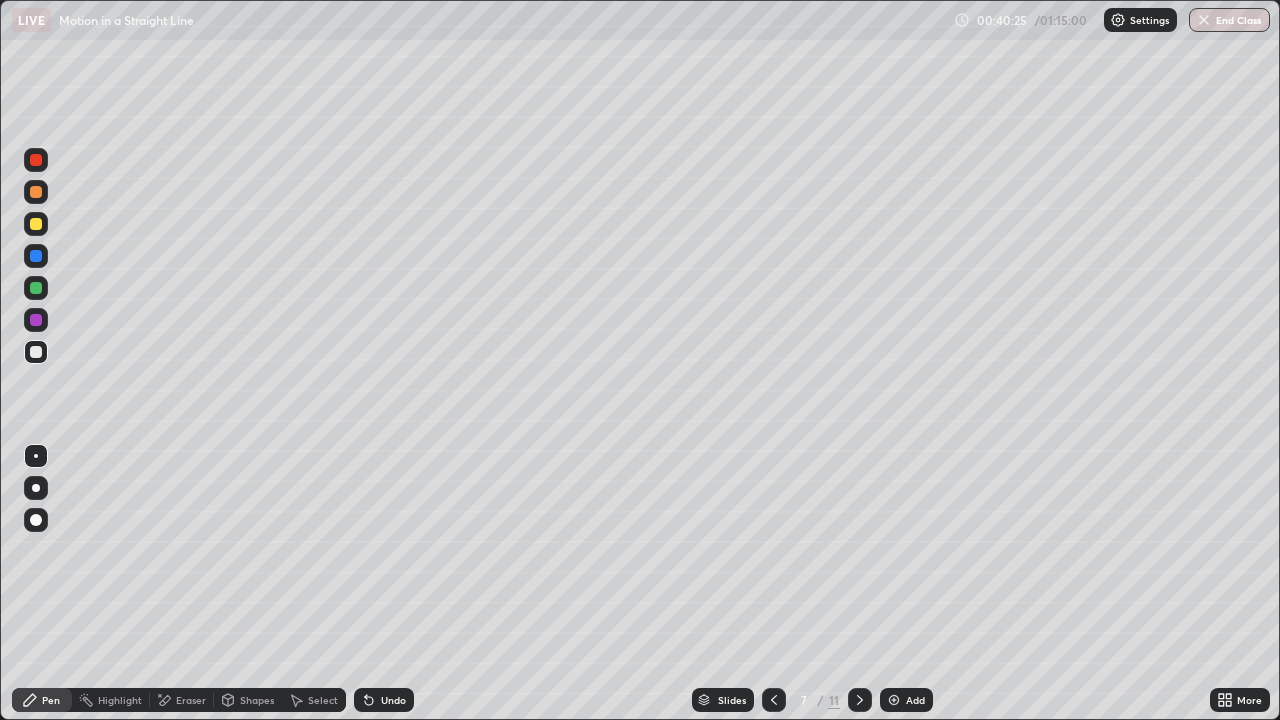 click 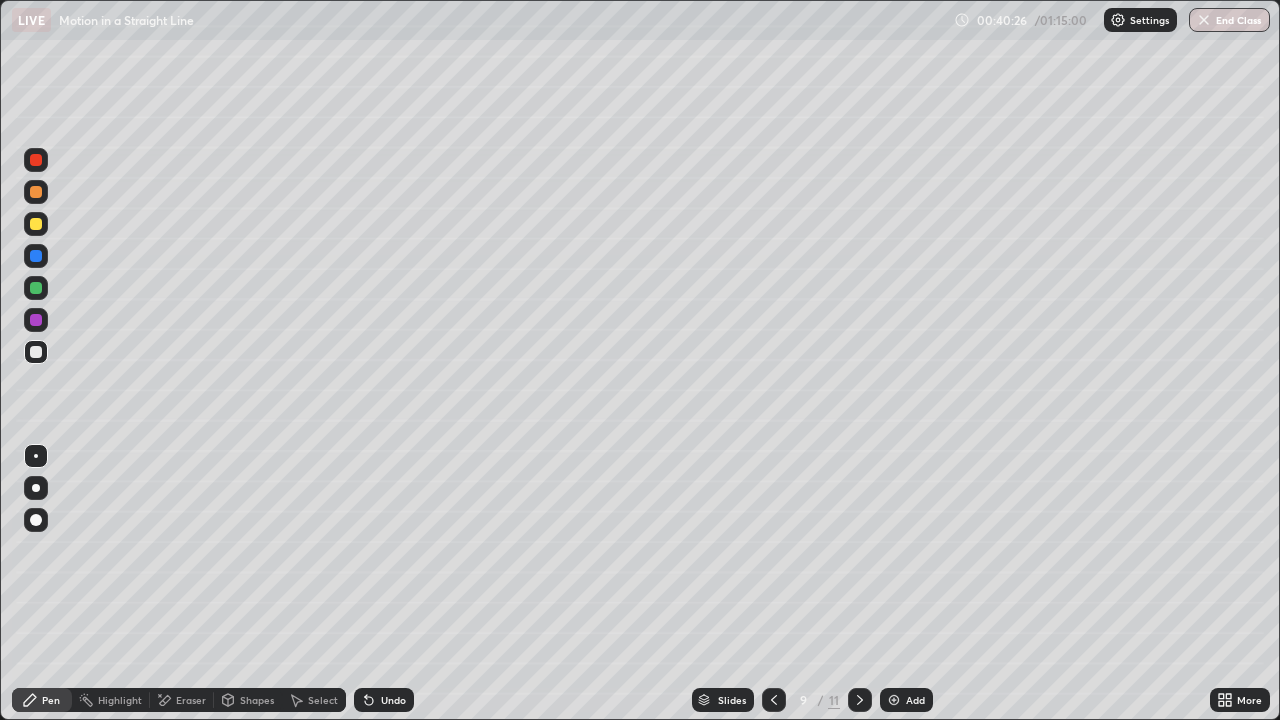 click 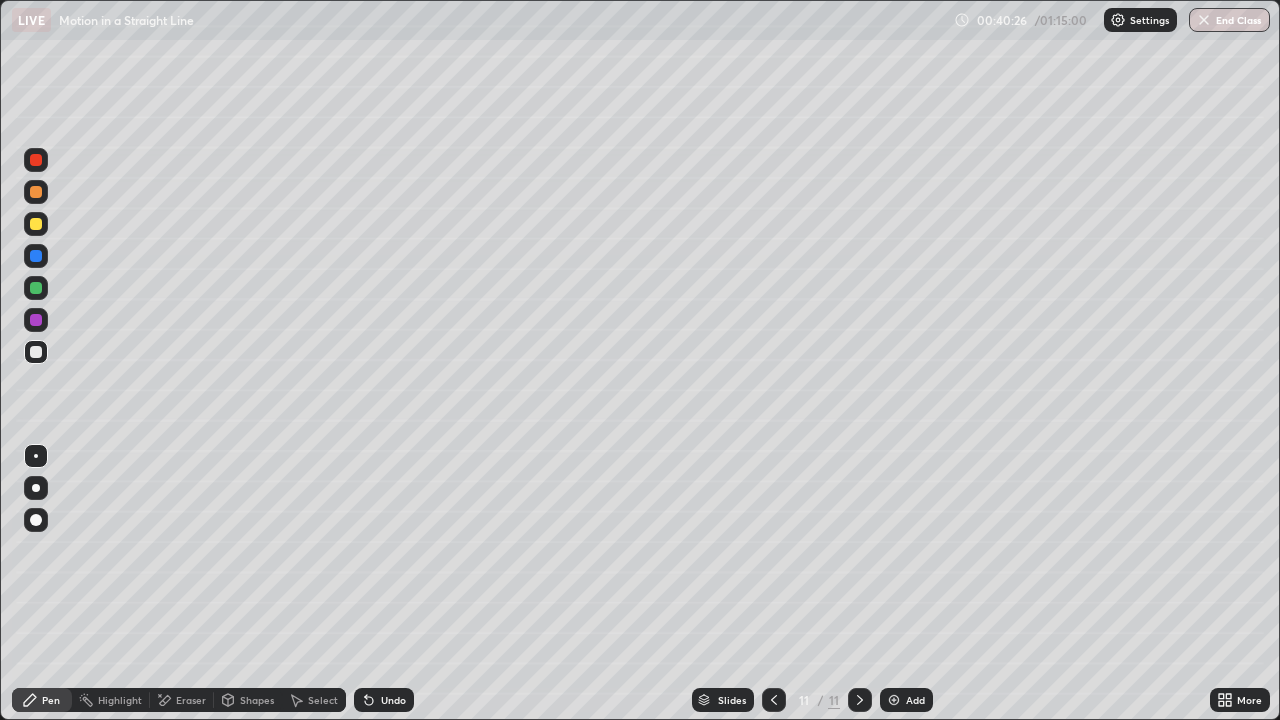 click 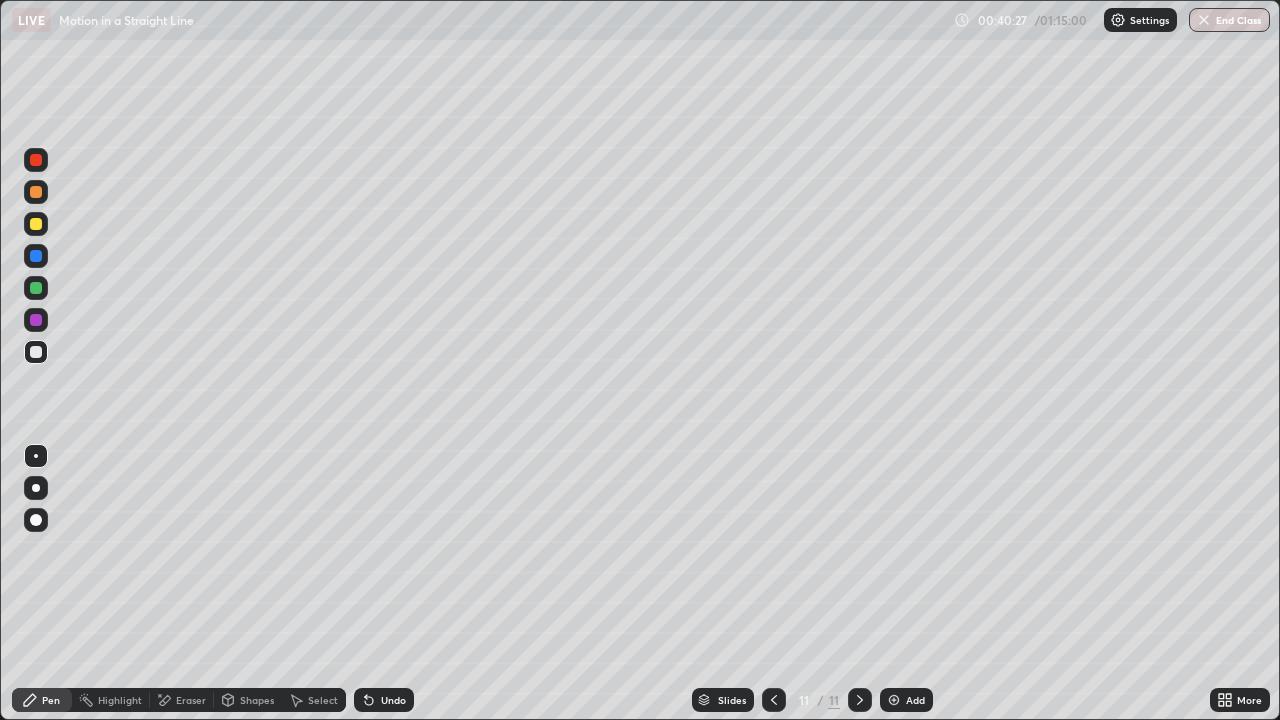 click on "Add" at bounding box center [906, 700] 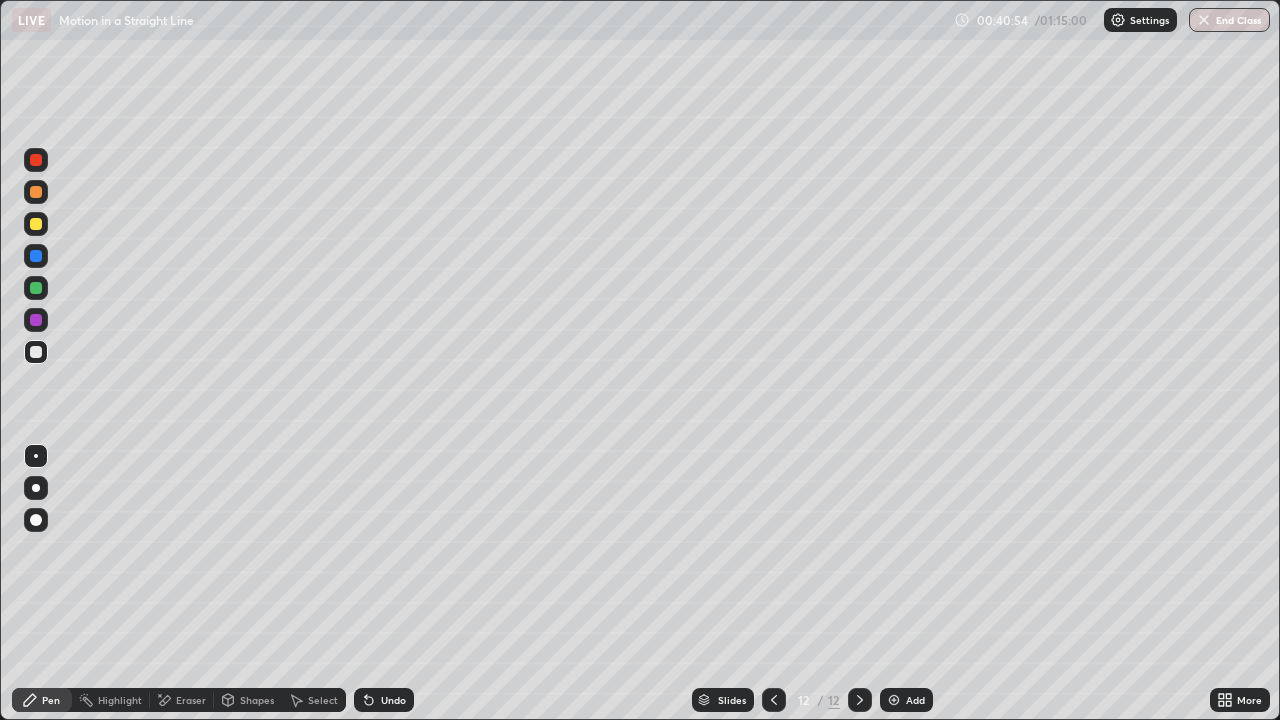 click at bounding box center (36, 224) 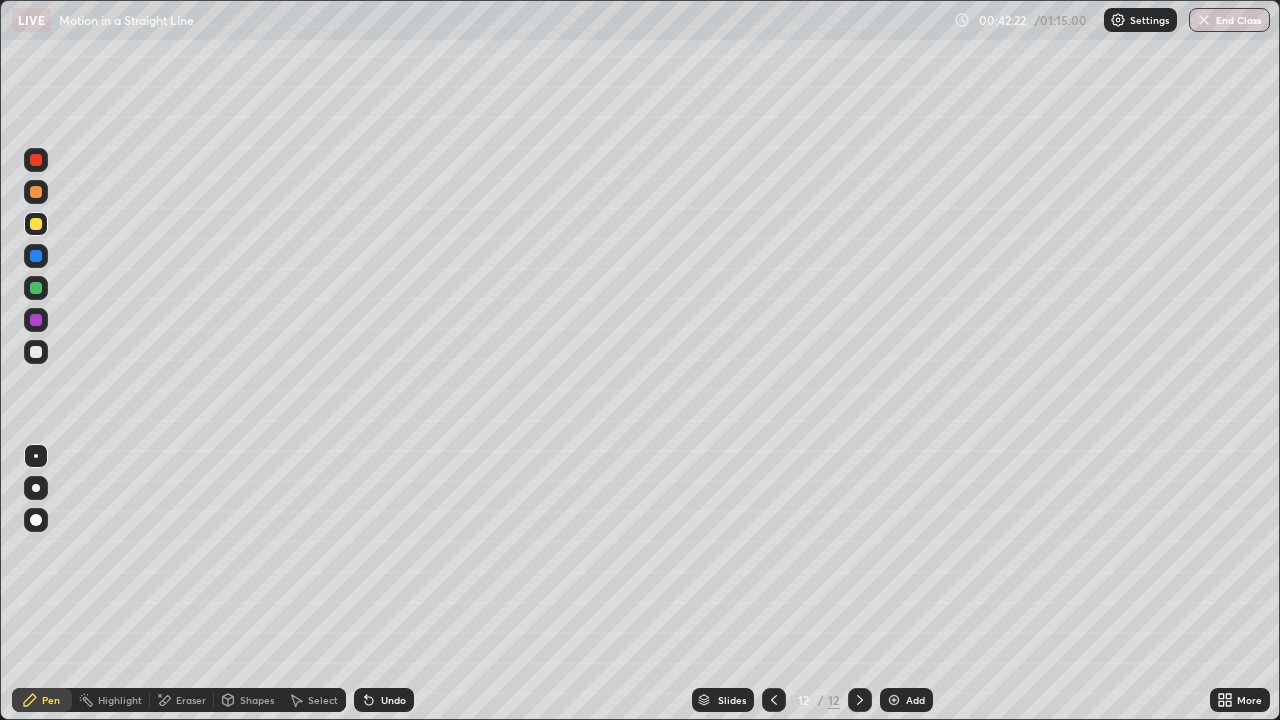 click at bounding box center (774, 700) 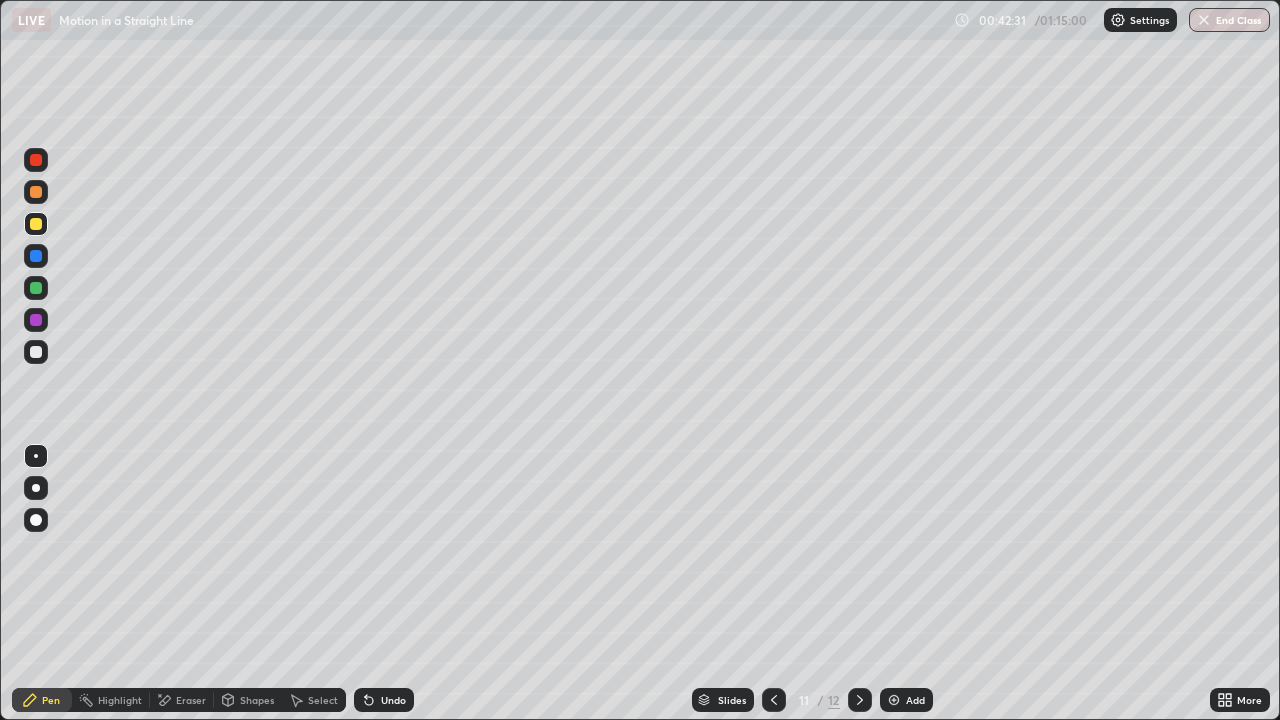click 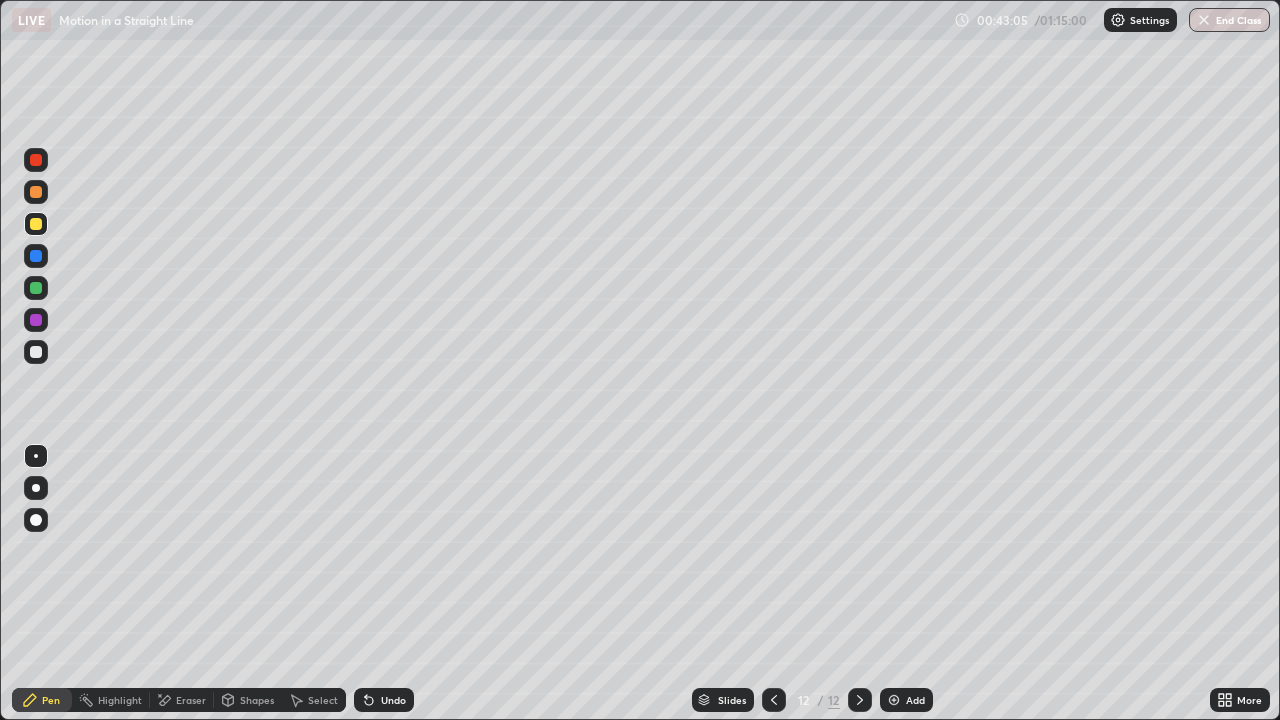 click at bounding box center [894, 700] 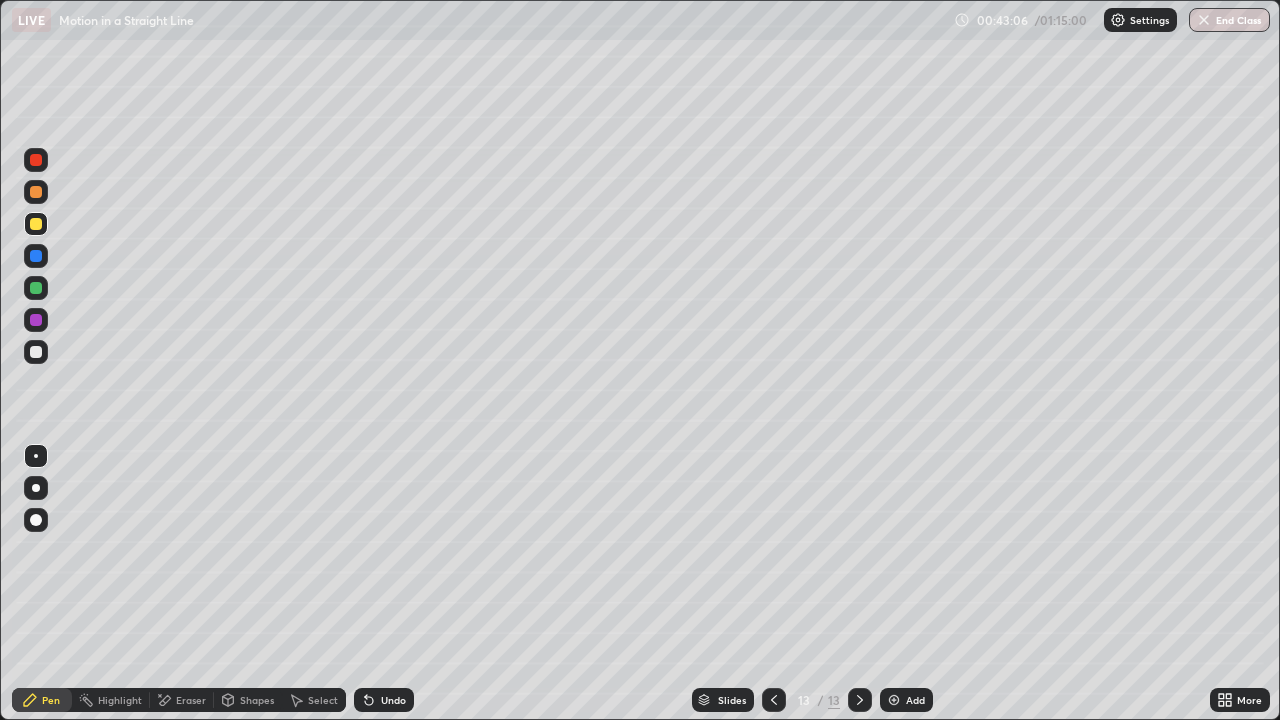 click at bounding box center (36, 352) 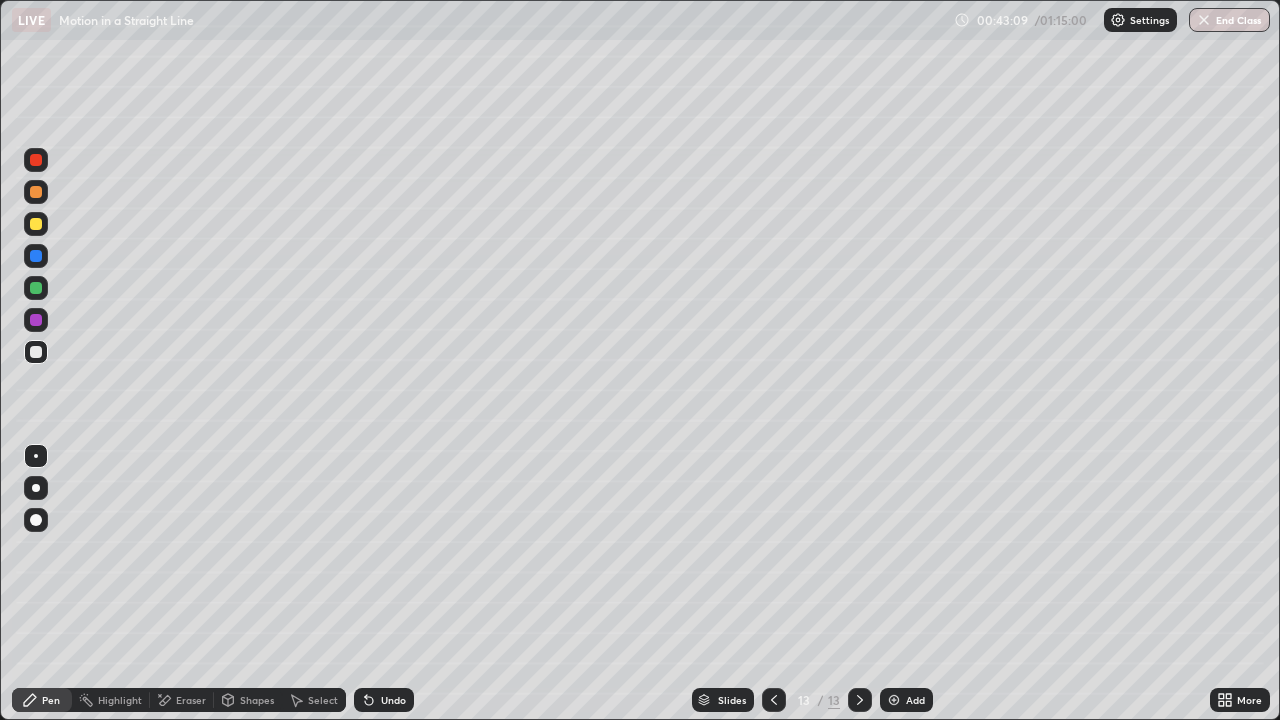 click on "Shapes" at bounding box center (257, 700) 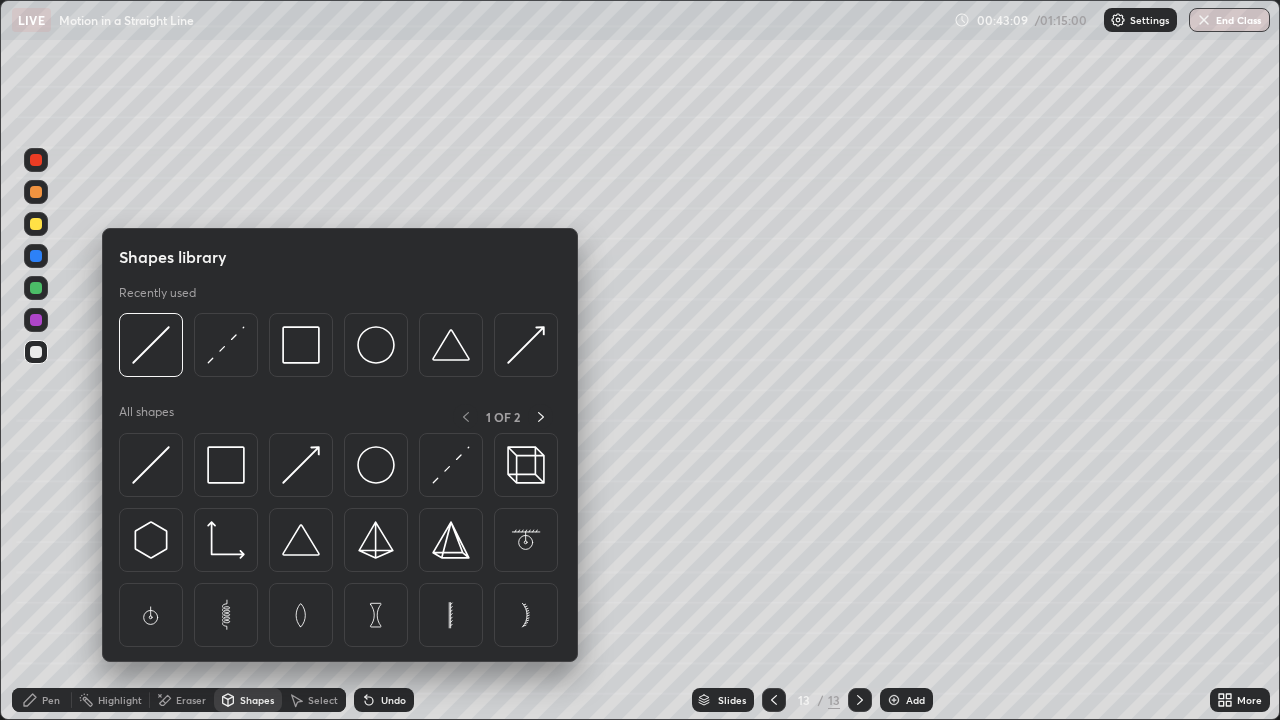 click on "Shapes" at bounding box center (257, 700) 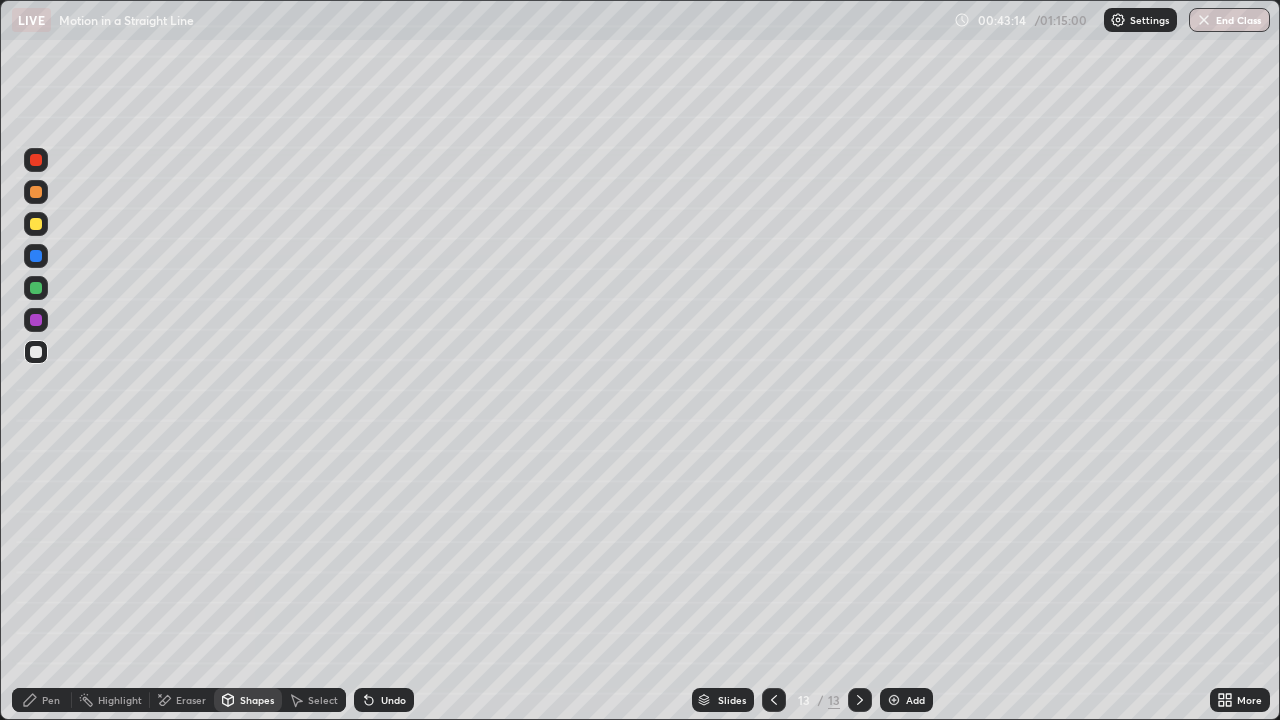 click on "Pen" at bounding box center [51, 700] 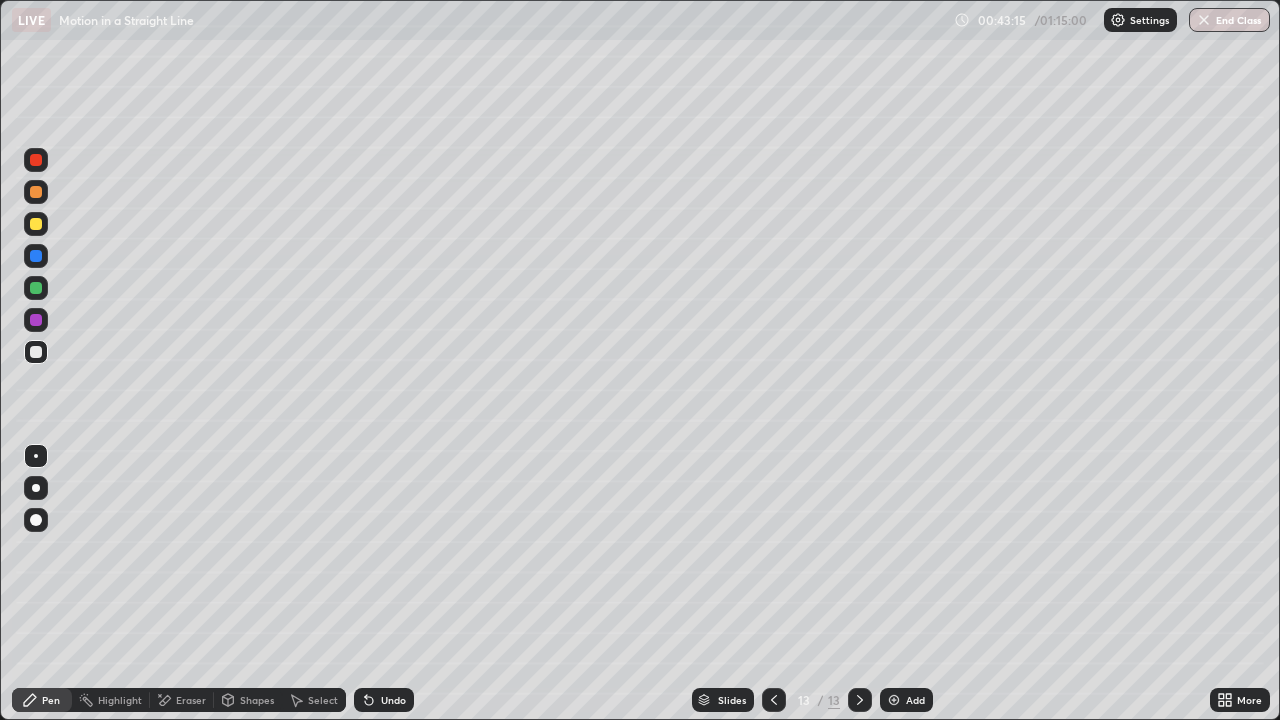 click at bounding box center (36, 520) 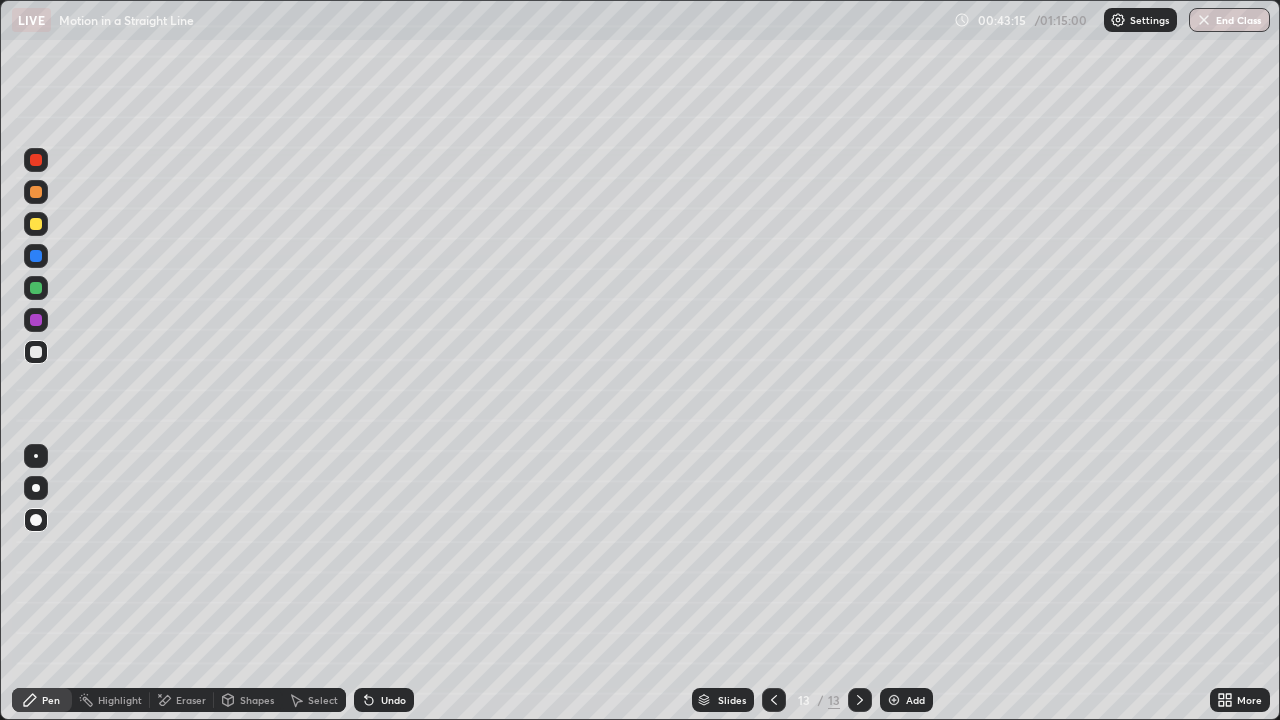 click on "Shapes" at bounding box center (248, 700) 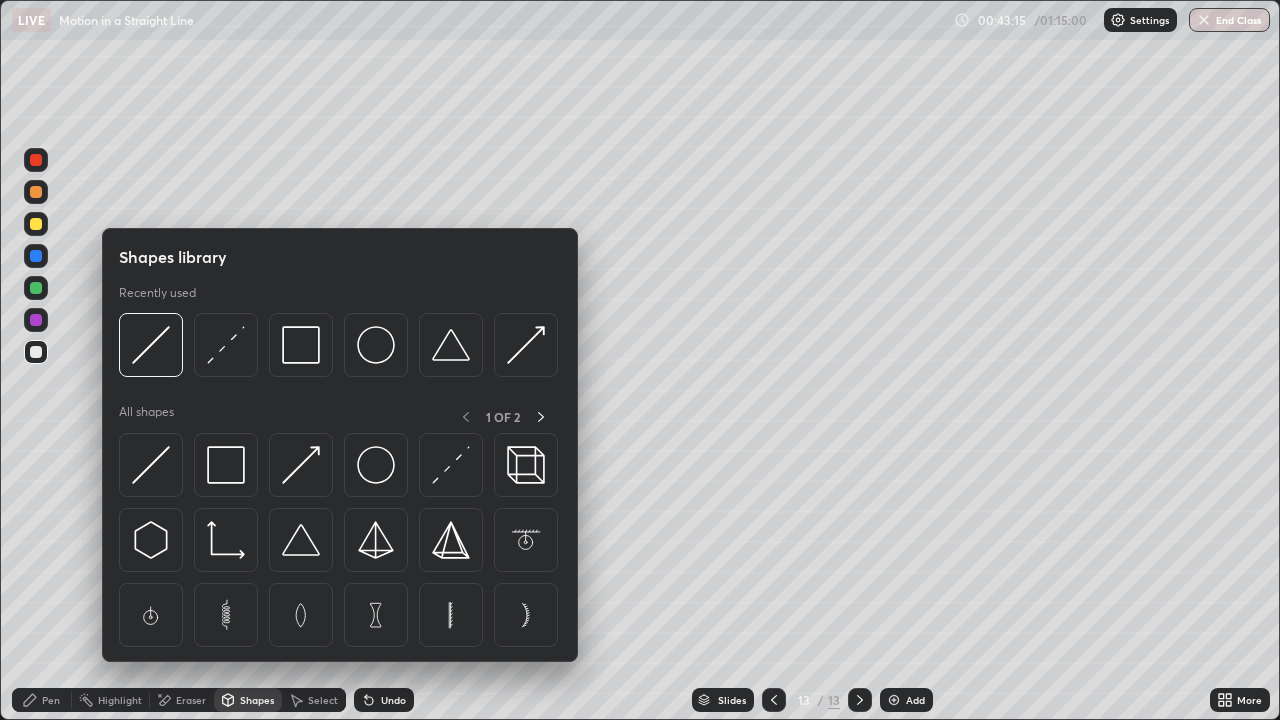 click on "Shapes" at bounding box center (257, 700) 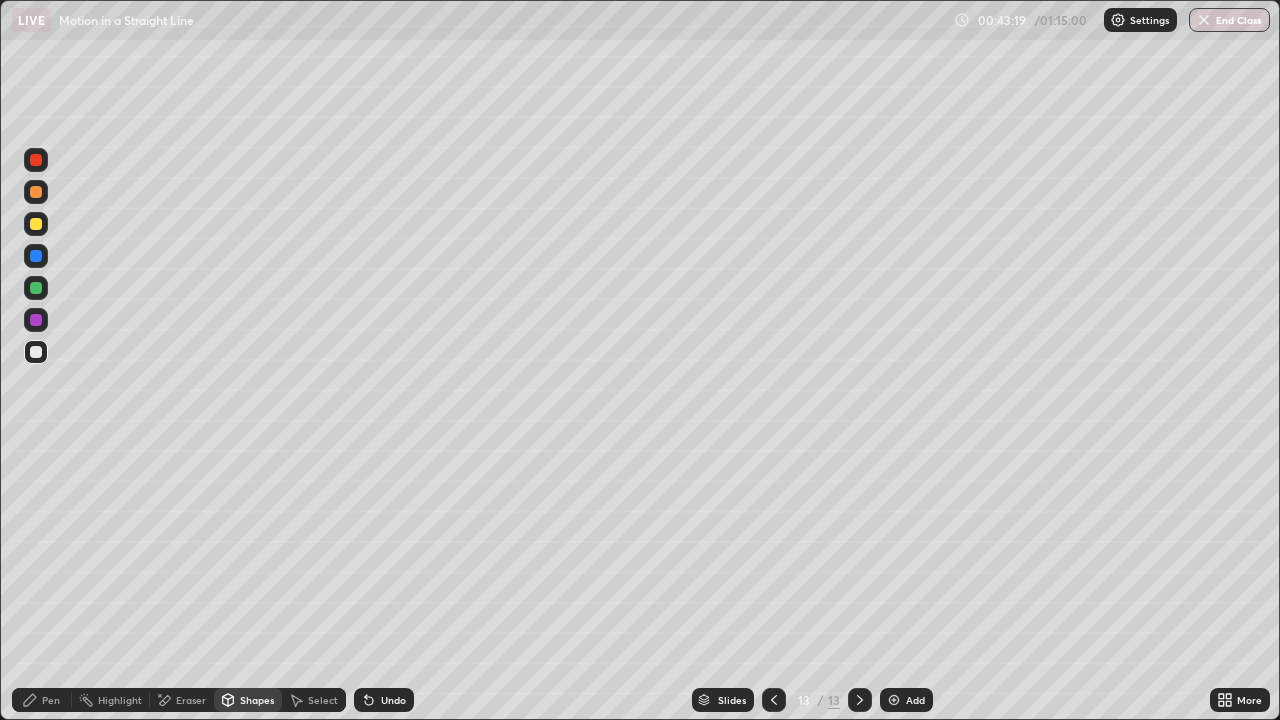 click on "Pen" at bounding box center [42, 700] 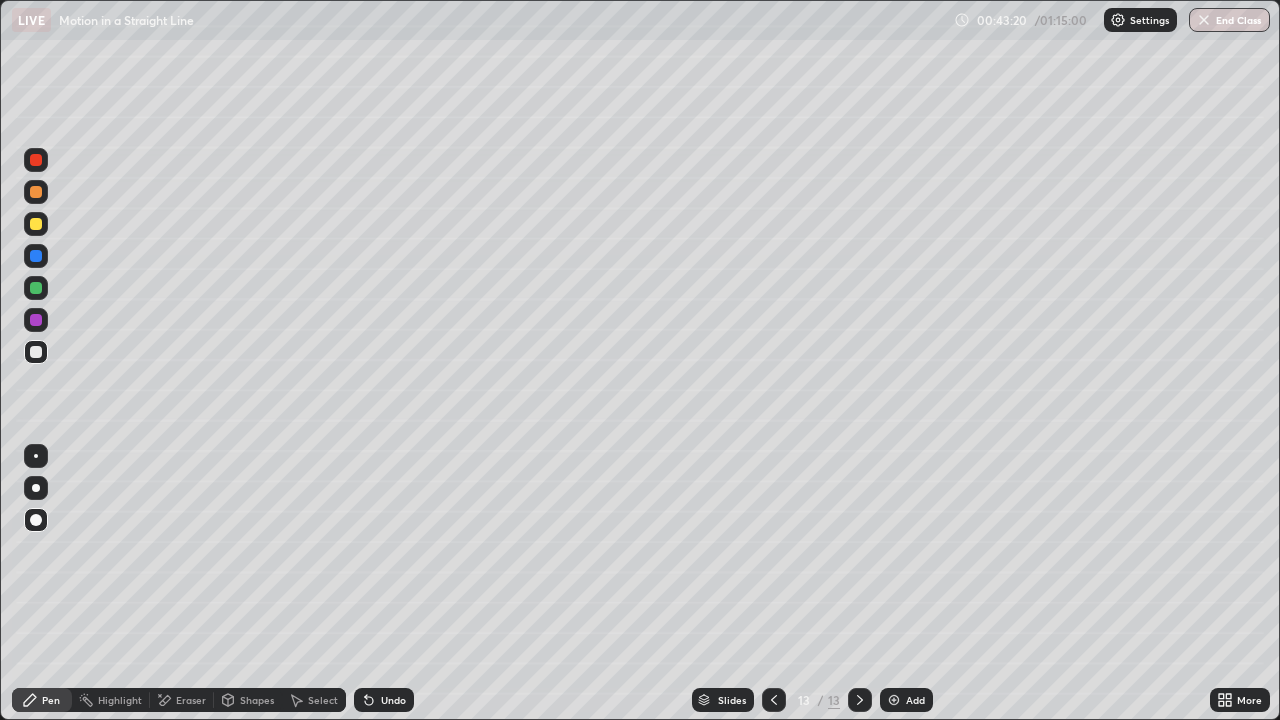 click at bounding box center (36, 456) 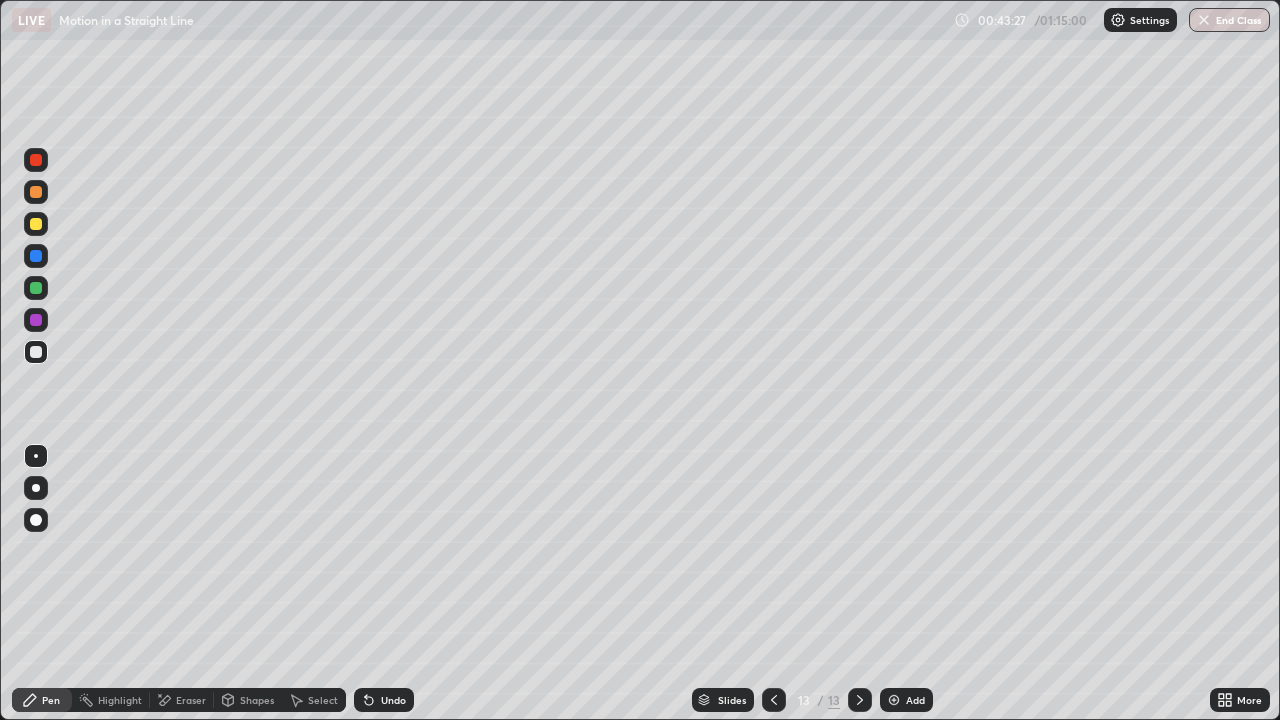 click on "Shapes" at bounding box center [257, 700] 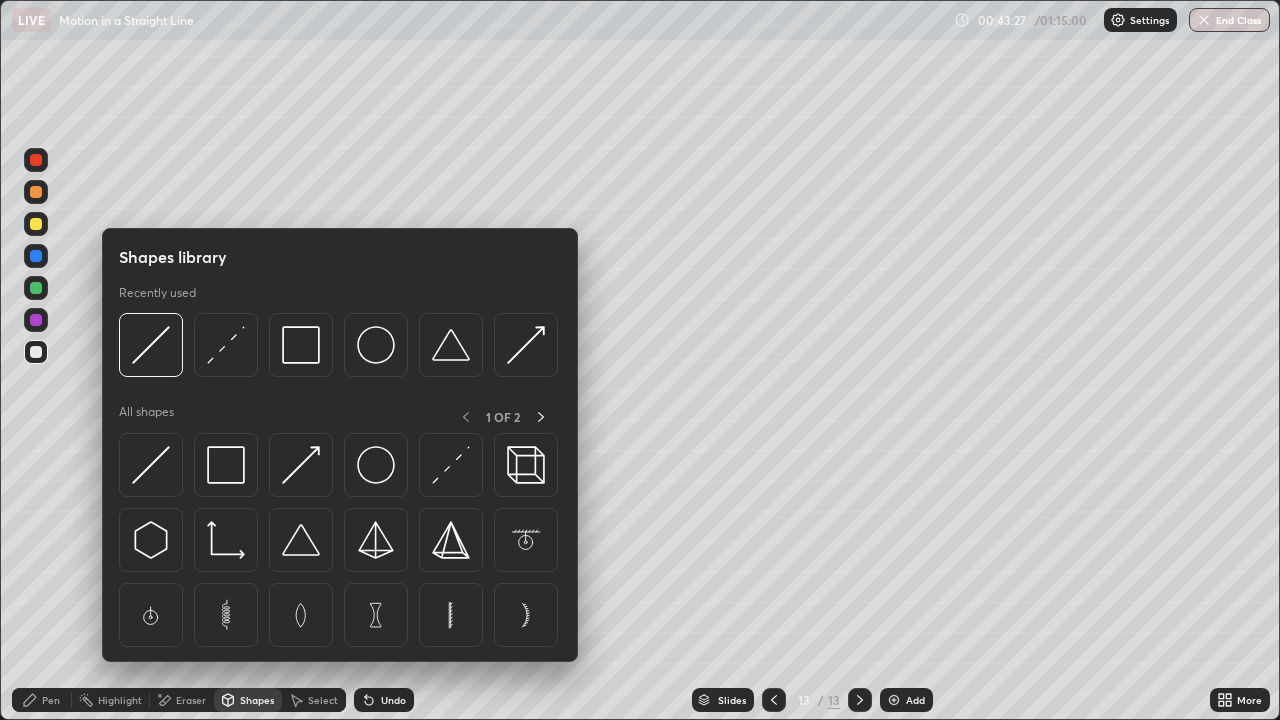 click on "Shapes" at bounding box center [257, 700] 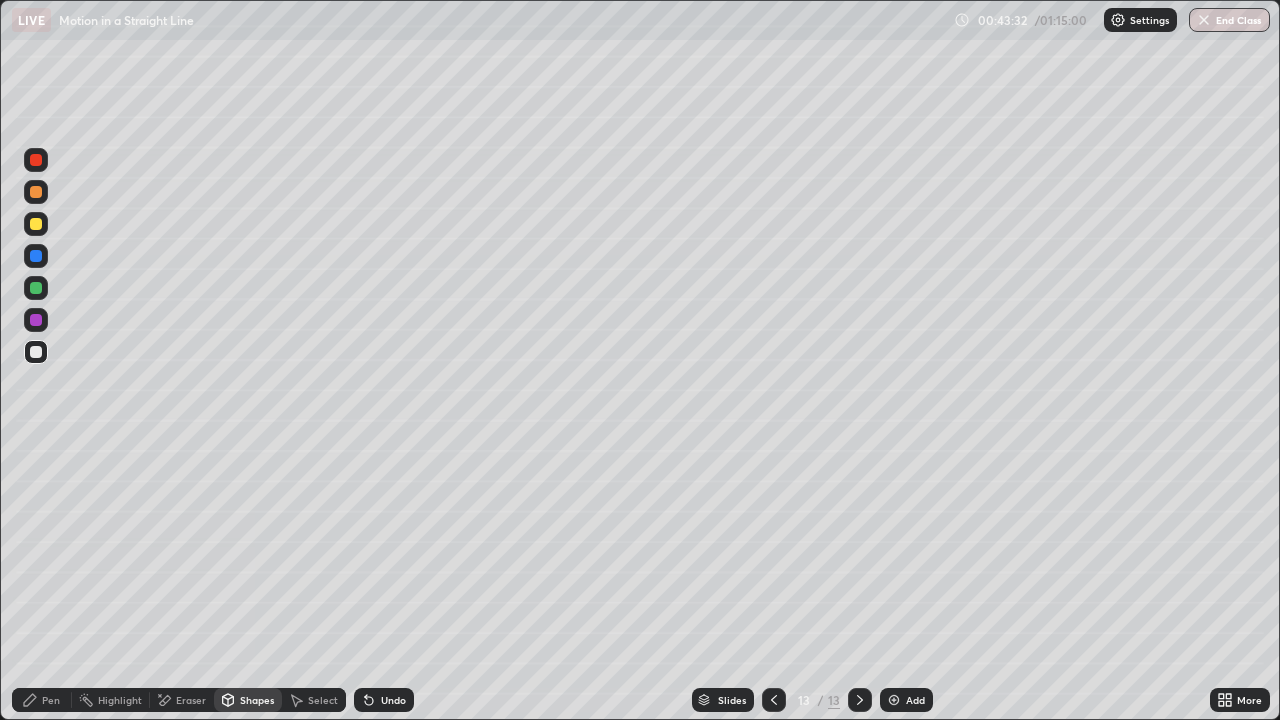 click on "Pen" at bounding box center (42, 700) 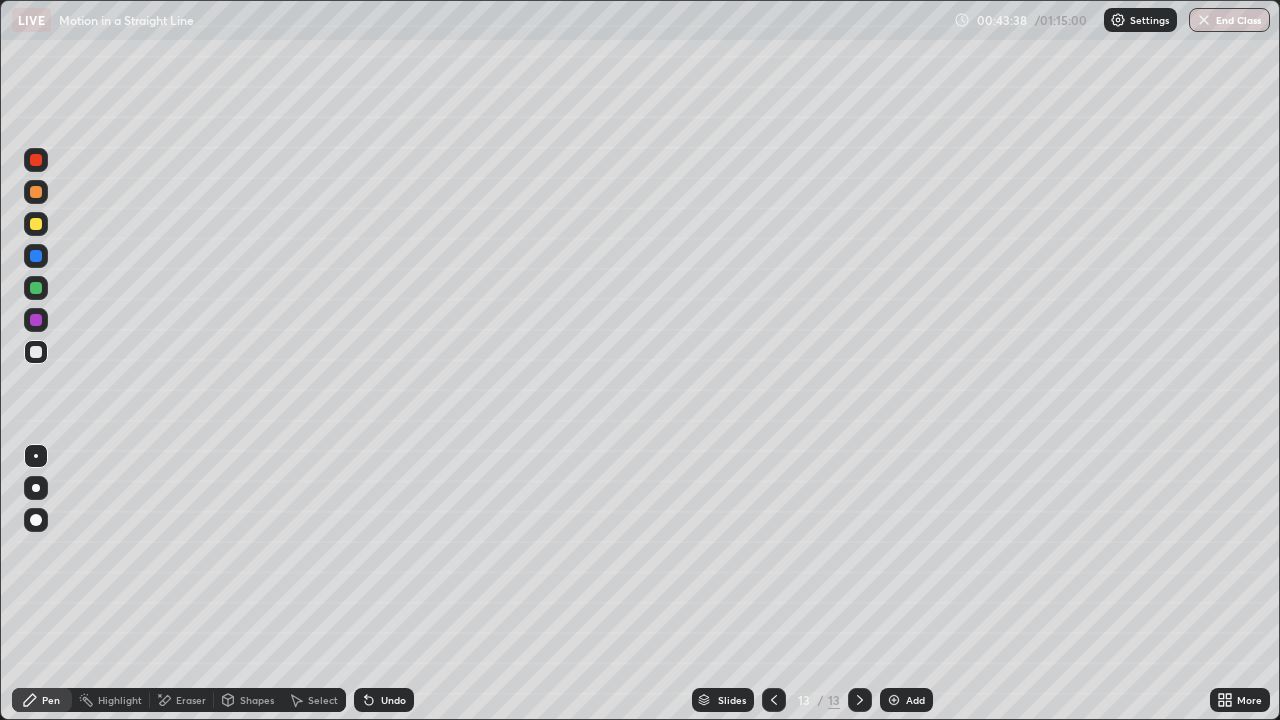 click at bounding box center (36, 520) 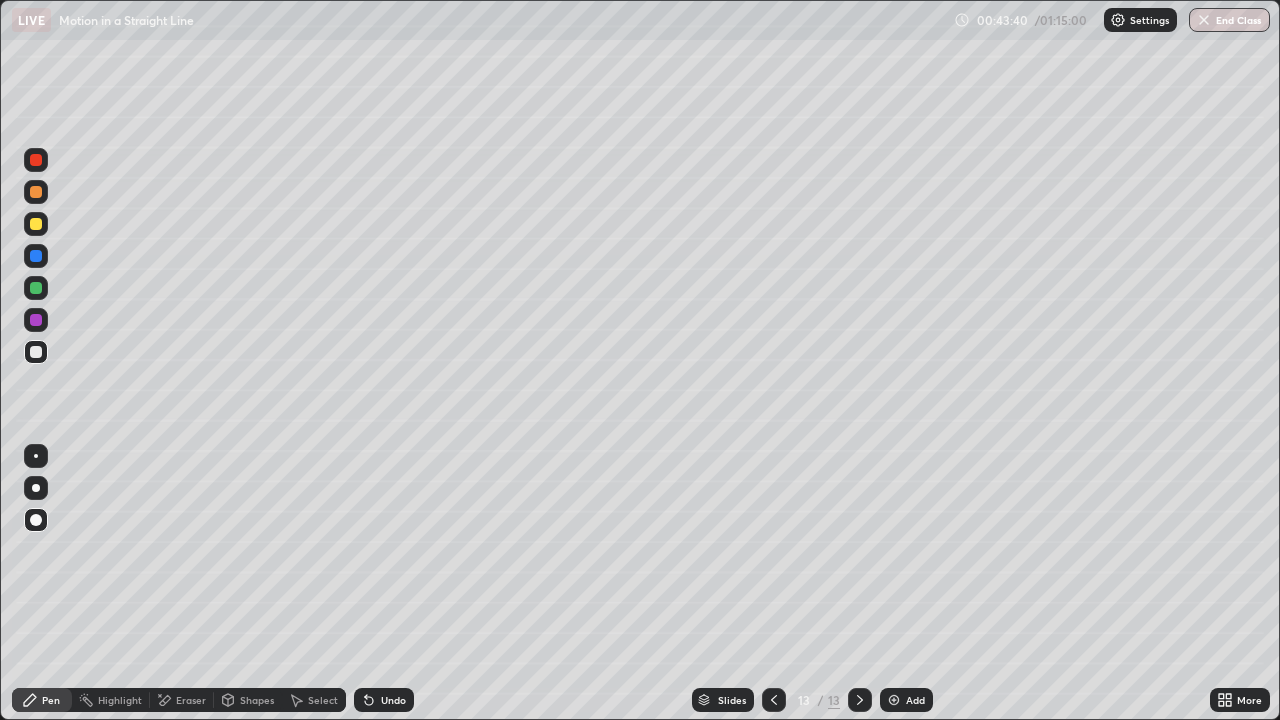 click at bounding box center (36, 224) 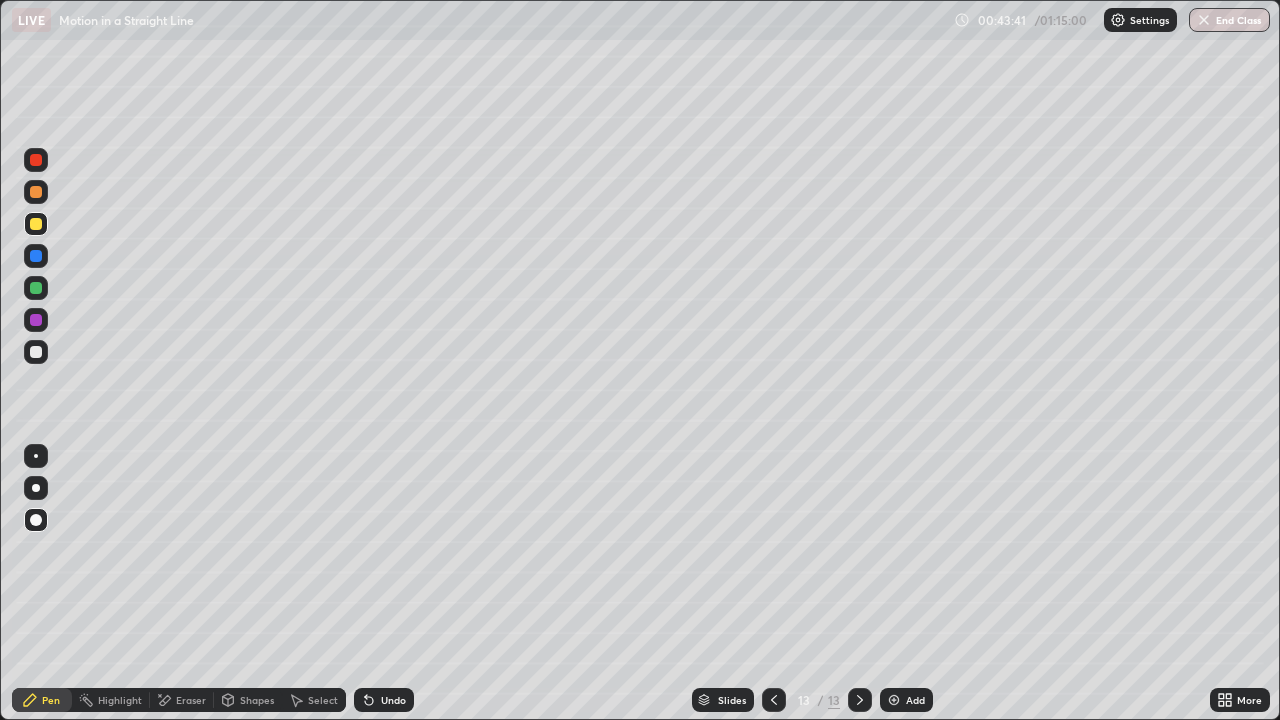 click at bounding box center (36, 456) 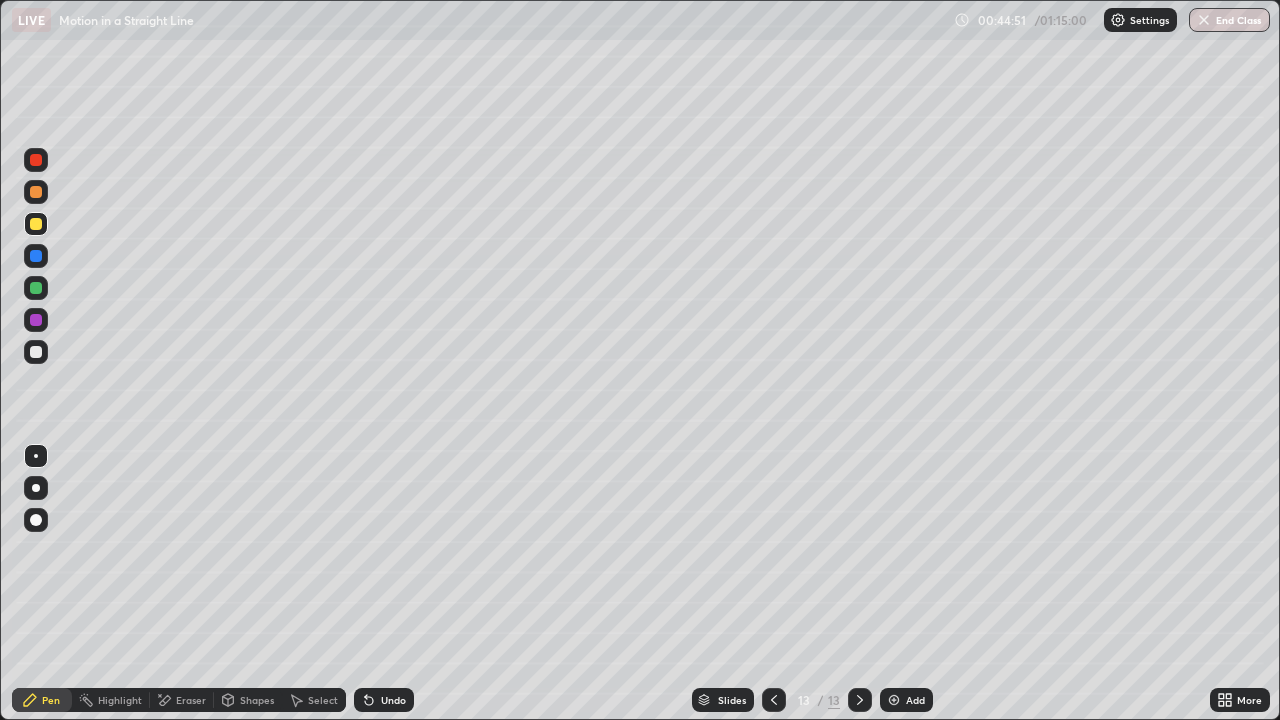 click on "Add" at bounding box center (915, 700) 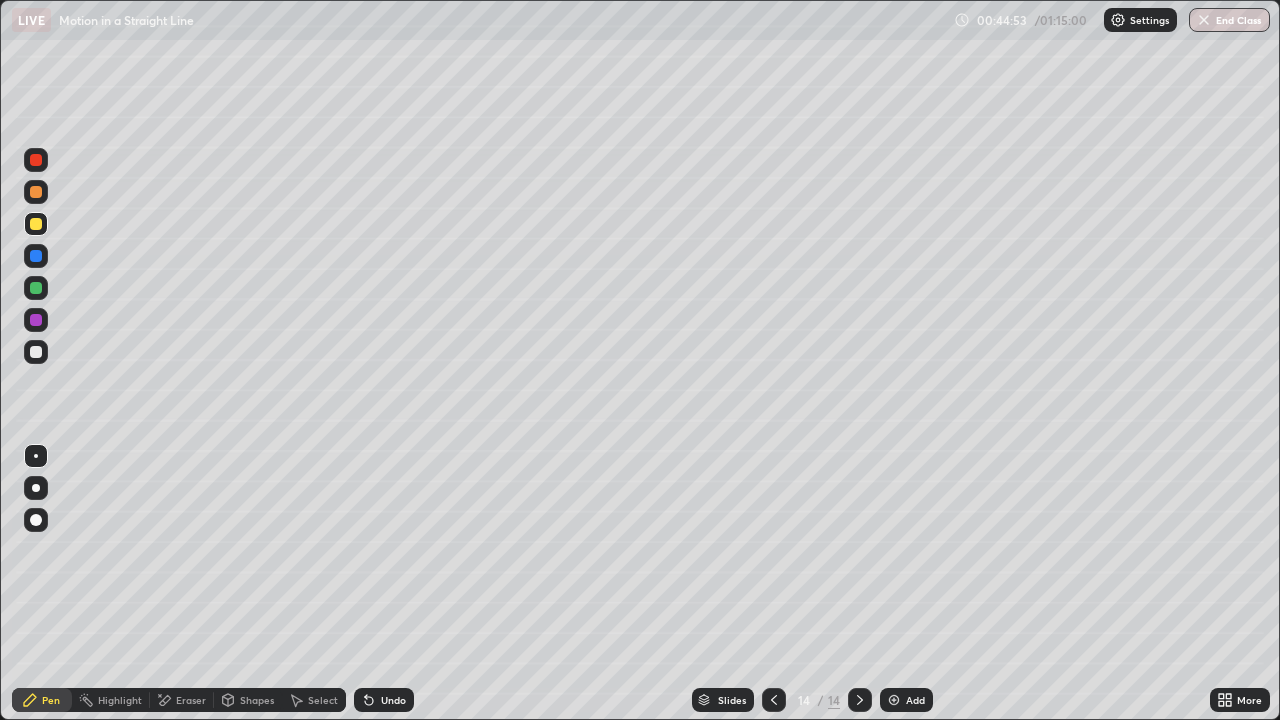 click at bounding box center (36, 352) 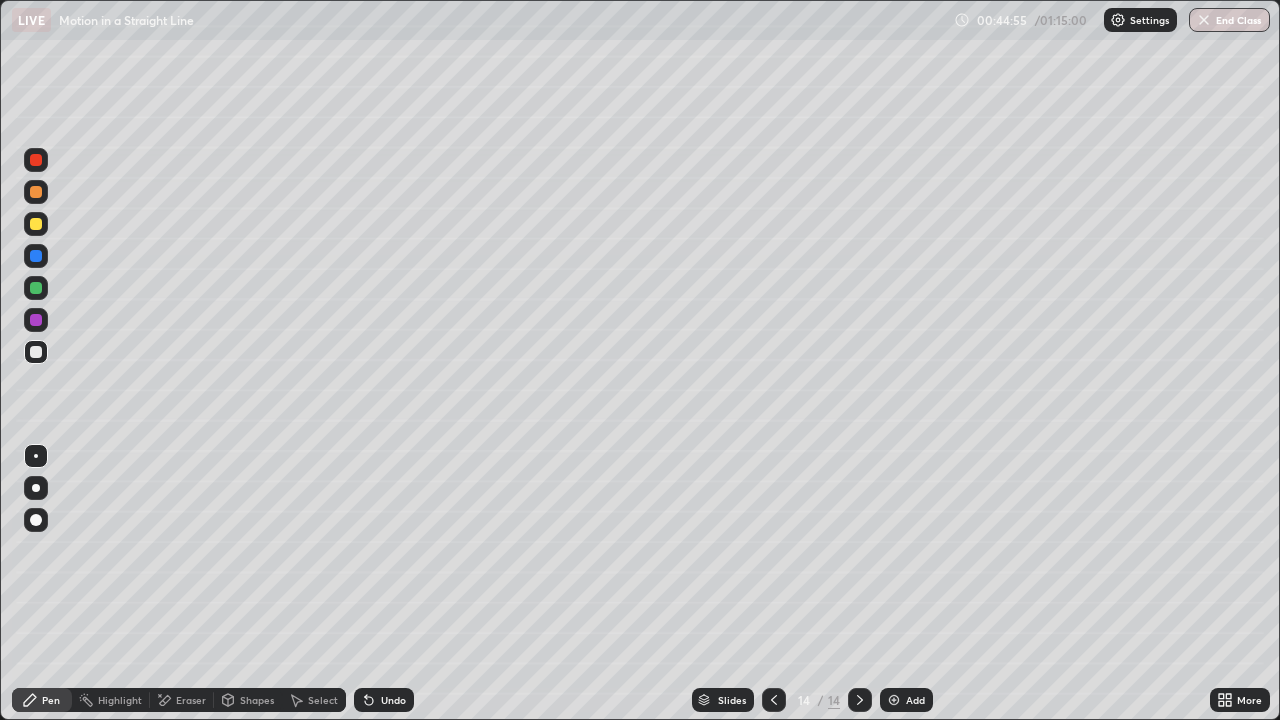 click on "Shapes" at bounding box center (248, 700) 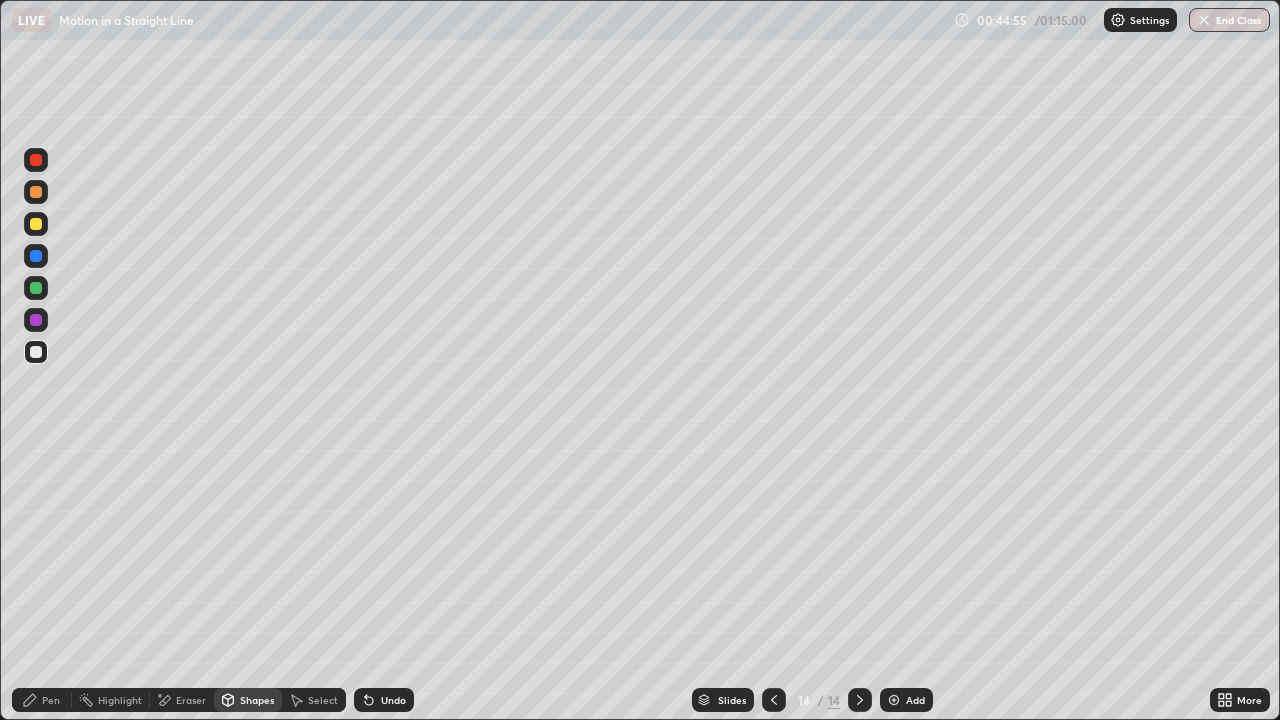 click on "Shapes" at bounding box center (257, 700) 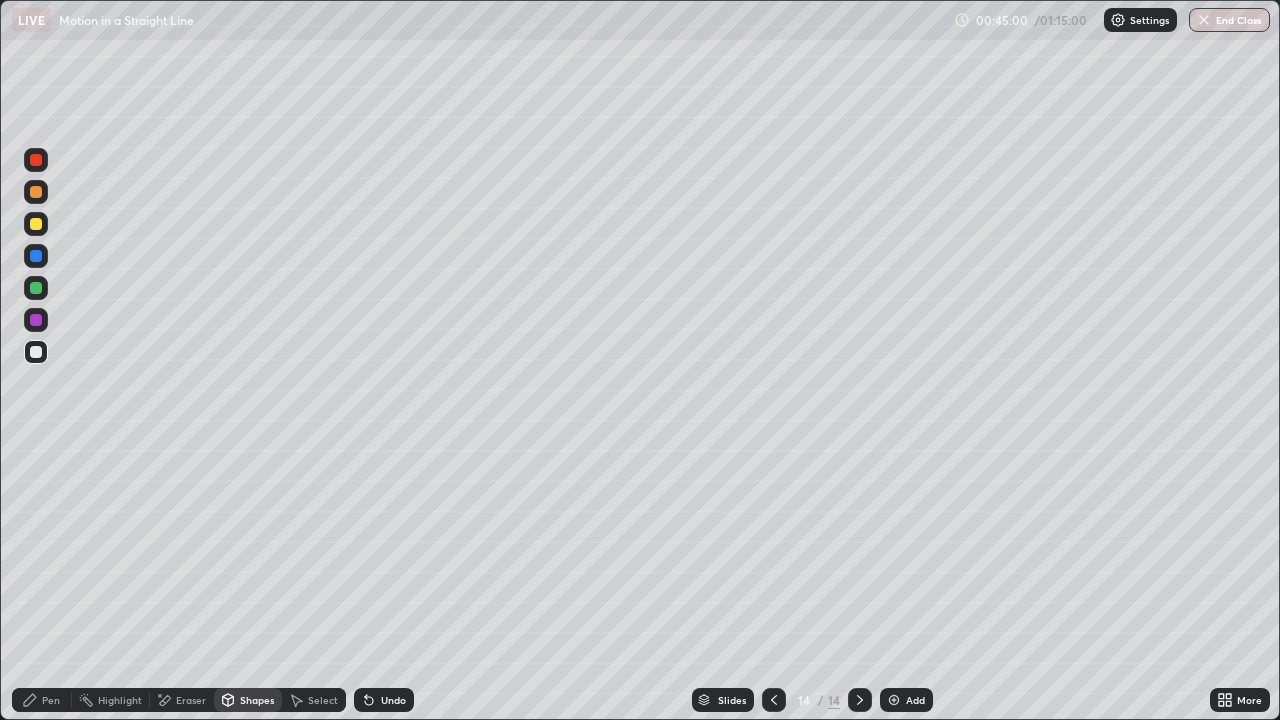 click on "Pen" at bounding box center [51, 700] 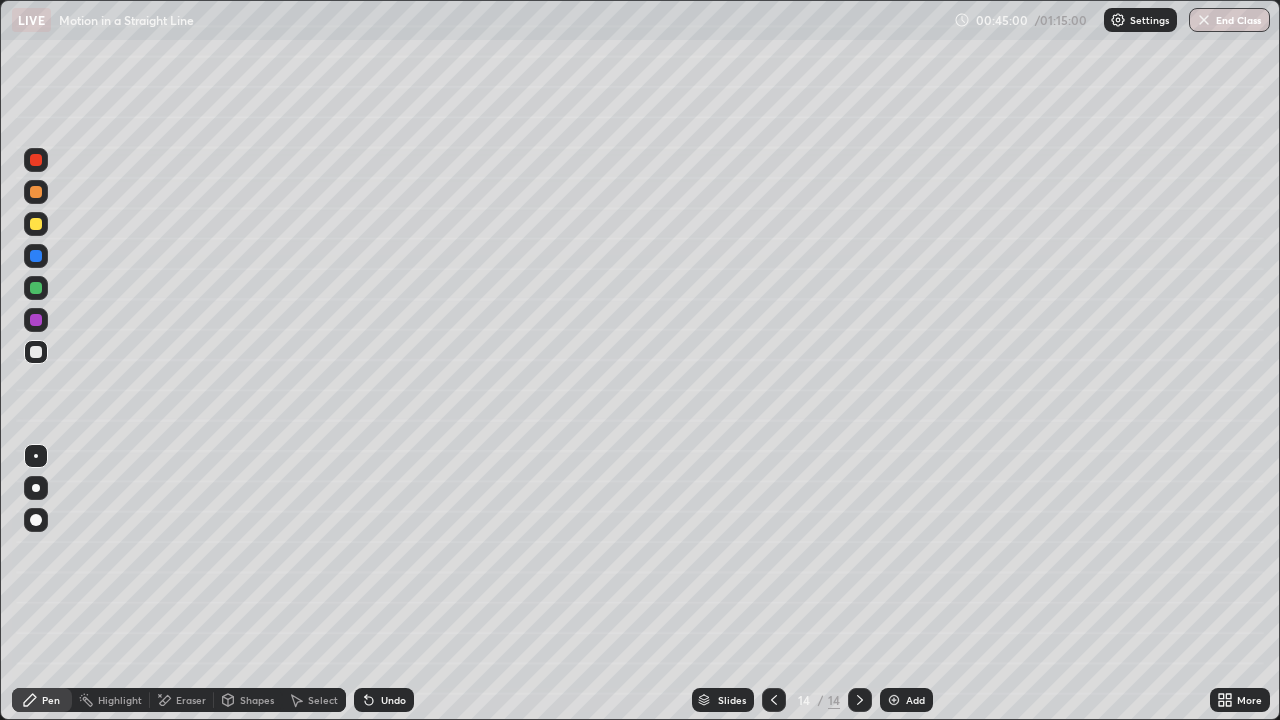 click at bounding box center [36, 520] 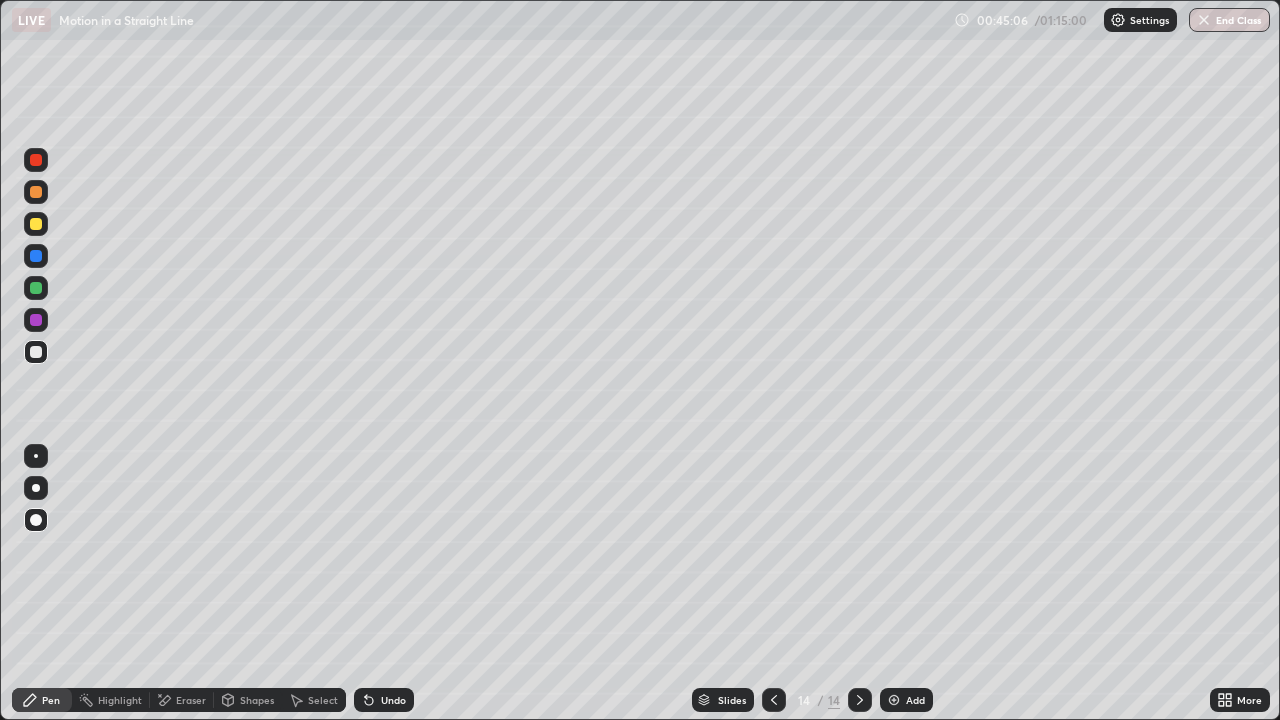 click at bounding box center [36, 456] 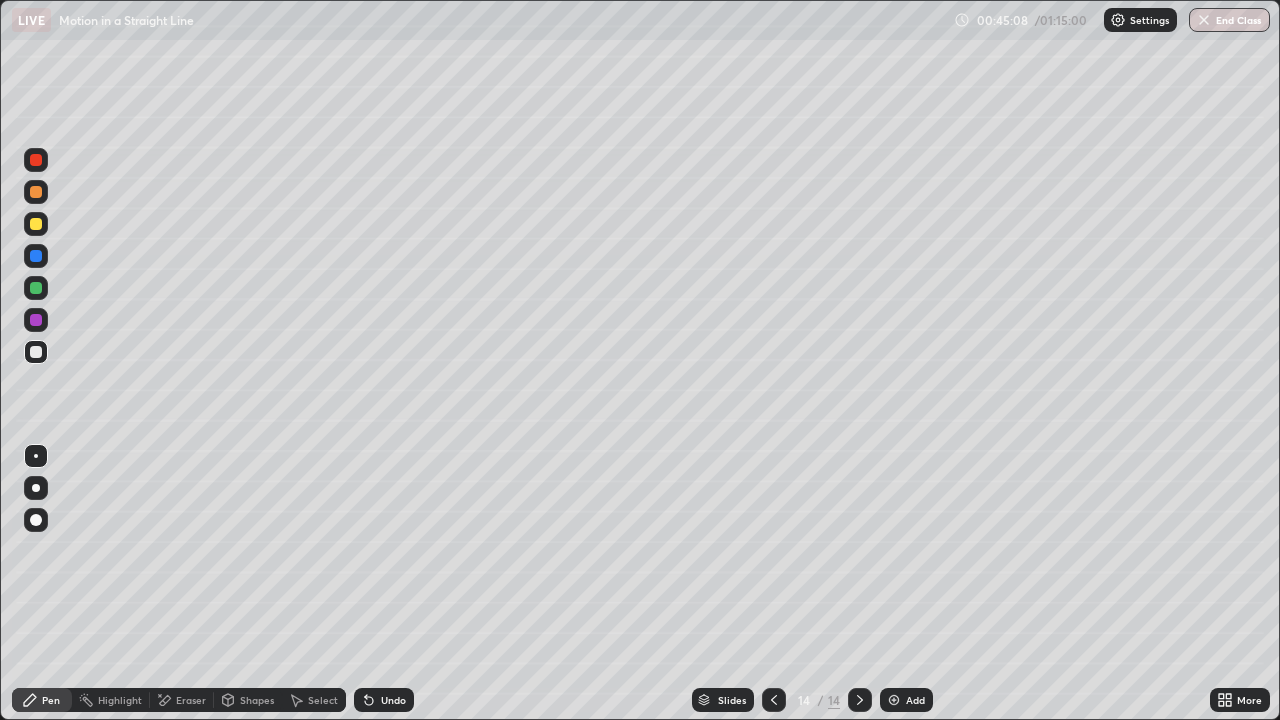 click on "Shapes" at bounding box center [257, 700] 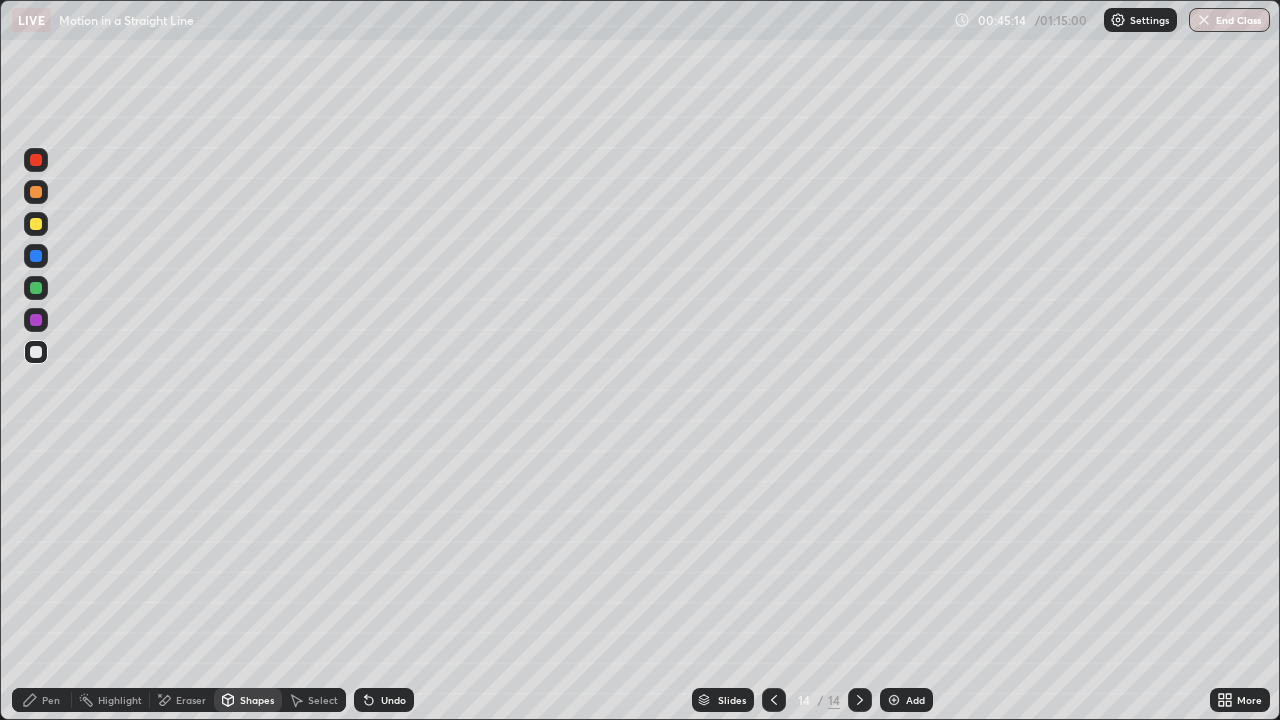 click on "Pen" at bounding box center (42, 700) 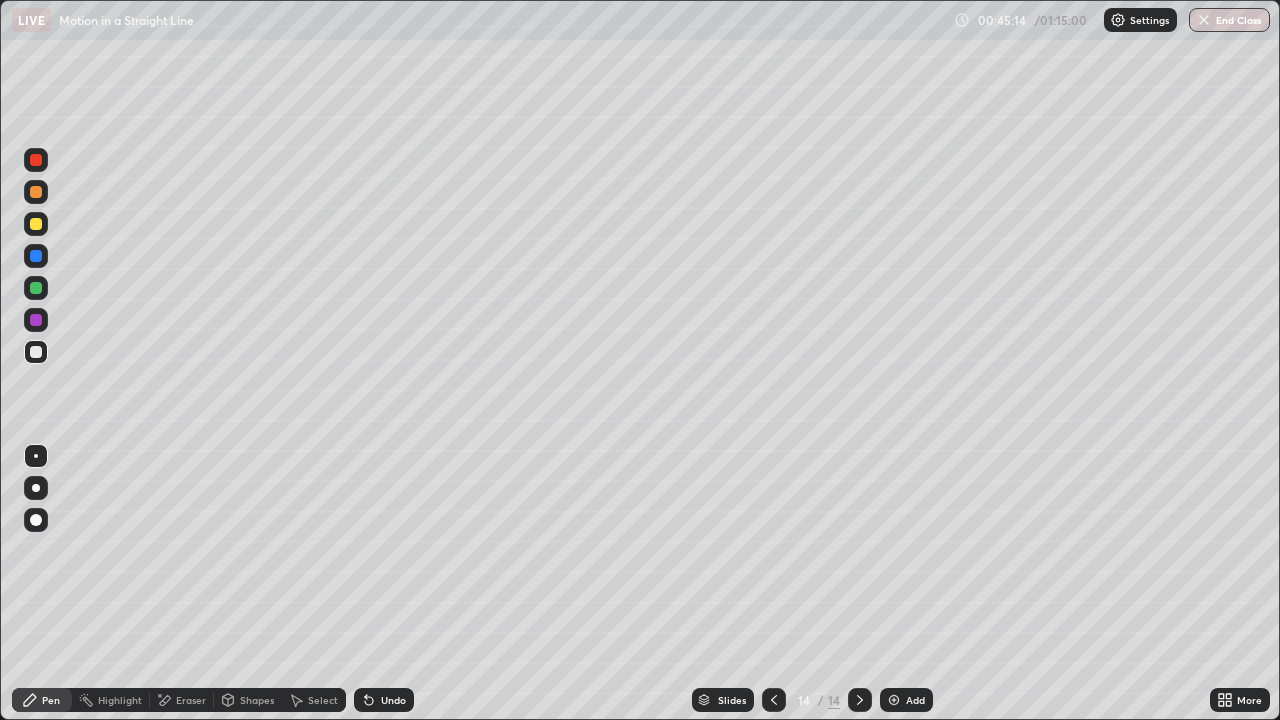 click at bounding box center [36, 520] 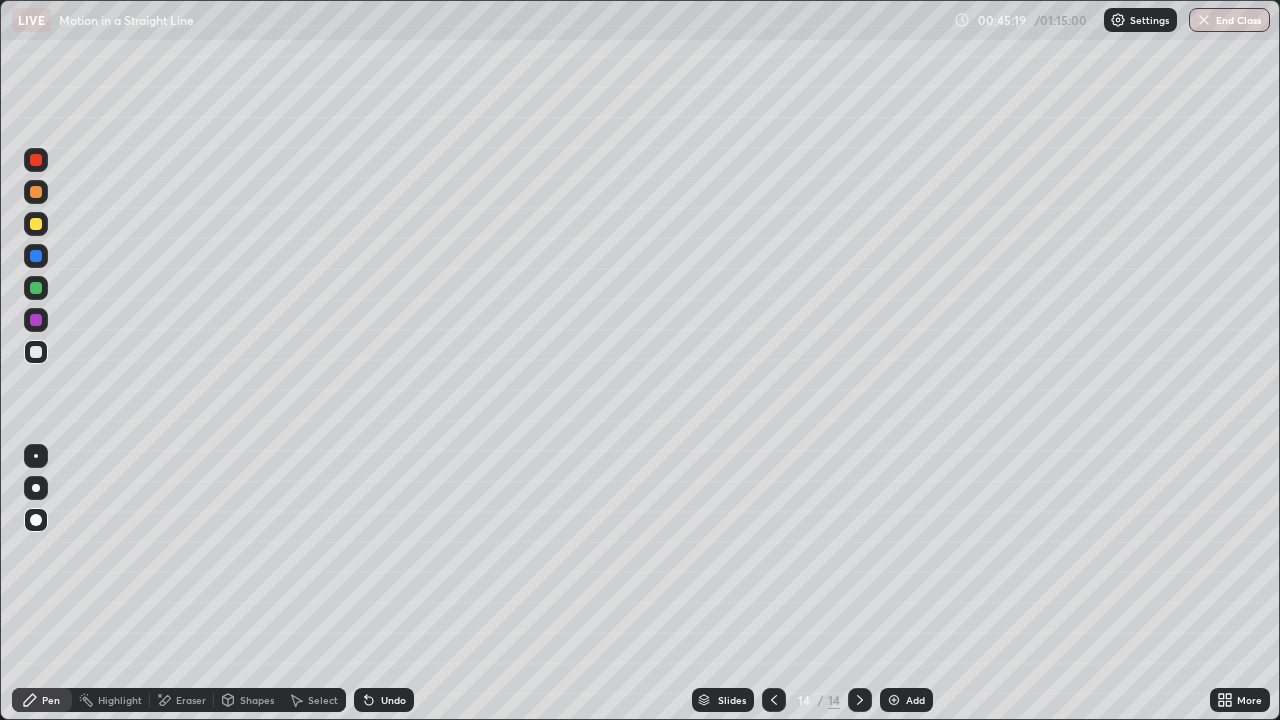 click at bounding box center [36, 456] 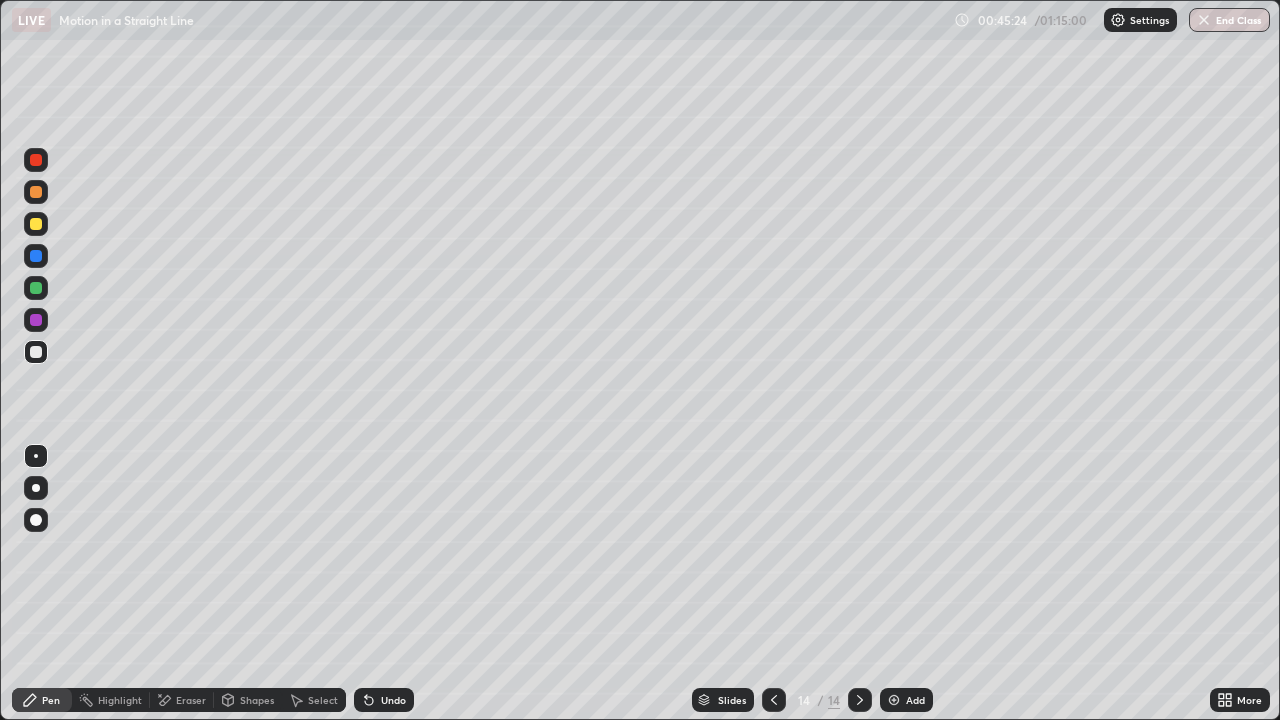 click at bounding box center [36, 224] 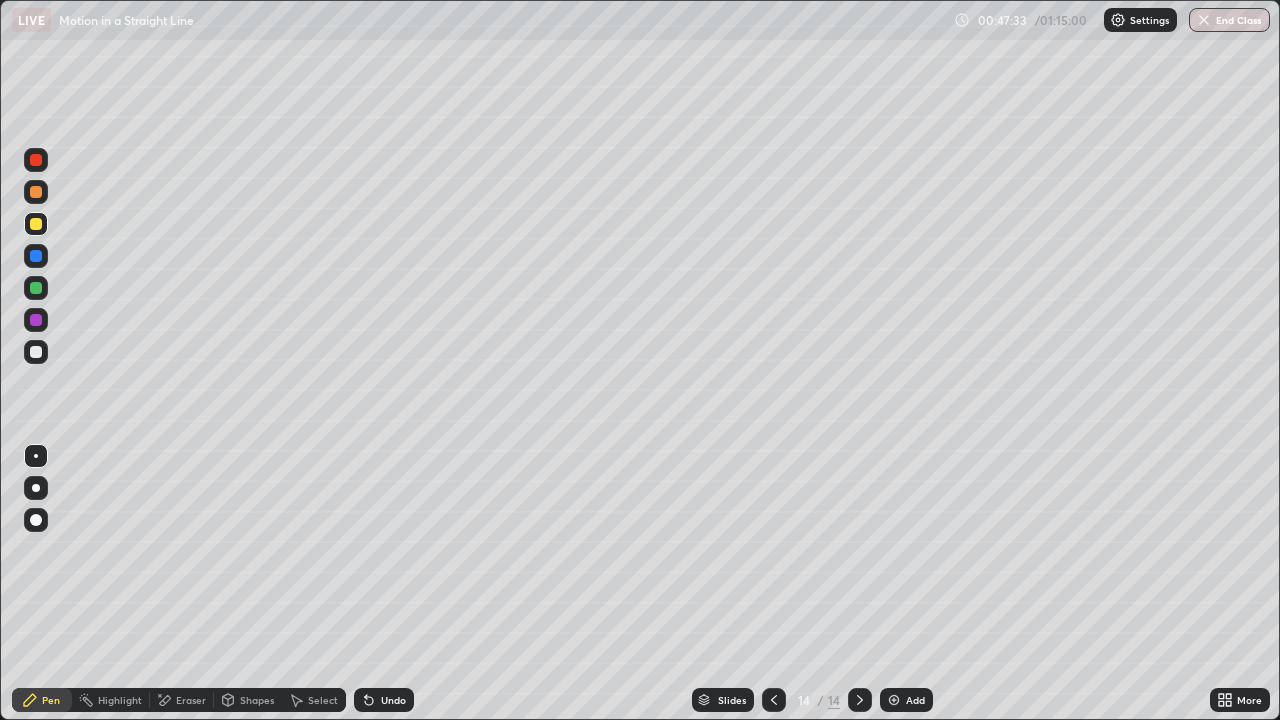 click at bounding box center [894, 700] 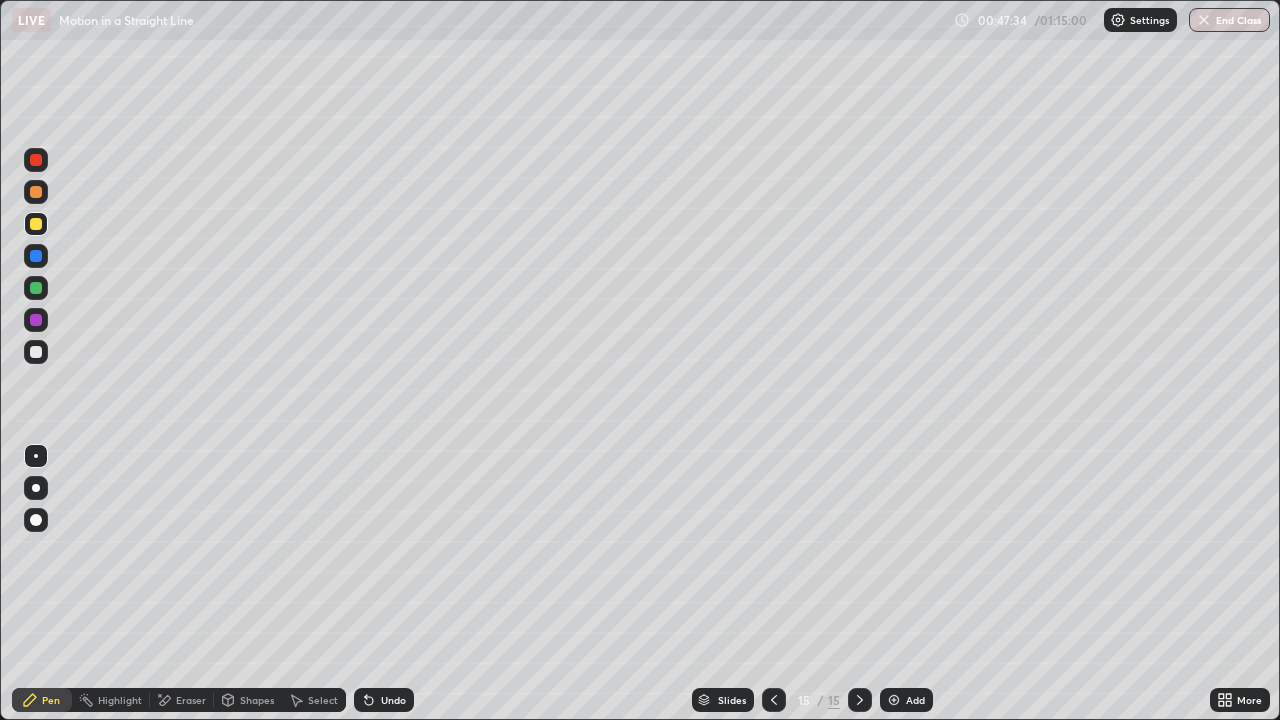click at bounding box center [36, 352] 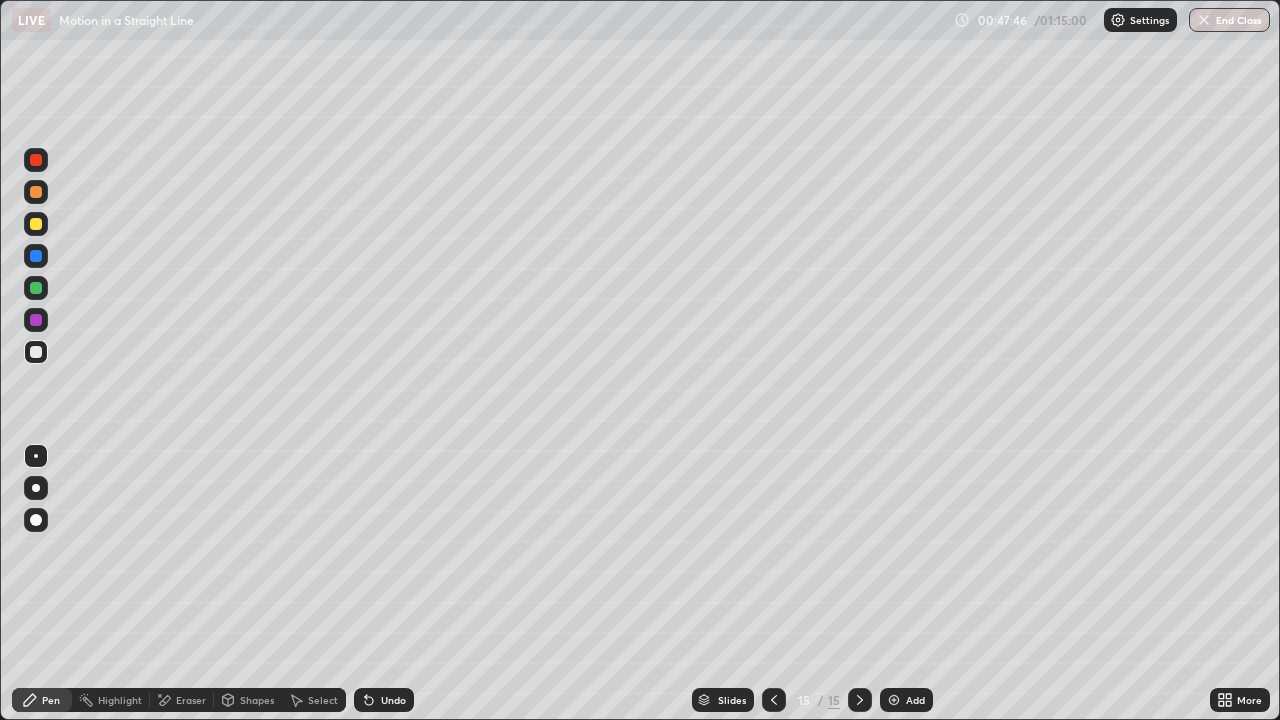 click on "Shapes" at bounding box center (248, 700) 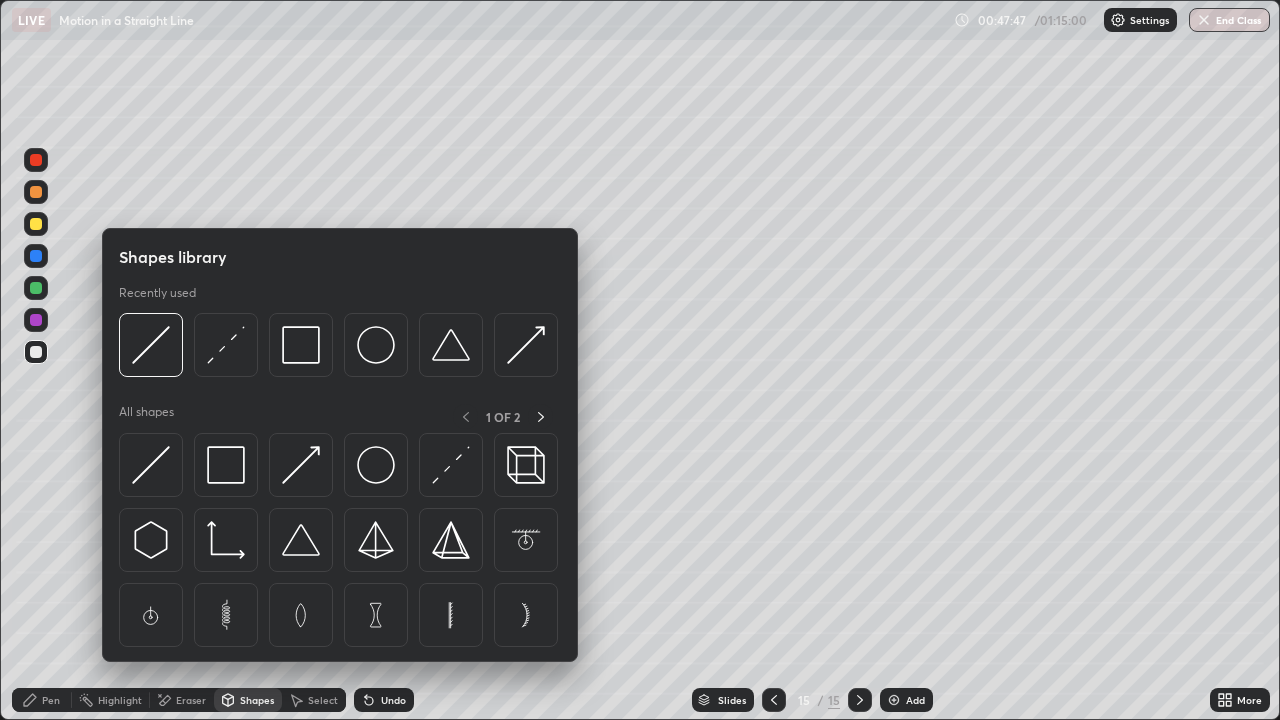 click on "Shapes" at bounding box center [257, 700] 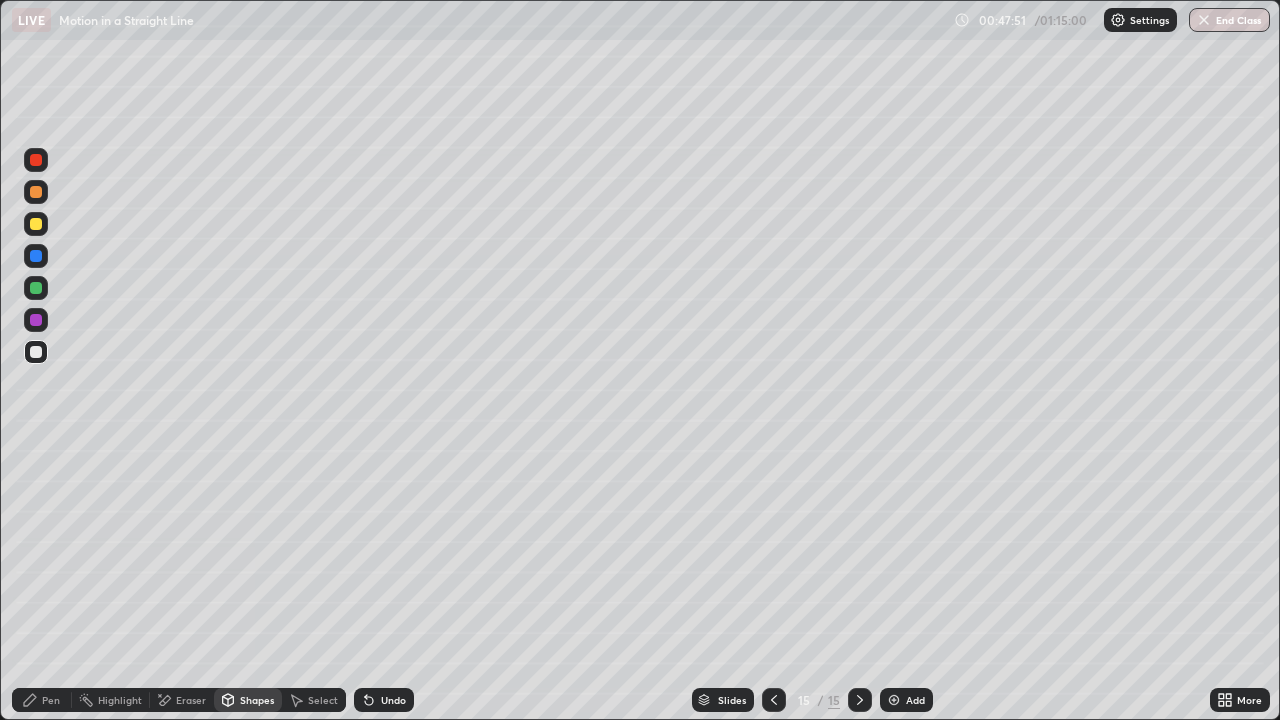 click on "Pen" at bounding box center (51, 700) 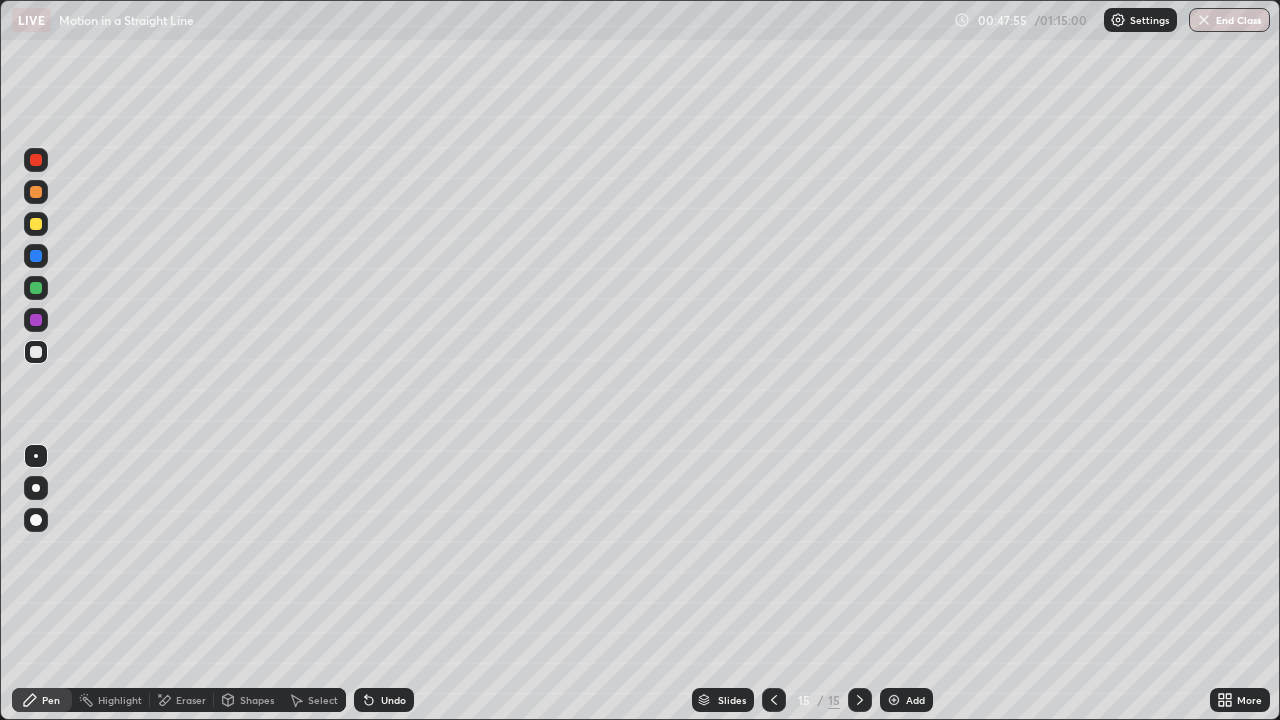 click at bounding box center [36, 352] 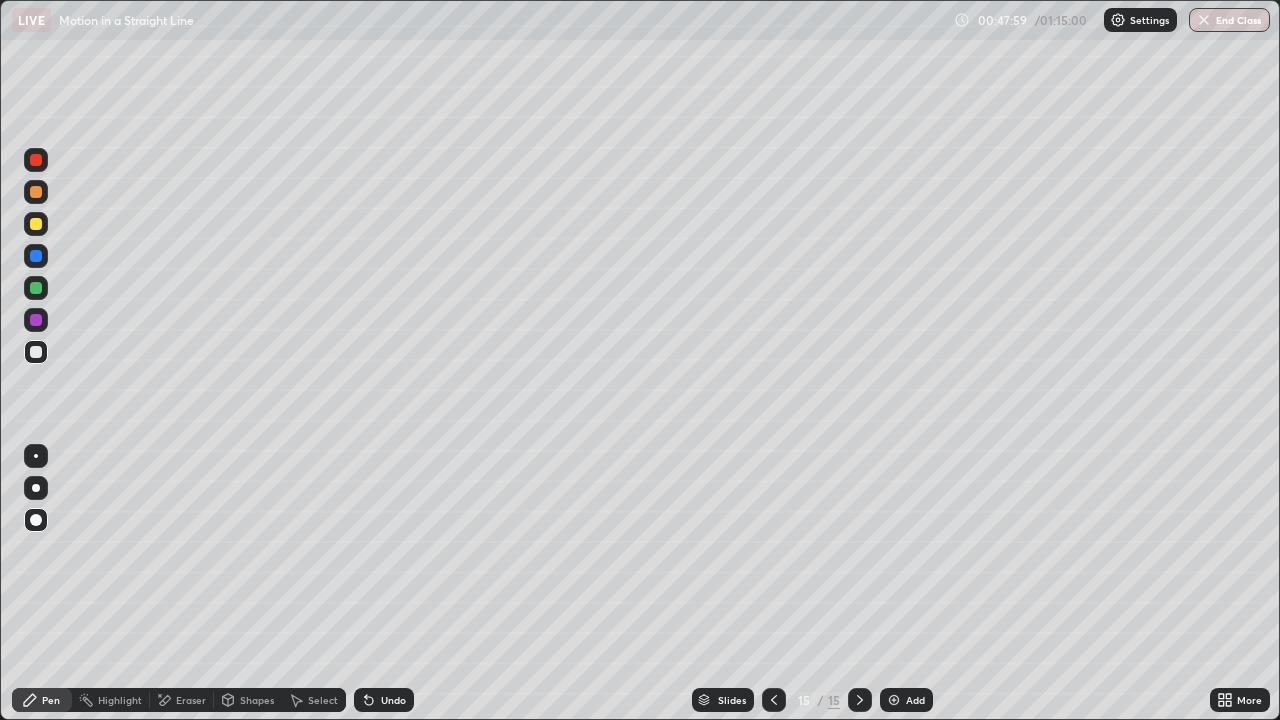 click on "Undo" at bounding box center (384, 700) 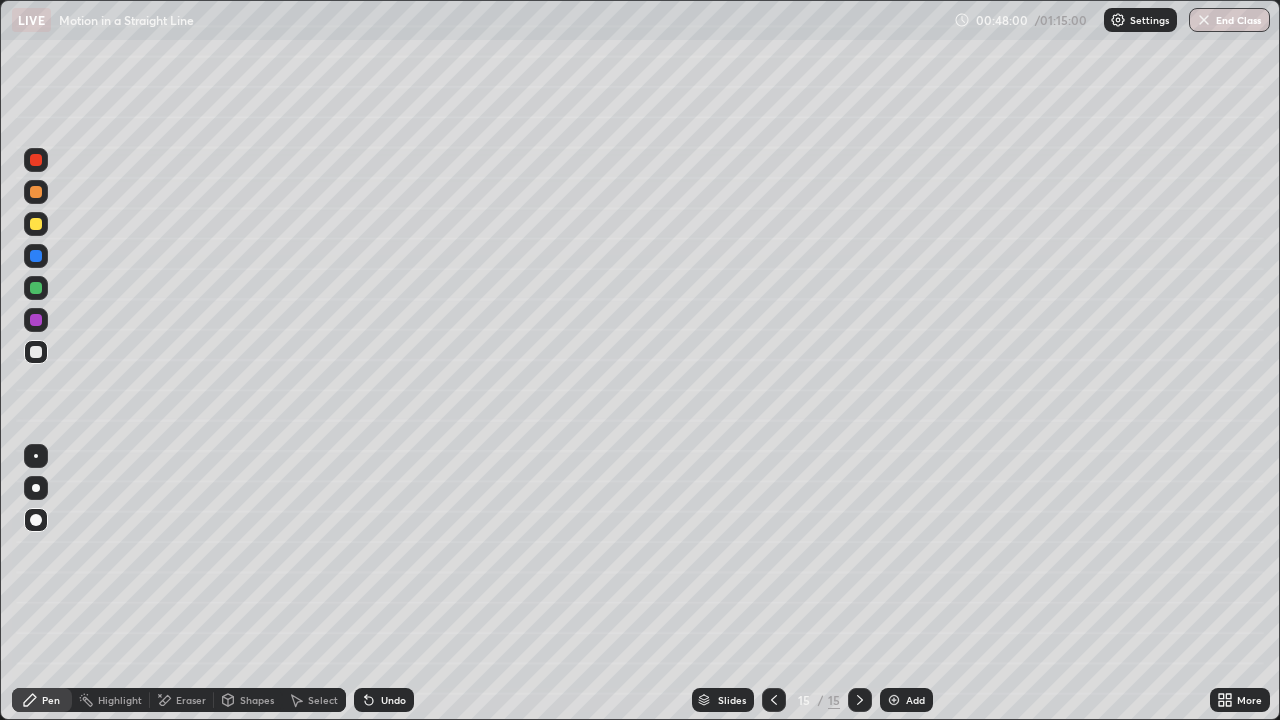click on "Shapes" at bounding box center [257, 700] 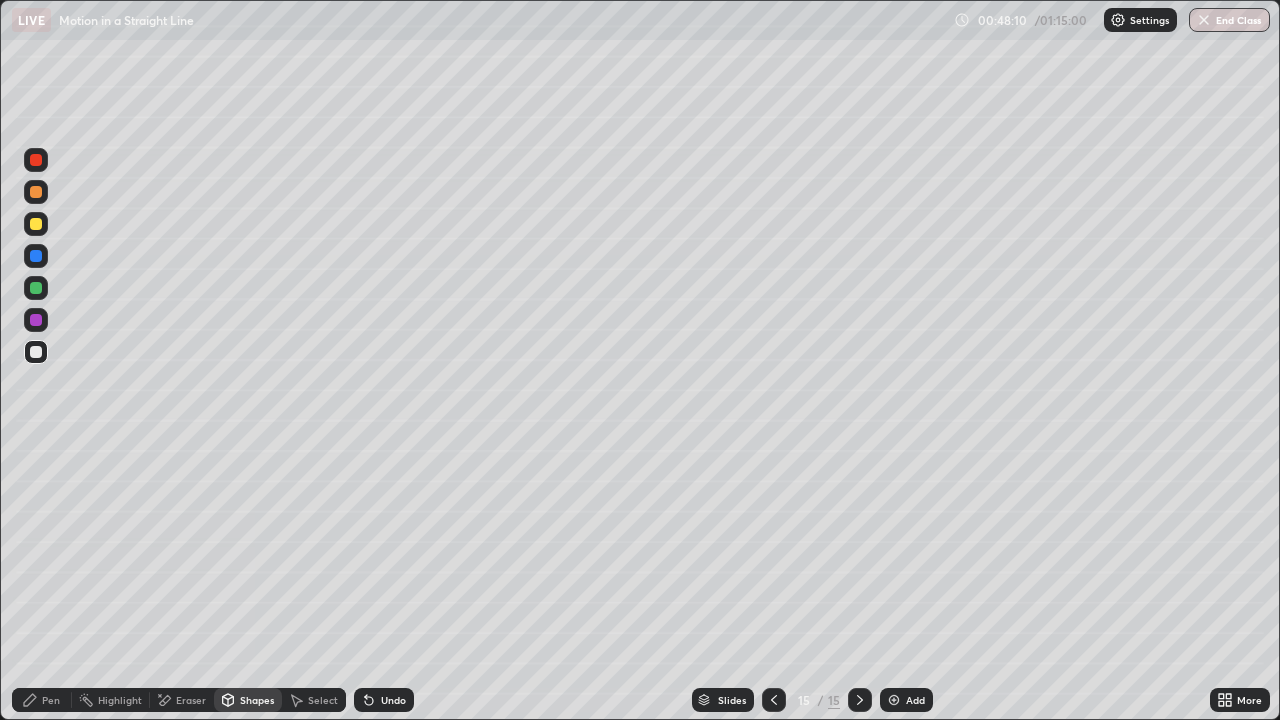 click on "Pen" at bounding box center (51, 700) 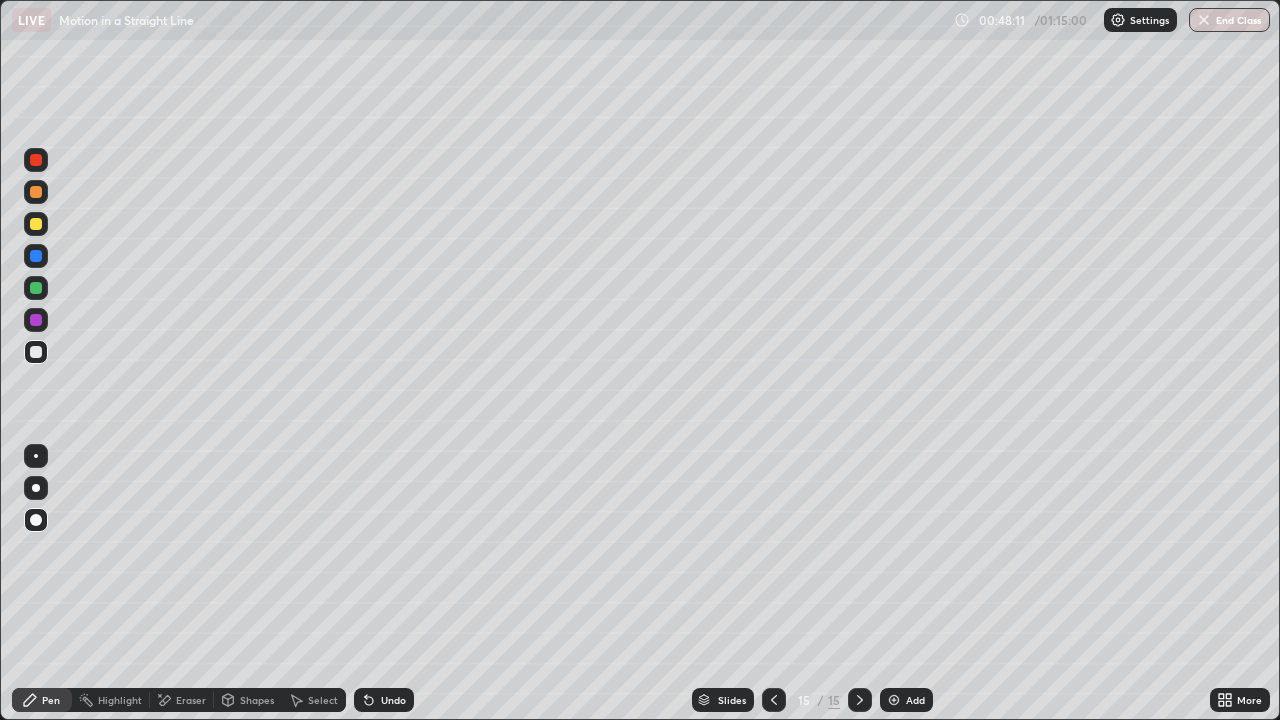 click at bounding box center (36, 456) 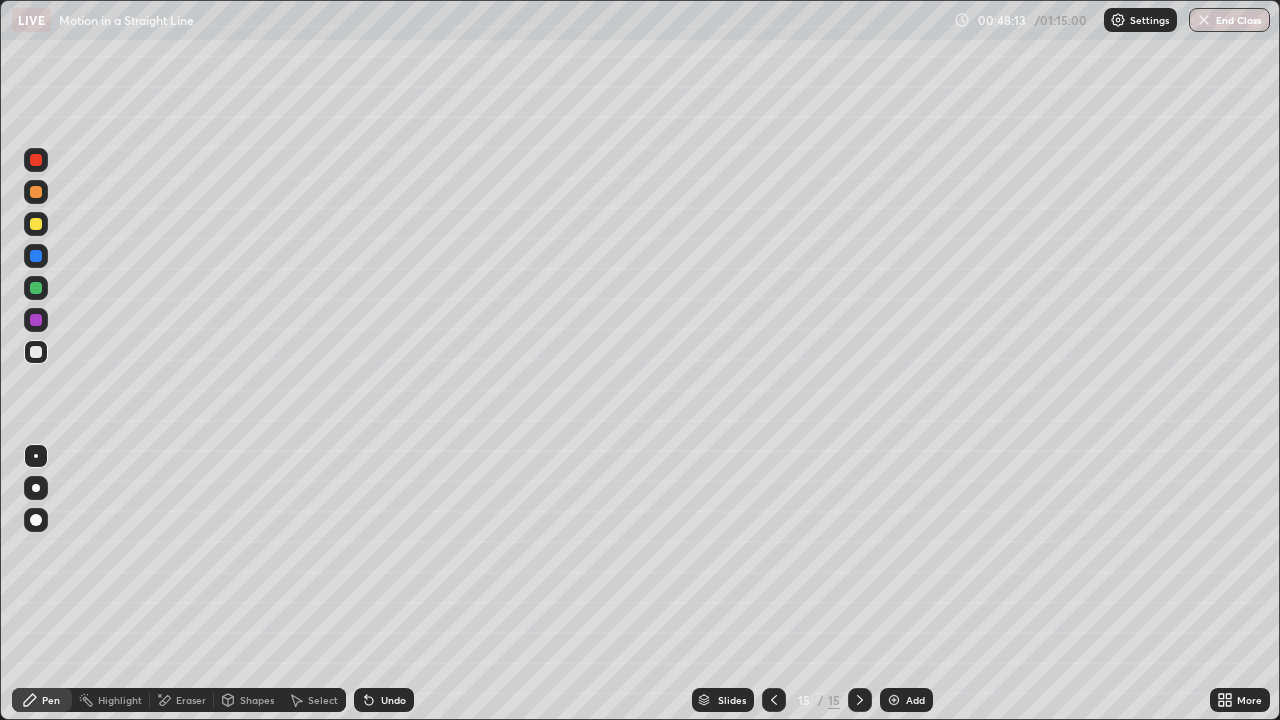 click at bounding box center [36, 256] 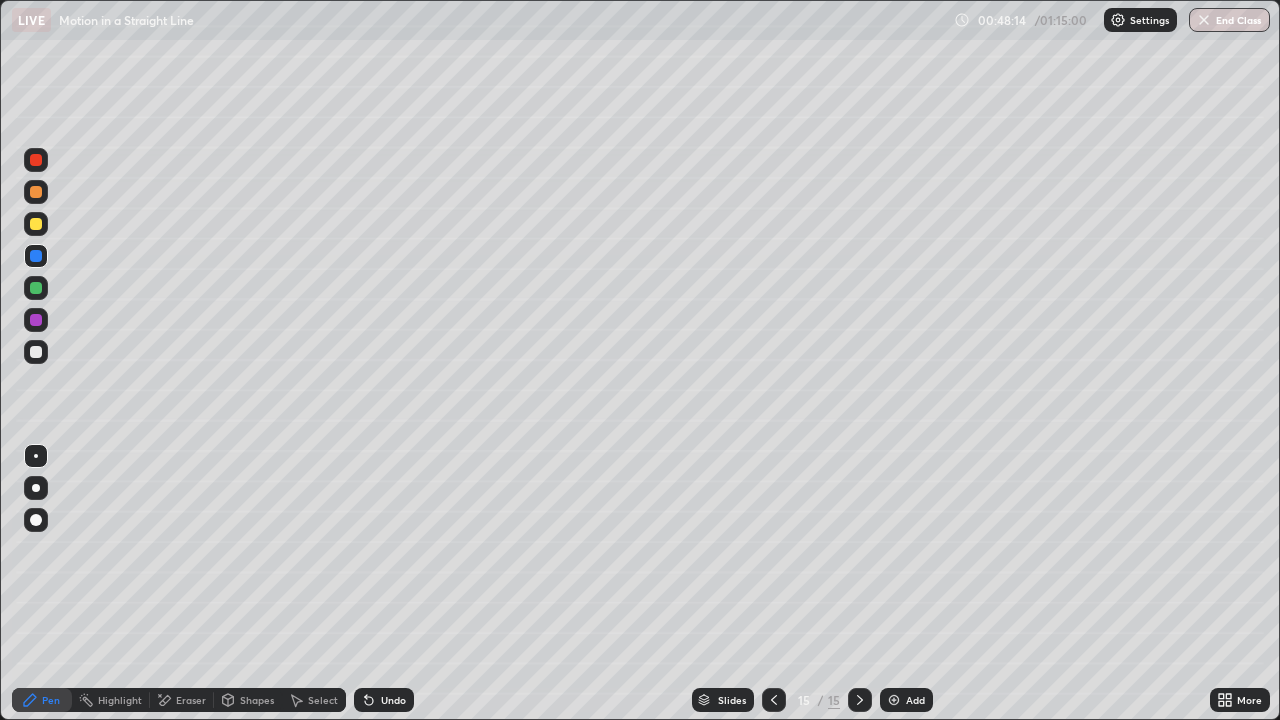 click at bounding box center (36, 224) 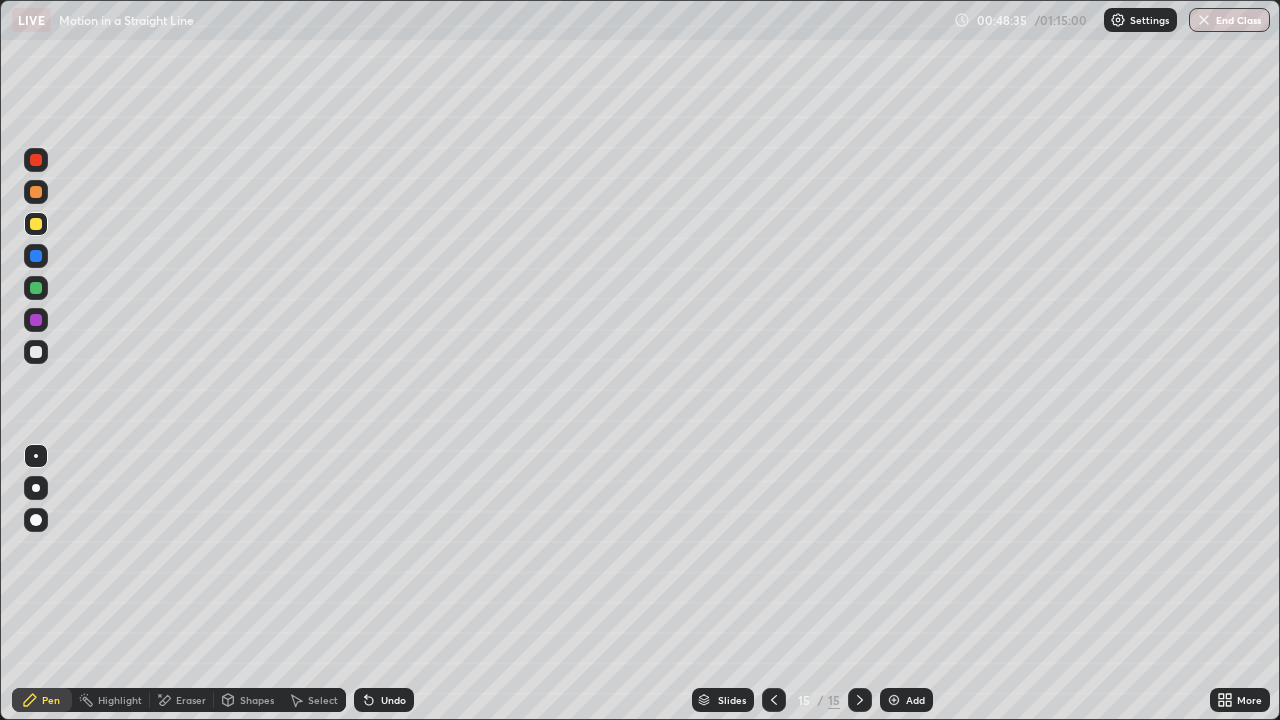click at bounding box center (36, 352) 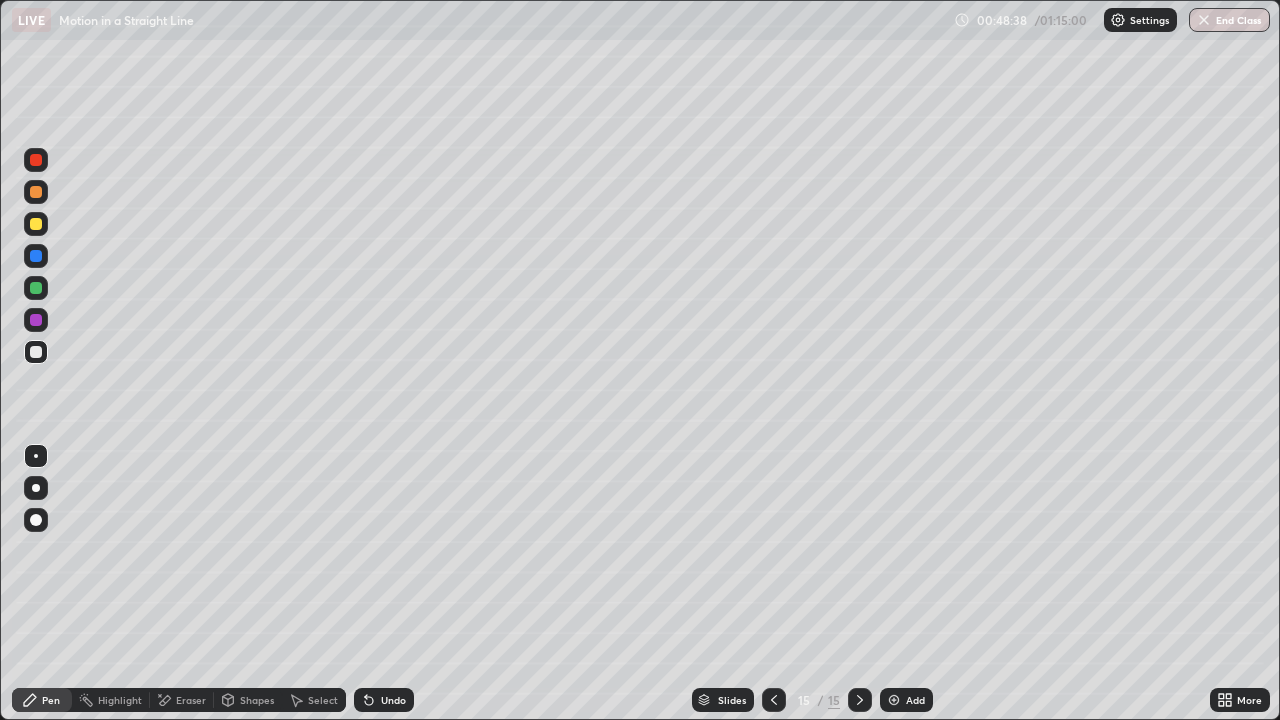 click at bounding box center [36, 456] 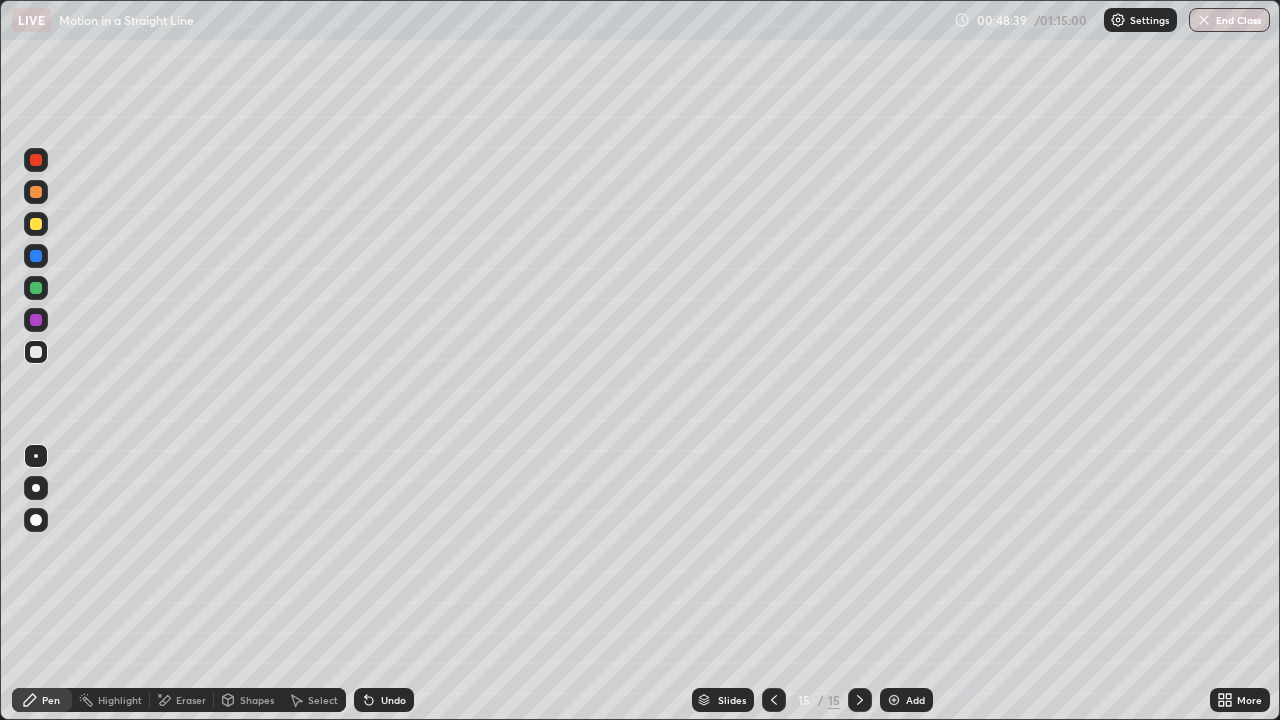 click on "Shapes" at bounding box center (257, 700) 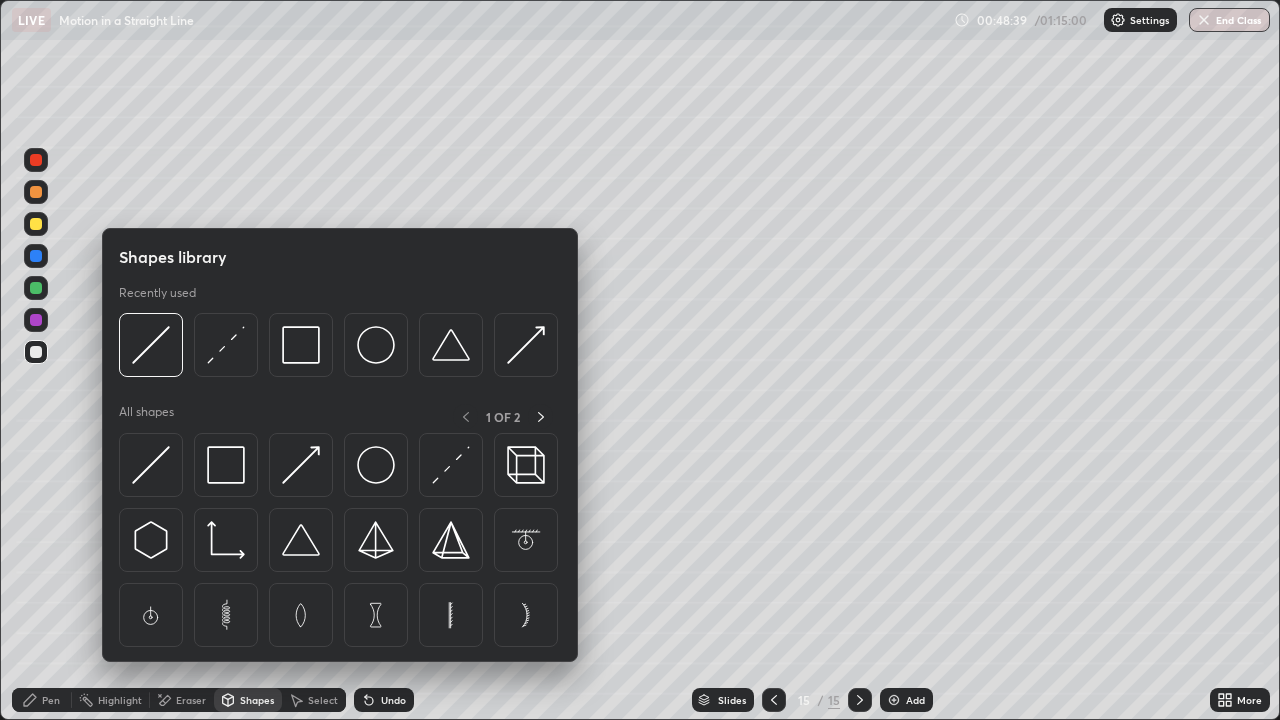 click on "Shapes" at bounding box center (257, 700) 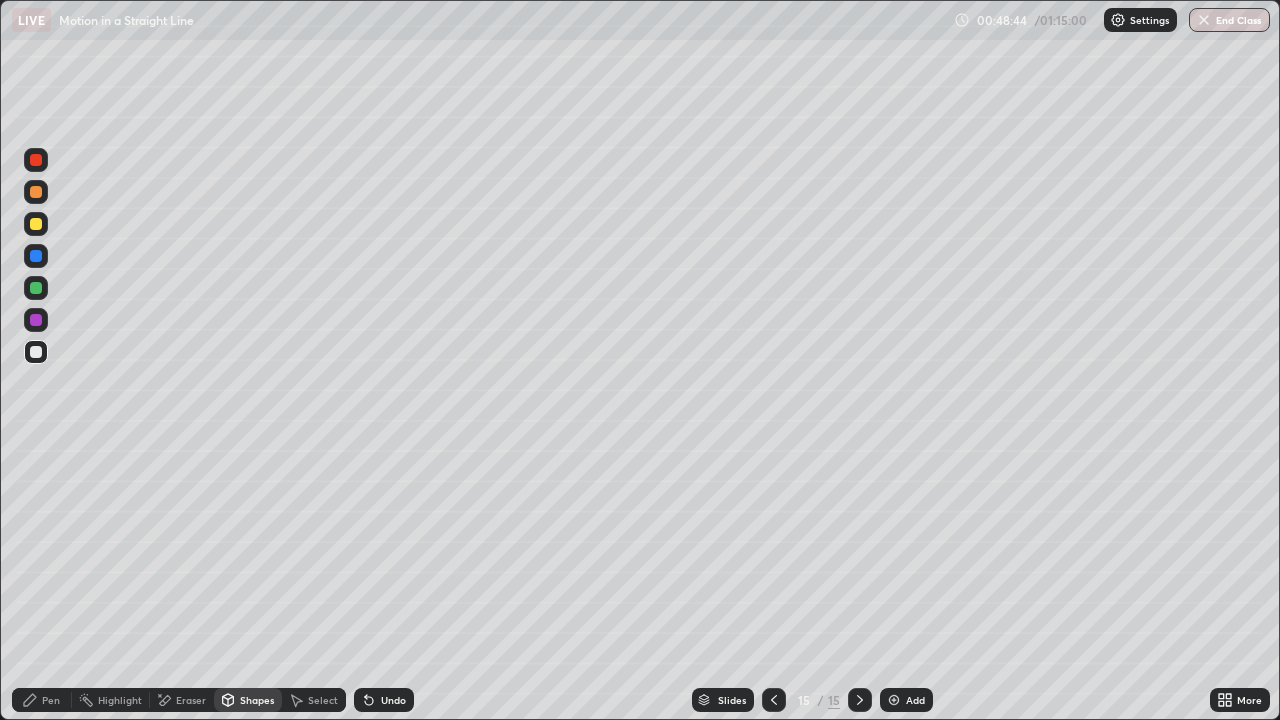 click on "Pen" at bounding box center (51, 700) 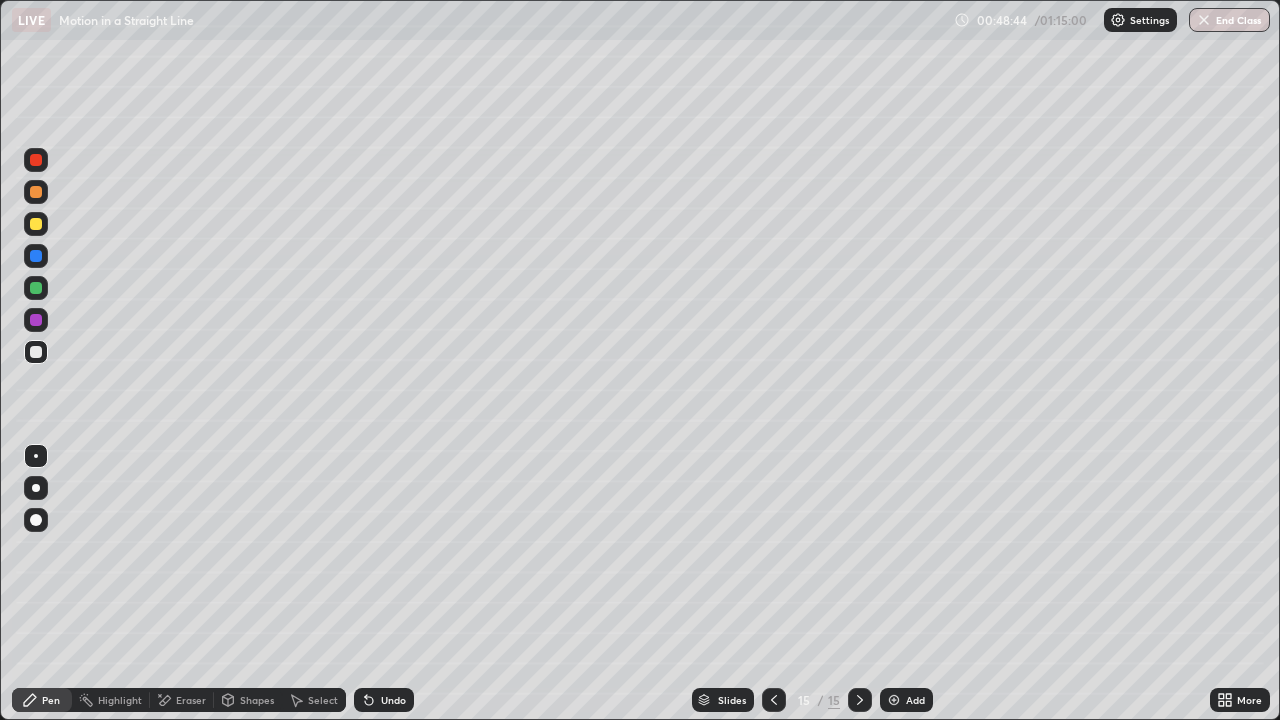 click at bounding box center (36, 520) 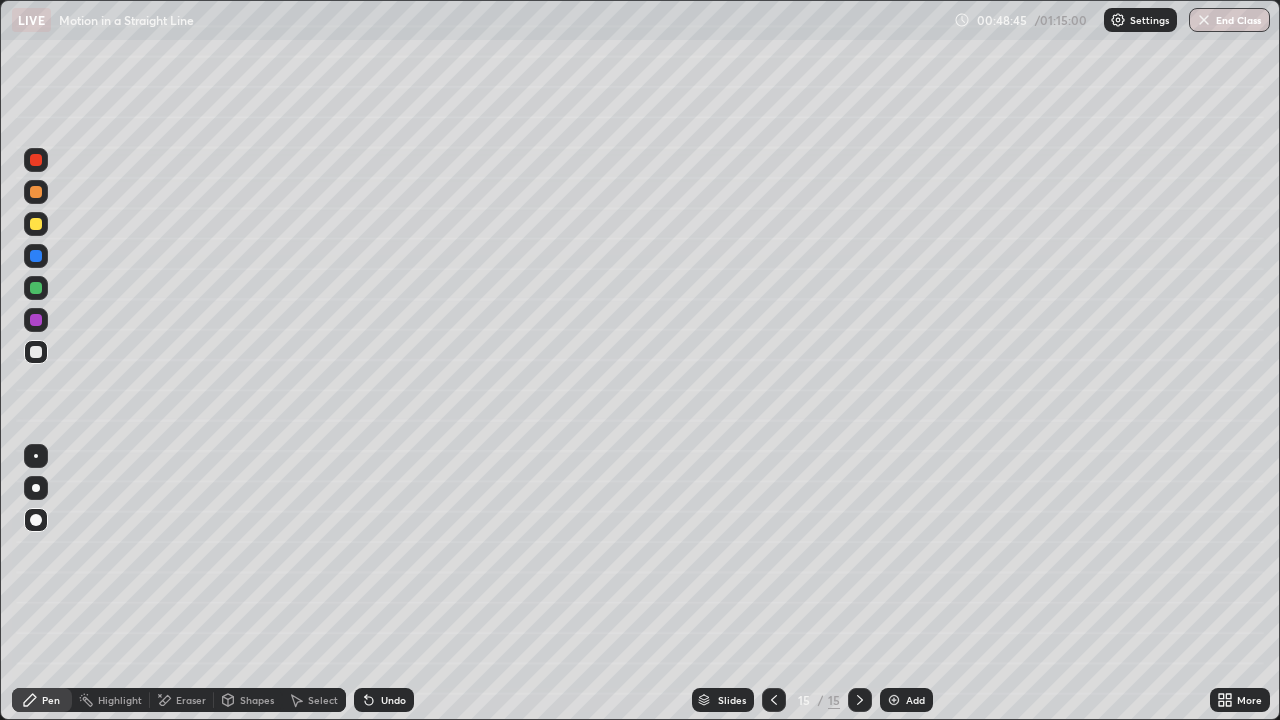 click on "Shapes" at bounding box center [257, 700] 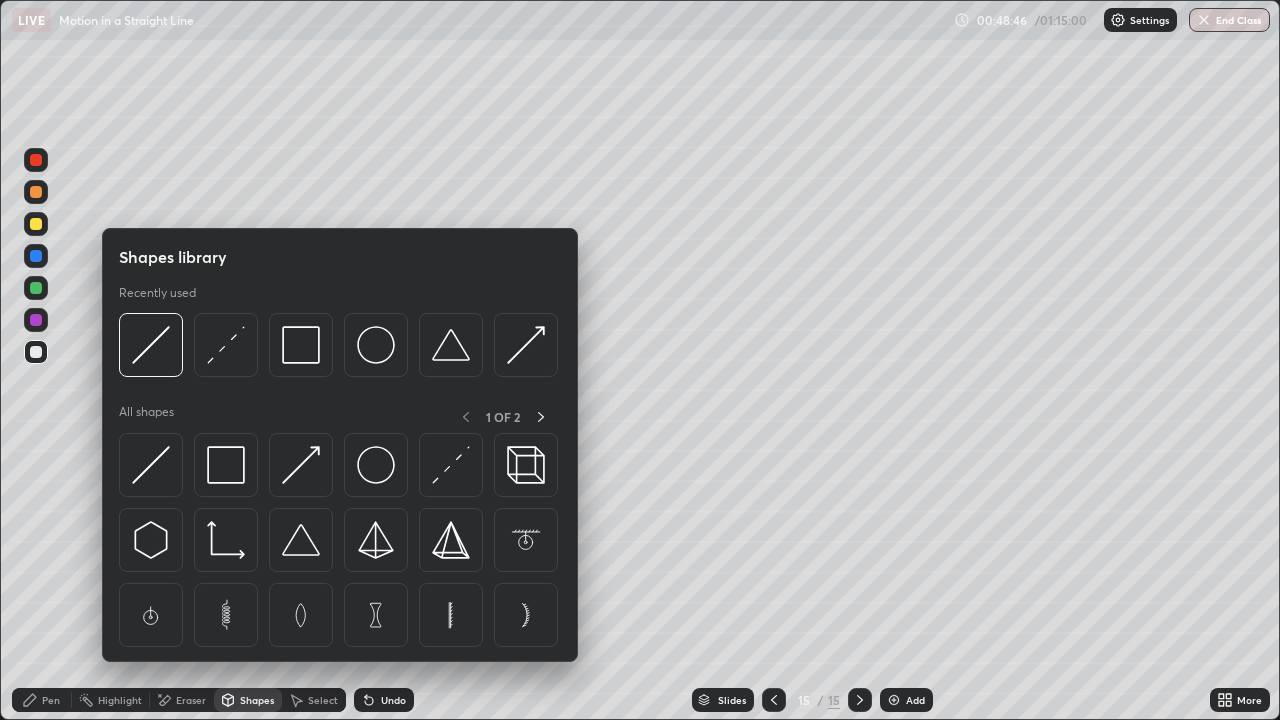 click on "Shapes" at bounding box center [257, 700] 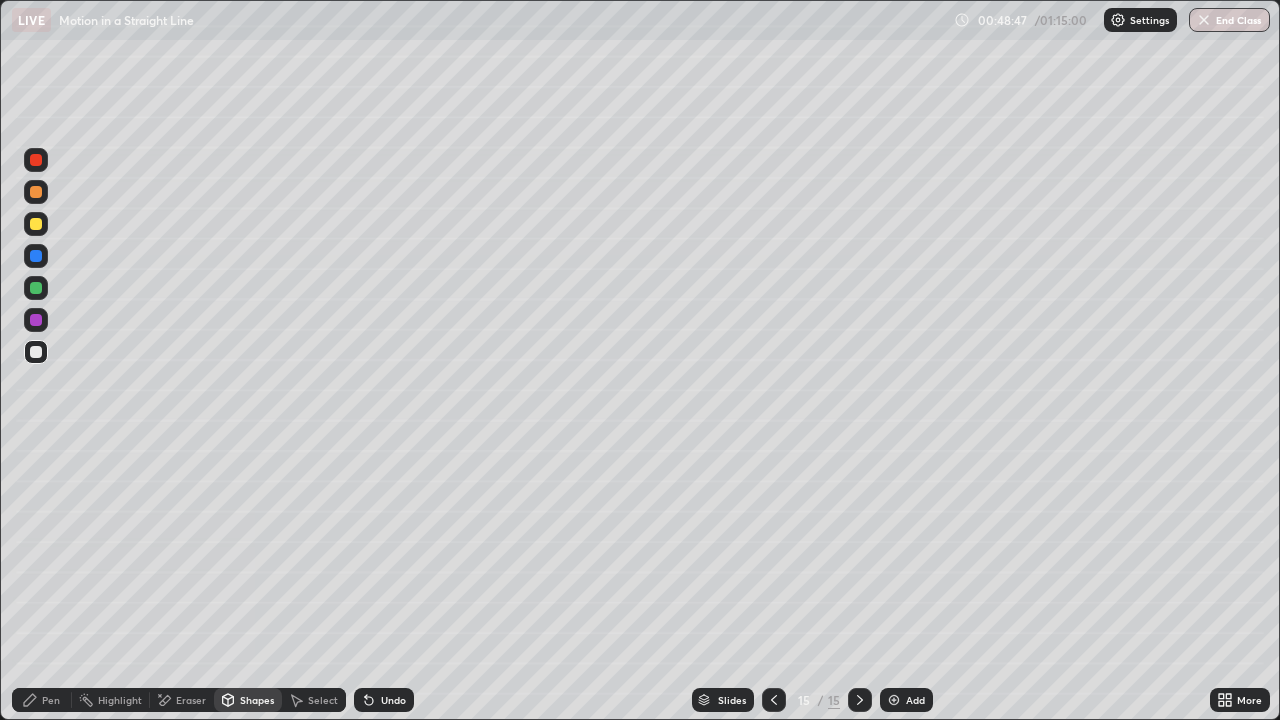 click at bounding box center [36, 224] 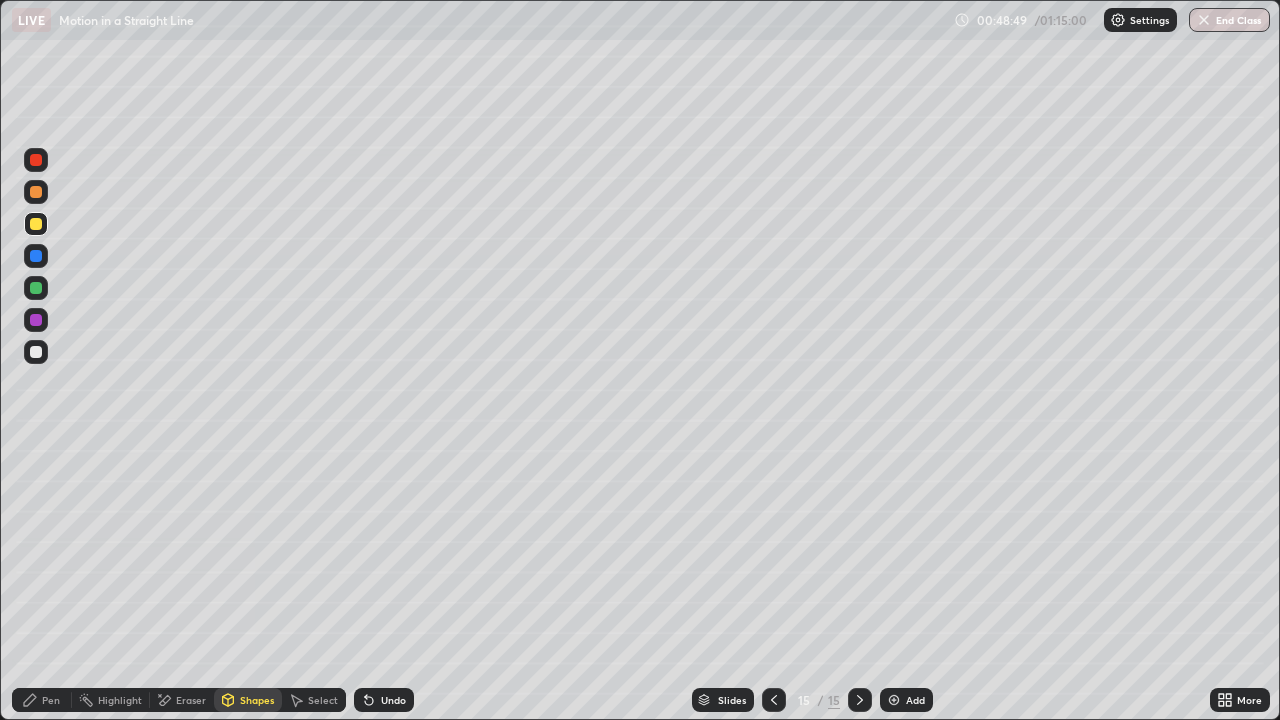 click at bounding box center [36, 352] 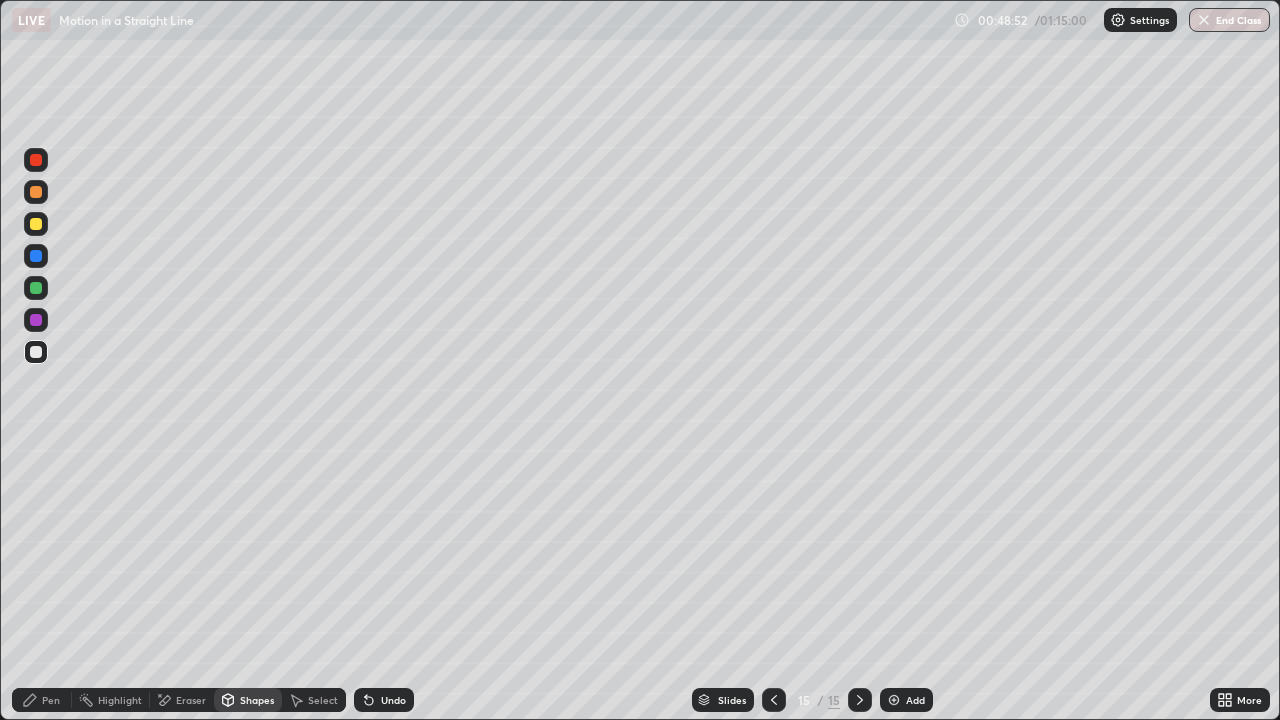click on "Pen" at bounding box center [42, 700] 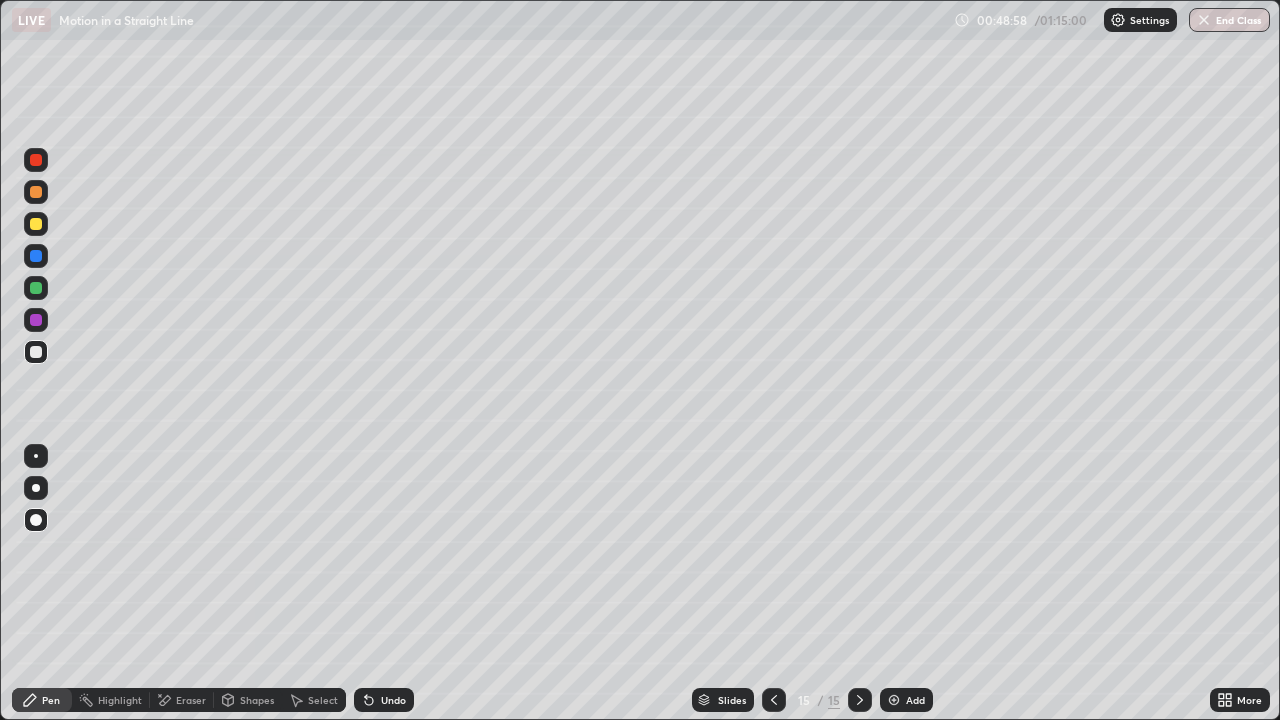 click at bounding box center (36, 456) 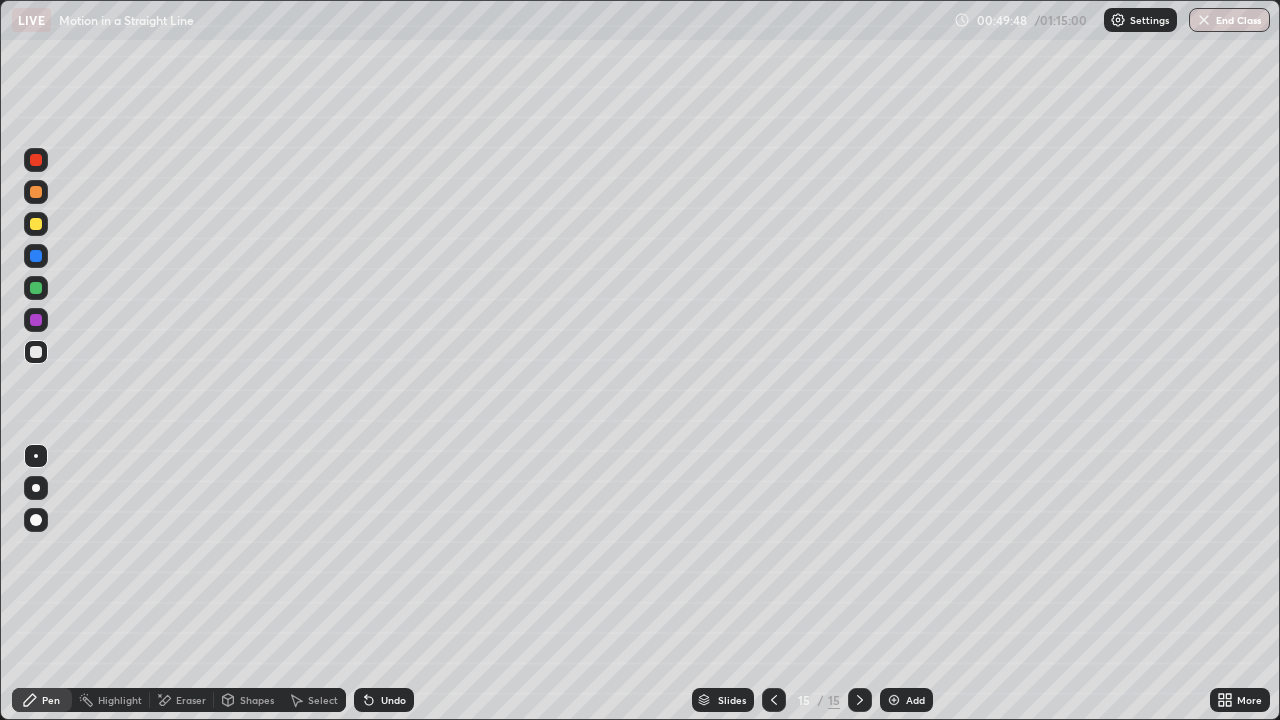 click at bounding box center (894, 700) 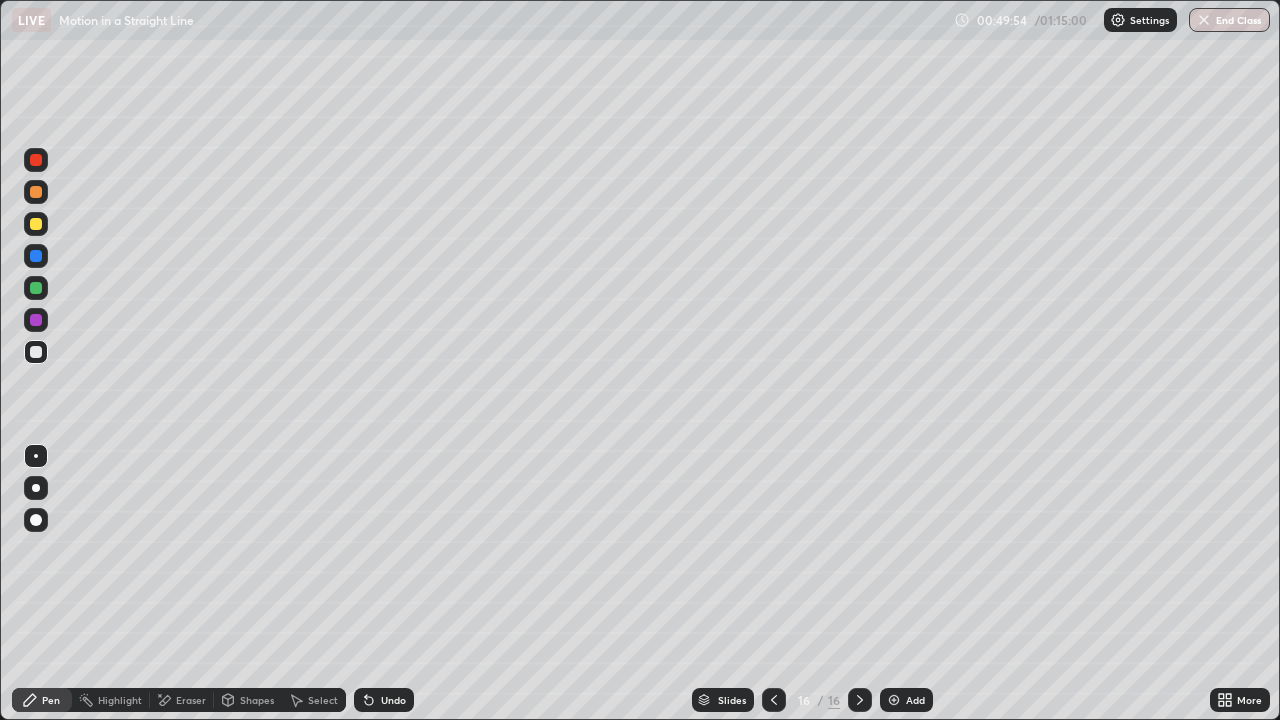 click on "Shapes" at bounding box center [248, 700] 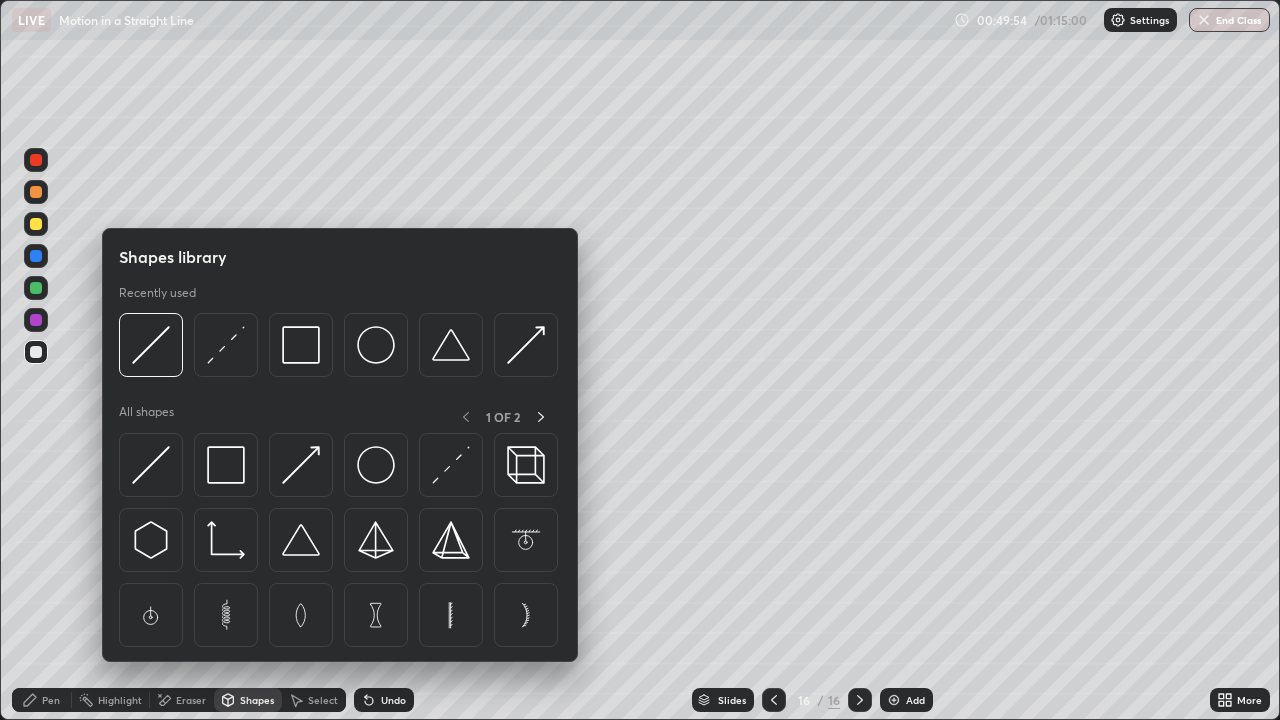click 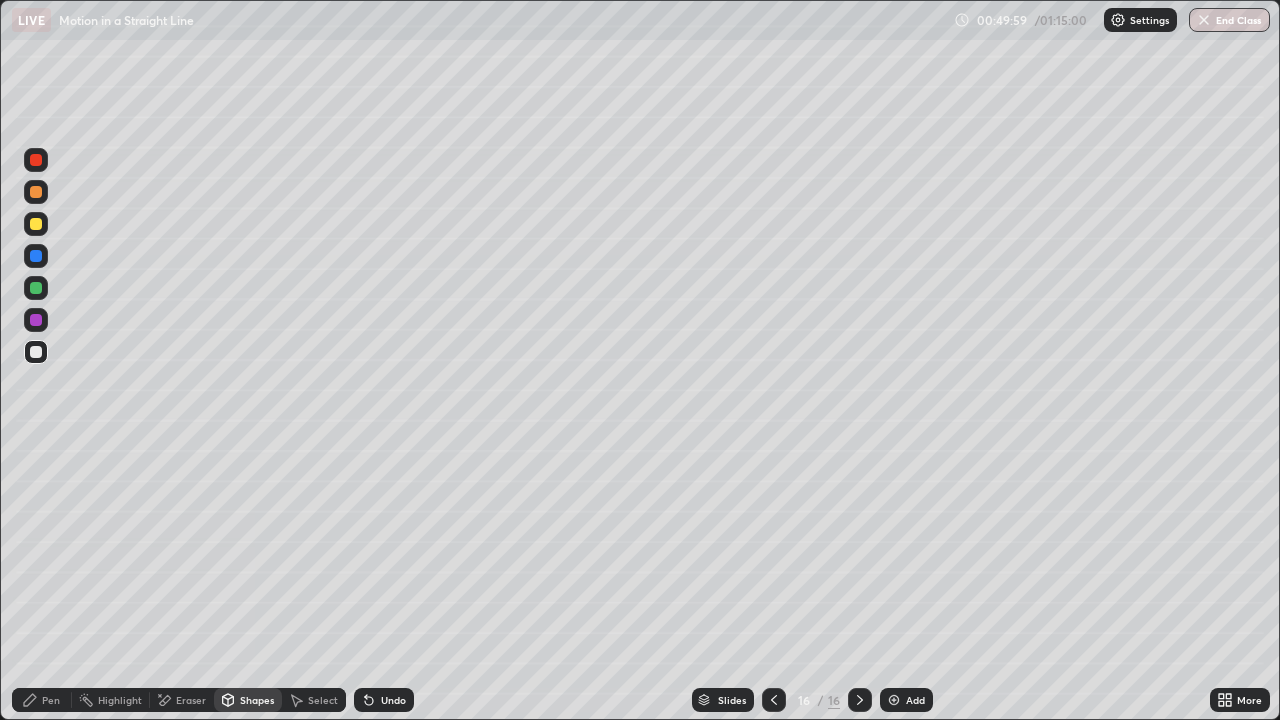 click on "Pen" at bounding box center [42, 700] 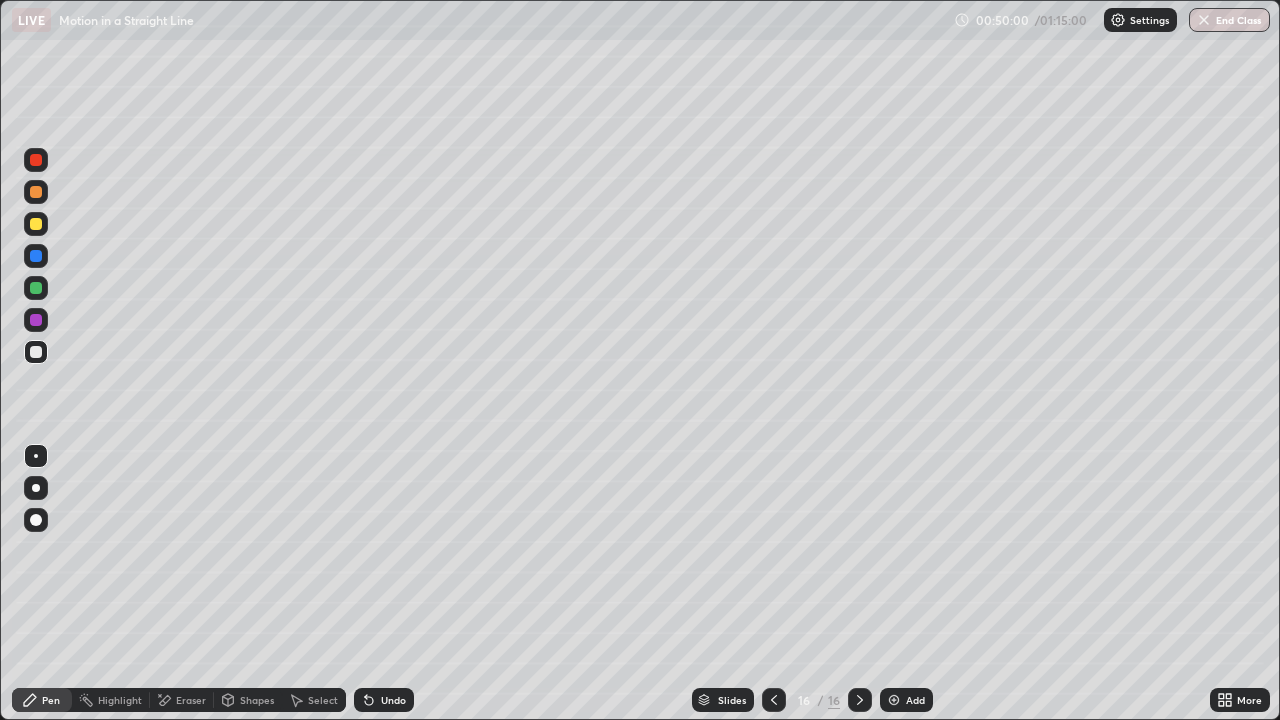 click at bounding box center (36, 520) 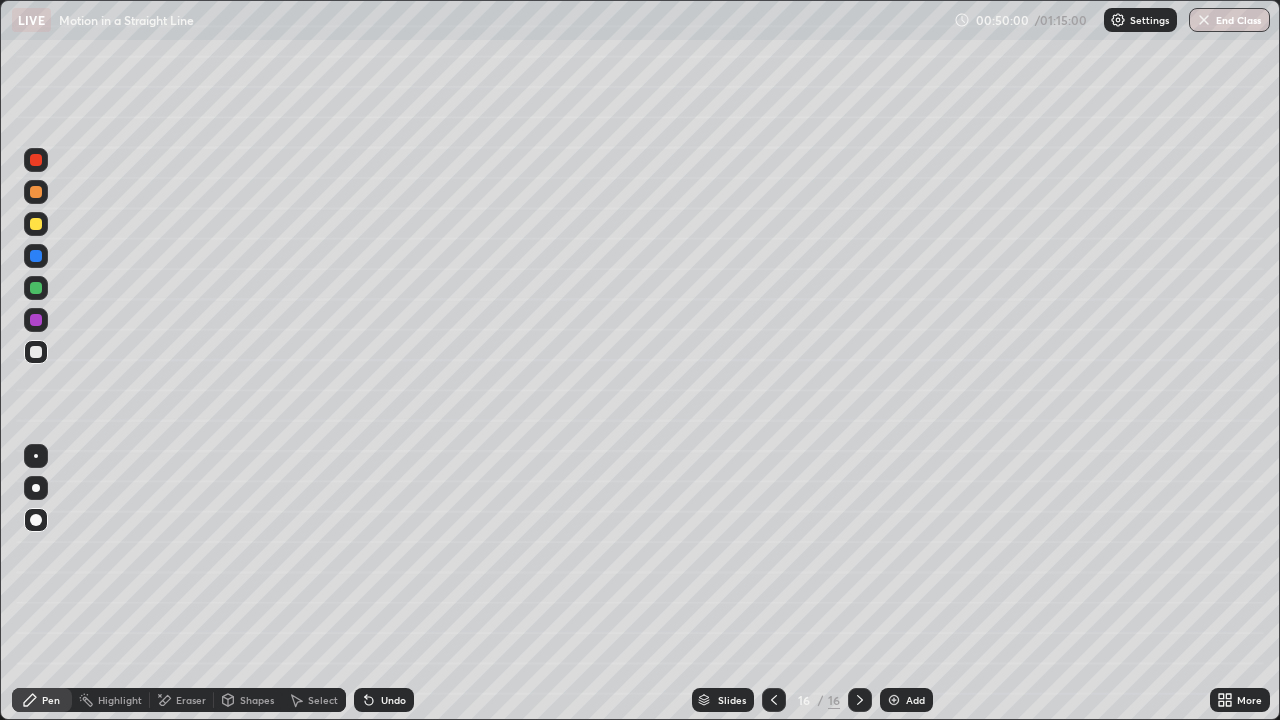 click on "Shapes" at bounding box center (257, 700) 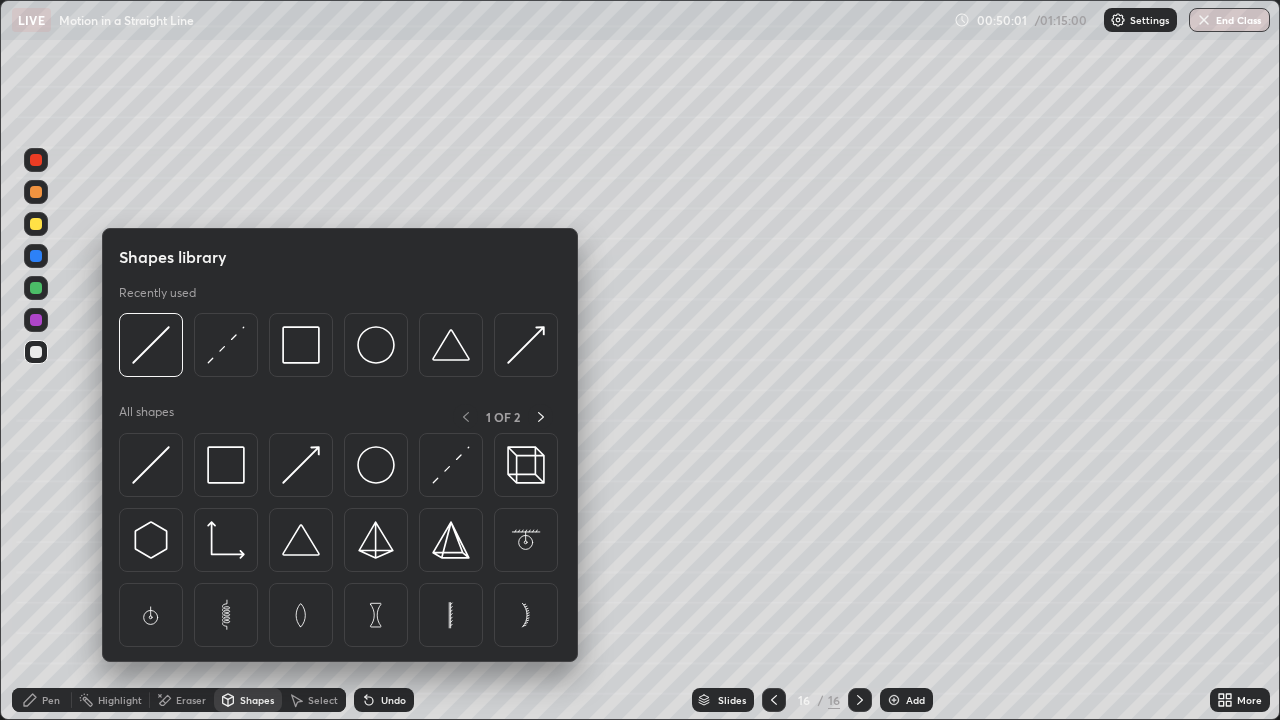 click on "Shapes" at bounding box center (257, 700) 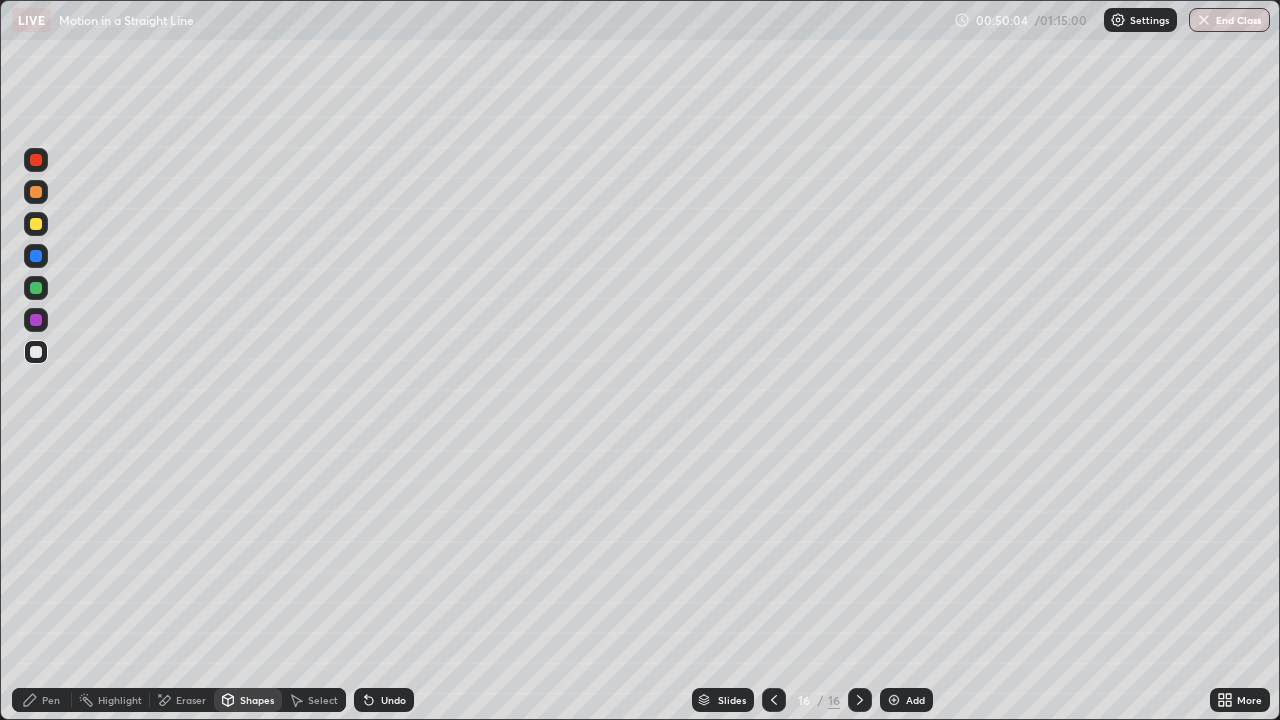click on "Pen" at bounding box center (42, 700) 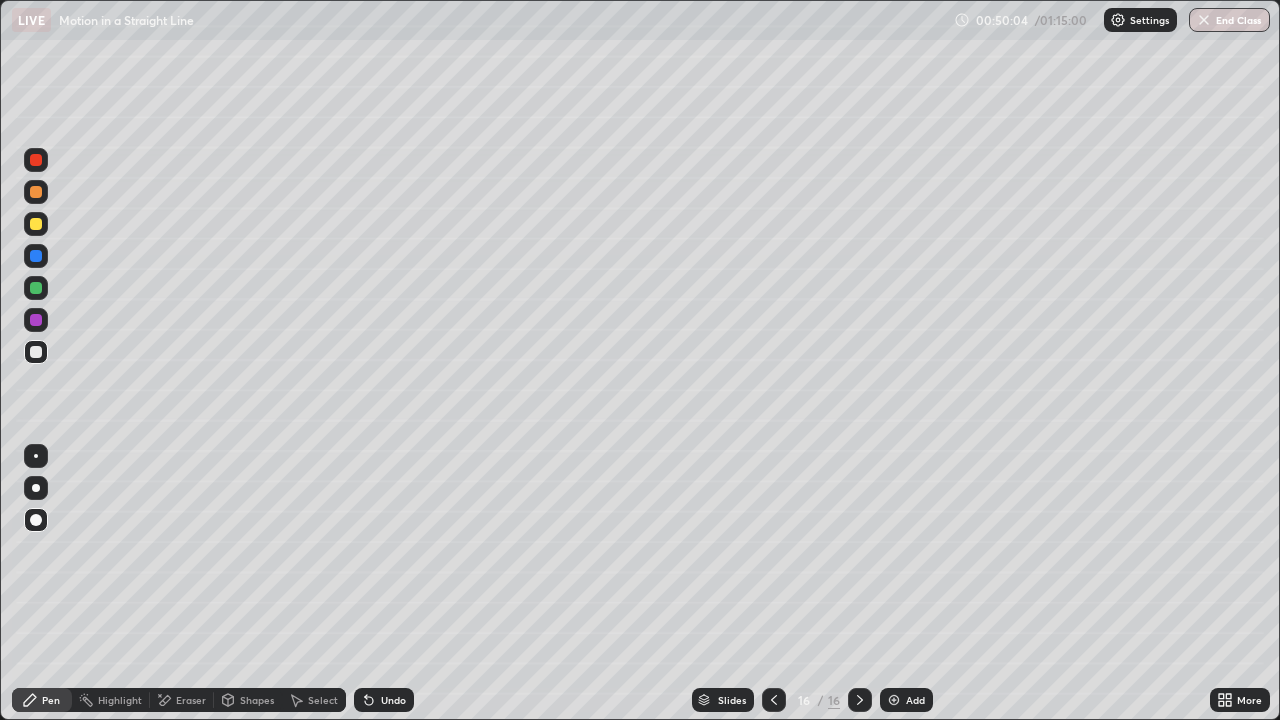 click at bounding box center (36, 456) 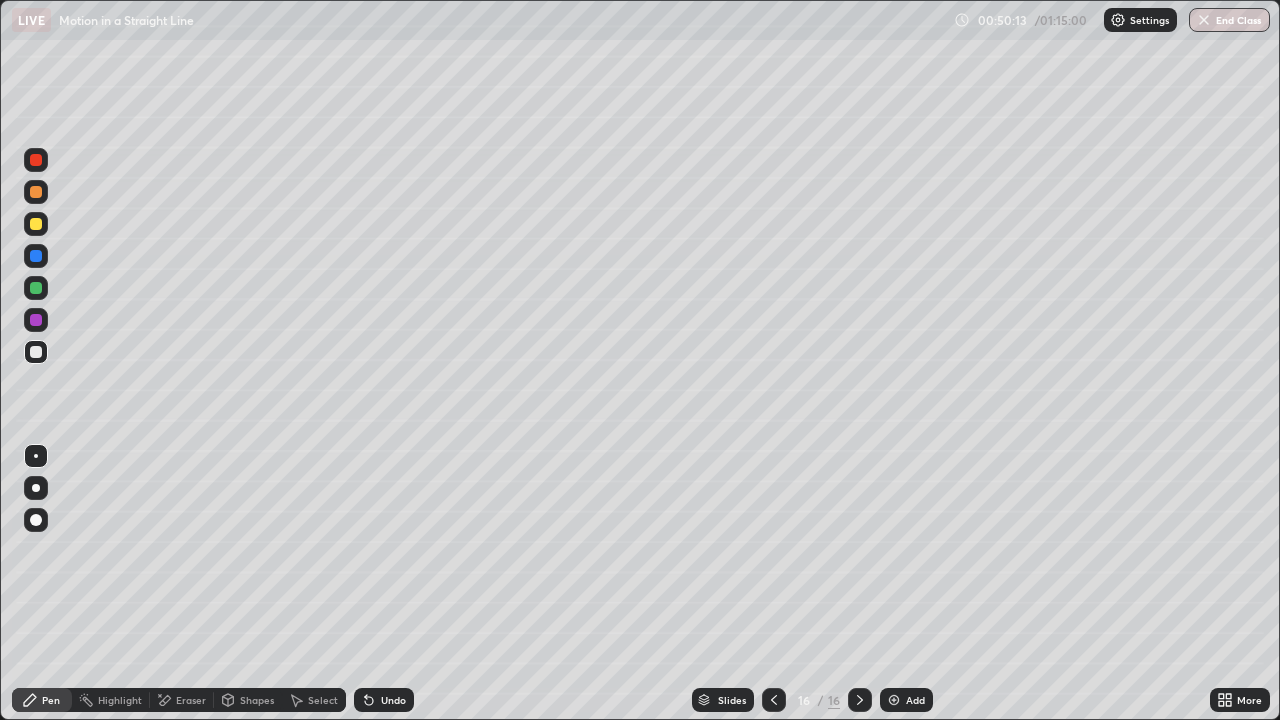 click at bounding box center [36, 224] 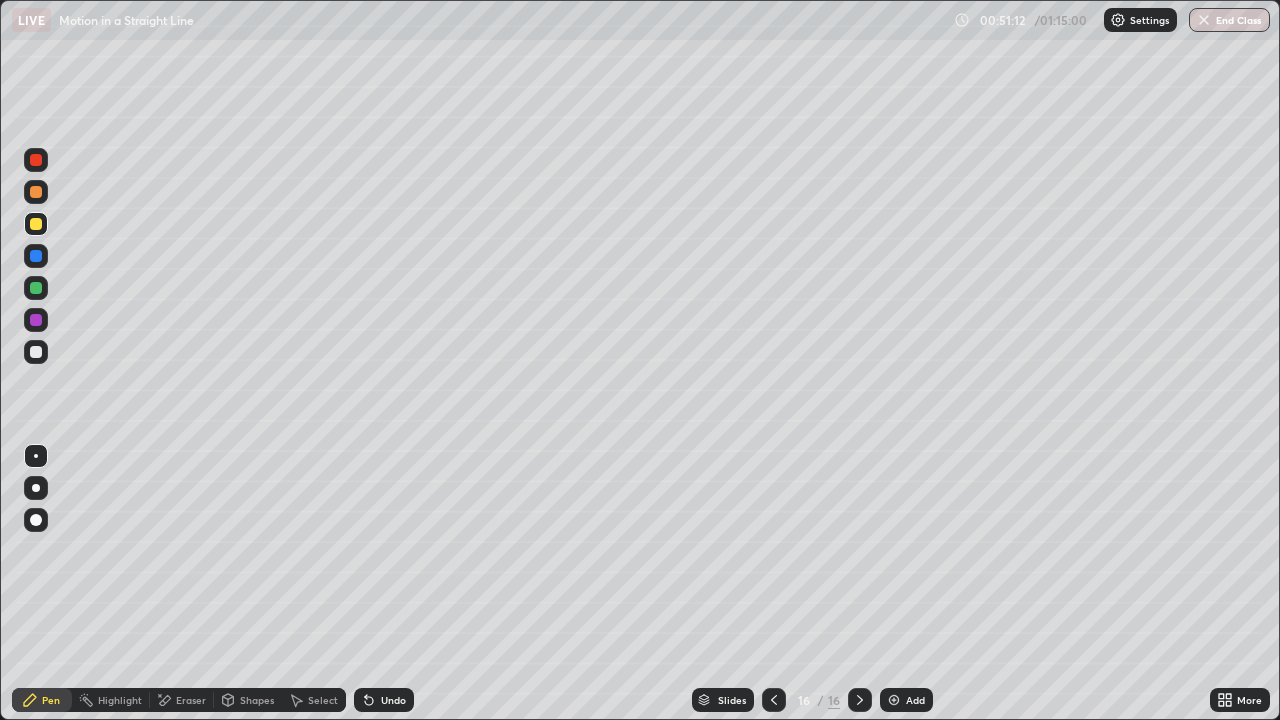 click at bounding box center (36, 352) 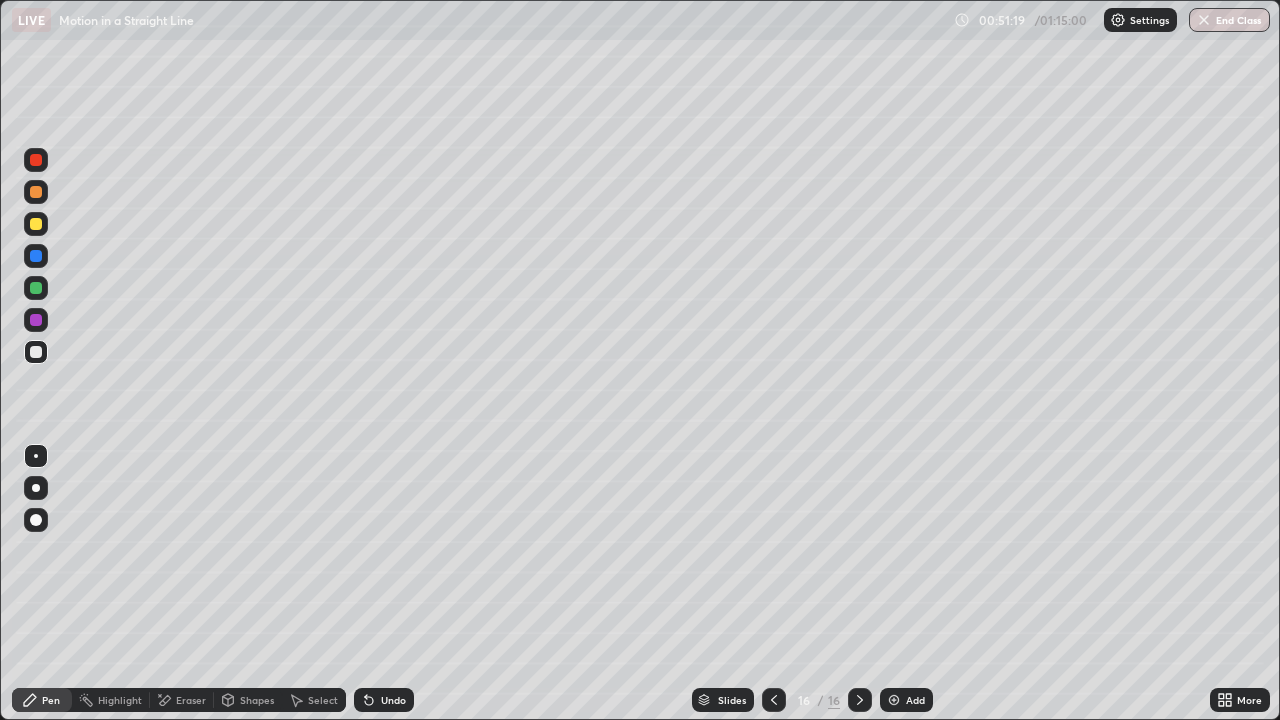 click at bounding box center (36, 224) 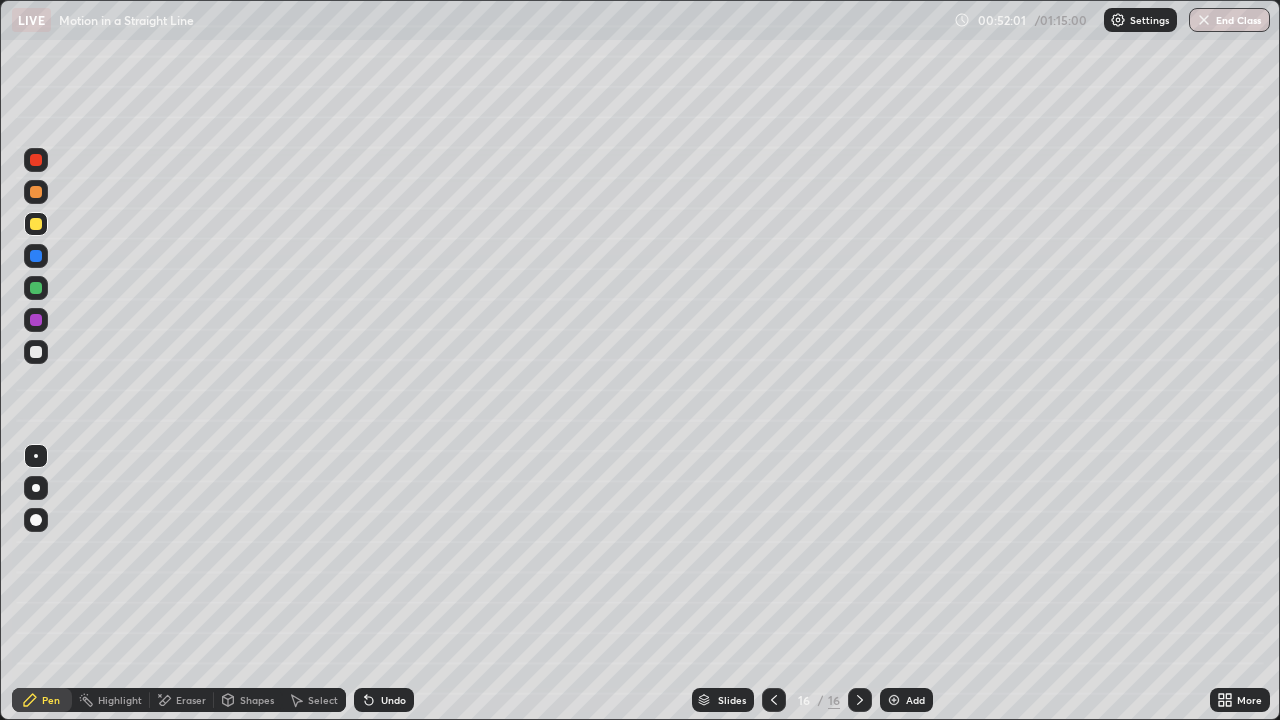 click on "Slides" at bounding box center [732, 700] 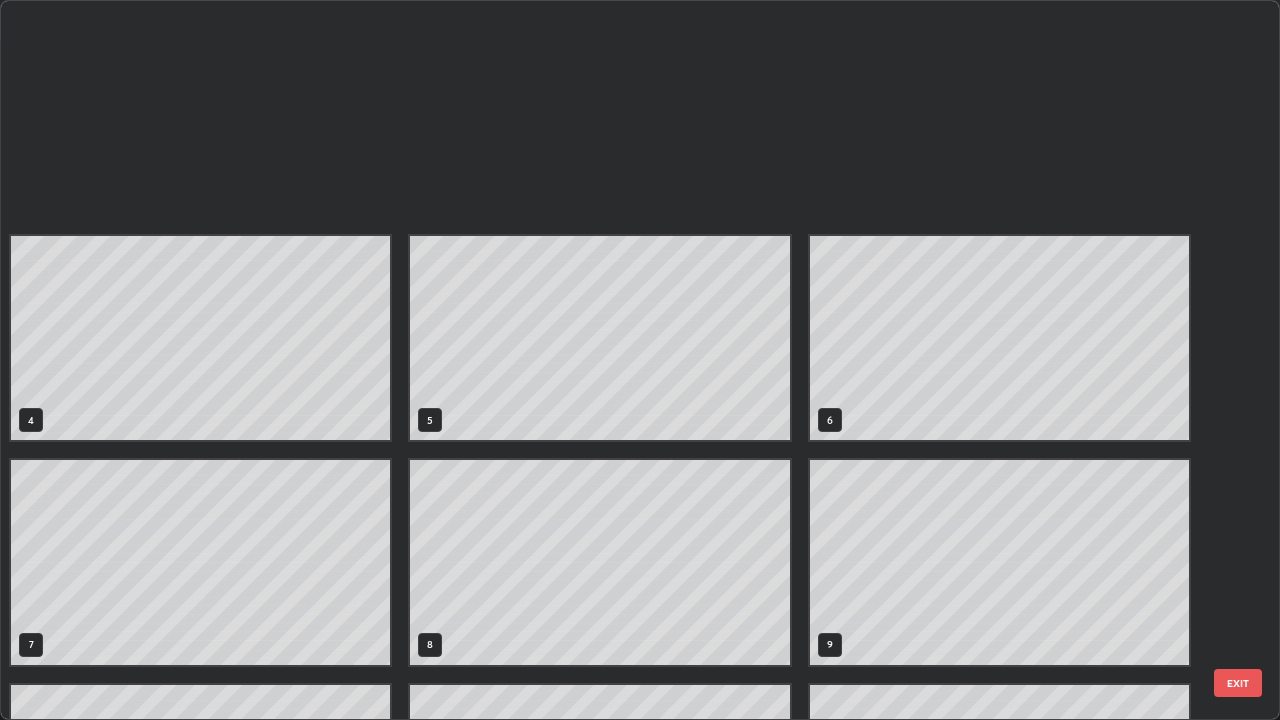 scroll, scrollTop: 629, scrollLeft: 0, axis: vertical 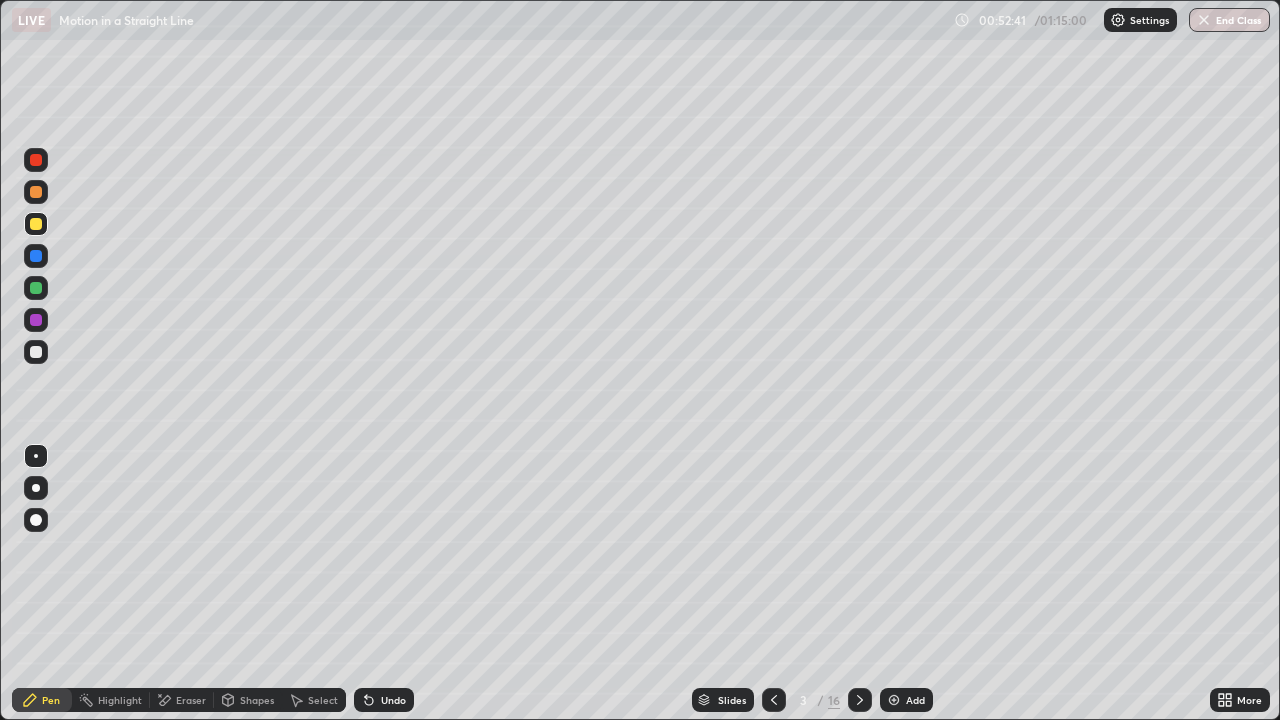 click 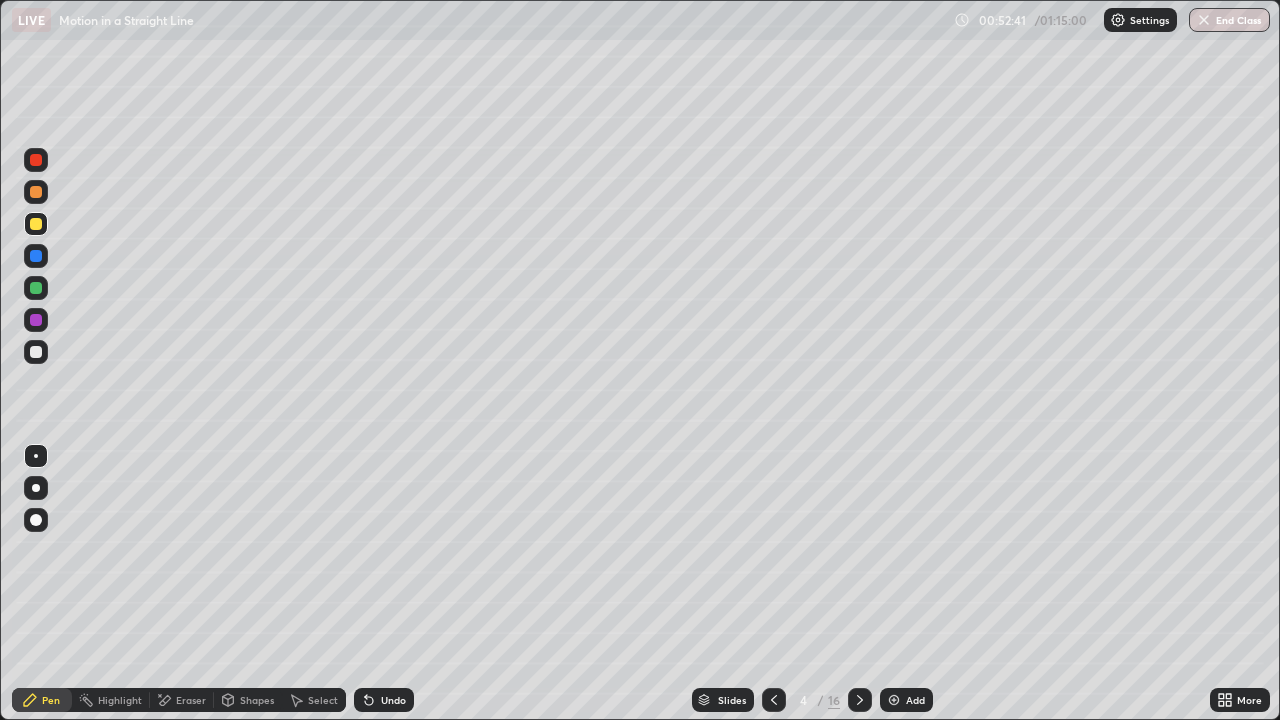 click 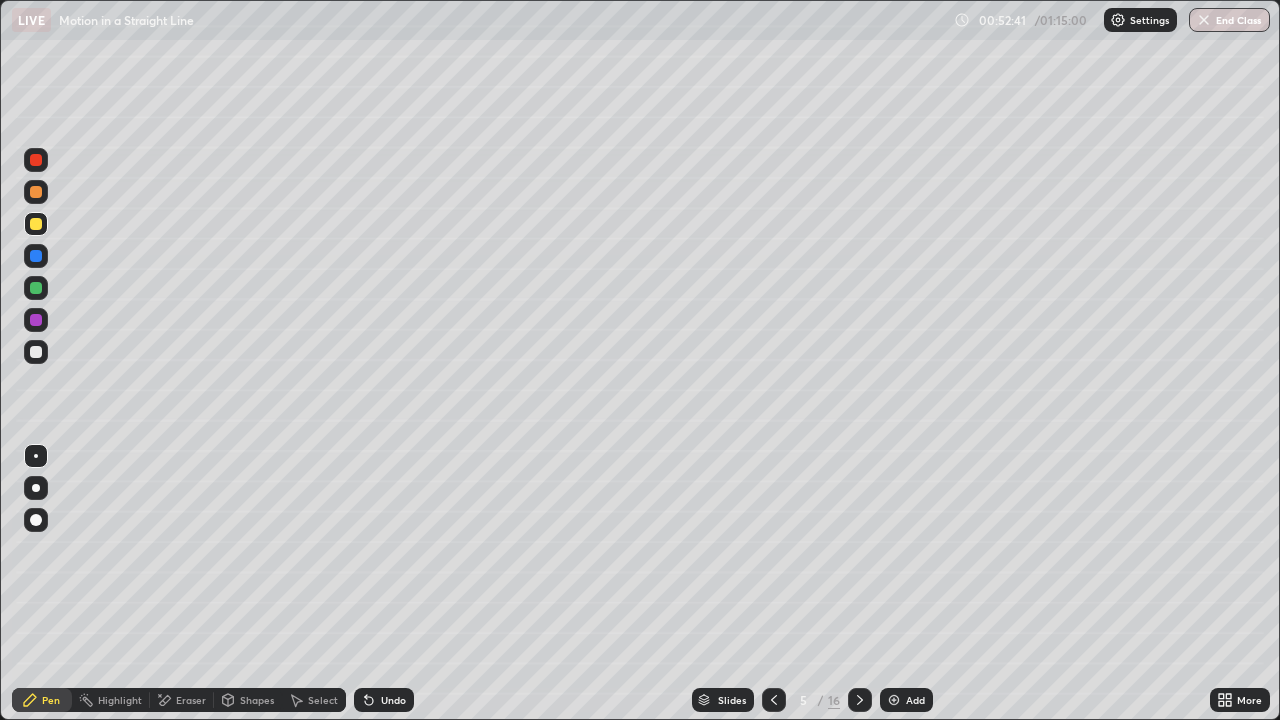 click 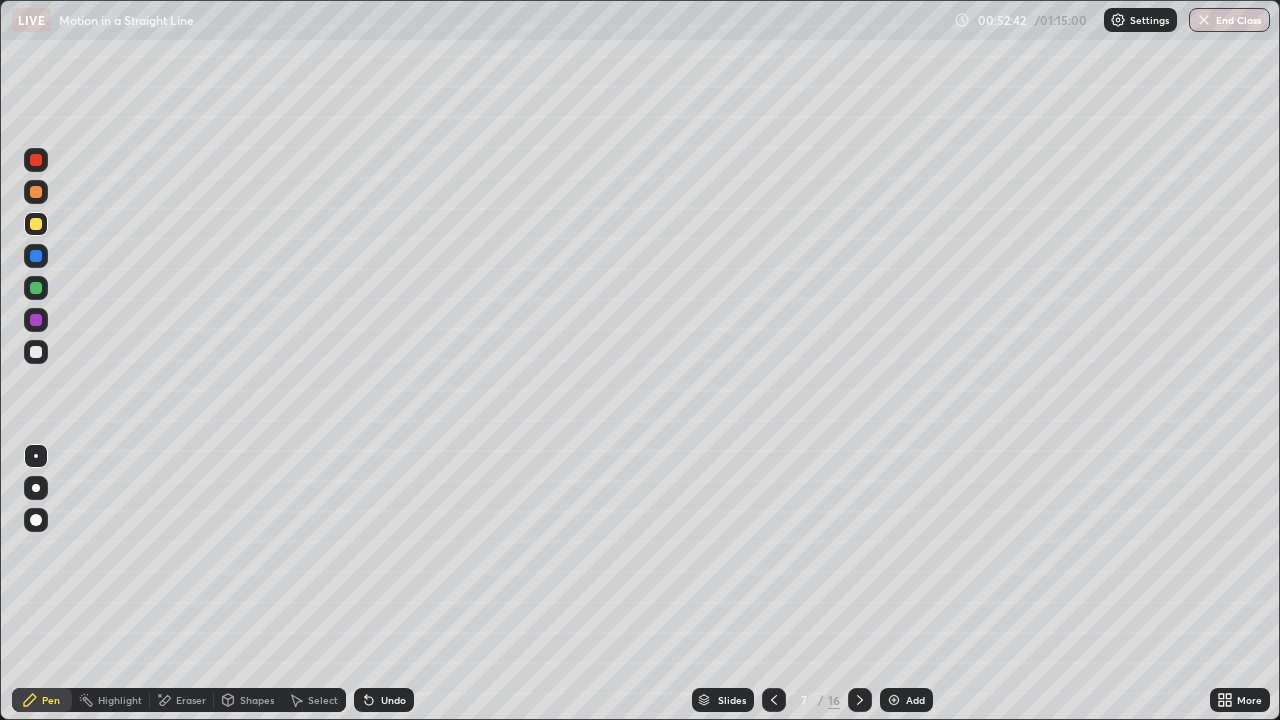 click 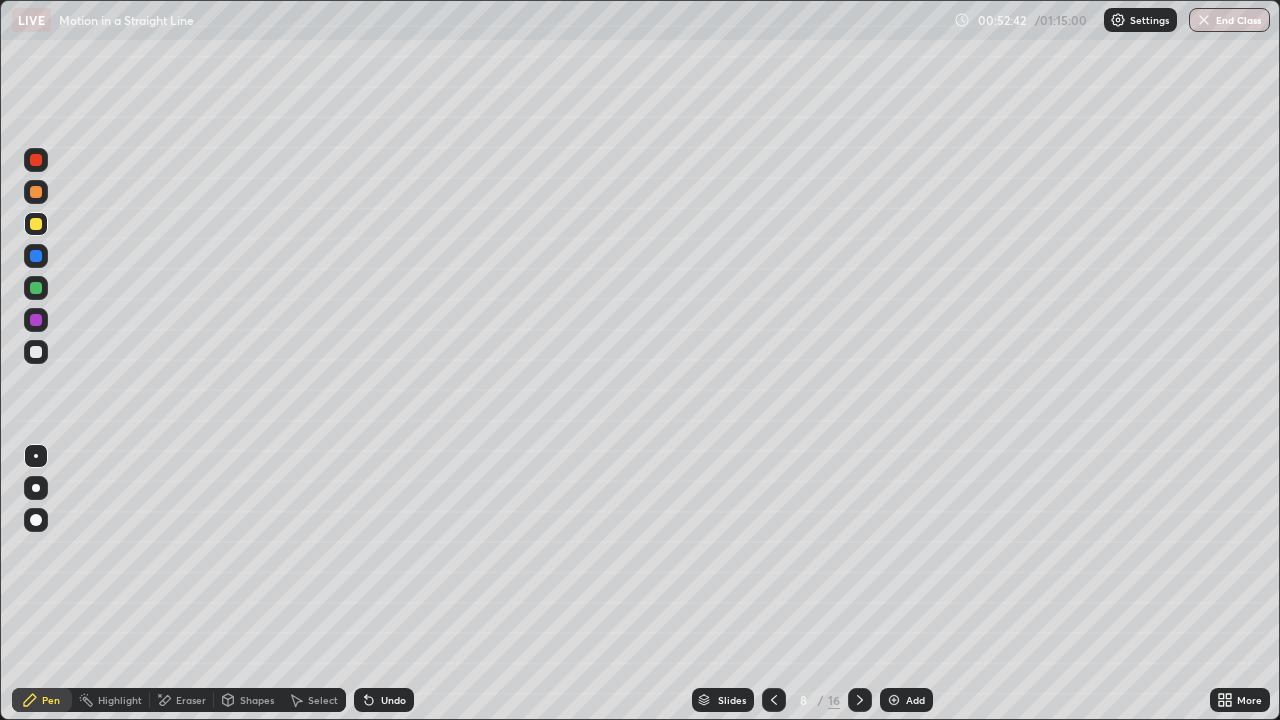 click 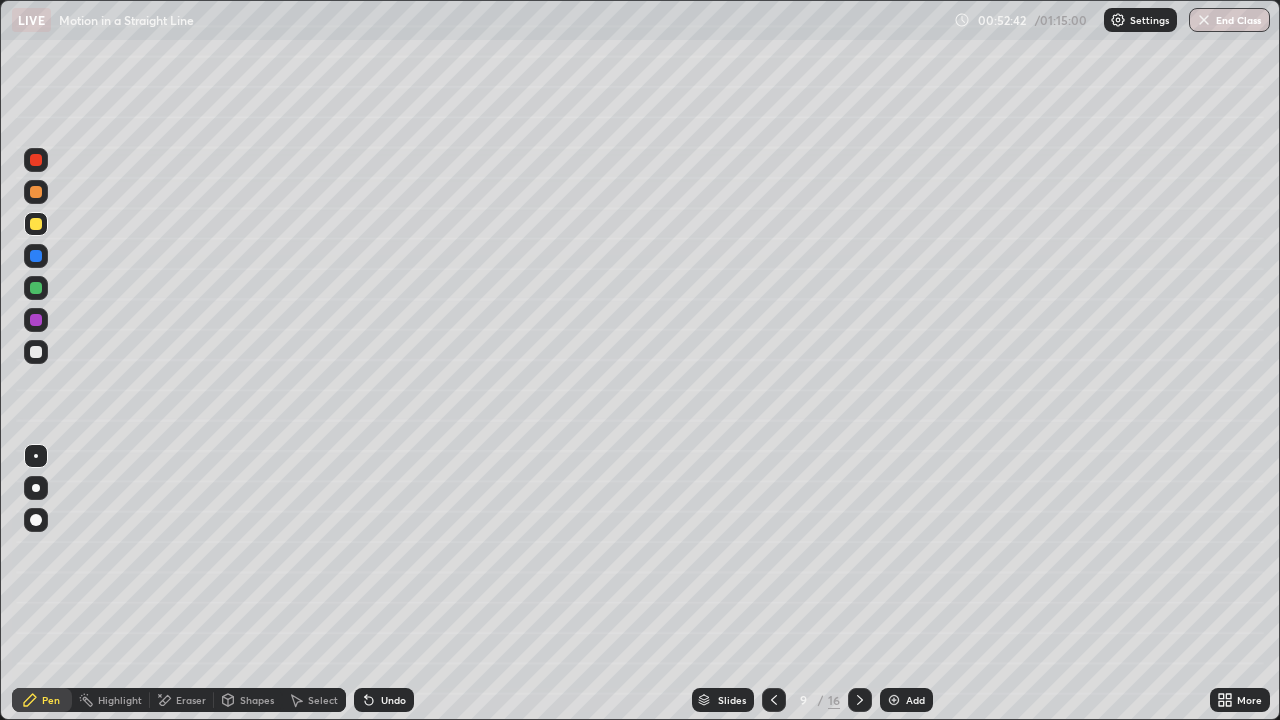 click at bounding box center [860, 700] 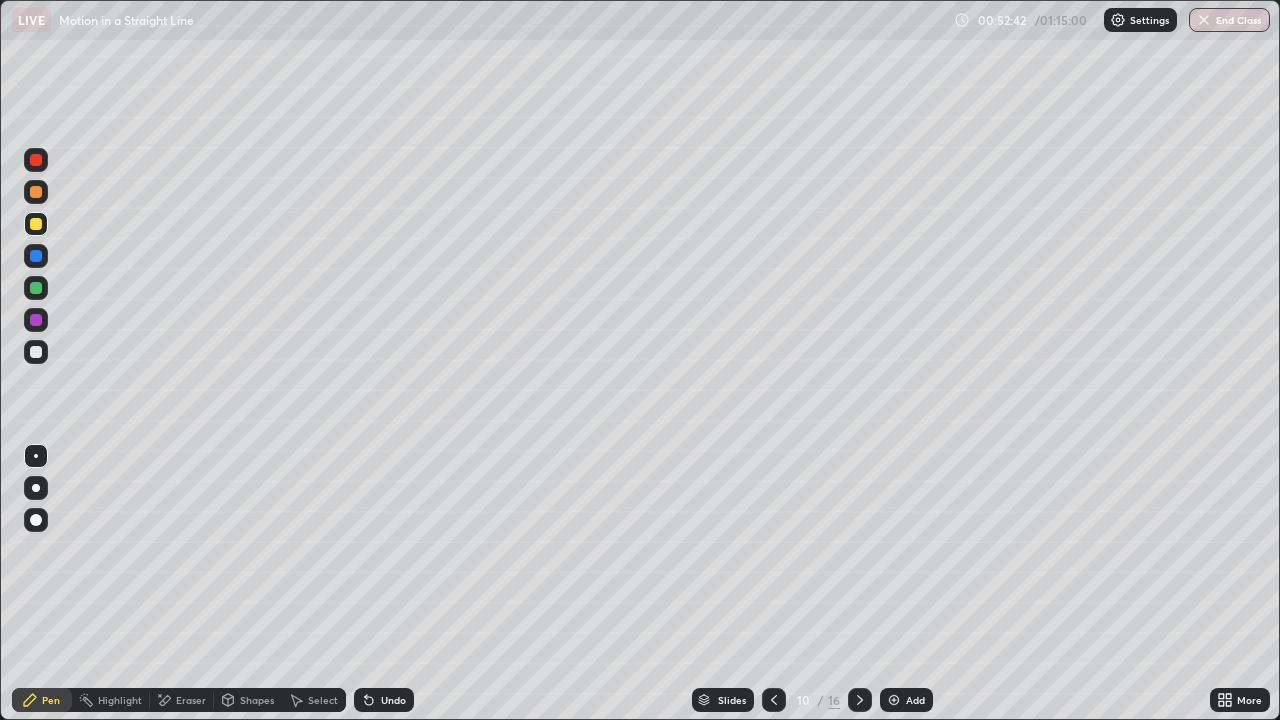 click 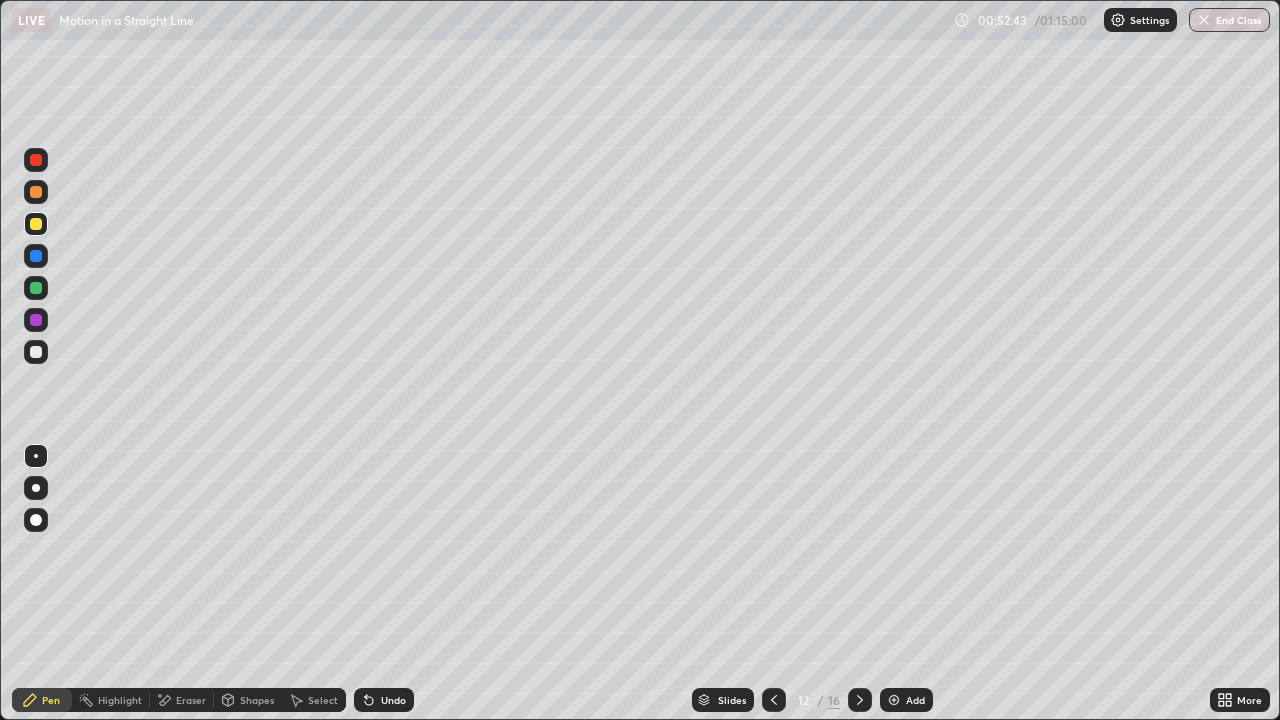 click 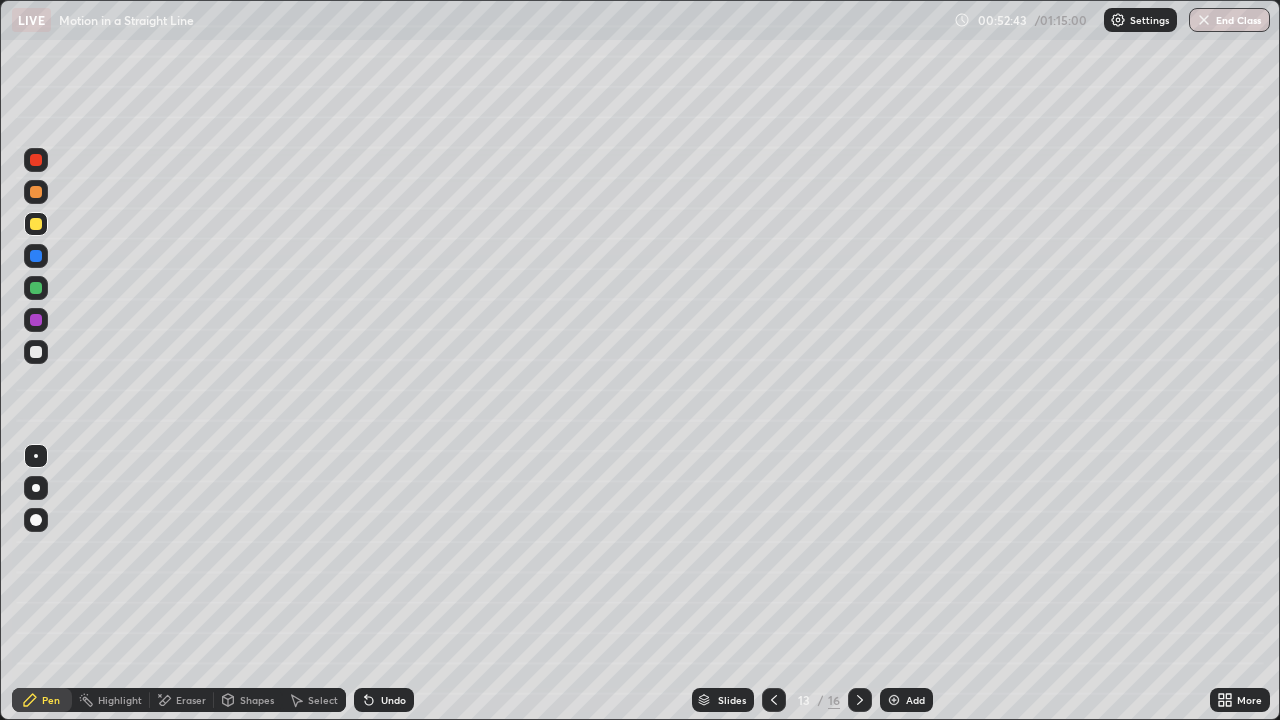 click 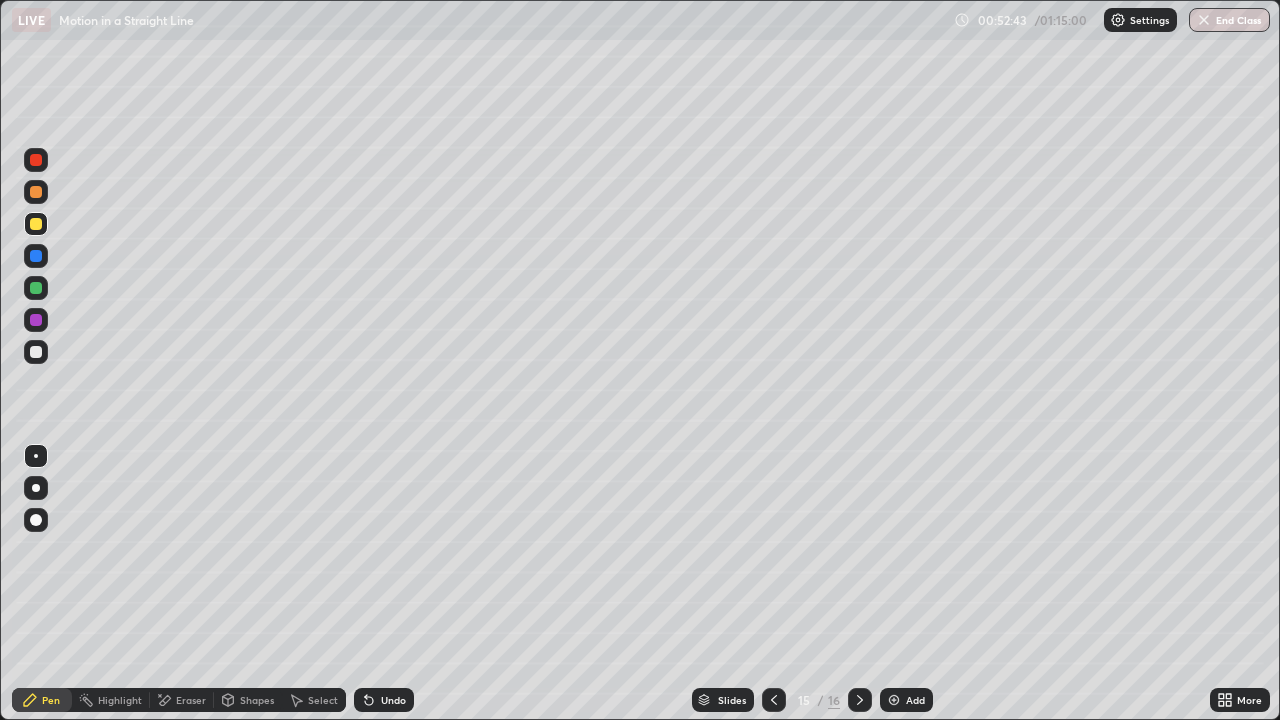 click 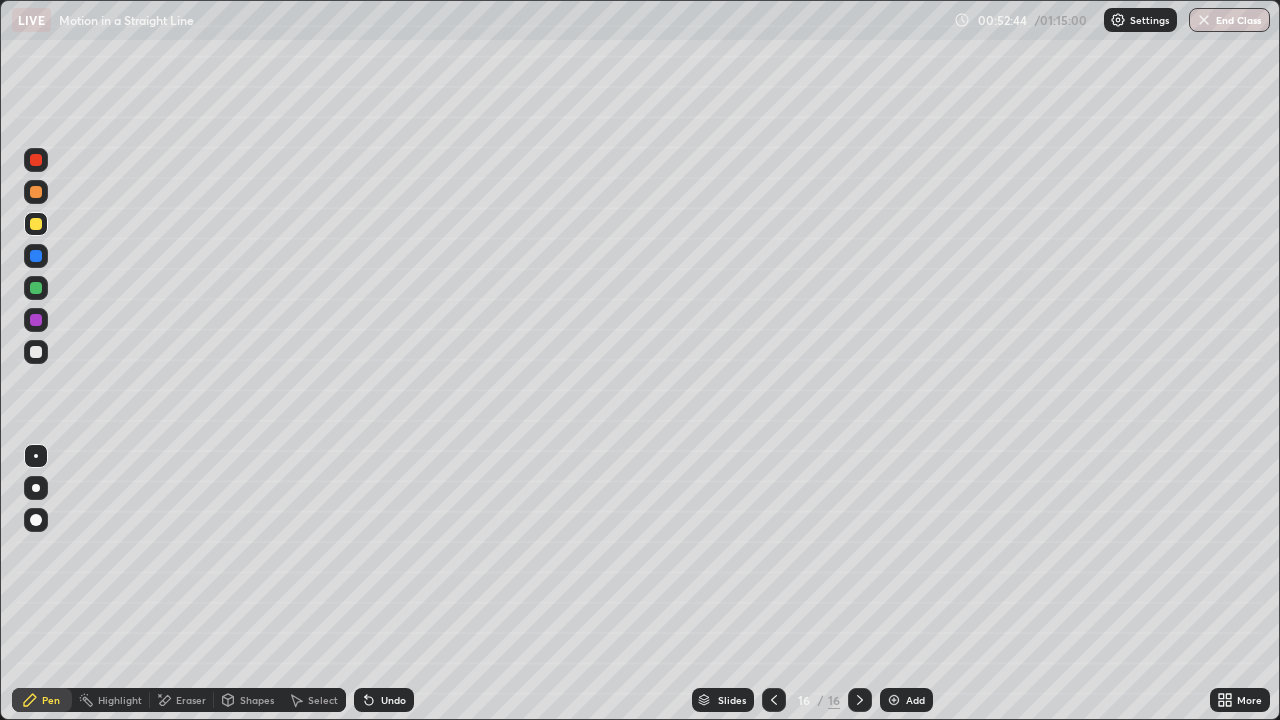 click at bounding box center (860, 700) 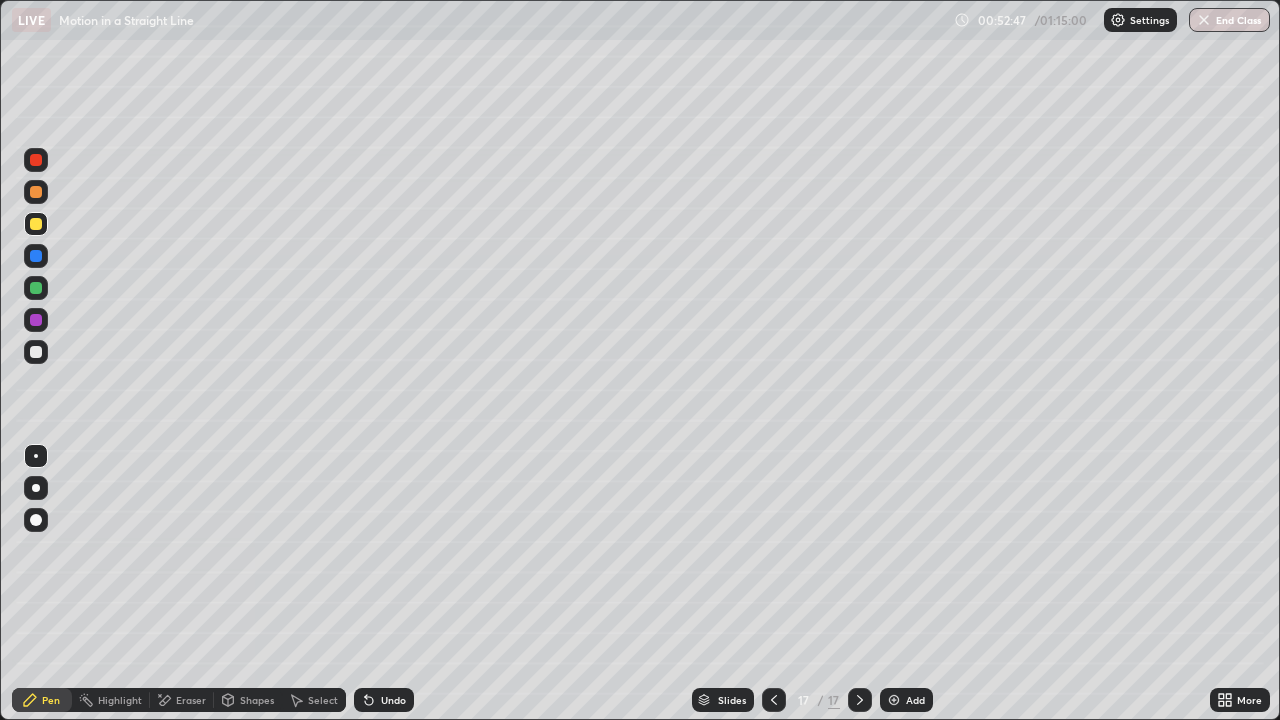click at bounding box center (36, 352) 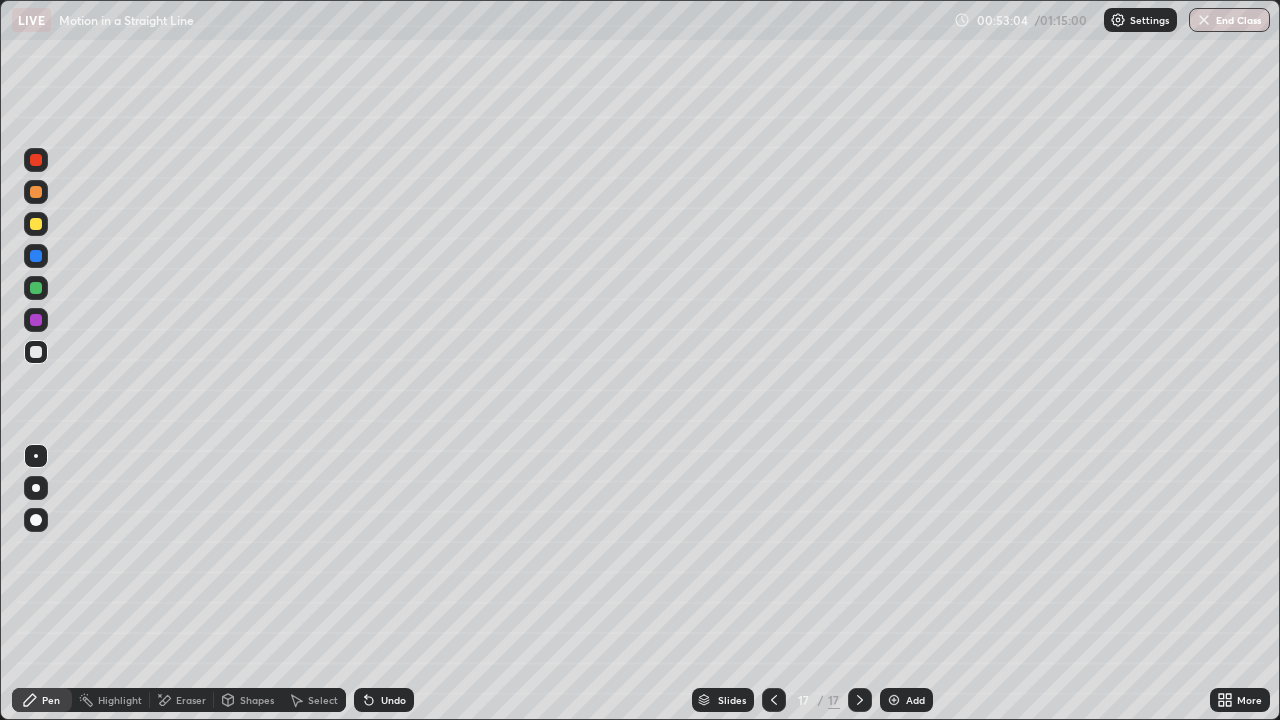 click on "Shapes" at bounding box center (257, 700) 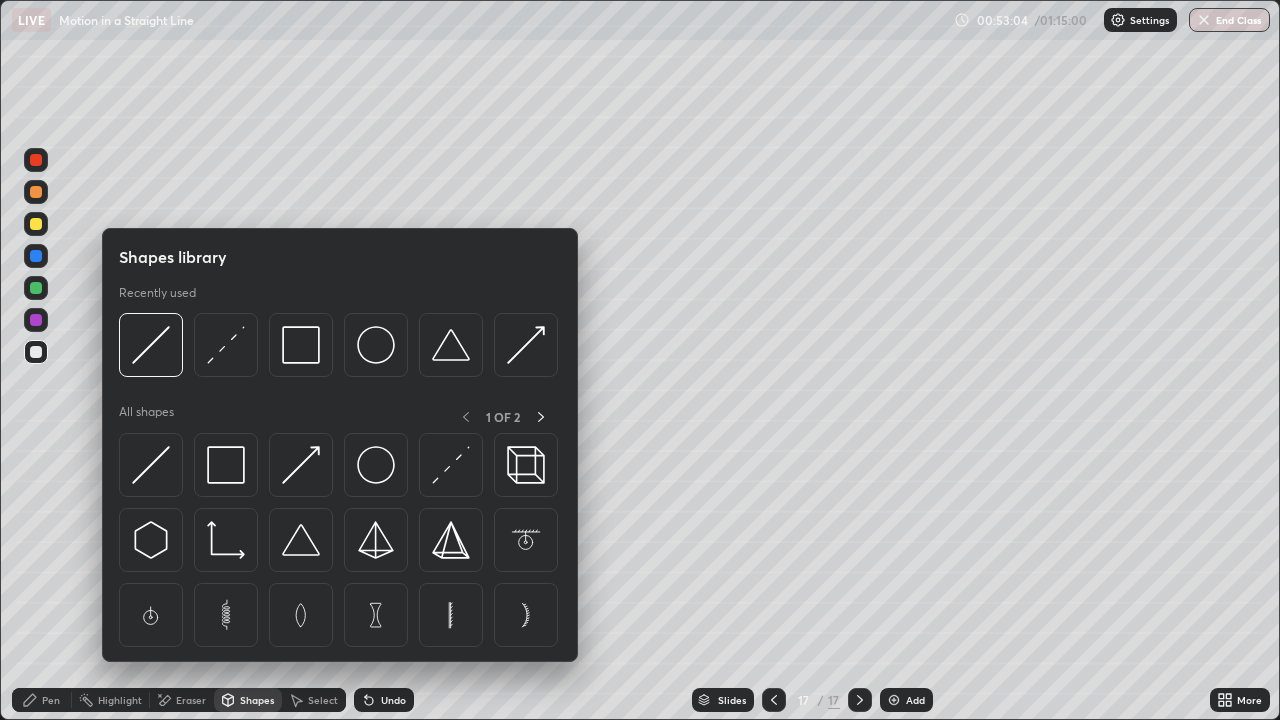 click on "Shapes" at bounding box center (257, 700) 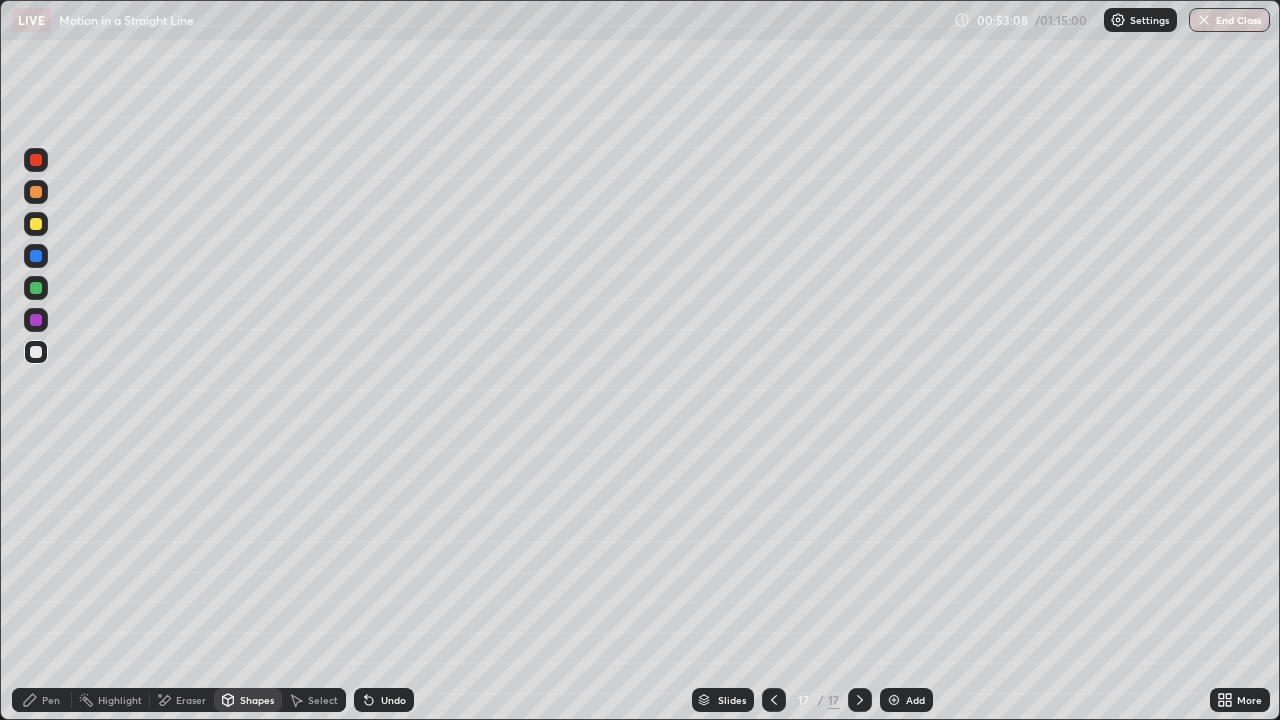 click on "Pen" at bounding box center [42, 700] 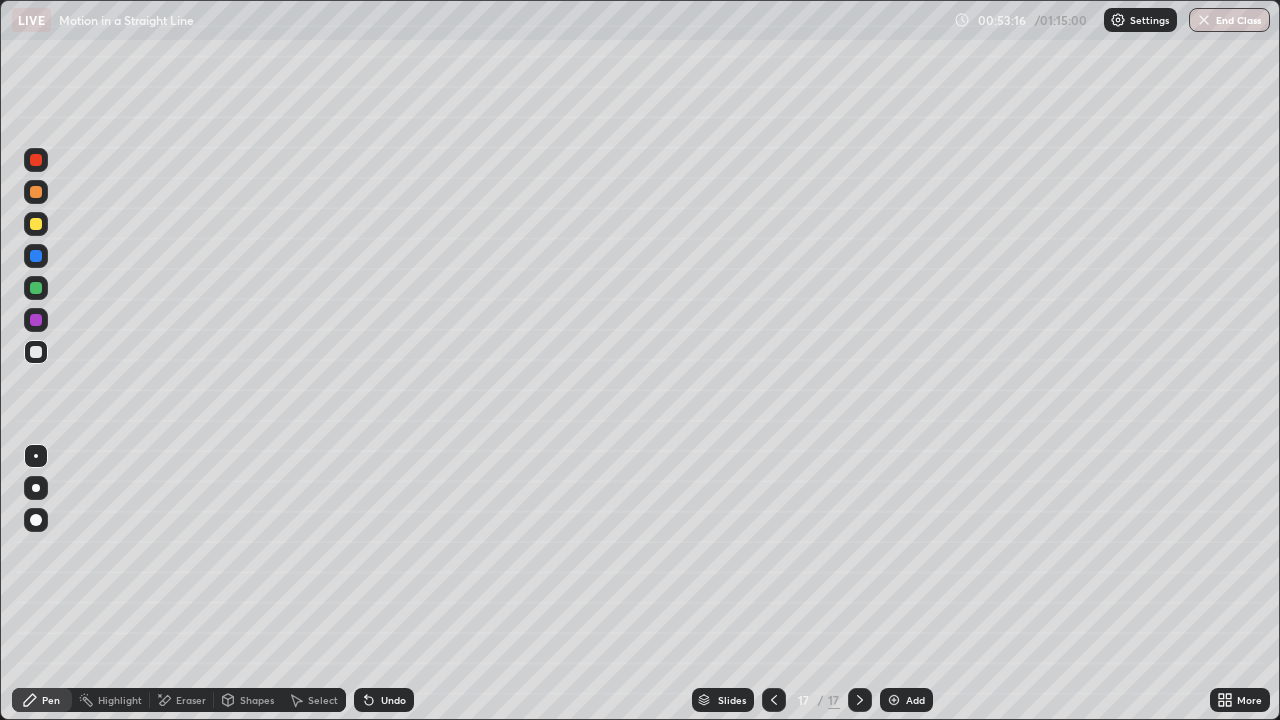 click on "Undo" at bounding box center [393, 700] 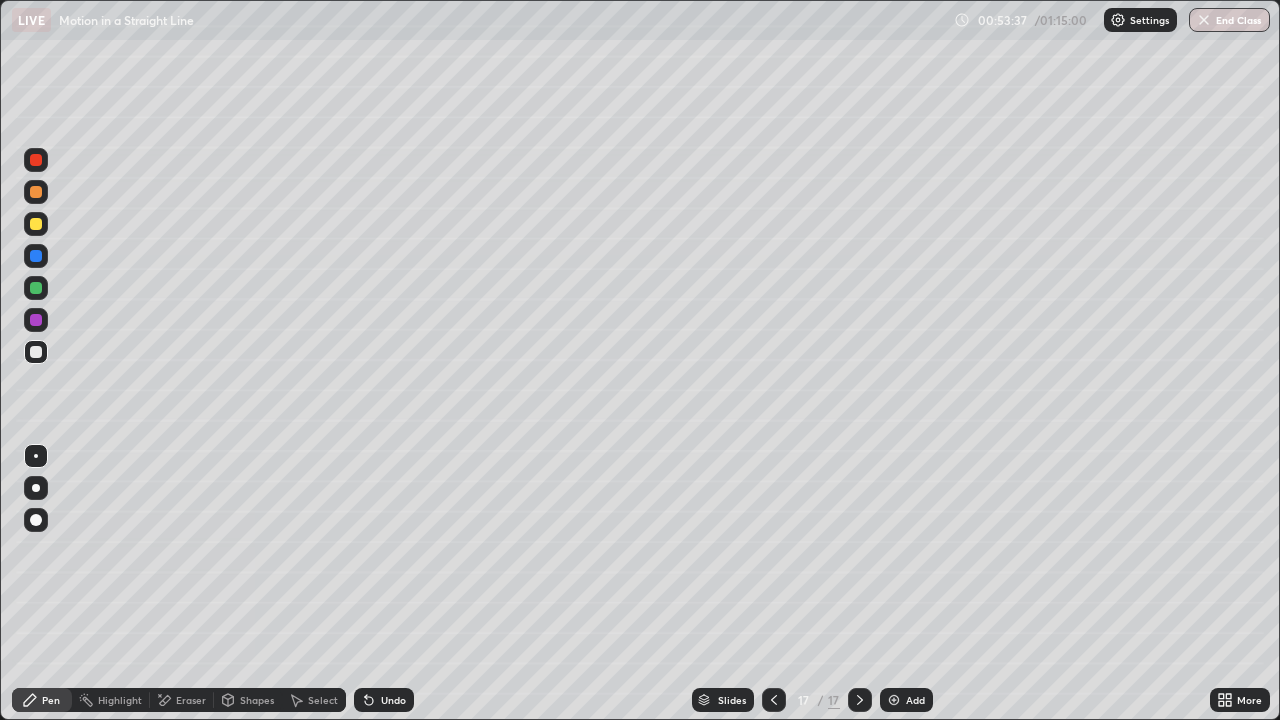 click at bounding box center (36, 224) 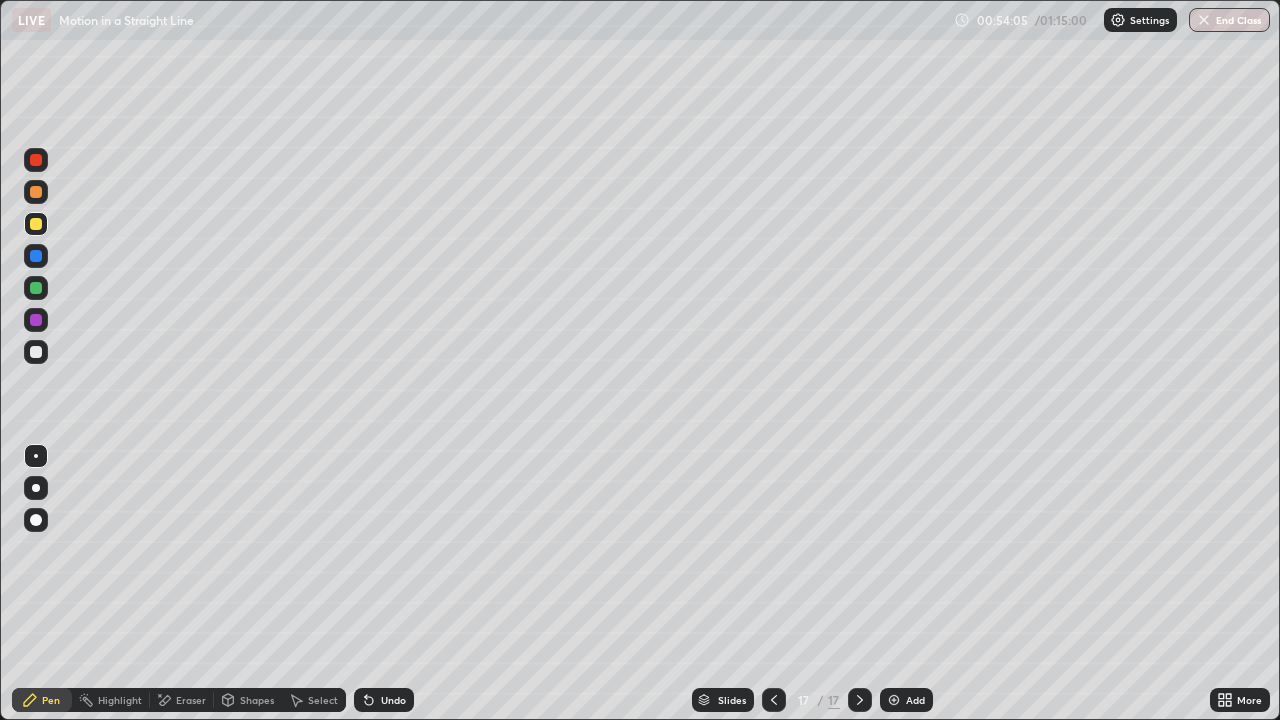 click on "Slides" at bounding box center (723, 700) 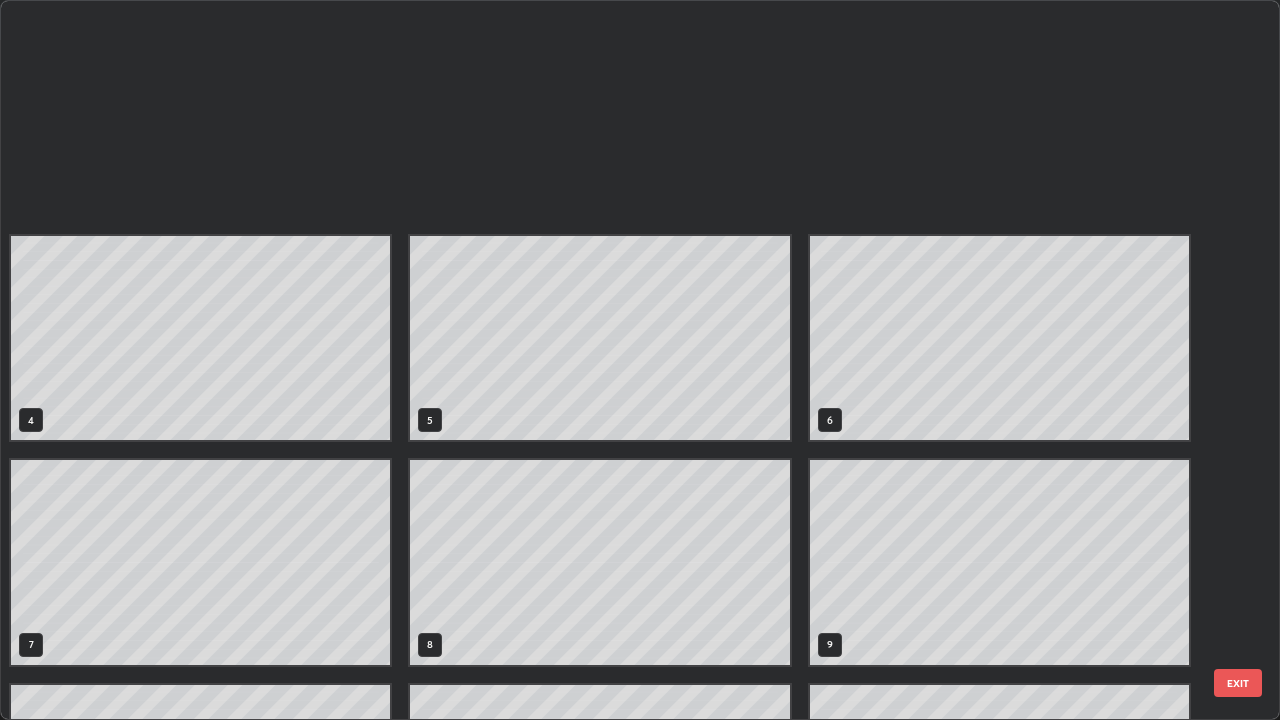 scroll, scrollTop: 629, scrollLeft: 0, axis: vertical 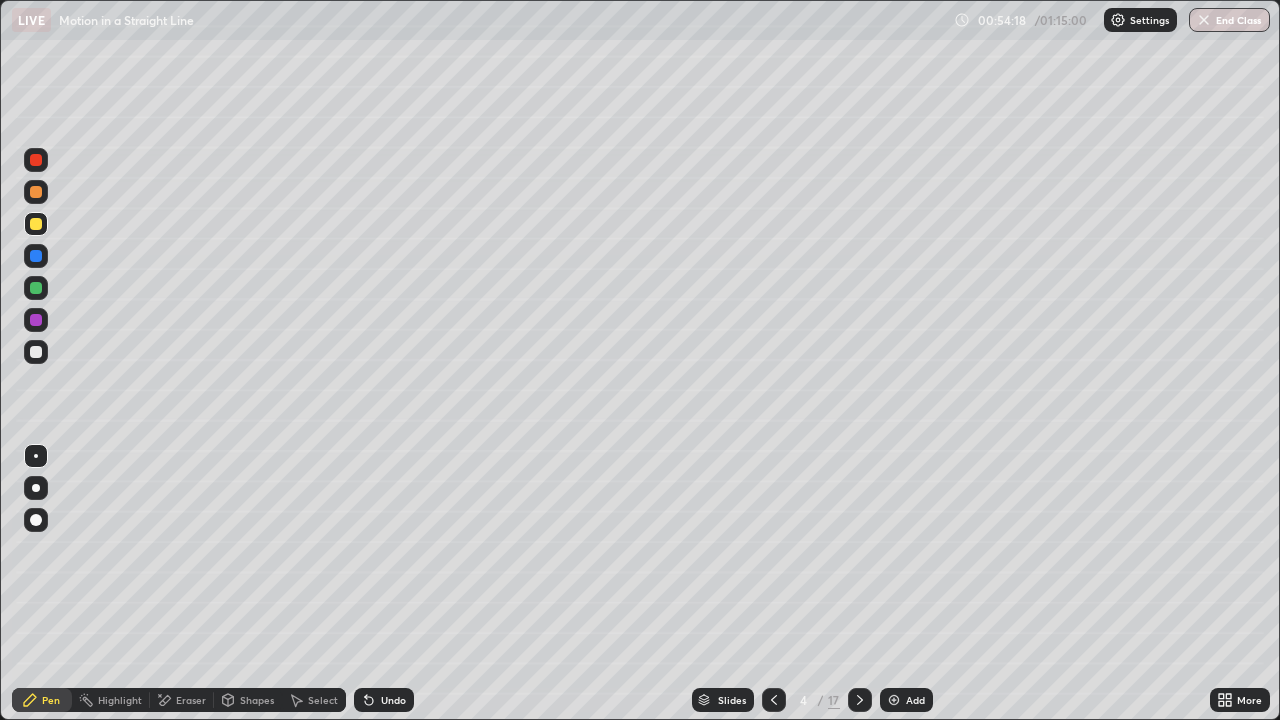 click at bounding box center [36, 352] 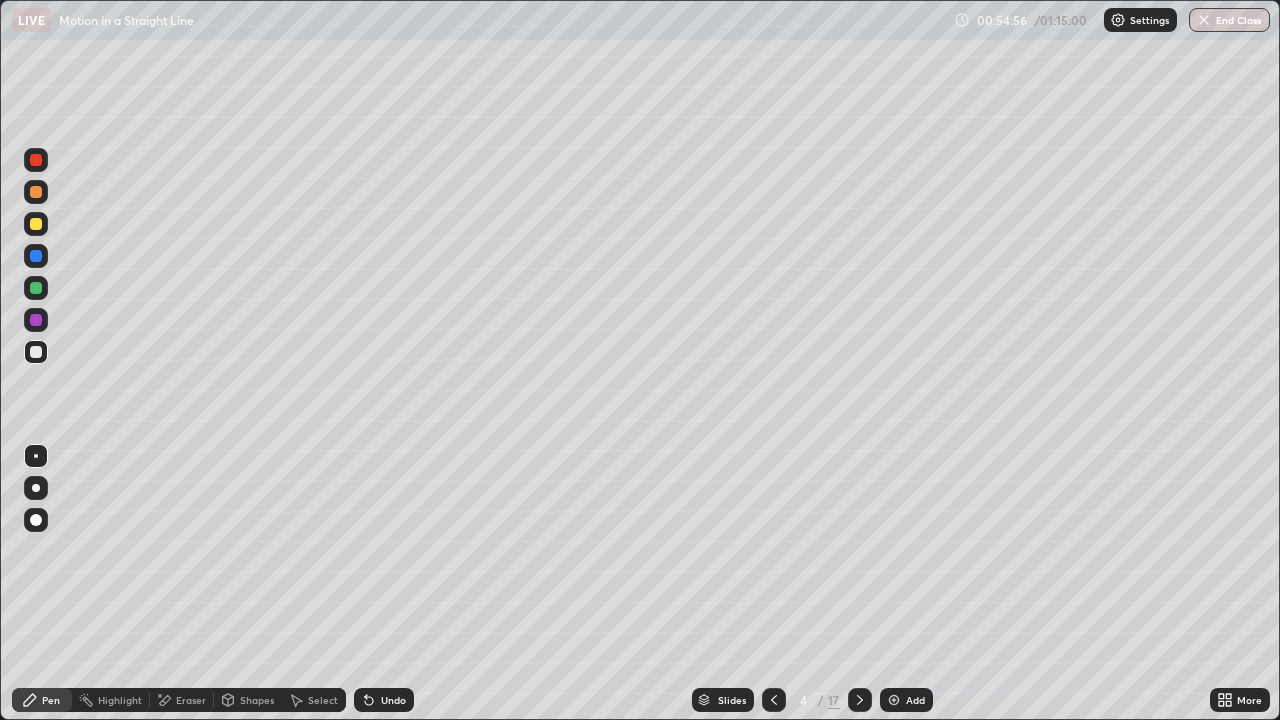 click 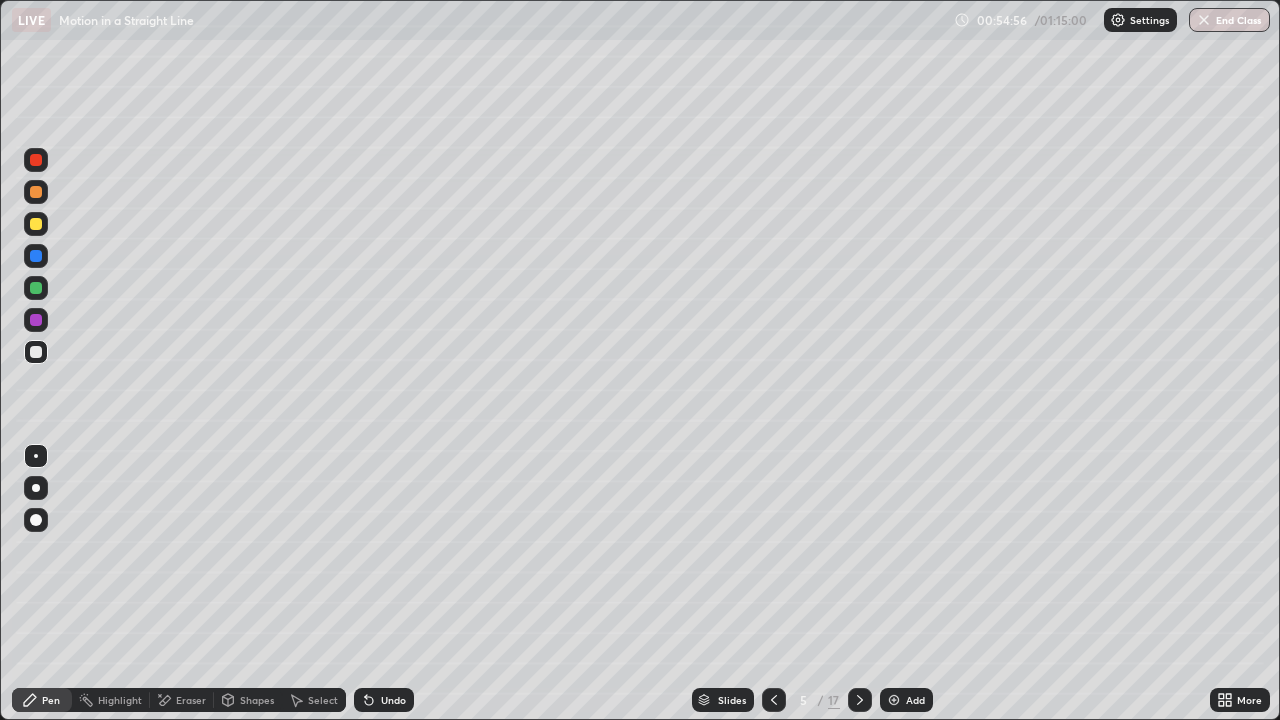 click 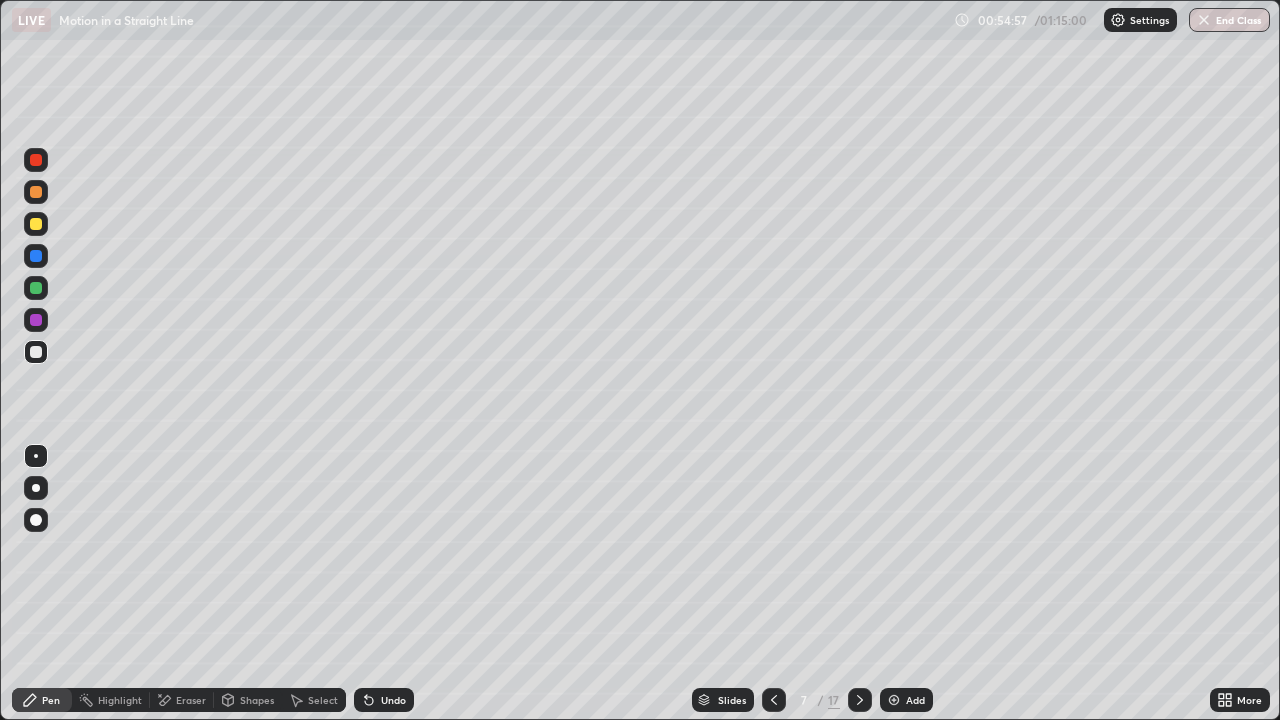 click 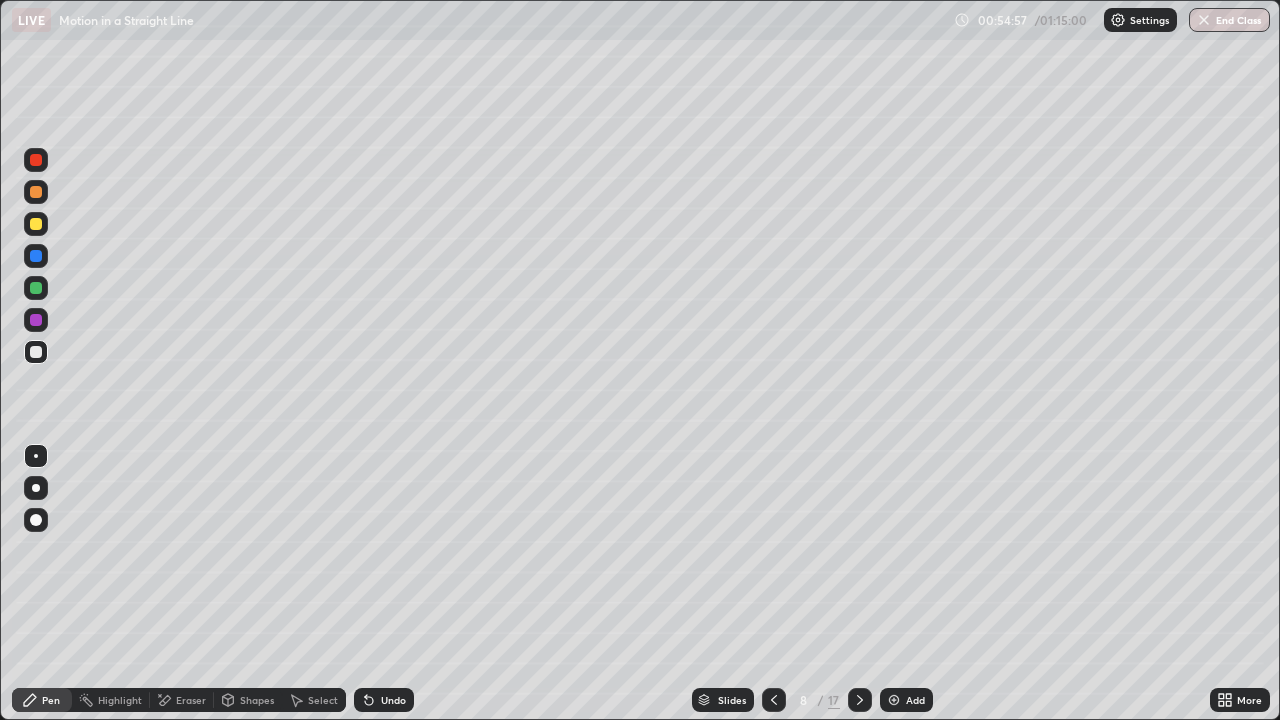 click 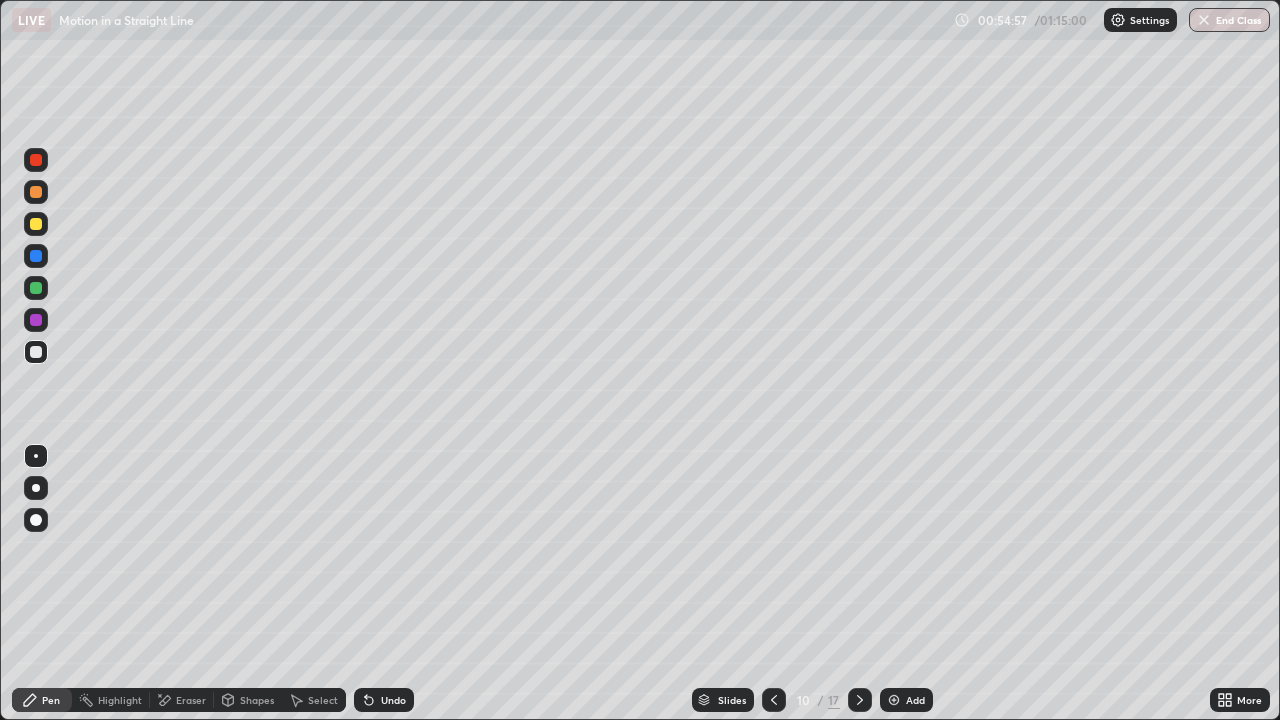 click at bounding box center [860, 700] 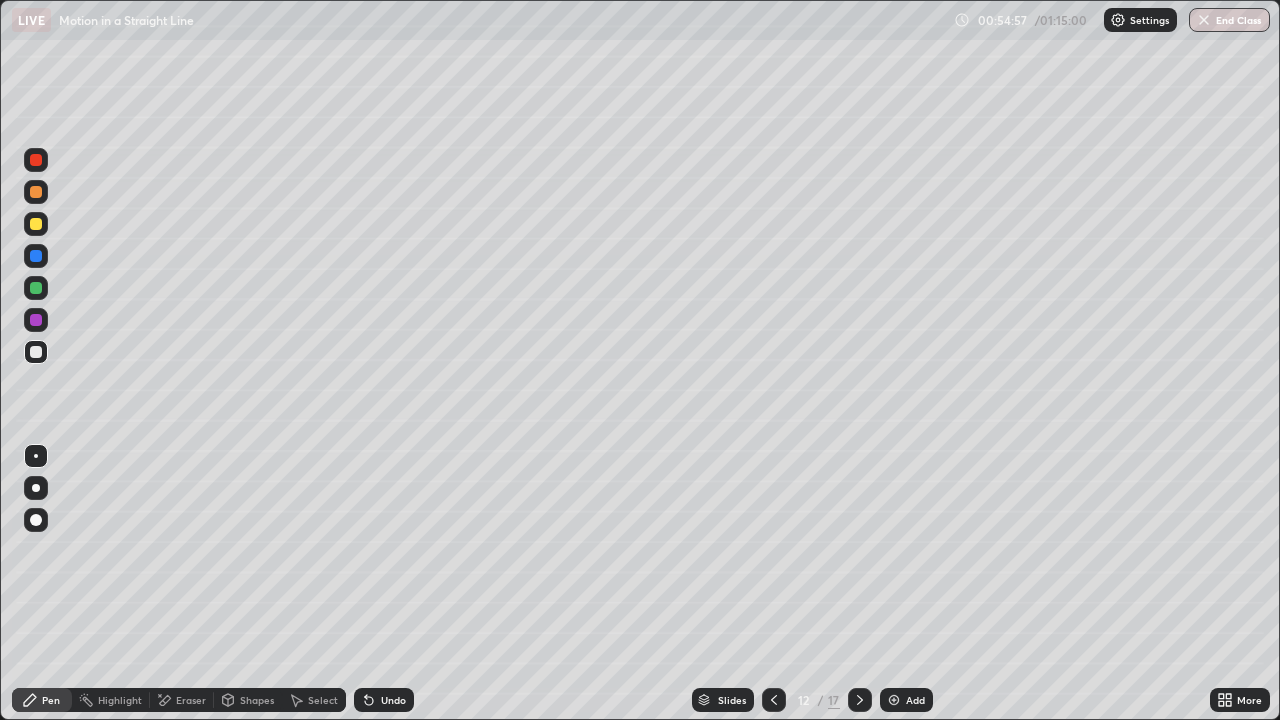click at bounding box center [860, 700] 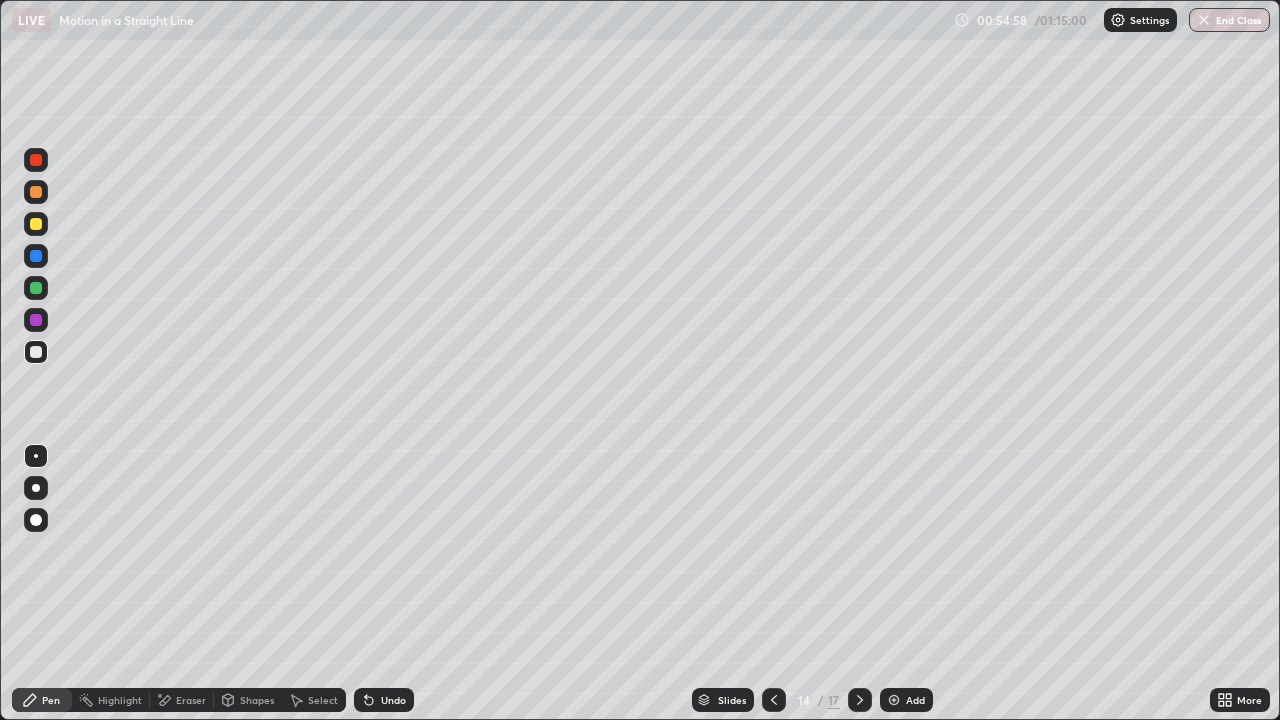click at bounding box center (860, 700) 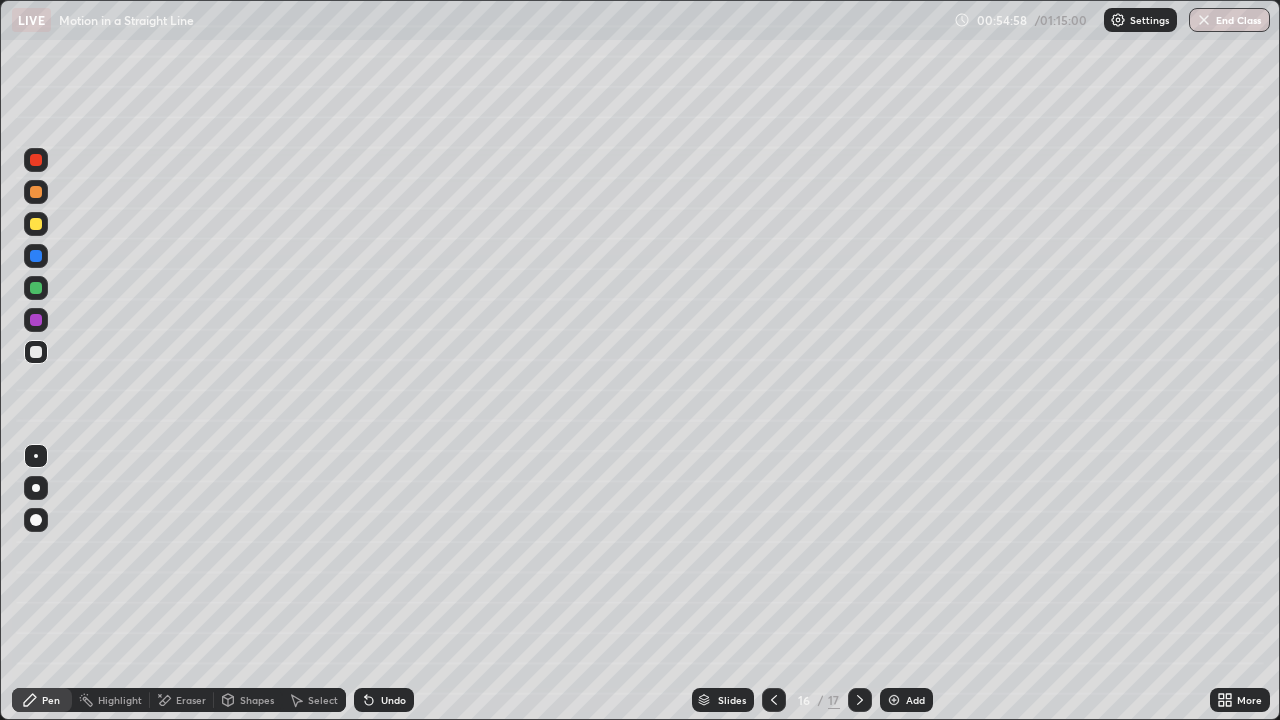 click at bounding box center [860, 700] 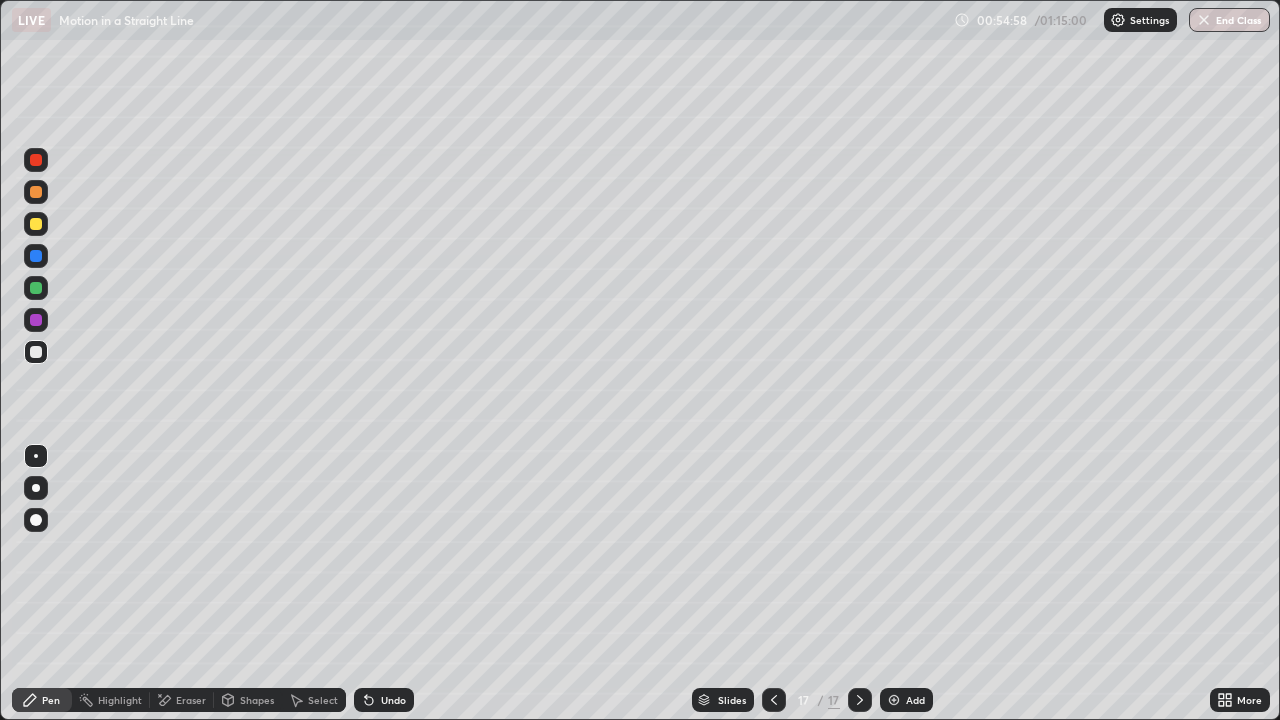 click 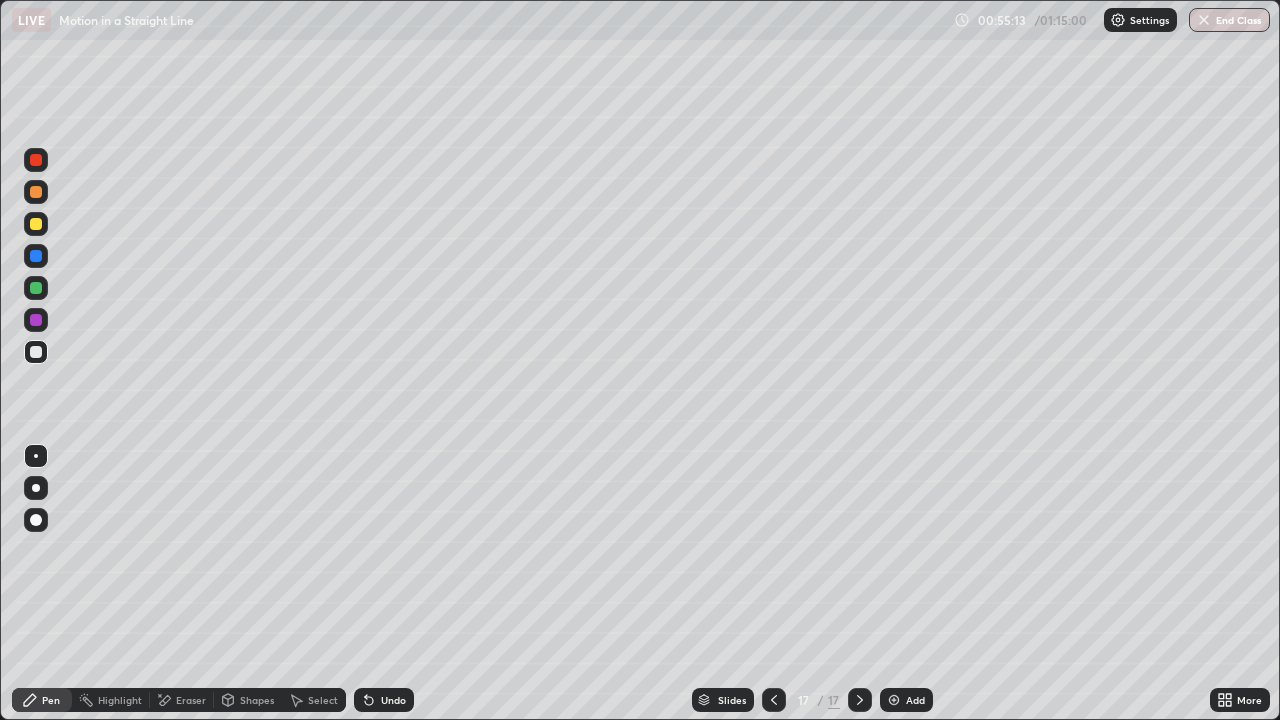 click at bounding box center [36, 352] 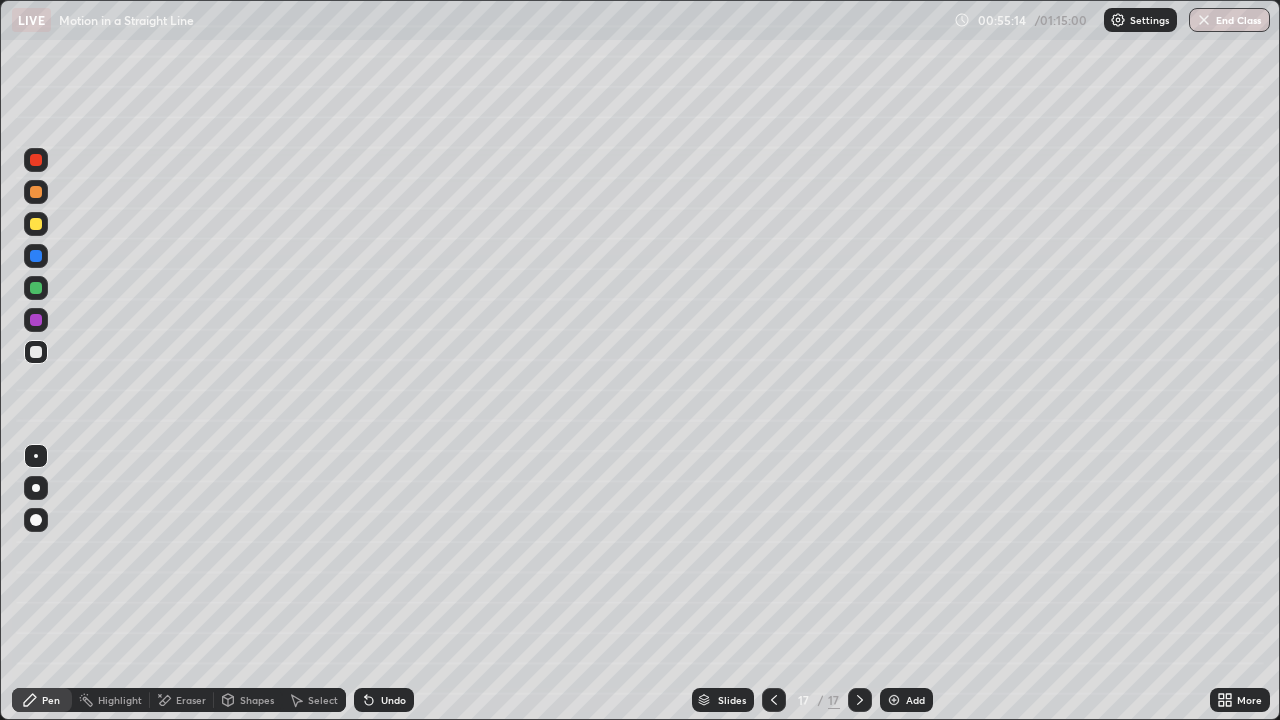 click at bounding box center [36, 224] 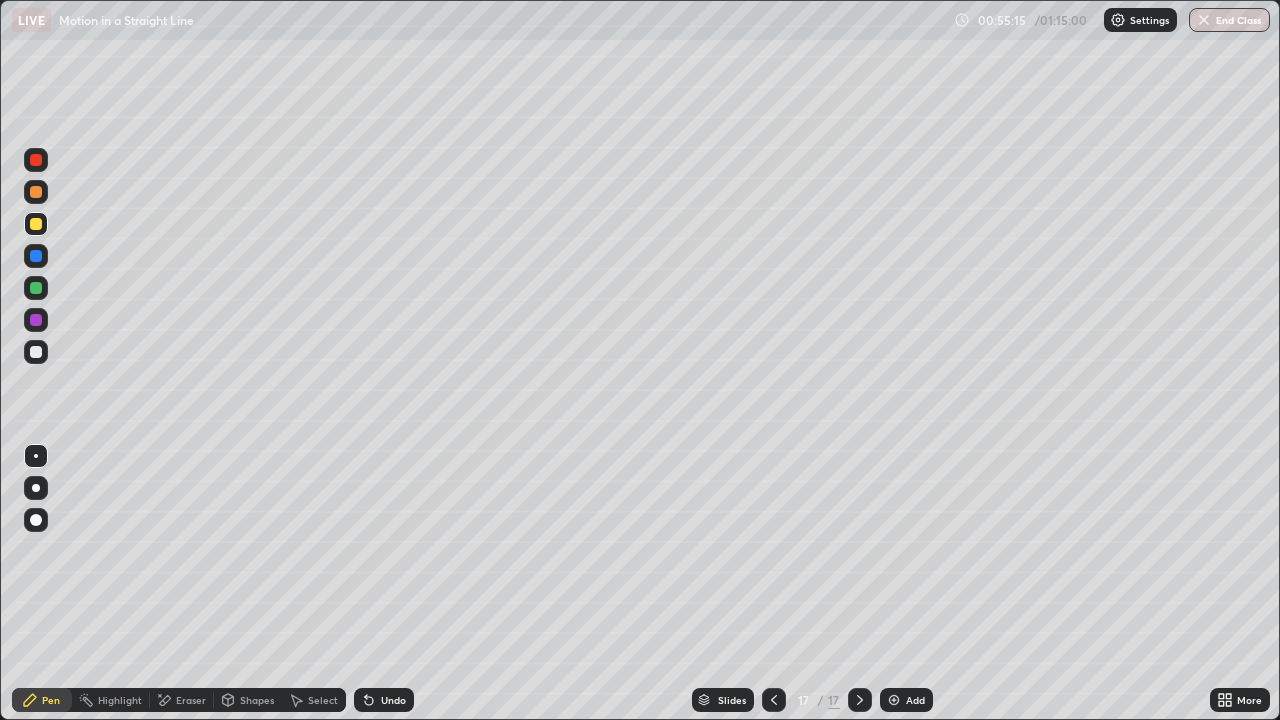 click on "Shapes" at bounding box center (257, 700) 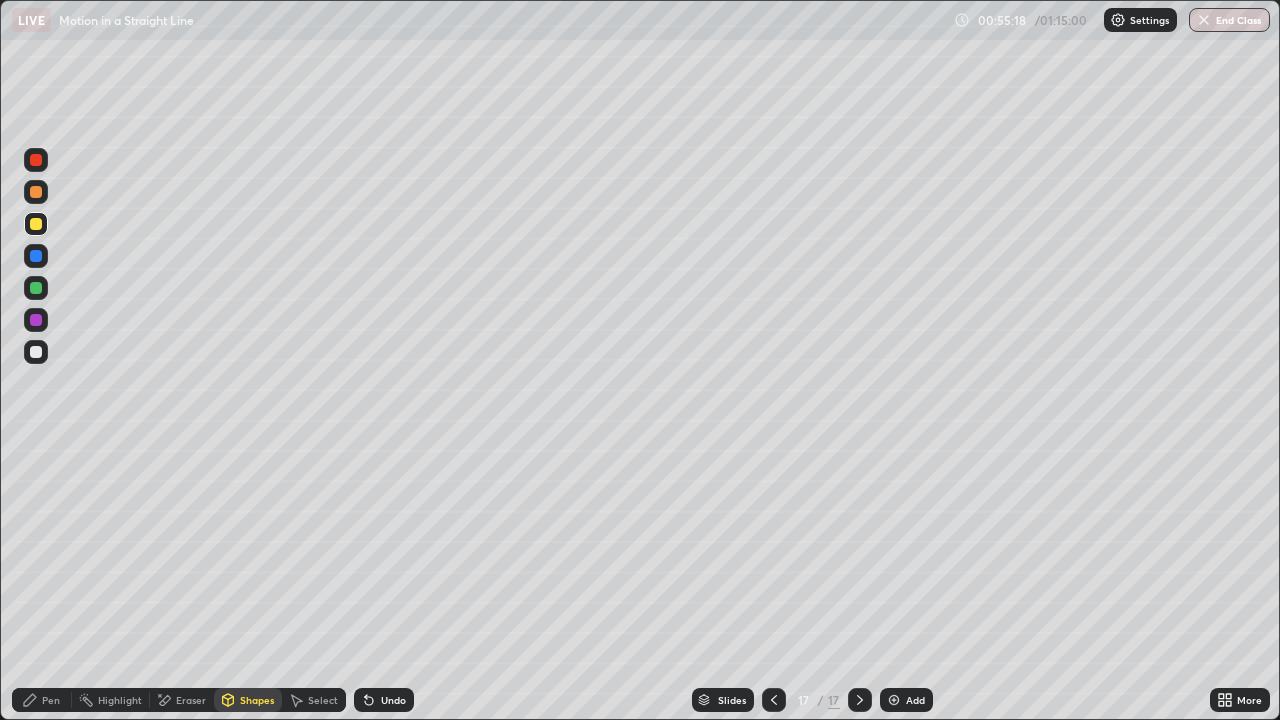 click on "Pen" at bounding box center [51, 700] 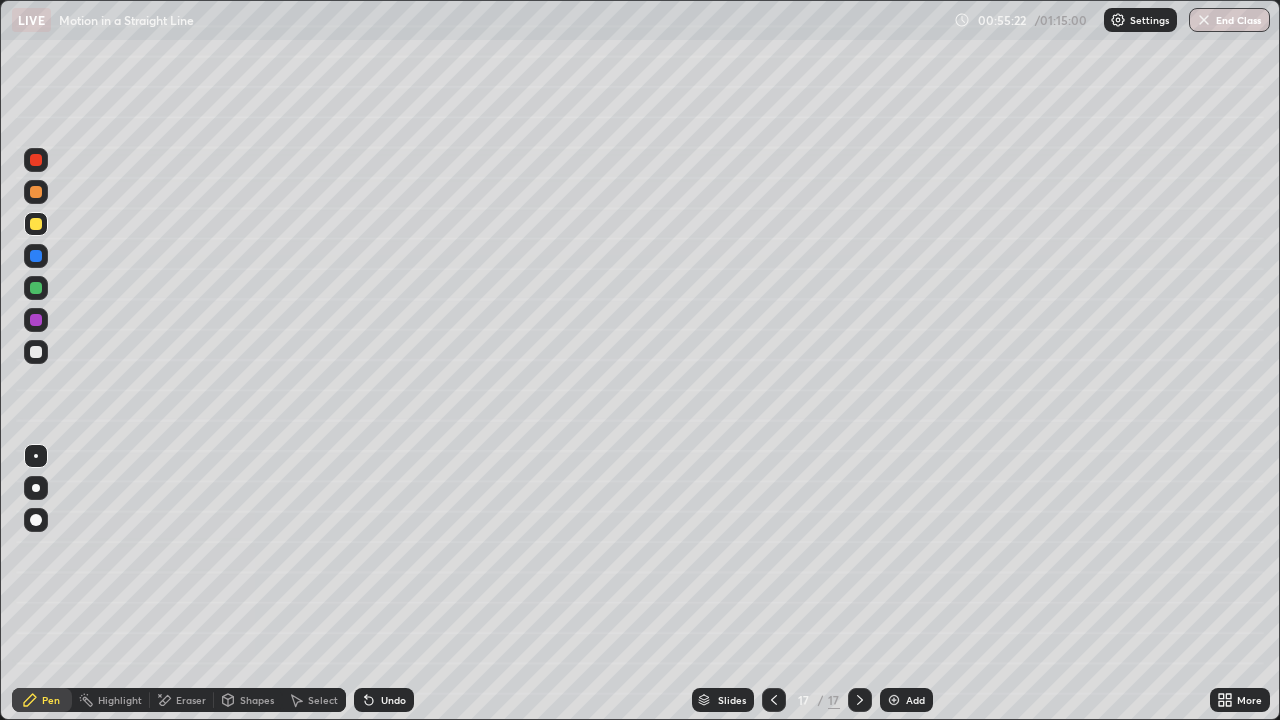 click at bounding box center [36, 352] 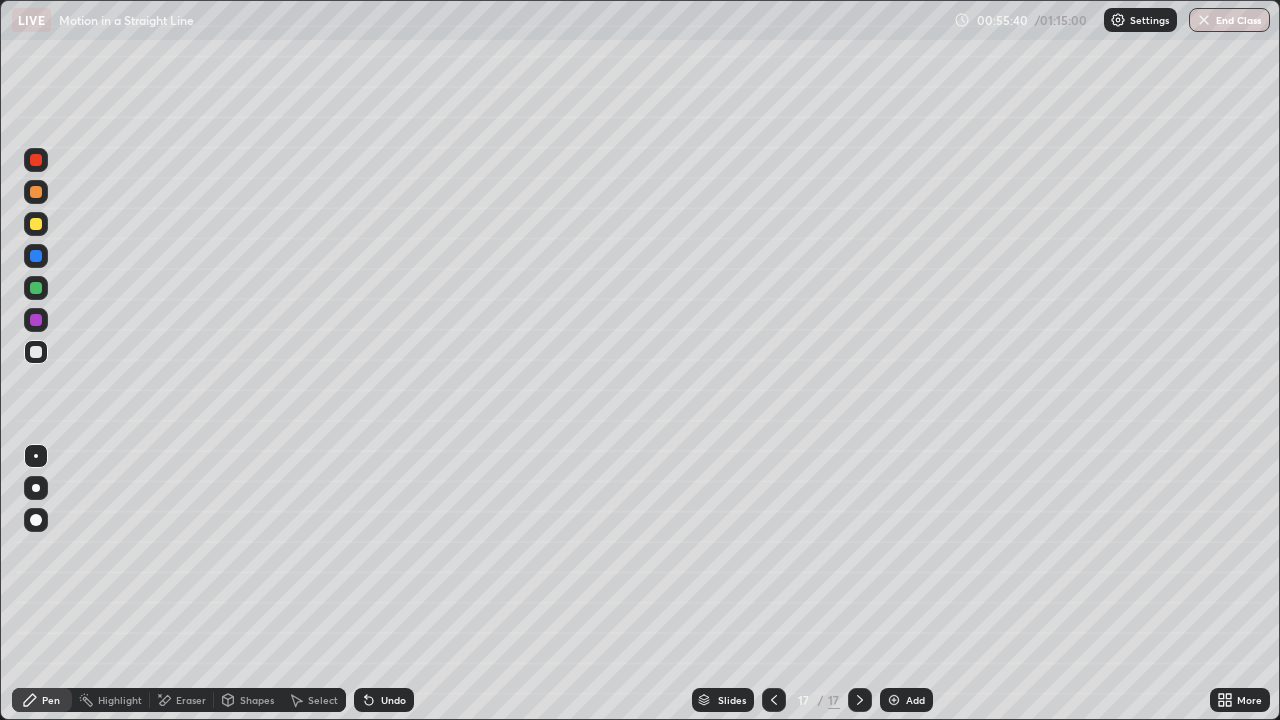 click on "Shapes" at bounding box center (257, 700) 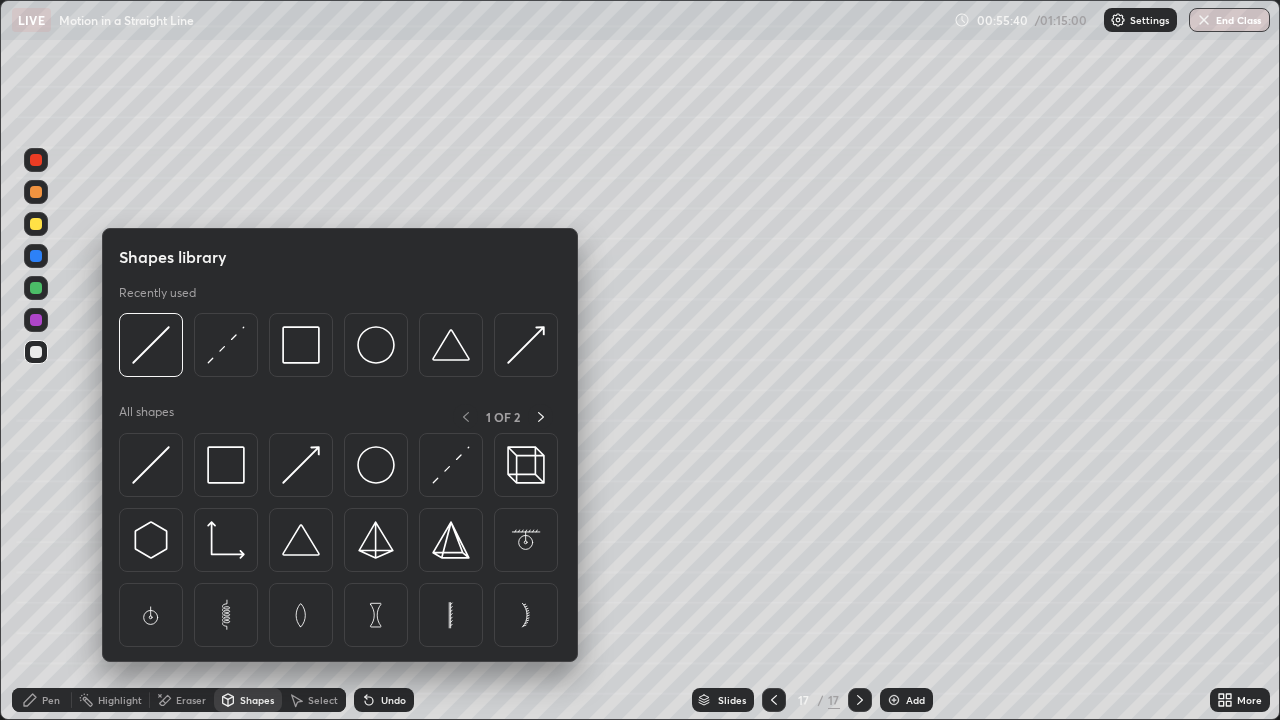 click on "Shapes" at bounding box center (257, 700) 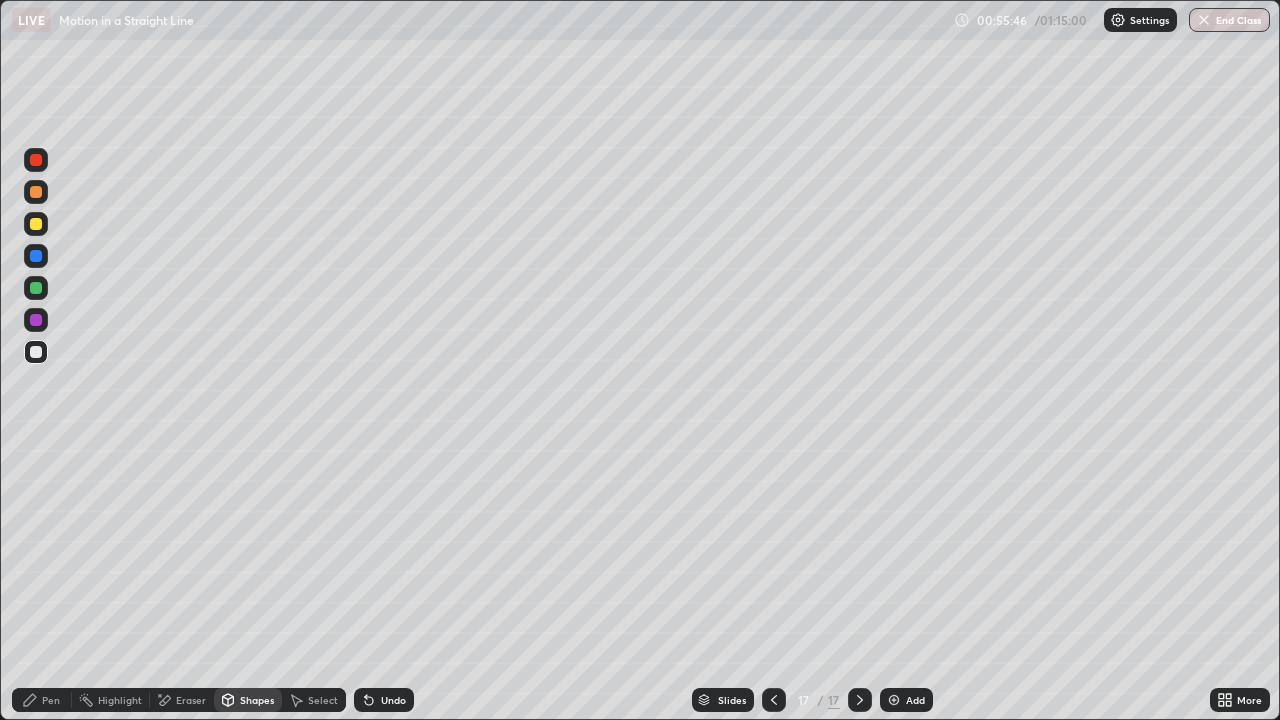 click on "Pen" at bounding box center [51, 700] 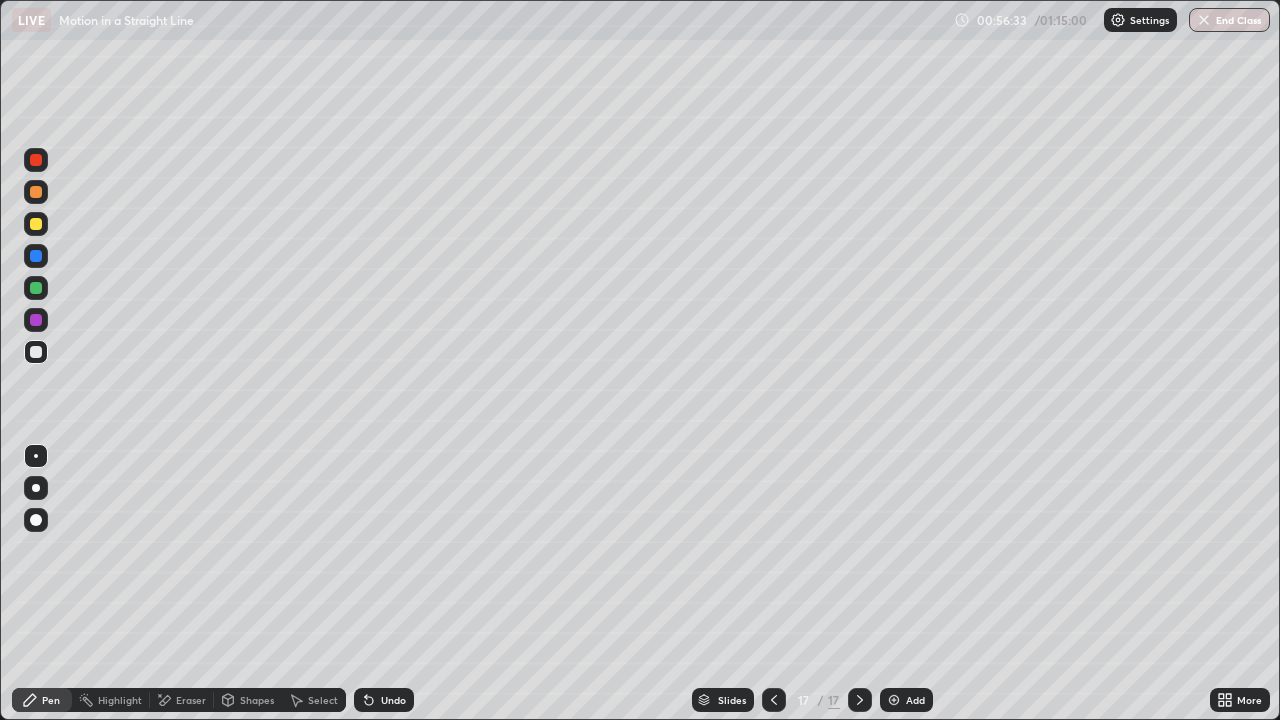 click on "Undo" at bounding box center [393, 700] 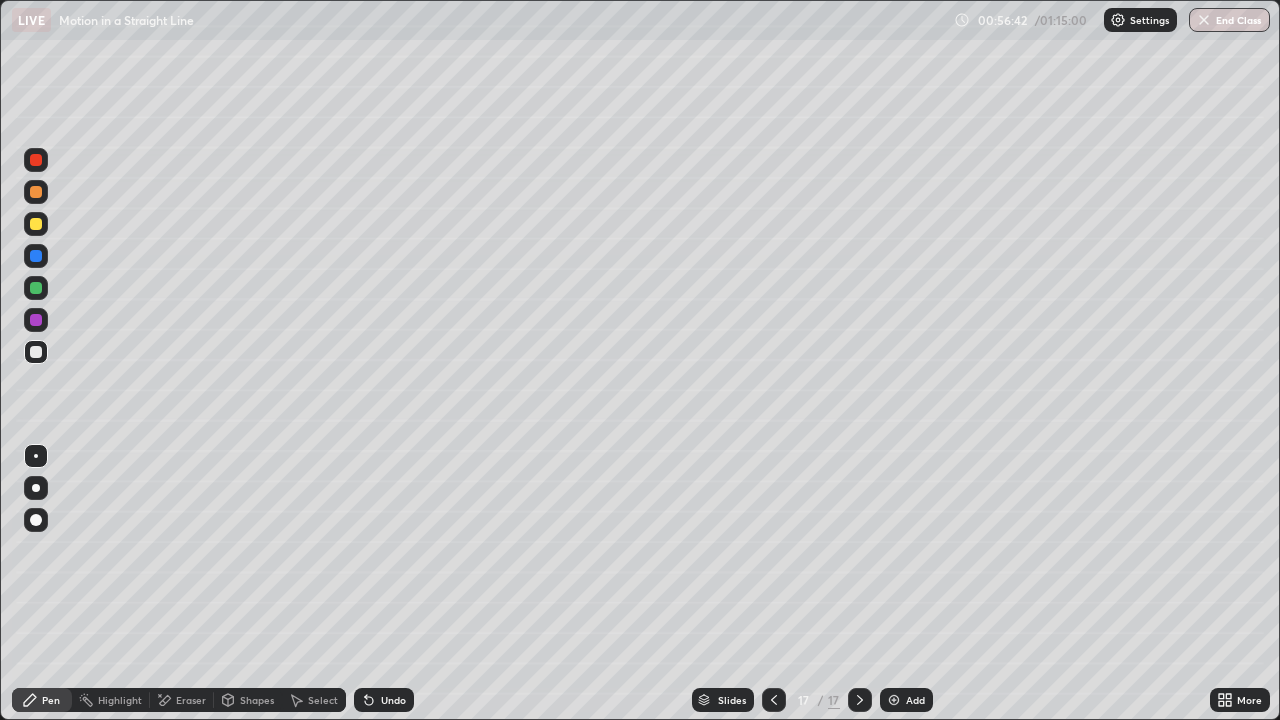 click on "Undo" at bounding box center (393, 700) 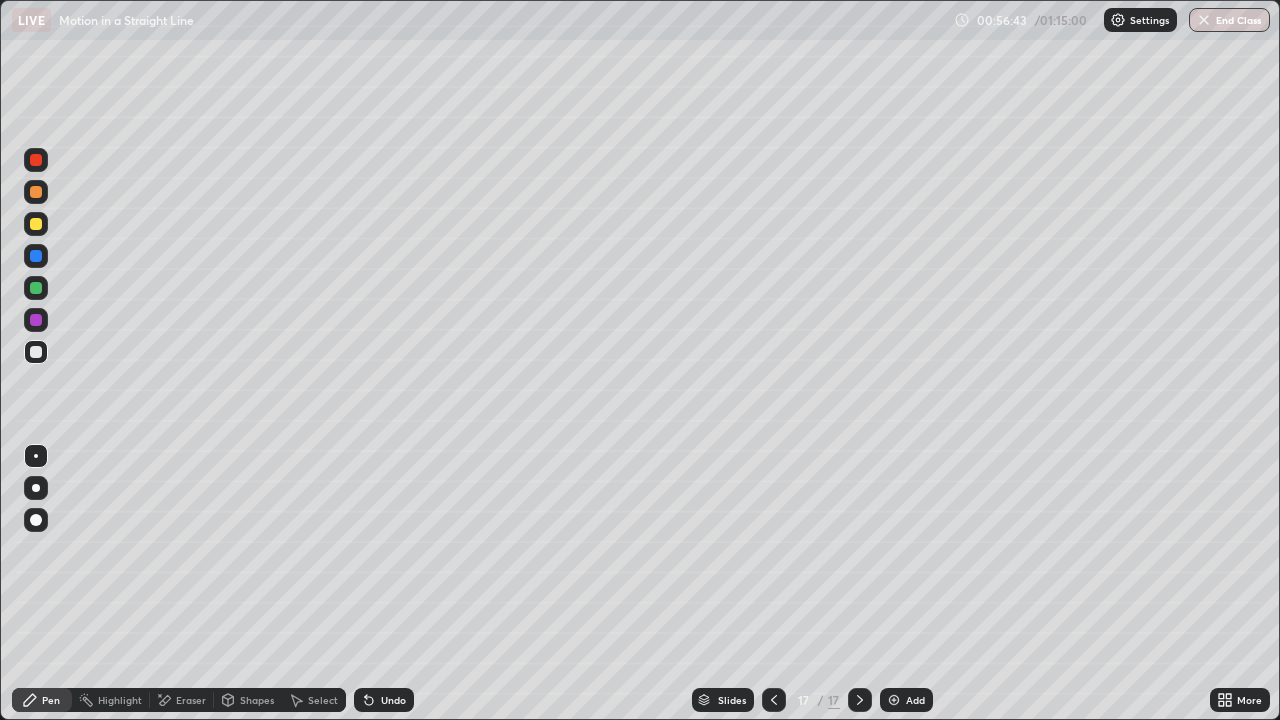 click on "Undo" at bounding box center [384, 700] 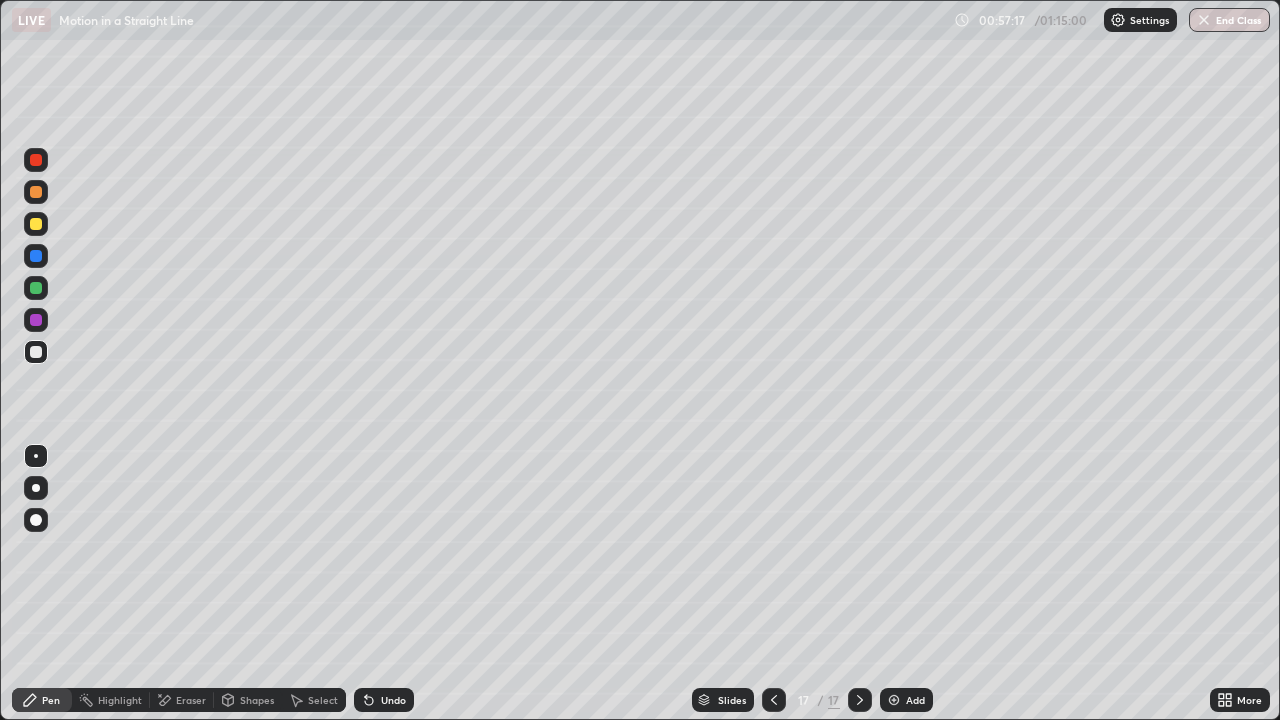 click on "Eraser" at bounding box center (191, 700) 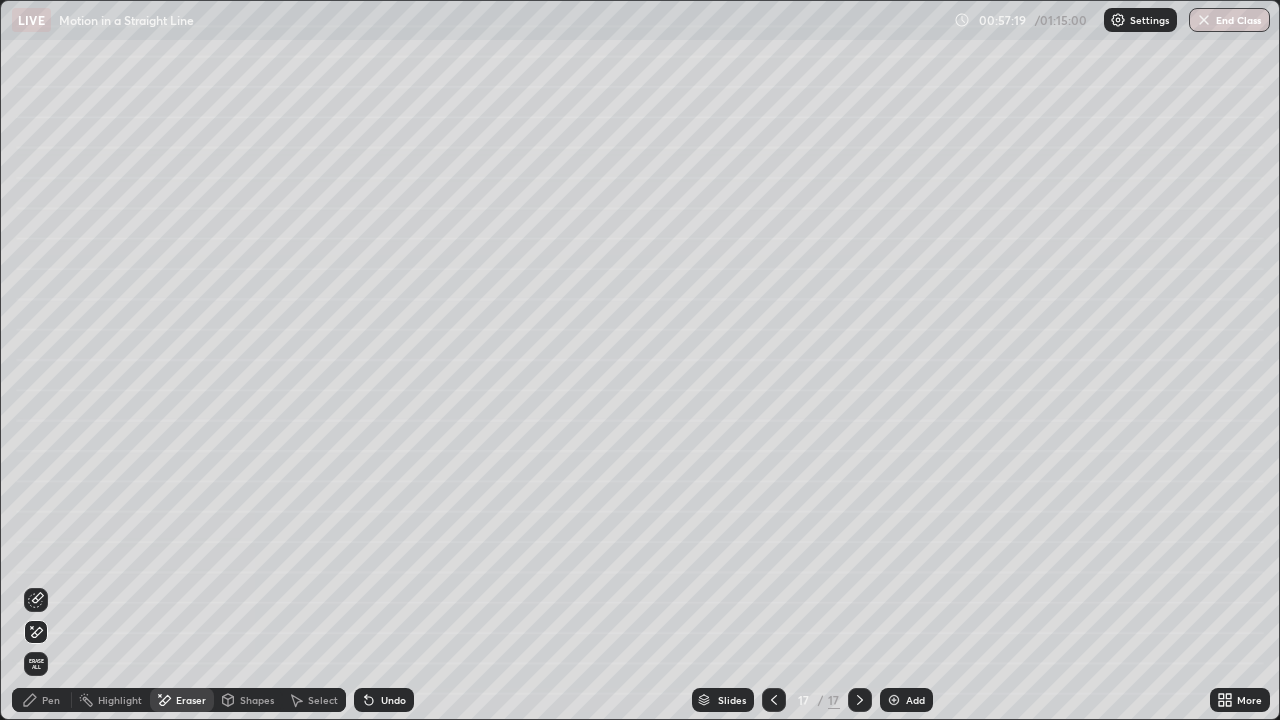 click 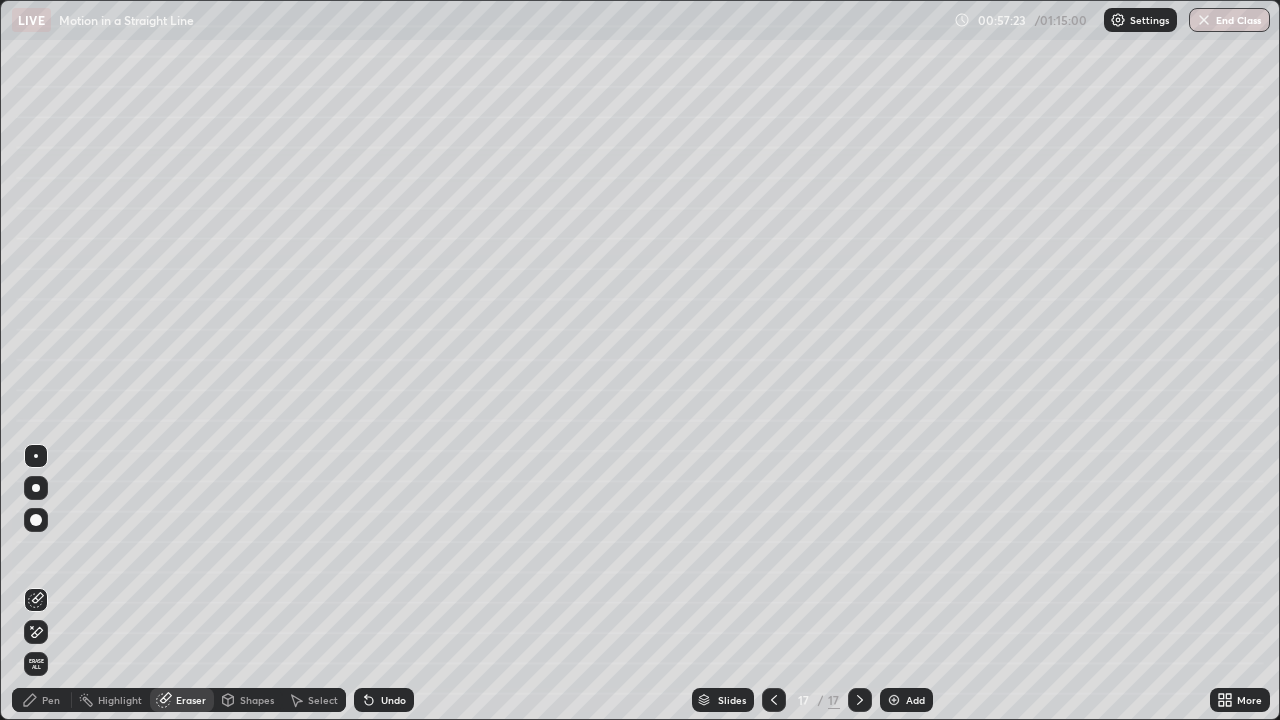 click on "Pen" at bounding box center [51, 700] 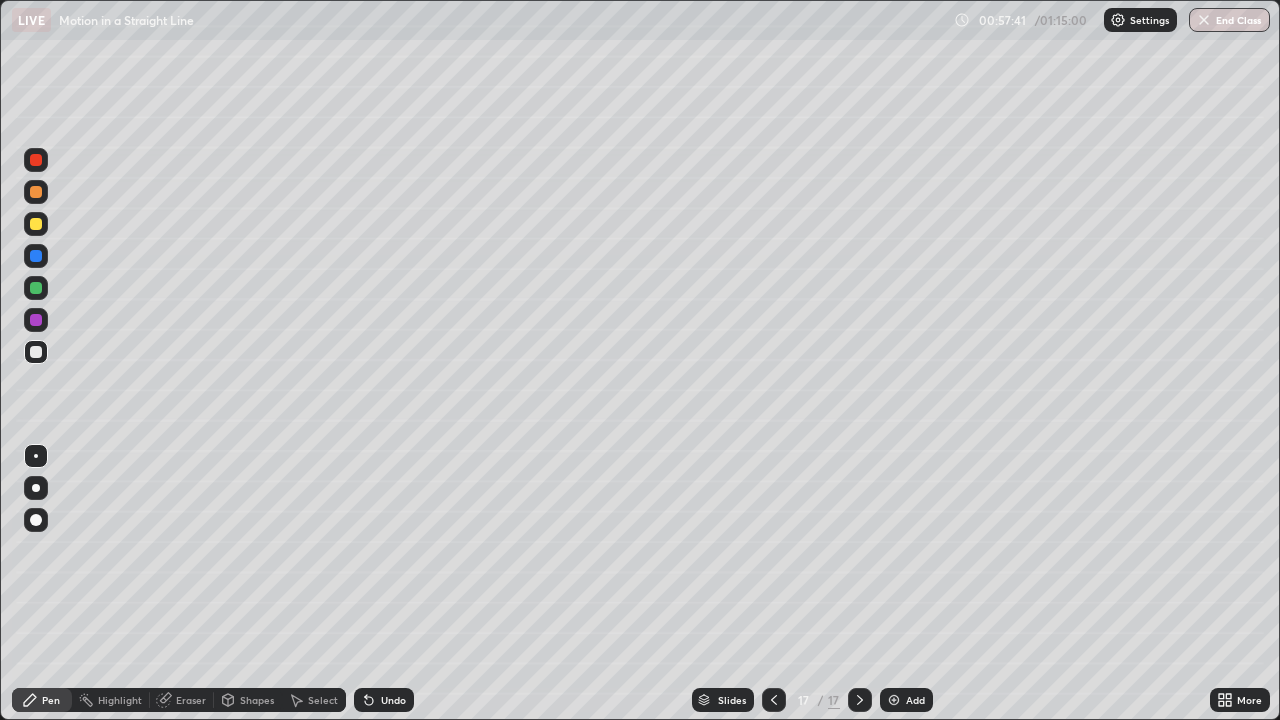 click on "Add" at bounding box center (915, 700) 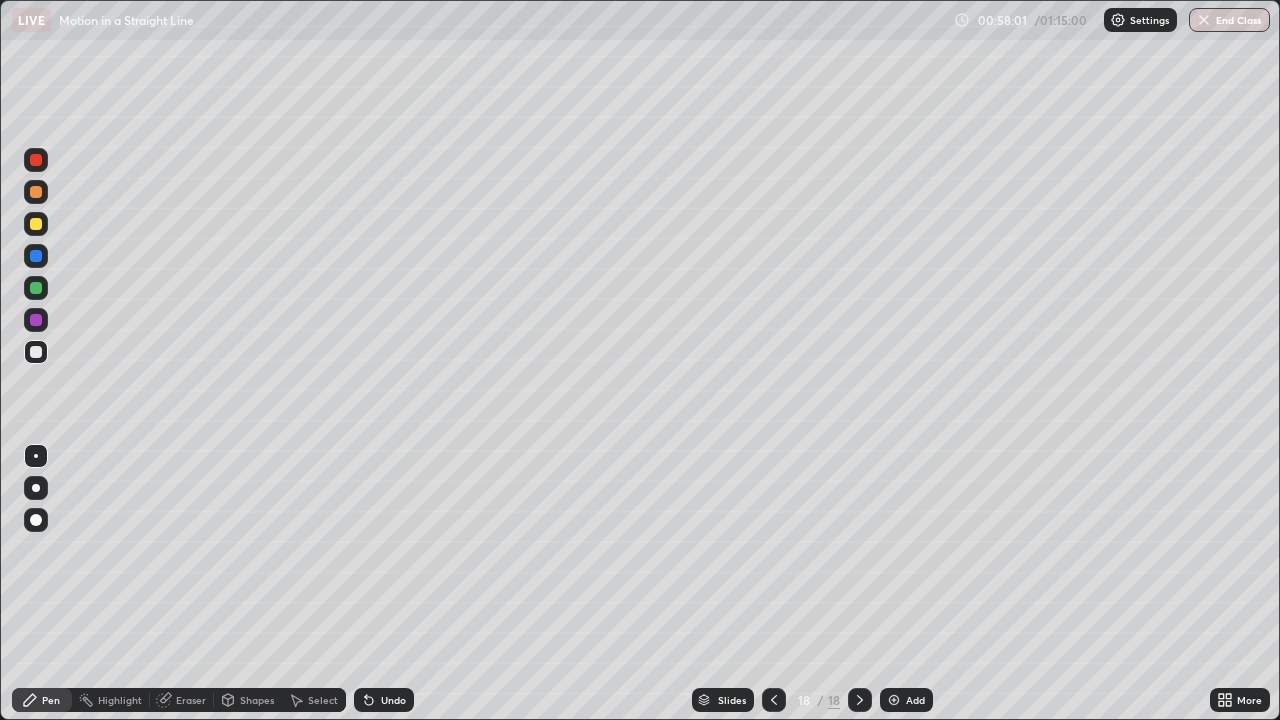 click on "Shapes" at bounding box center (257, 700) 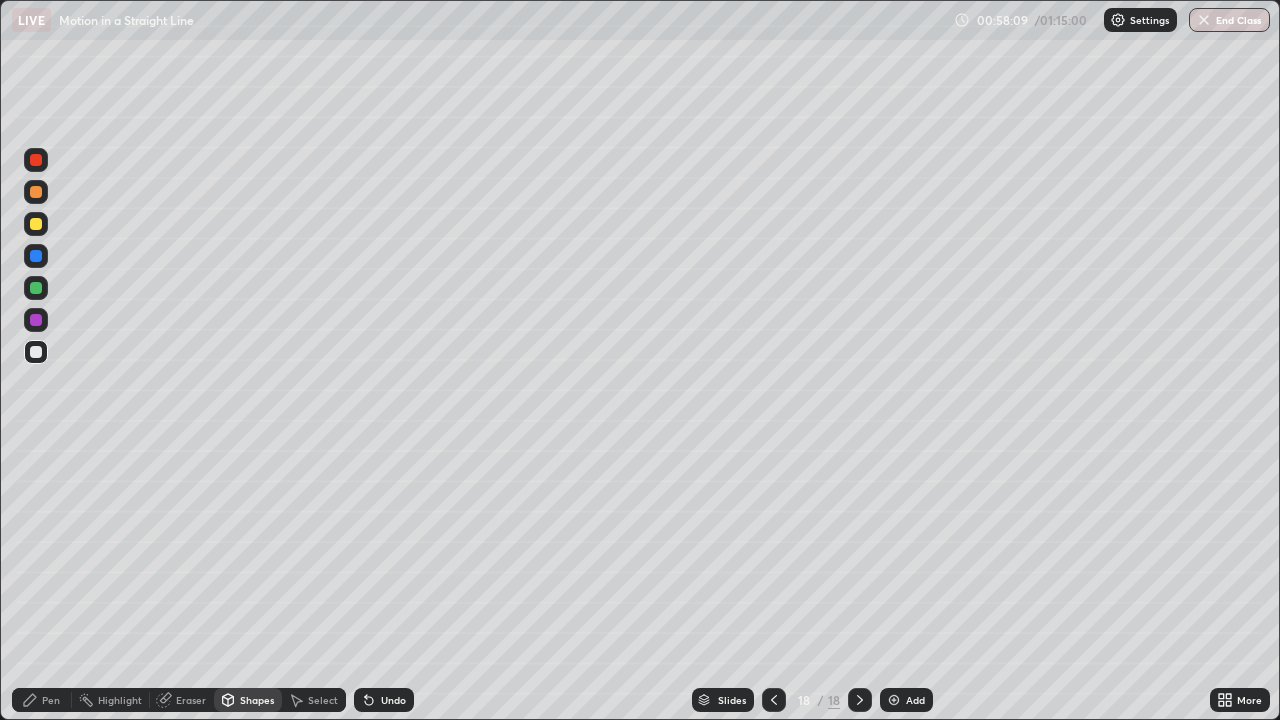 click on "Pen" at bounding box center (42, 700) 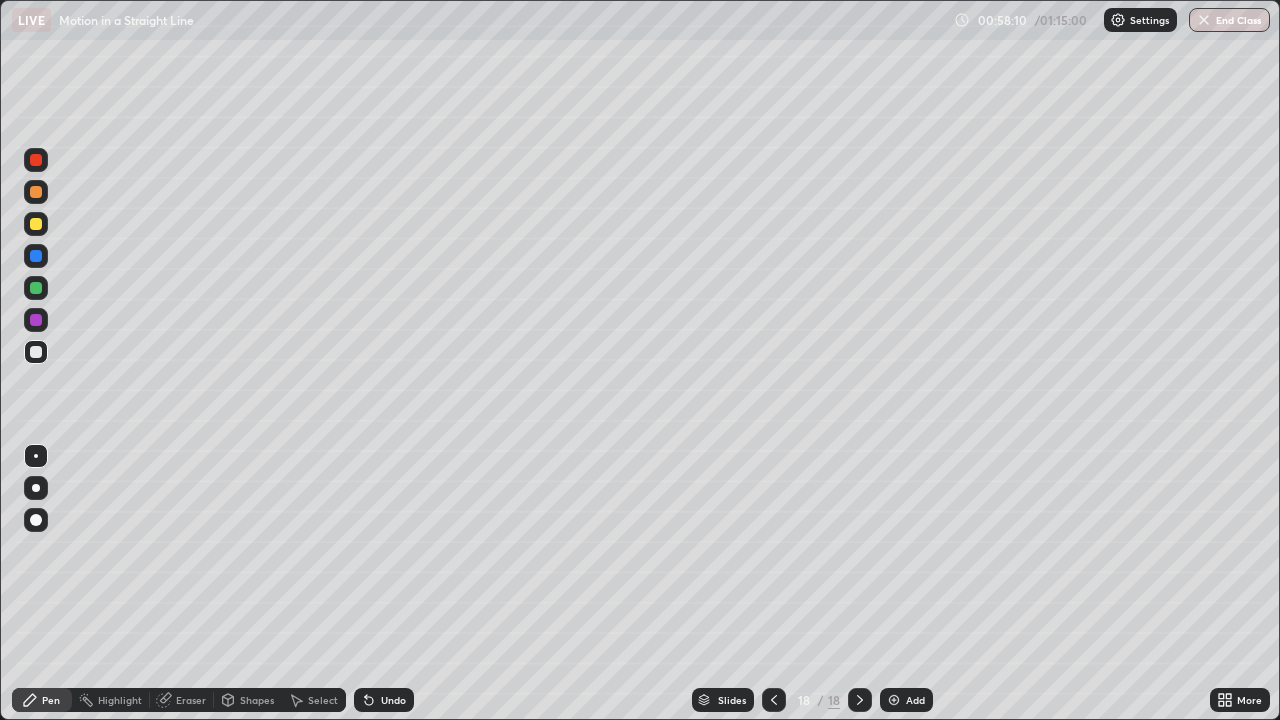 click at bounding box center (36, 224) 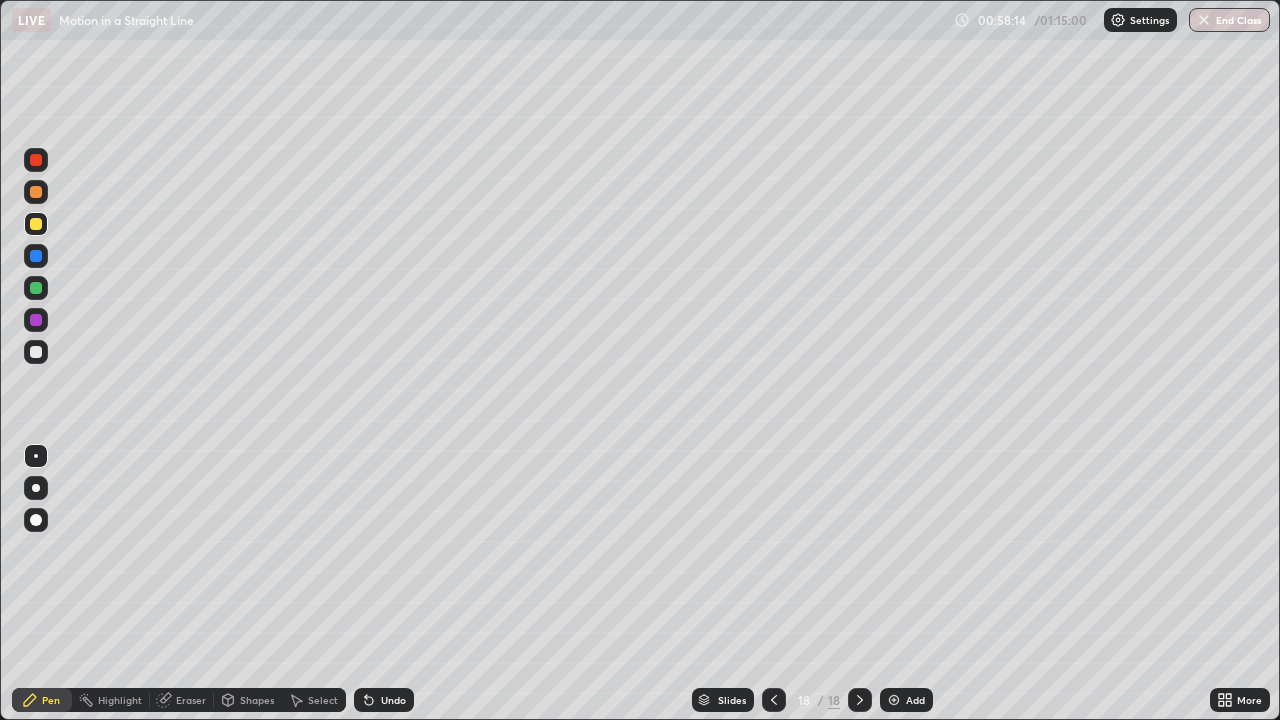 click at bounding box center [36, 352] 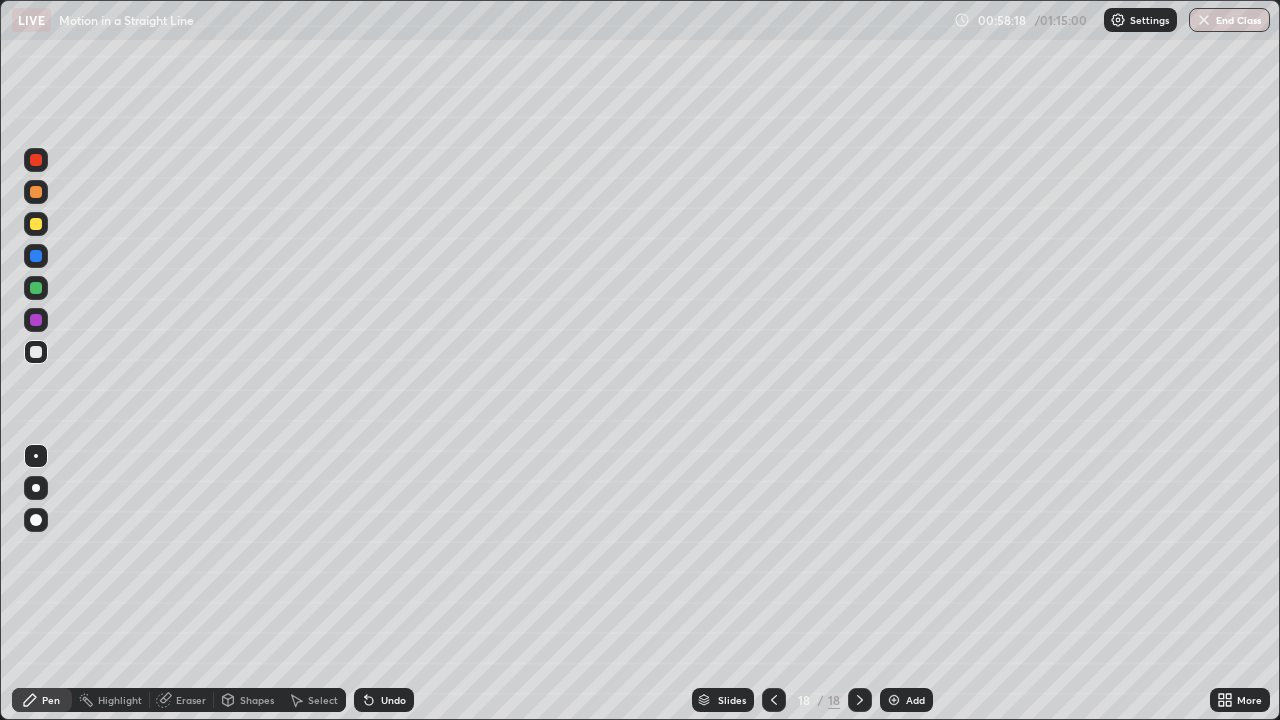 click at bounding box center [36, 224] 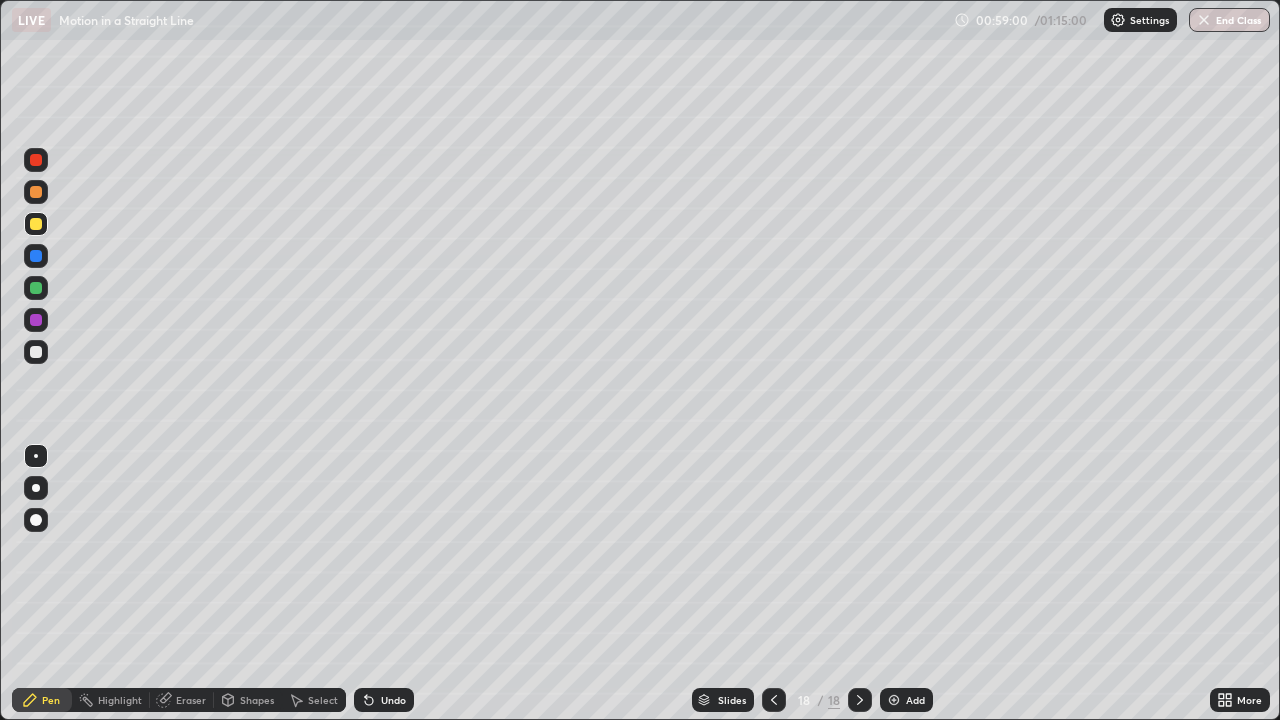 click at bounding box center [36, 352] 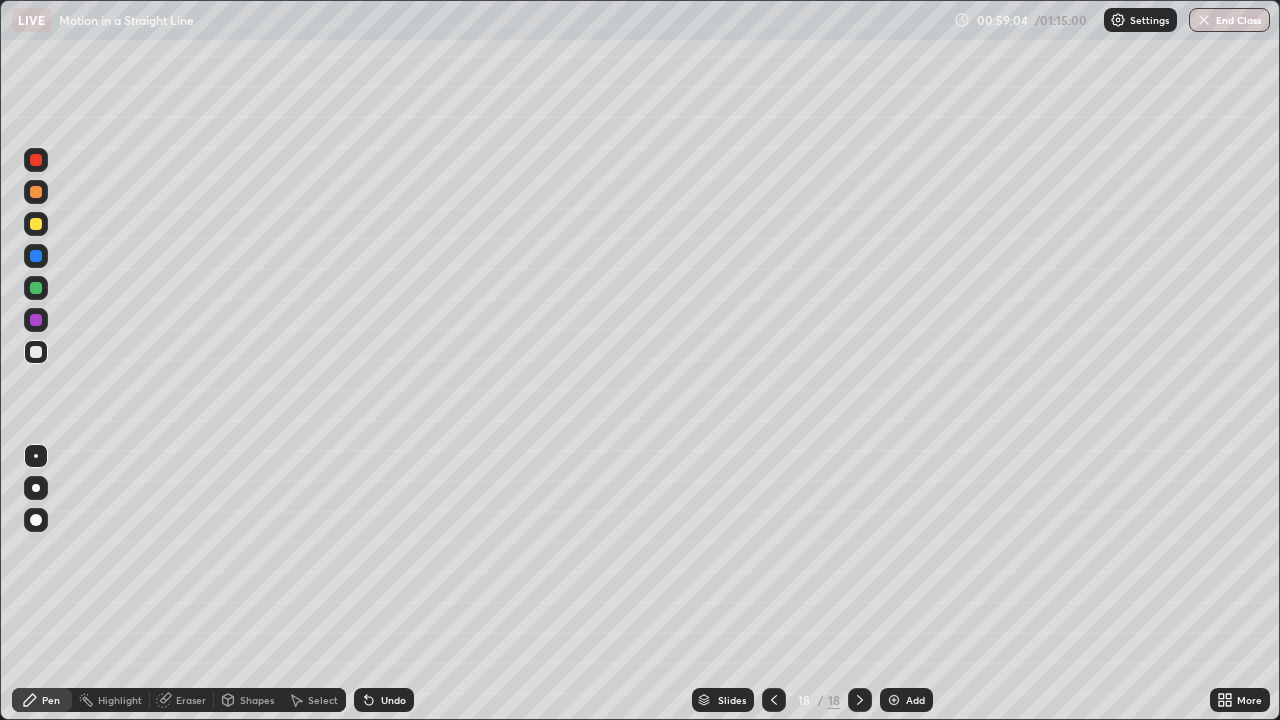 click on "Undo" at bounding box center [393, 700] 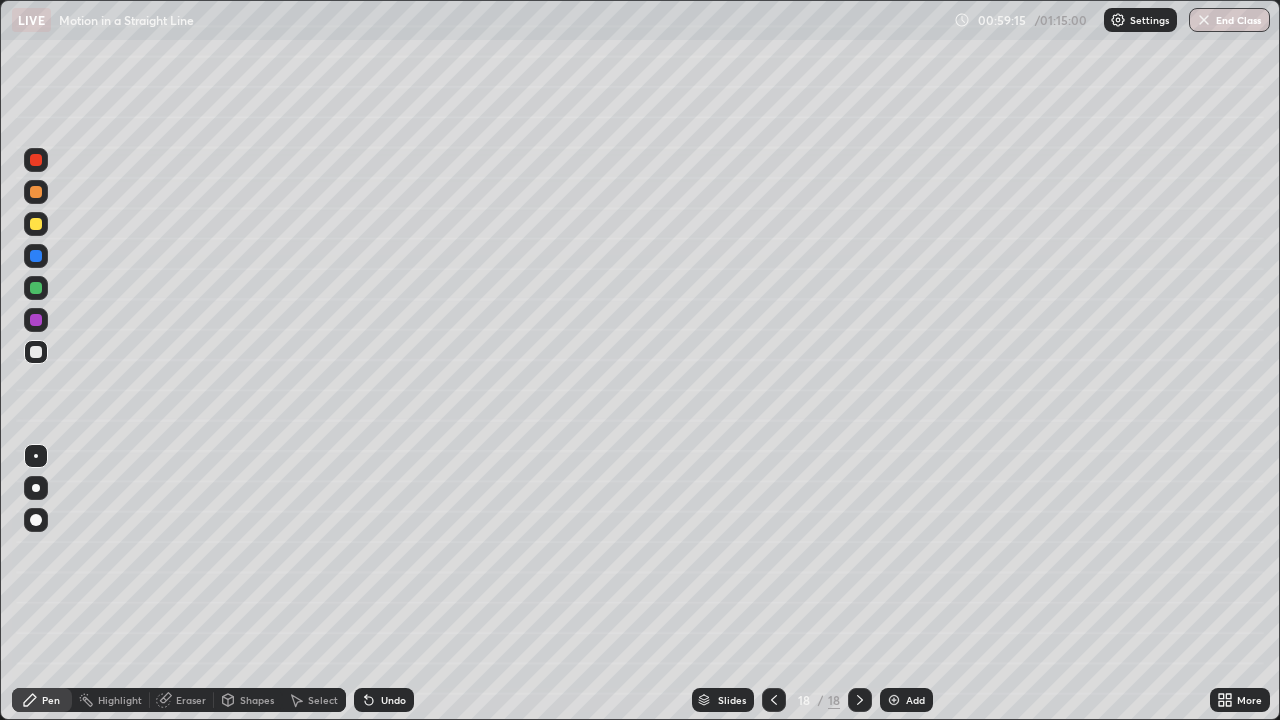 click on "Select" at bounding box center (323, 700) 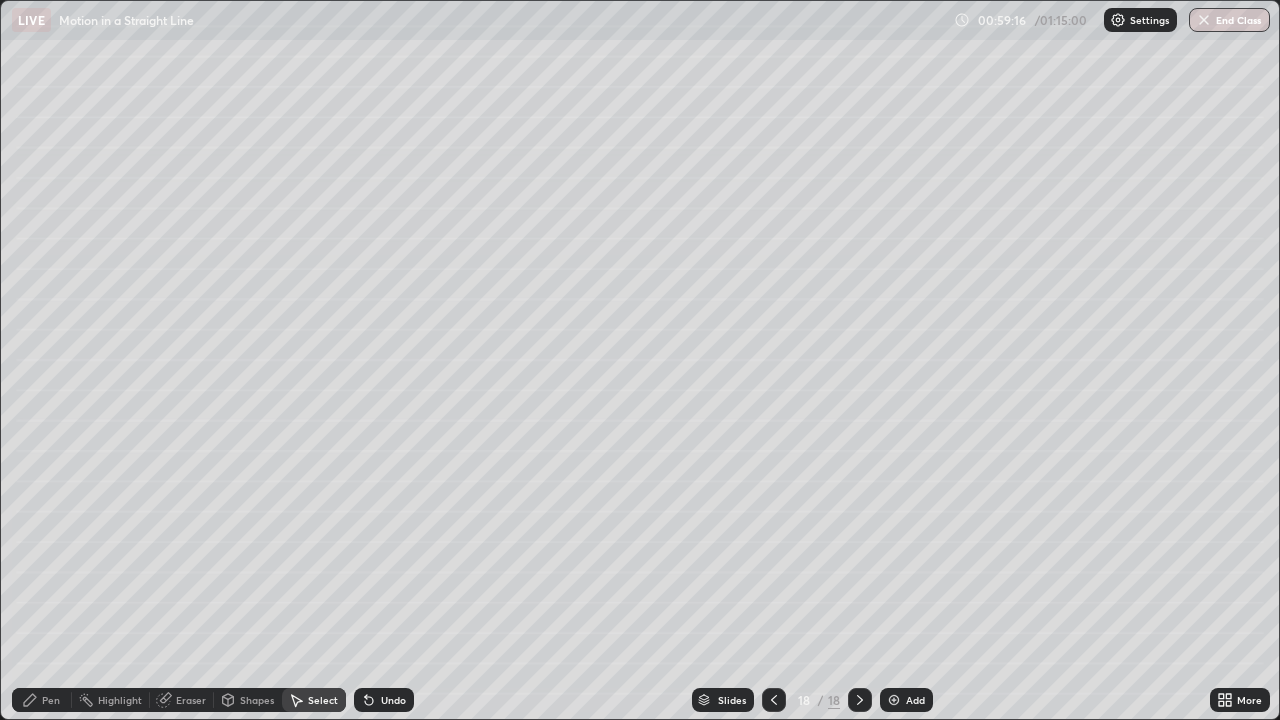 click on "Shapes" at bounding box center (257, 700) 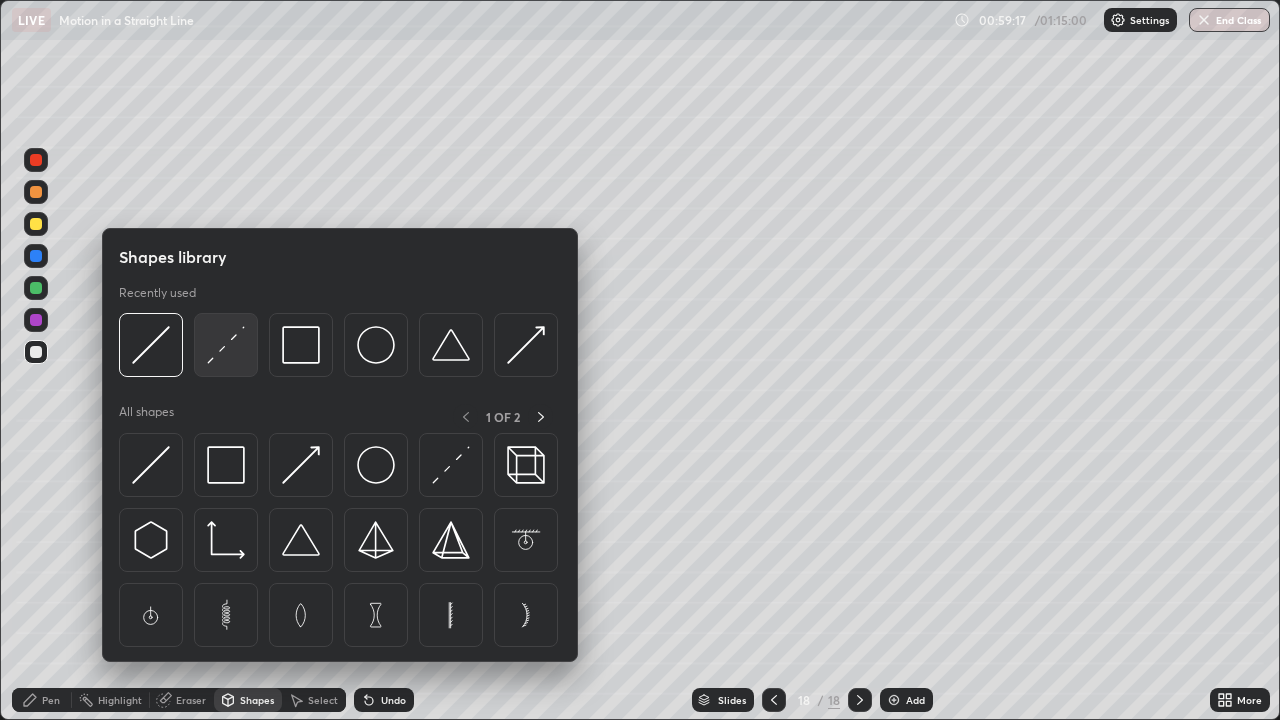 click at bounding box center [226, 345] 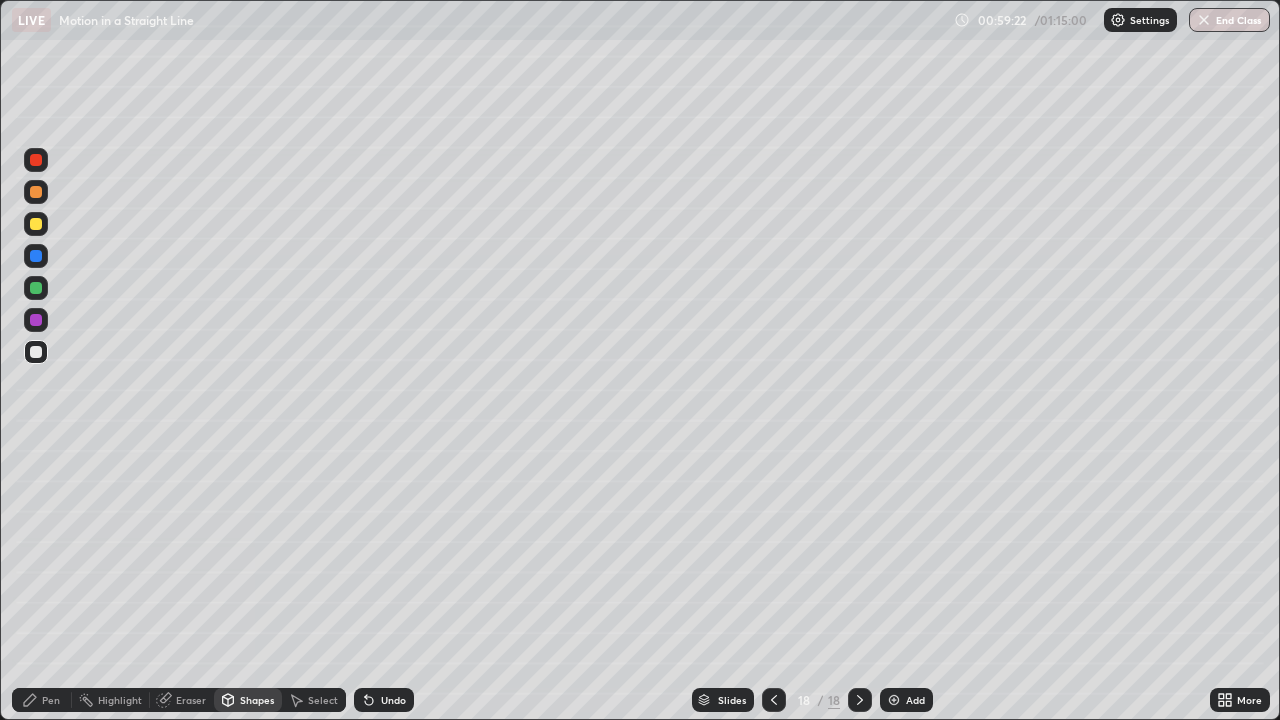 click on "Shapes" at bounding box center (257, 700) 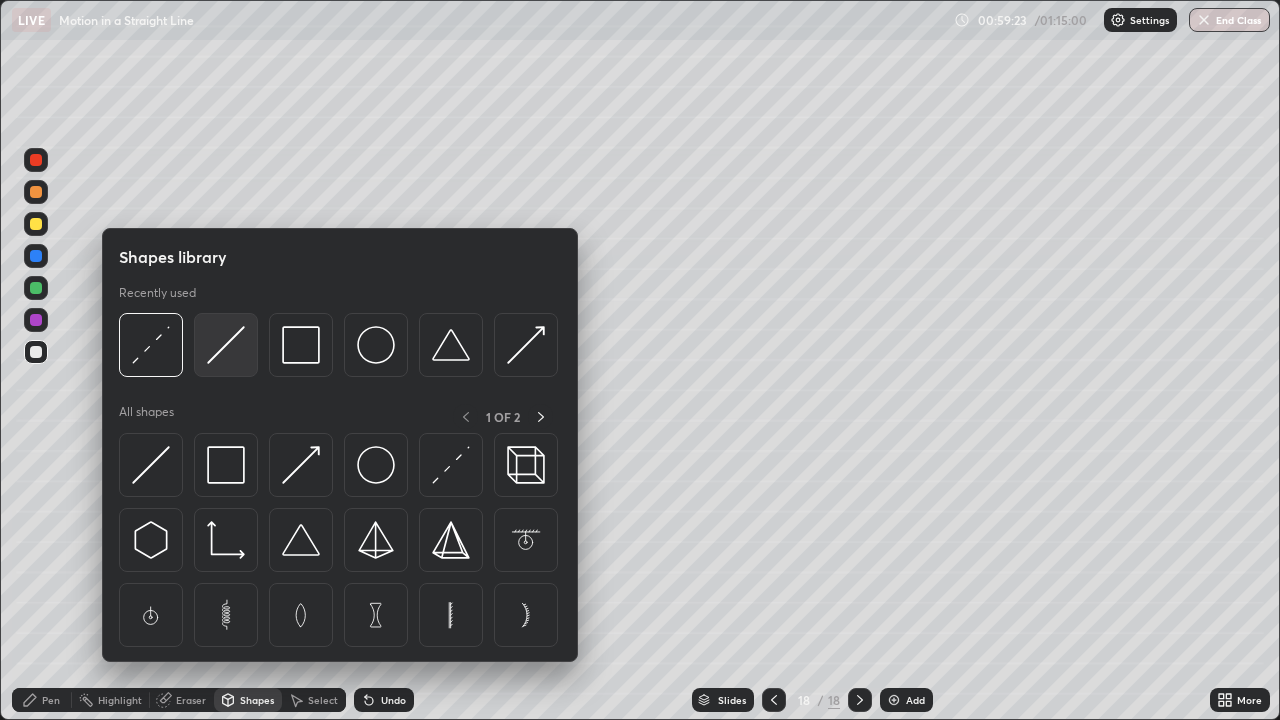click at bounding box center (226, 345) 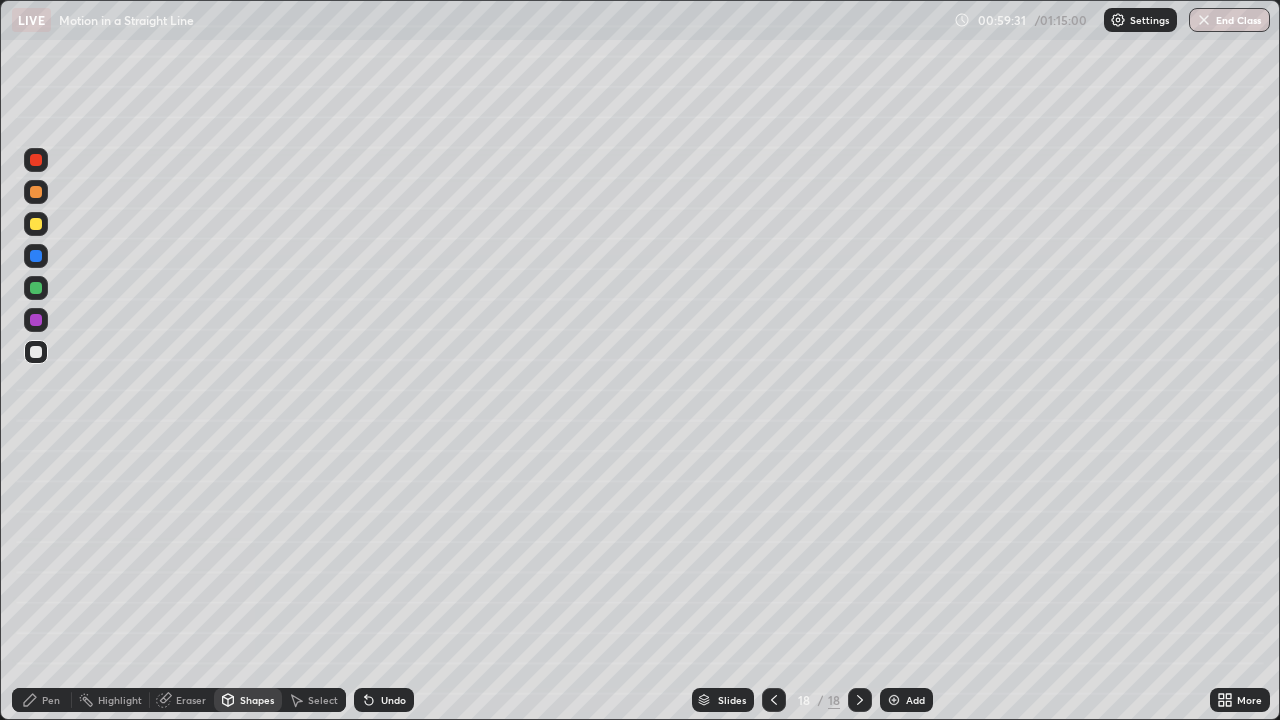 click on "Pen" at bounding box center [42, 700] 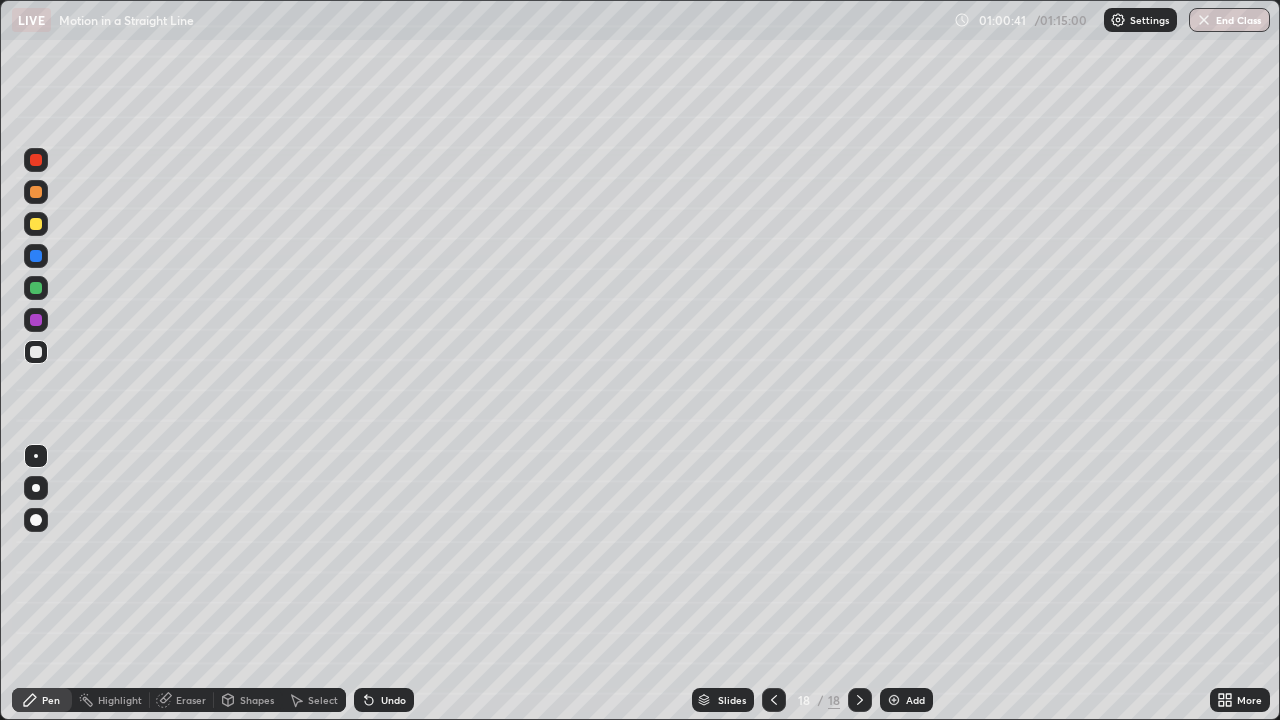 click on "Shapes" at bounding box center (257, 700) 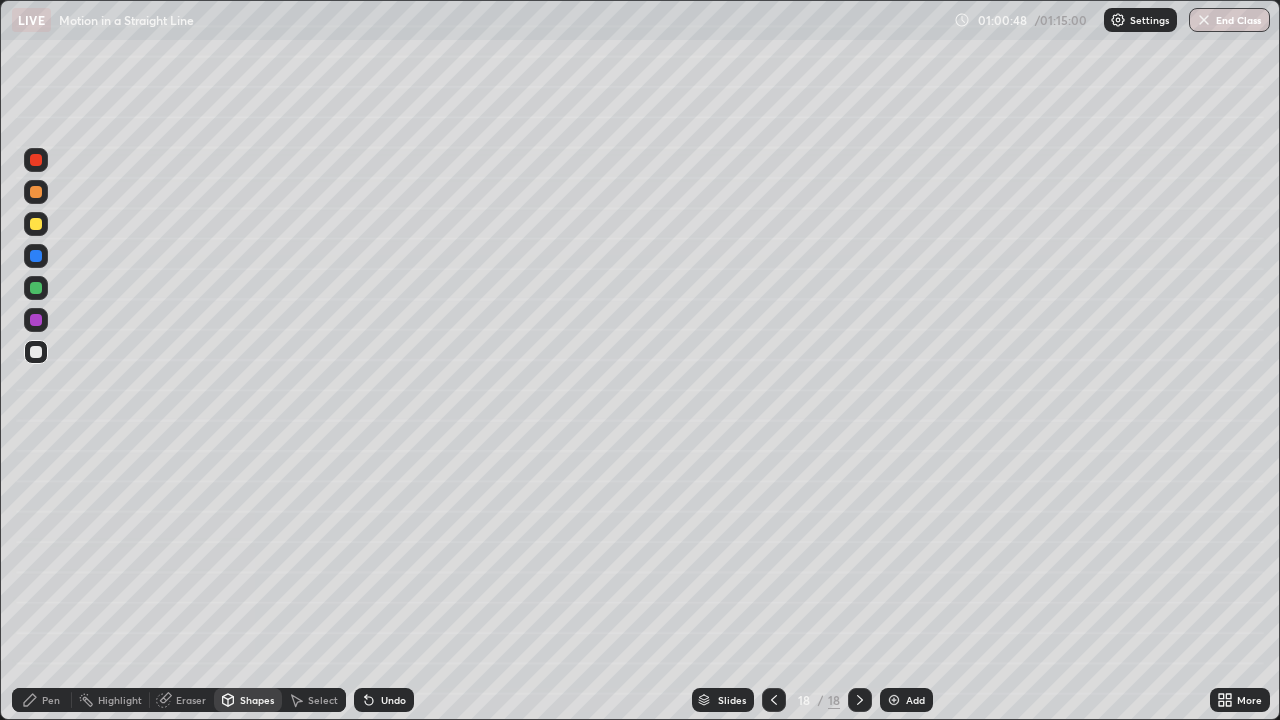 click on "Pen" at bounding box center (42, 700) 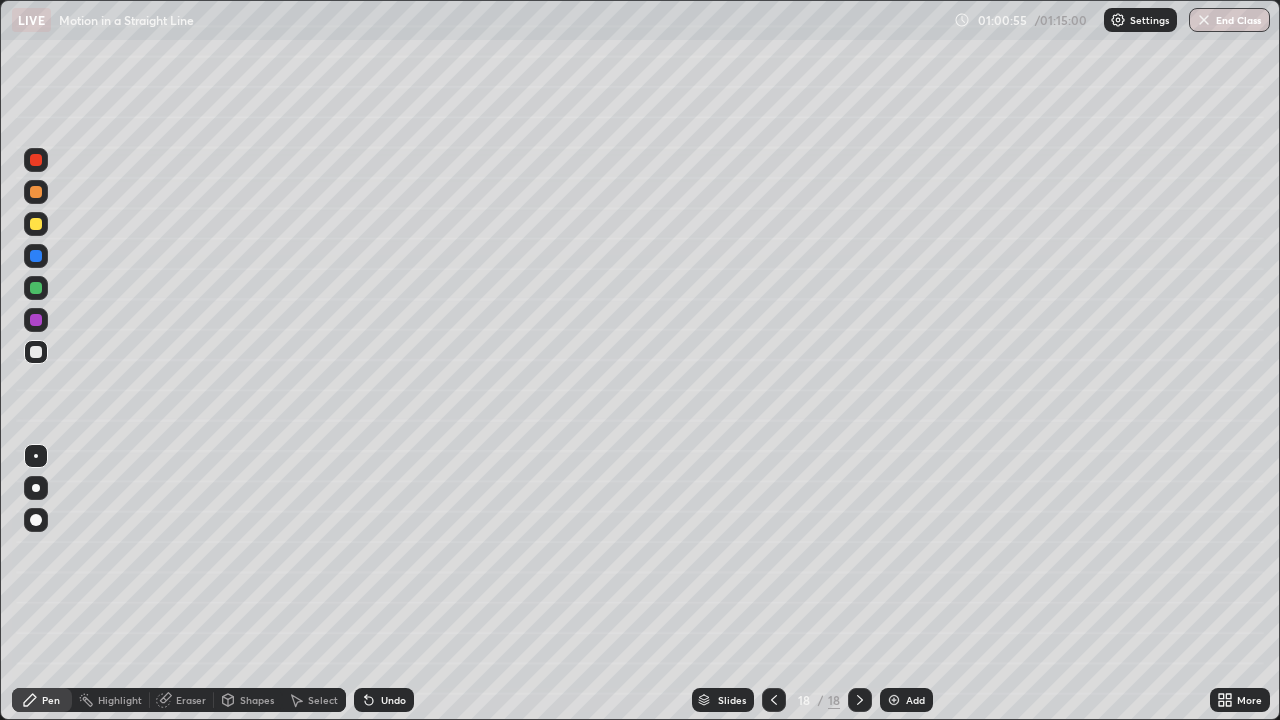 click at bounding box center [36, 224] 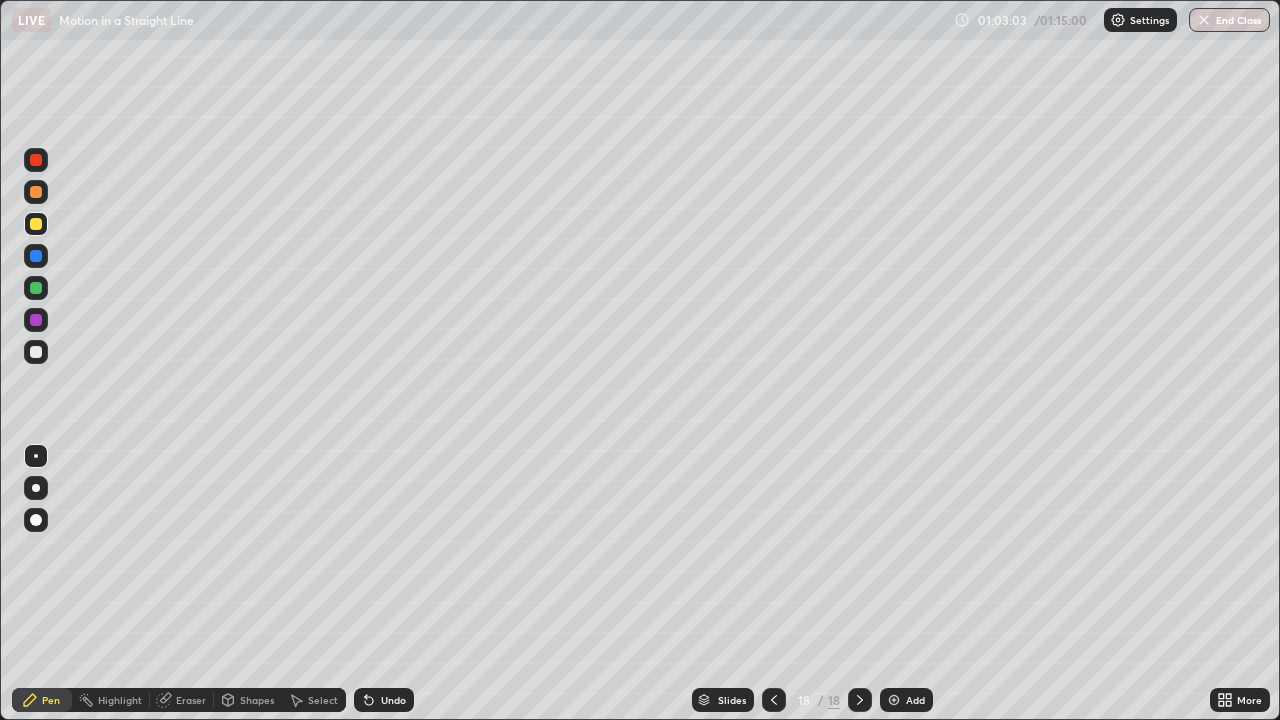 click at bounding box center (36, 288) 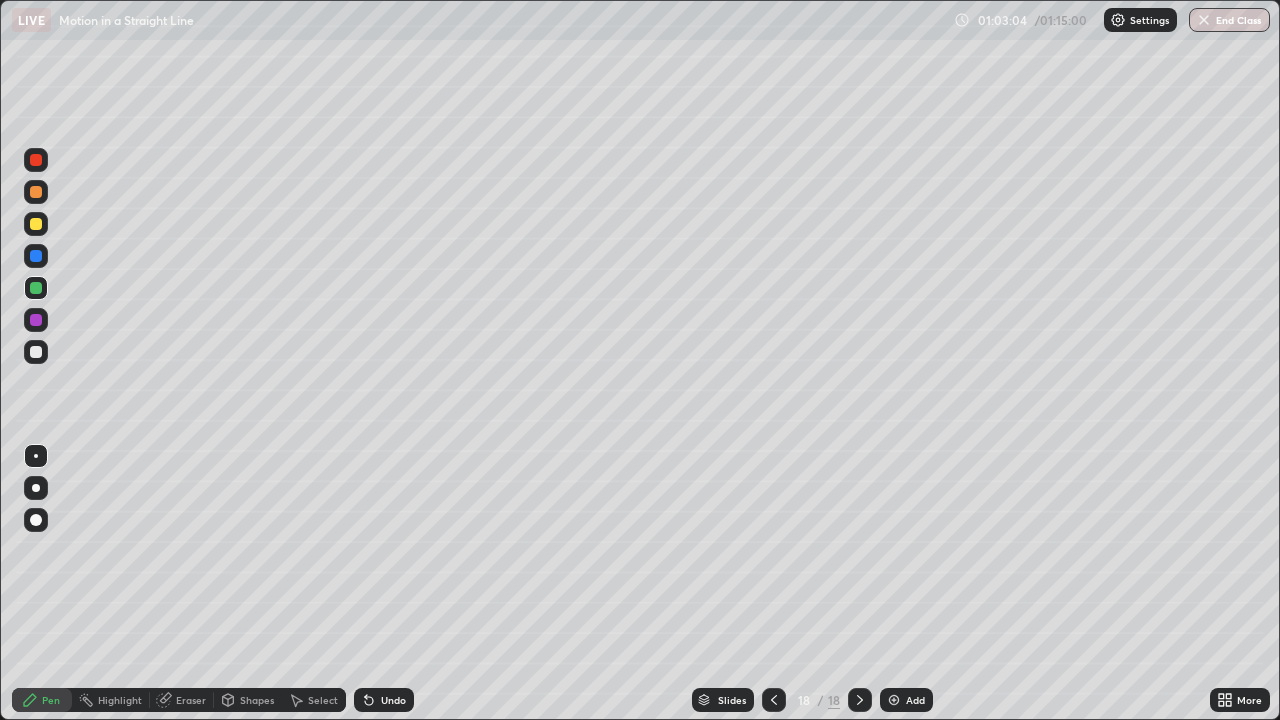 click at bounding box center (36, 288) 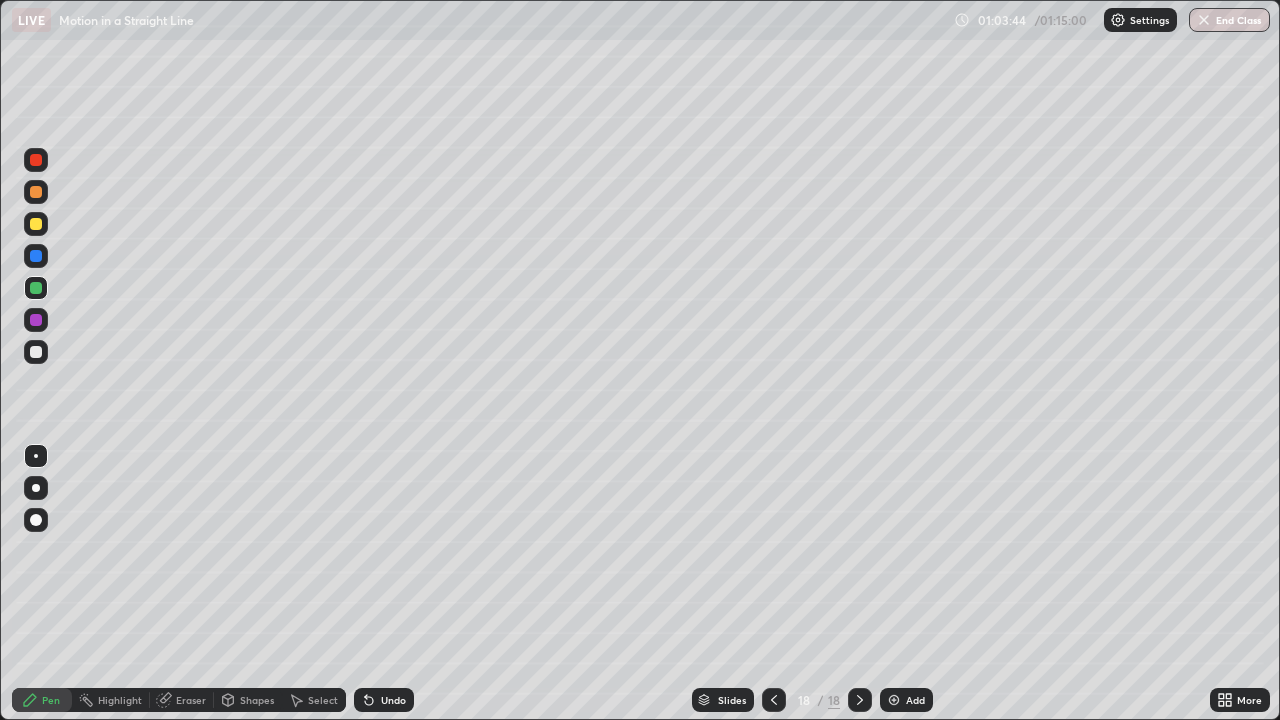 click 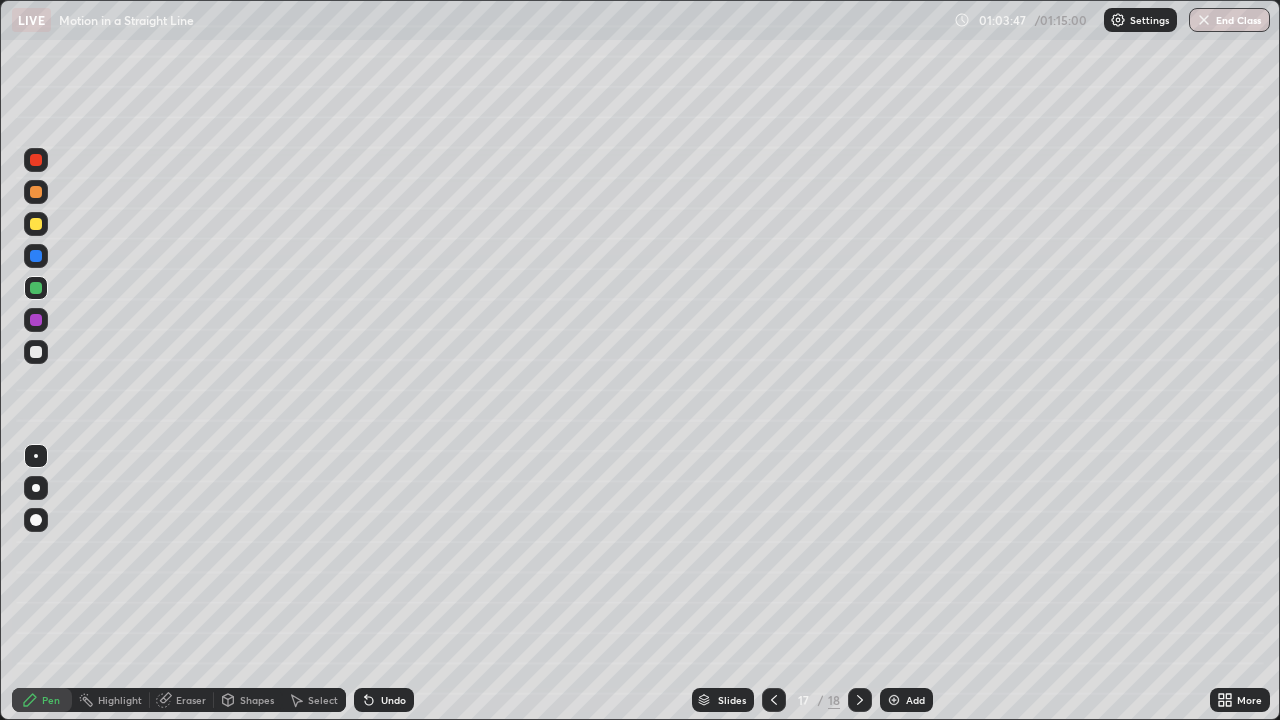 click 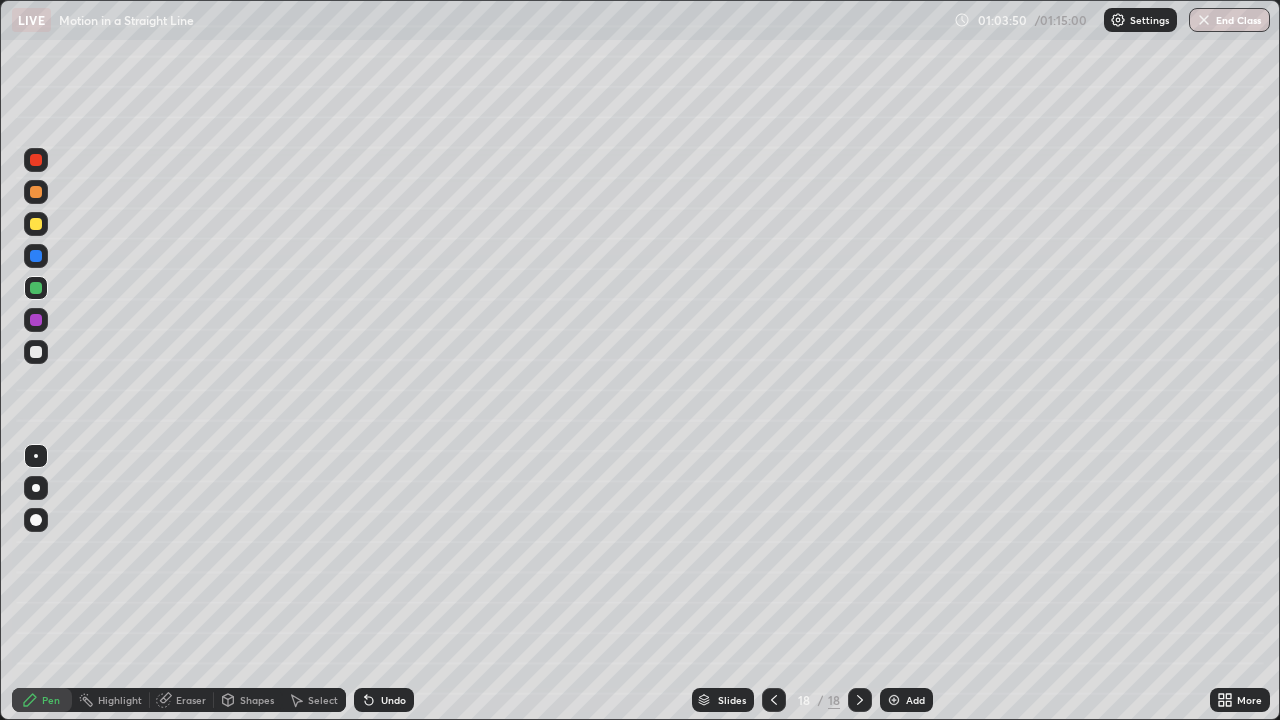 click 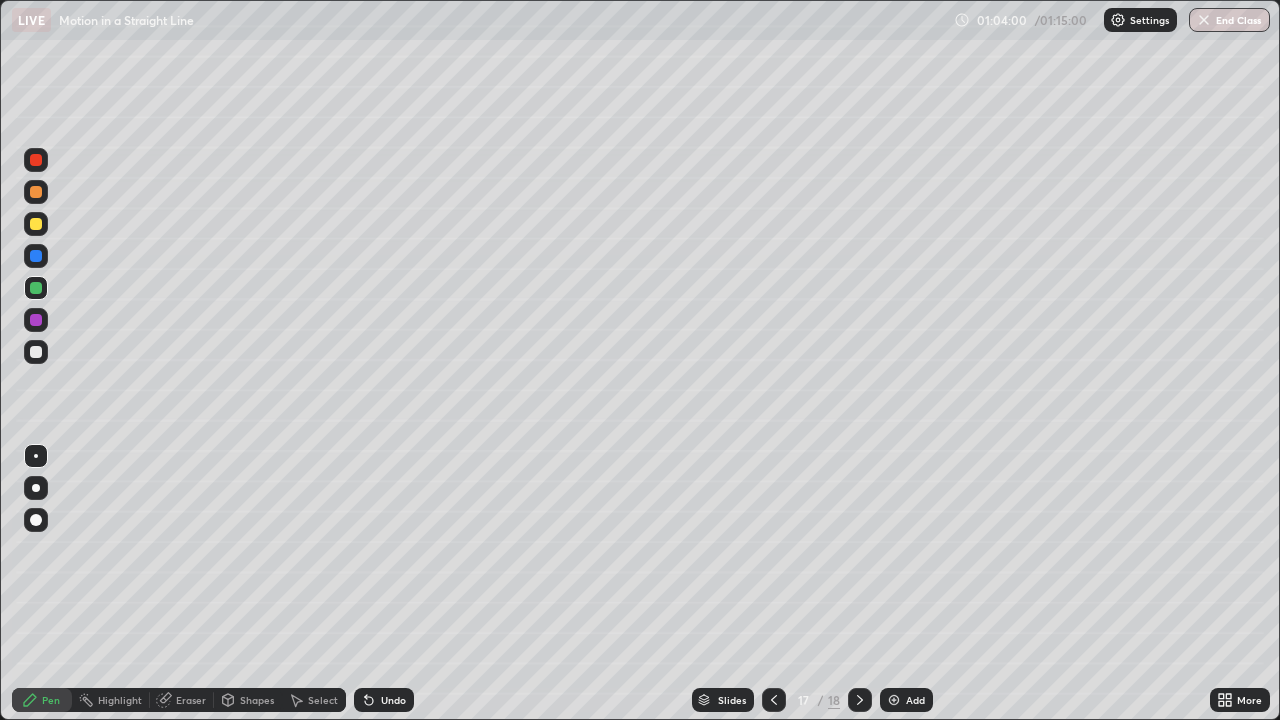 click 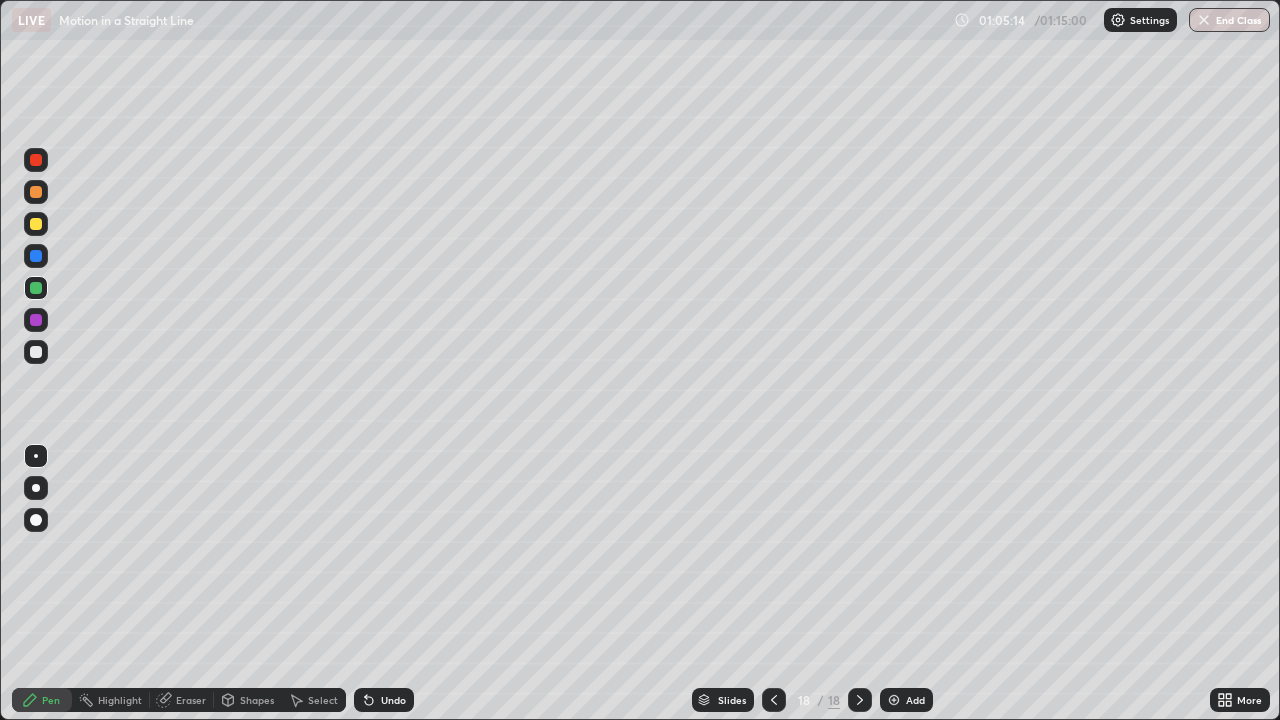 click on "Add" at bounding box center (915, 700) 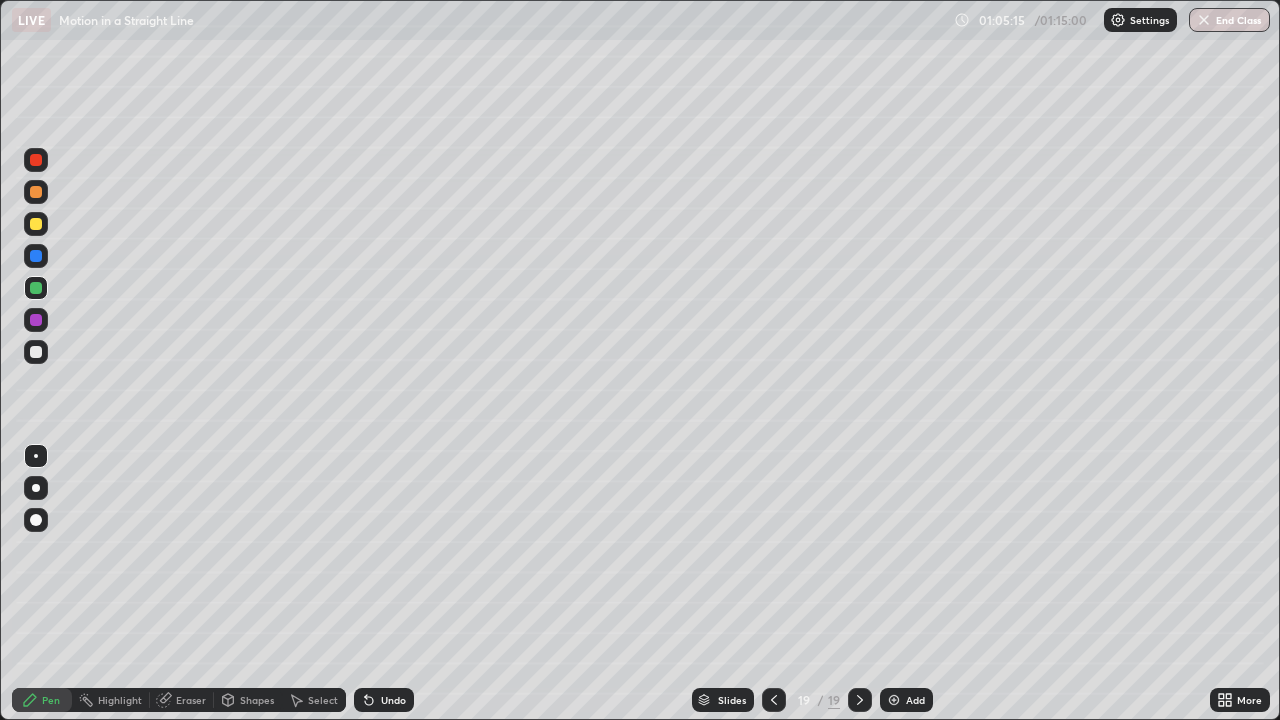 click at bounding box center (36, 352) 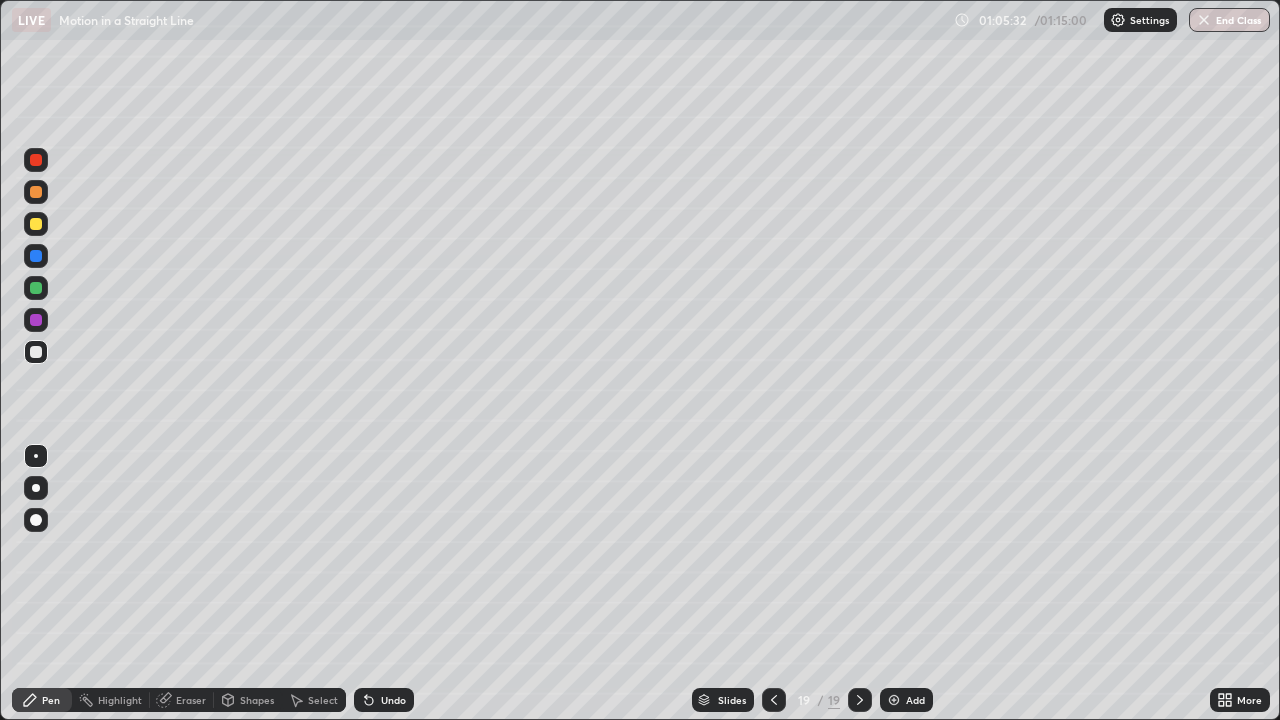click on "Shapes" at bounding box center (257, 700) 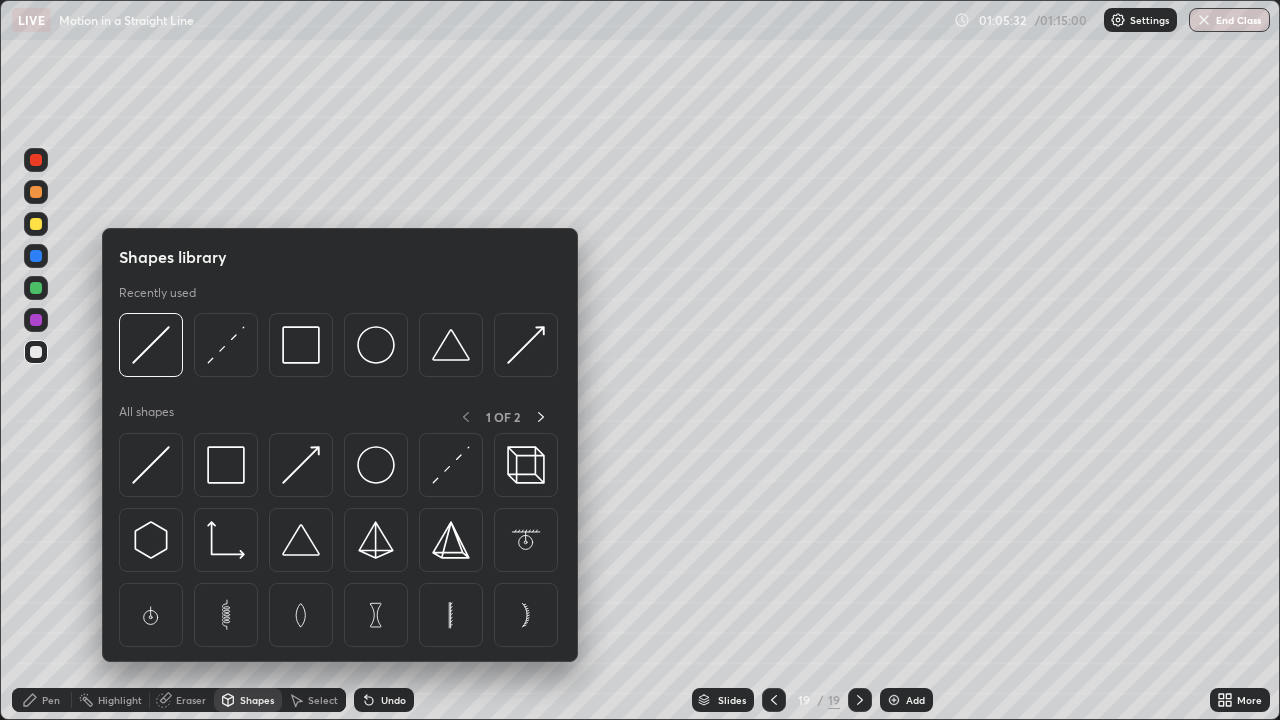 click on "Shapes" at bounding box center [257, 700] 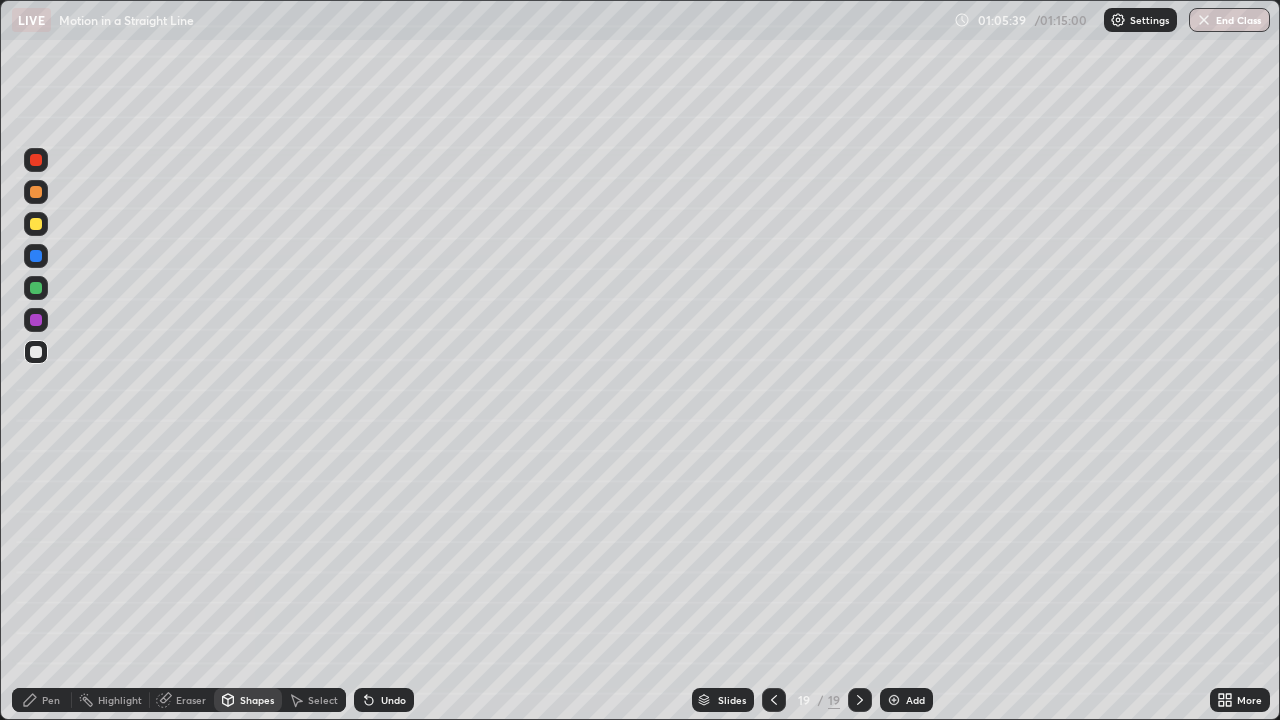 click on "Pen" at bounding box center [42, 700] 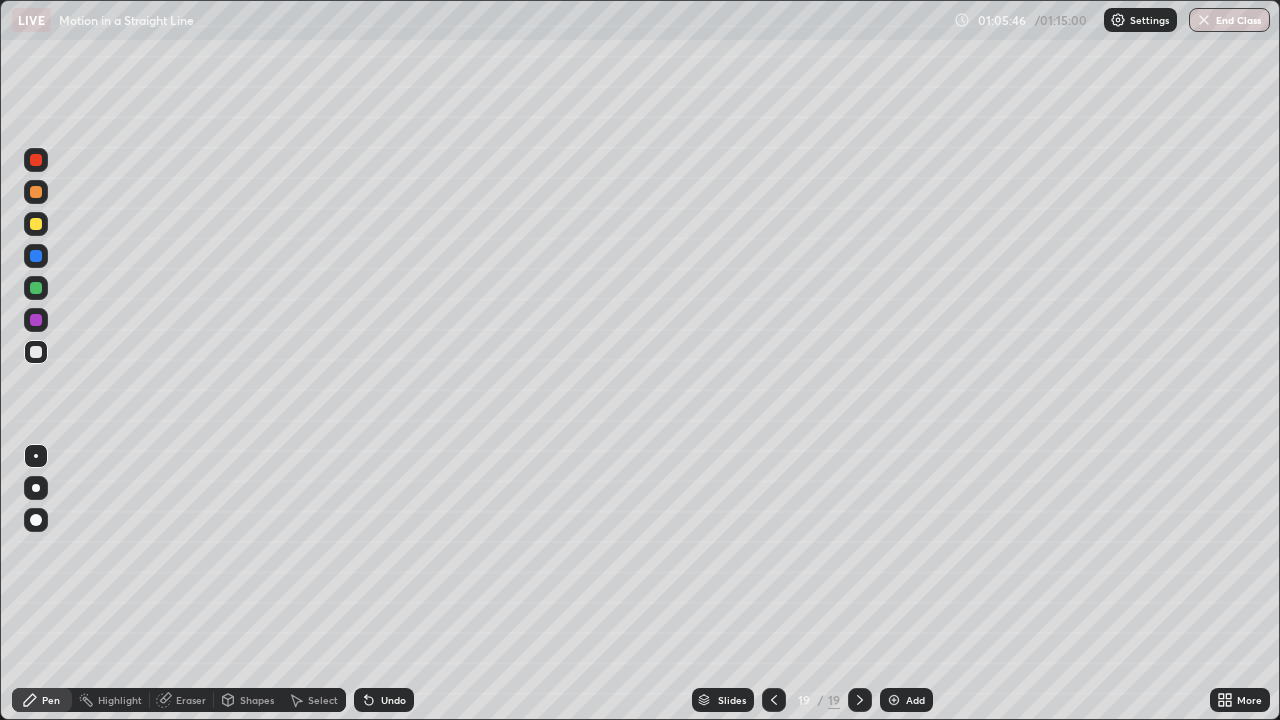 click at bounding box center (36, 224) 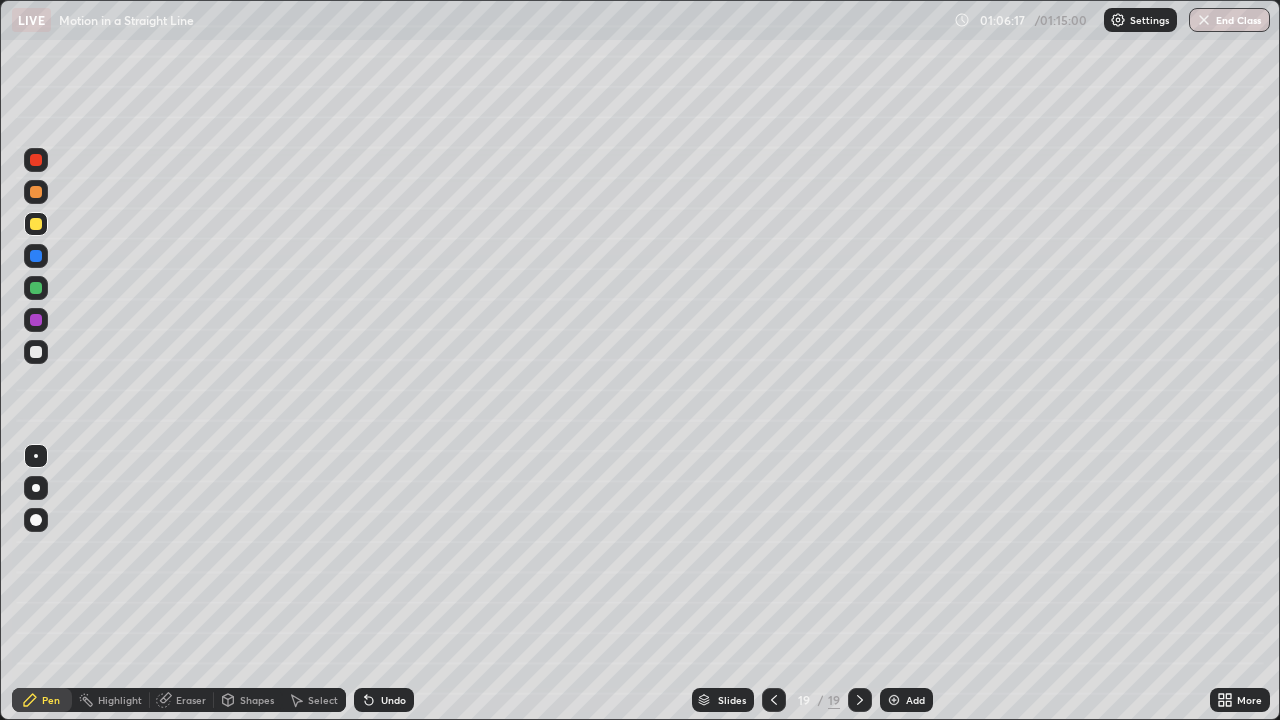 click on "Shapes" at bounding box center (257, 700) 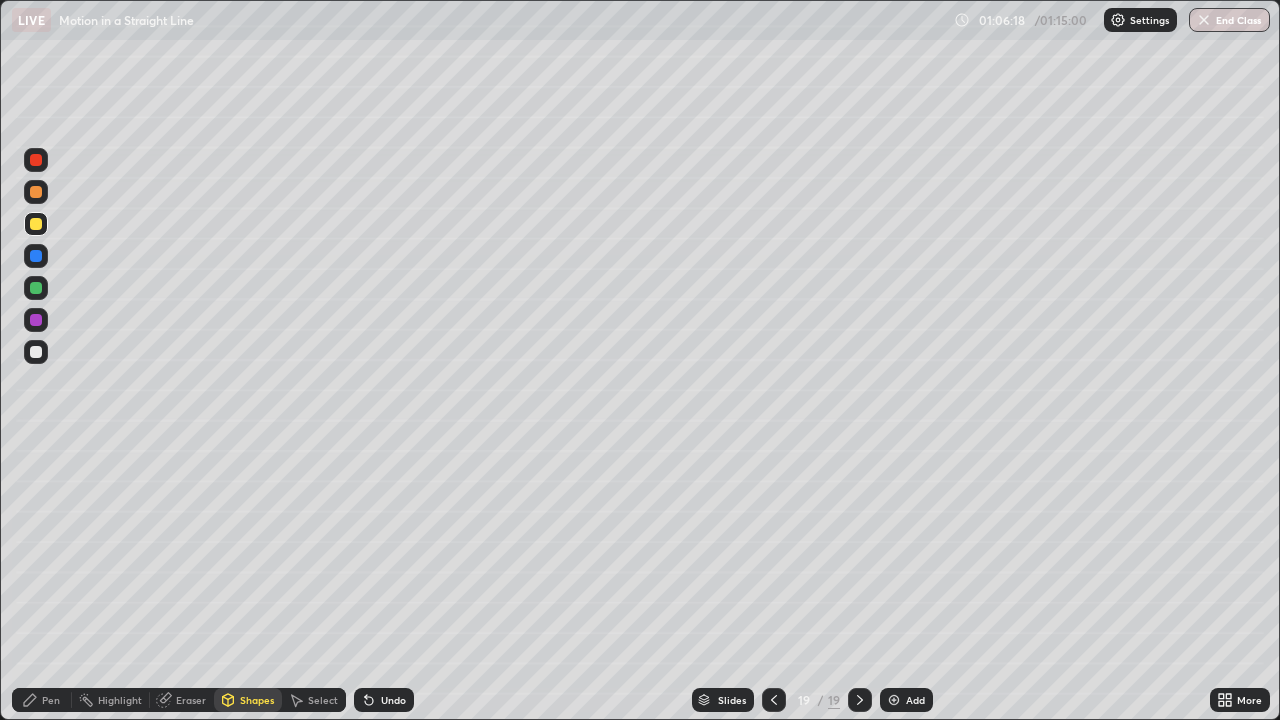 click on "Pen" at bounding box center (51, 700) 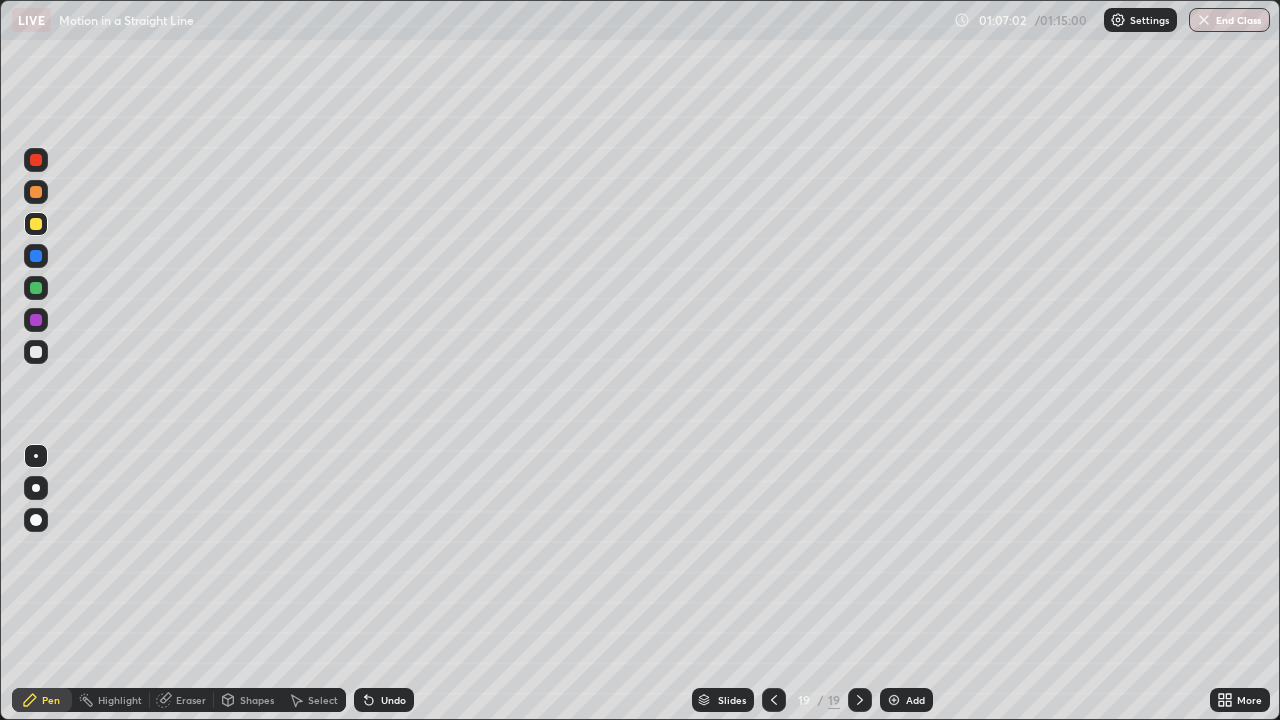 click on "Undo" at bounding box center [393, 700] 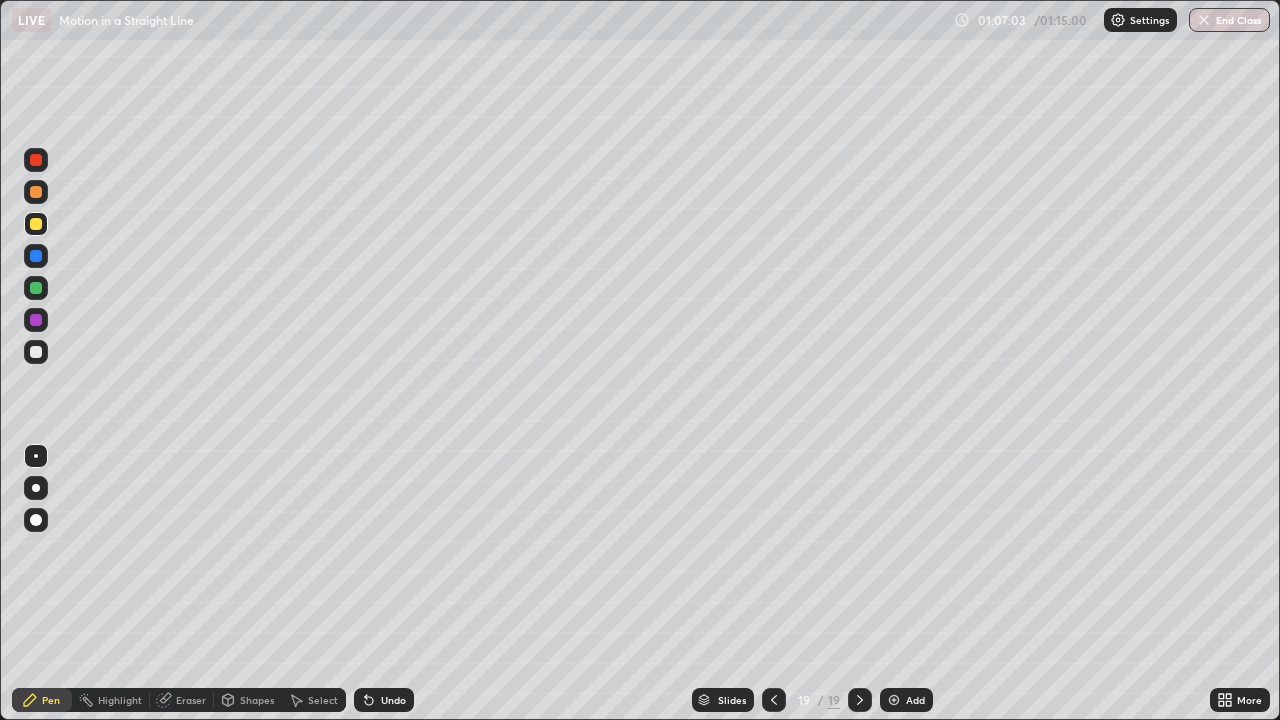 click on "Undo" at bounding box center [393, 700] 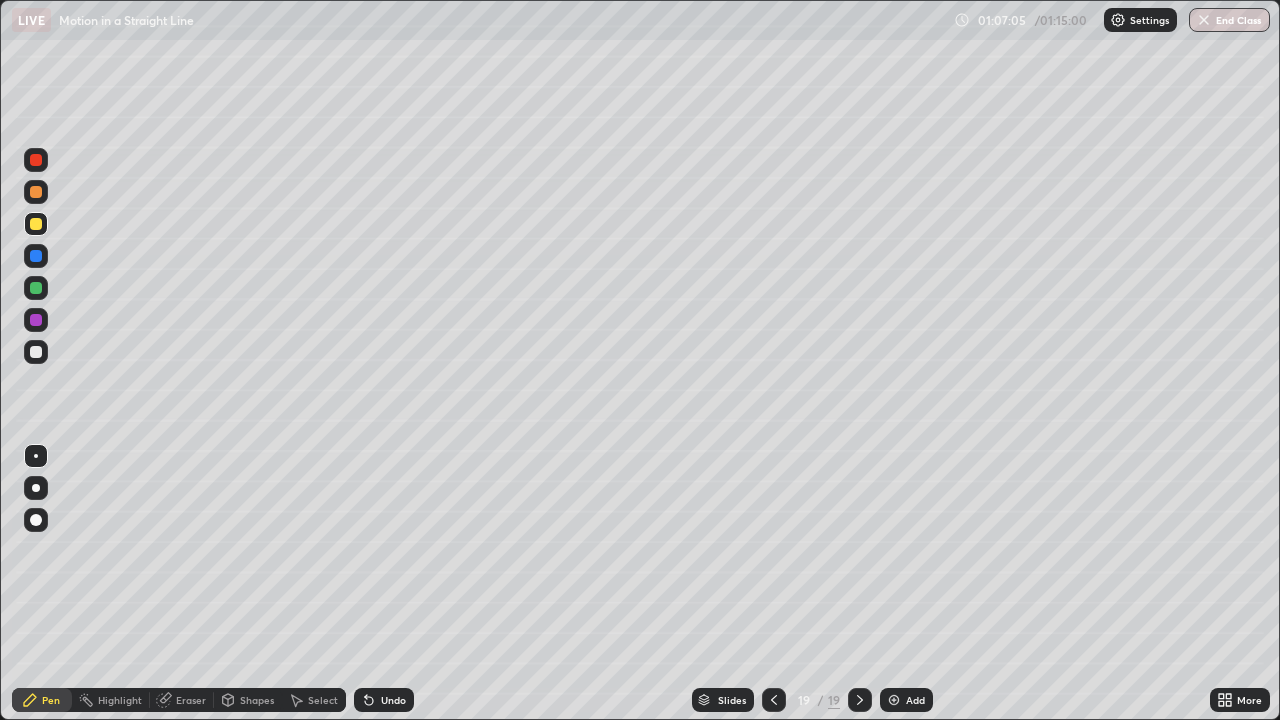 click on "Undo" at bounding box center [384, 700] 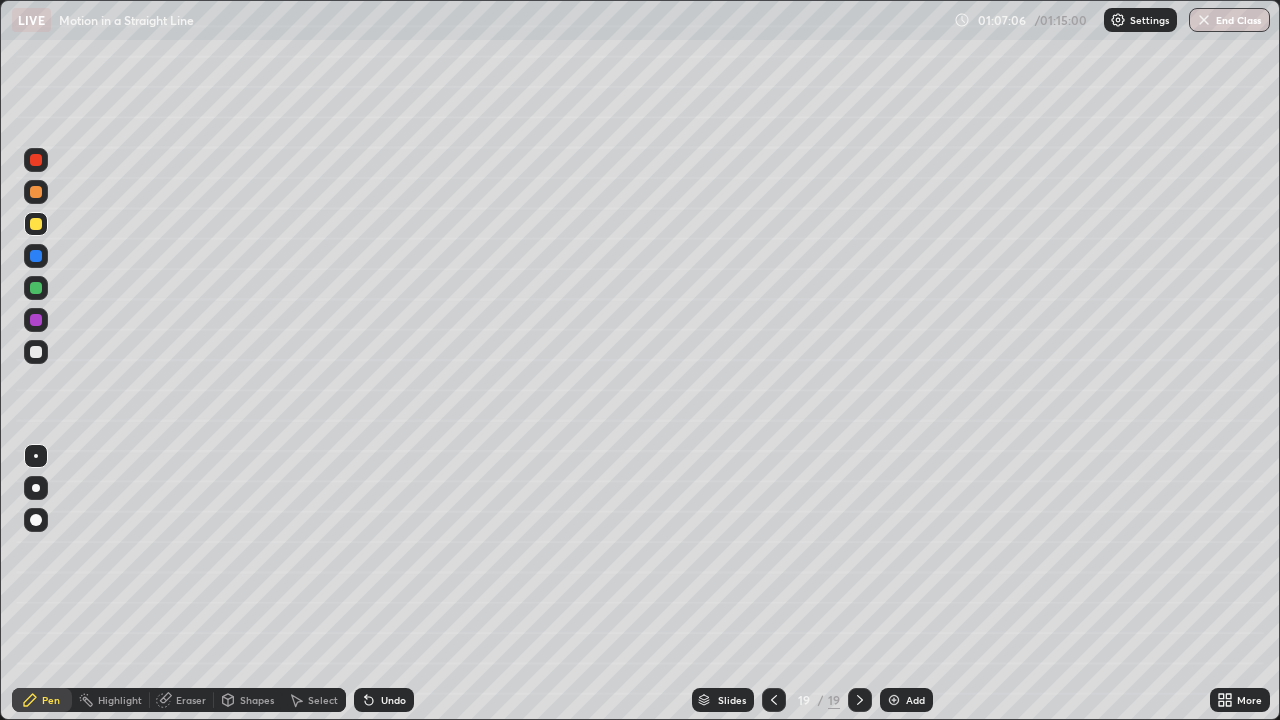 click on "Undo" at bounding box center [393, 700] 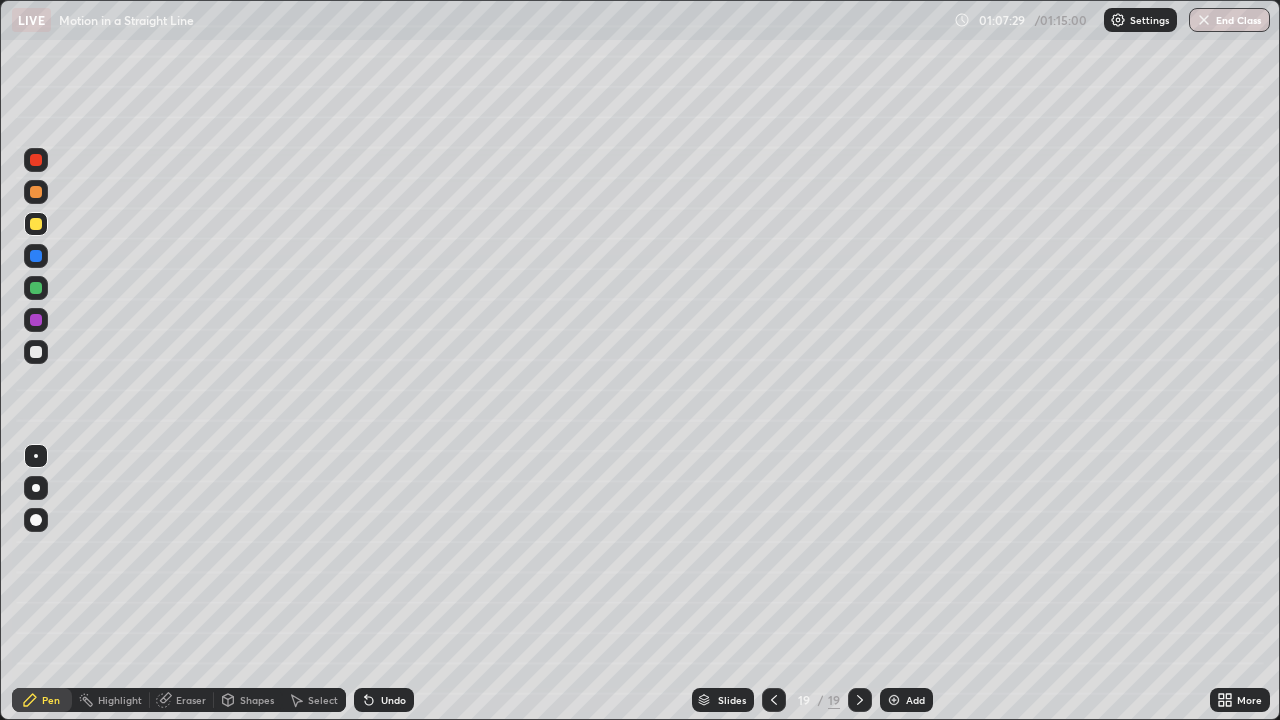 click on "Undo" at bounding box center (384, 700) 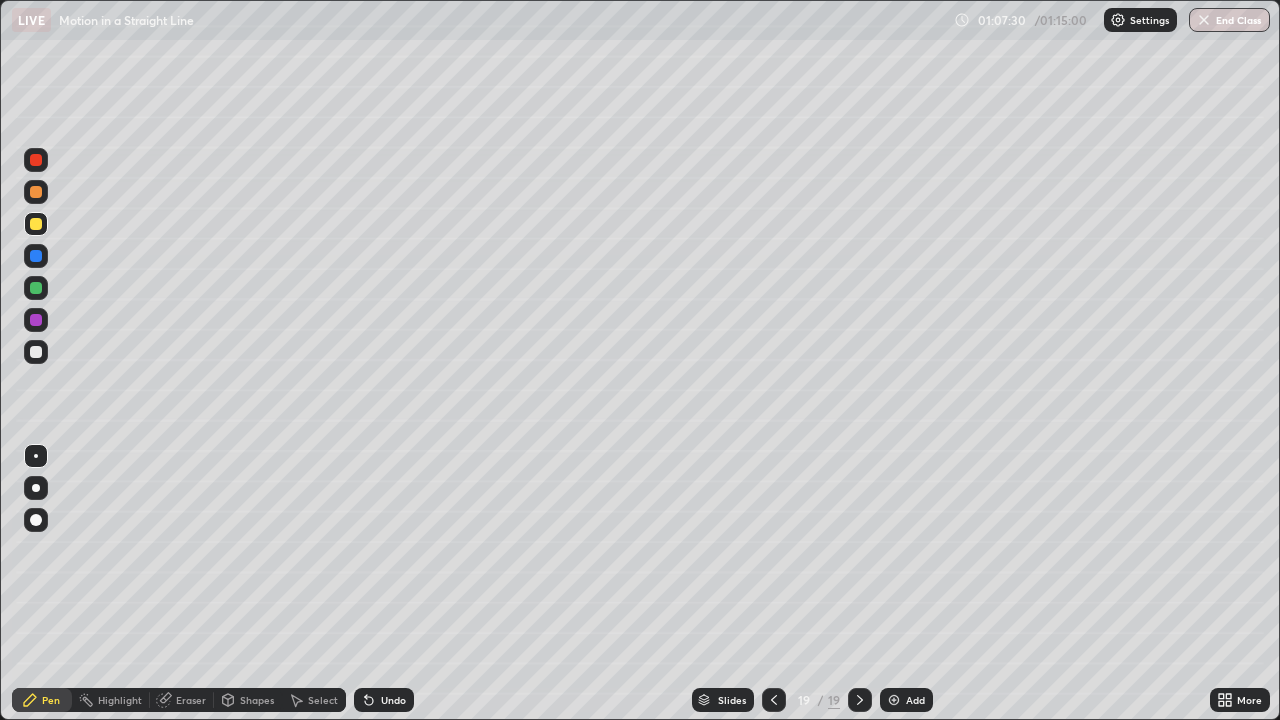 click on "Undo" at bounding box center (393, 700) 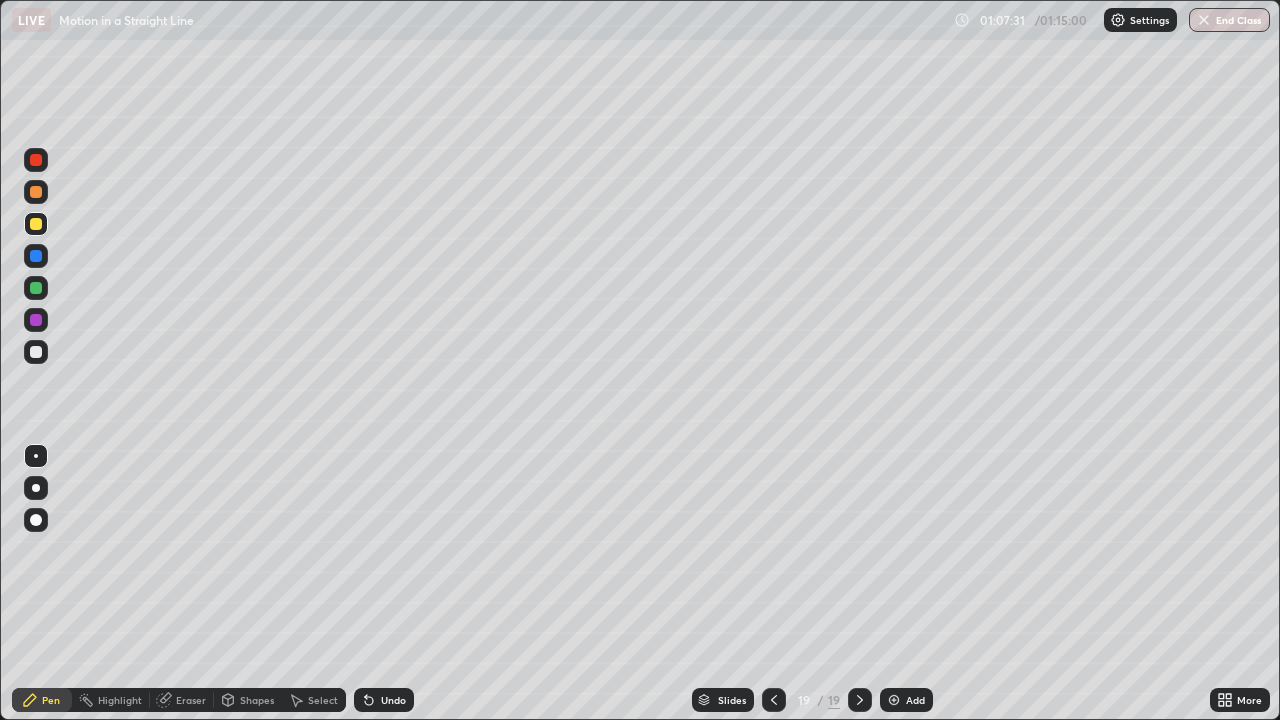 click on "Undo" at bounding box center [384, 700] 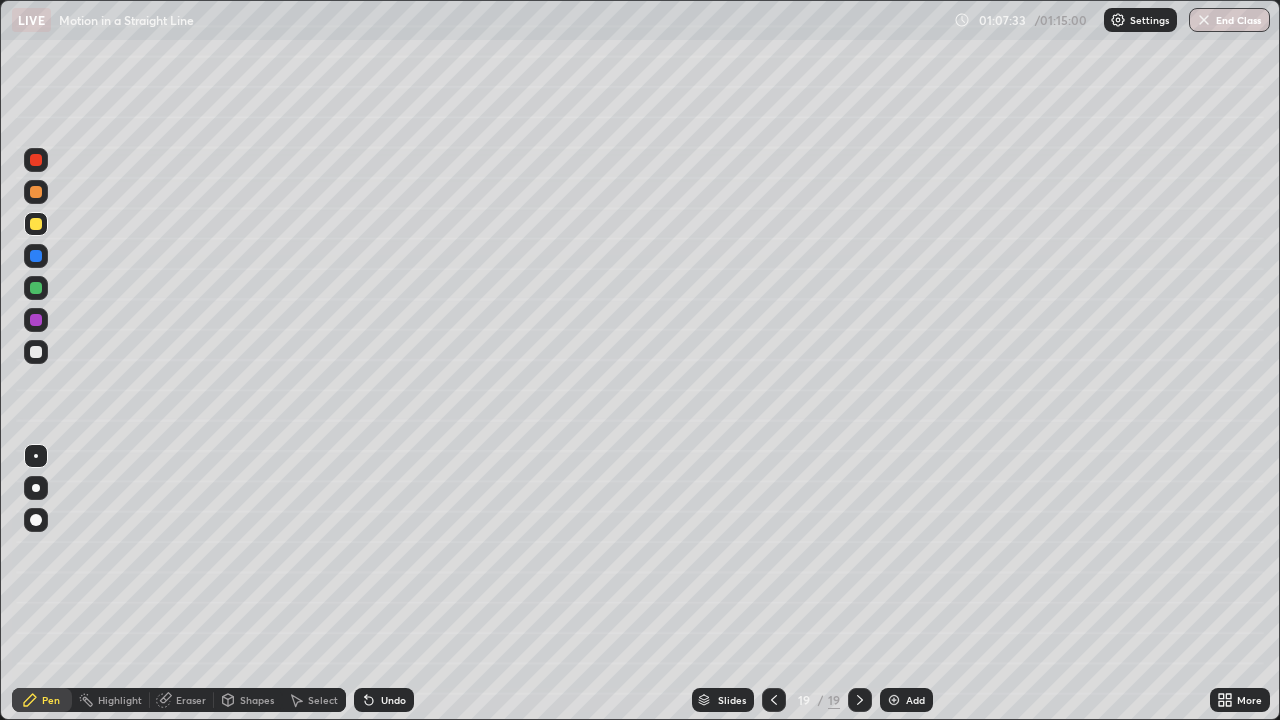 click on "Undo" at bounding box center (384, 700) 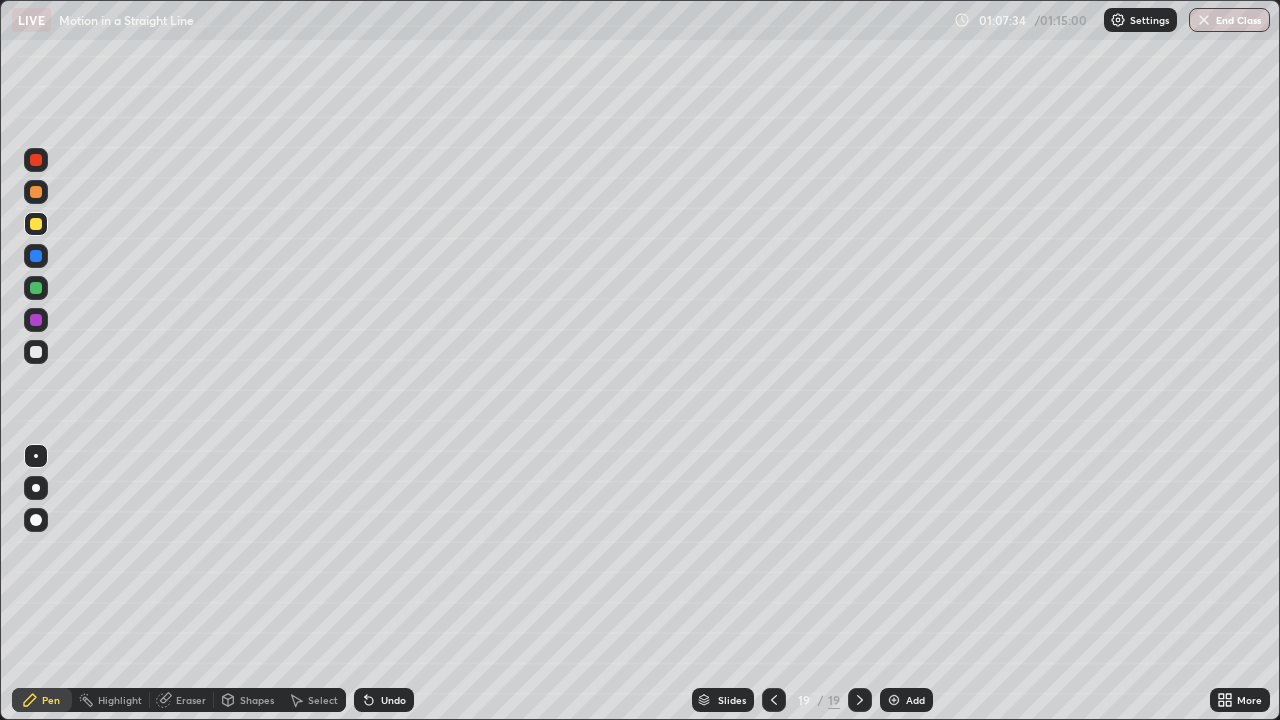 click on "Undo" at bounding box center [393, 700] 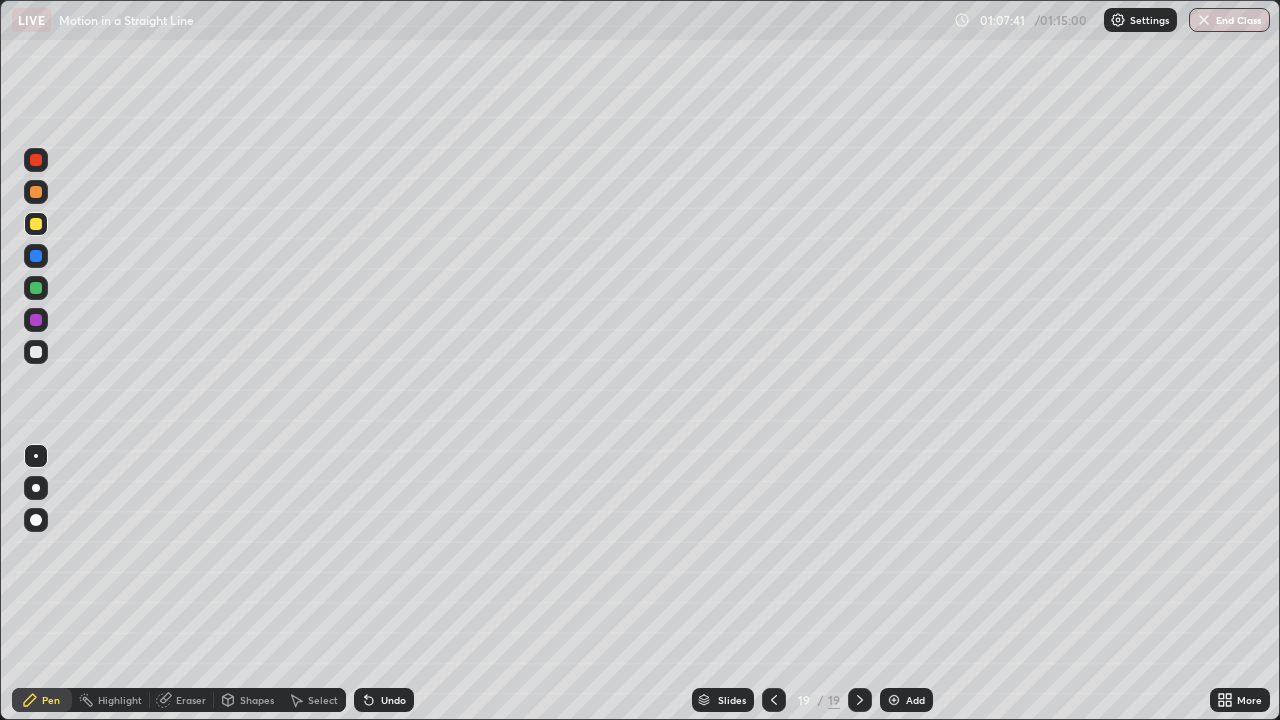 click on "Undo" at bounding box center (393, 700) 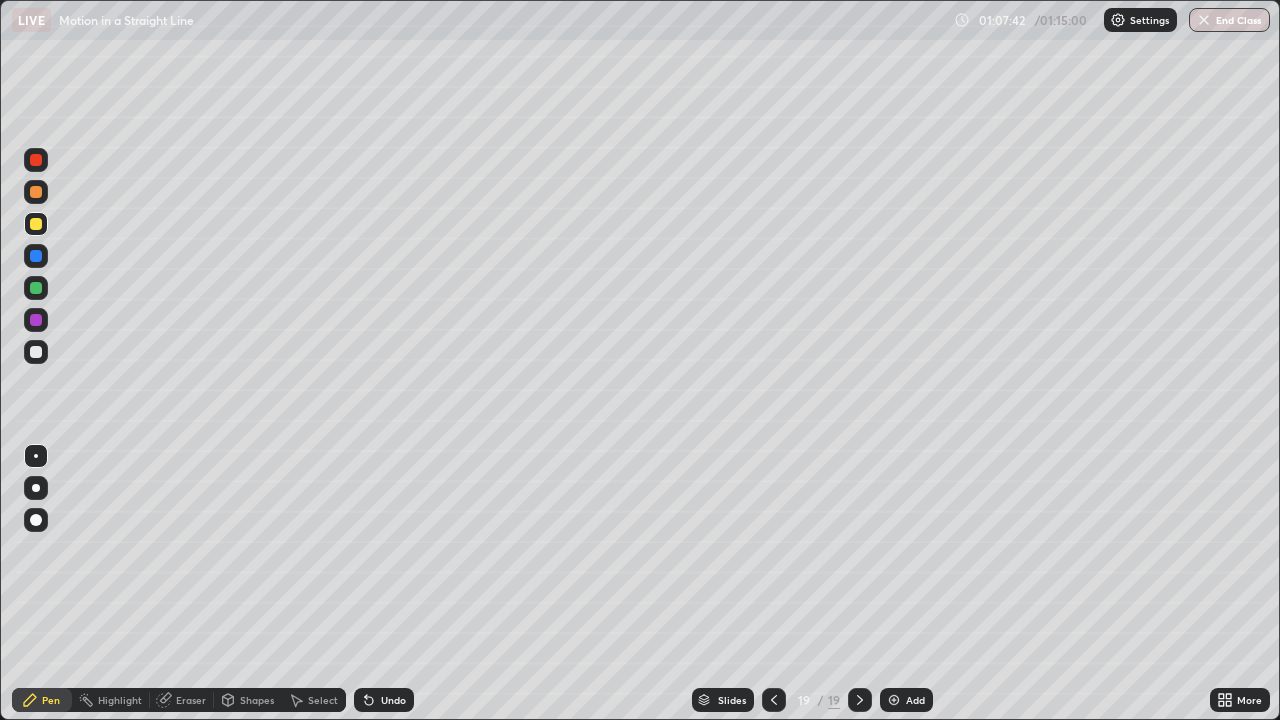 click on "Undo" at bounding box center (393, 700) 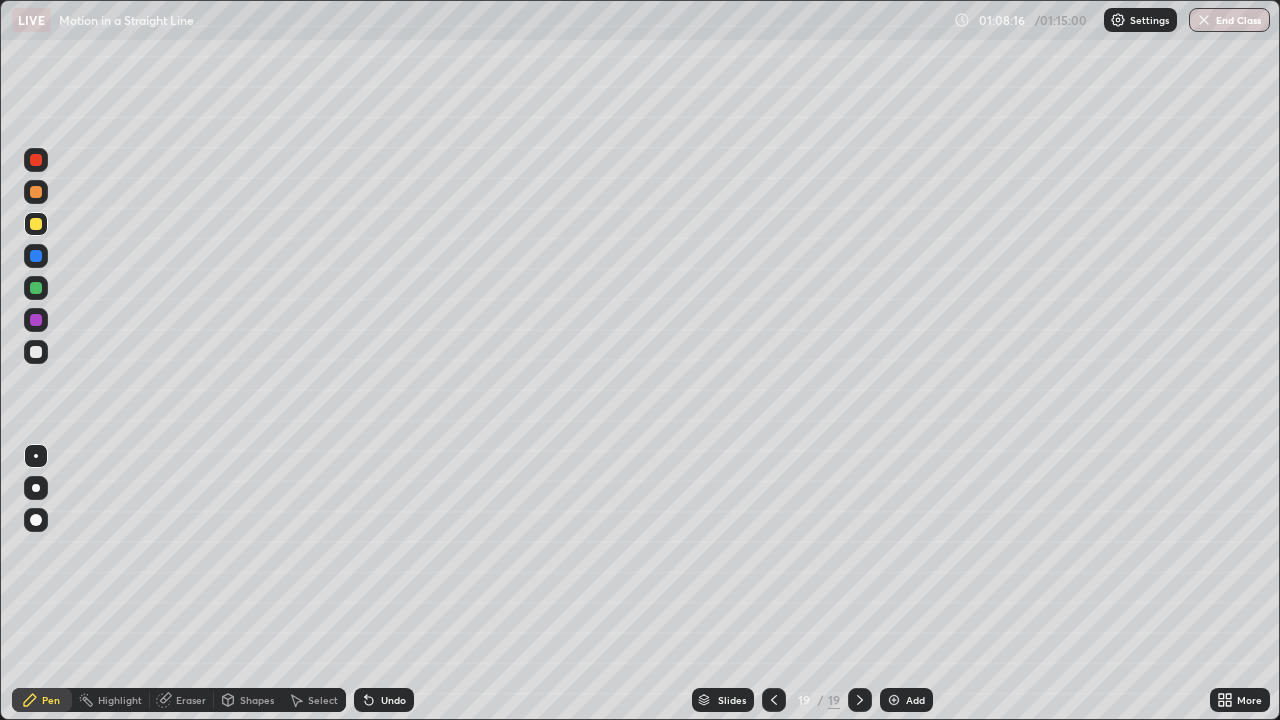 click on "Slides" at bounding box center [723, 700] 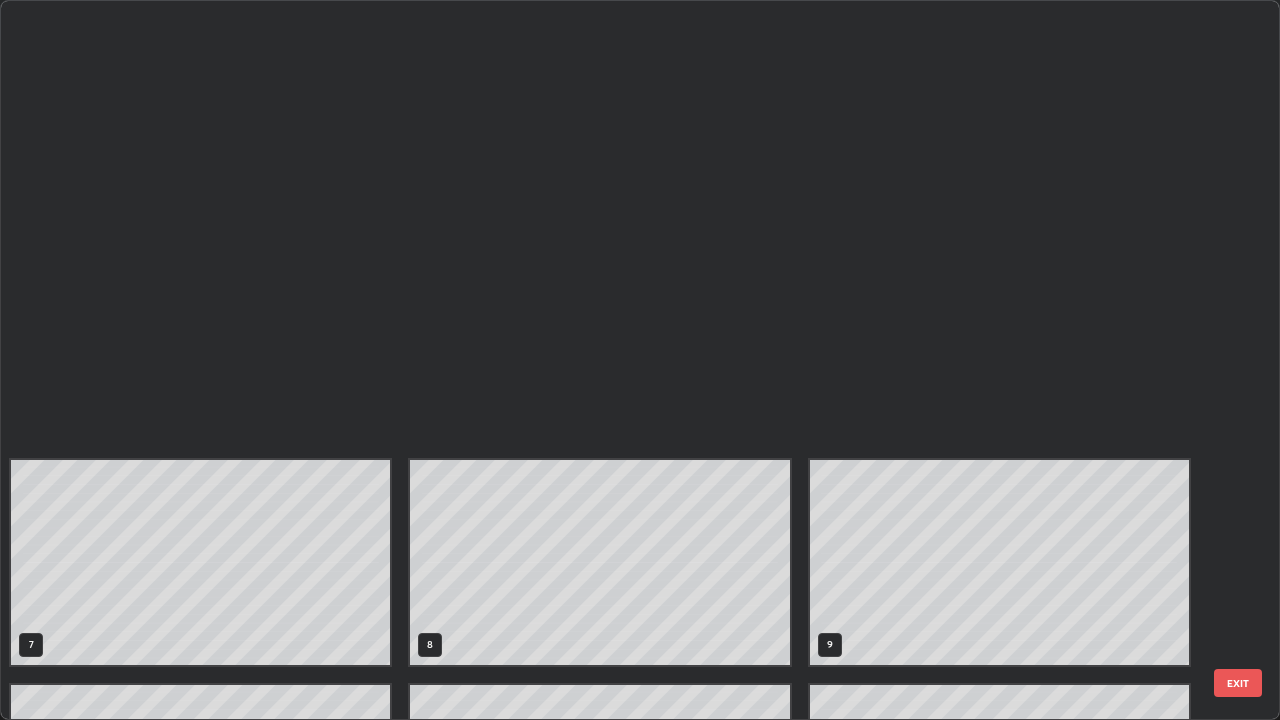 scroll, scrollTop: 854, scrollLeft: 0, axis: vertical 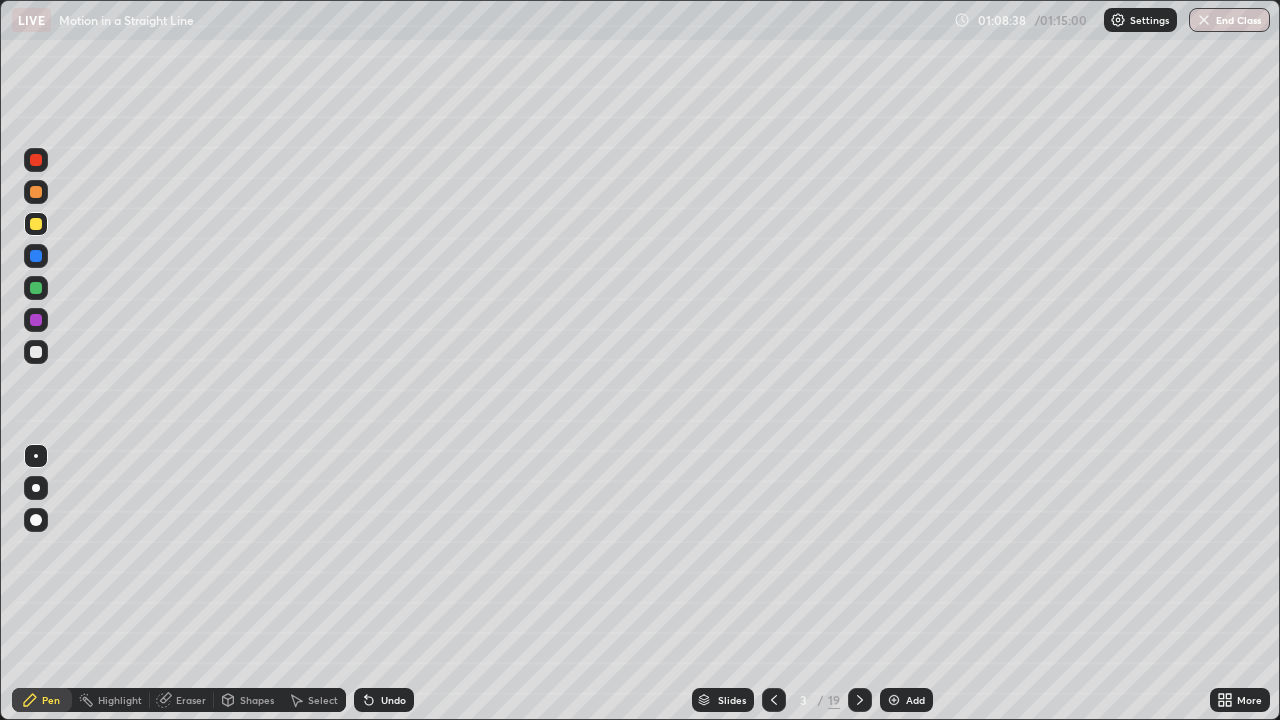 click on "End Class" at bounding box center (1229, 20) 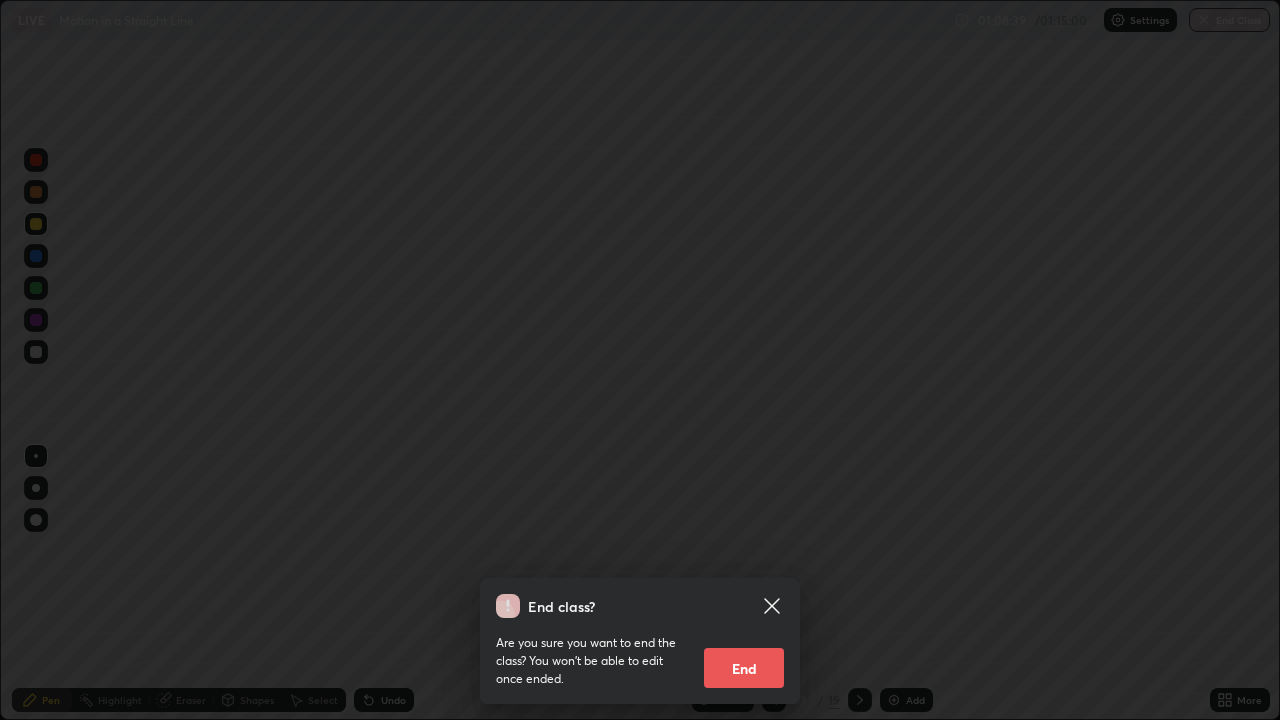 click on "End" at bounding box center [744, 668] 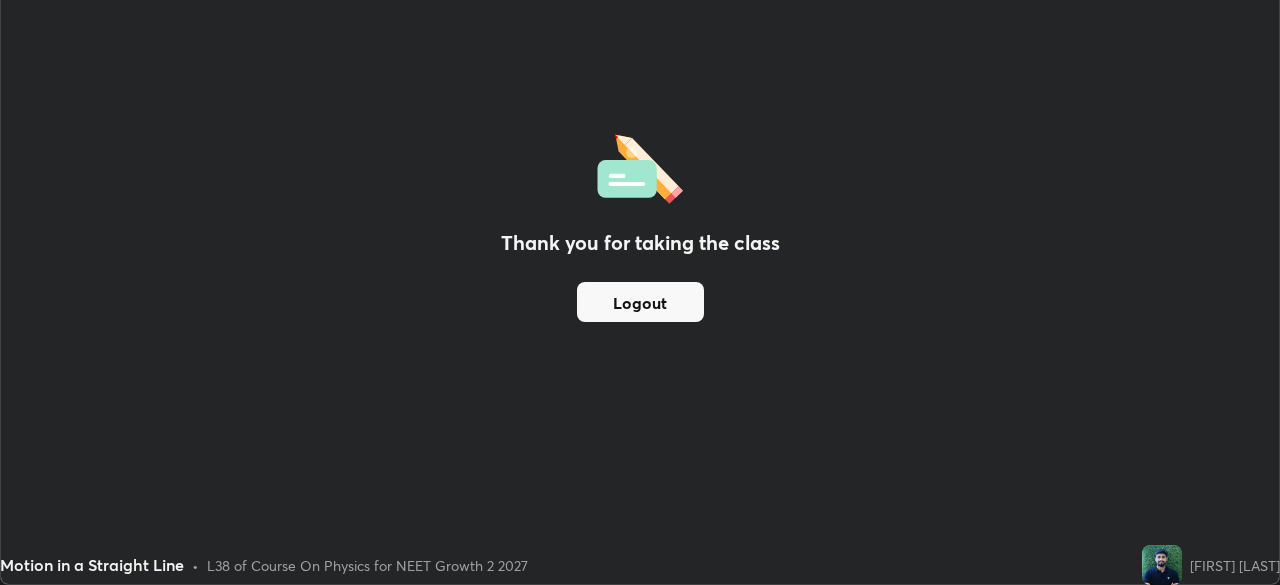 scroll, scrollTop: 585, scrollLeft: 1280, axis: both 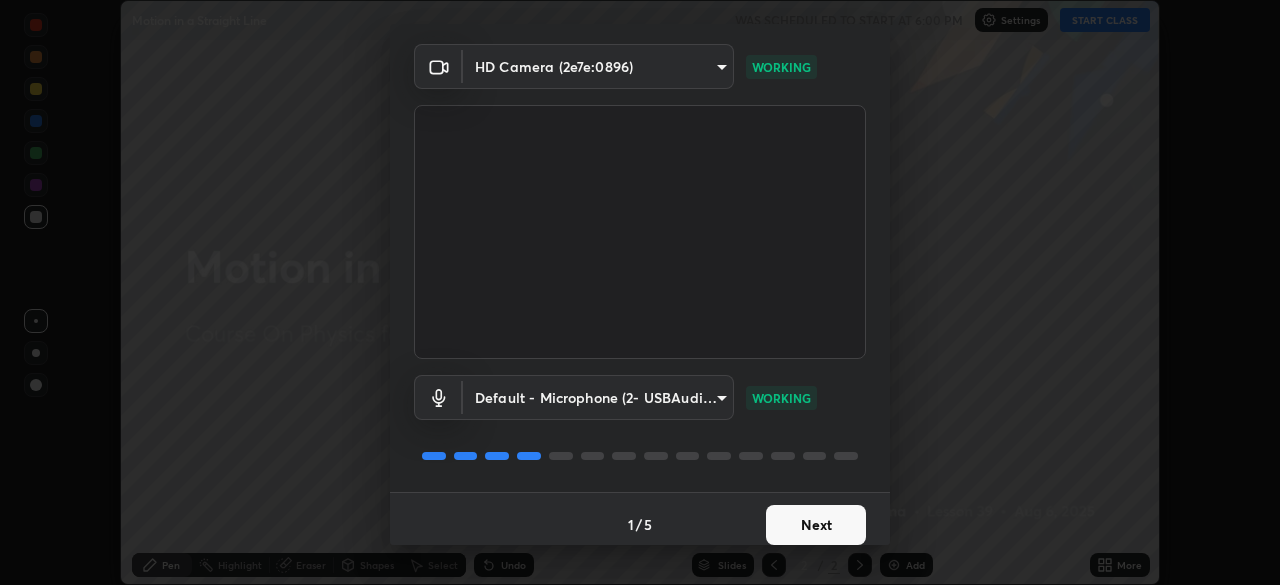 click on "Next" at bounding box center [816, 525] 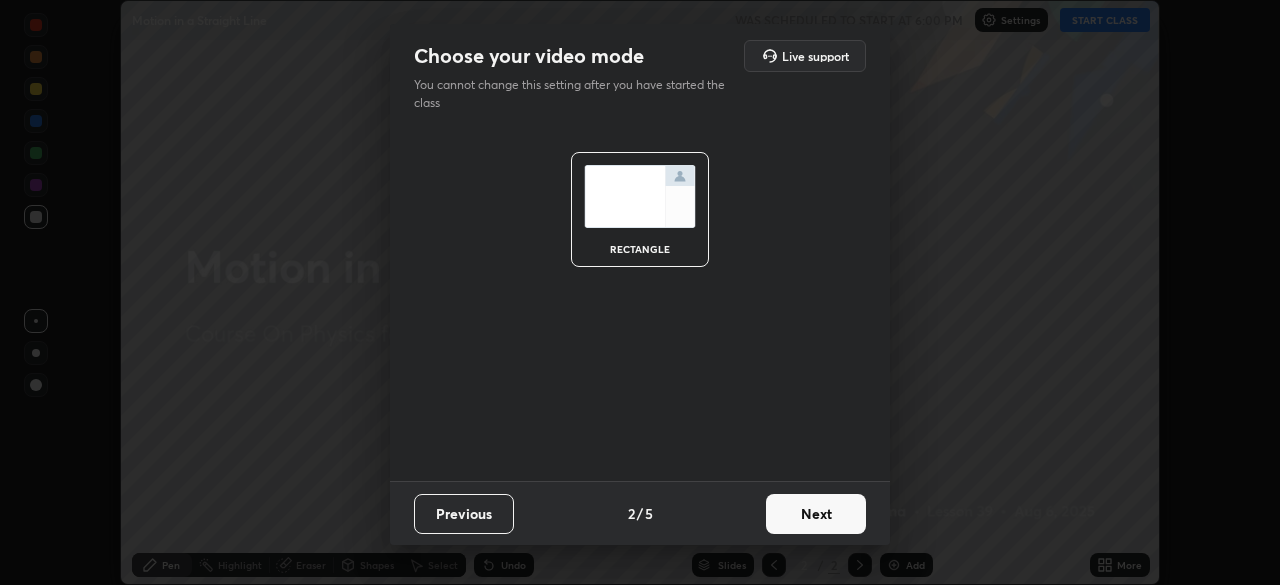 scroll, scrollTop: 0, scrollLeft: 0, axis: both 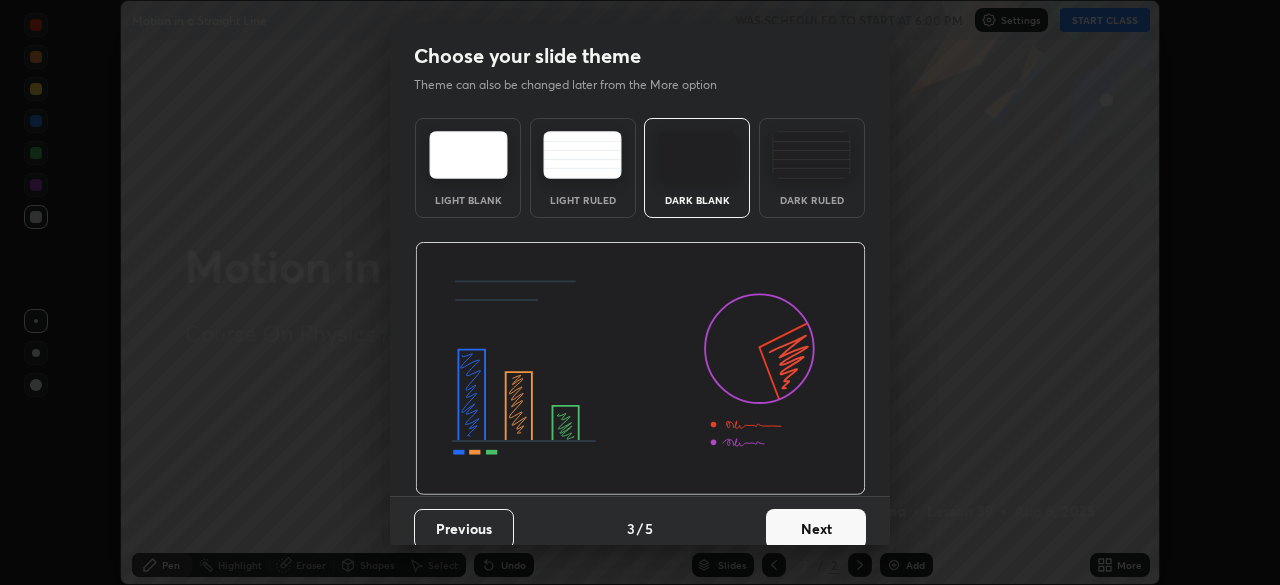 click on "Dark Ruled" at bounding box center (812, 168) 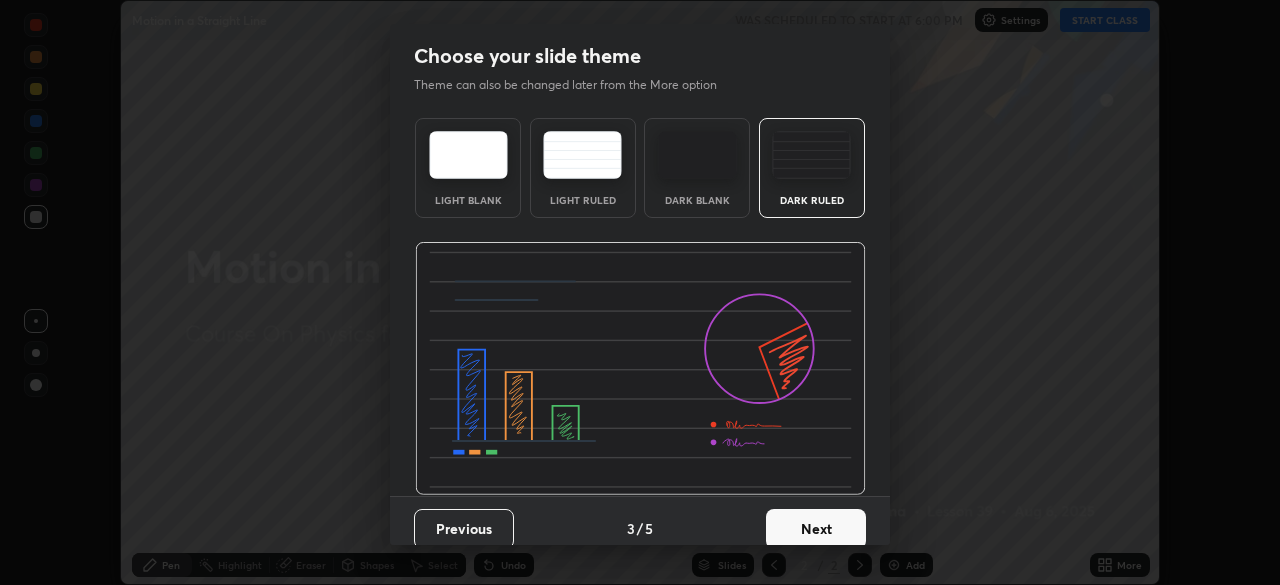 click on "Next" at bounding box center (816, 529) 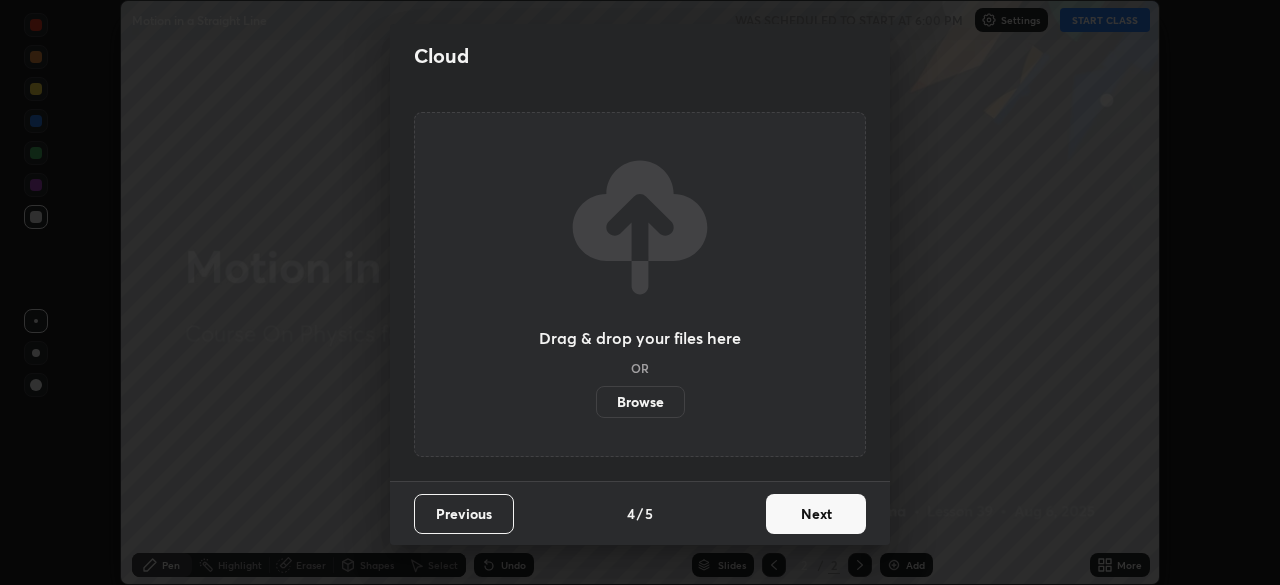 click on "Next" at bounding box center [816, 514] 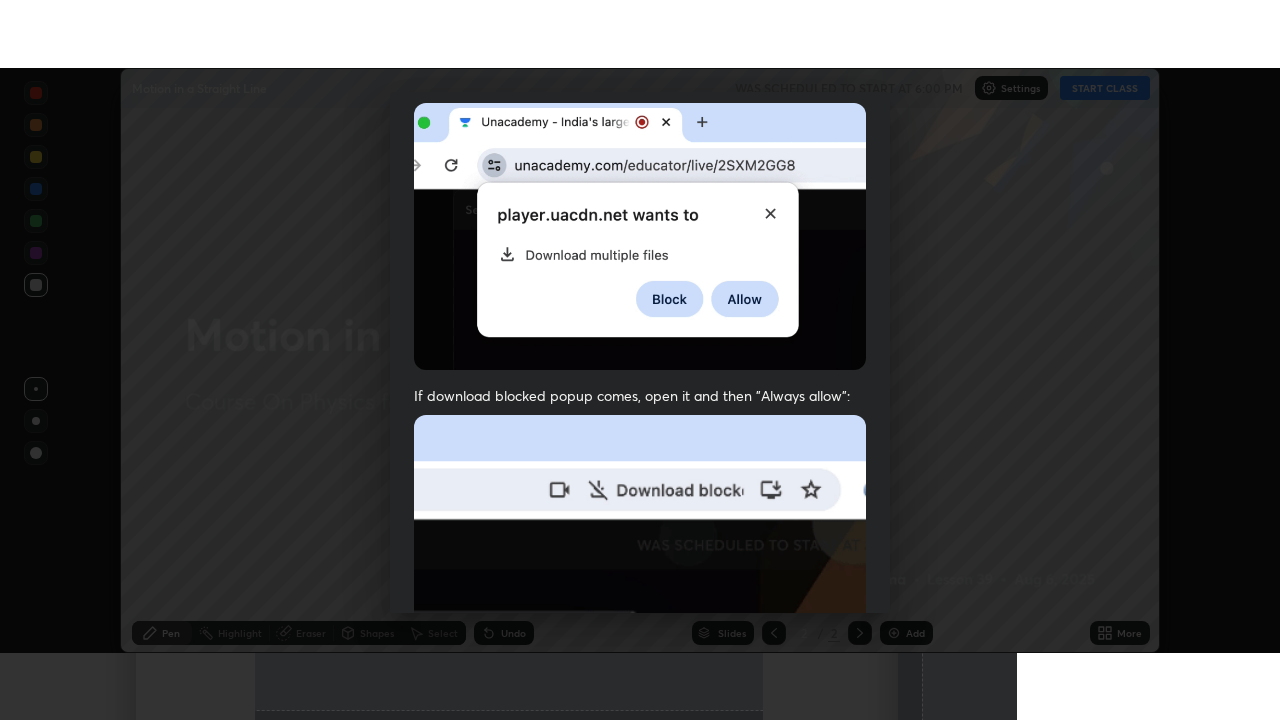 scroll, scrollTop: 479, scrollLeft: 0, axis: vertical 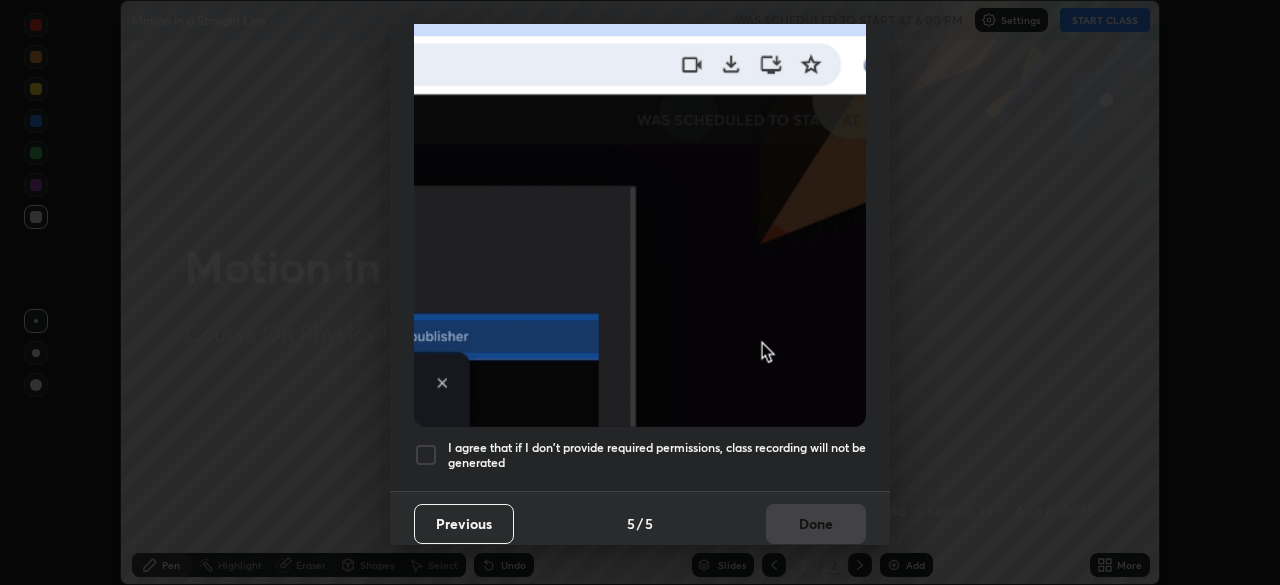 click at bounding box center [426, 455] 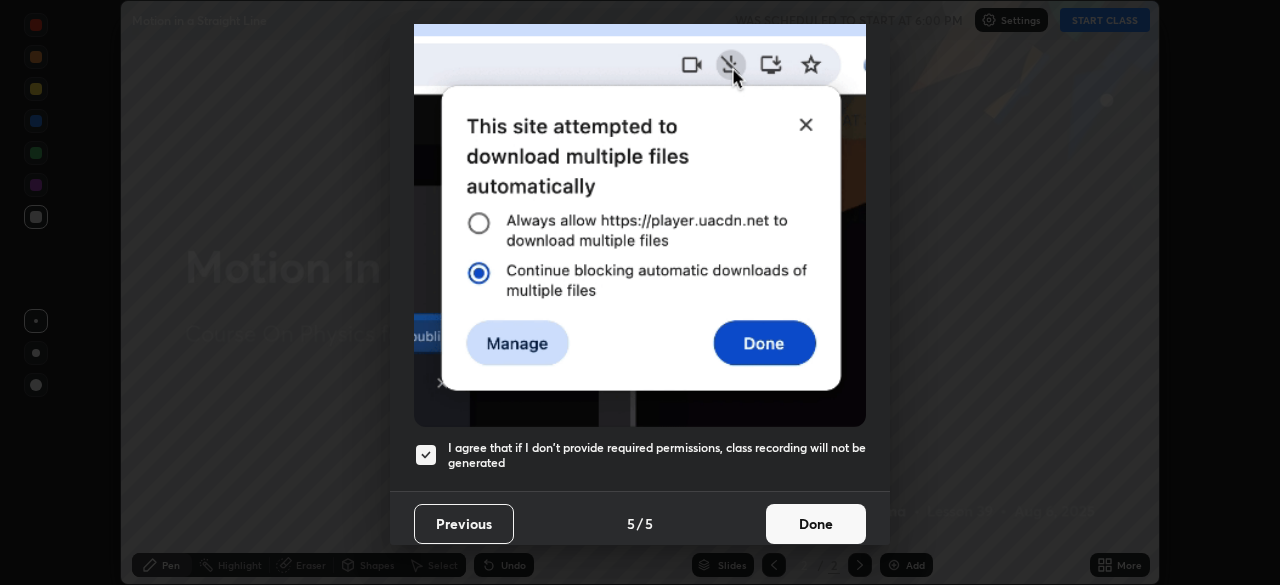 click on "Done" at bounding box center (816, 524) 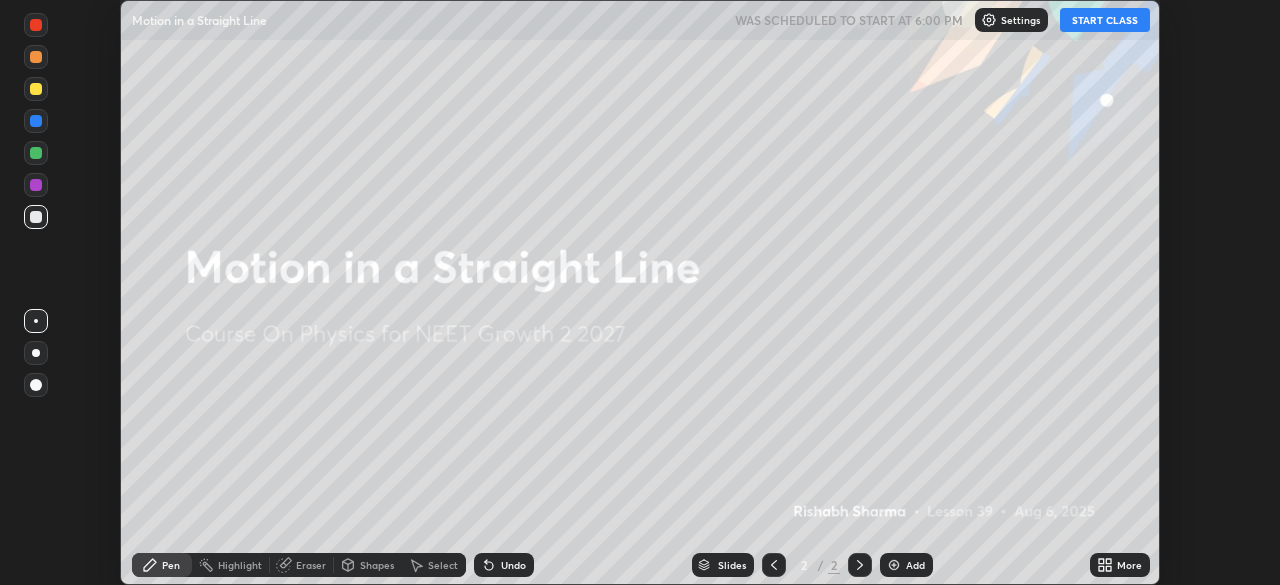 click on "START CLASS" at bounding box center [1105, 20] 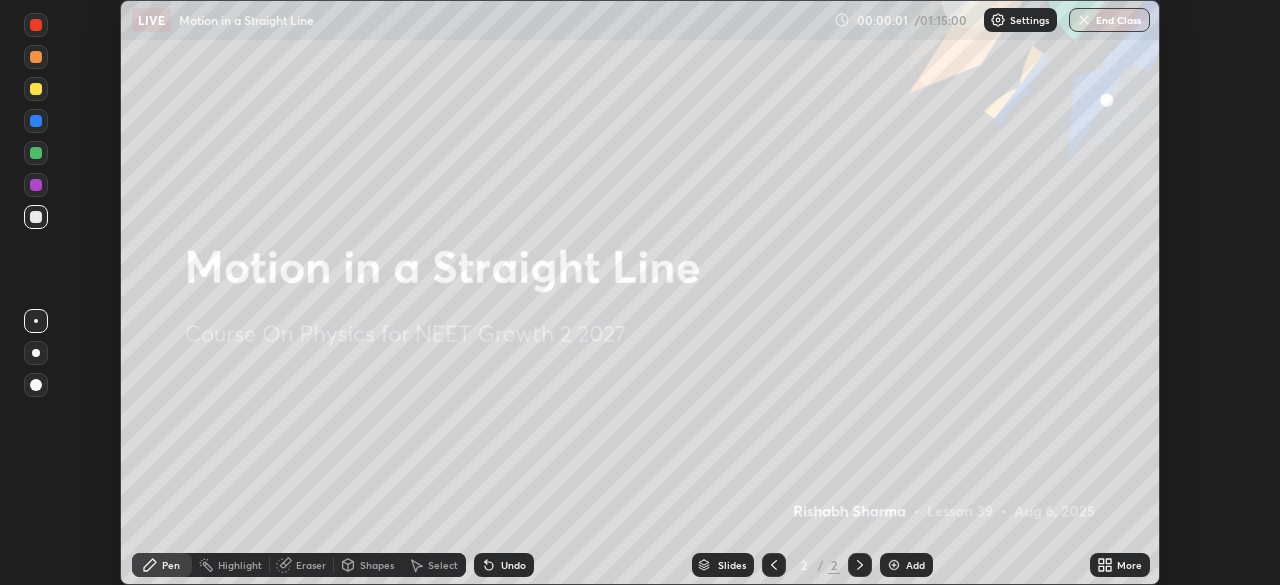 click on "More" at bounding box center [1120, 565] 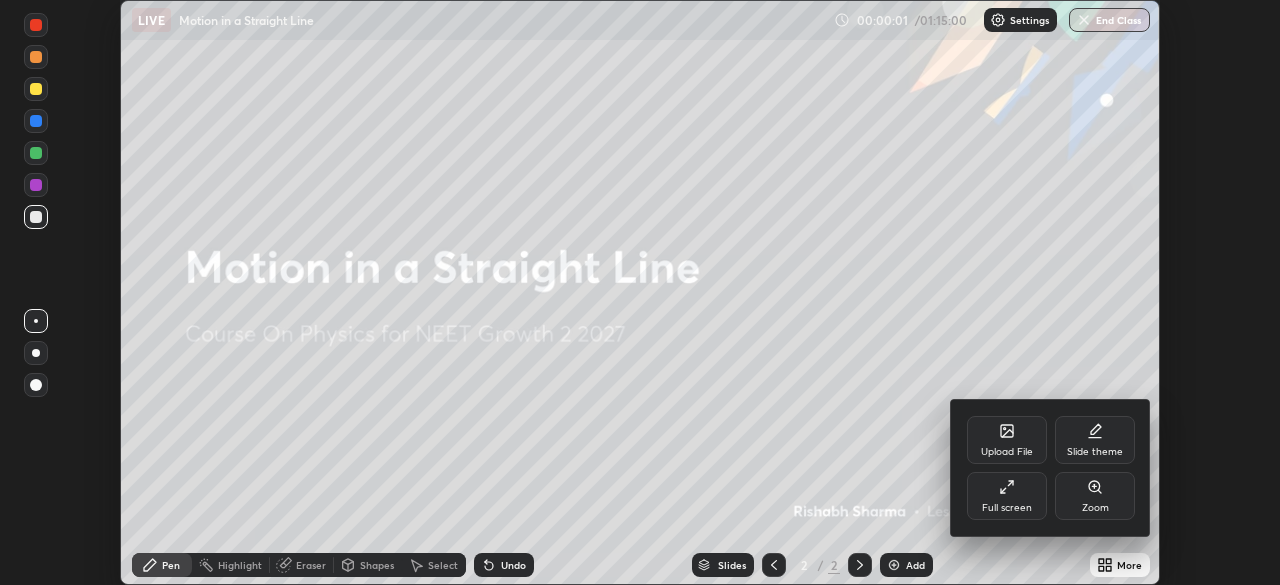 click on "Full screen" at bounding box center [1007, 508] 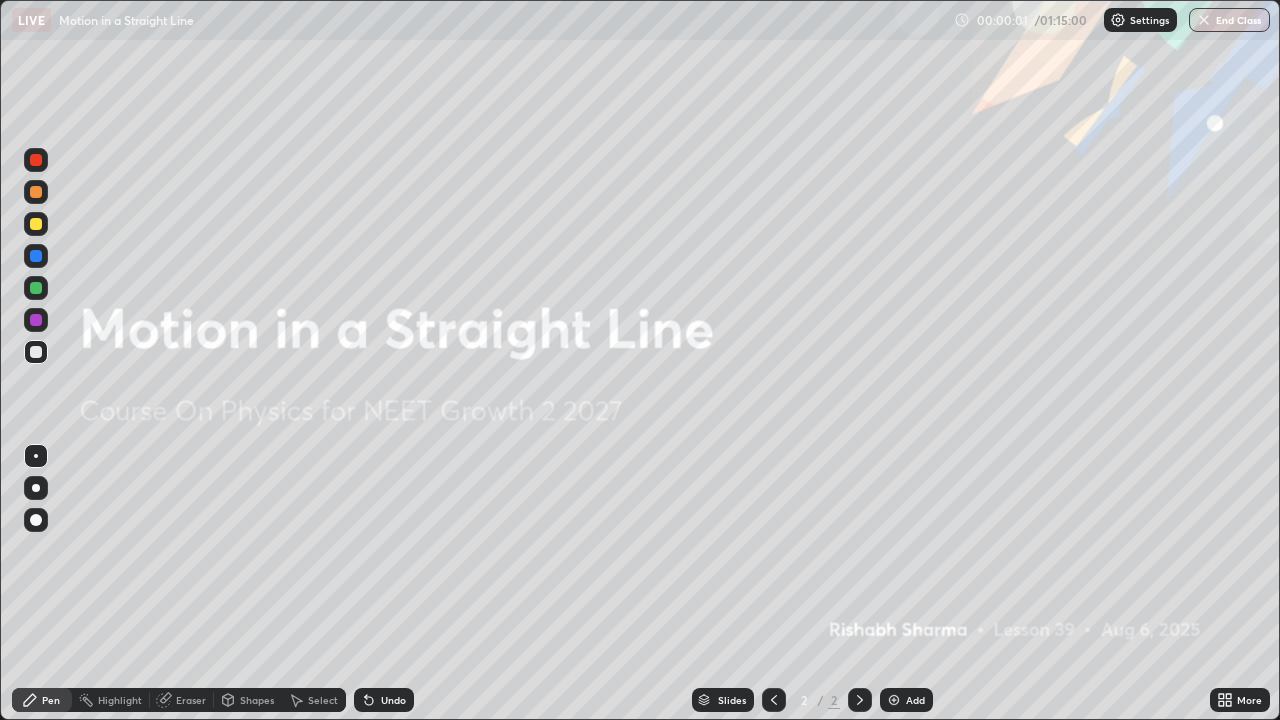 scroll, scrollTop: 99280, scrollLeft: 98720, axis: both 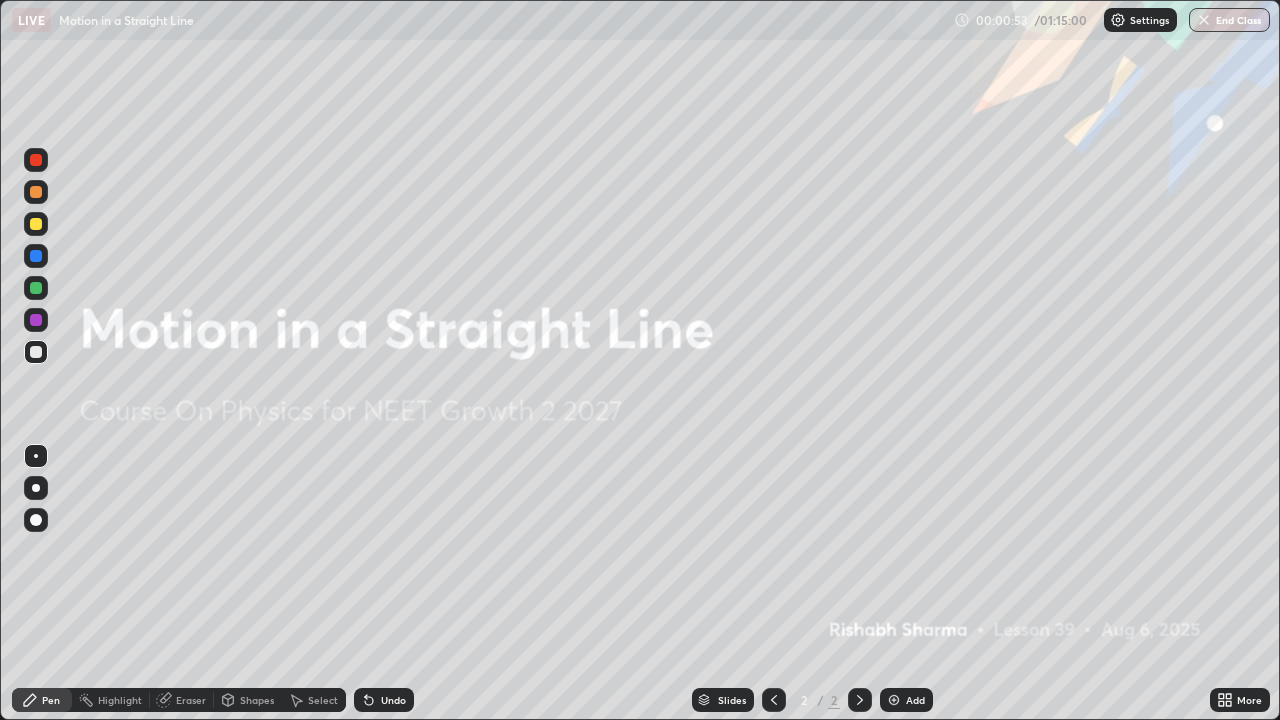 click at bounding box center (894, 700) 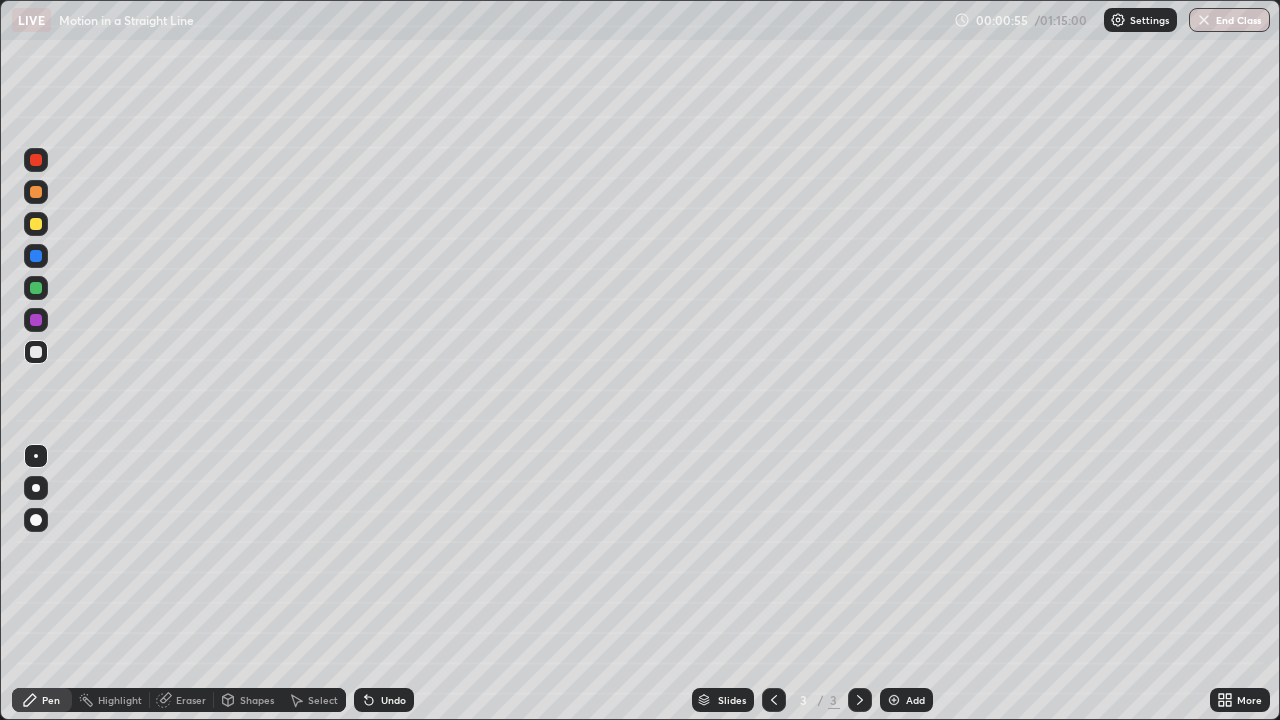 click at bounding box center [36, 352] 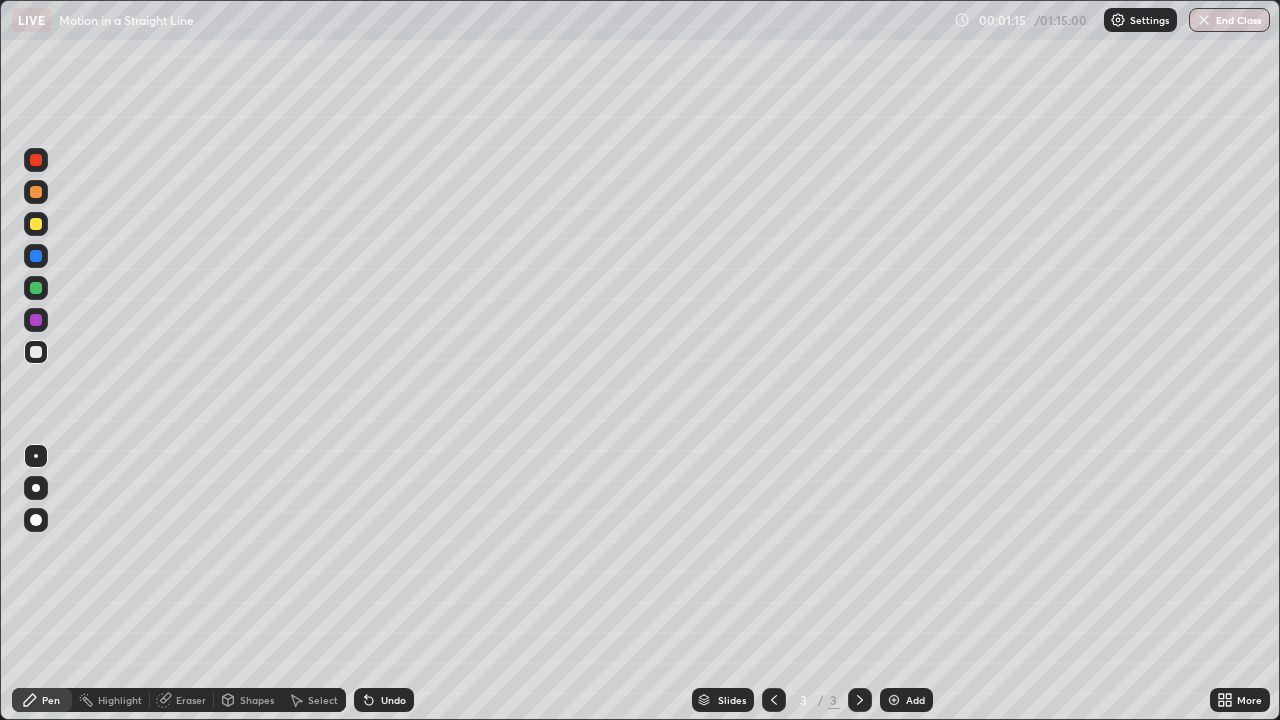 click on "Shapes" at bounding box center [248, 700] 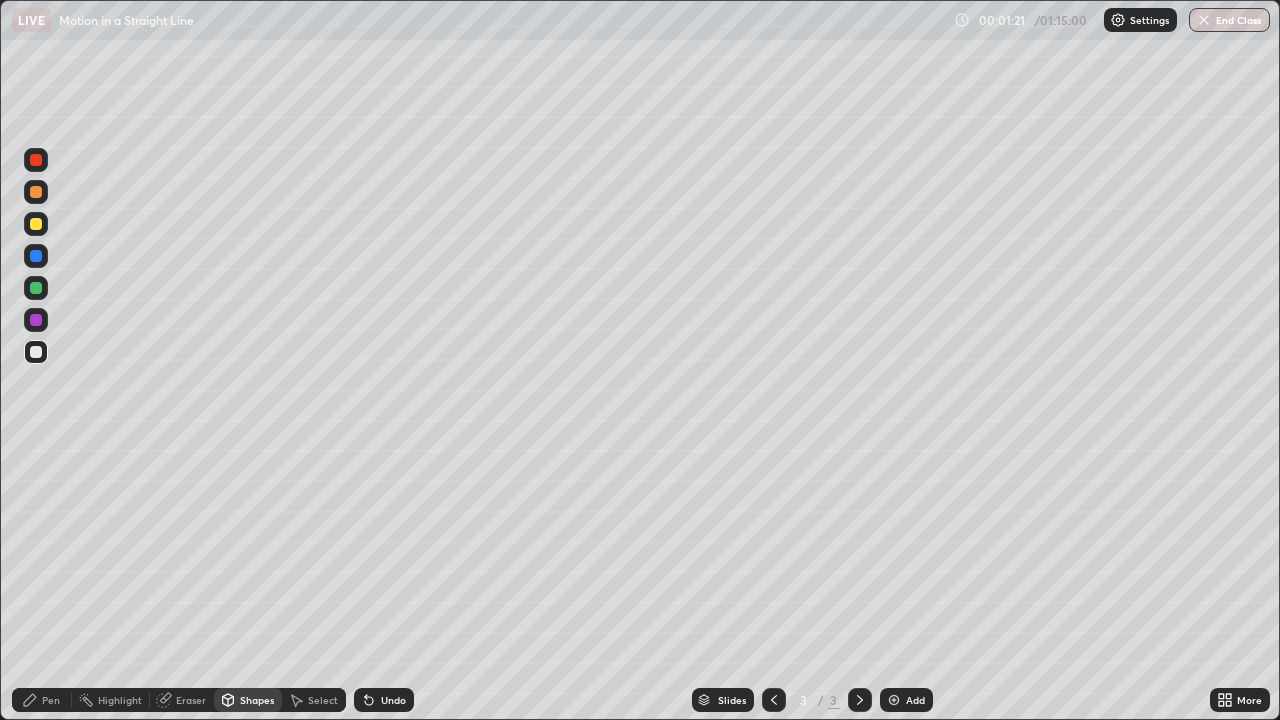 click on "Undo" at bounding box center (393, 700) 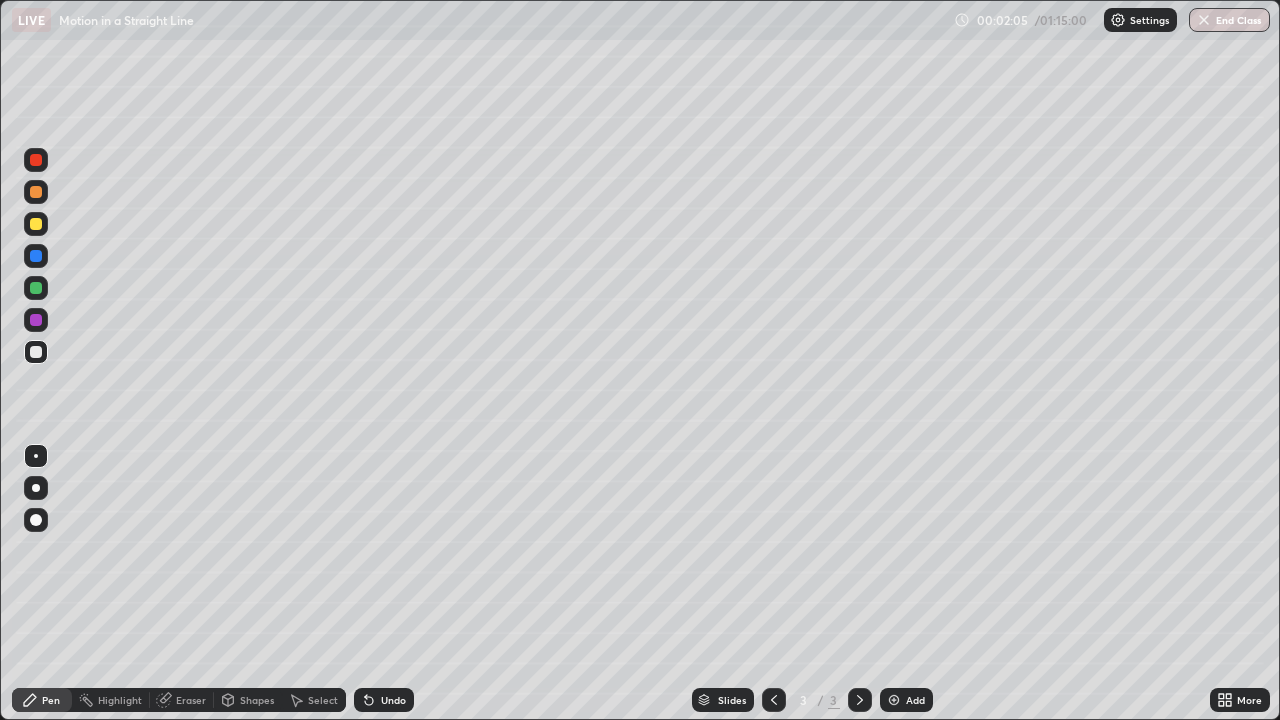 click on "Shapes" at bounding box center (257, 700) 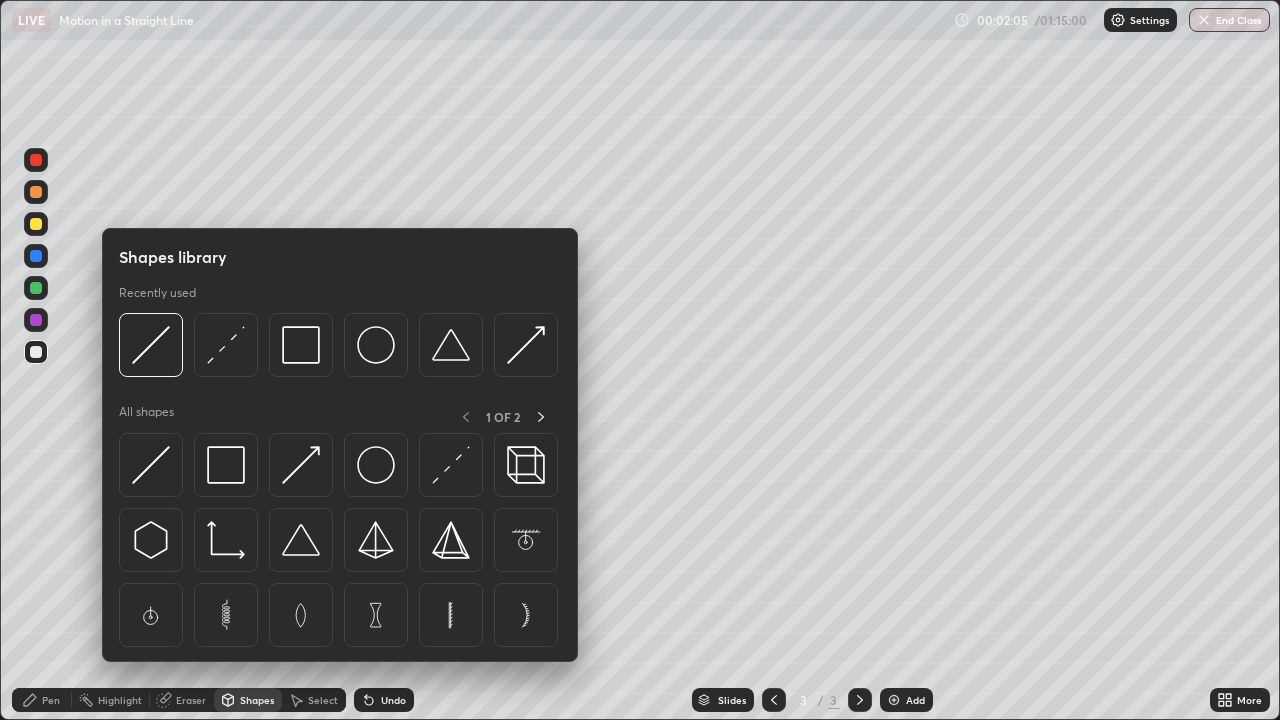 click on "Shapes" at bounding box center [257, 700] 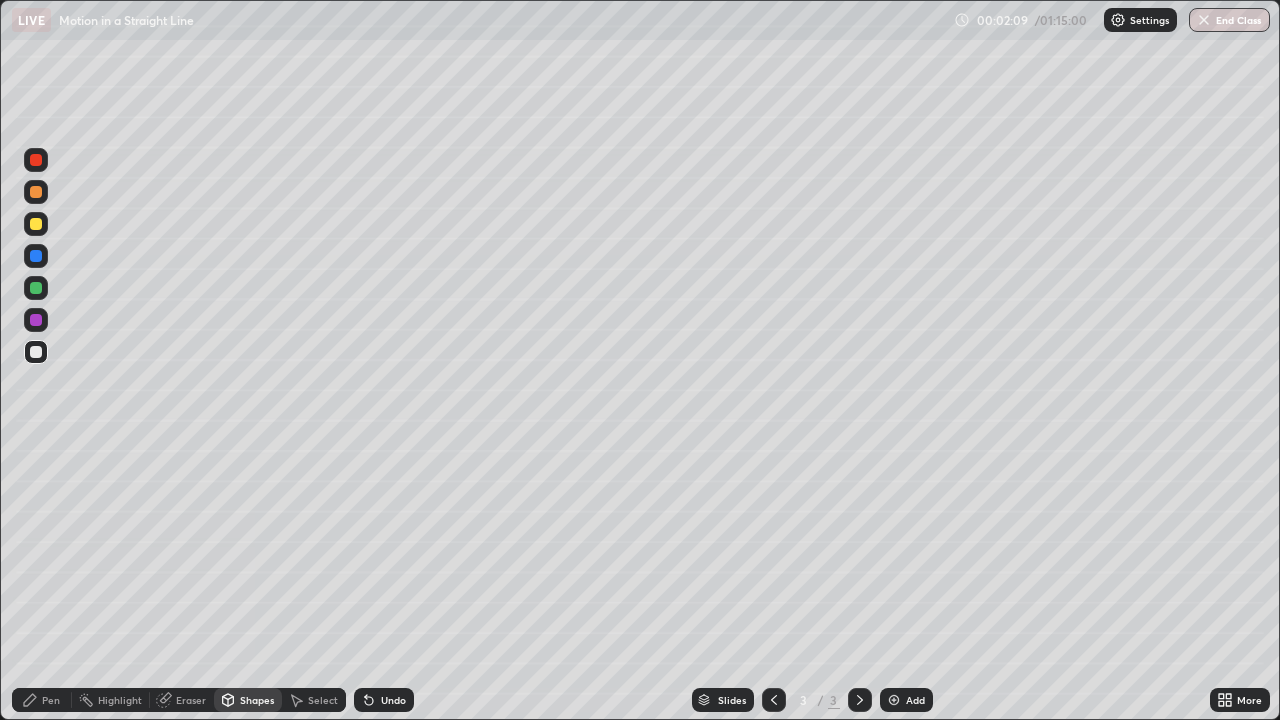 click 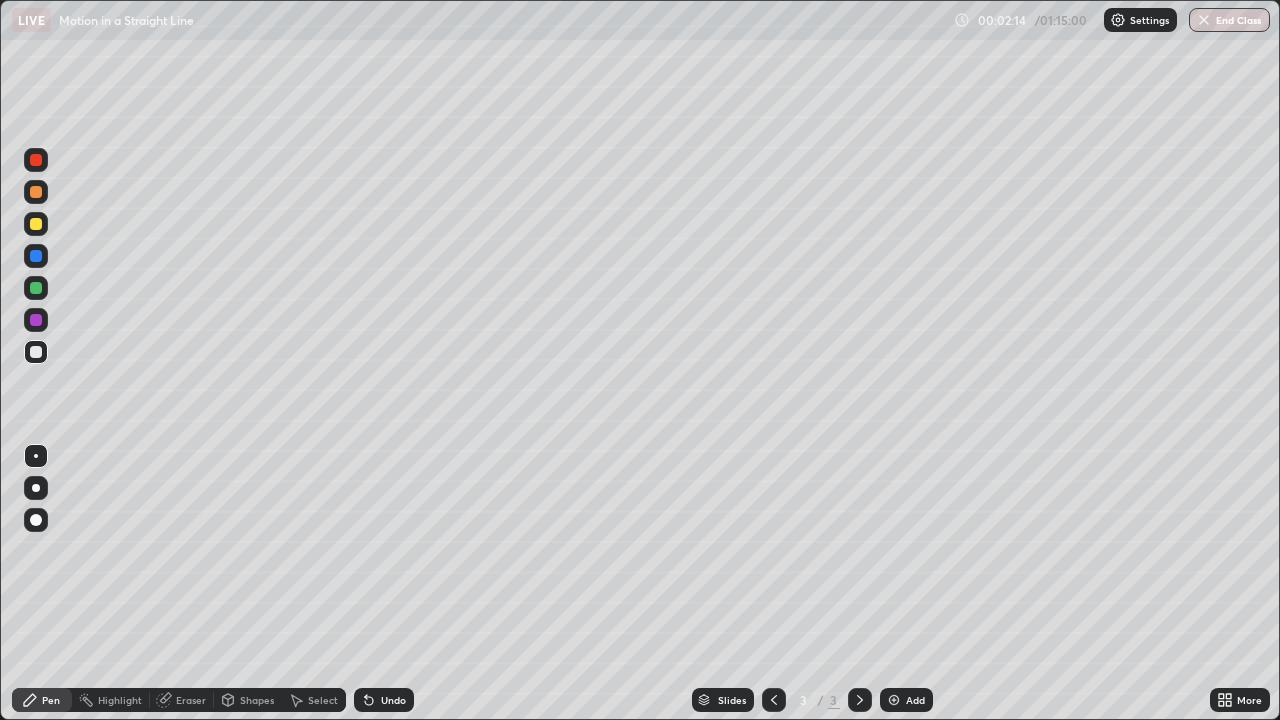 click at bounding box center (36, 520) 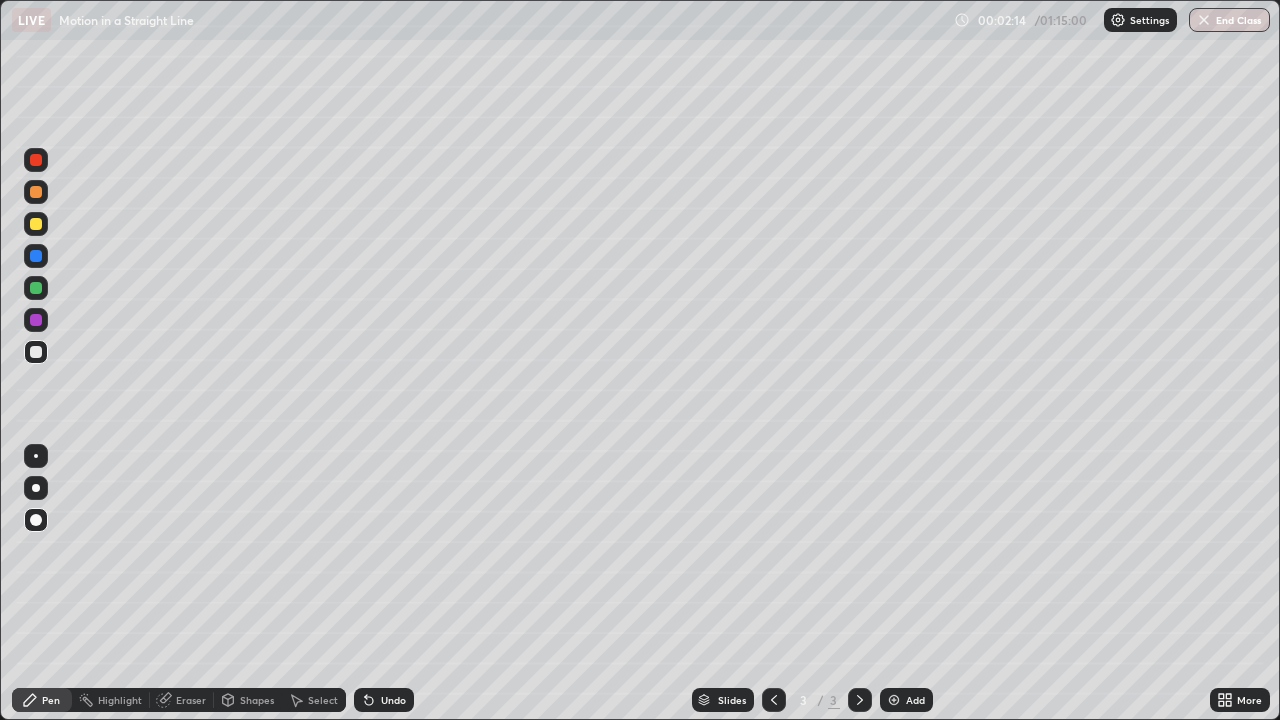 click on "Shapes" at bounding box center (257, 700) 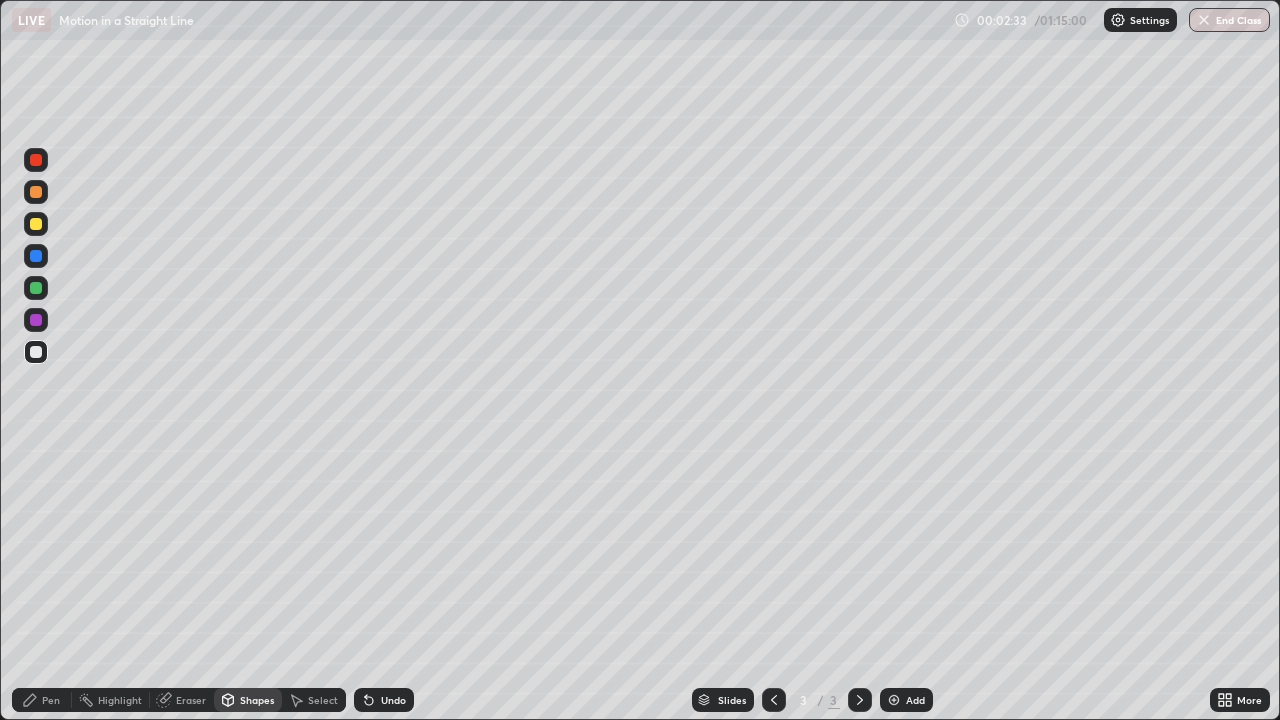 click on "Pen" at bounding box center [51, 700] 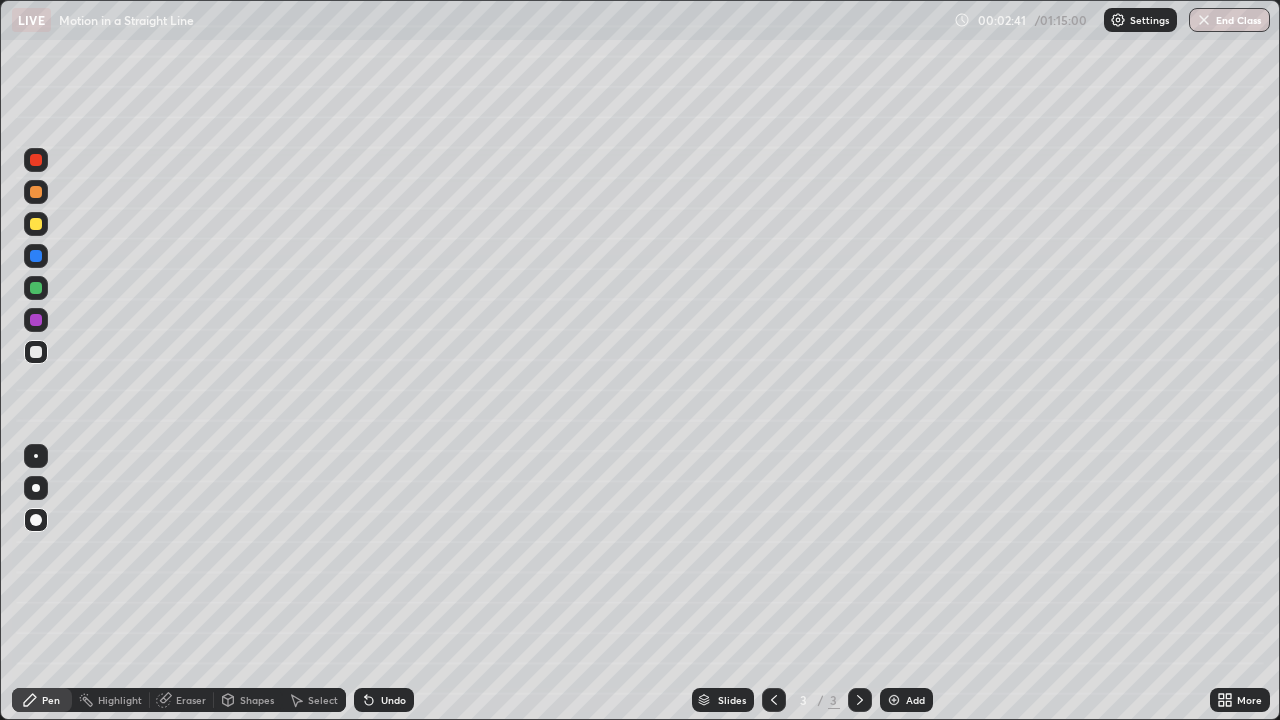 click at bounding box center (36, 456) 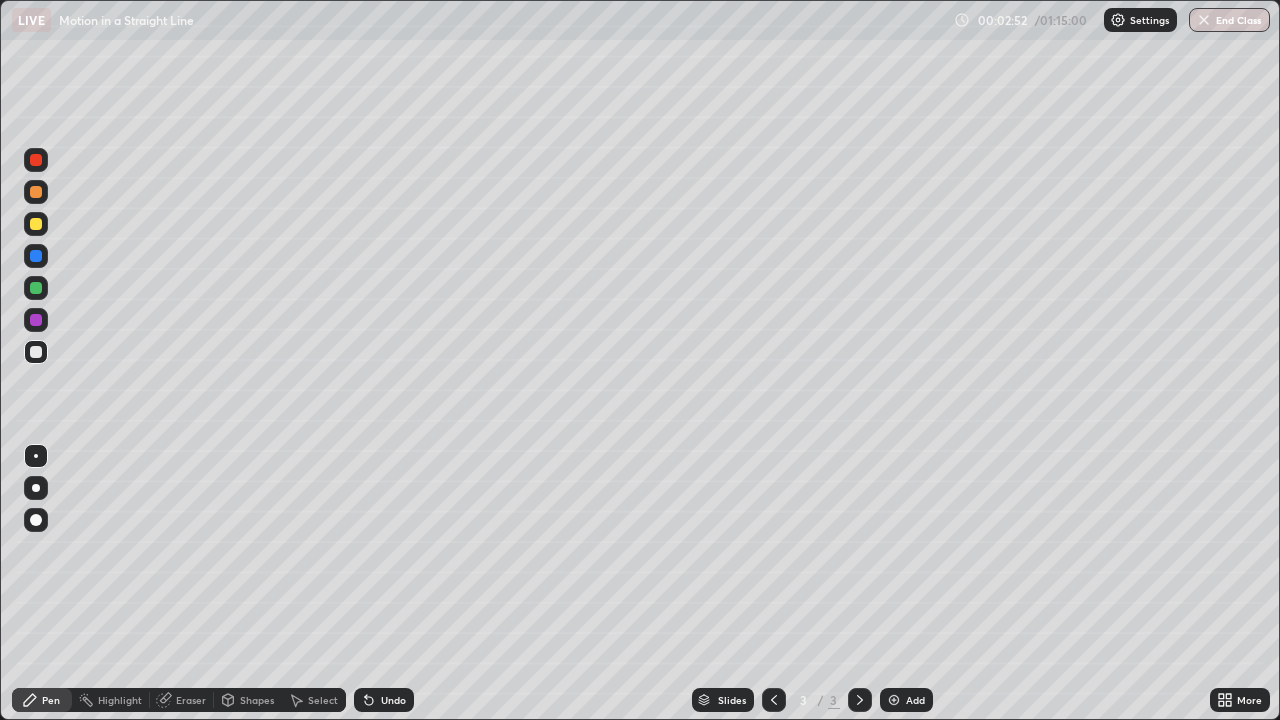 click on "Undo" at bounding box center (393, 700) 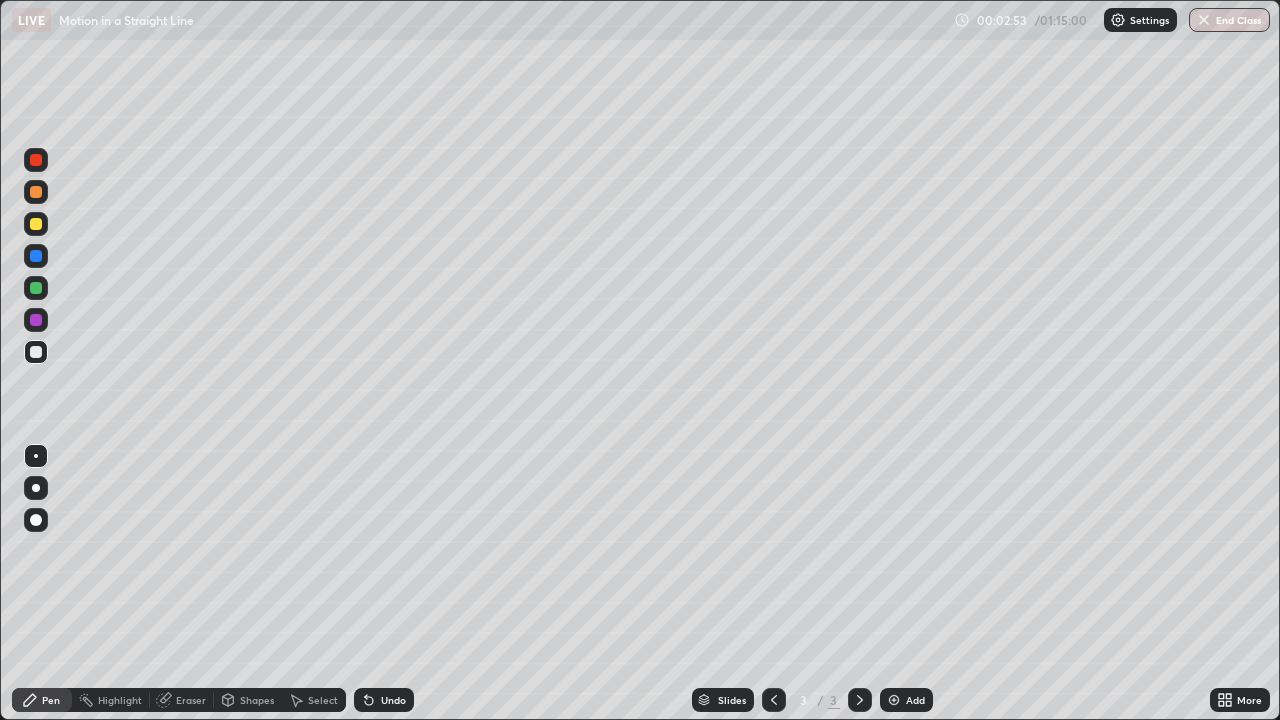 click on "Undo" at bounding box center (393, 700) 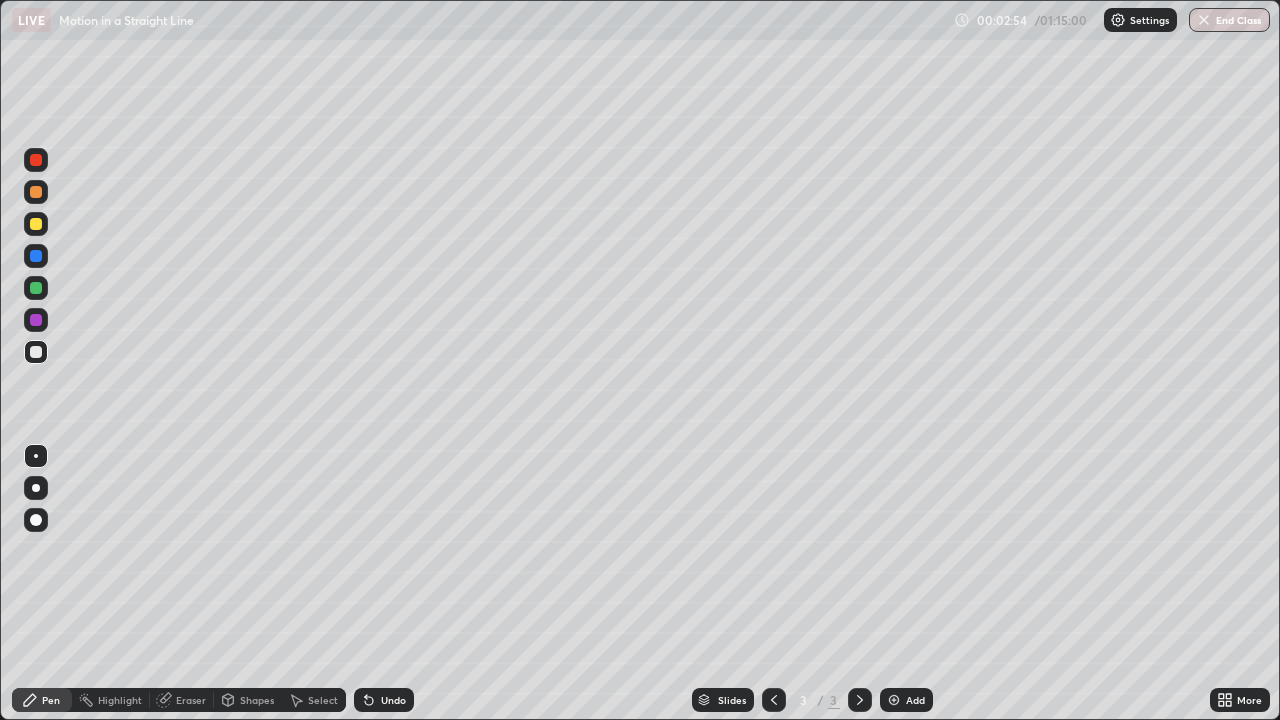 click on "Undo" at bounding box center (393, 700) 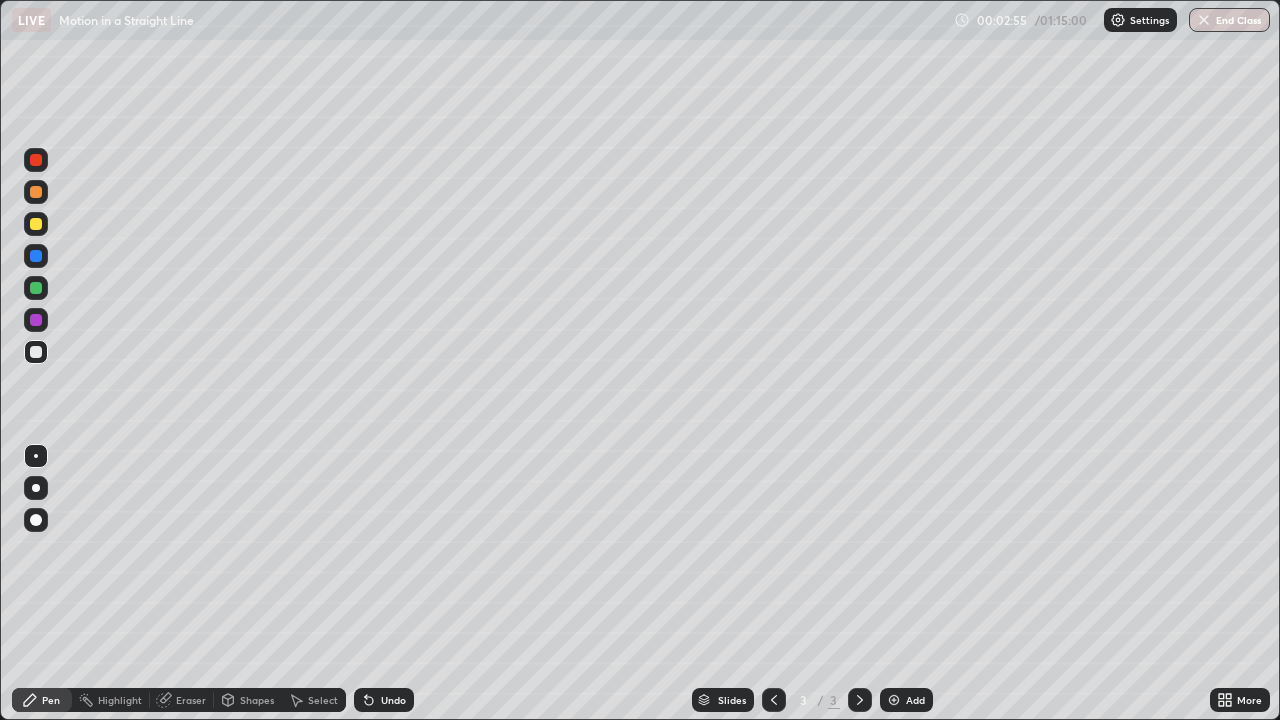 click on "Undo" at bounding box center (393, 700) 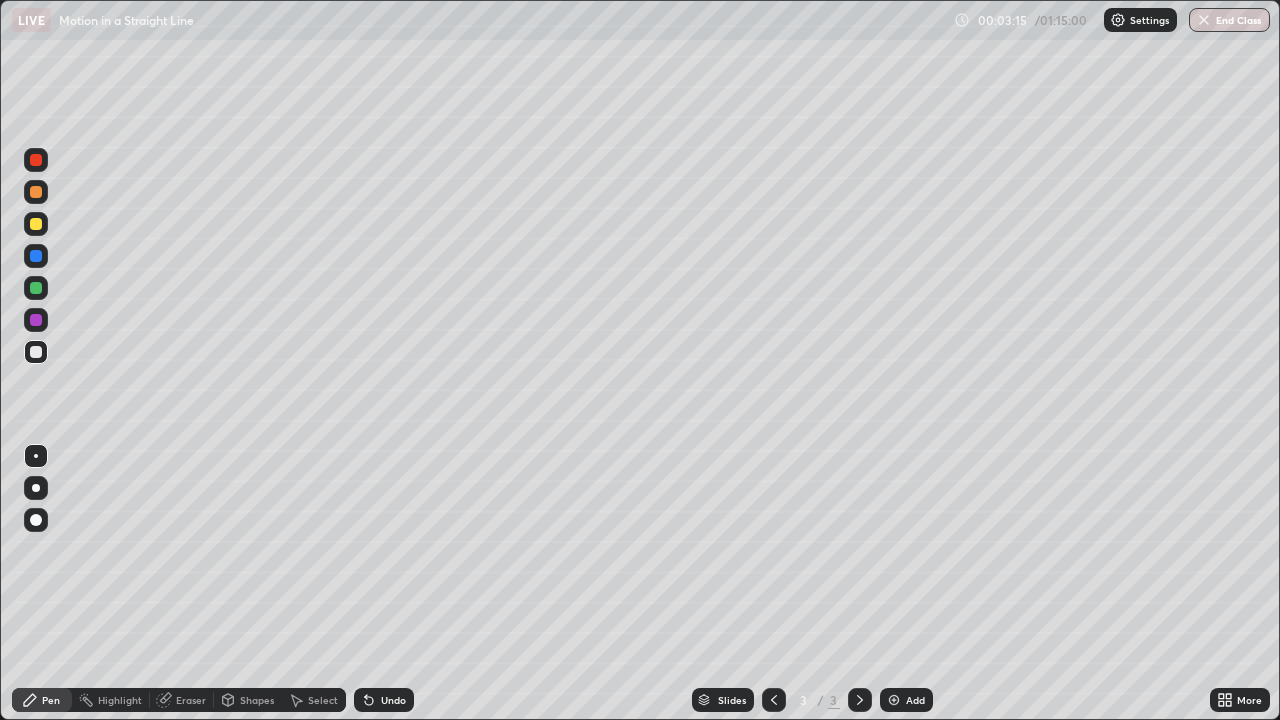 click on "Shapes" at bounding box center (257, 700) 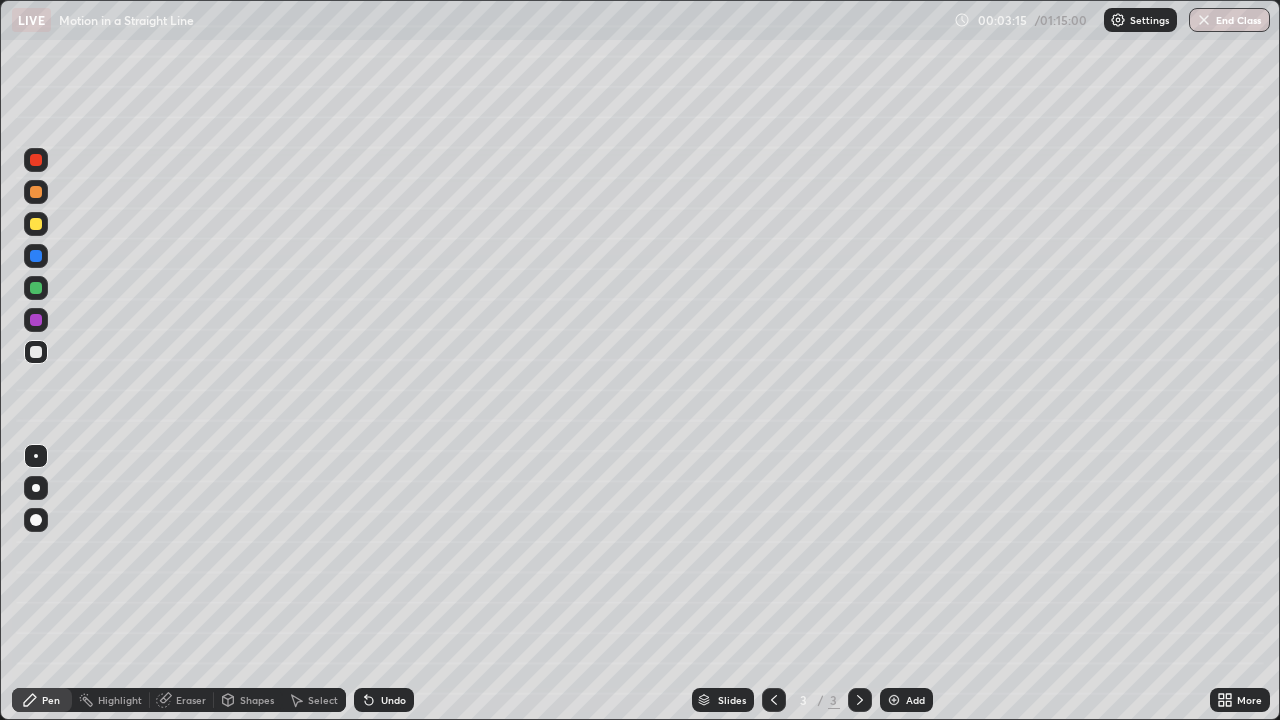 click on "Shapes" at bounding box center (257, 700) 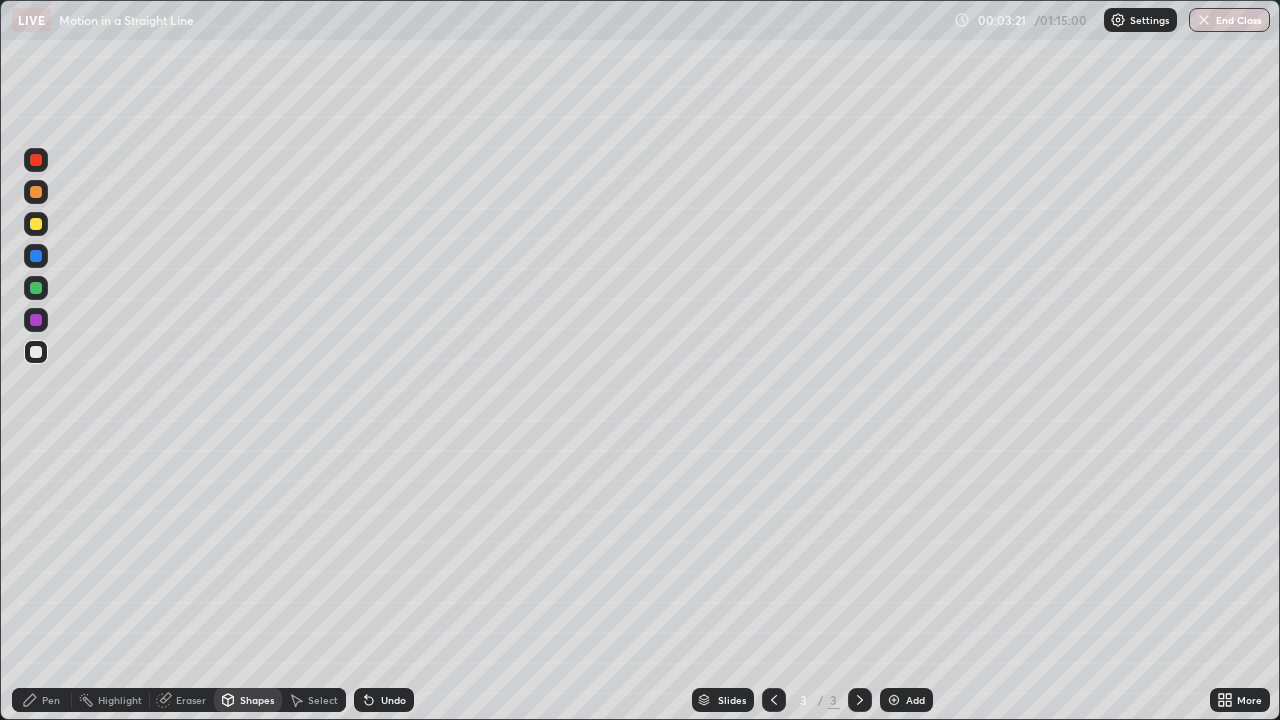 click on "Pen" at bounding box center (42, 700) 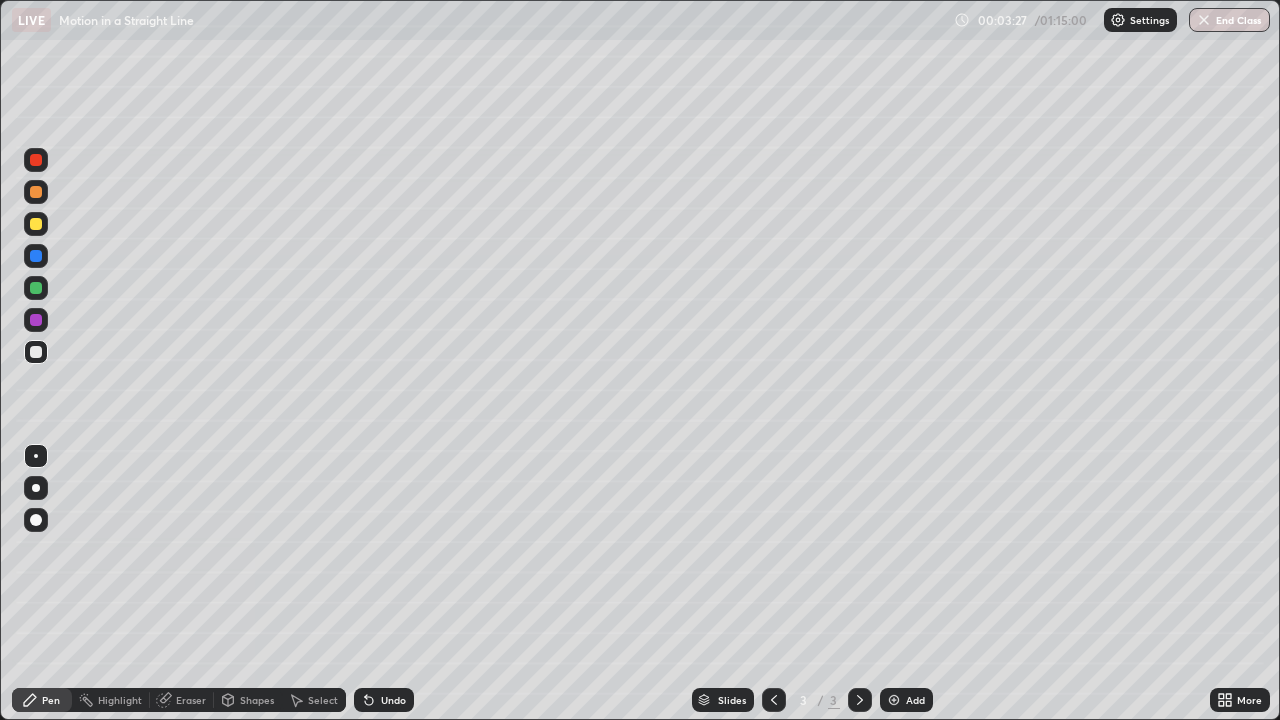 click at bounding box center (36, 520) 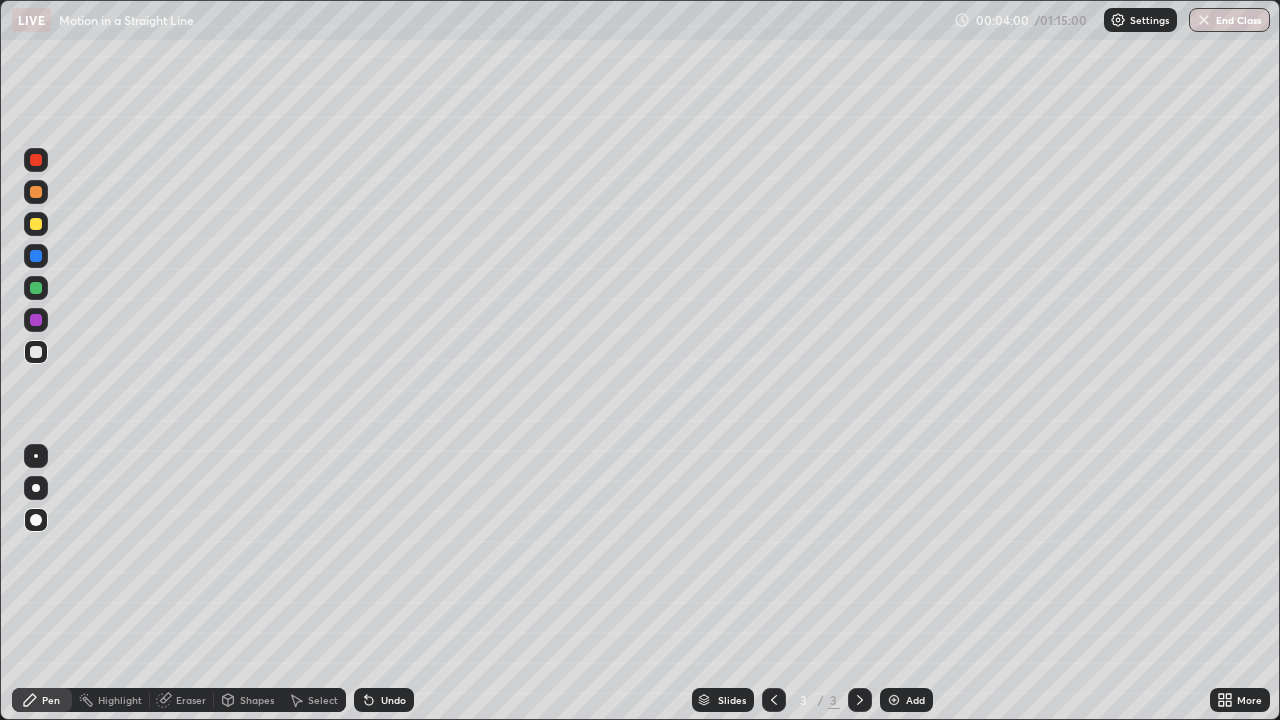click at bounding box center (36, 456) 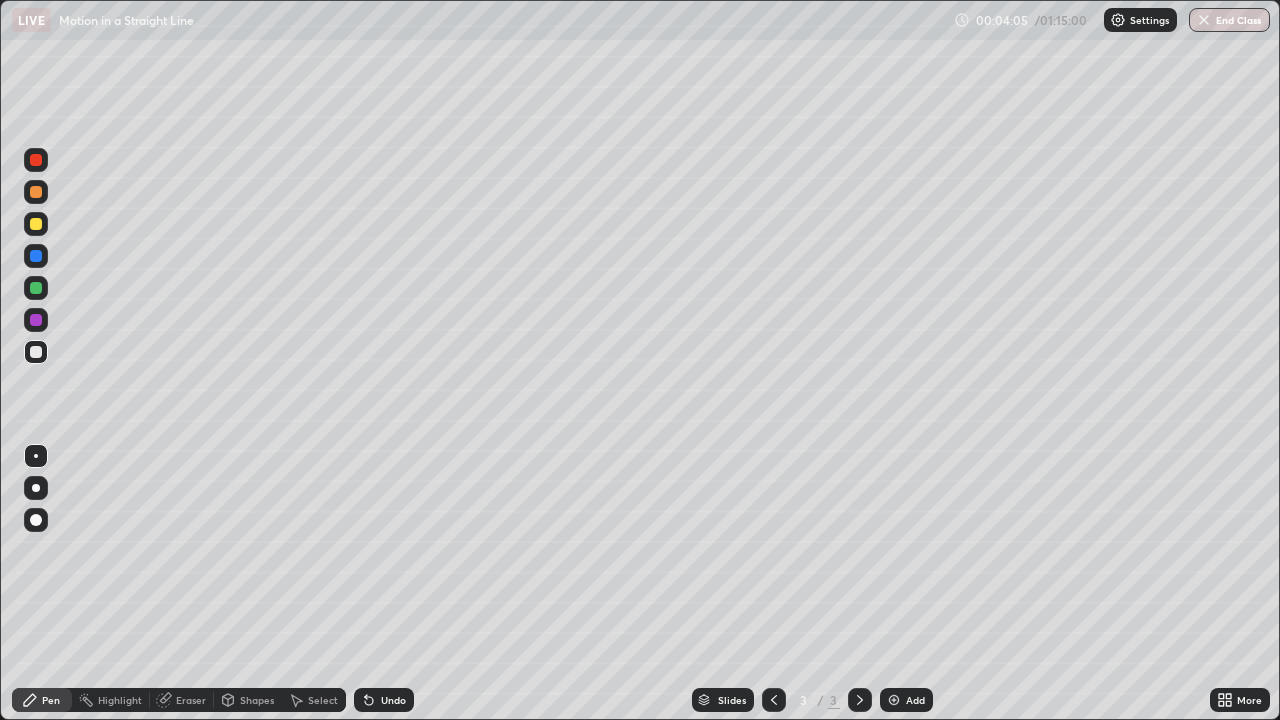 click on "Shapes" at bounding box center [248, 700] 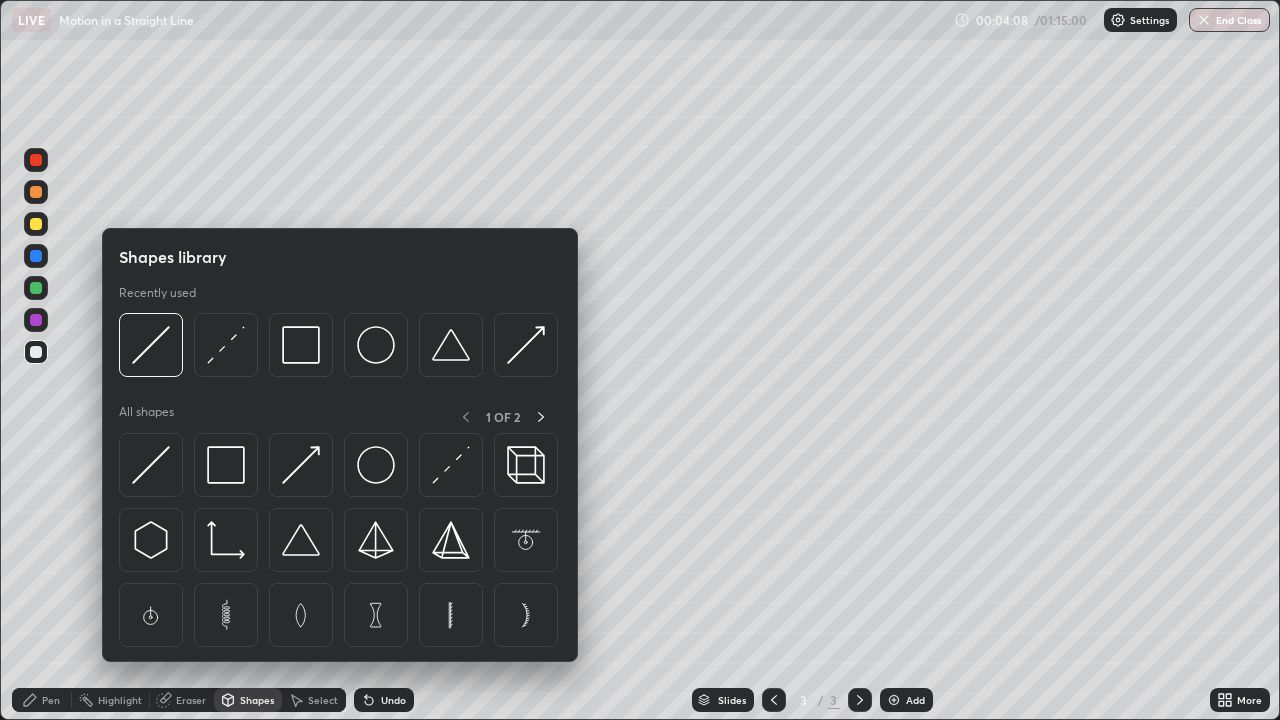 click on "Eraser" at bounding box center (191, 700) 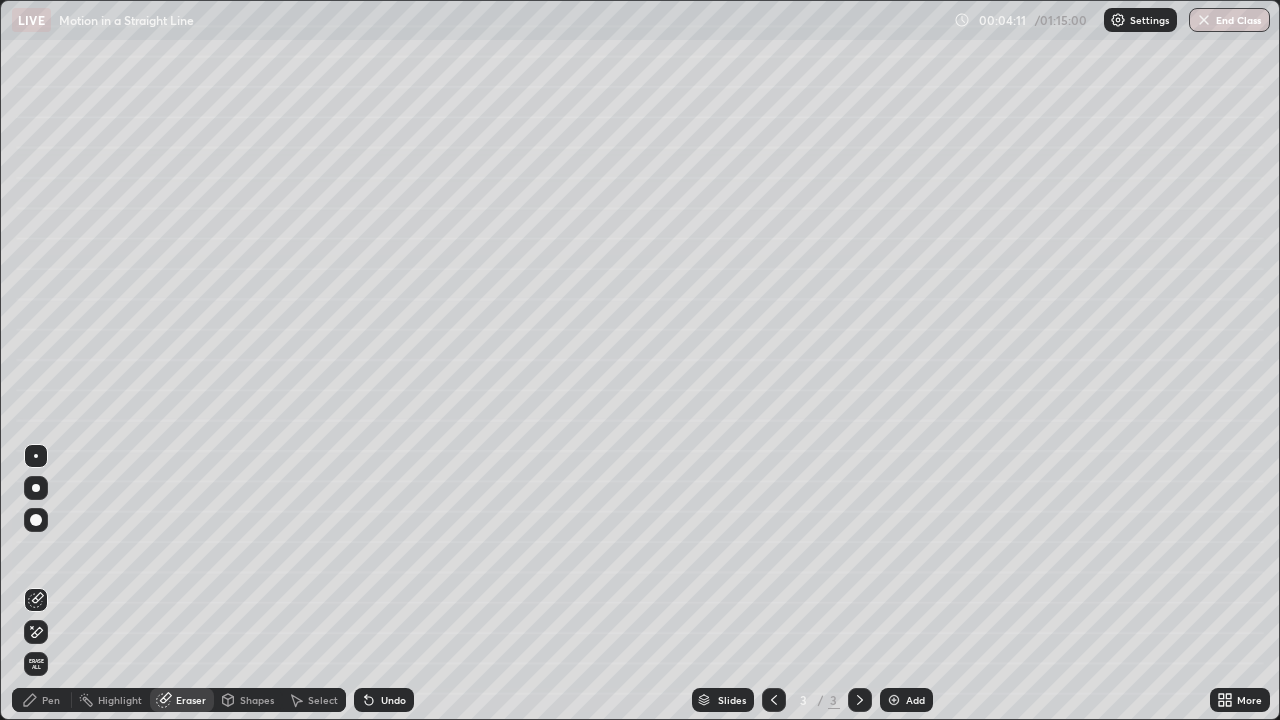 click 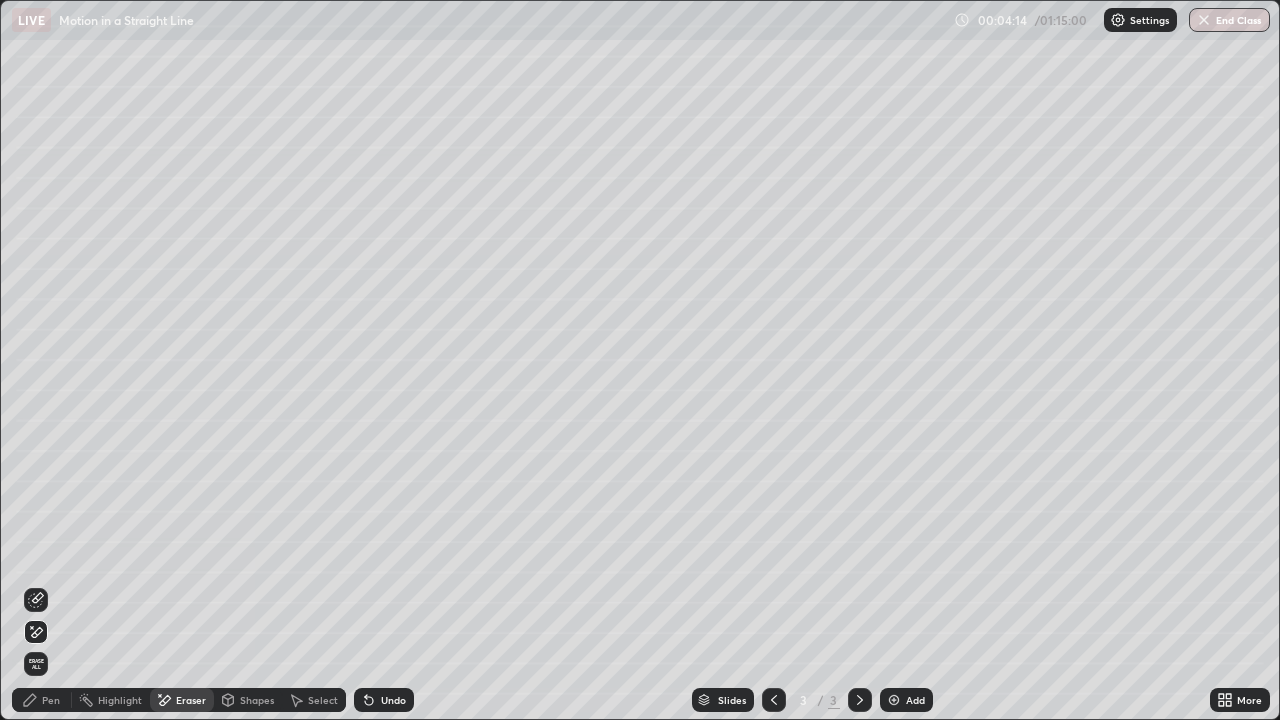 click on "Pen" at bounding box center [51, 700] 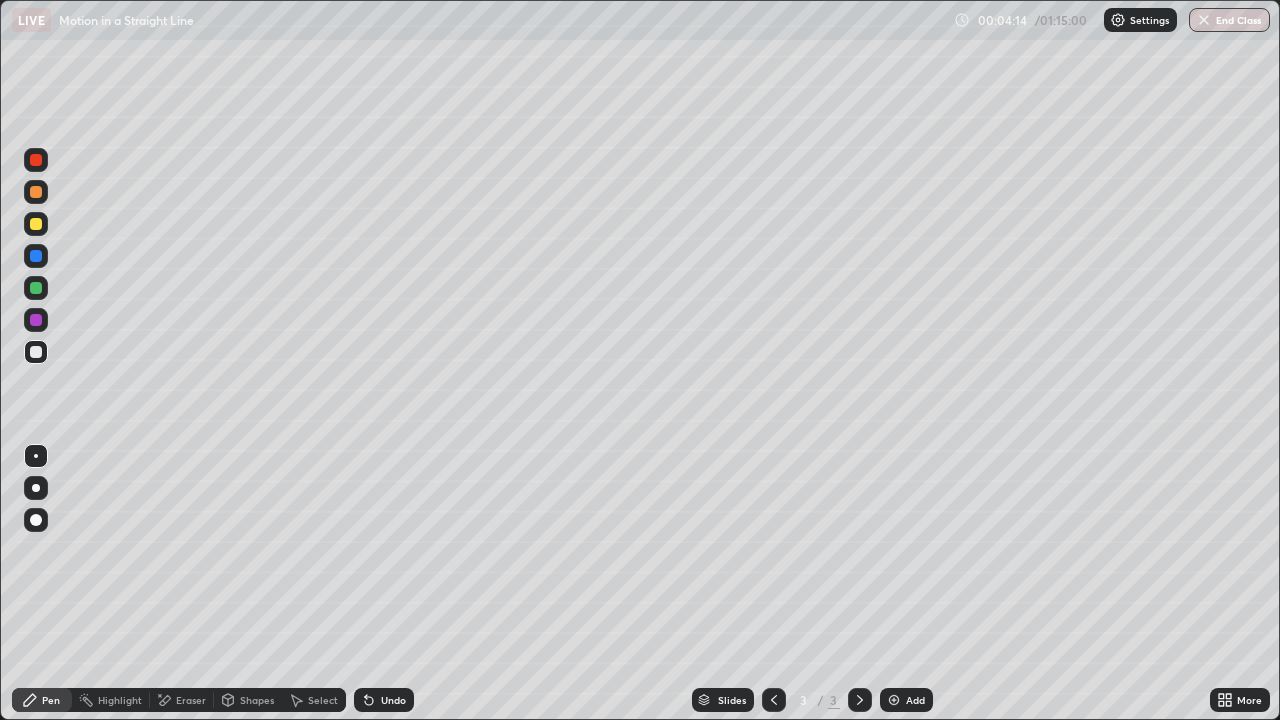 click at bounding box center [36, 520] 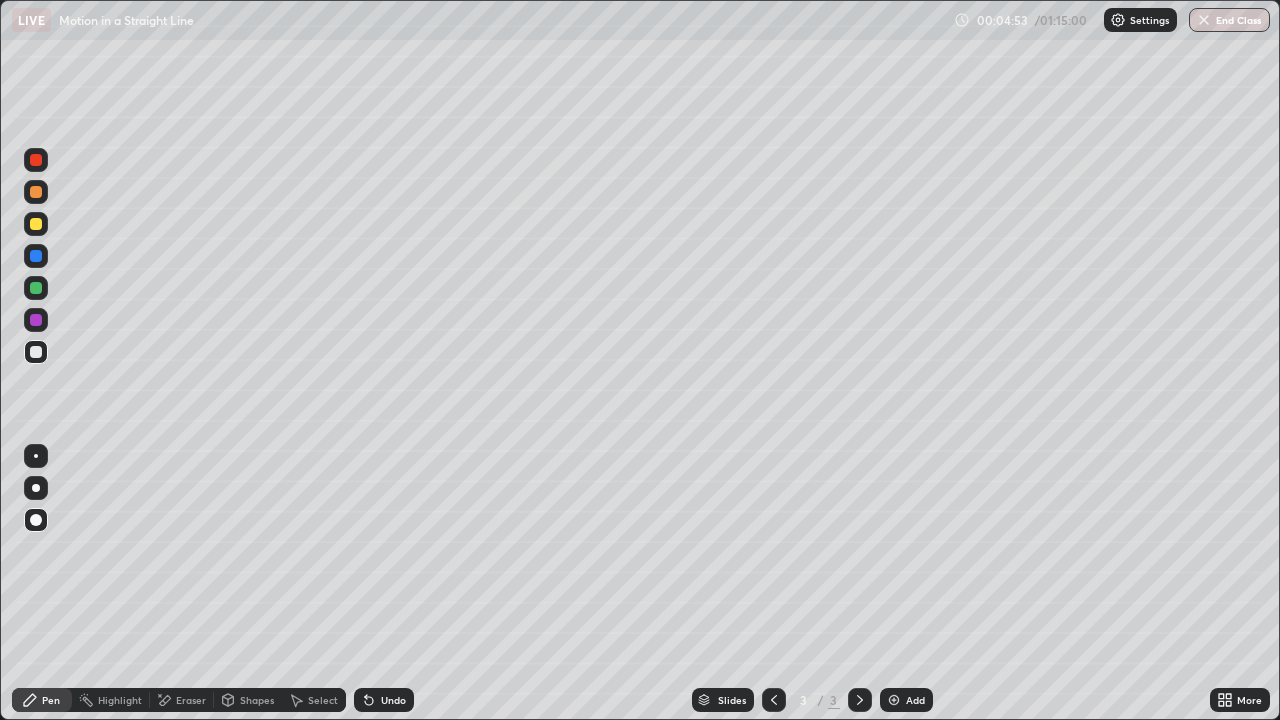 click at bounding box center (36, 224) 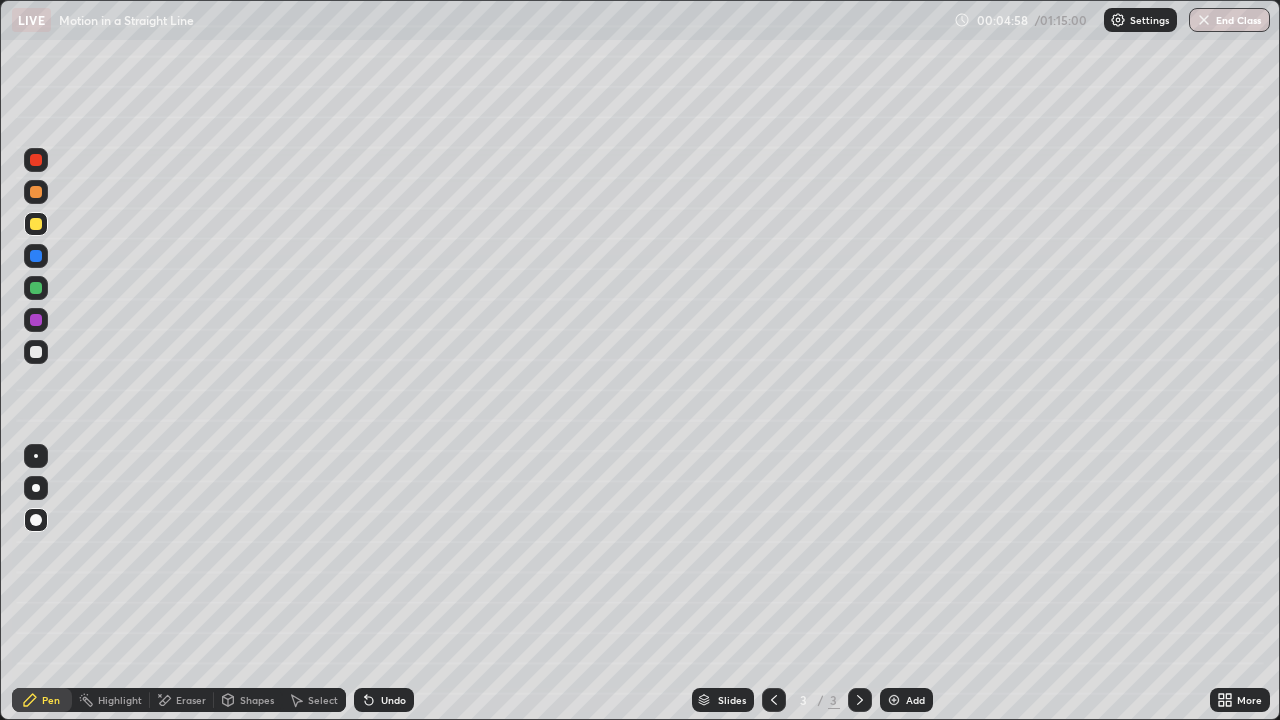 click on "Undo" at bounding box center [393, 700] 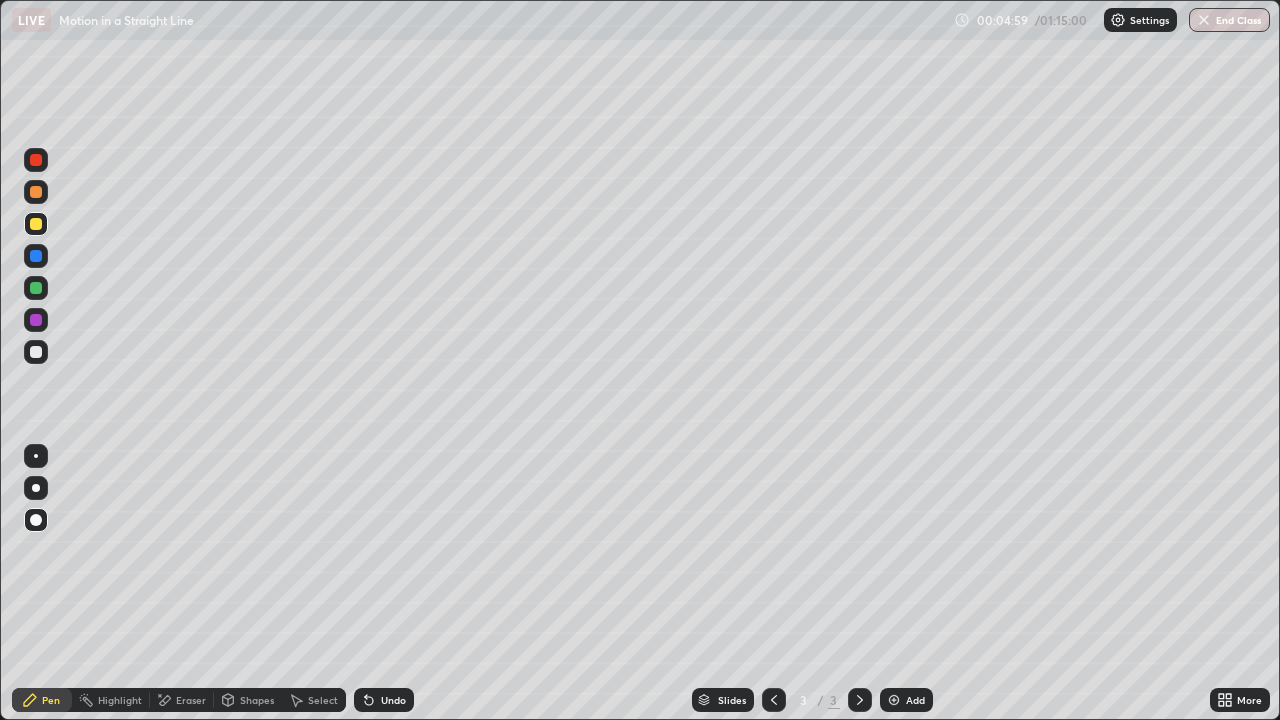click on "Shapes" at bounding box center [257, 700] 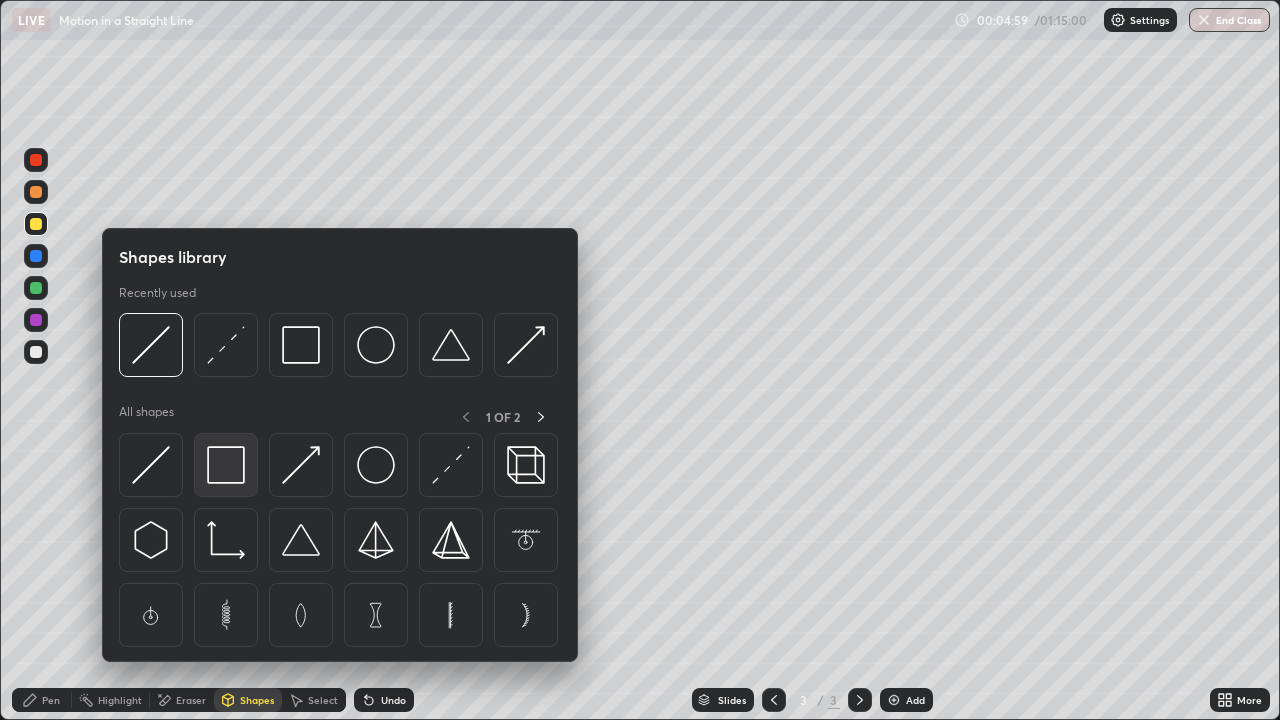 click at bounding box center (226, 465) 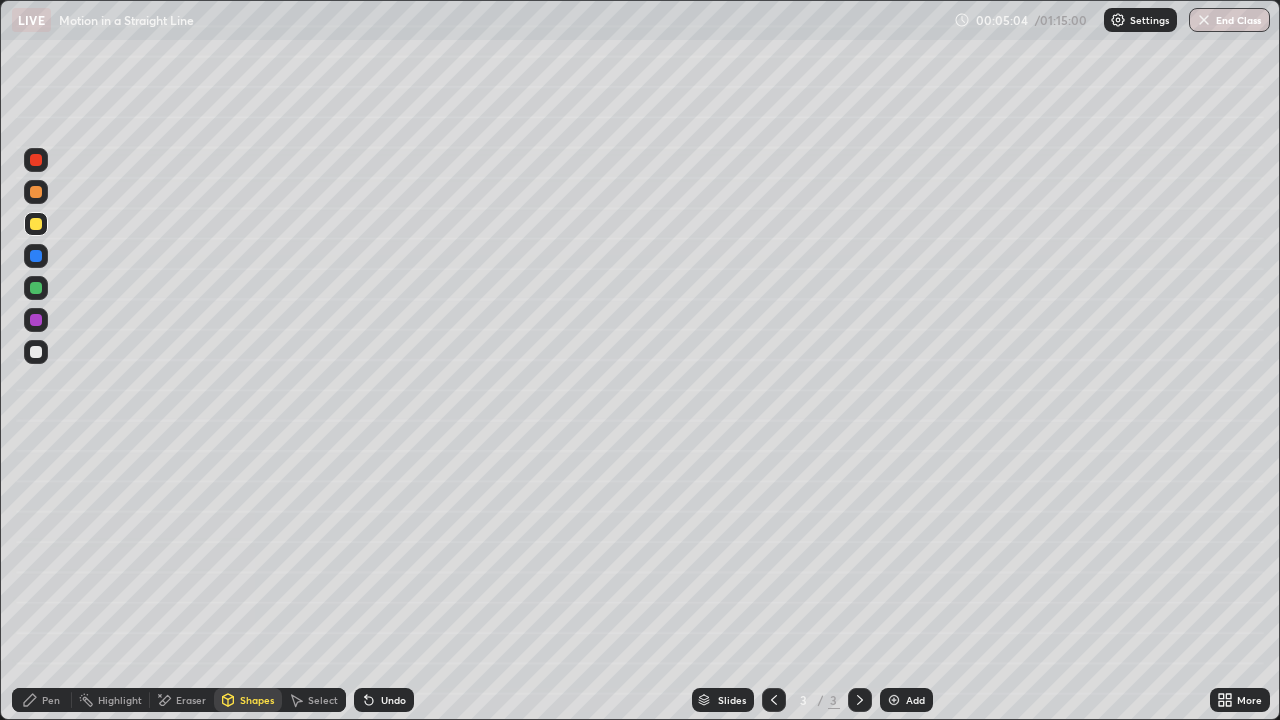 click on "Pen" at bounding box center (42, 700) 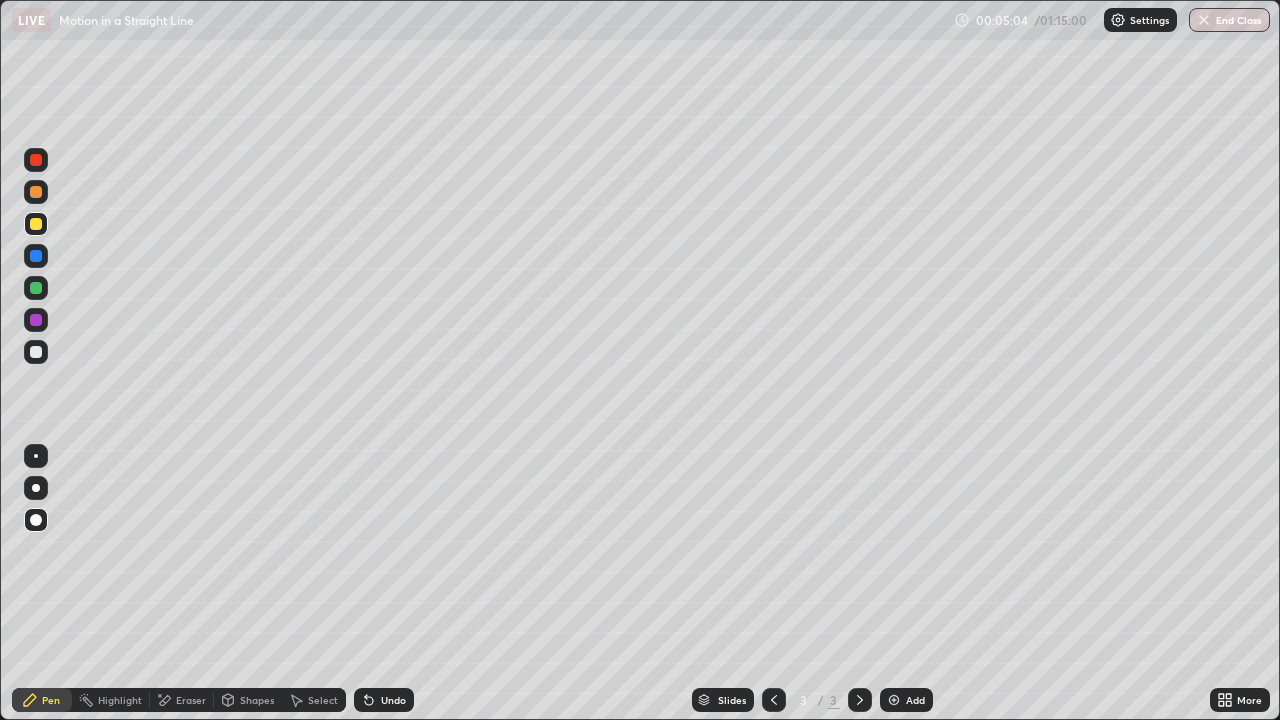 click at bounding box center (36, 456) 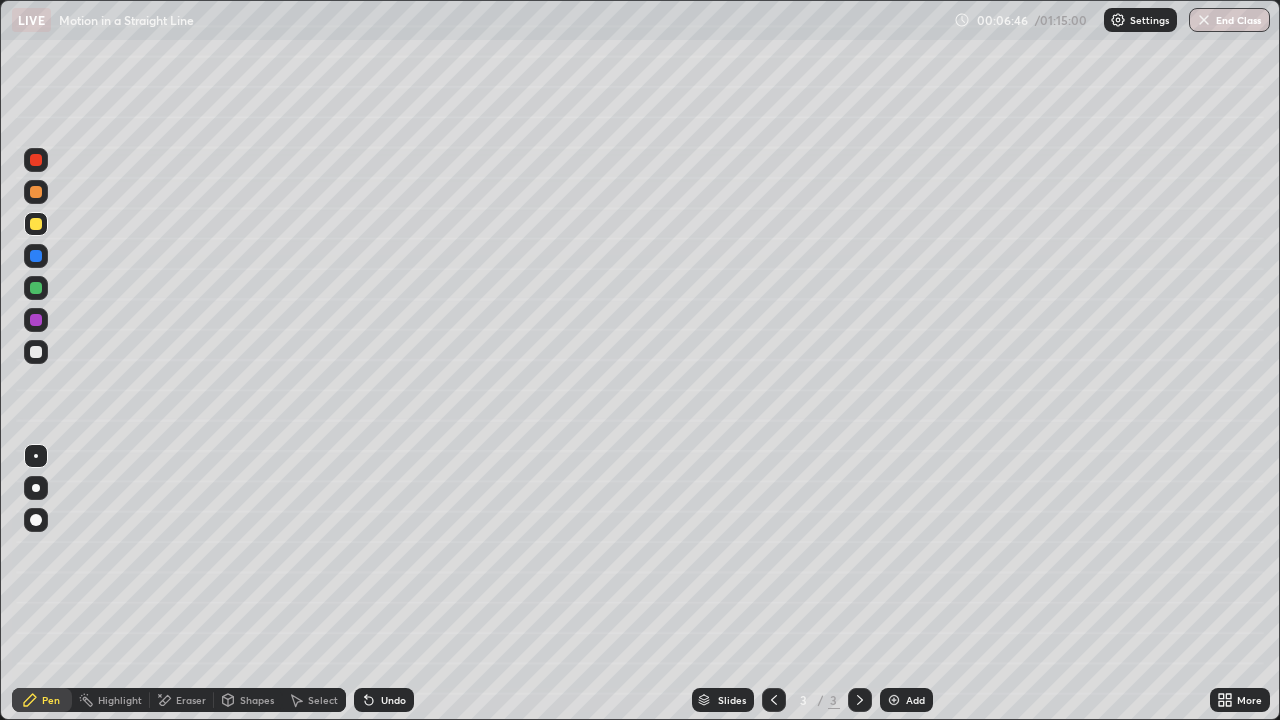 click on "Add" at bounding box center [906, 700] 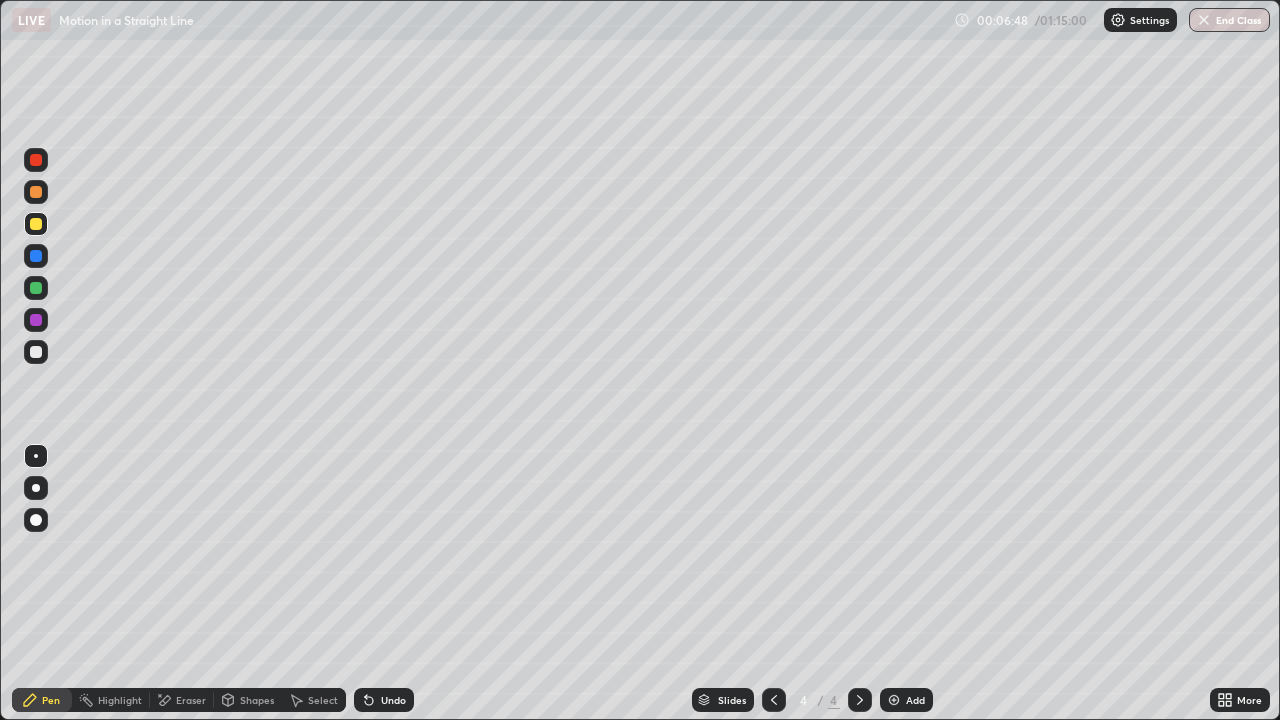 click at bounding box center [36, 352] 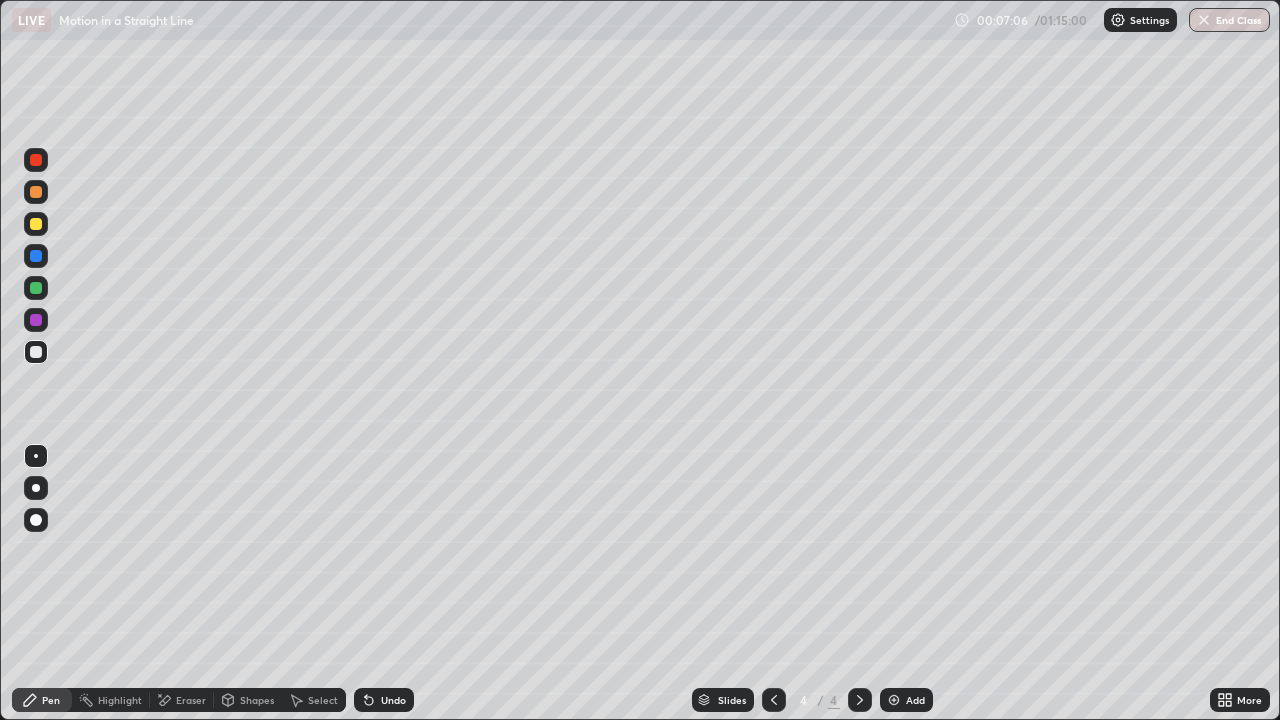 click on "Shapes" at bounding box center (248, 700) 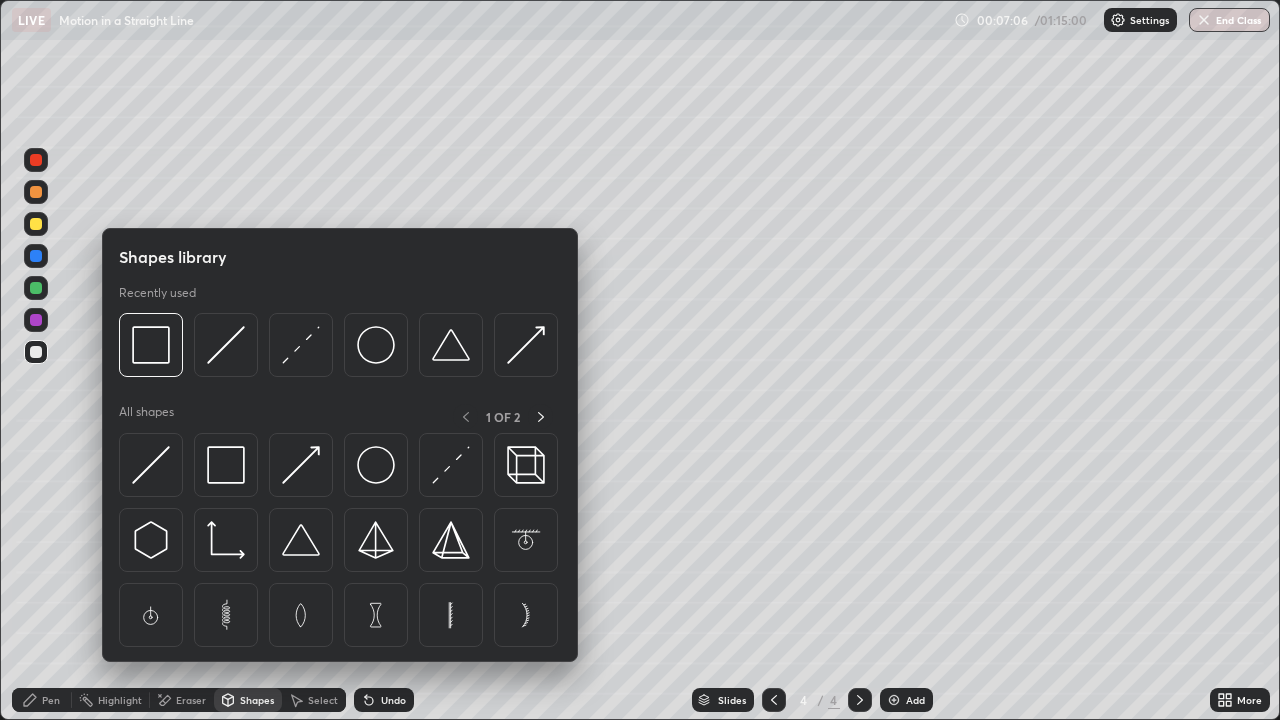 click on "Shapes" at bounding box center [248, 700] 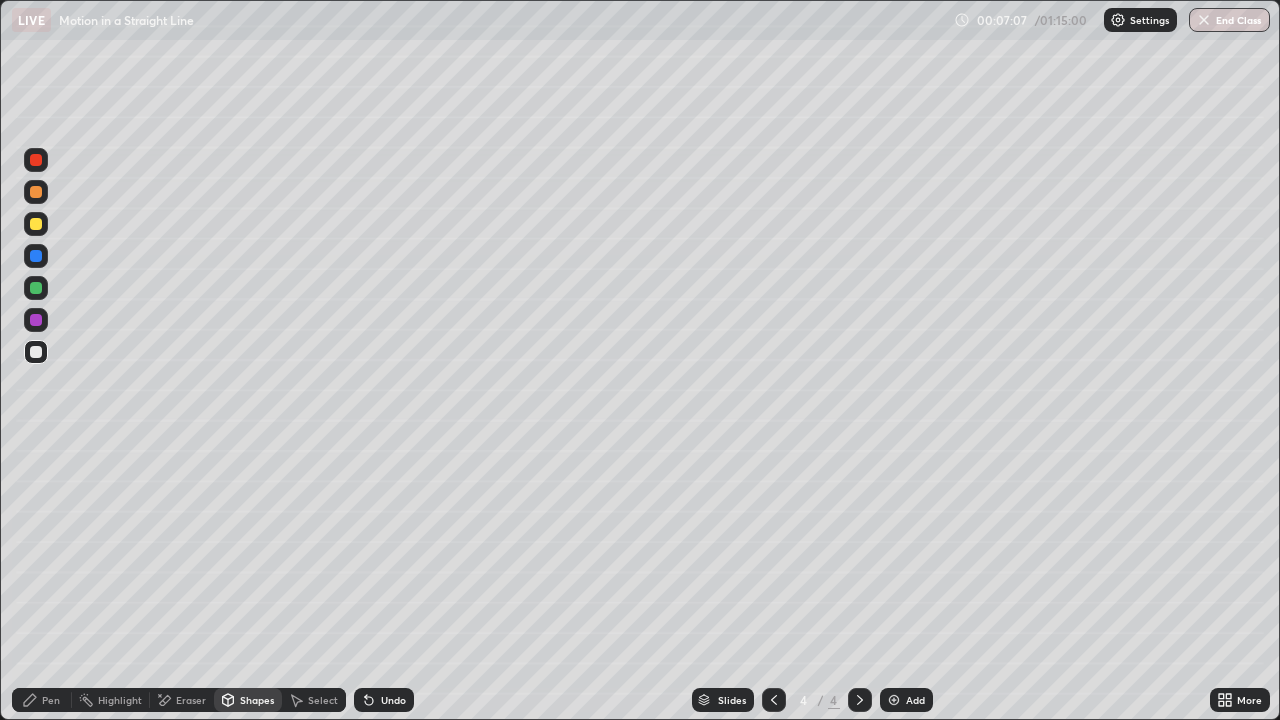click on "Shapes" at bounding box center [257, 700] 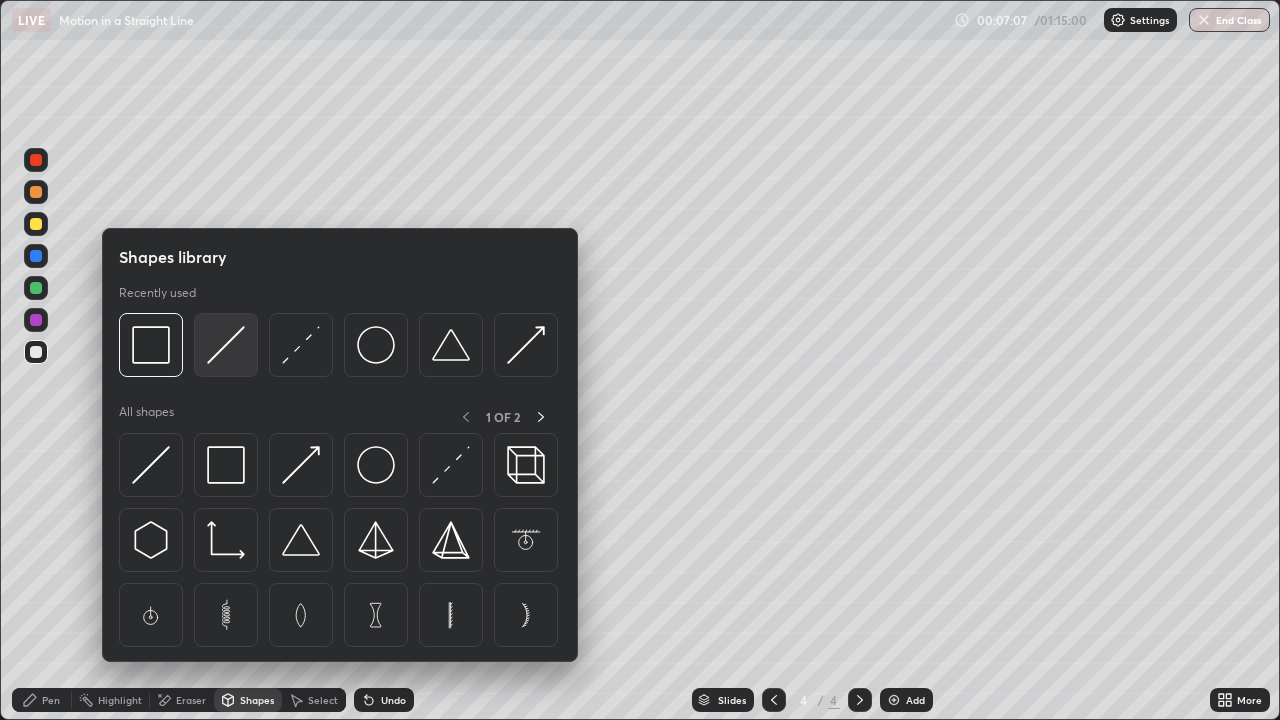 click at bounding box center [226, 345] 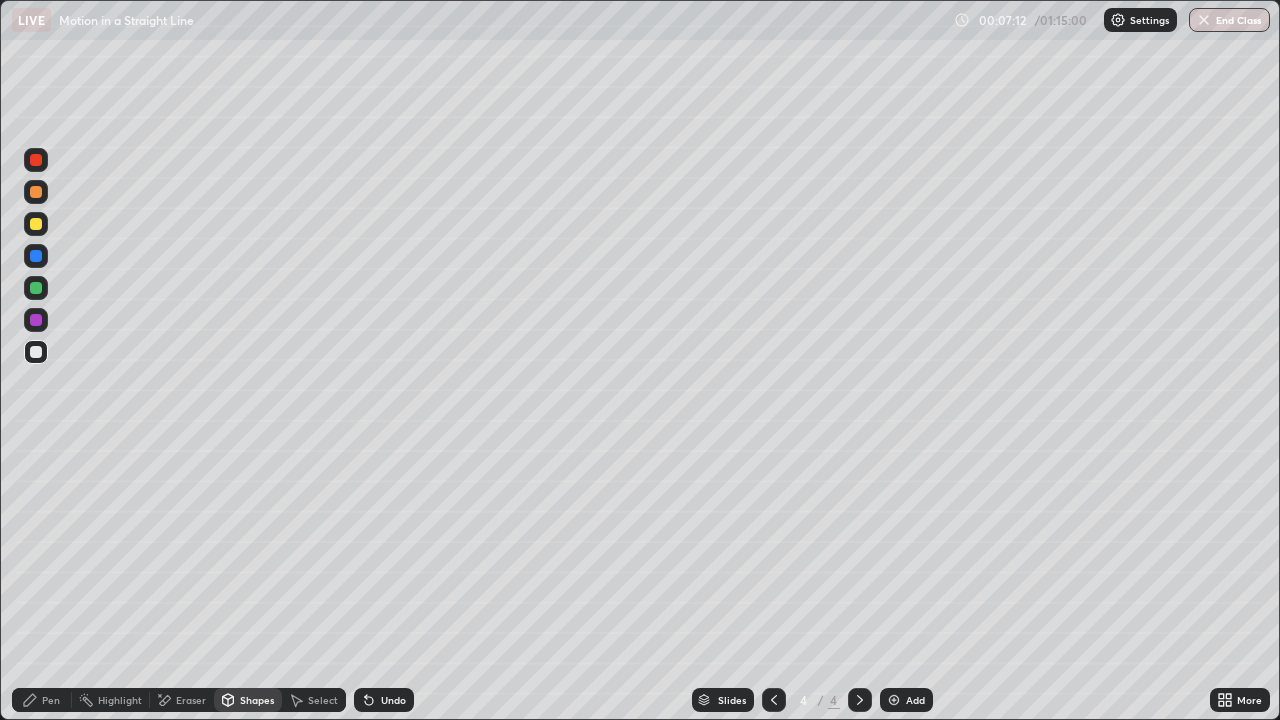 click on "Pen" at bounding box center (42, 700) 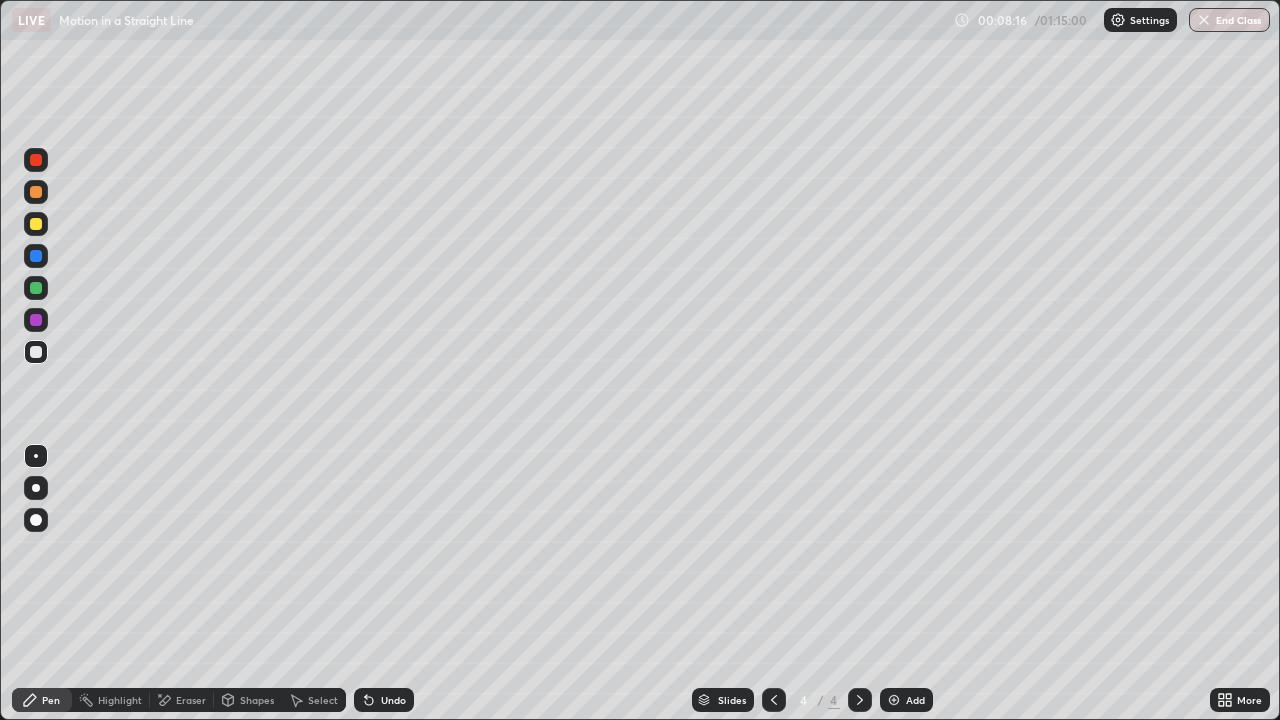 click on "Add" at bounding box center (915, 700) 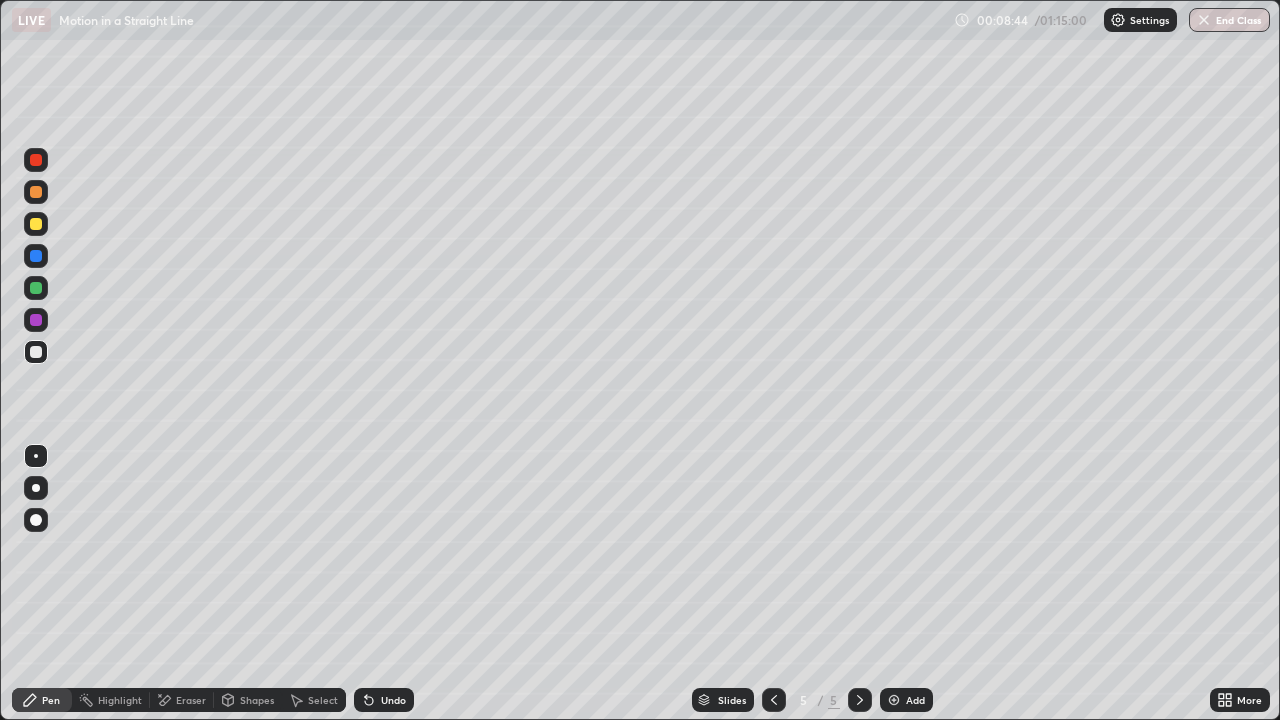 click on "Shapes" at bounding box center (257, 700) 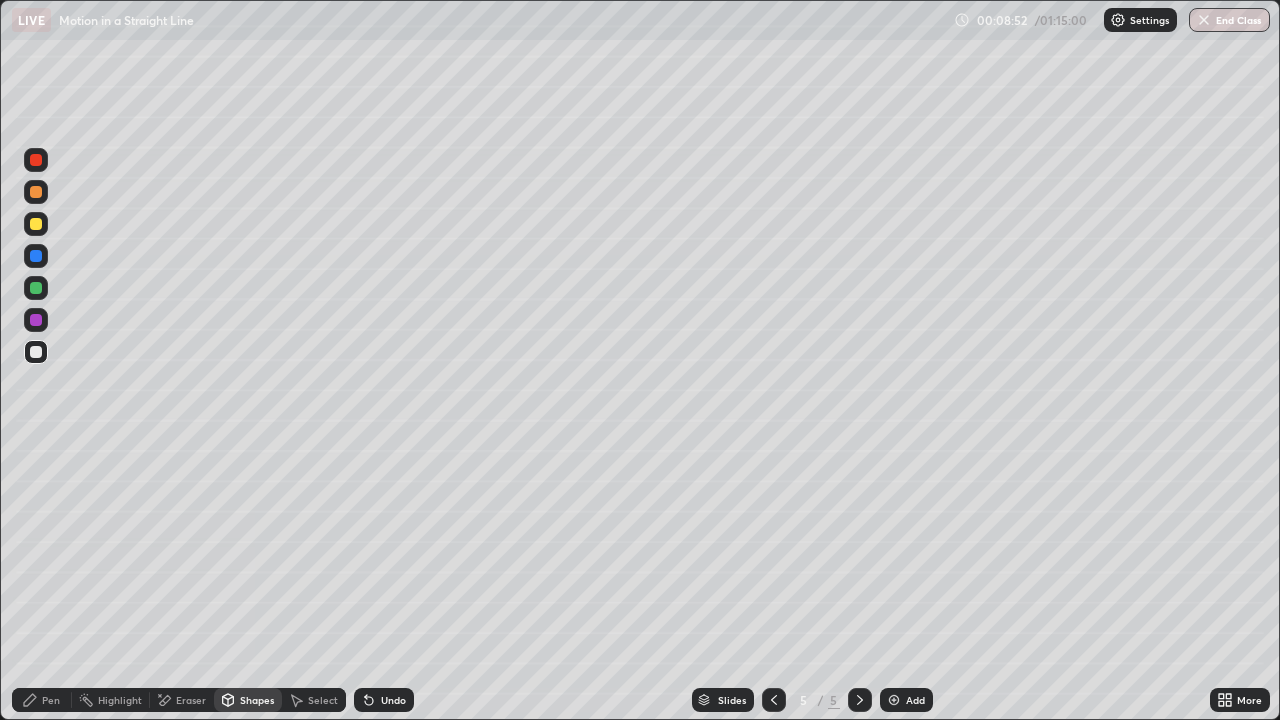 click on "Pen" at bounding box center (51, 700) 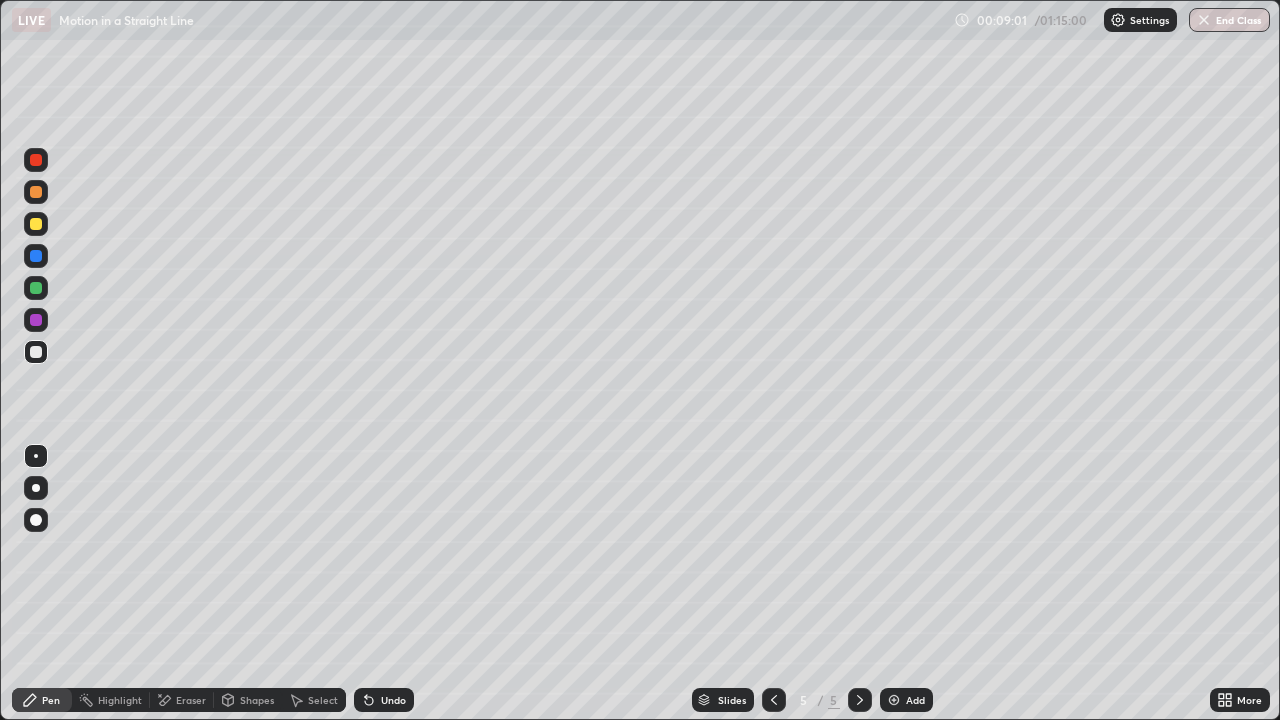 click at bounding box center (36, 224) 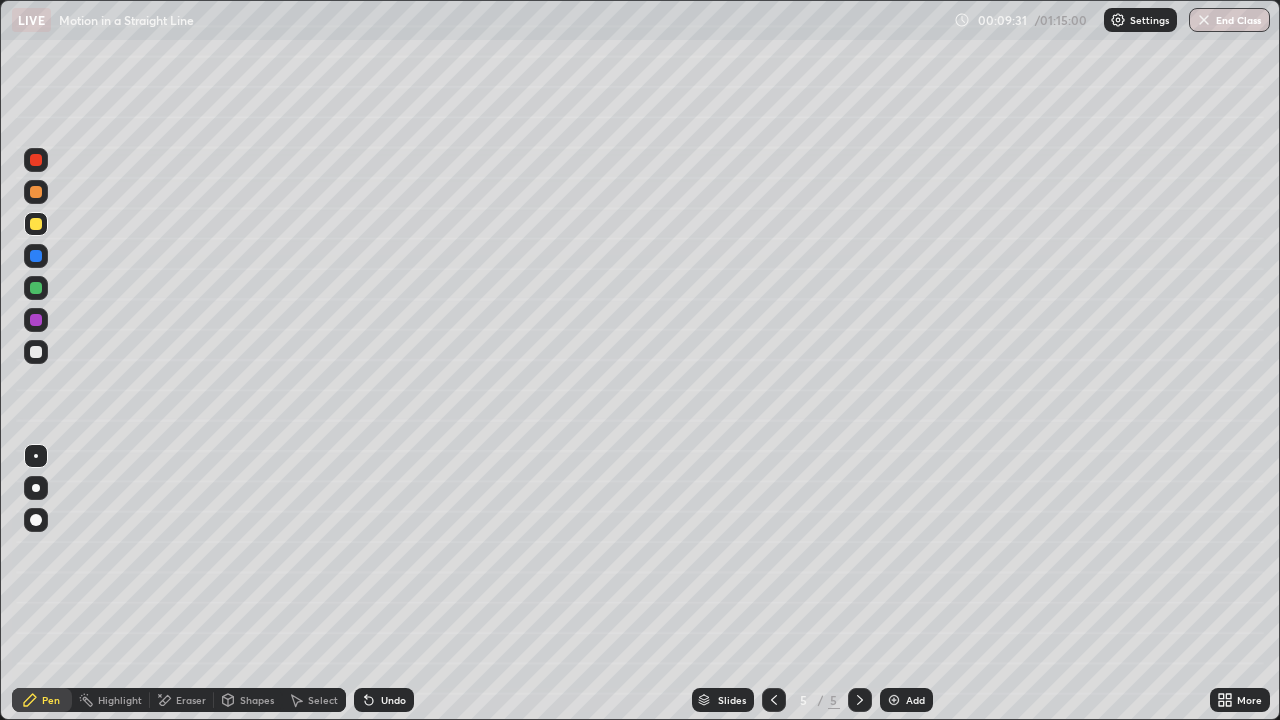 click on "Shapes" at bounding box center [257, 700] 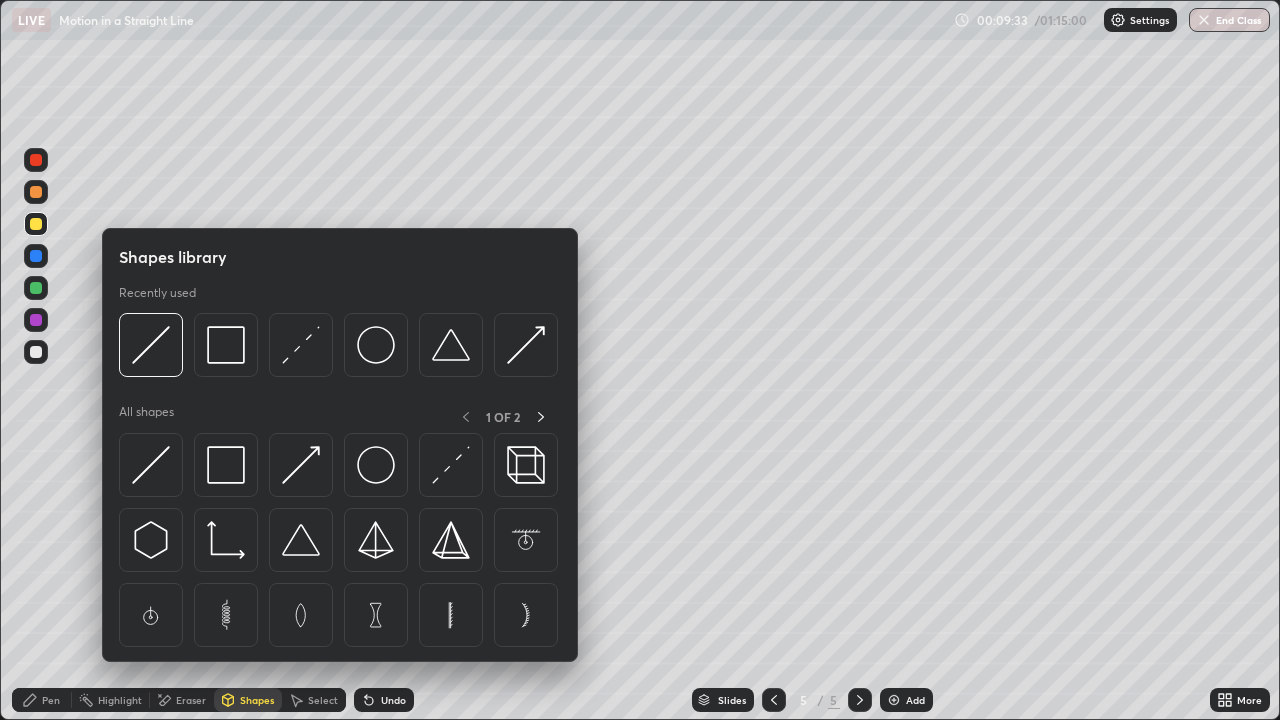 click on "Shapes" at bounding box center [257, 700] 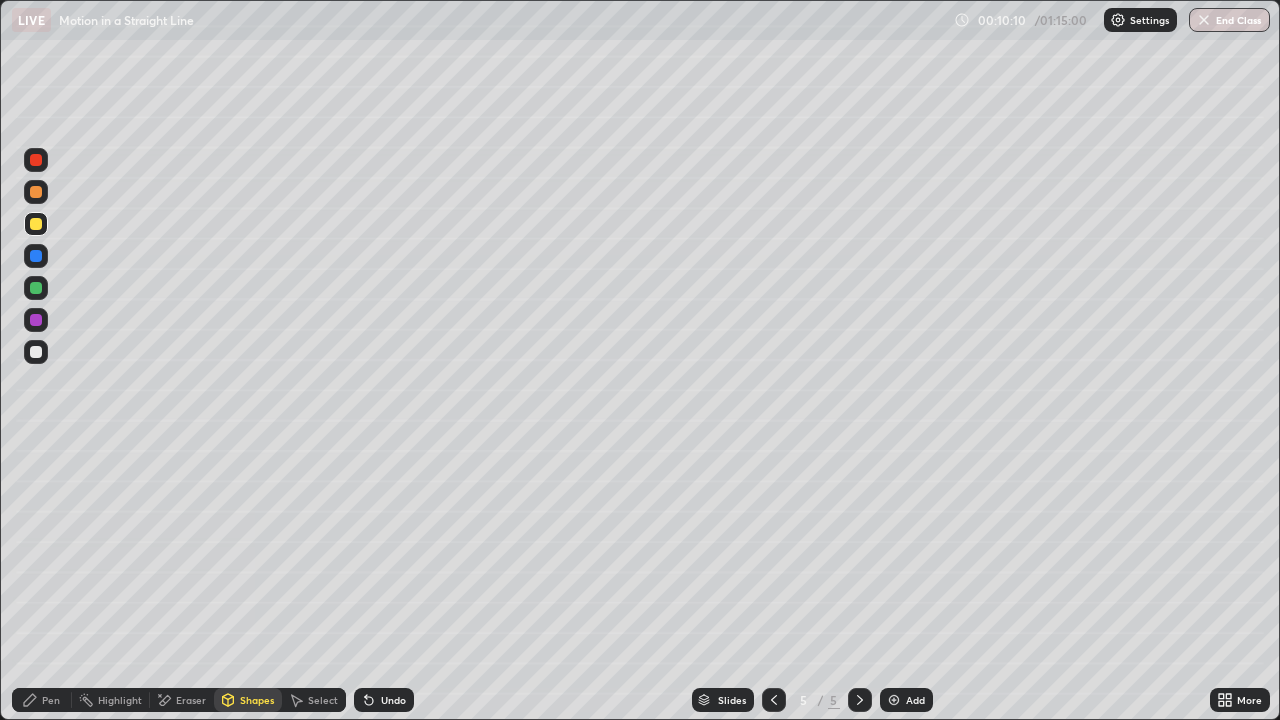 click at bounding box center [36, 352] 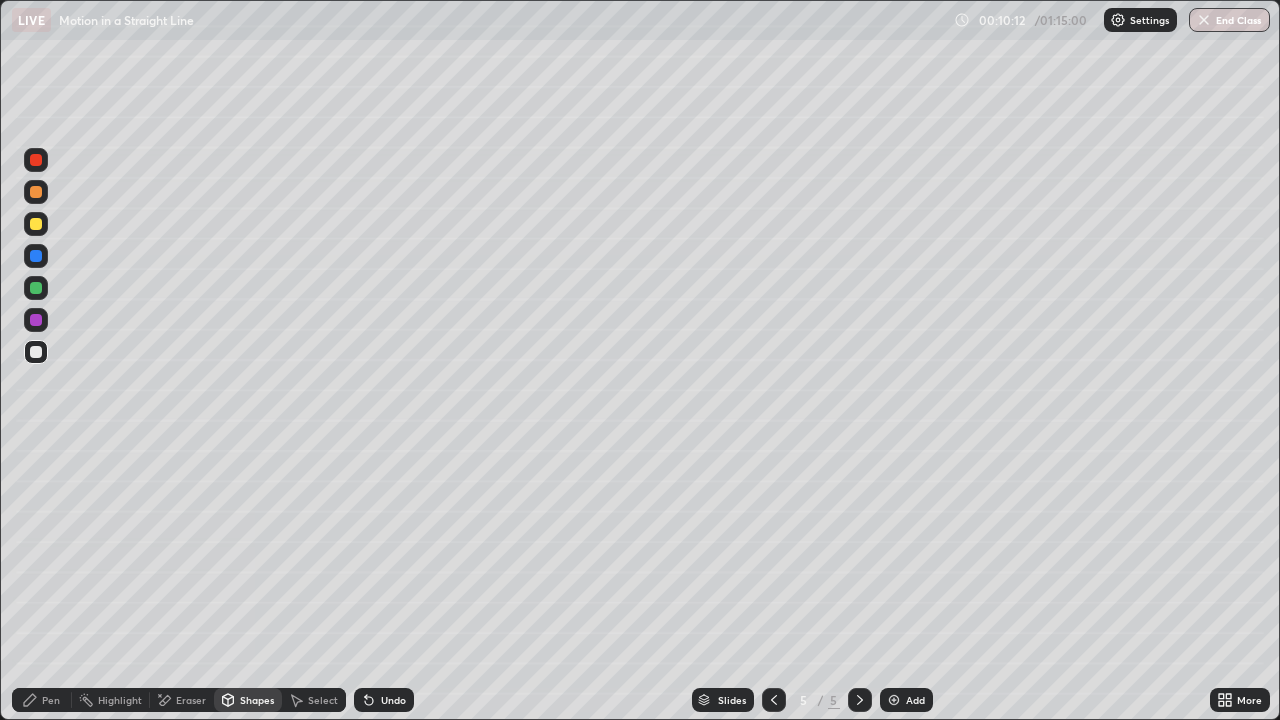 click at bounding box center [894, 700] 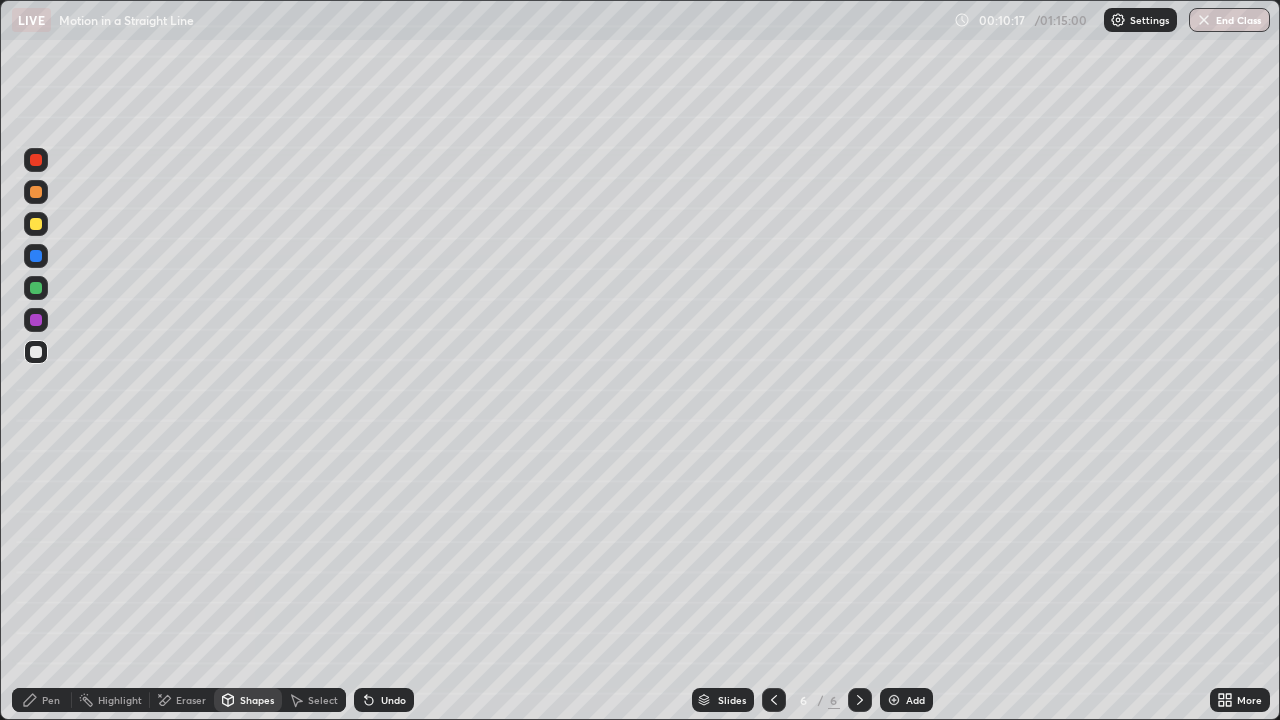 click on "Pen" at bounding box center [51, 700] 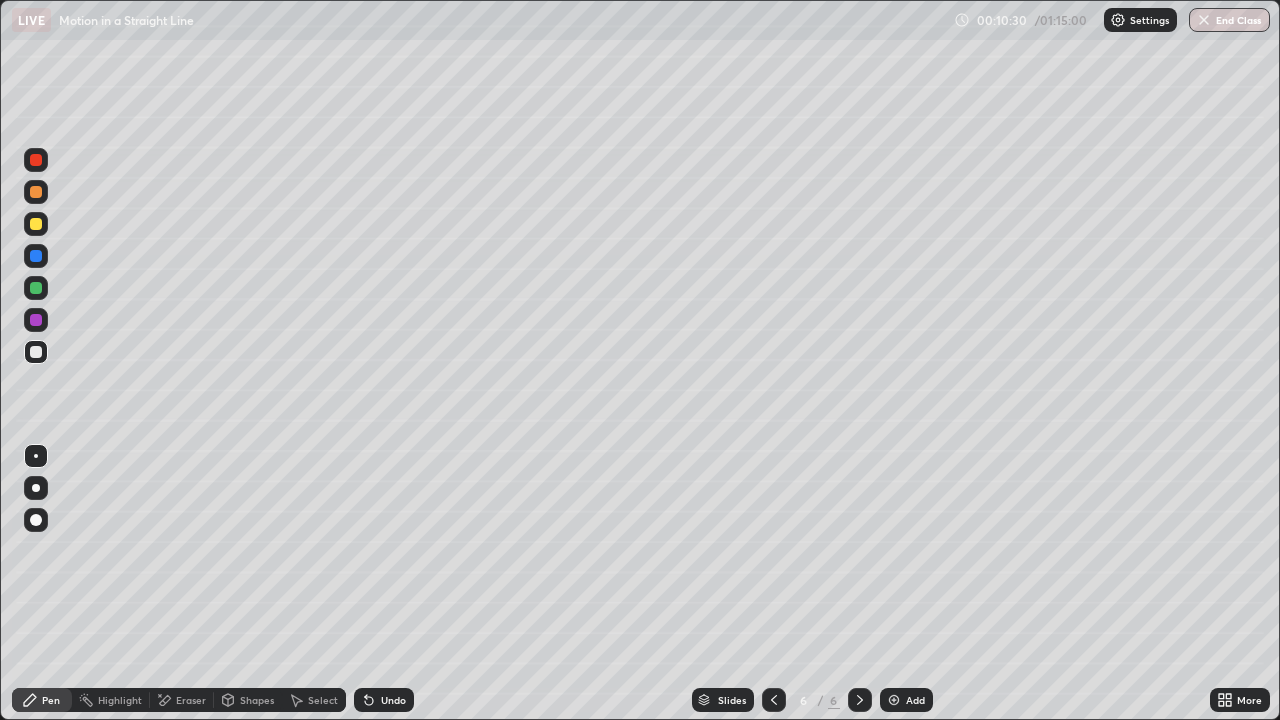 click on "Shapes" at bounding box center (248, 700) 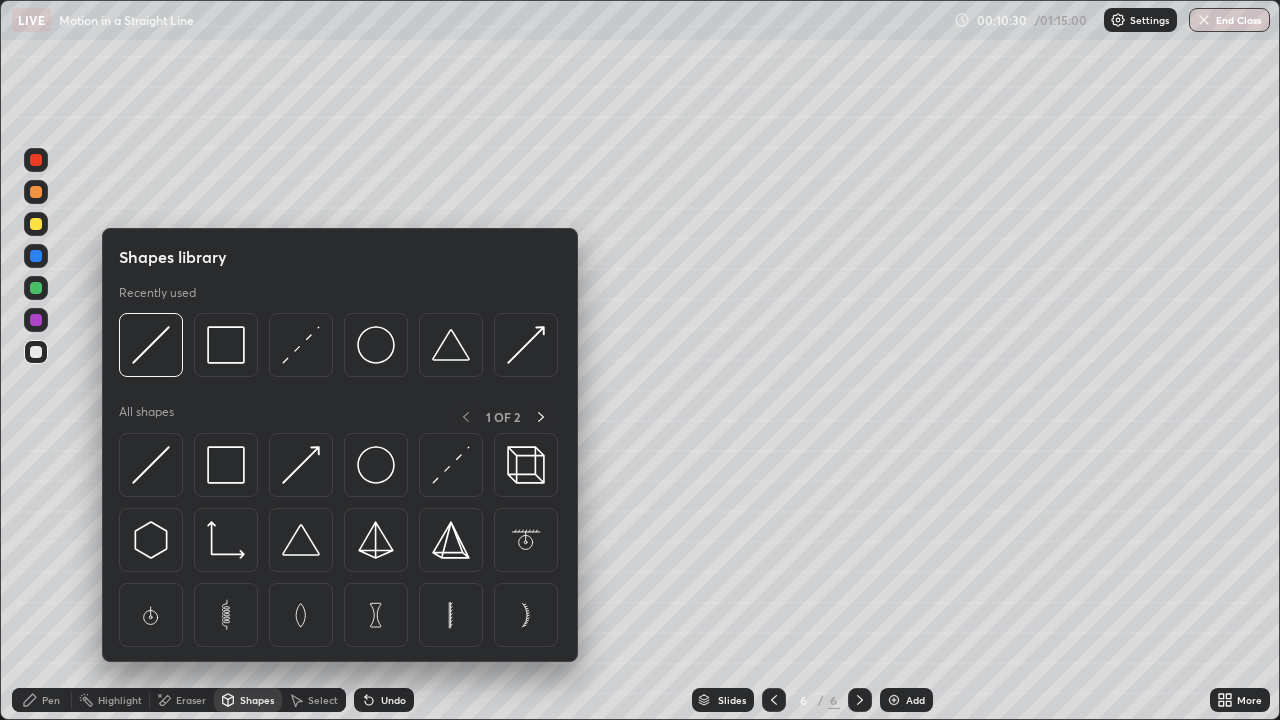click on "Shapes" at bounding box center (257, 700) 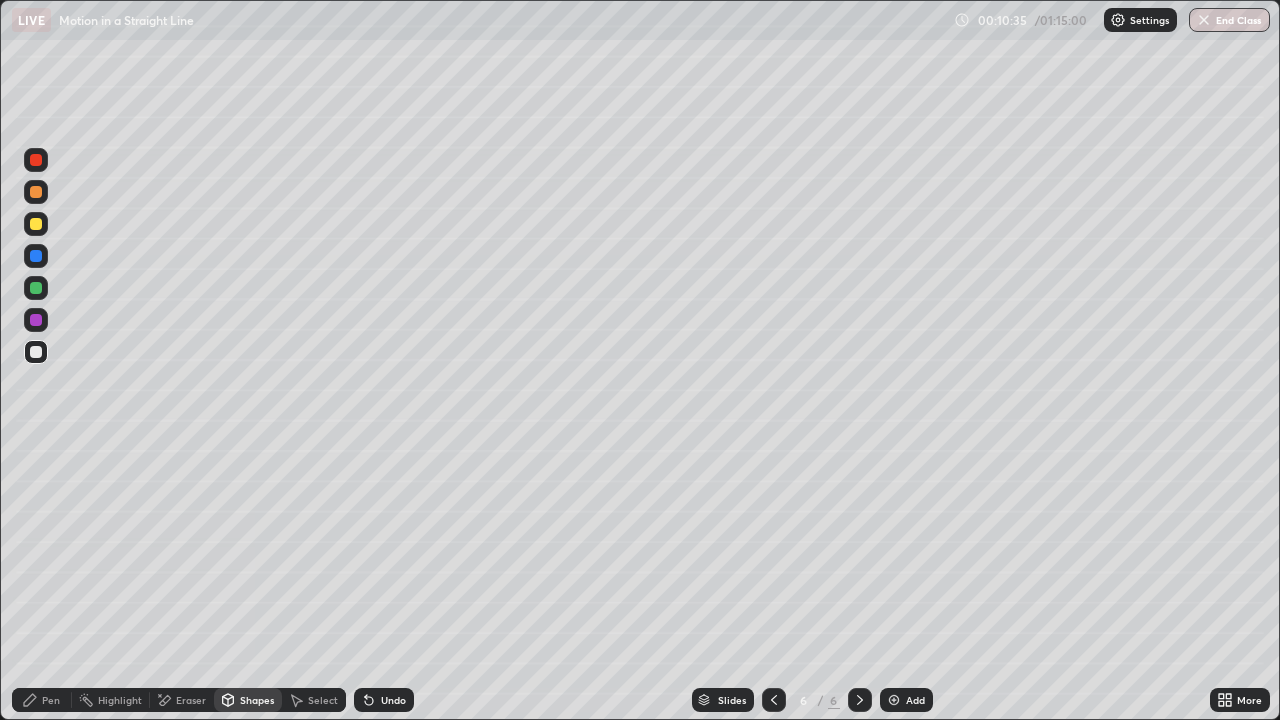 click on "Pen" at bounding box center (42, 700) 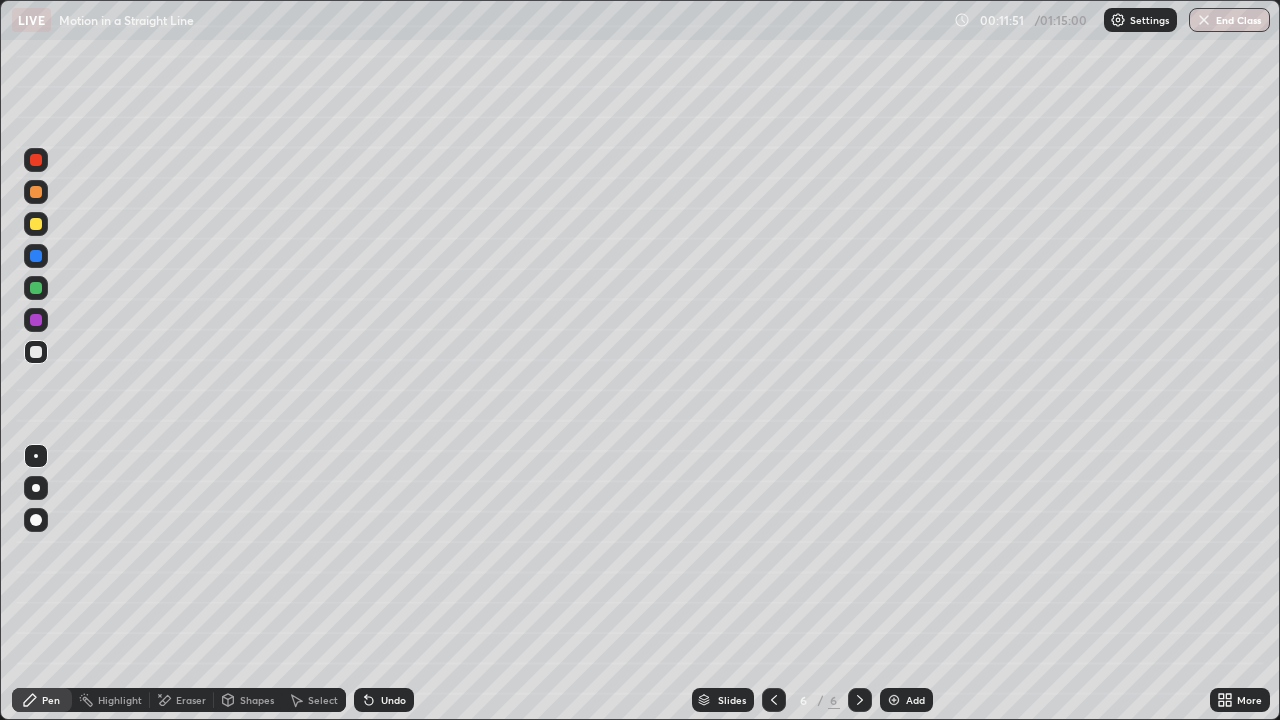 click on "Eraser" at bounding box center (191, 700) 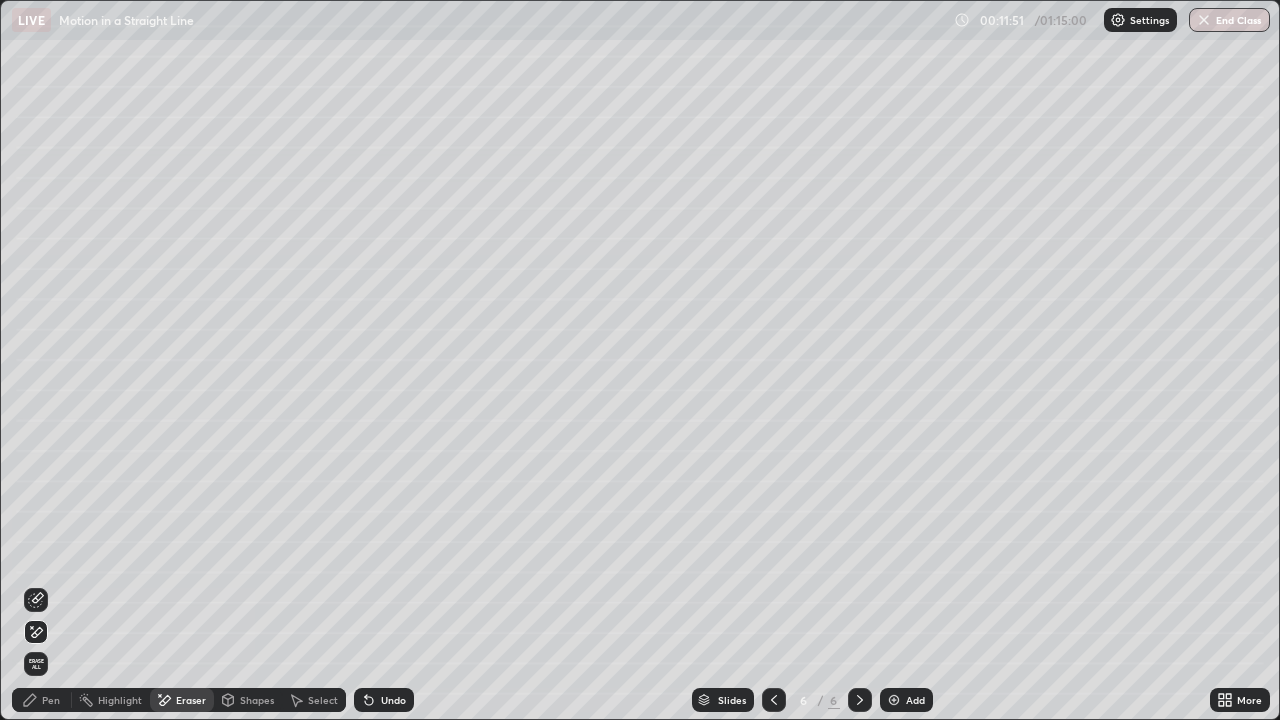 click 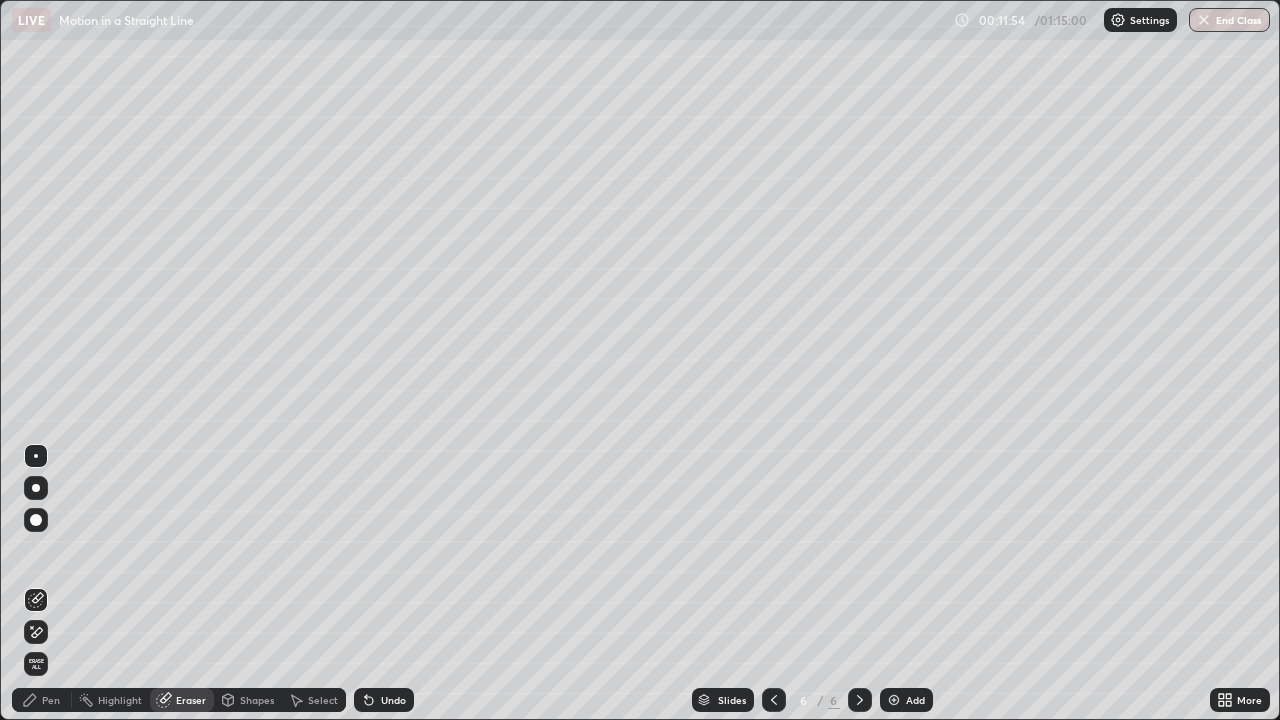 click on "Pen" at bounding box center [42, 700] 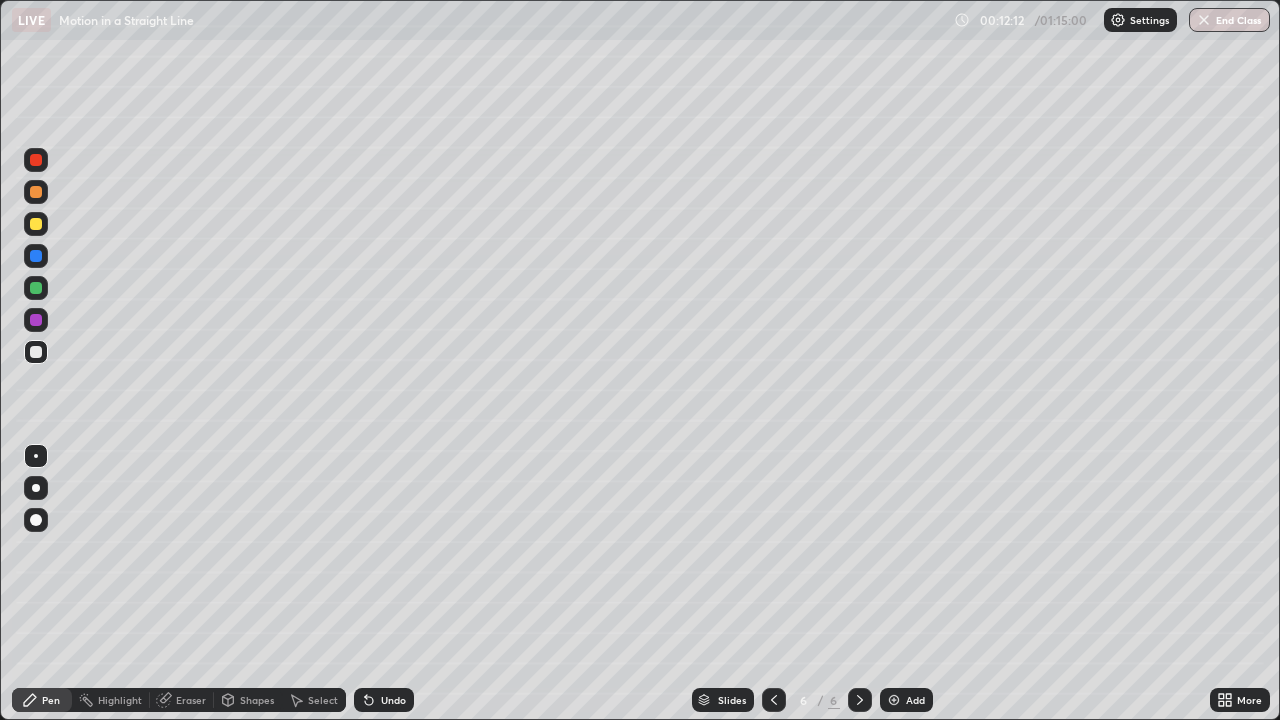 click on "Shapes" at bounding box center (257, 700) 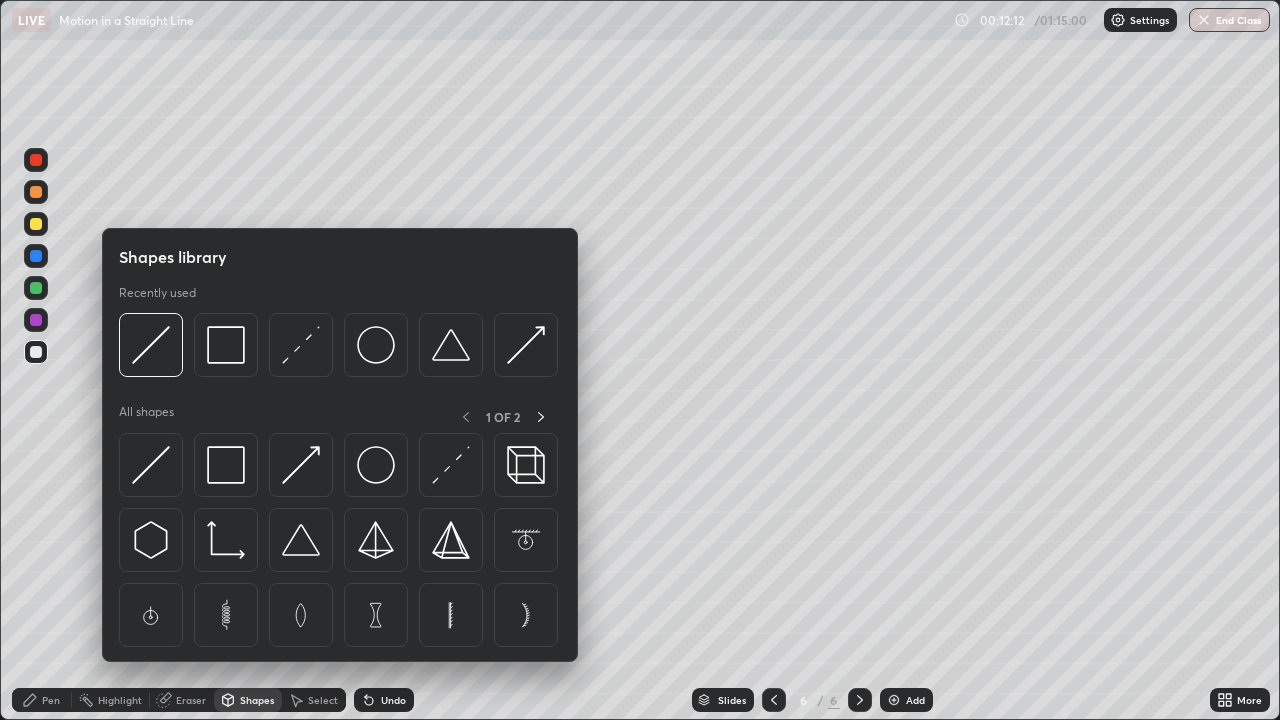 click on "Shapes" at bounding box center (257, 700) 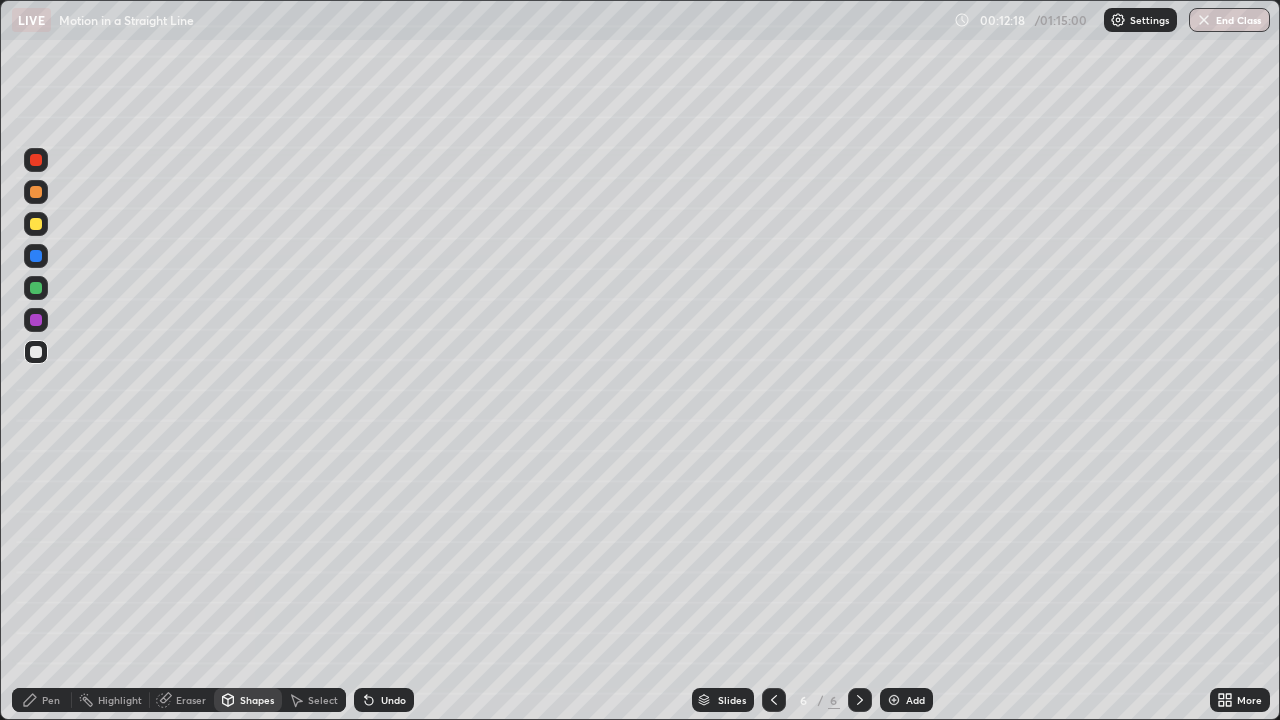 click on "Pen" at bounding box center [42, 700] 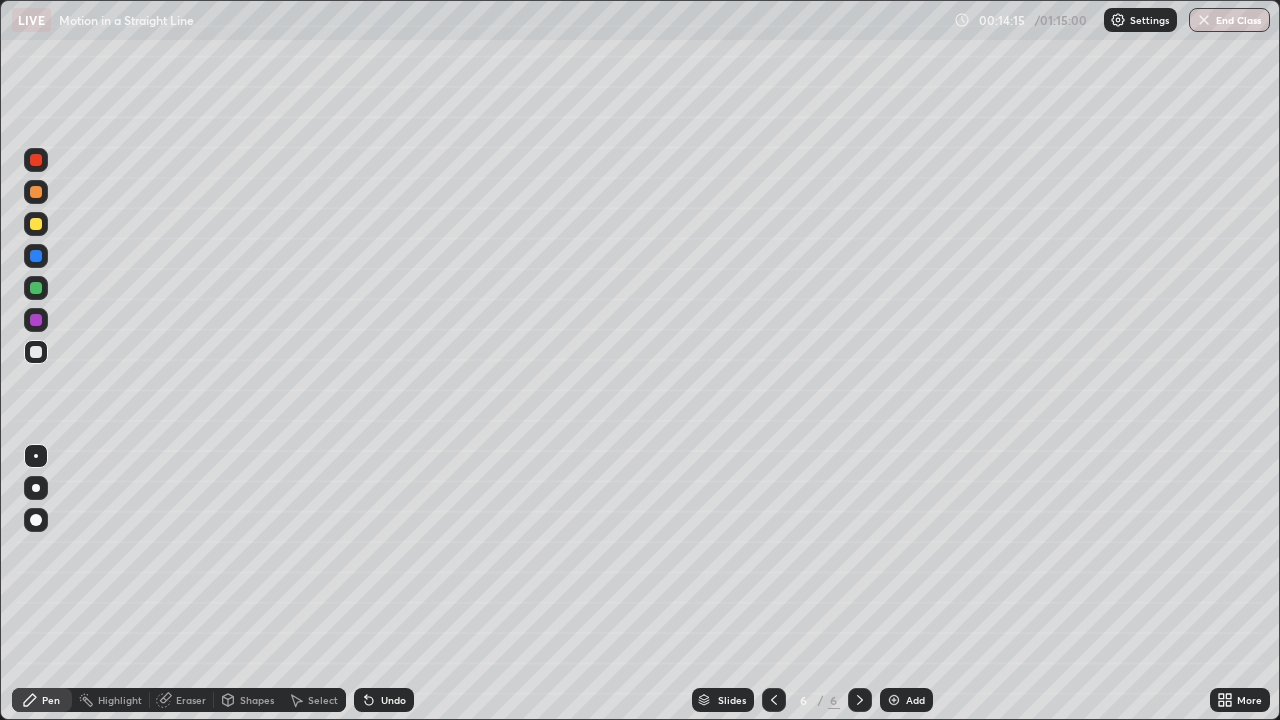 click on "Add" at bounding box center (915, 700) 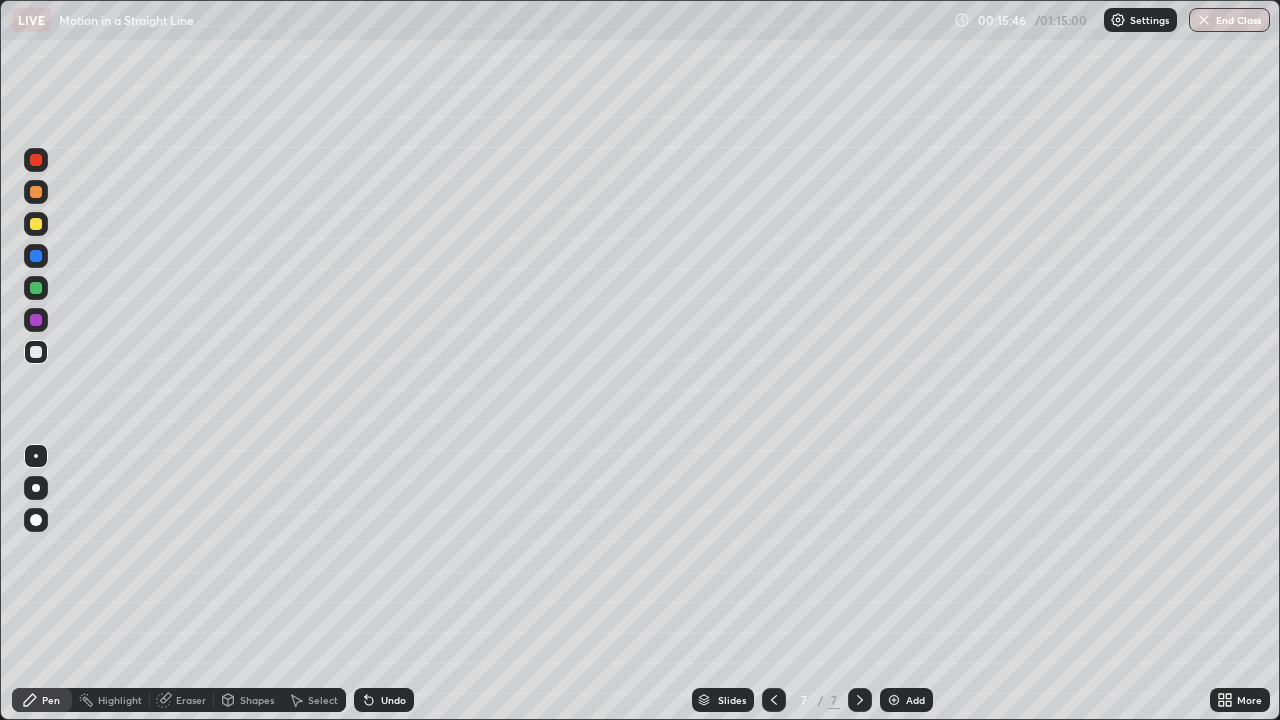 click on "Shapes" at bounding box center [248, 700] 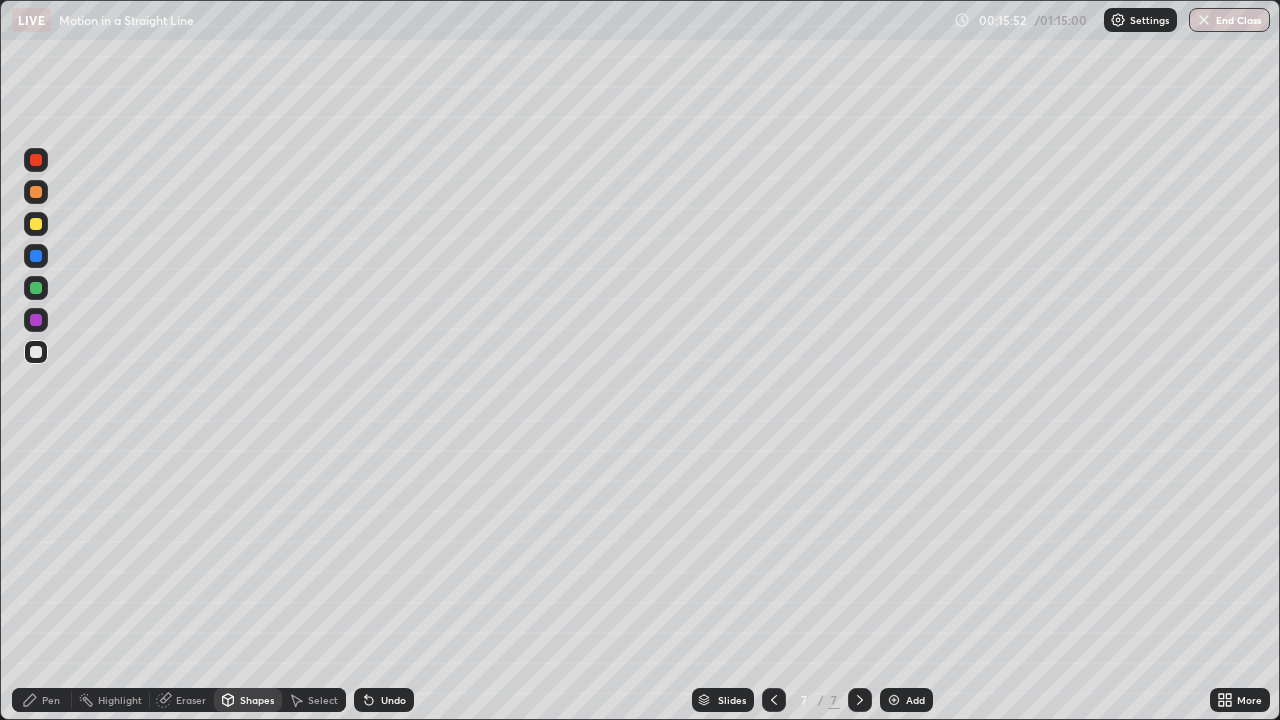 click on "Pen" at bounding box center (42, 700) 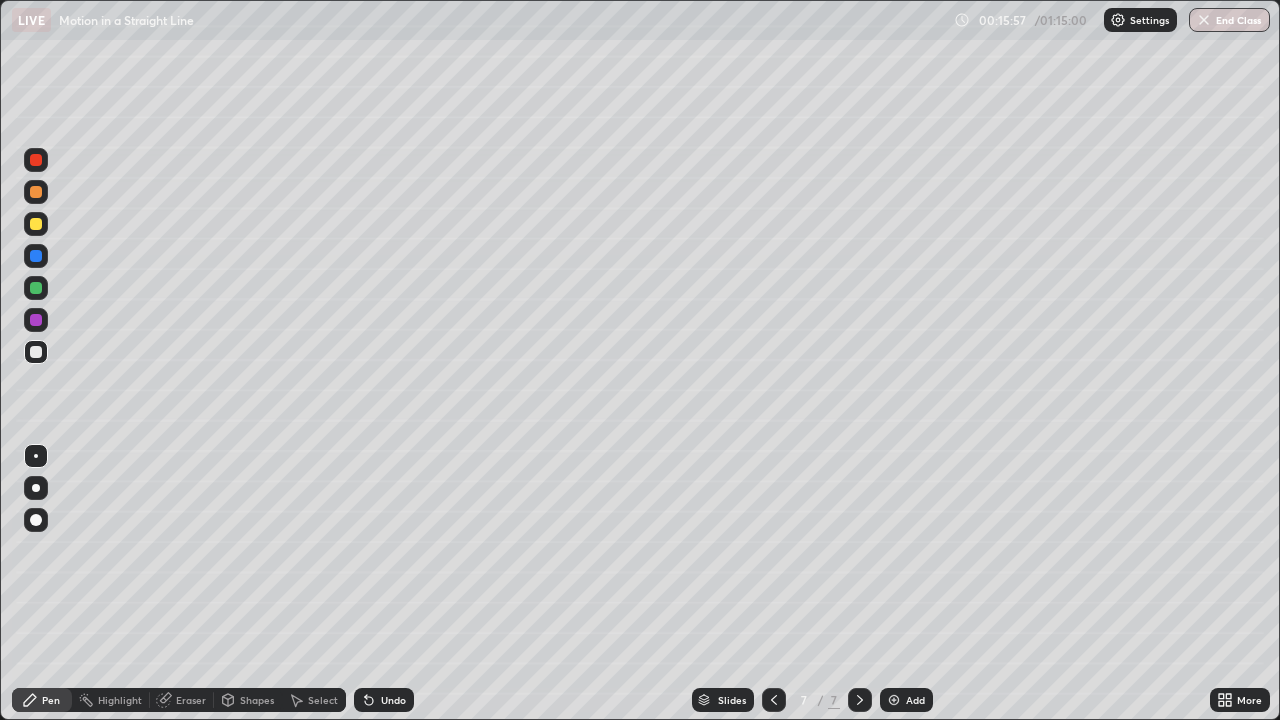 click at bounding box center [36, 224] 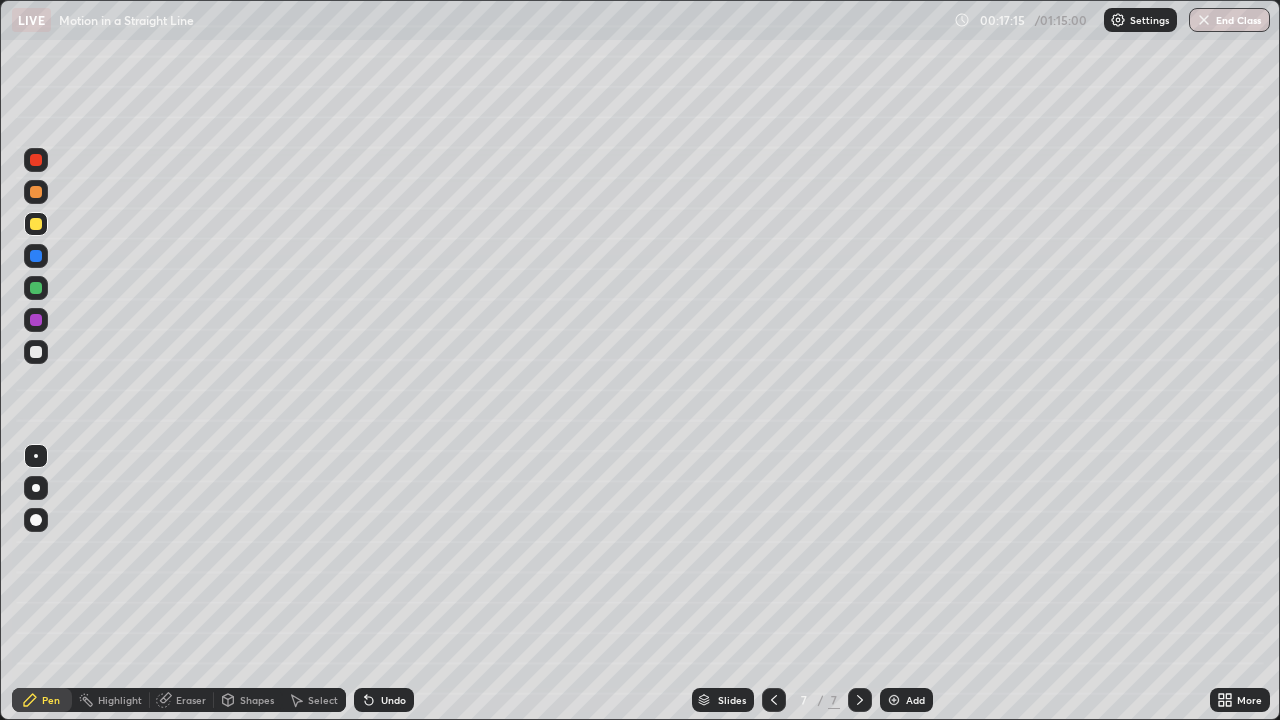 click on "Shapes" at bounding box center [257, 700] 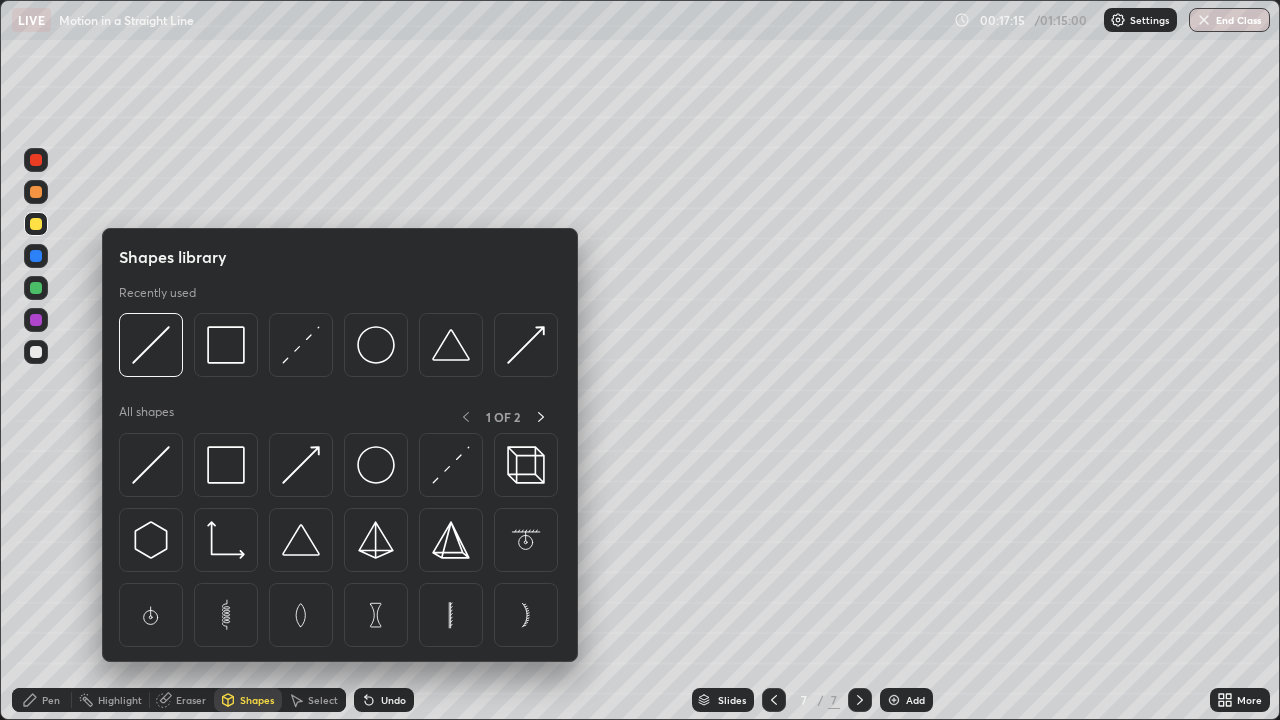 click on "Shapes" at bounding box center (257, 700) 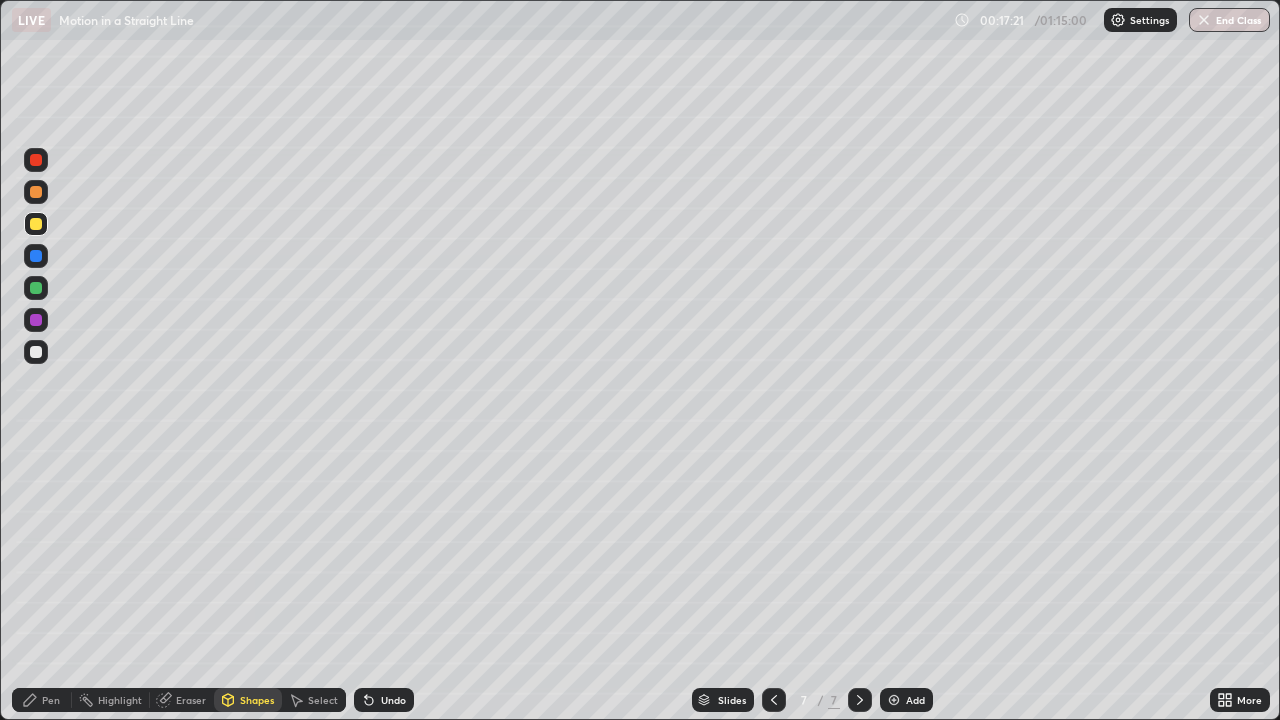 click on "Pen" at bounding box center (51, 700) 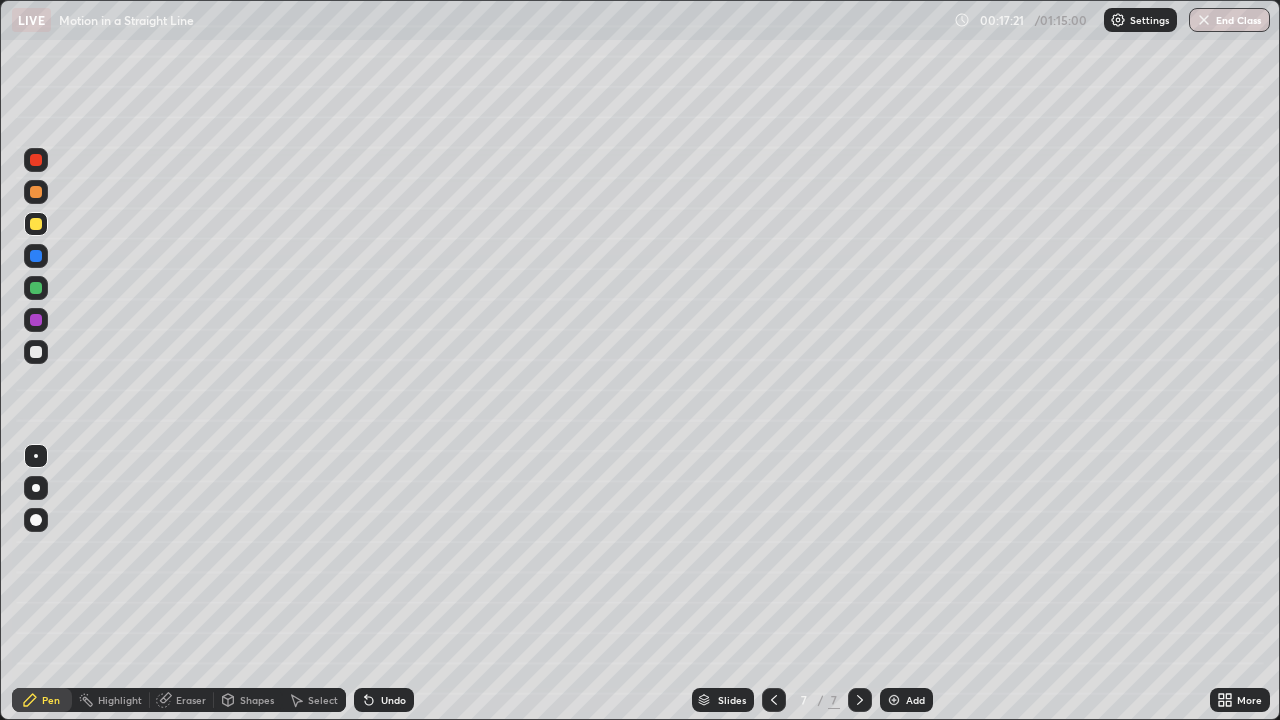 click at bounding box center (36, 352) 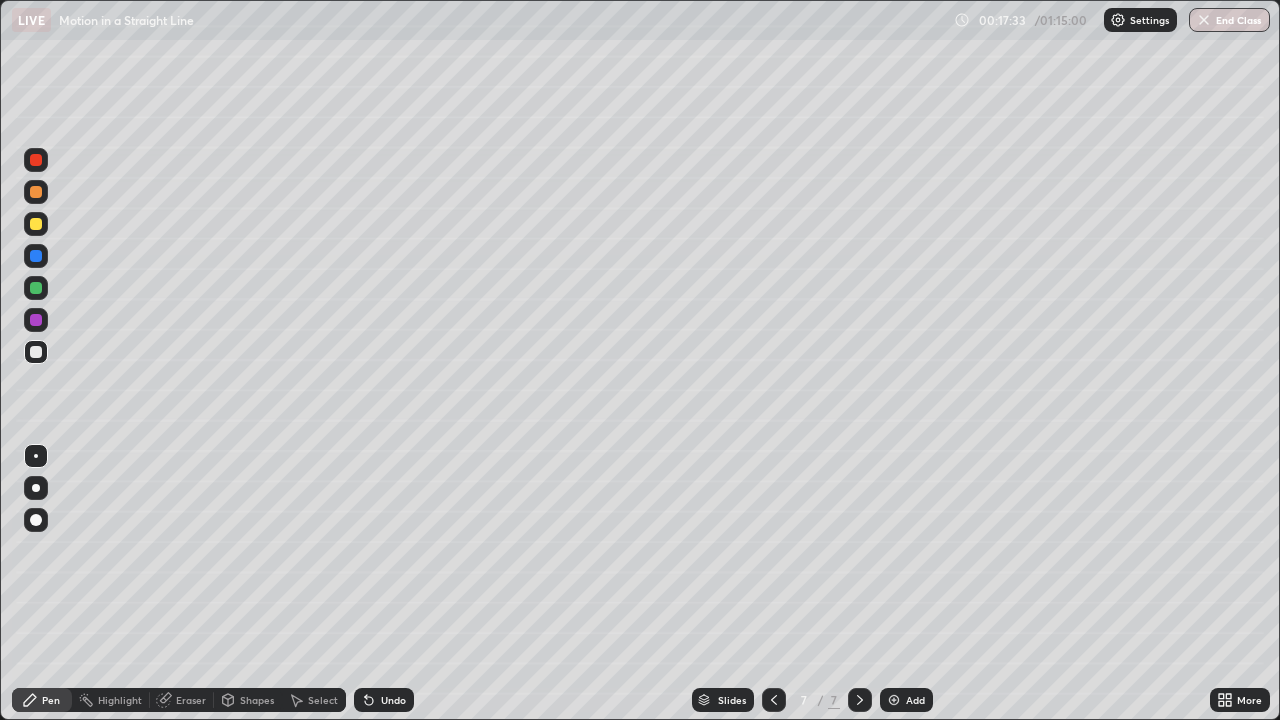 click on "Eraser" at bounding box center [191, 700] 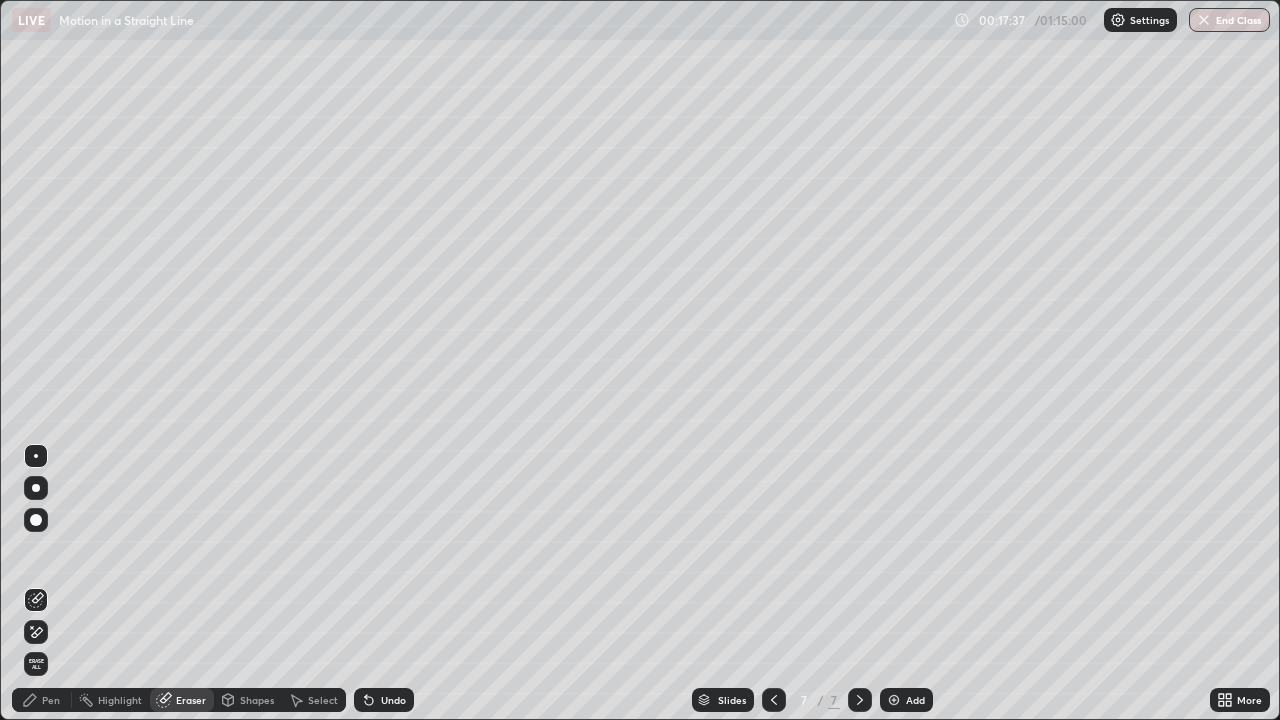 click on "Pen" at bounding box center [51, 700] 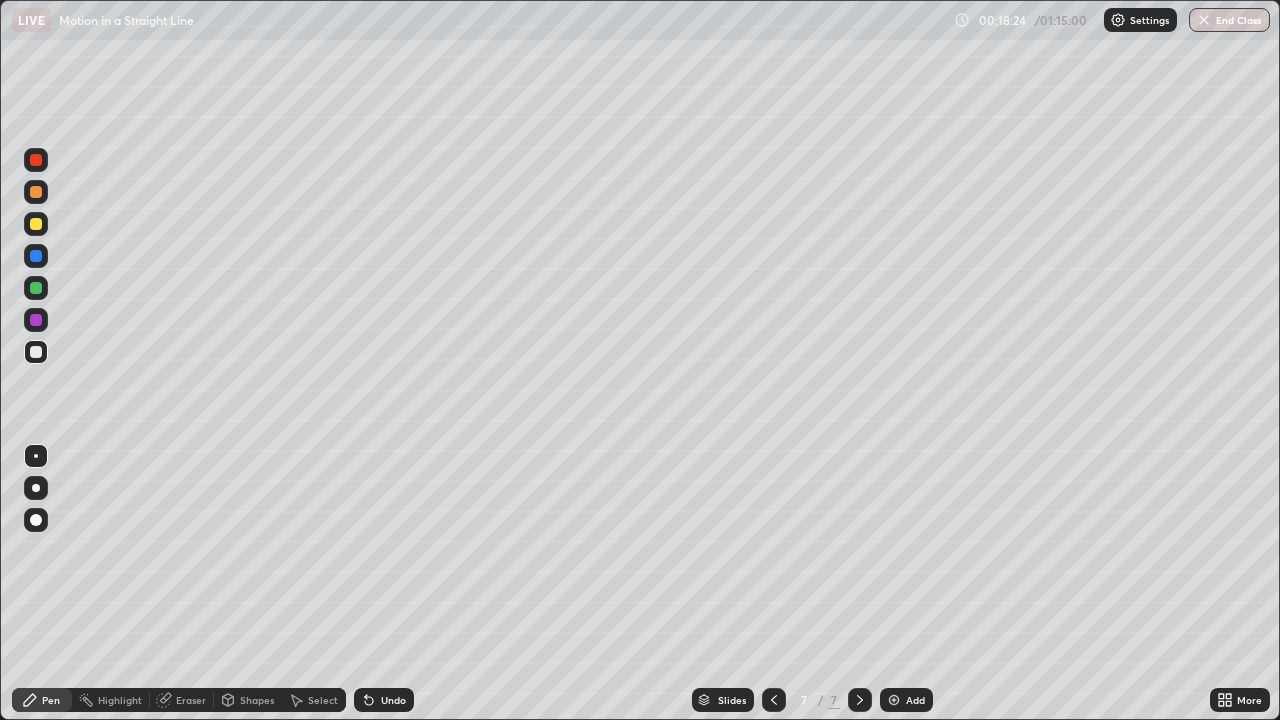 click on "Eraser" at bounding box center [182, 700] 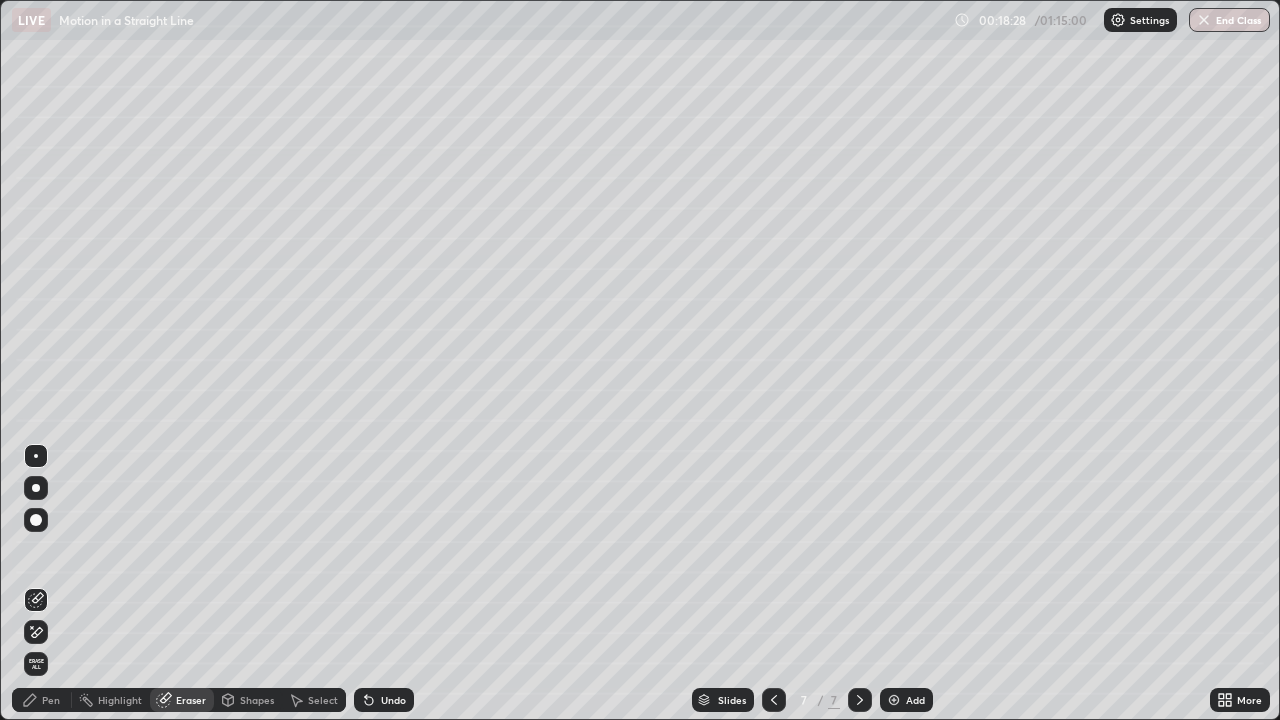 click on "Pen" at bounding box center (42, 700) 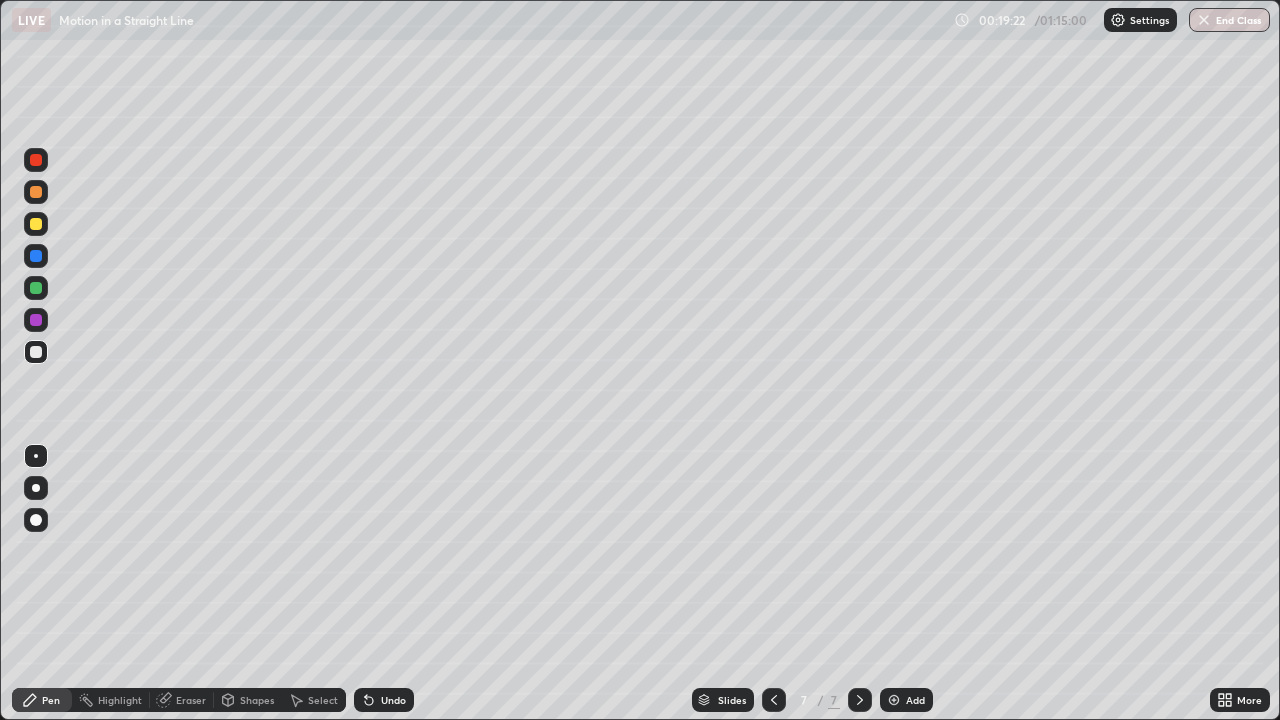 click at bounding box center [894, 700] 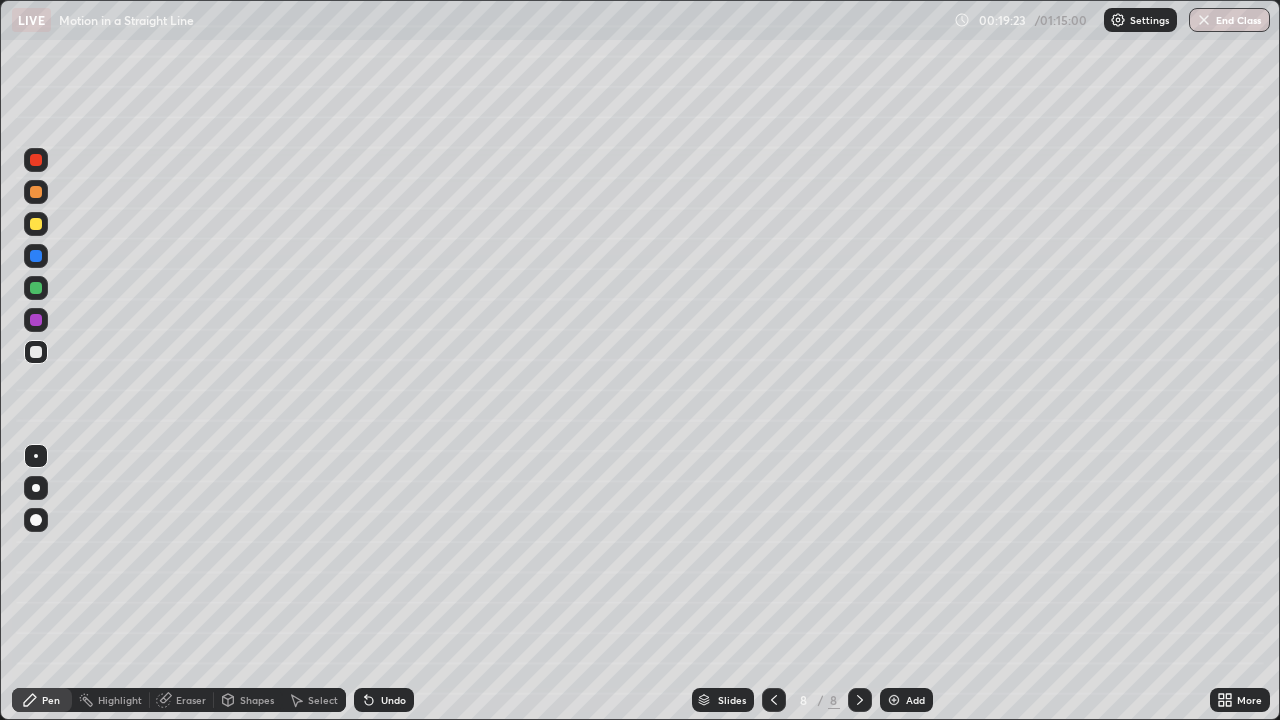 click on "Shapes" at bounding box center (257, 700) 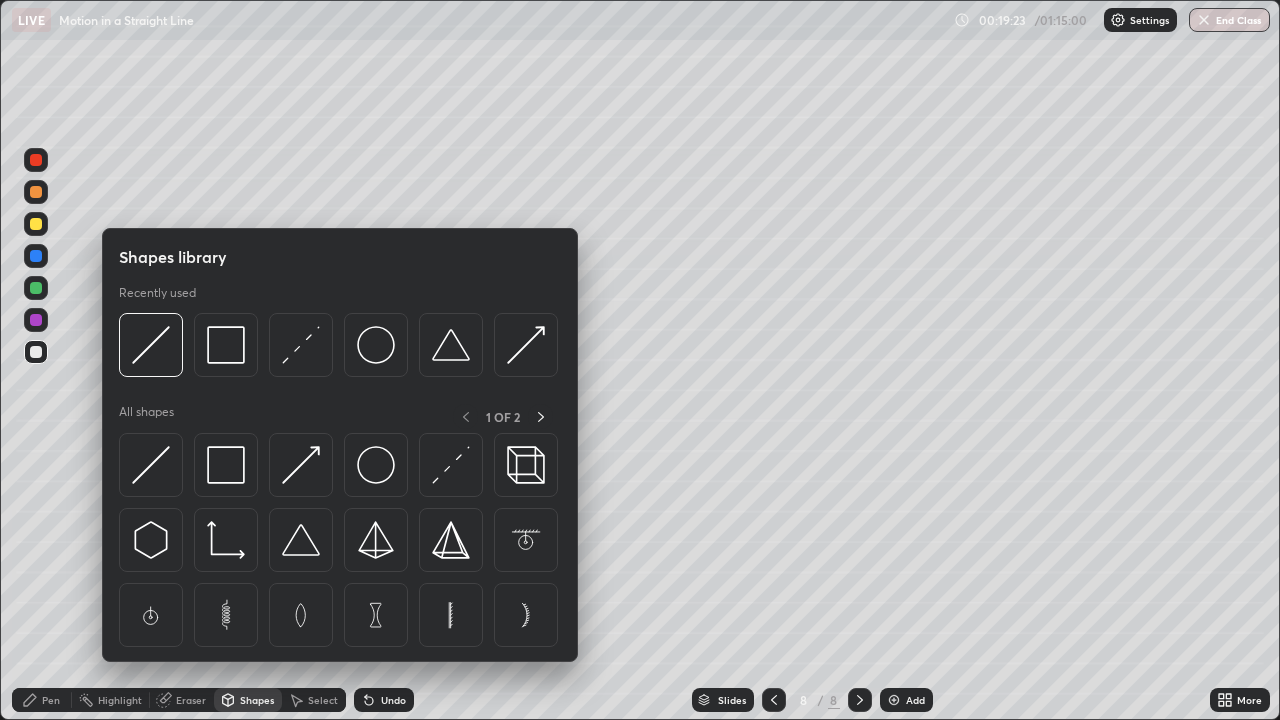 click on "Shapes" at bounding box center [248, 700] 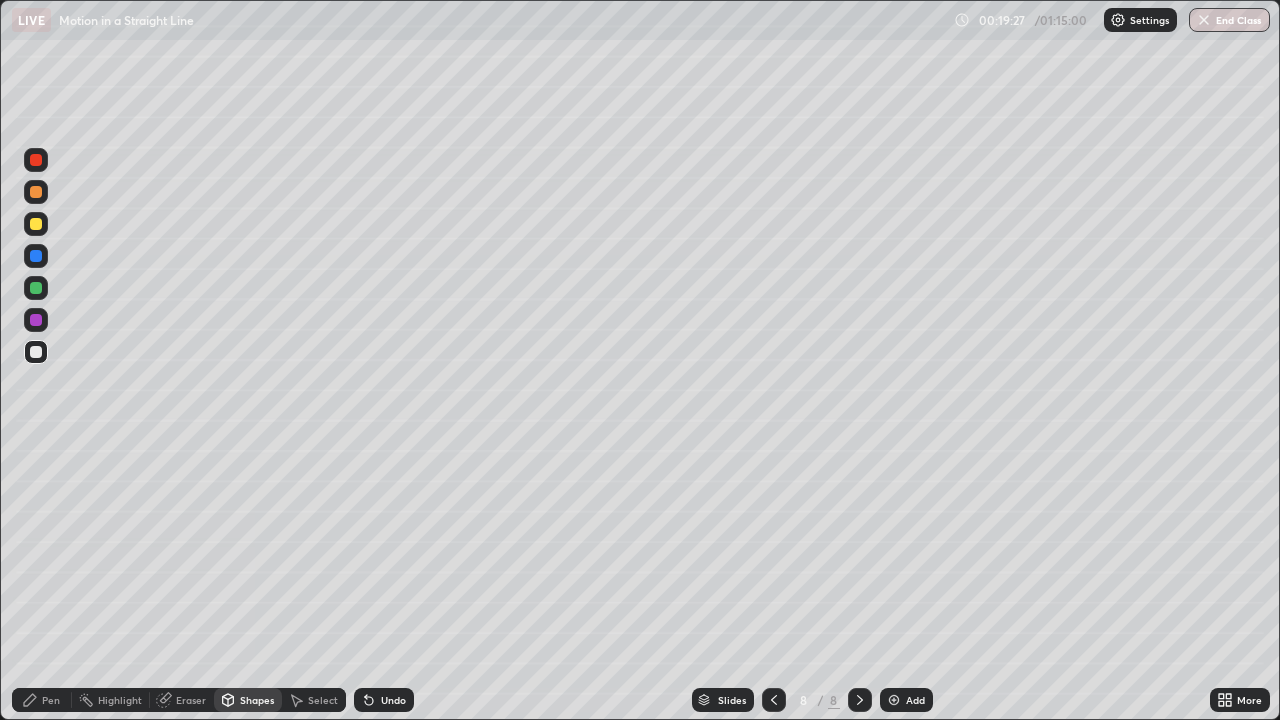 click on "Pen" at bounding box center (51, 700) 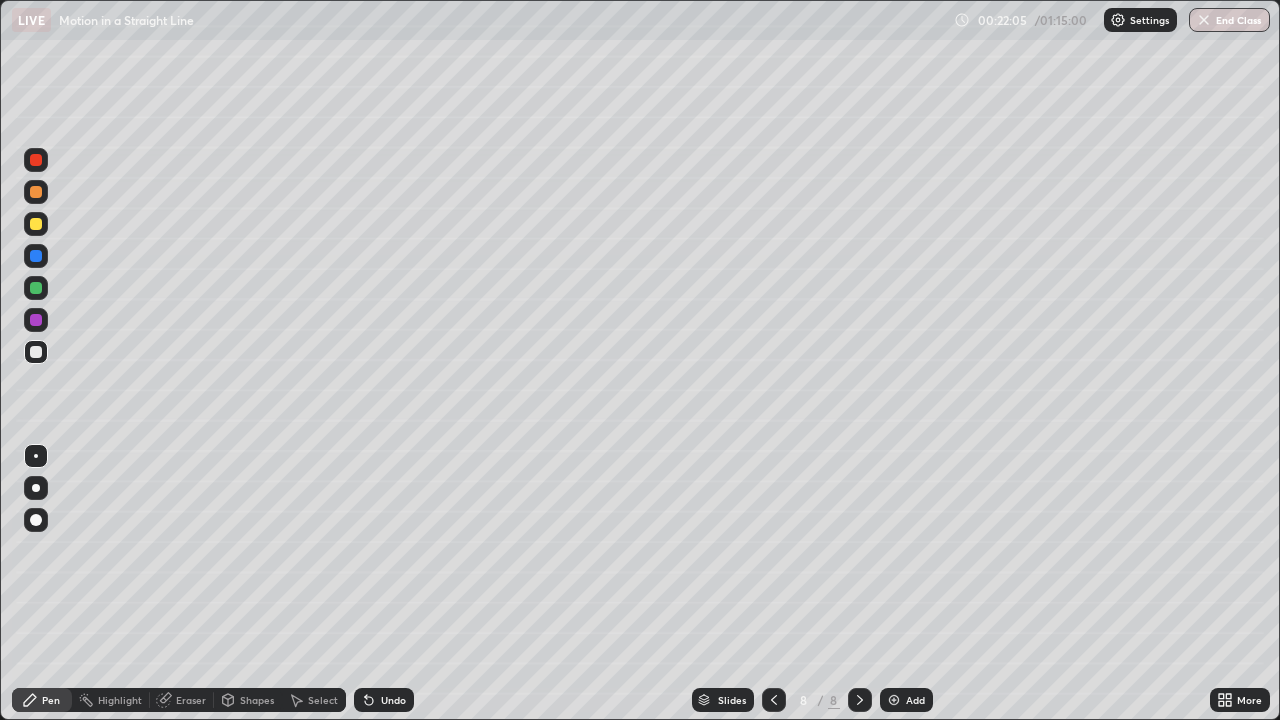 click on "Shapes" at bounding box center [248, 700] 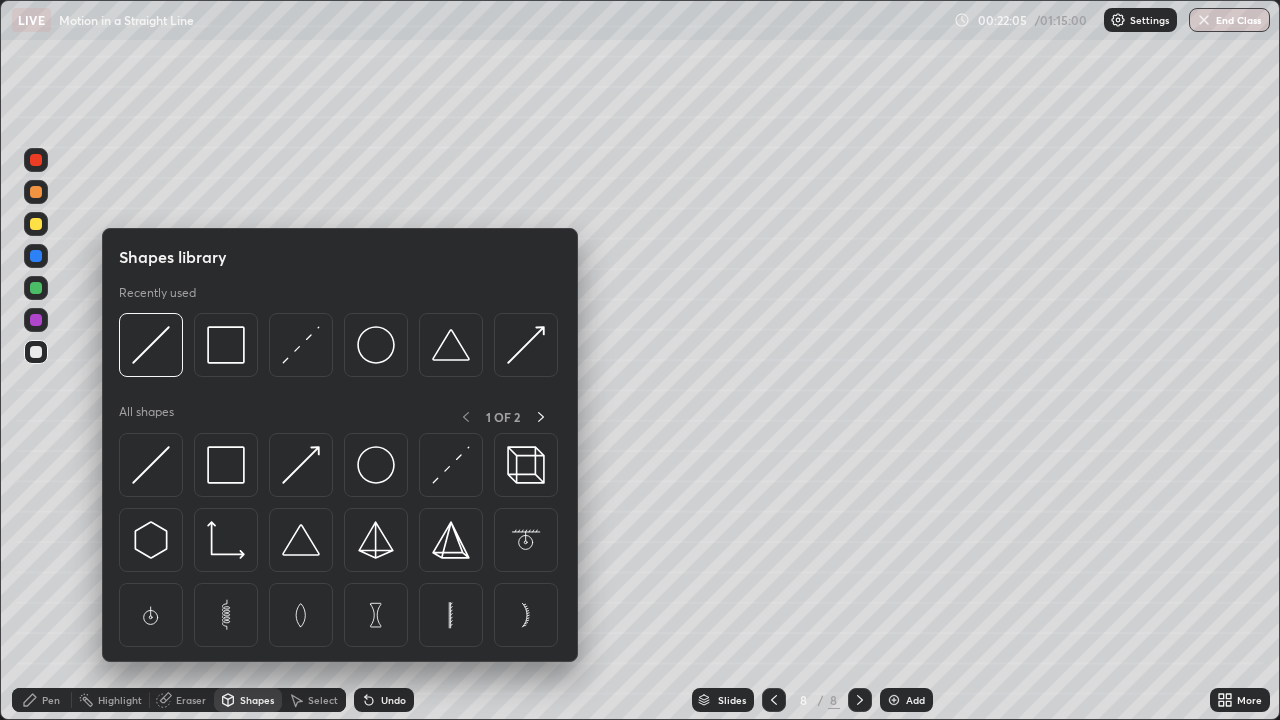 click on "Shapes" at bounding box center [257, 700] 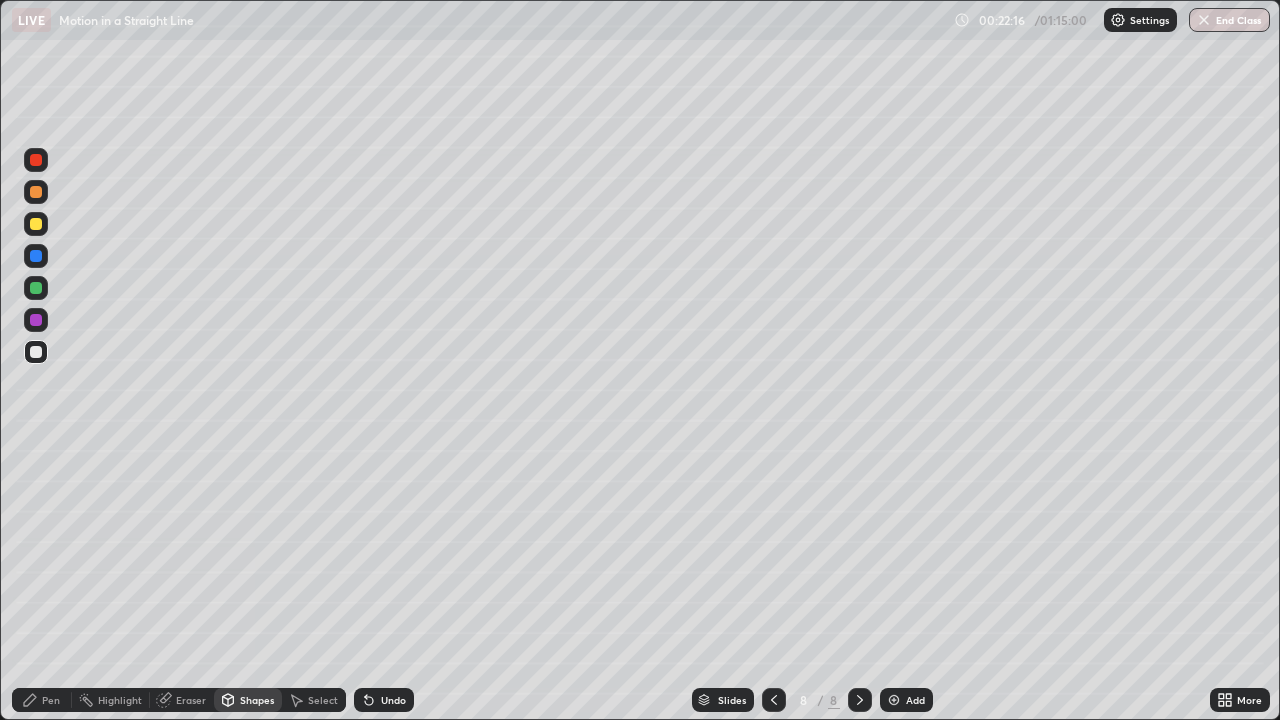 click on "Pen" at bounding box center [51, 700] 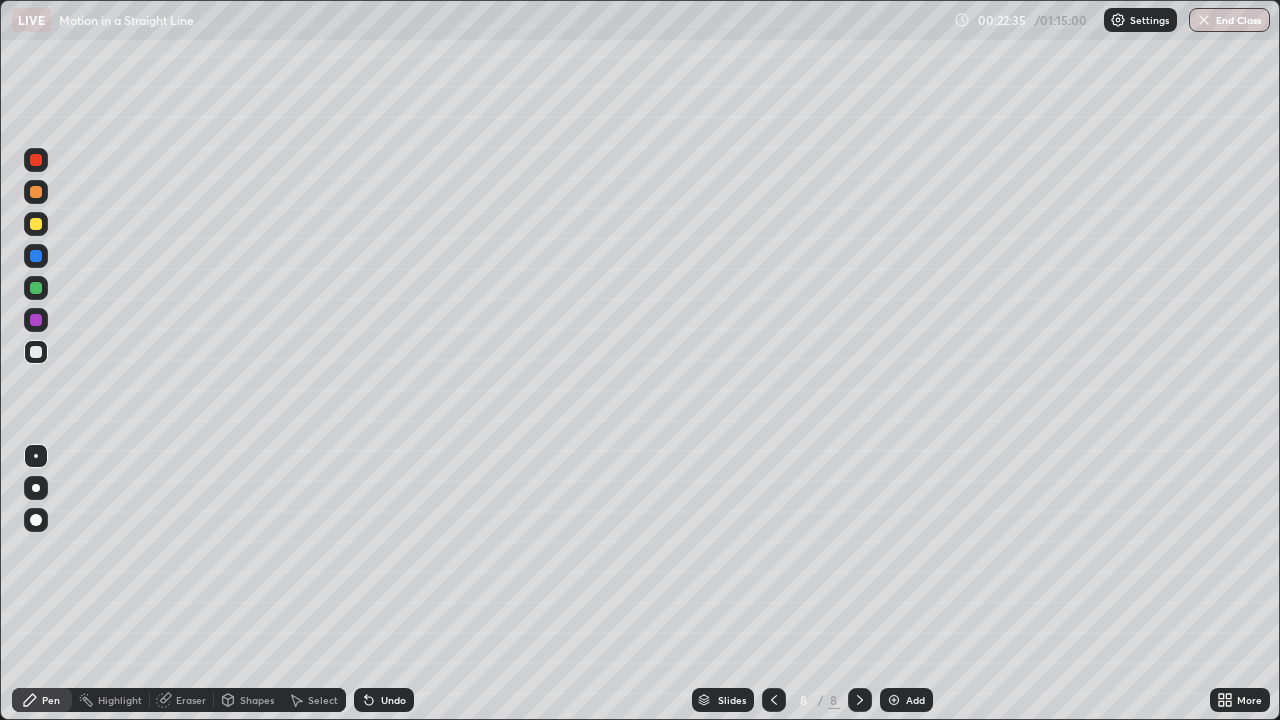 click on "Undo" at bounding box center [393, 700] 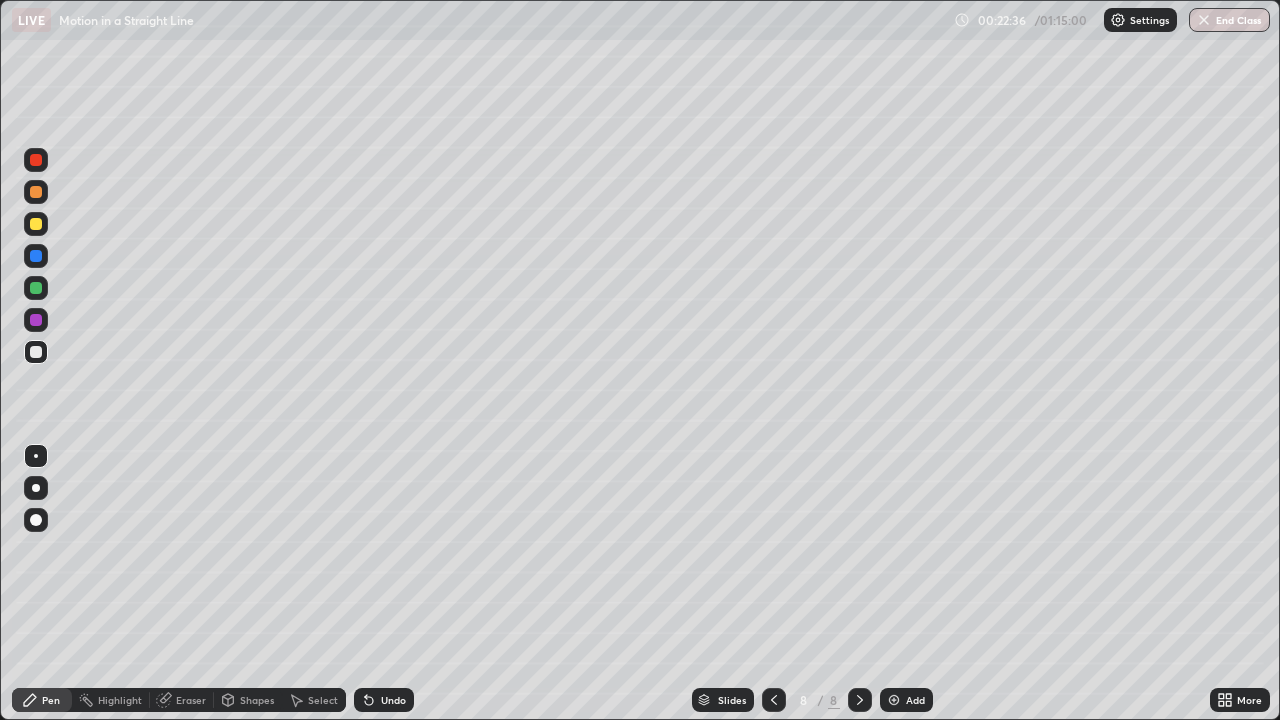 click on "Undo" at bounding box center (384, 700) 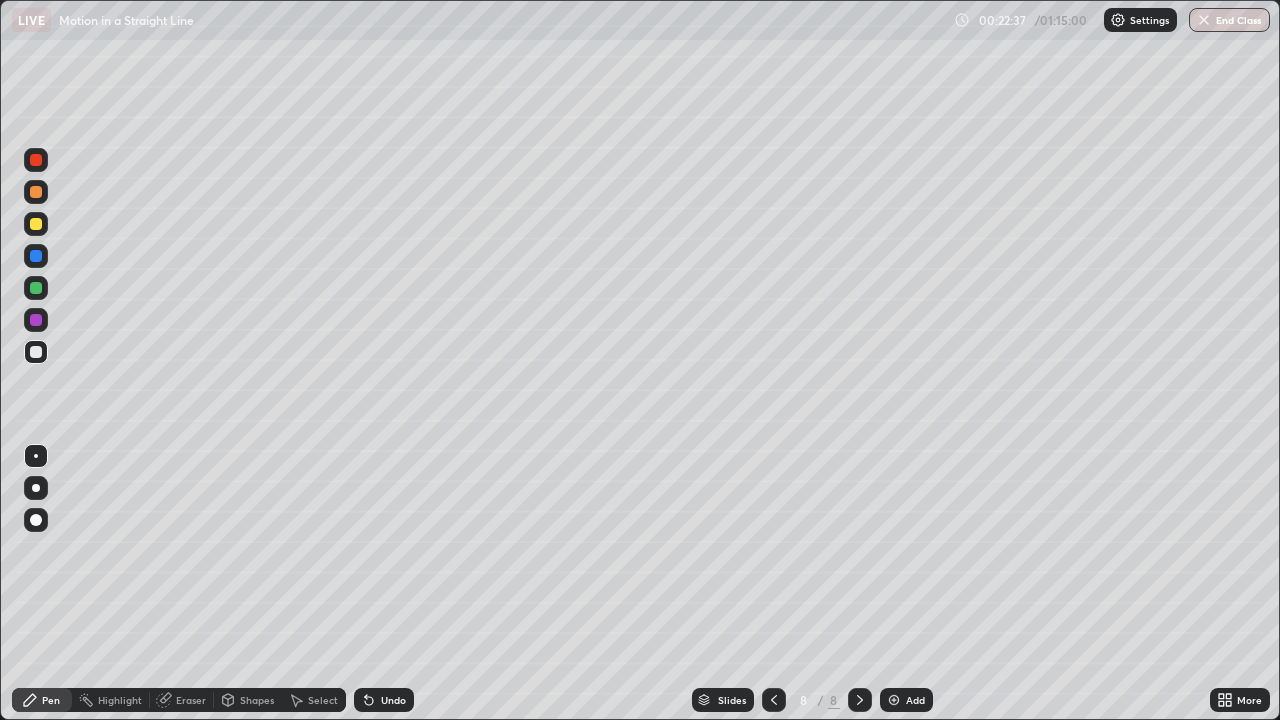click on "Slides 8 / 8 Add" at bounding box center (812, 700) 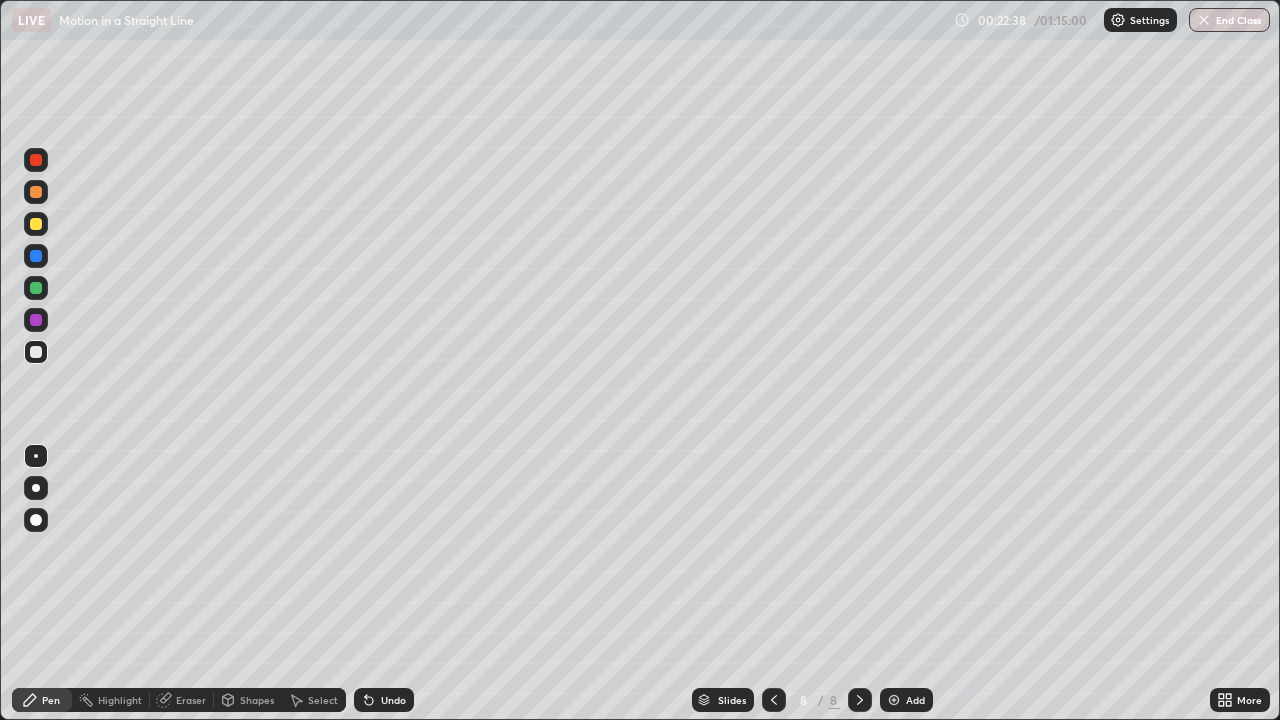 click on "Undo" at bounding box center (393, 700) 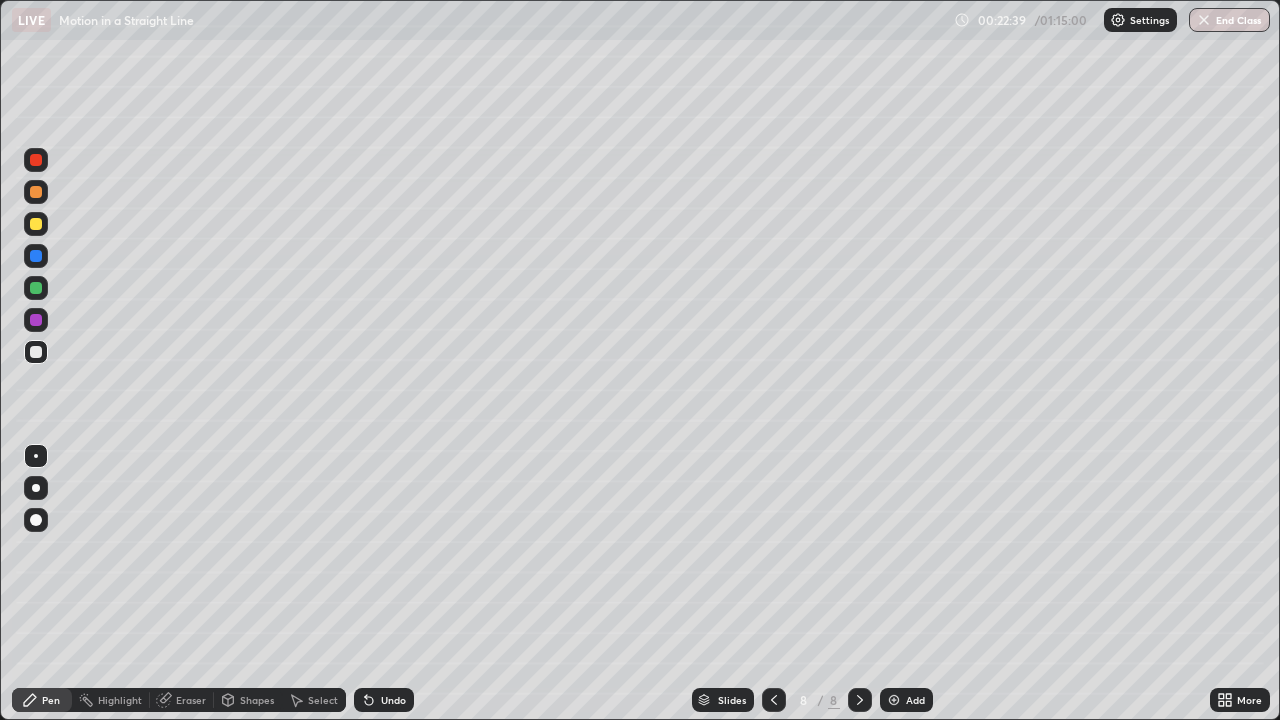 click on "Undo" at bounding box center (393, 700) 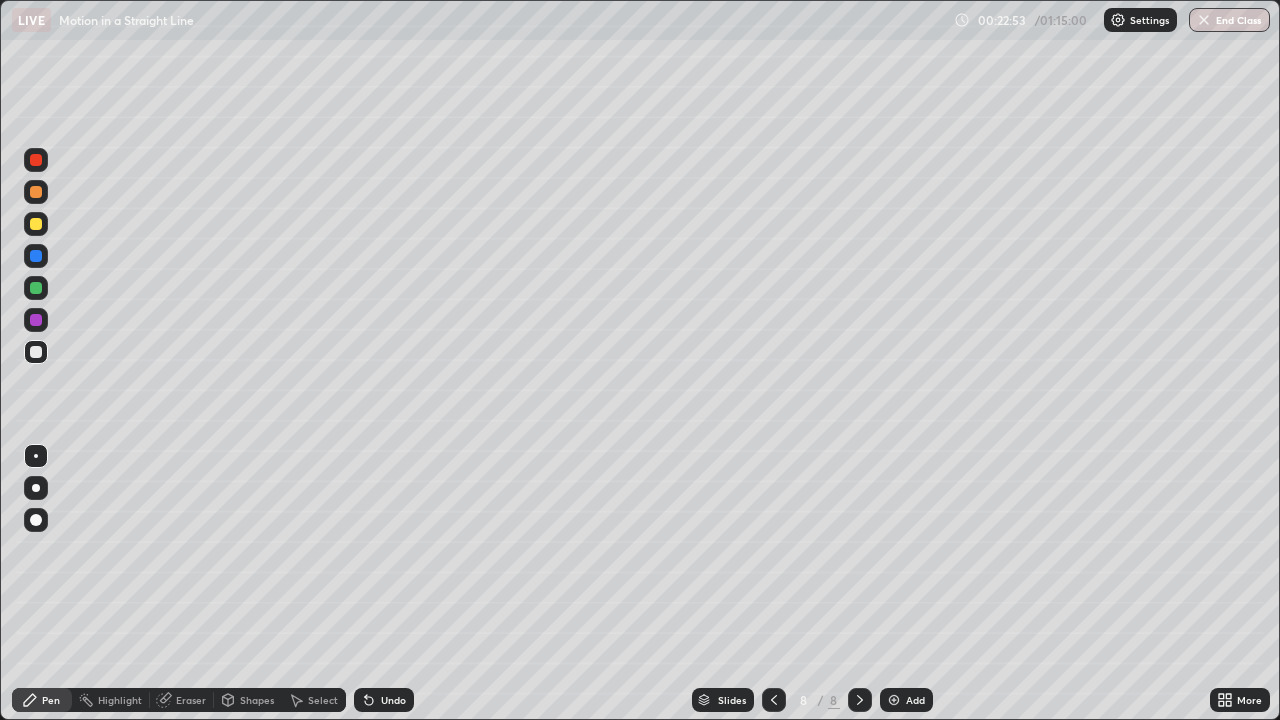 click at bounding box center [36, 224] 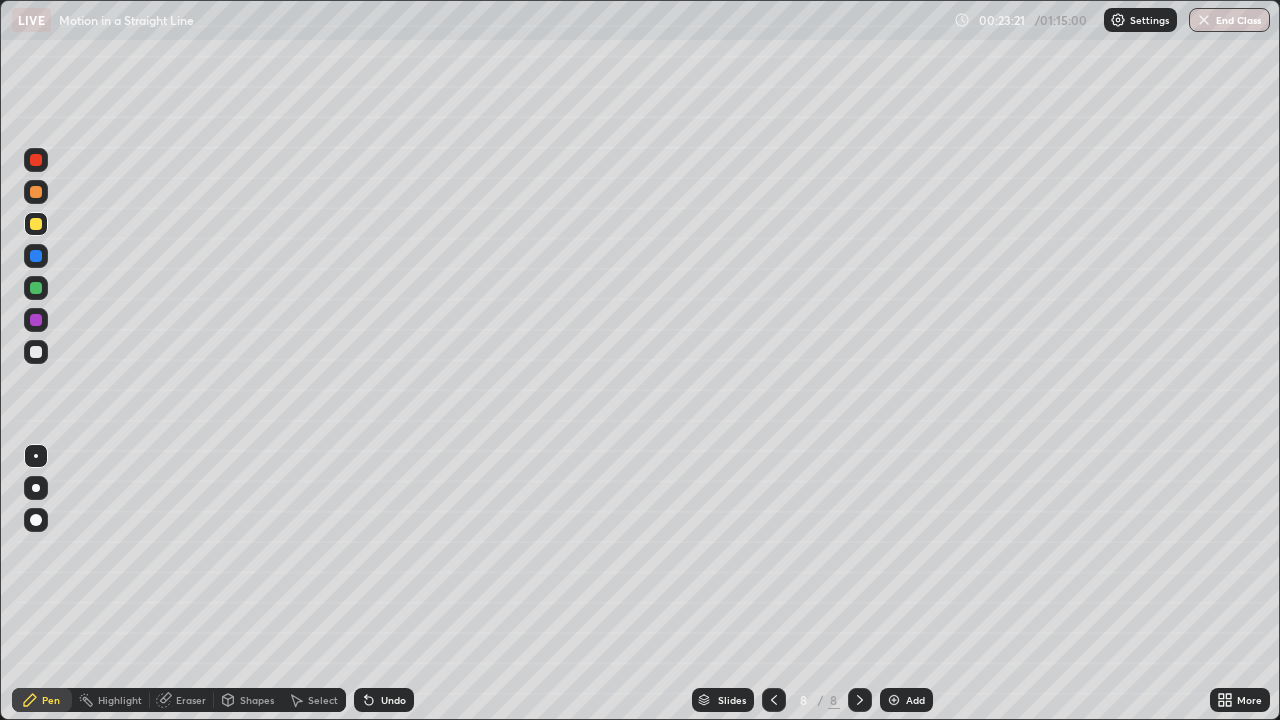 click on "Add" at bounding box center [906, 700] 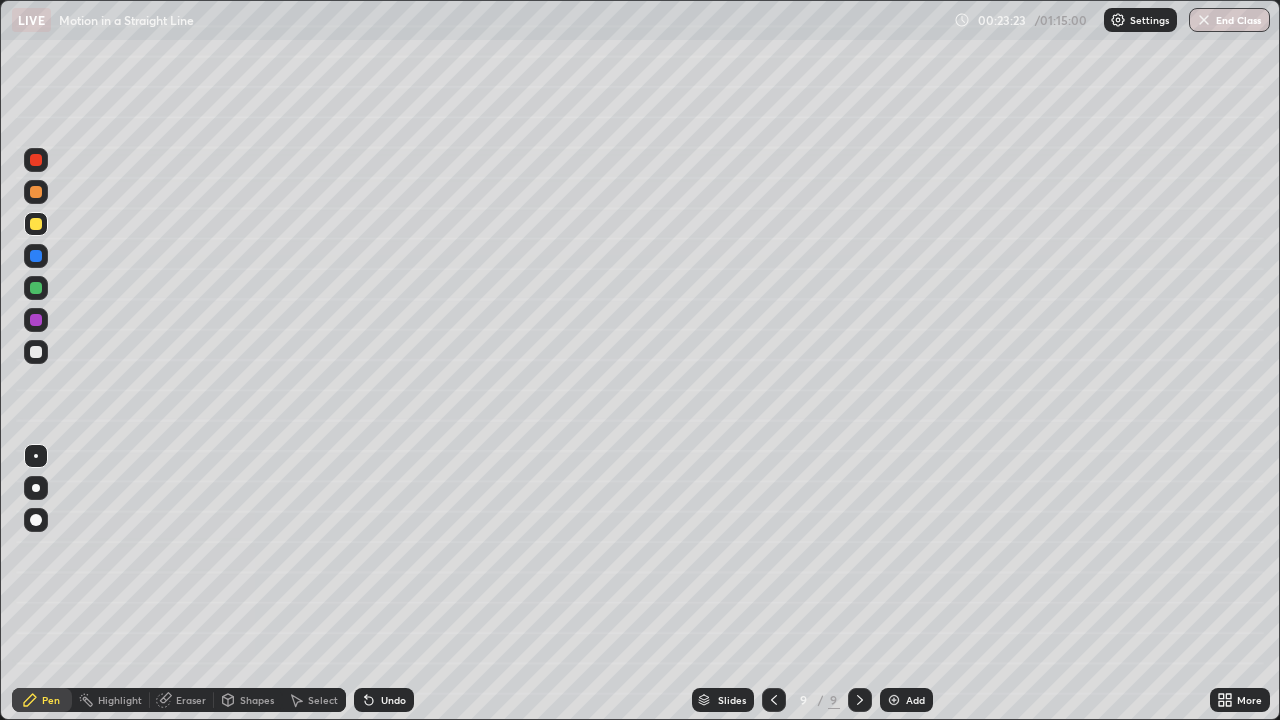 click at bounding box center [36, 352] 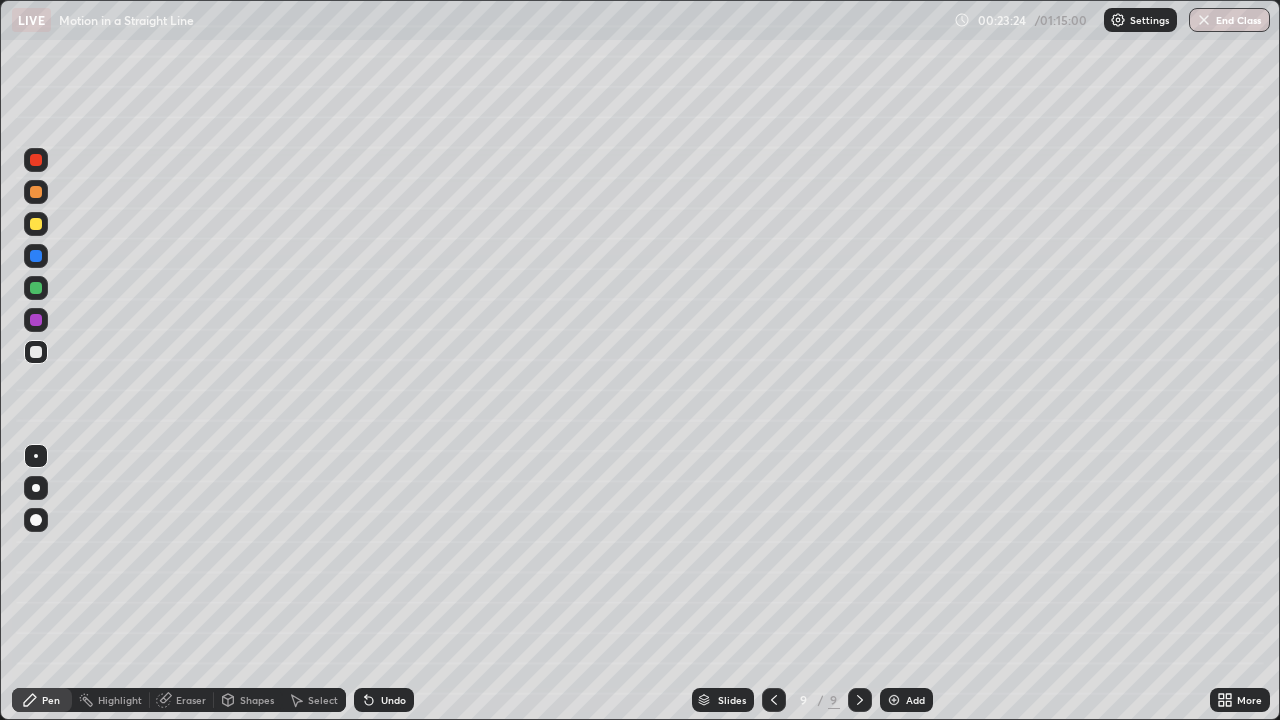 click on "Shapes" at bounding box center [257, 700] 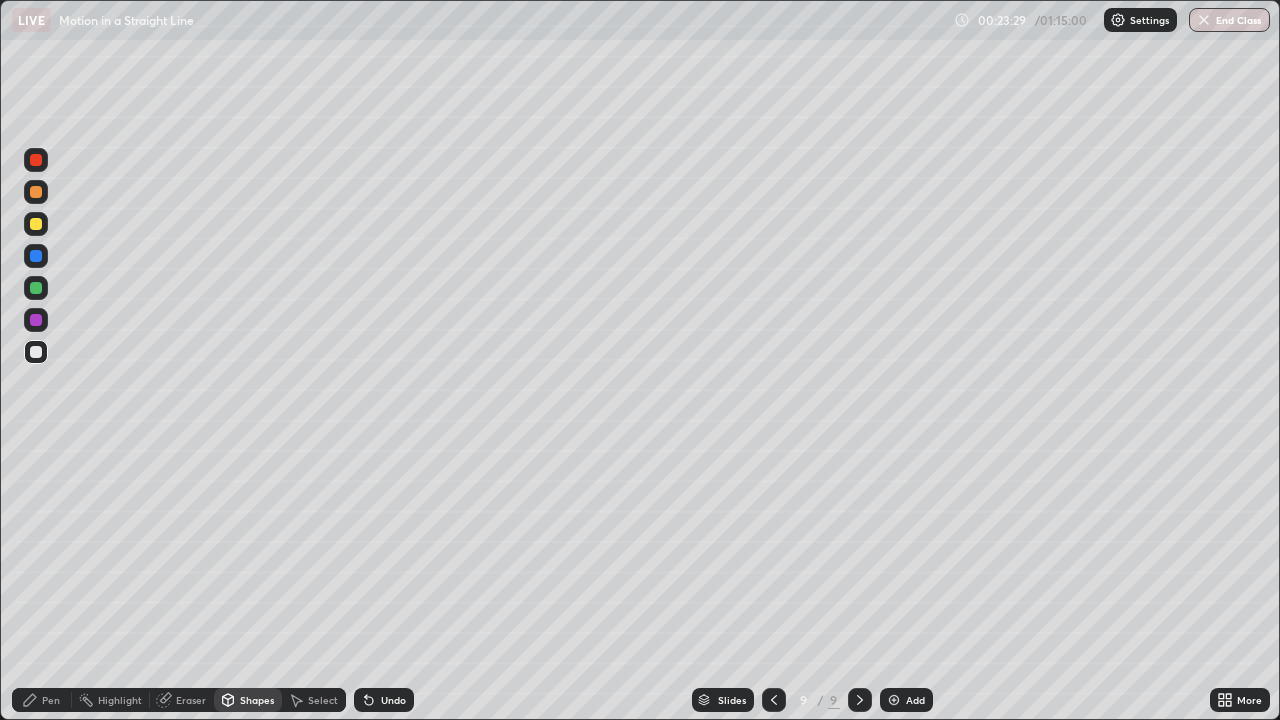 click on "Pen" at bounding box center [42, 700] 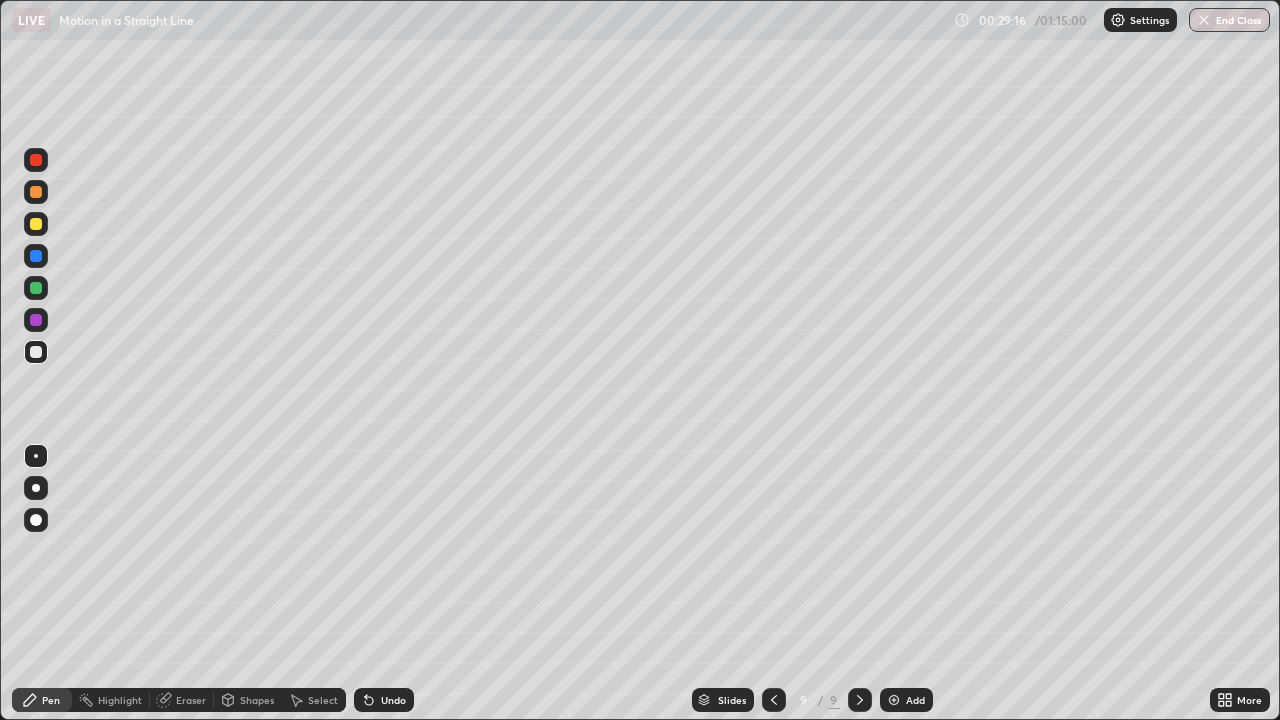 click on "Undo" at bounding box center [384, 700] 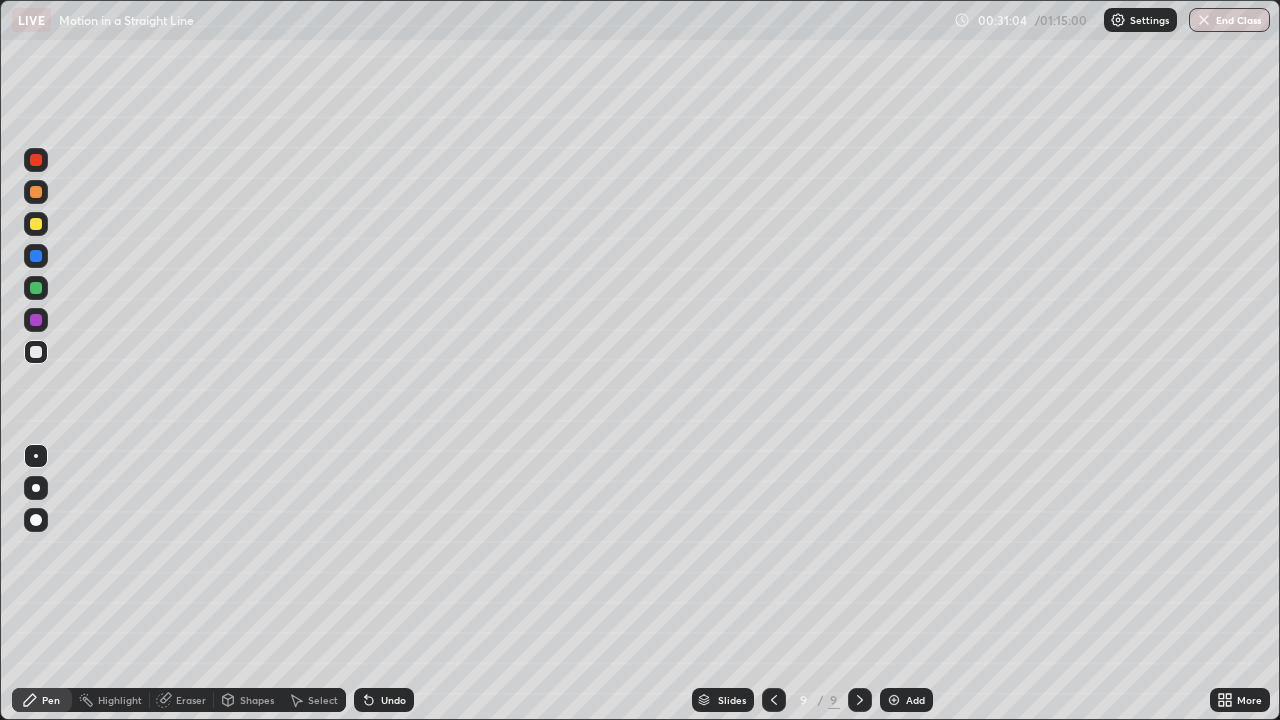 click on "Undo" at bounding box center (384, 700) 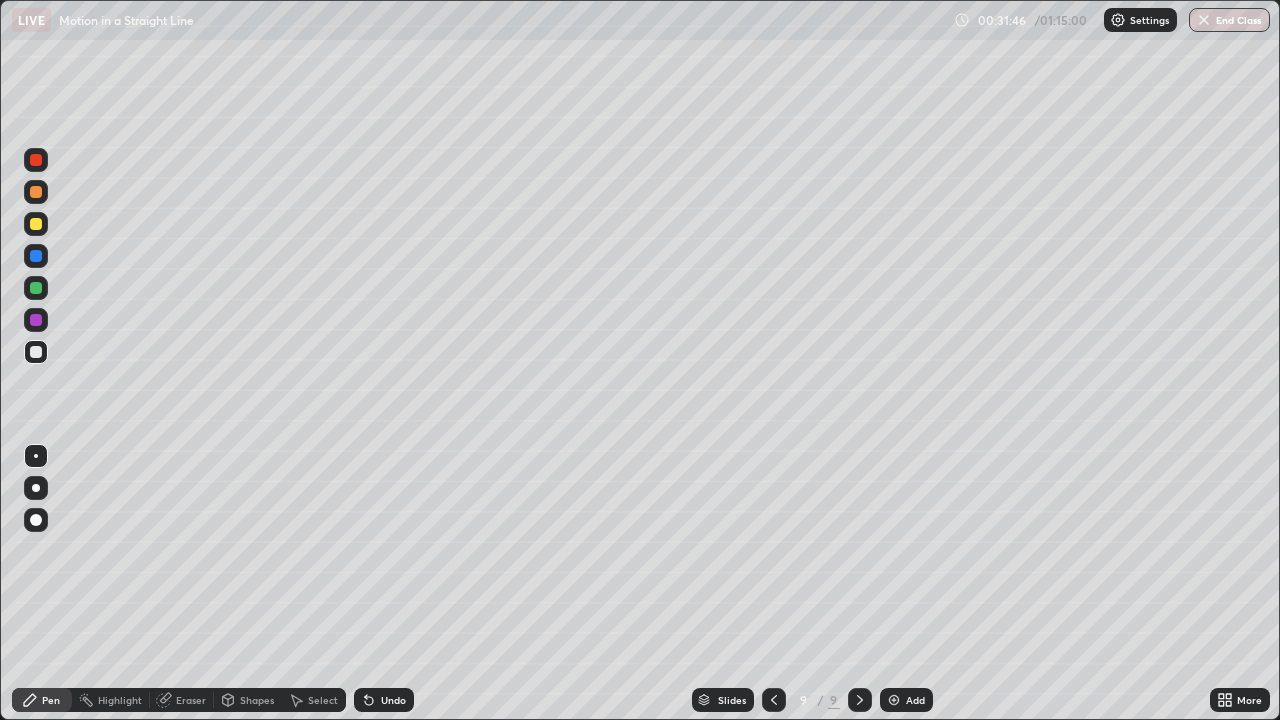 click at bounding box center [894, 700] 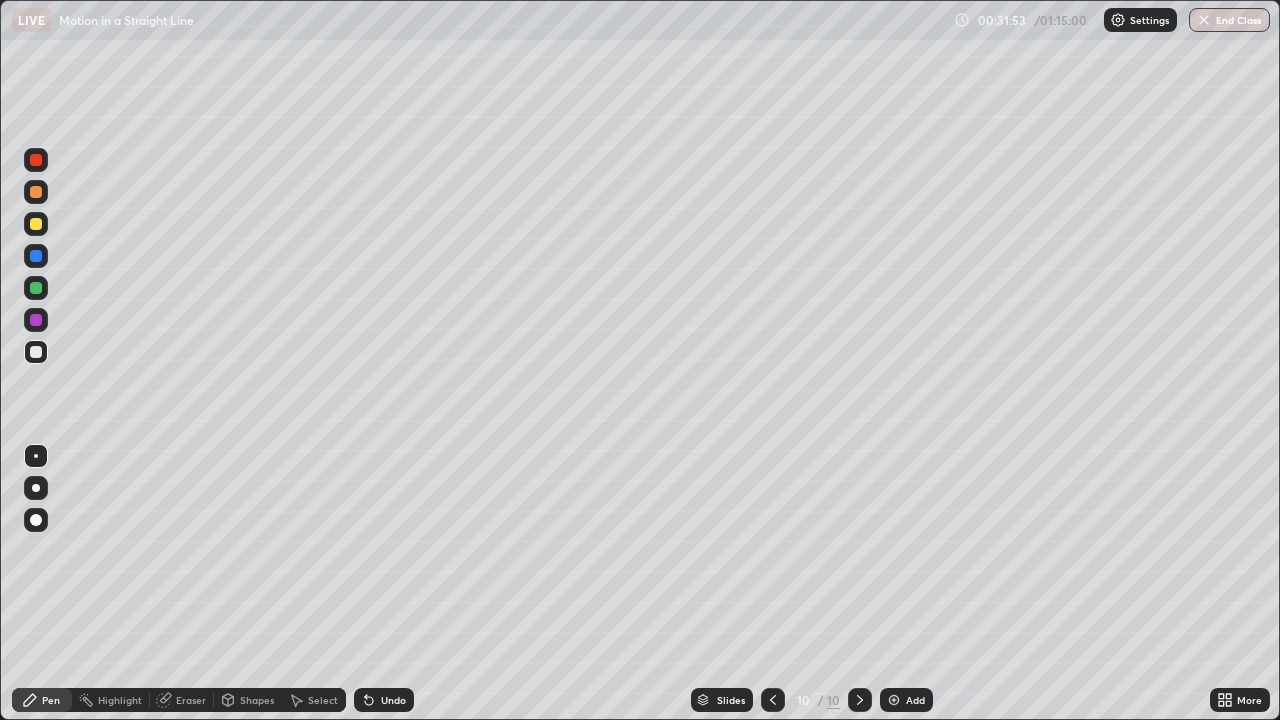 click on "Shapes" at bounding box center (257, 700) 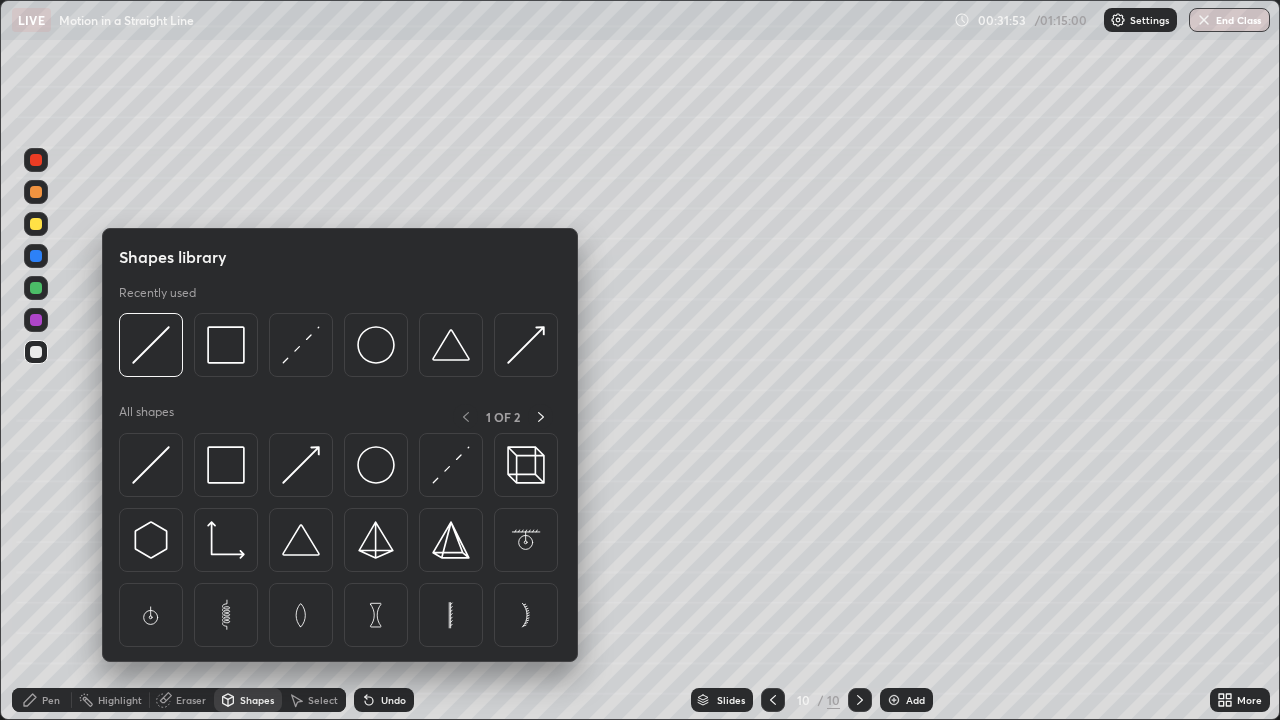 click on "Shapes" at bounding box center [248, 700] 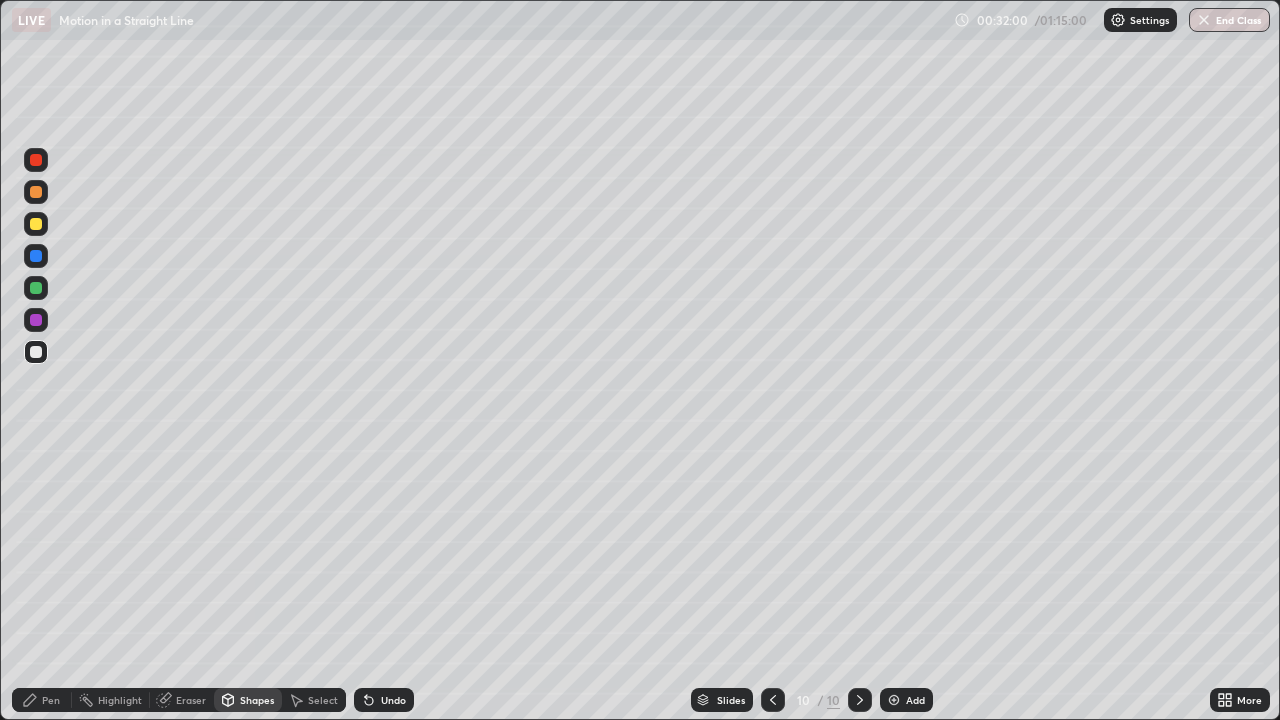 click on "Pen" at bounding box center [51, 700] 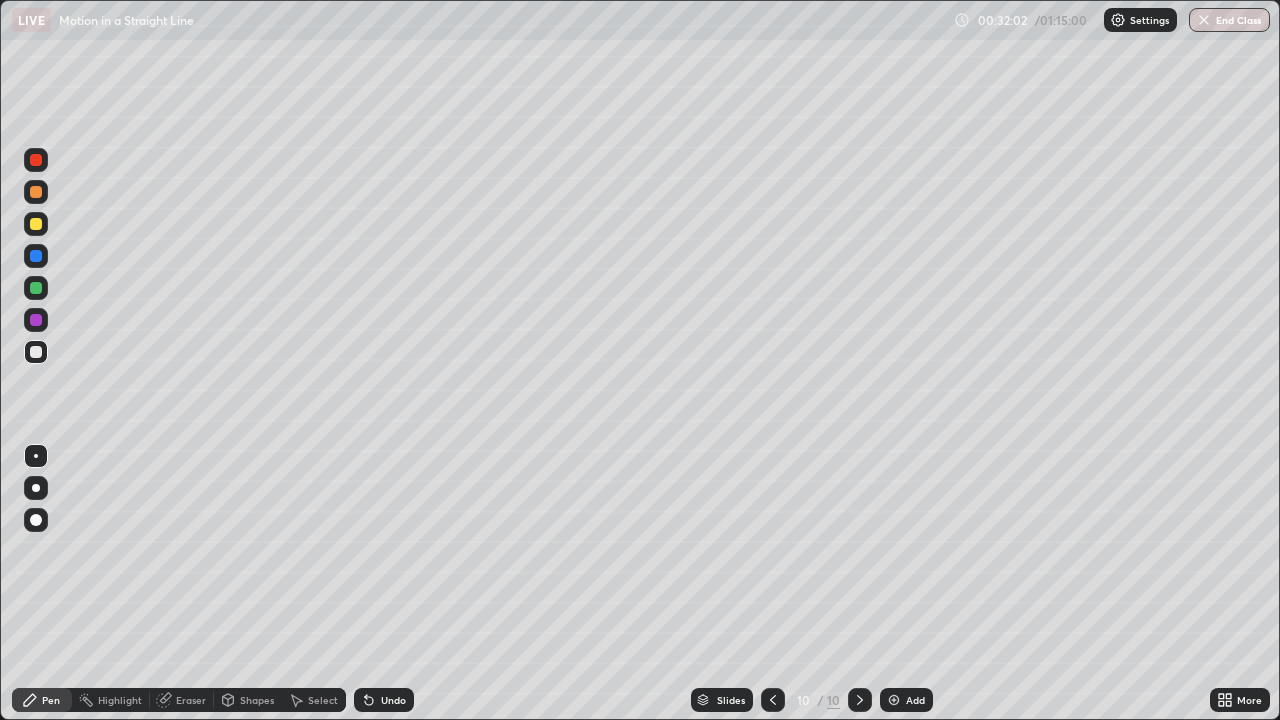 click on "Shapes" at bounding box center (257, 700) 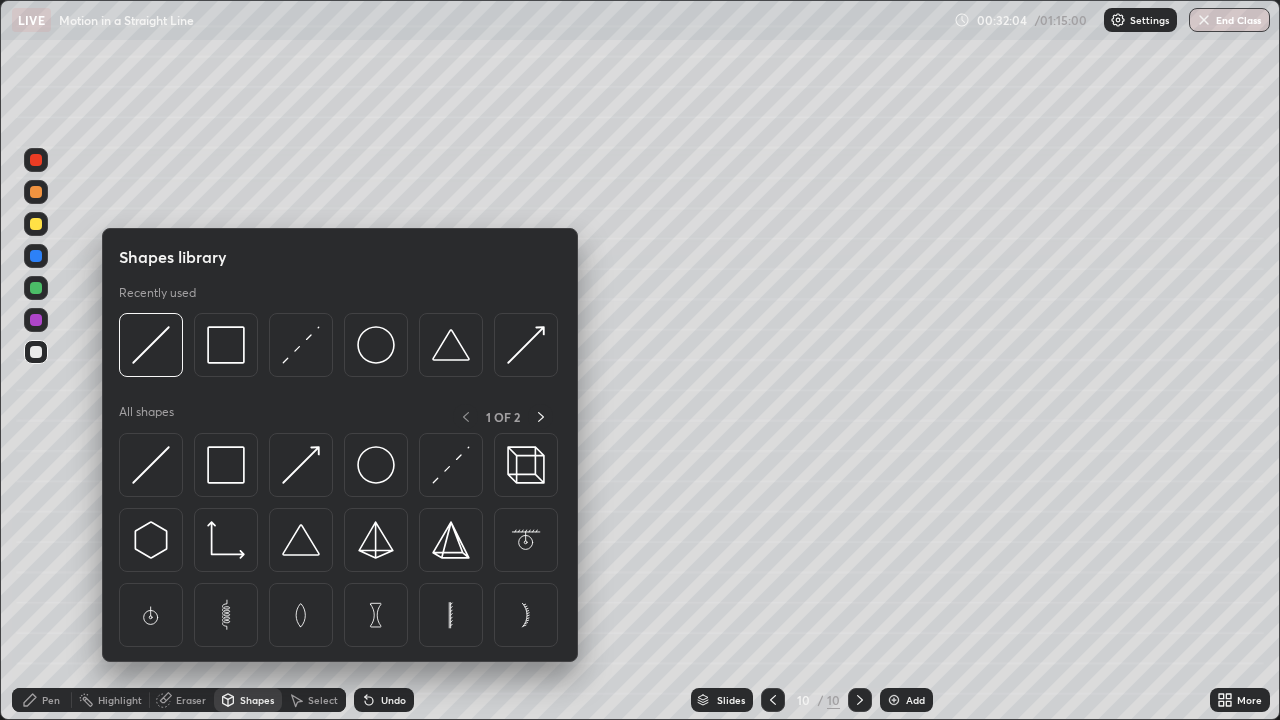 click on "Shapes" at bounding box center [257, 700] 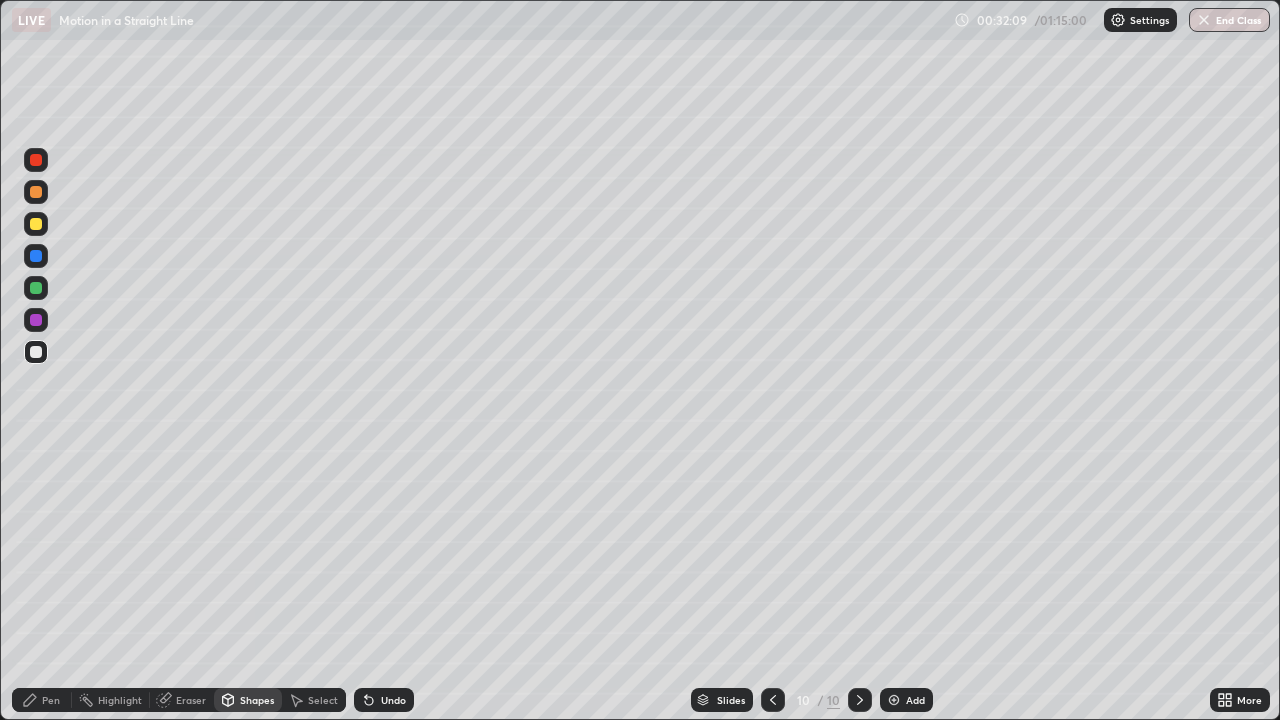 click on "Shapes" at bounding box center (257, 700) 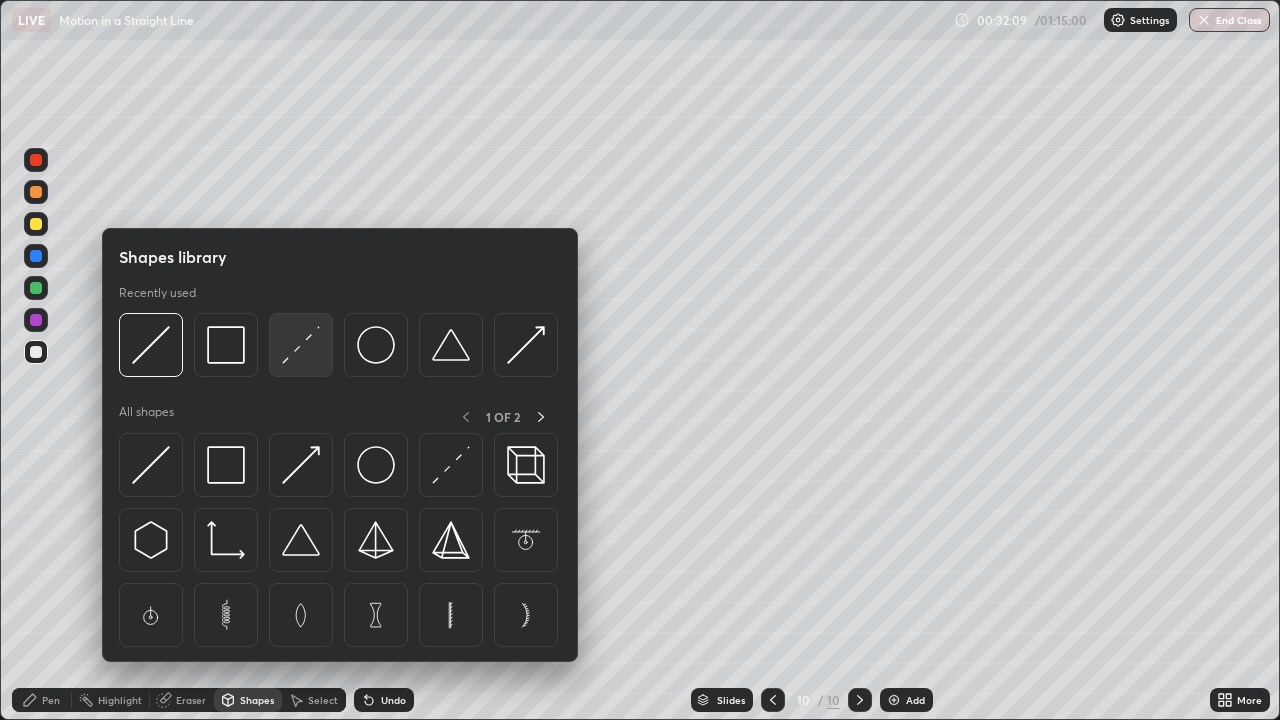 click at bounding box center [301, 345] 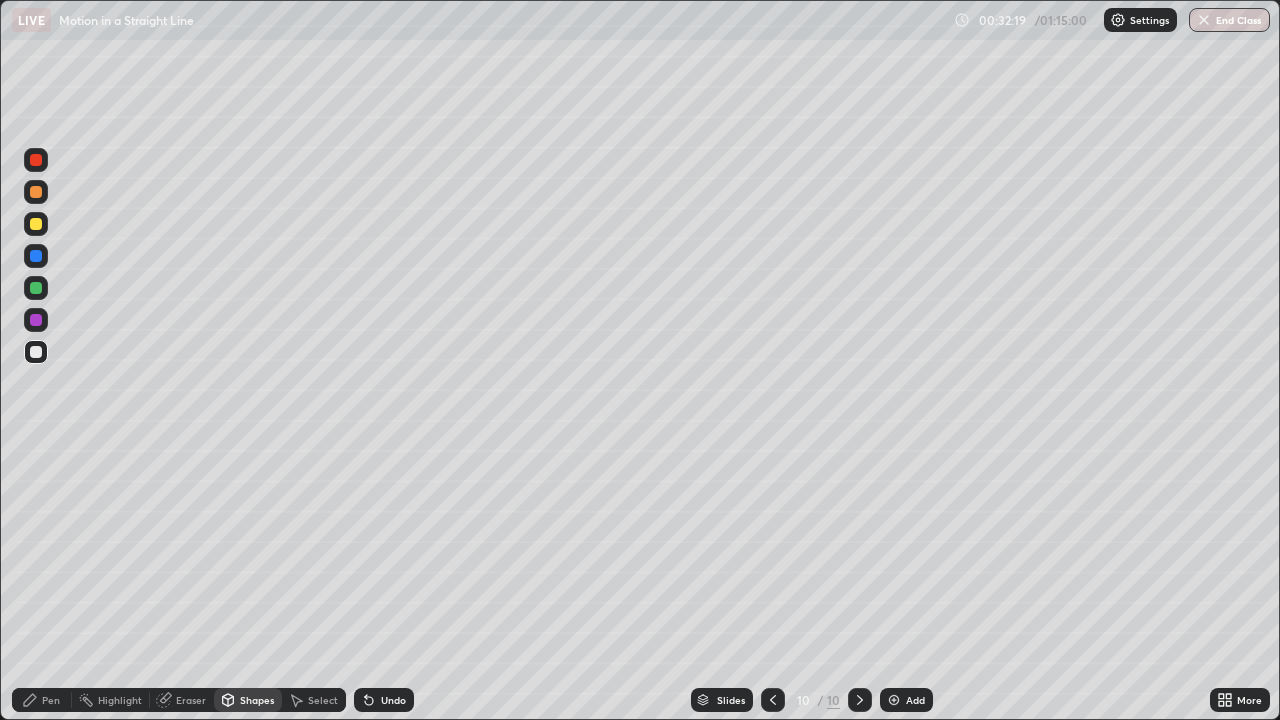 click on "Pen" at bounding box center [51, 700] 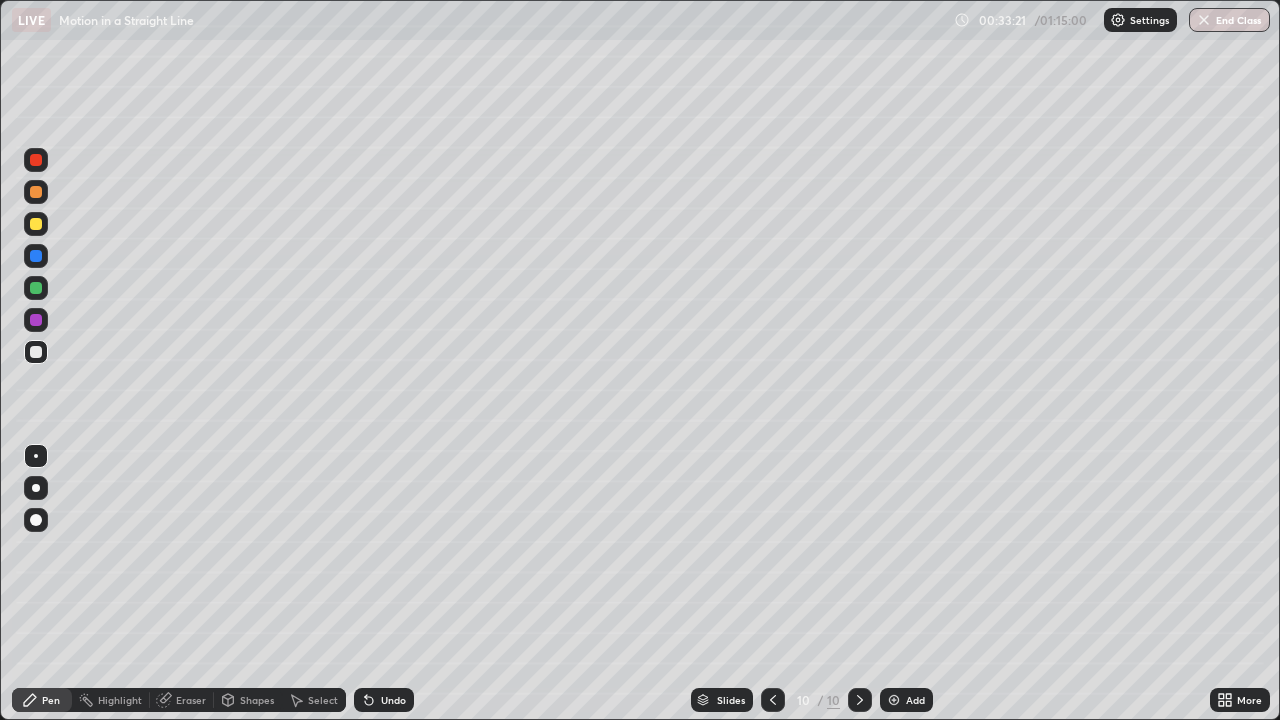click on "Undo" at bounding box center [393, 700] 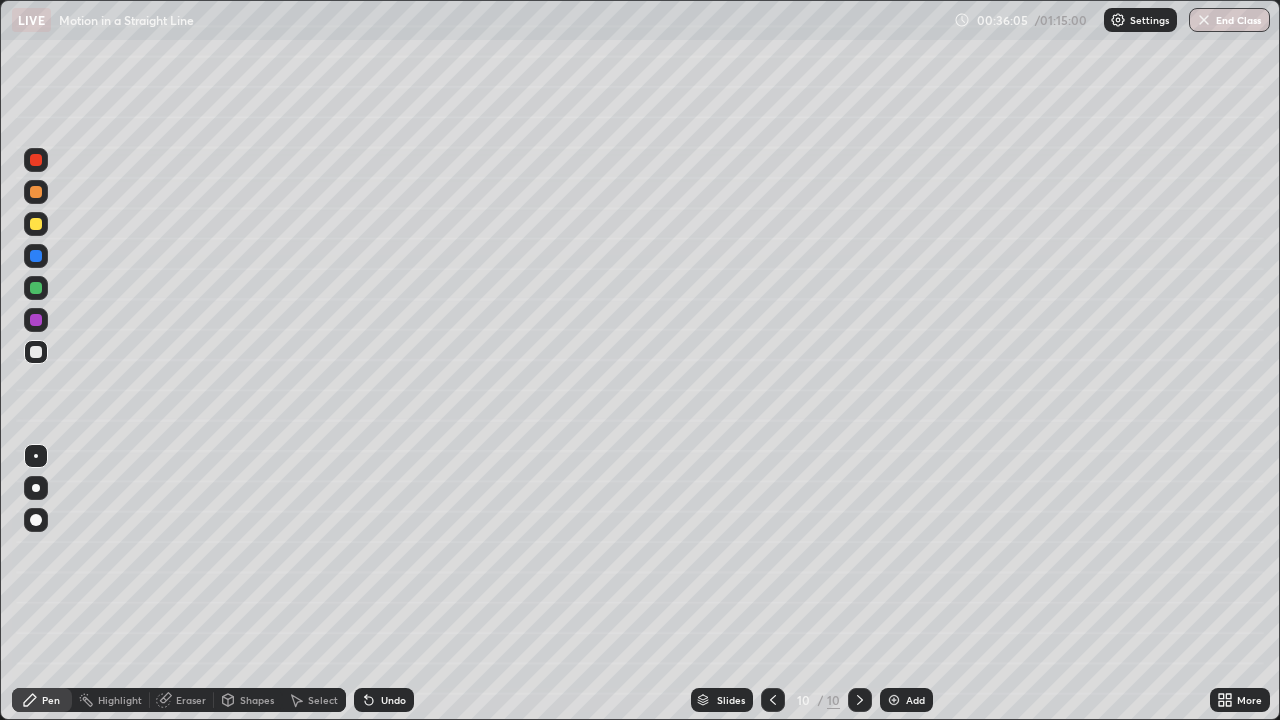 click on "Add" at bounding box center (915, 700) 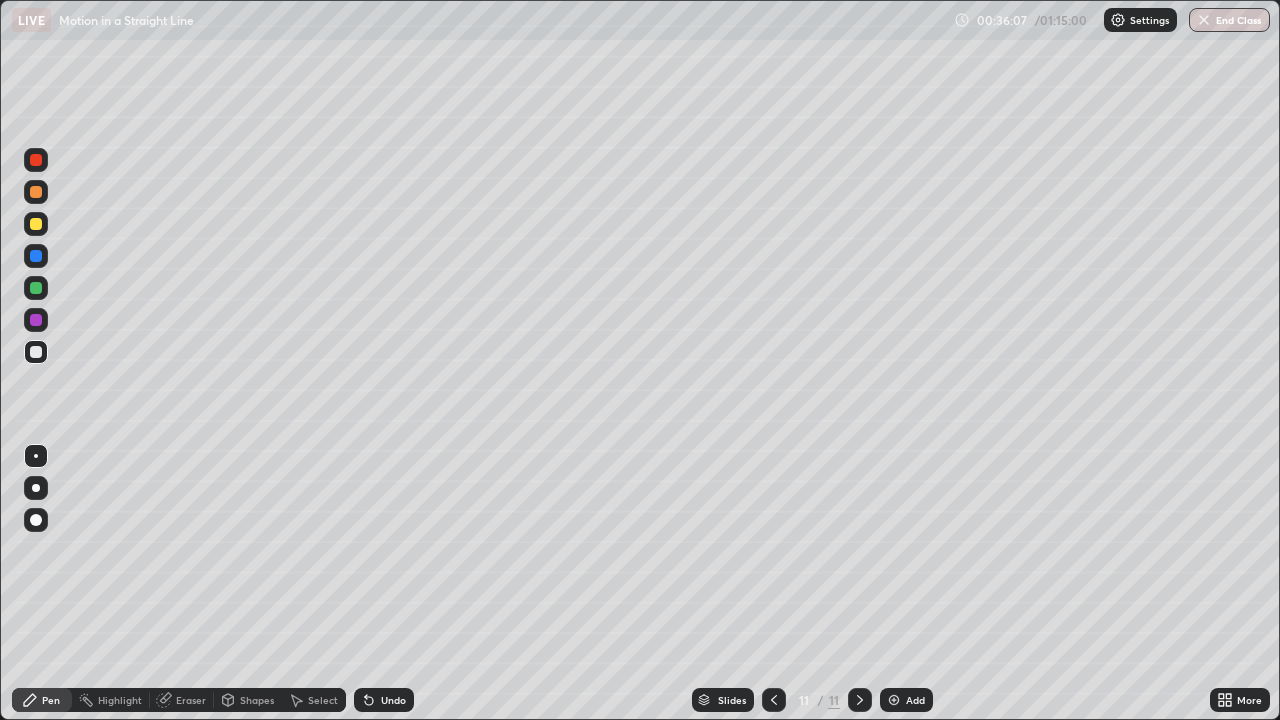 click at bounding box center (36, 352) 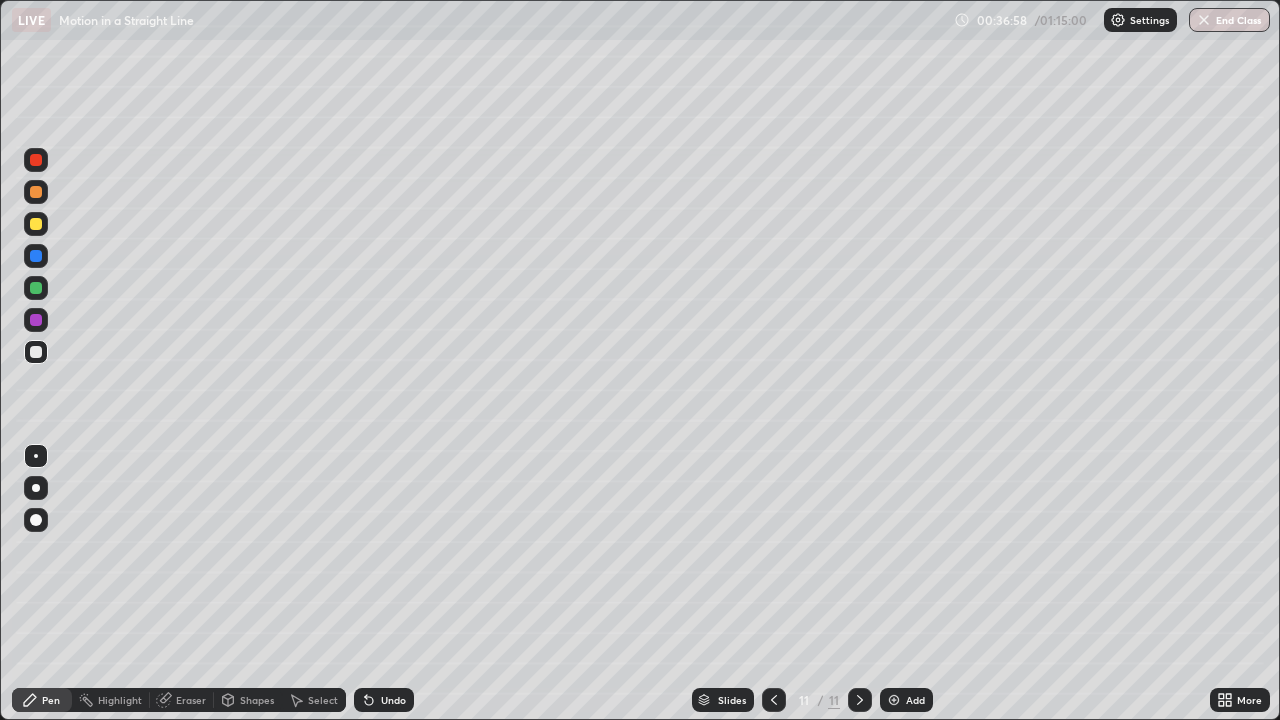 click on "Shapes" at bounding box center [257, 700] 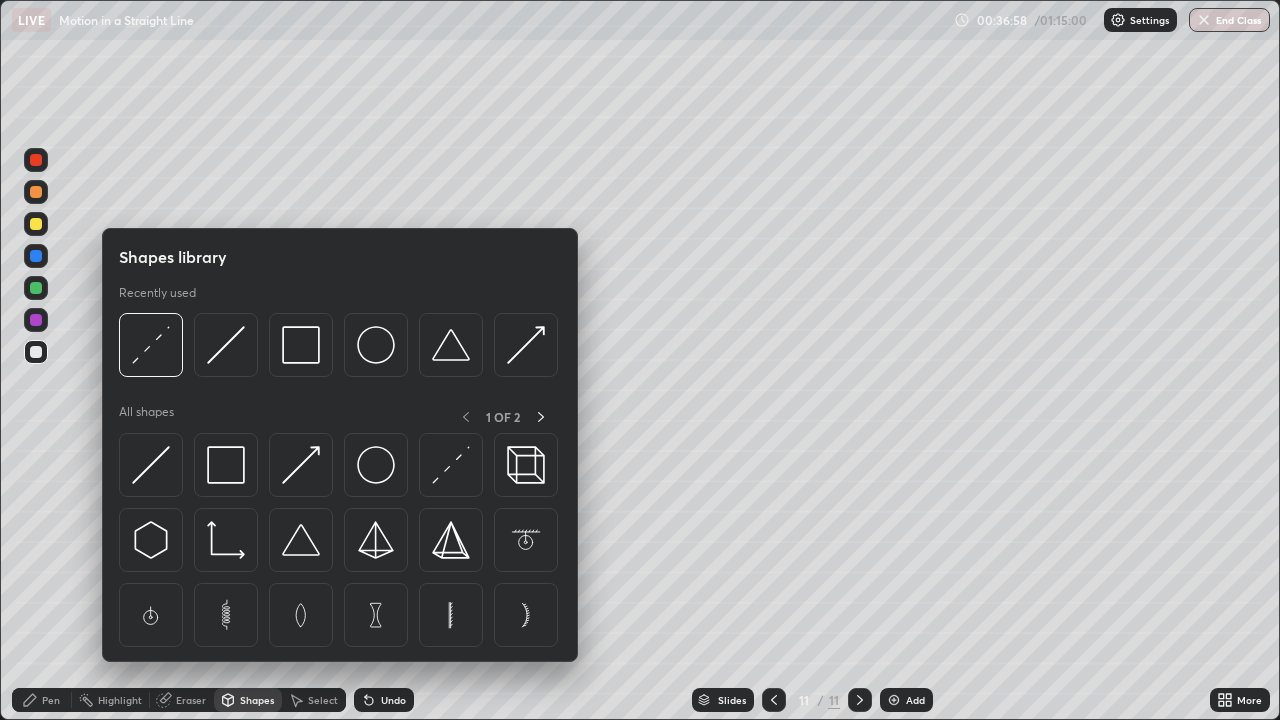 click on "Shapes" at bounding box center (257, 700) 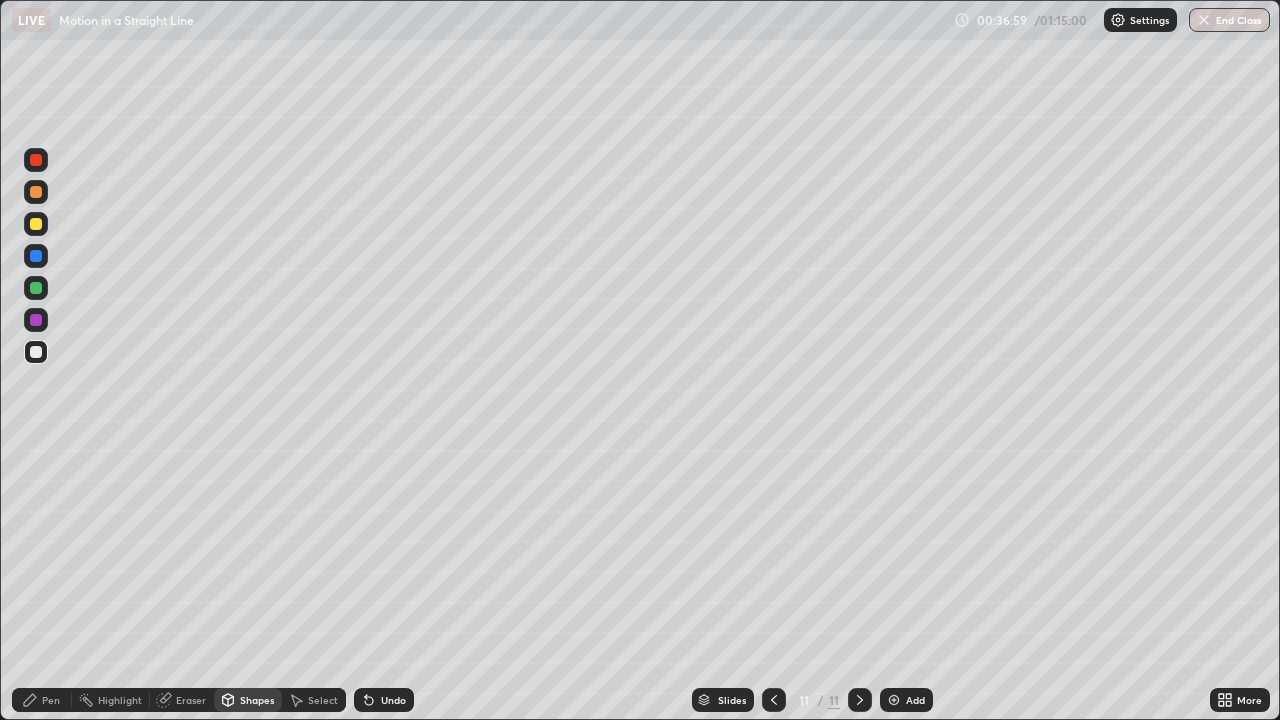 click on "Shapes" at bounding box center (257, 700) 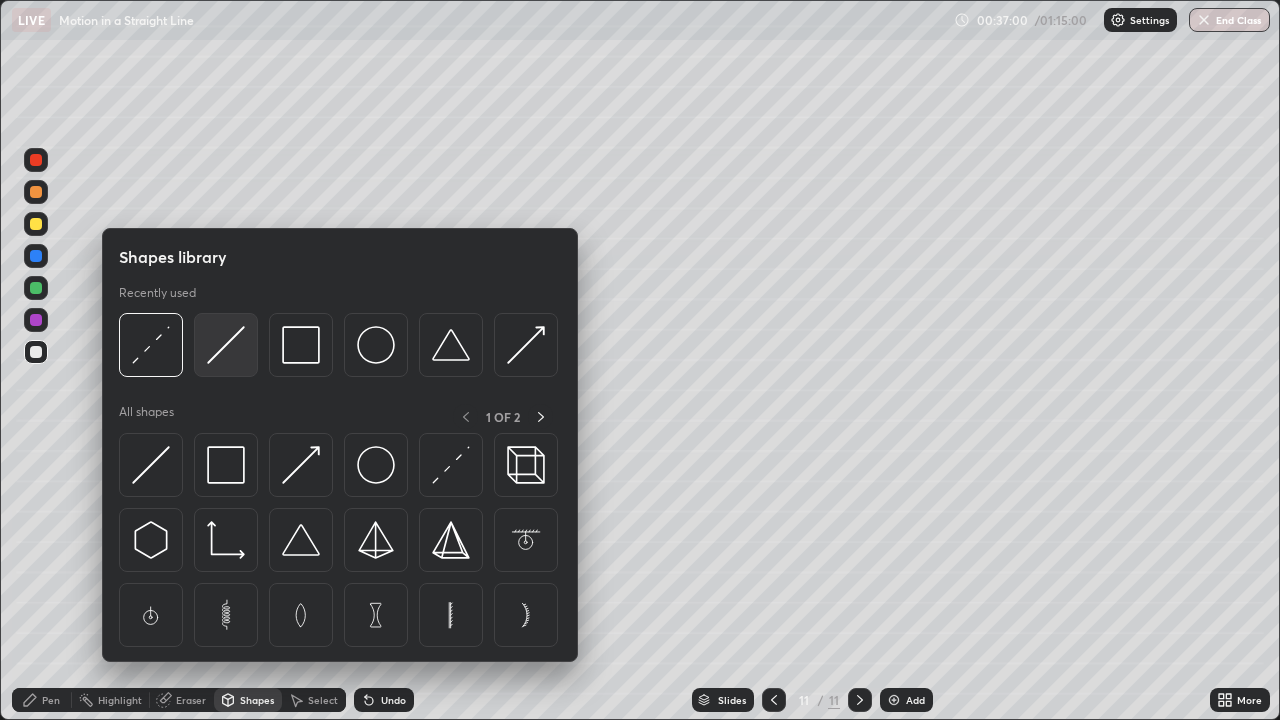 click at bounding box center (226, 345) 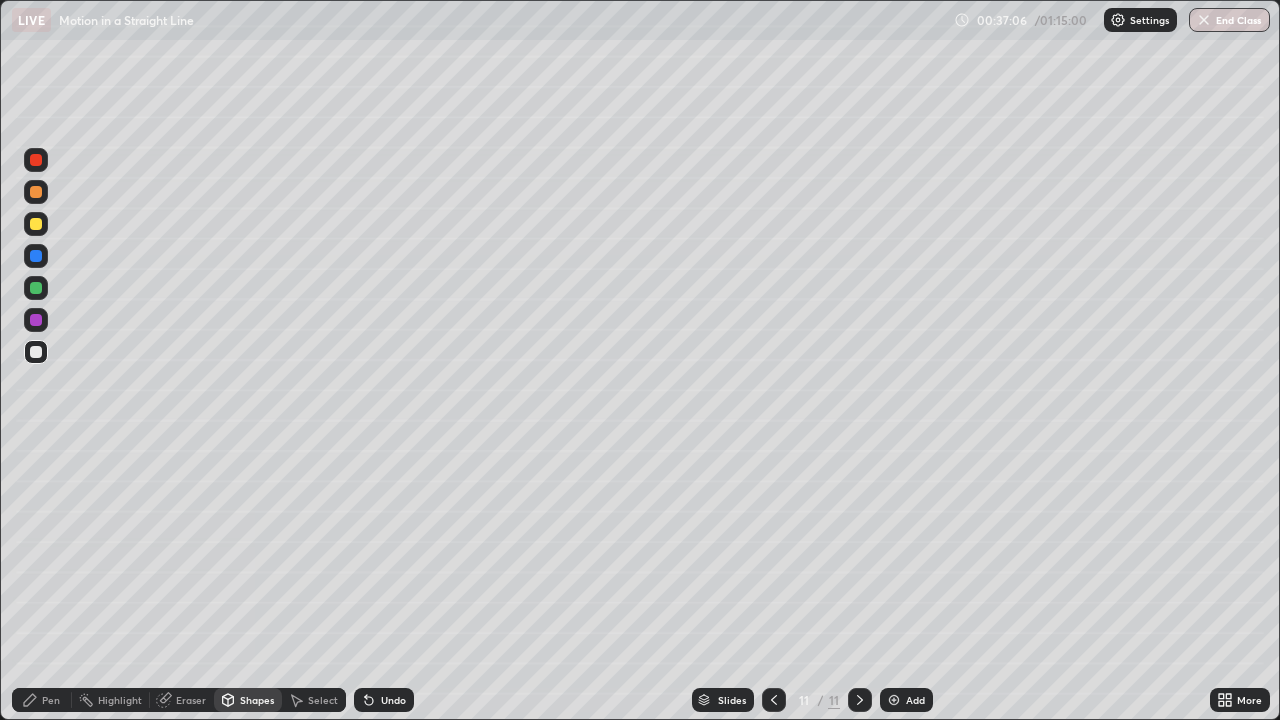 click on "Pen" at bounding box center [51, 700] 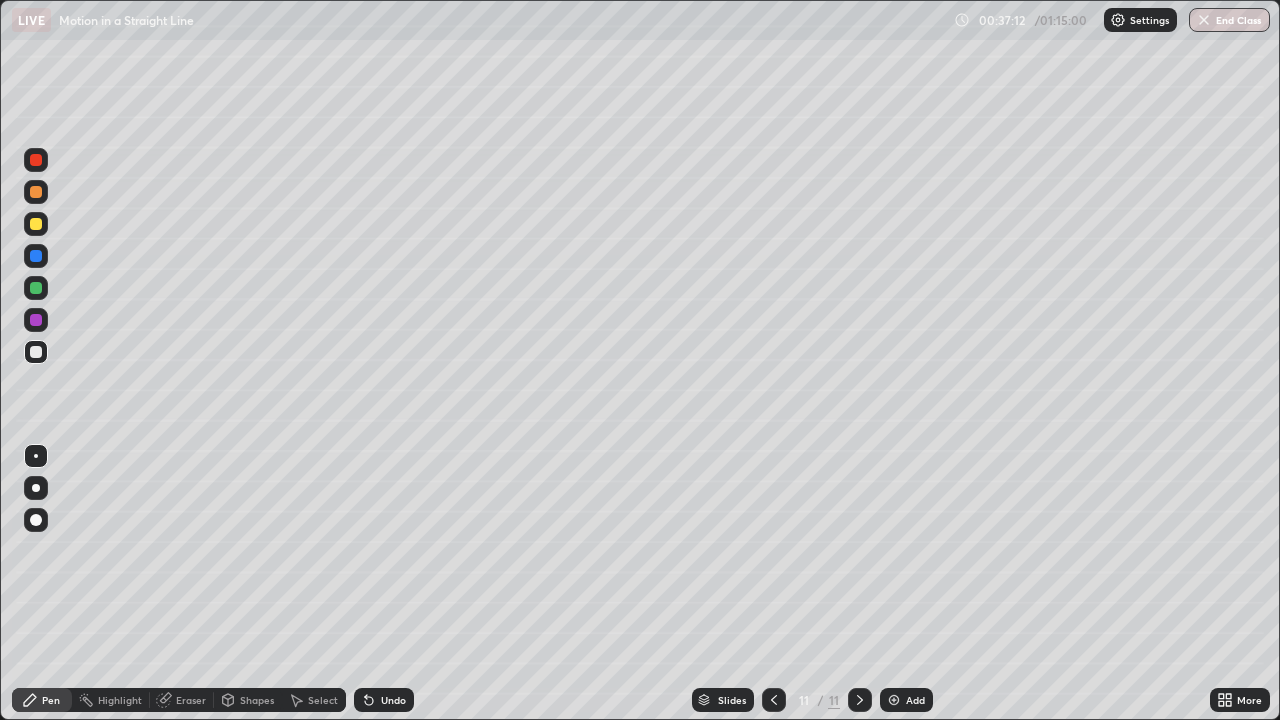 click on "Shapes" at bounding box center (257, 700) 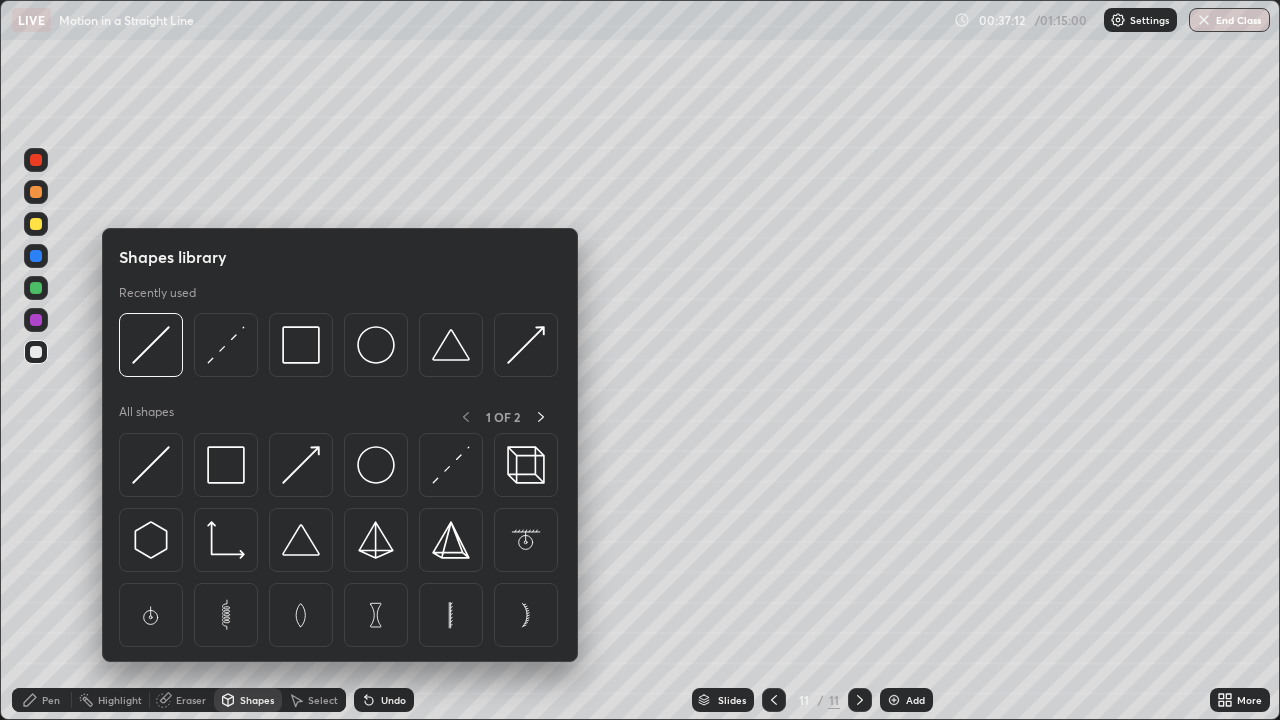 click on "Shapes" at bounding box center [257, 700] 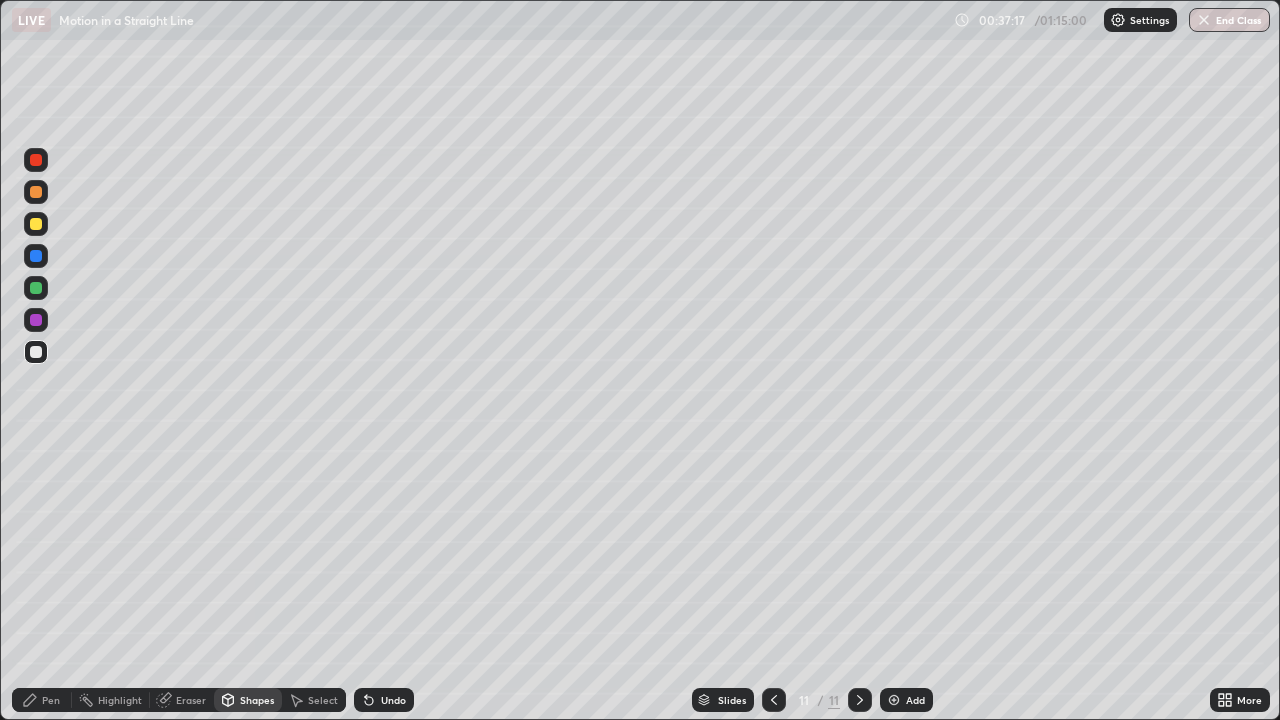 click on "Pen" at bounding box center (42, 700) 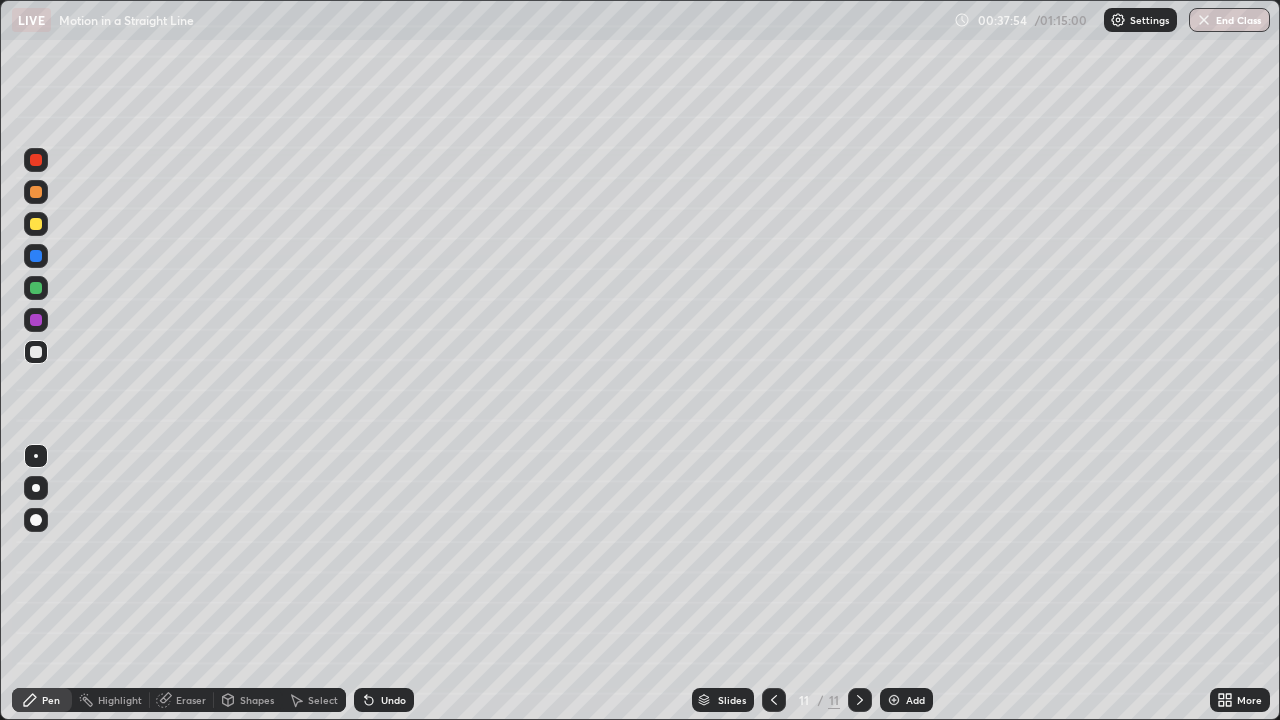 click at bounding box center [36, 224] 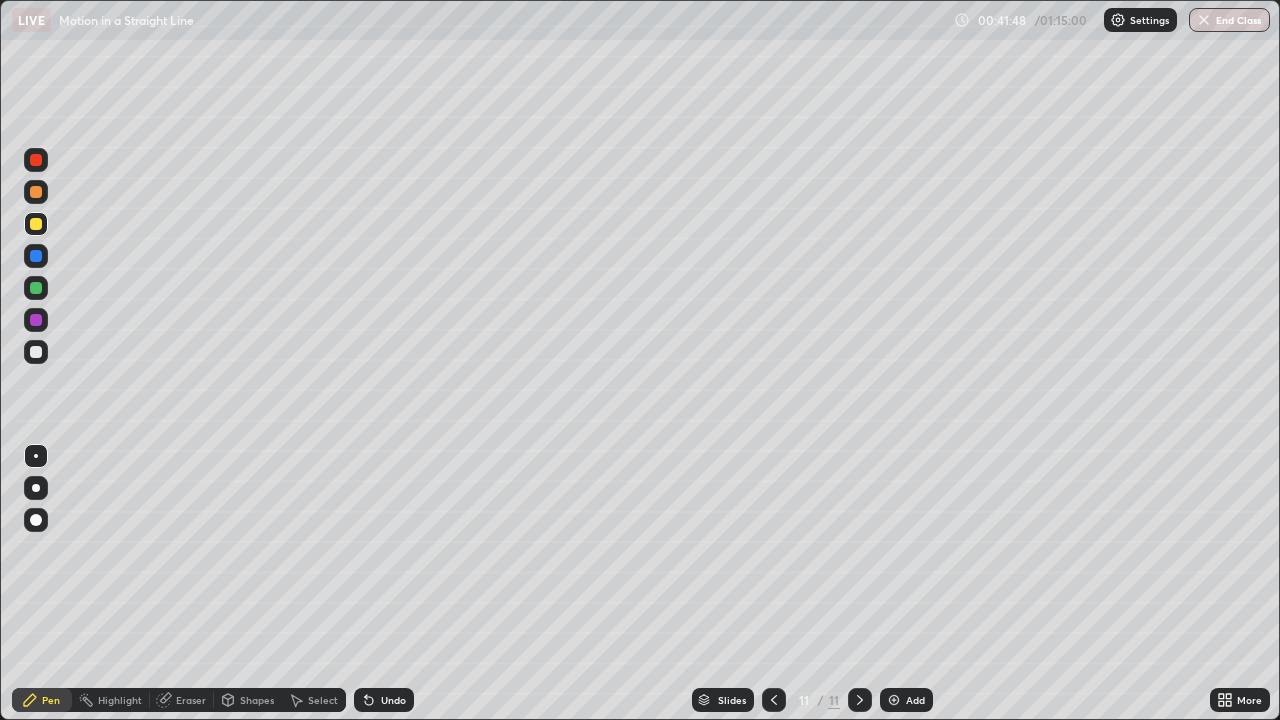 click on "Add" at bounding box center [906, 700] 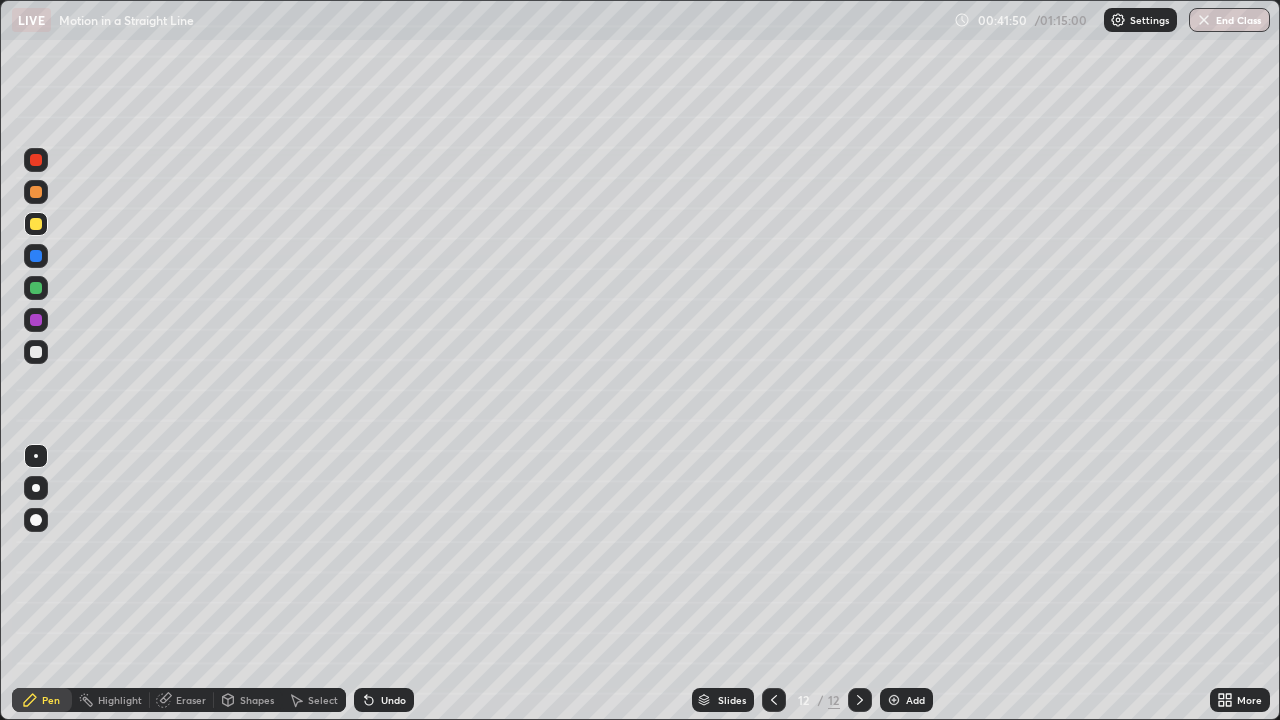 click at bounding box center [36, 352] 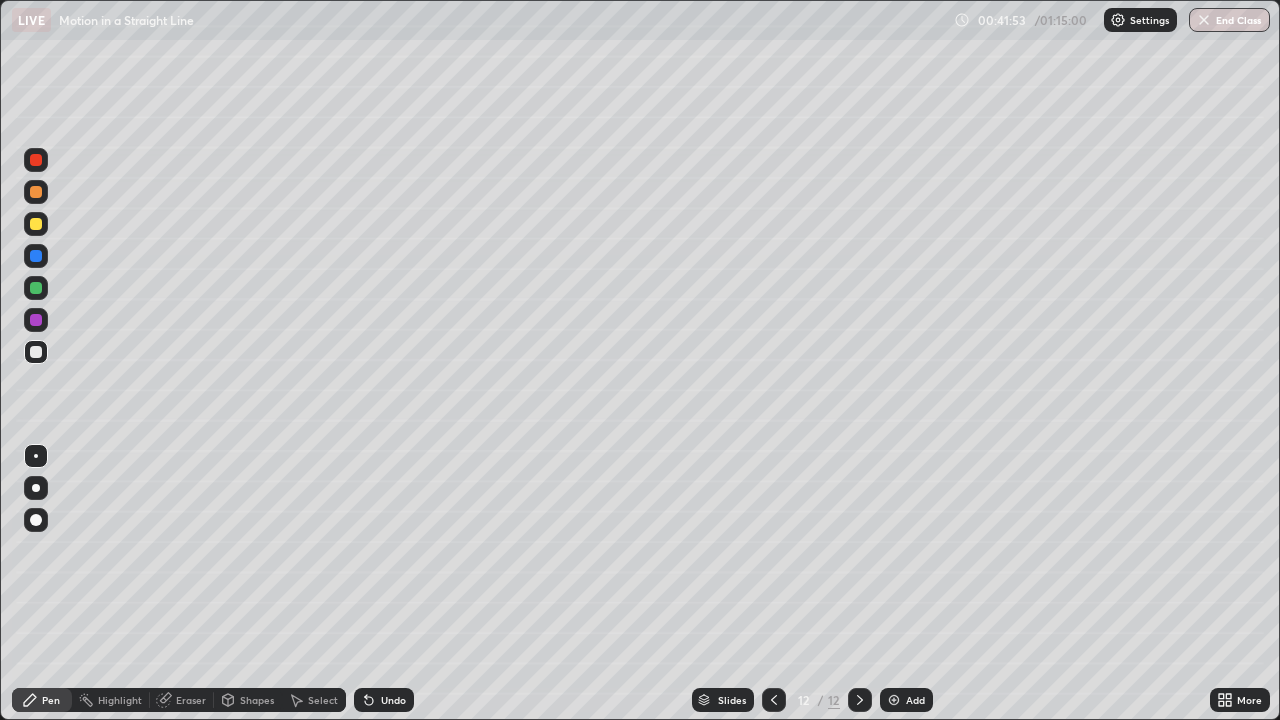 click on "Shapes" at bounding box center [257, 700] 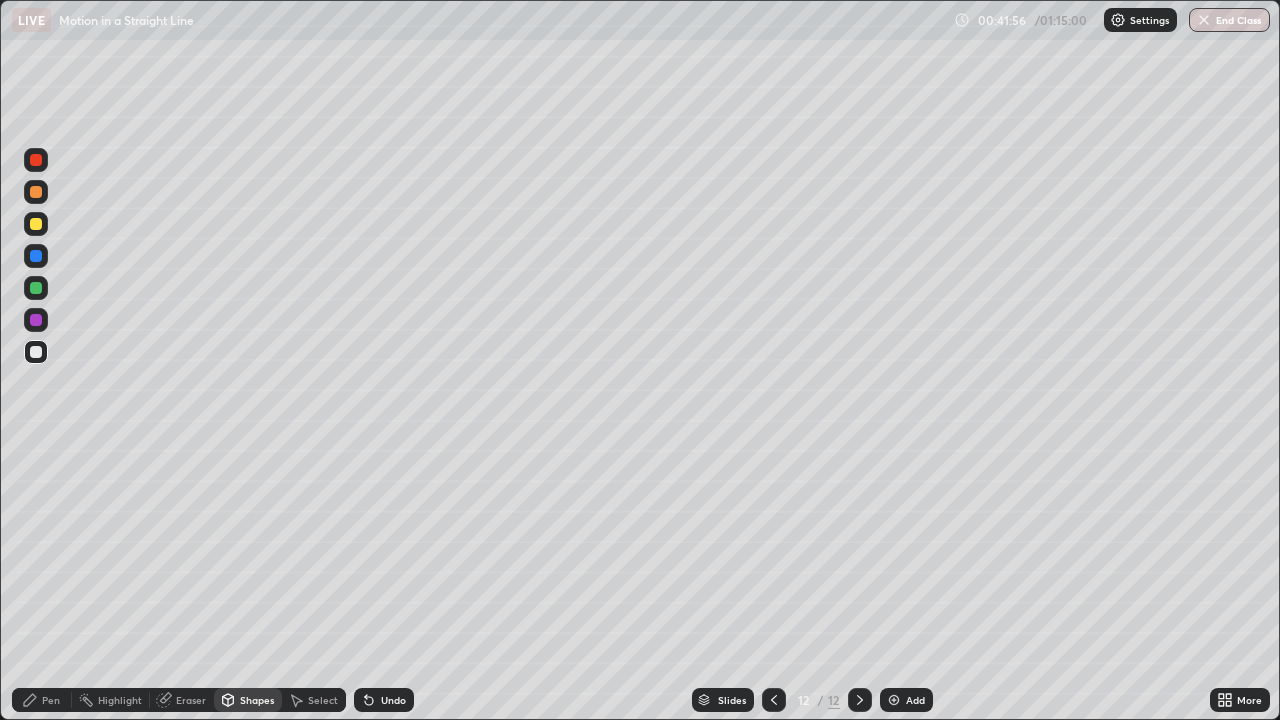 click on "Pen" at bounding box center (42, 700) 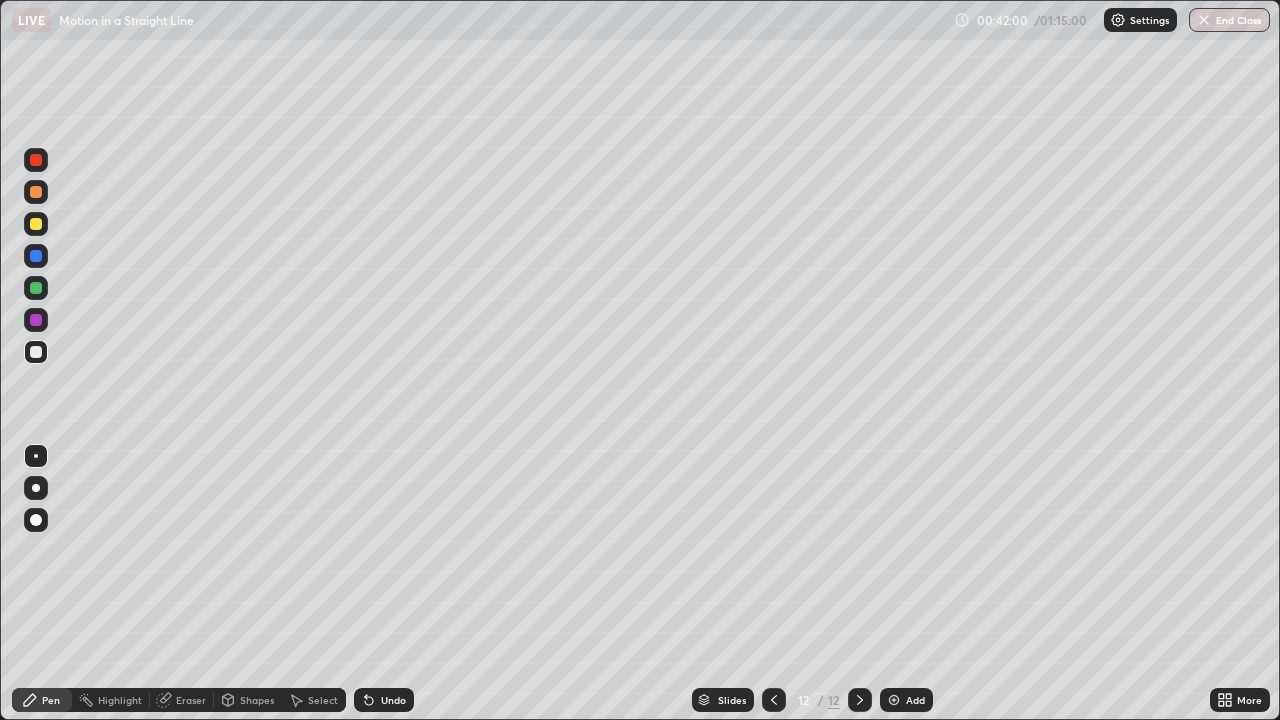 click 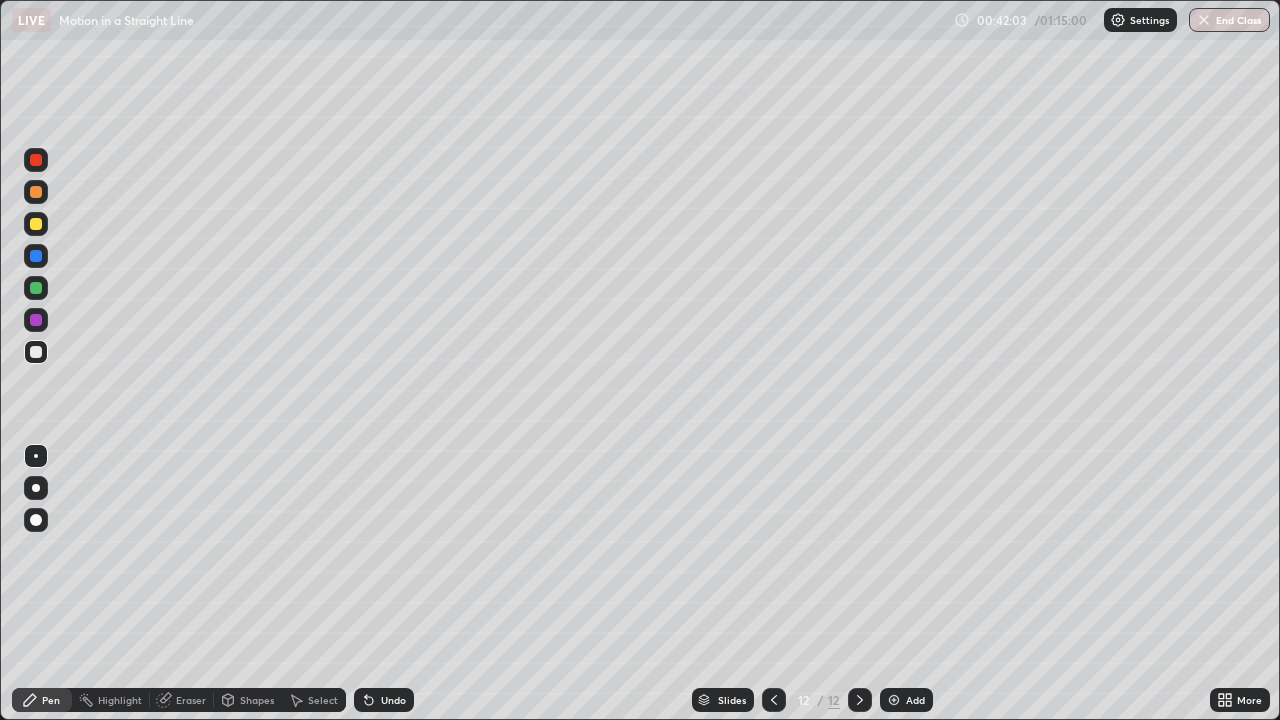 click on "Shapes" at bounding box center [257, 700] 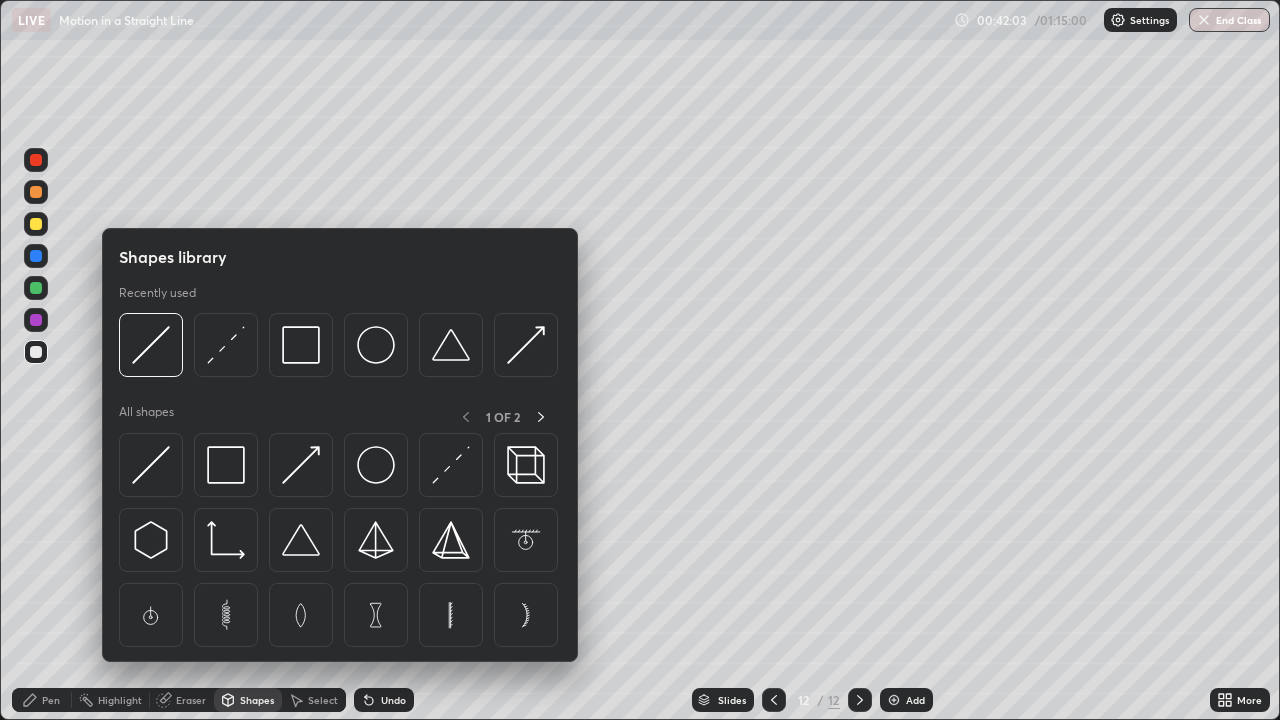 click on "Shapes" at bounding box center [257, 700] 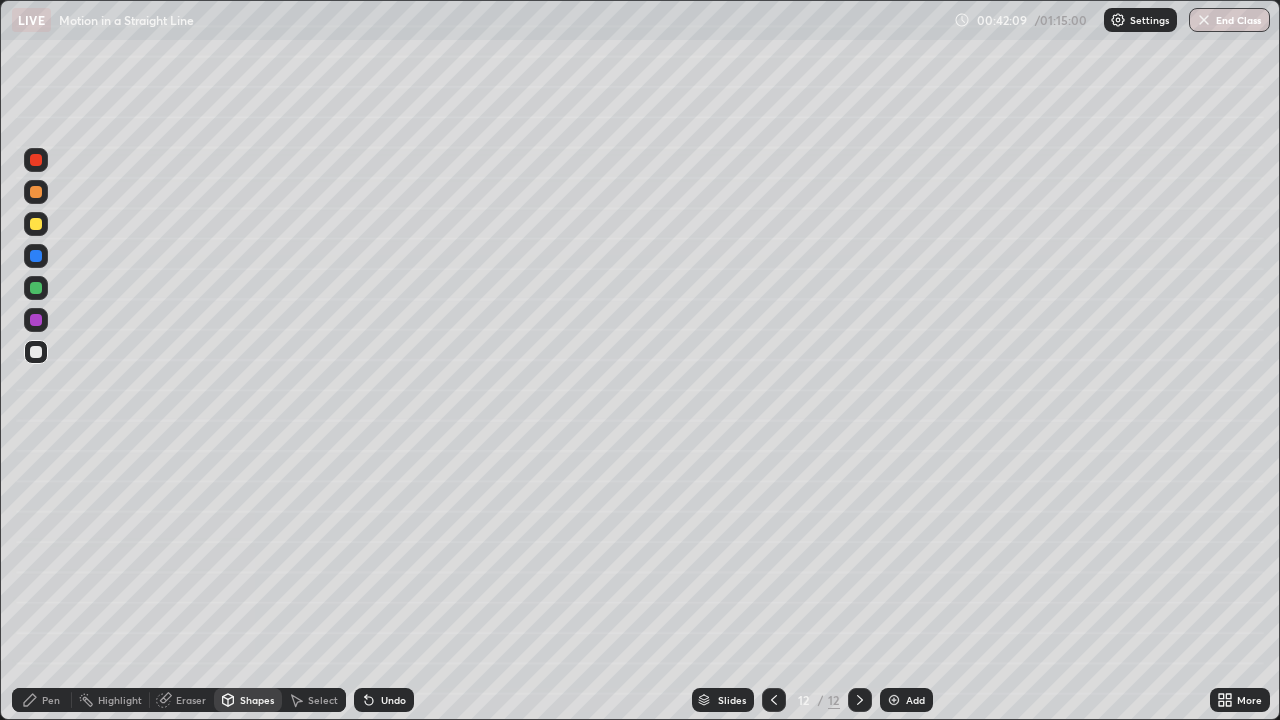 click on "Undo" at bounding box center [393, 700] 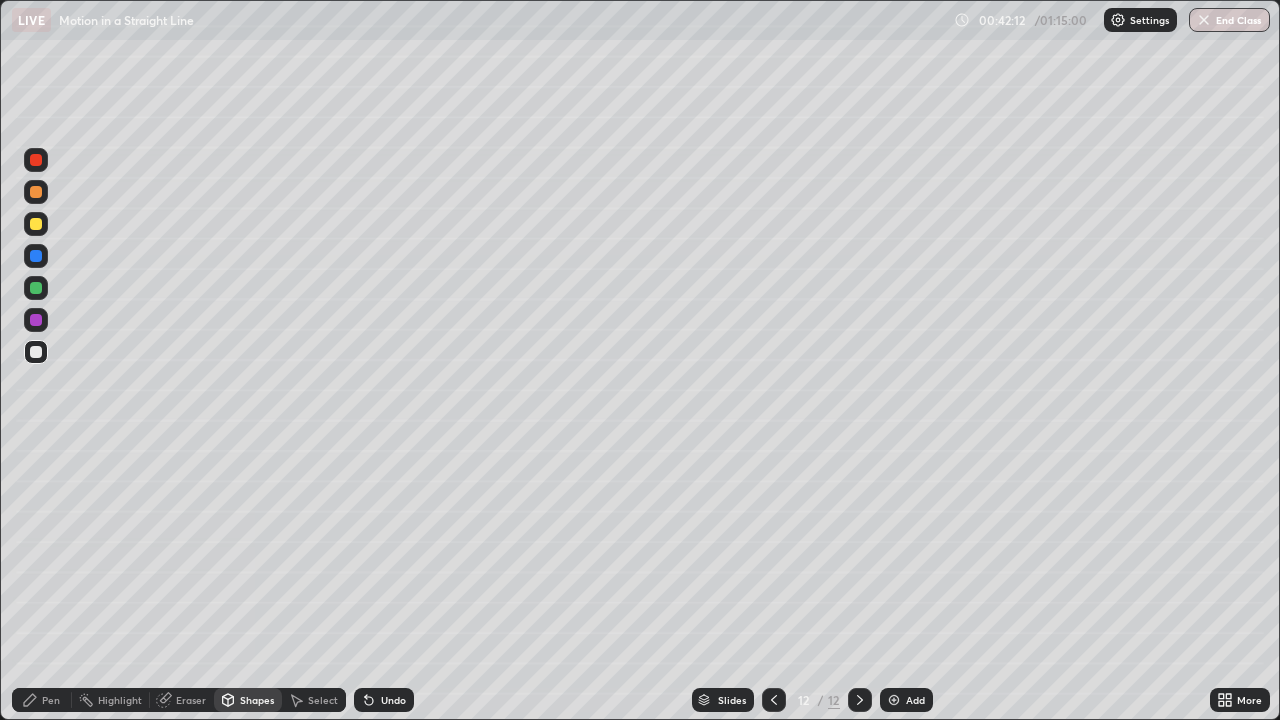 click on "Pen" at bounding box center (42, 700) 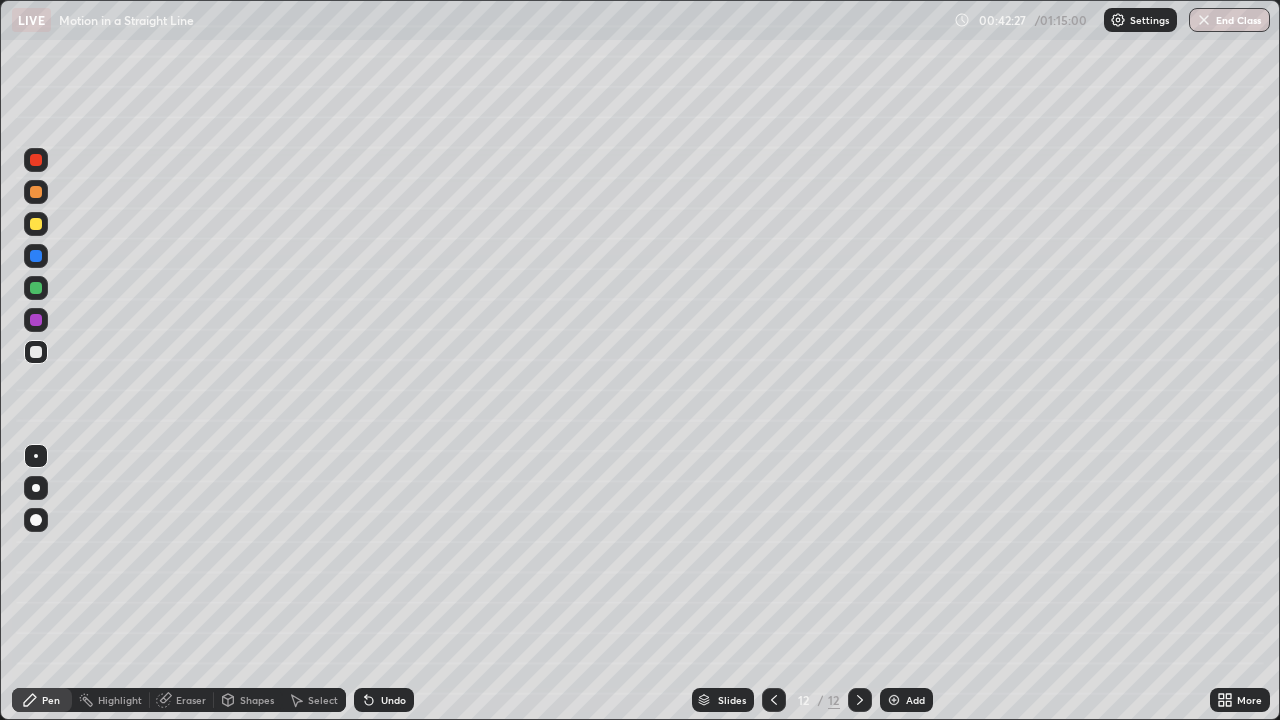 click on "Eraser" at bounding box center [191, 700] 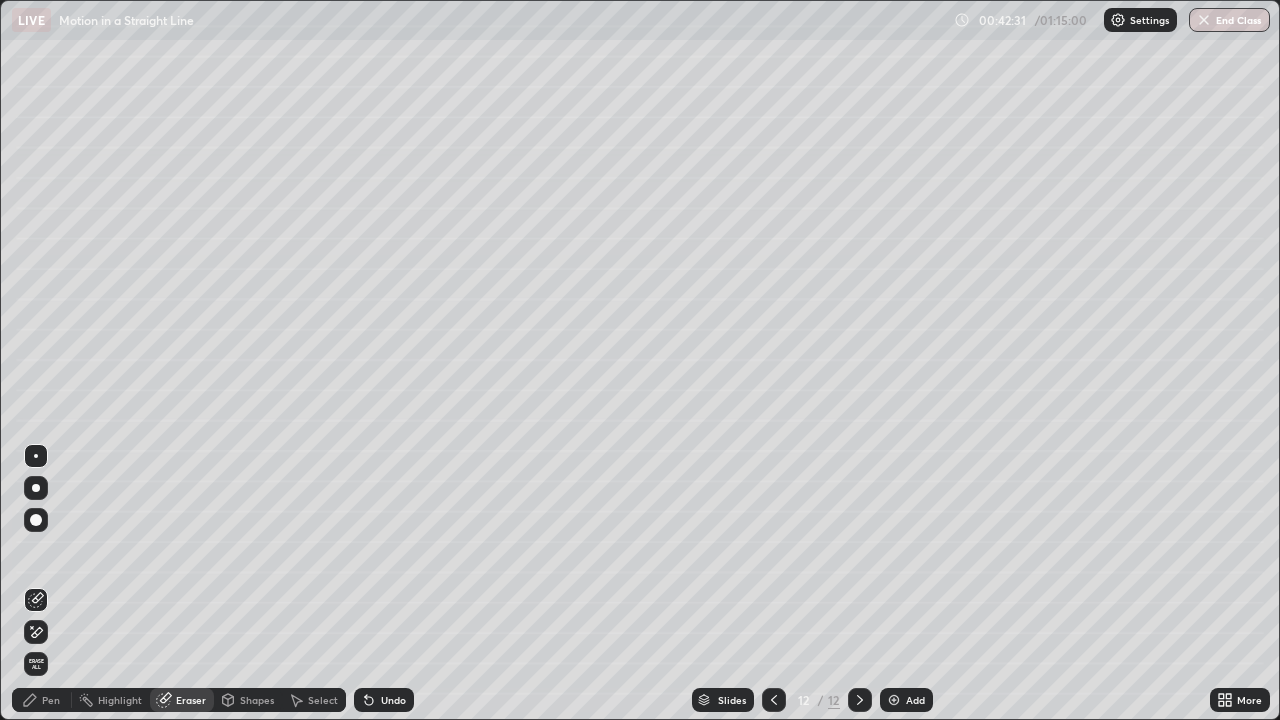 click on "Pen" at bounding box center (51, 700) 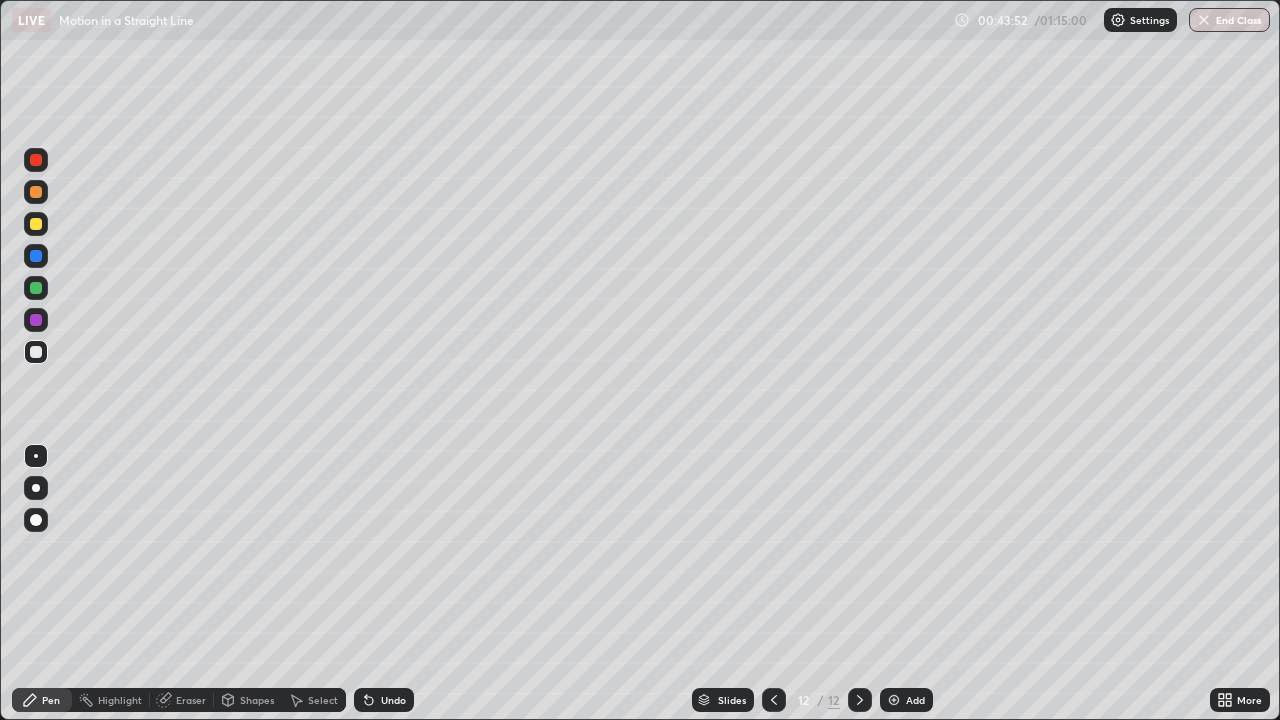 click at bounding box center (36, 224) 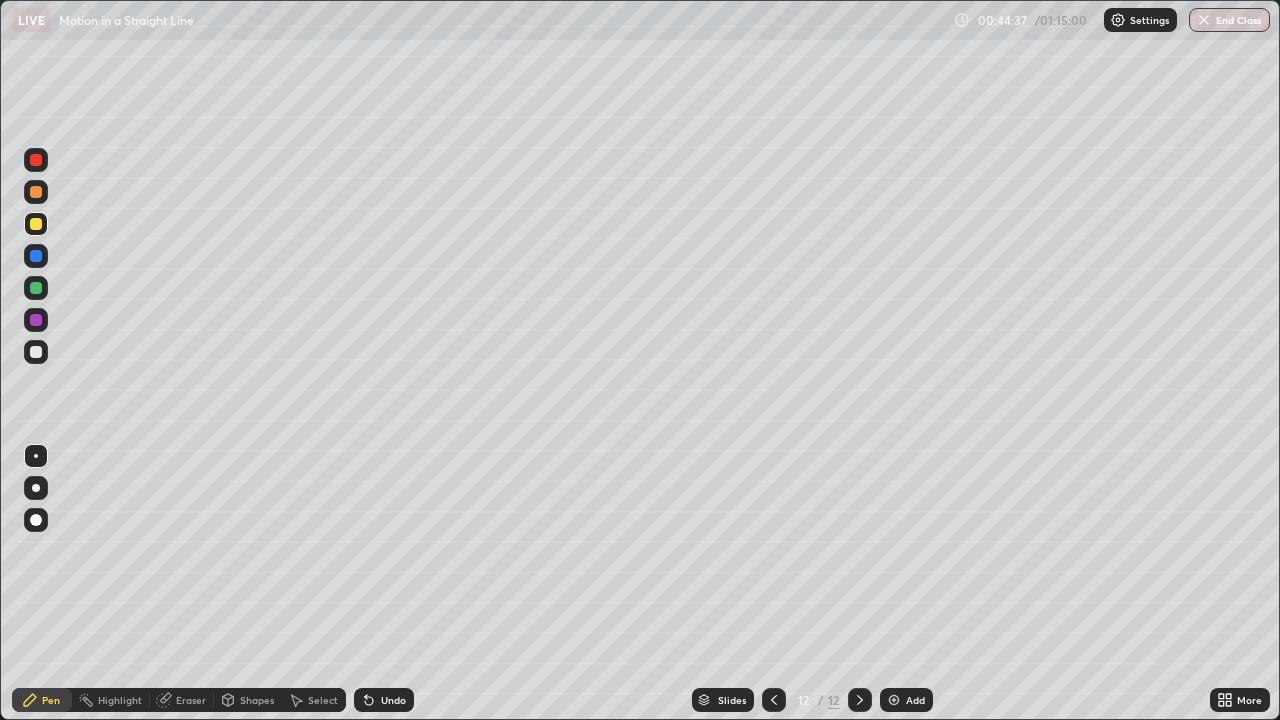 click on "Add" at bounding box center [906, 700] 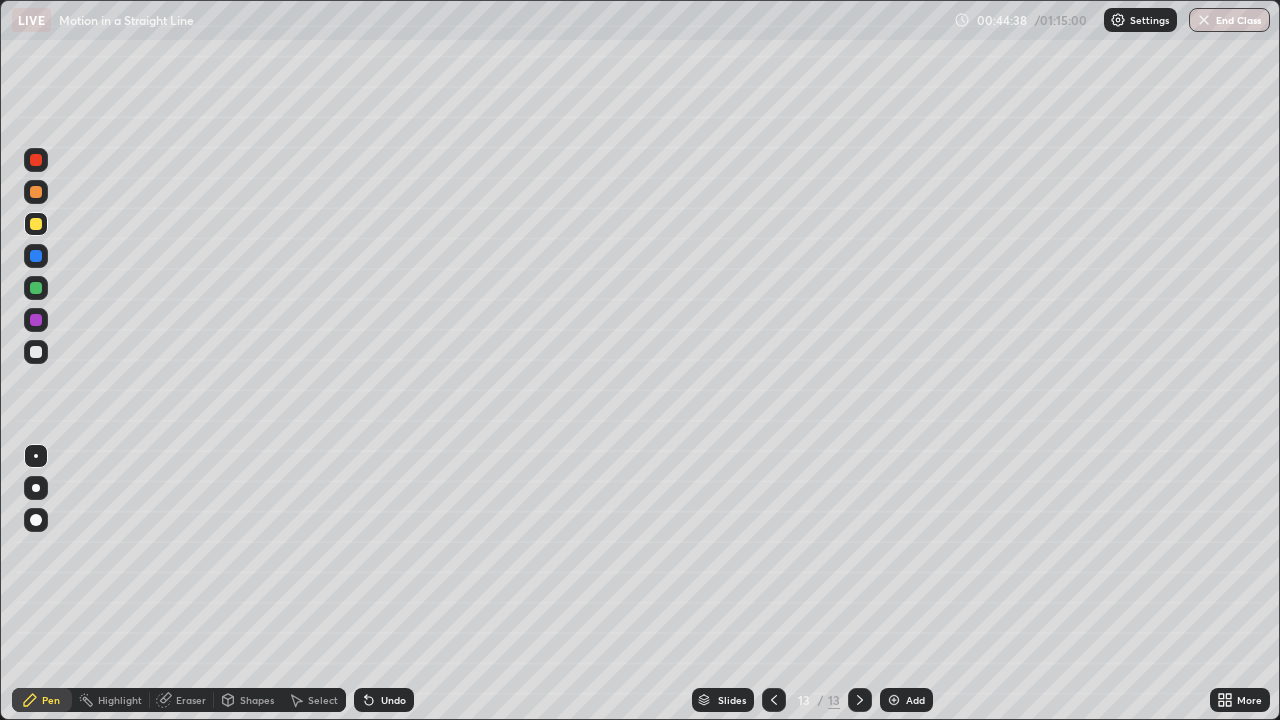 click at bounding box center (36, 352) 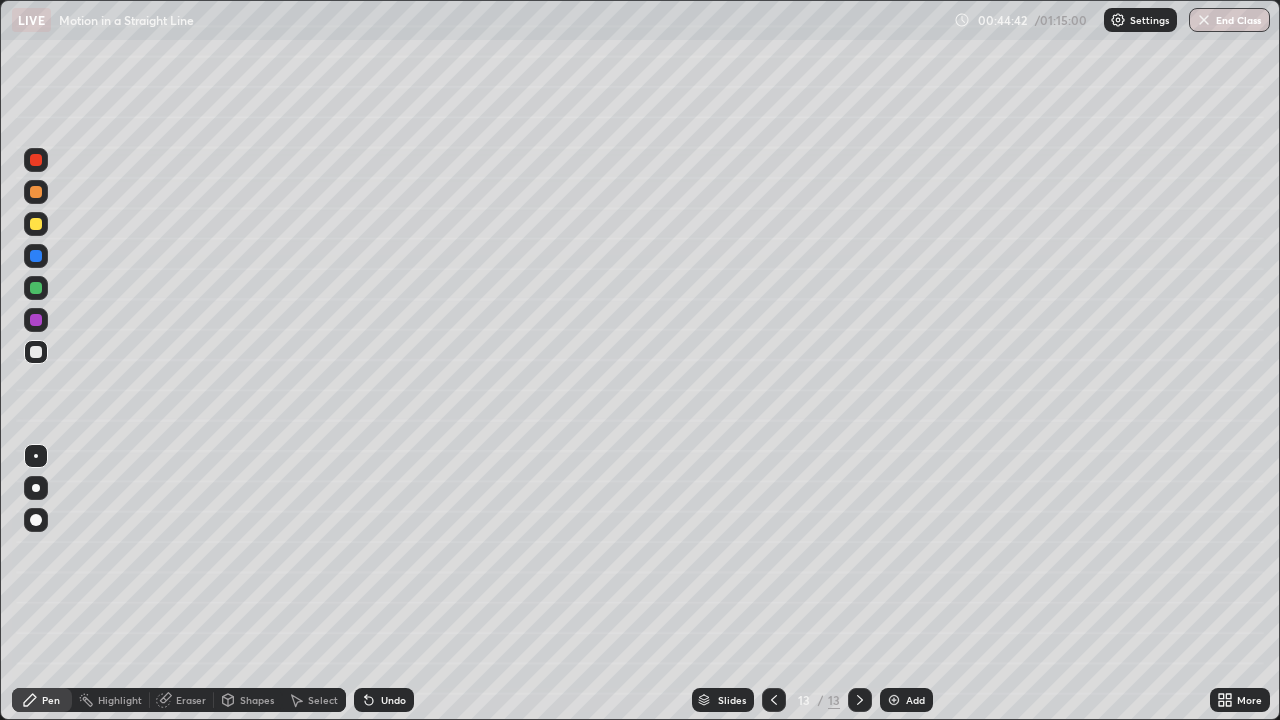 click on "Shapes" at bounding box center (257, 700) 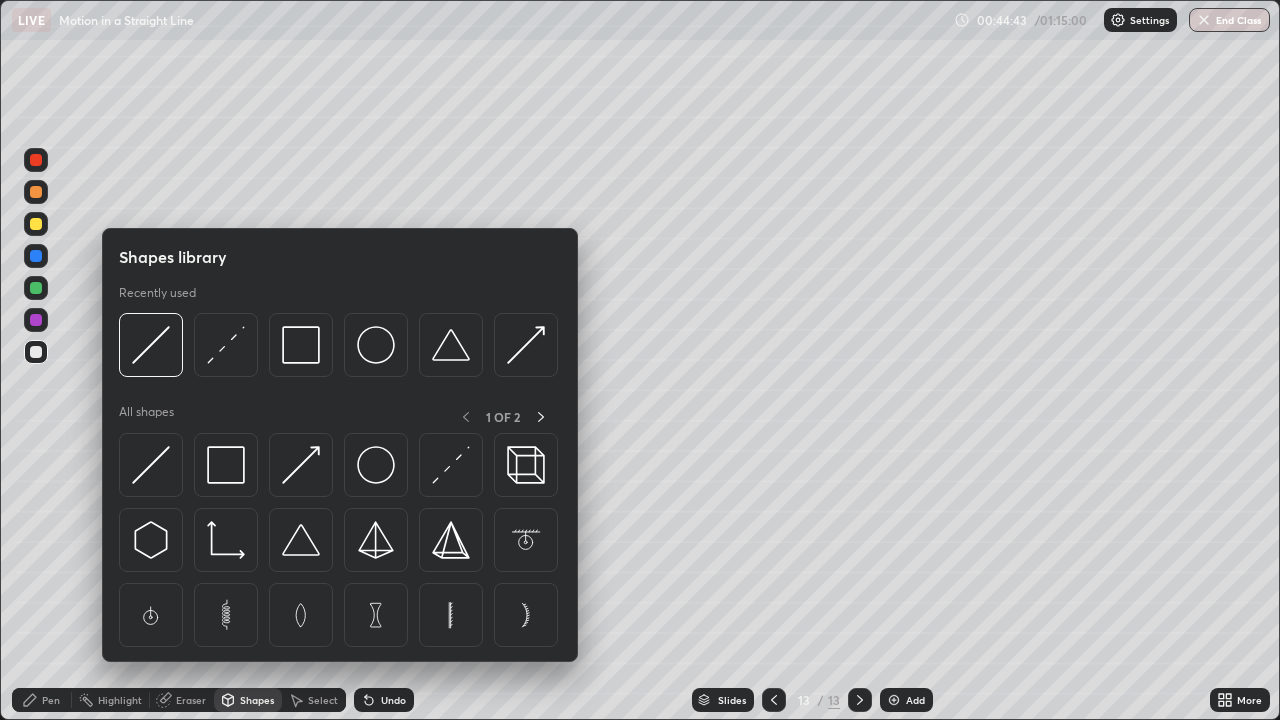 click on "Shapes" at bounding box center [257, 700] 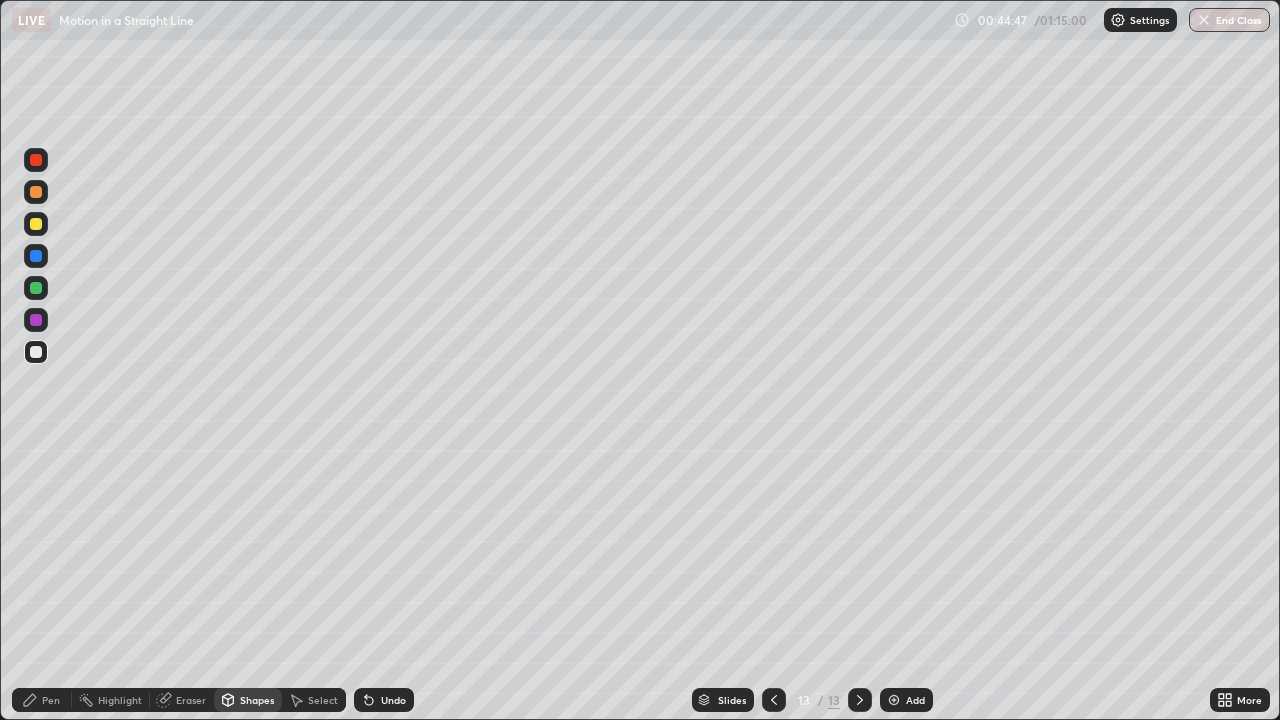 click on "Pen" at bounding box center [51, 700] 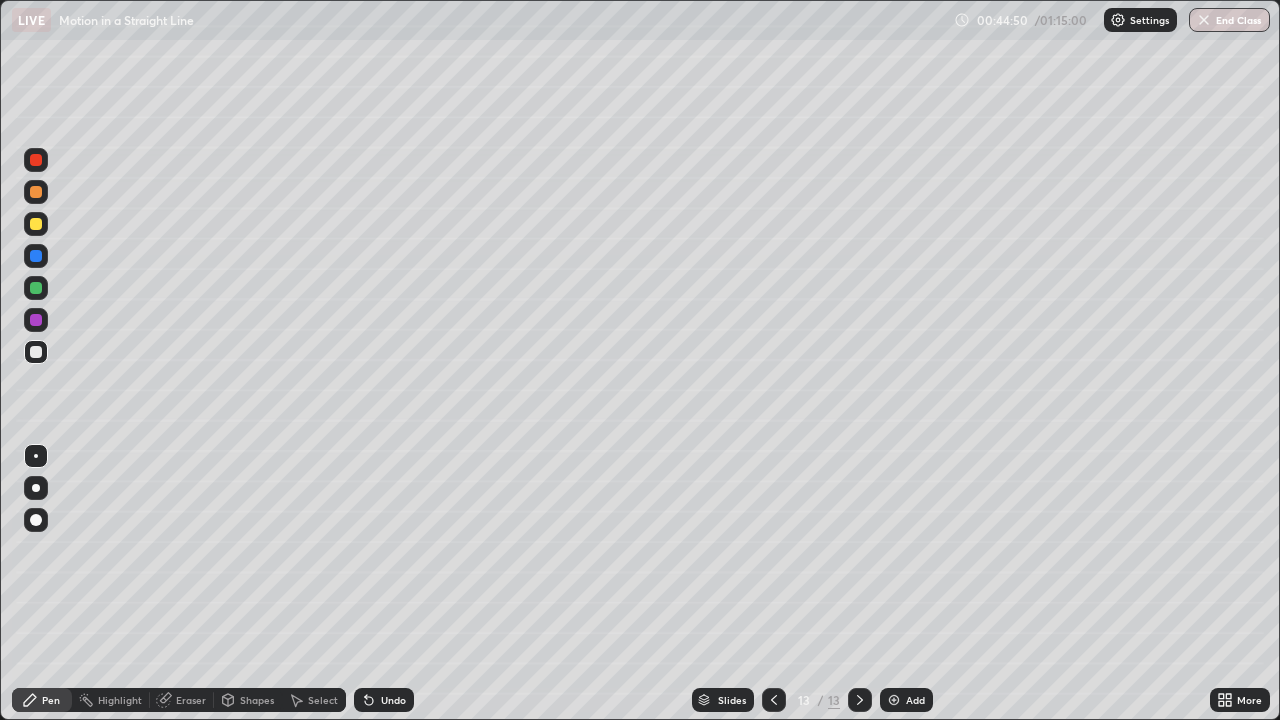 click on "Undo" at bounding box center [384, 700] 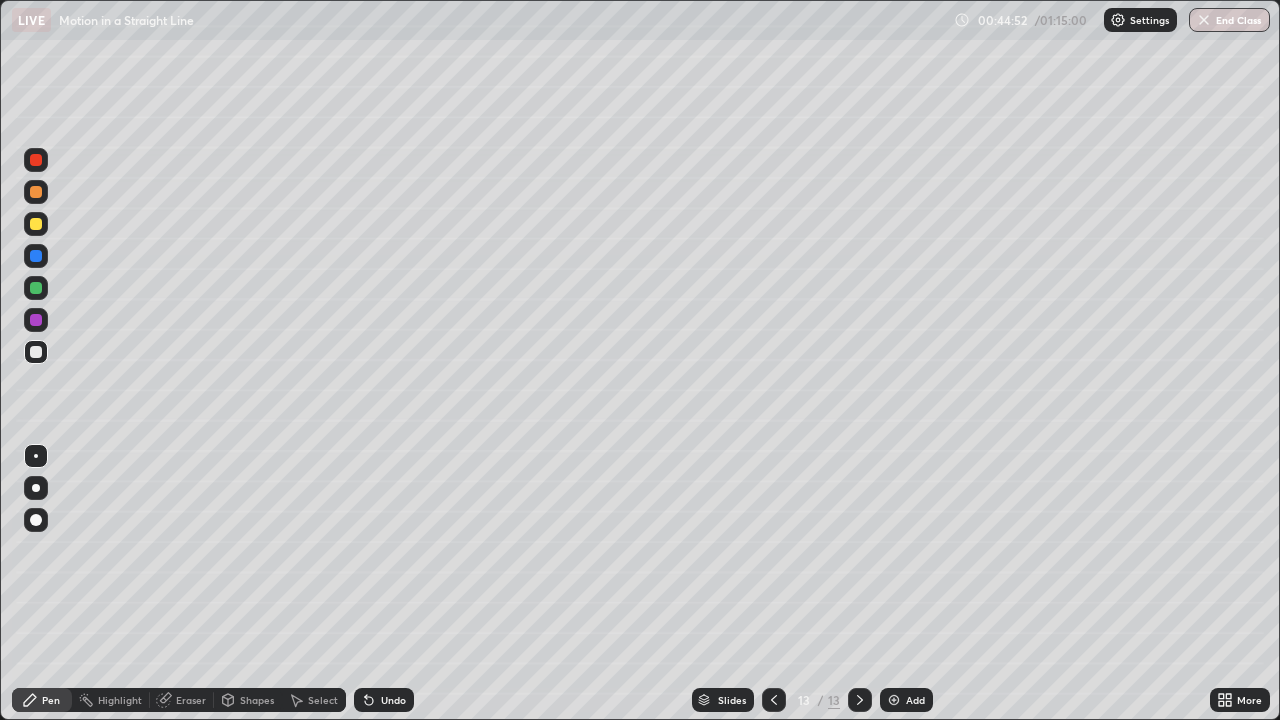 click on "Shapes" at bounding box center (257, 700) 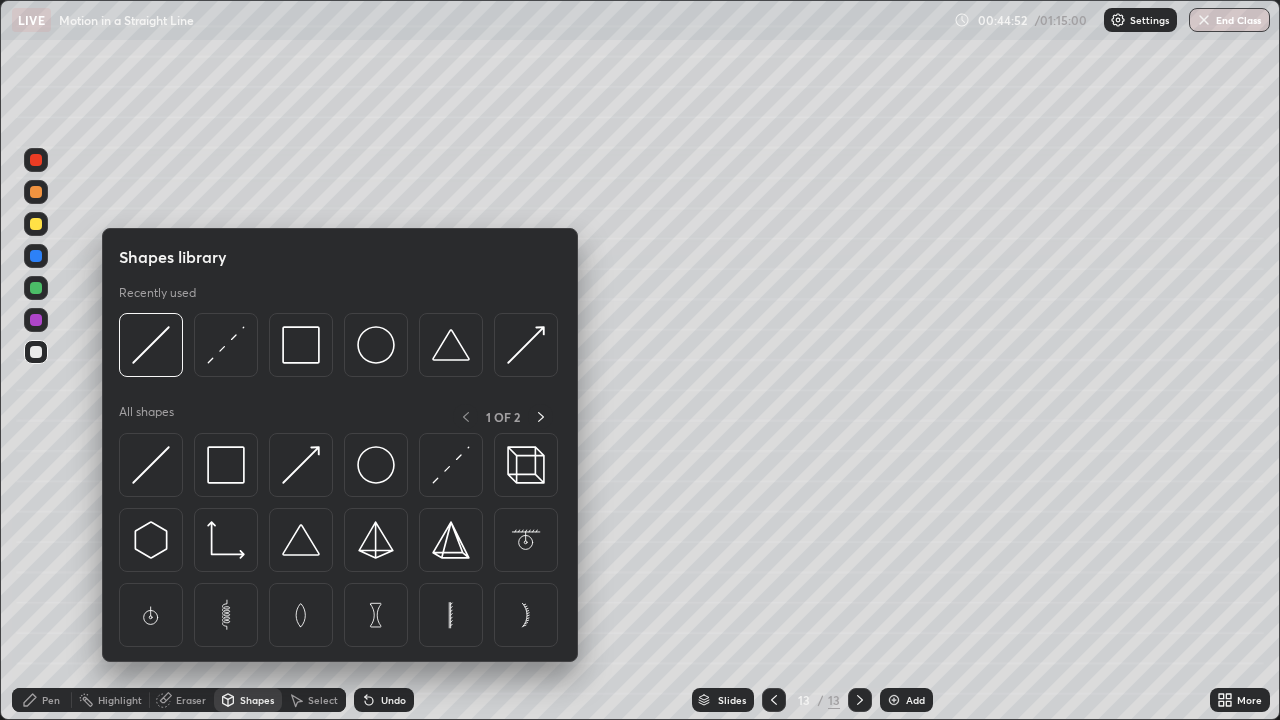 click on "Shapes" at bounding box center [257, 700] 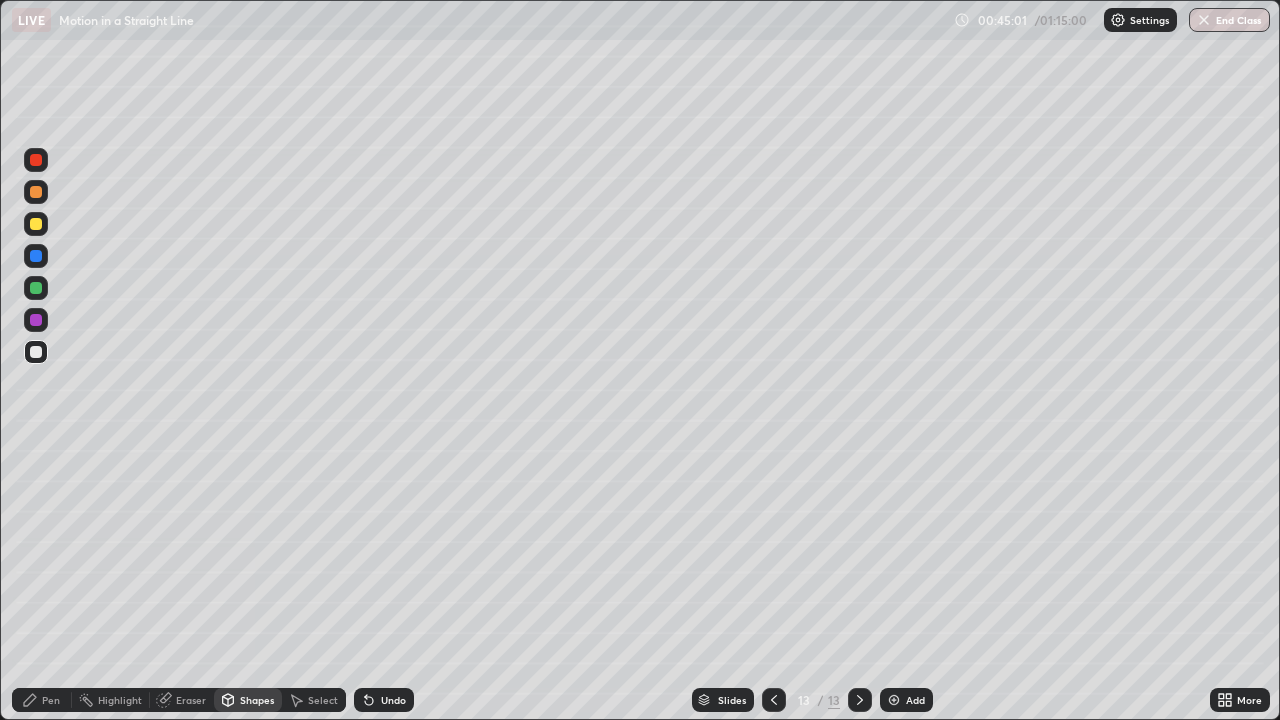 click on "Shapes" at bounding box center (257, 700) 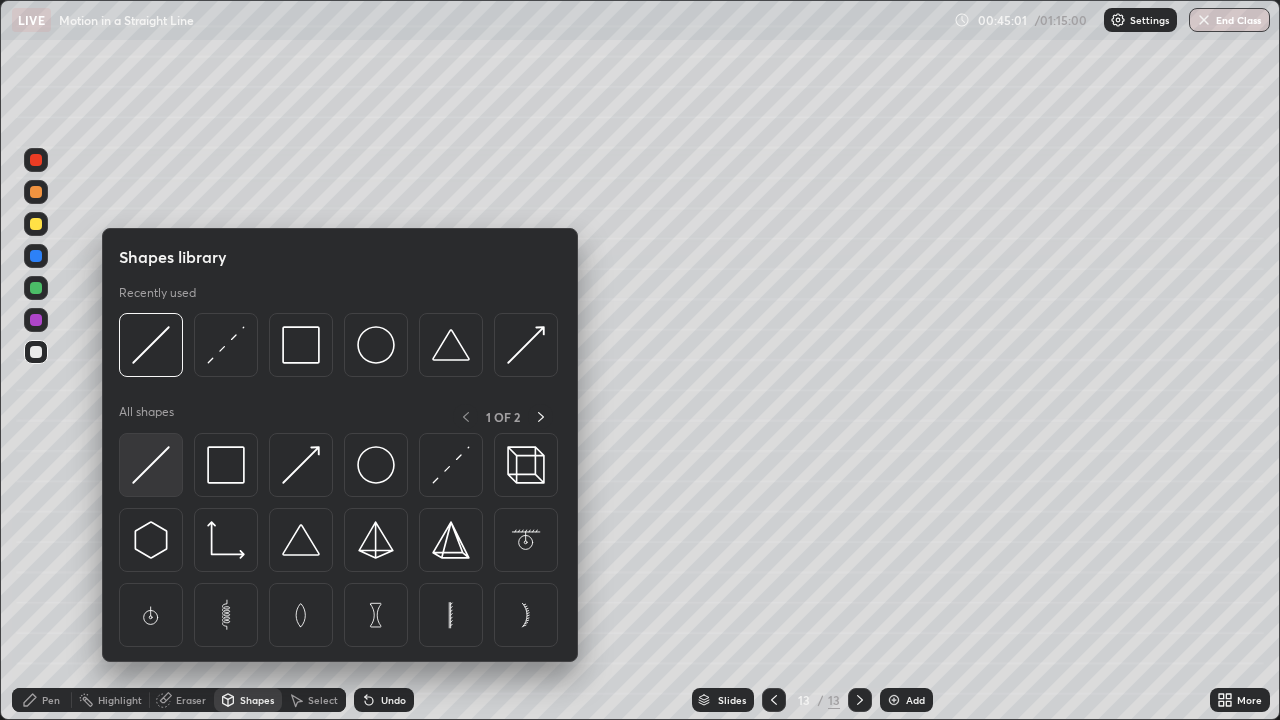 click at bounding box center (151, 465) 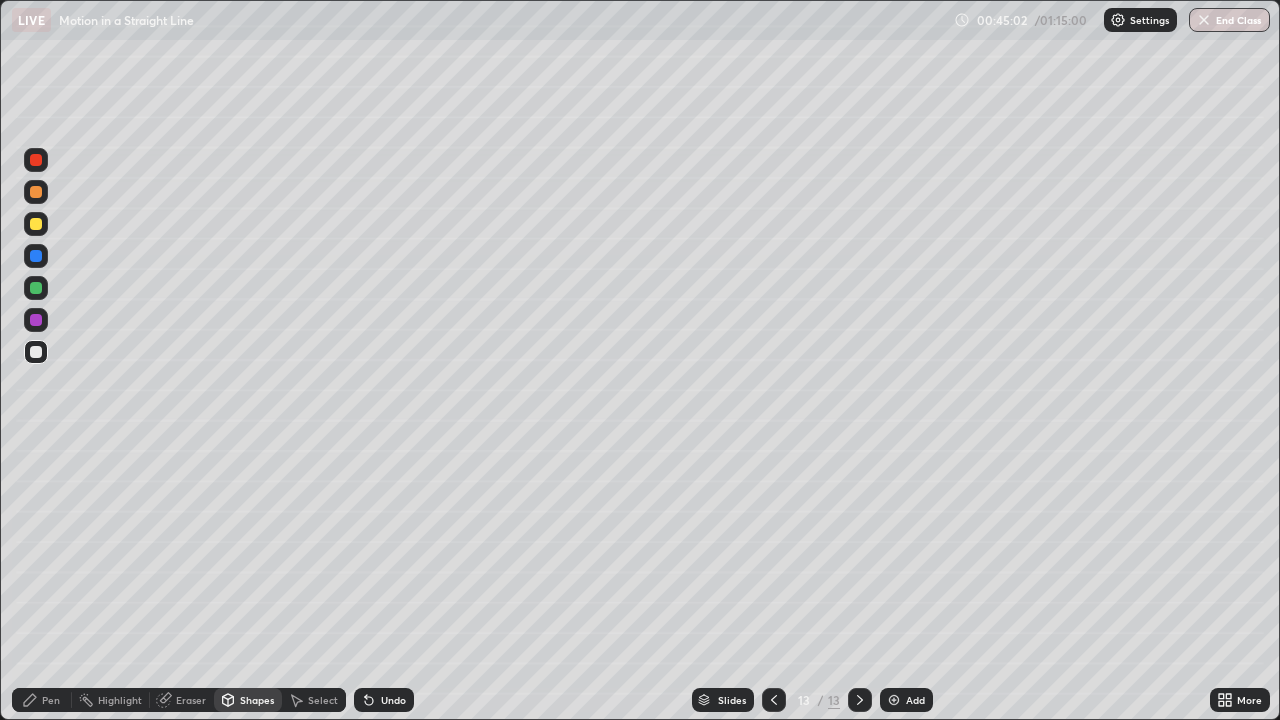 click on "Shapes" at bounding box center [257, 700] 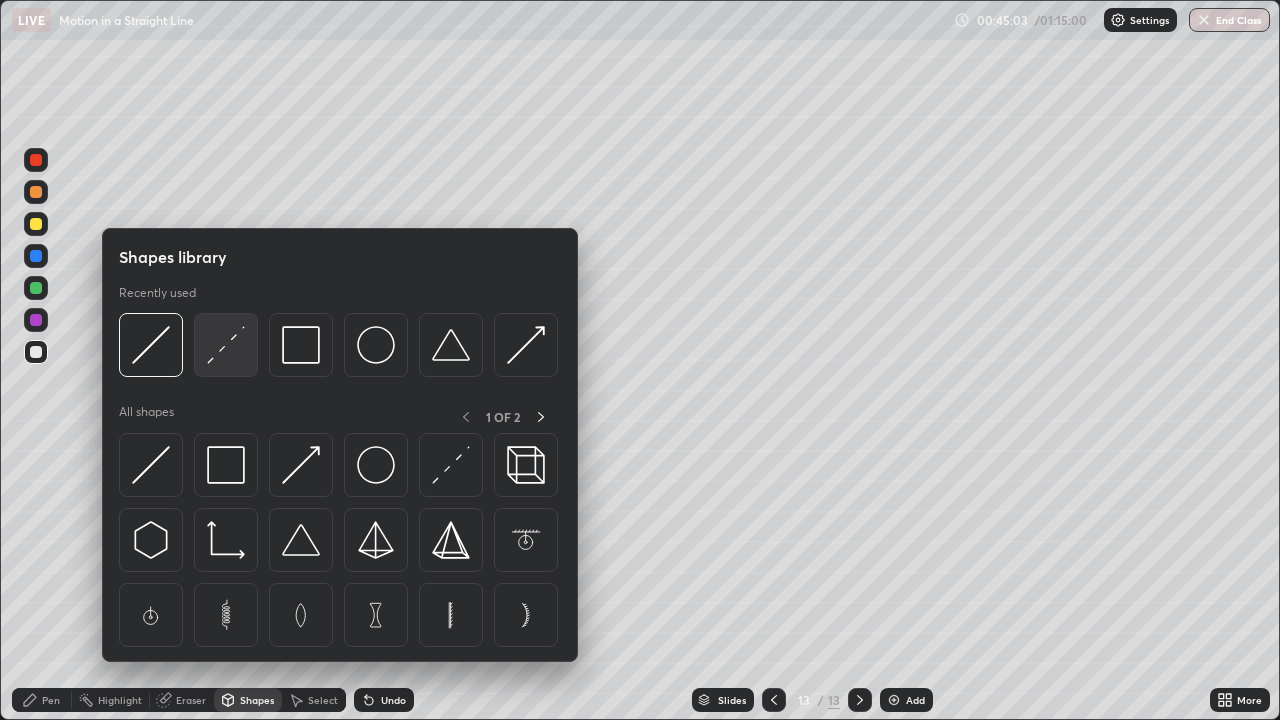 click at bounding box center [226, 345] 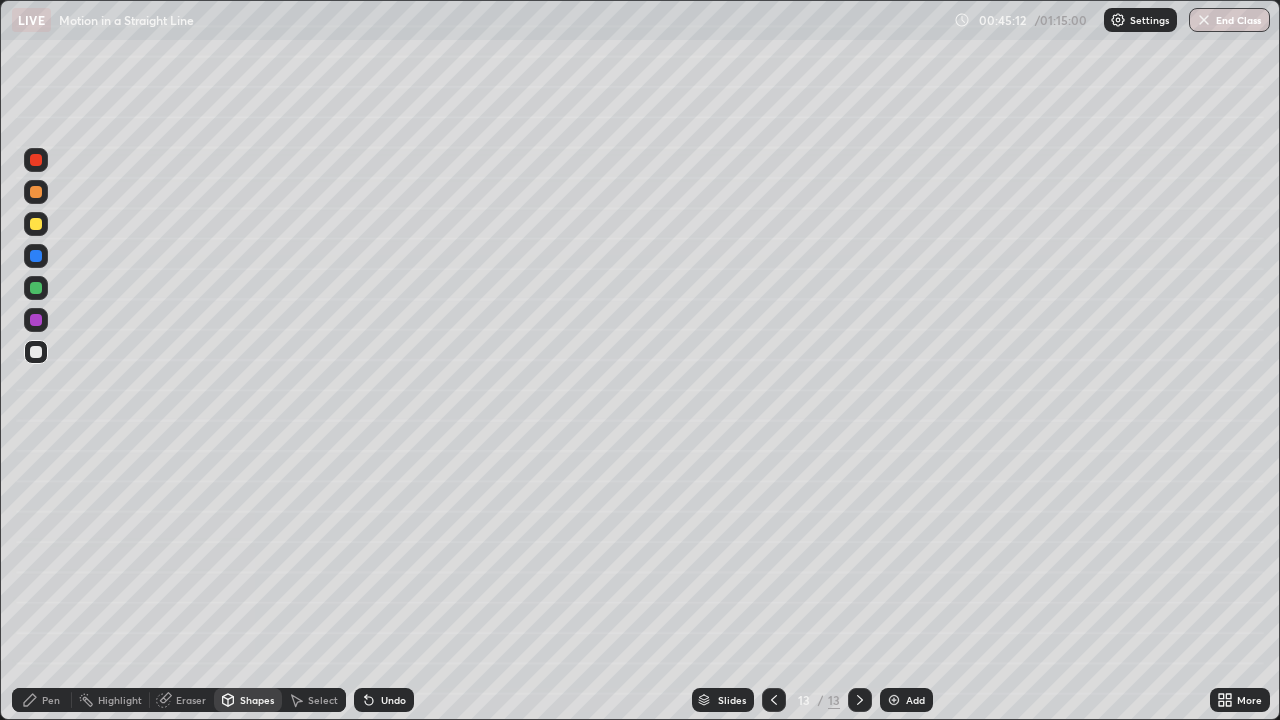 click on "Pen" at bounding box center [51, 700] 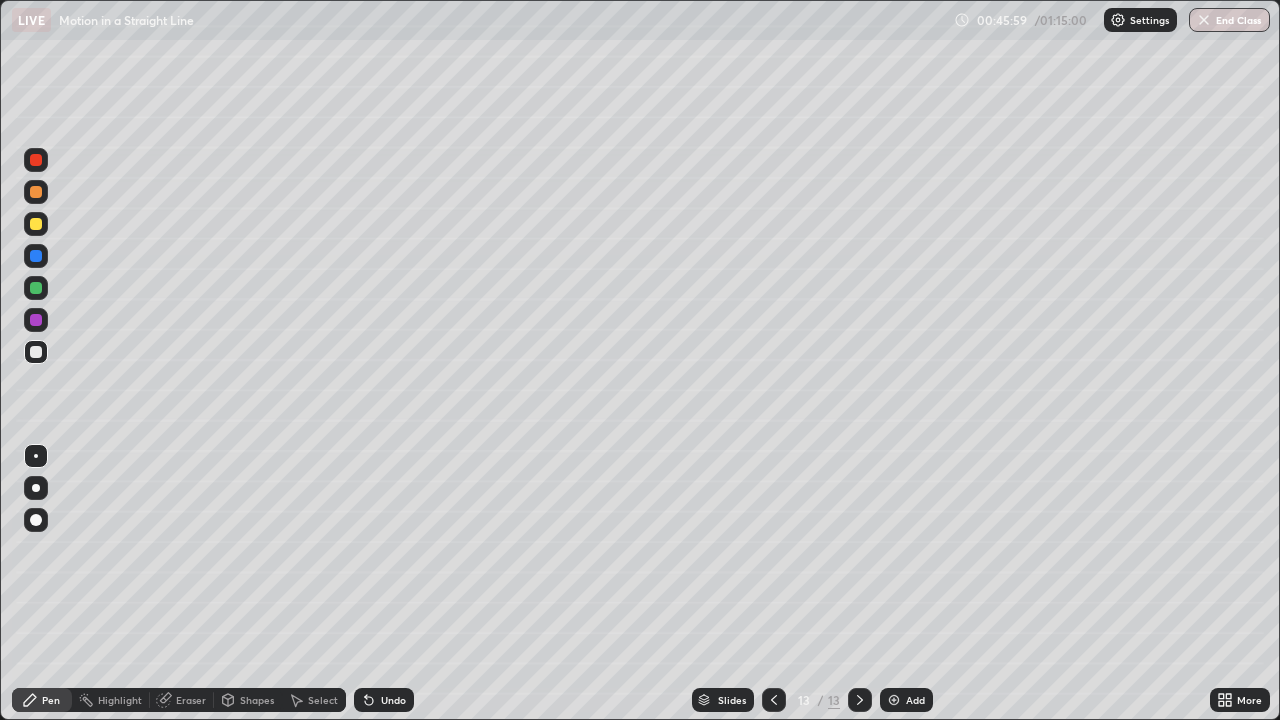 click at bounding box center (36, 224) 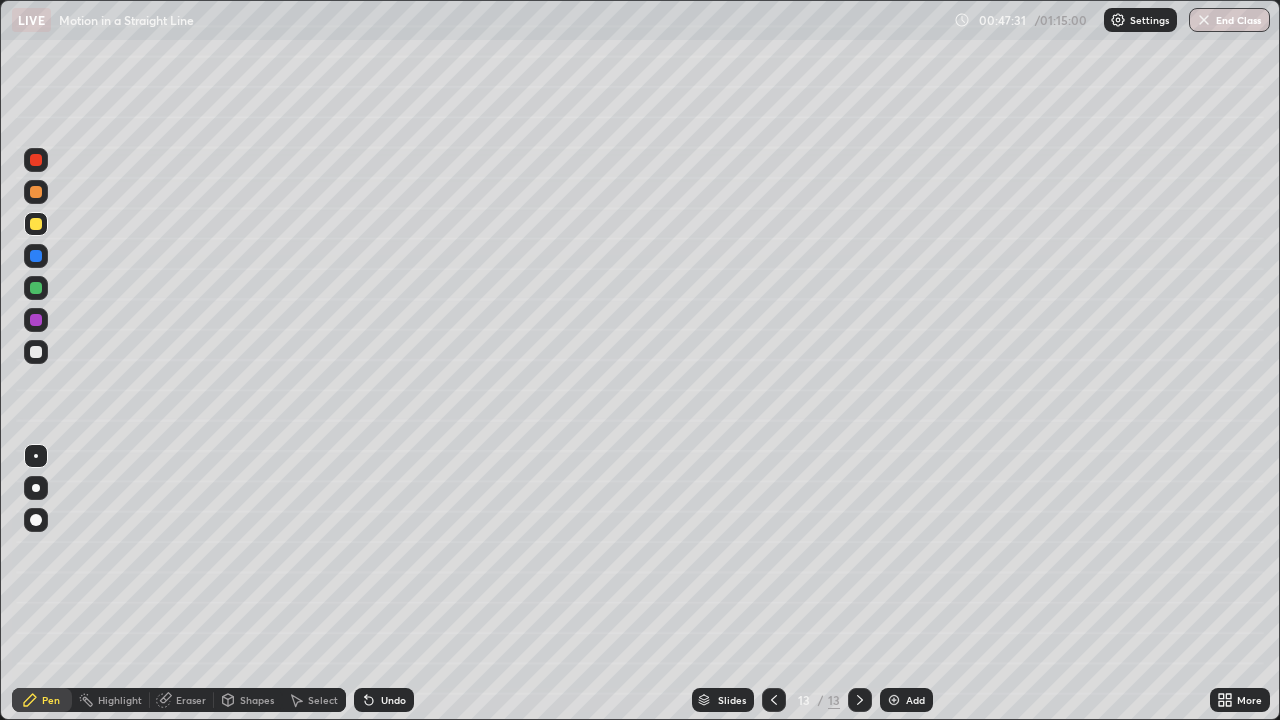 click on "Eraser" at bounding box center [191, 700] 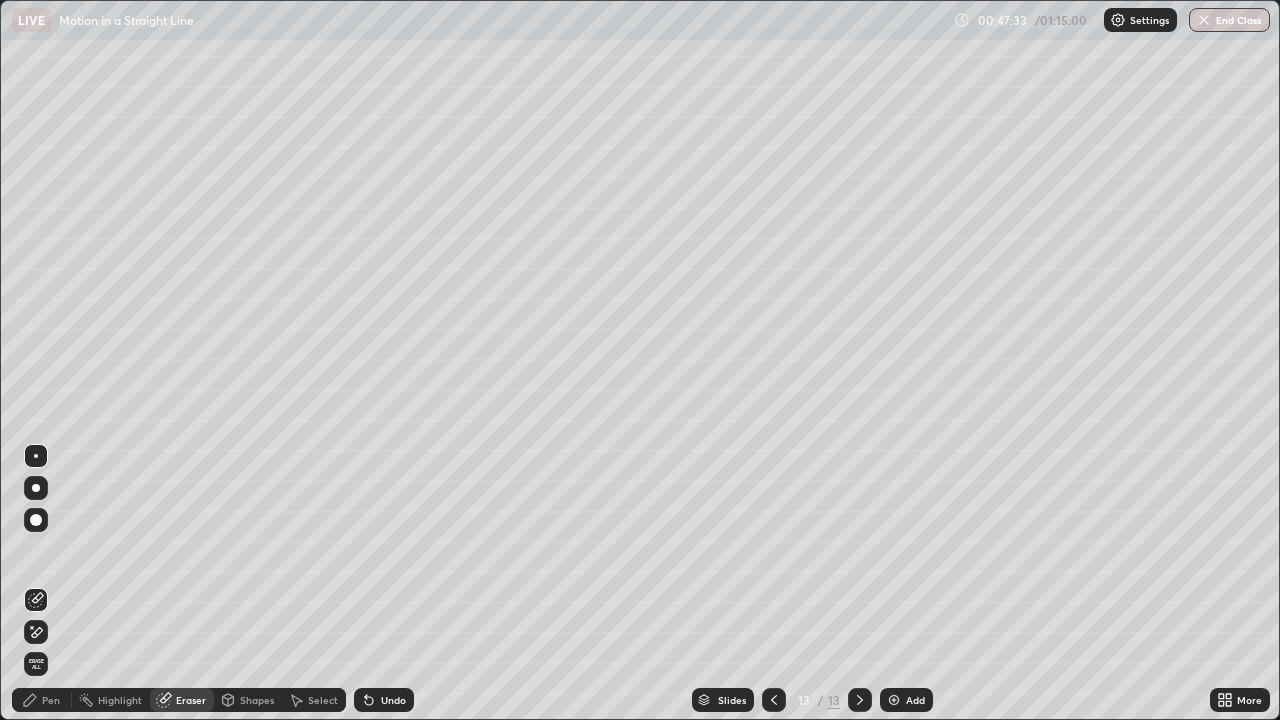 click on "Pen" at bounding box center [51, 700] 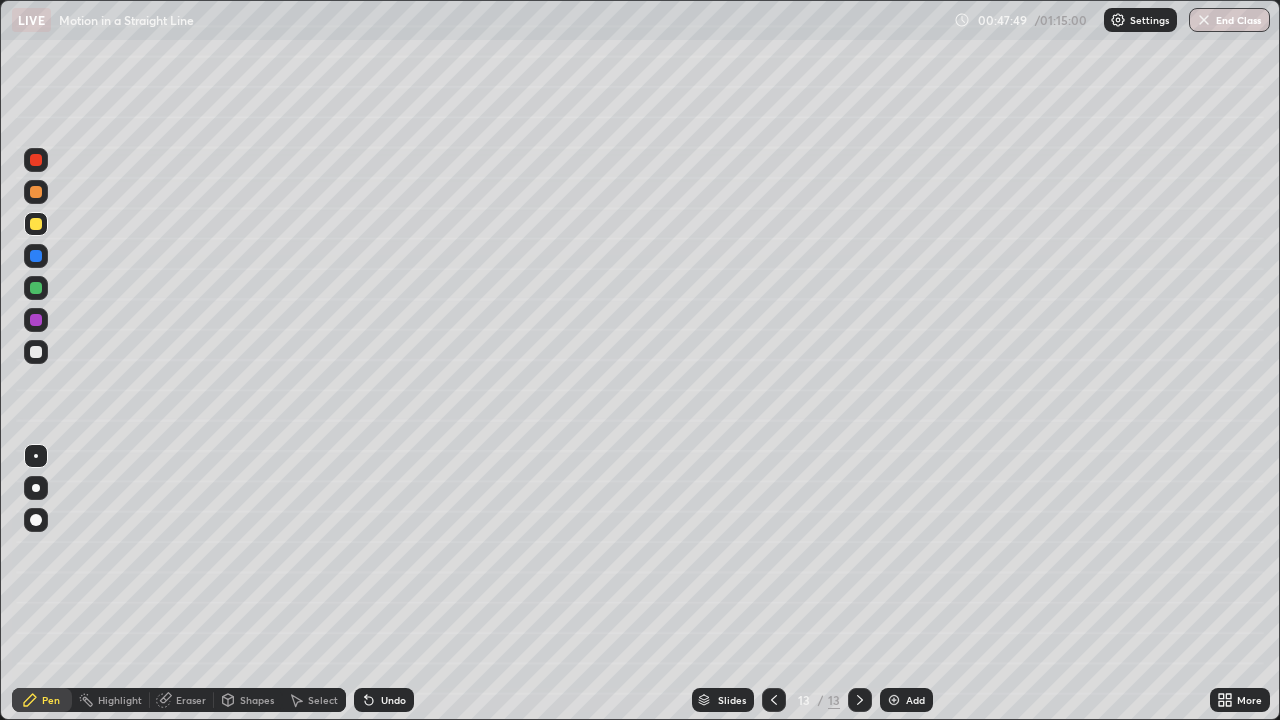 click at bounding box center (36, 288) 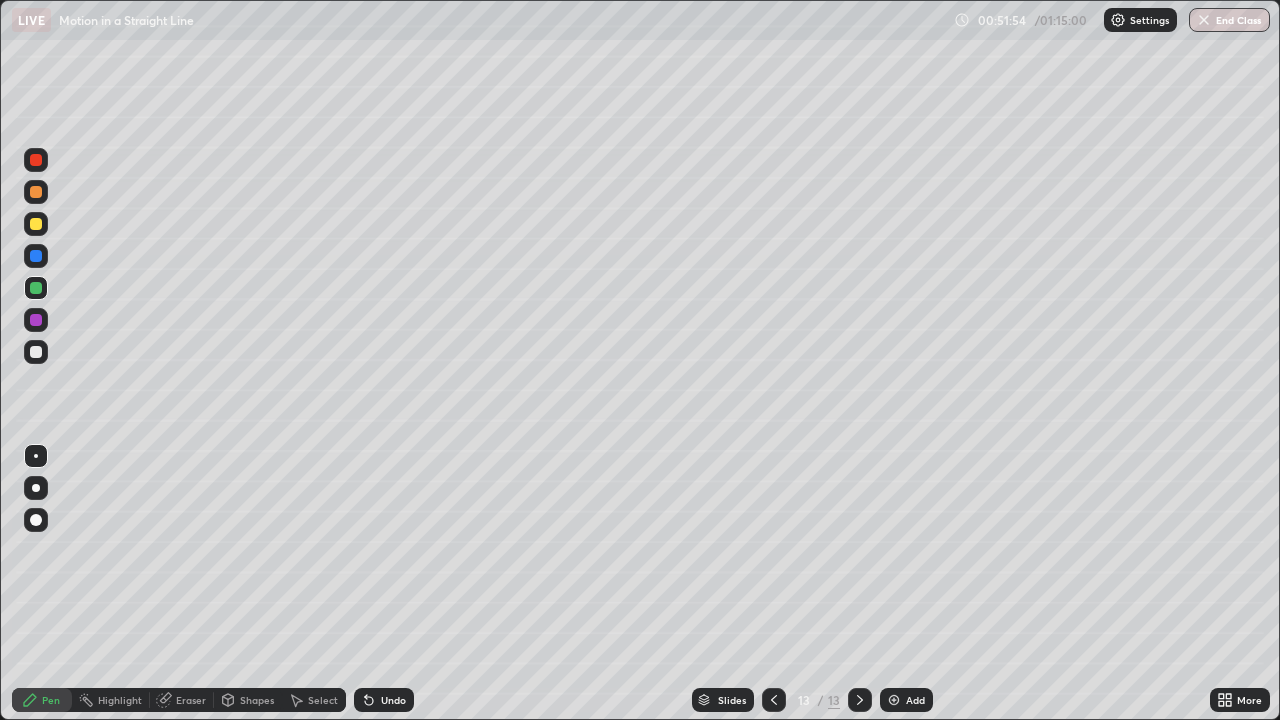 click on "Add" at bounding box center [906, 700] 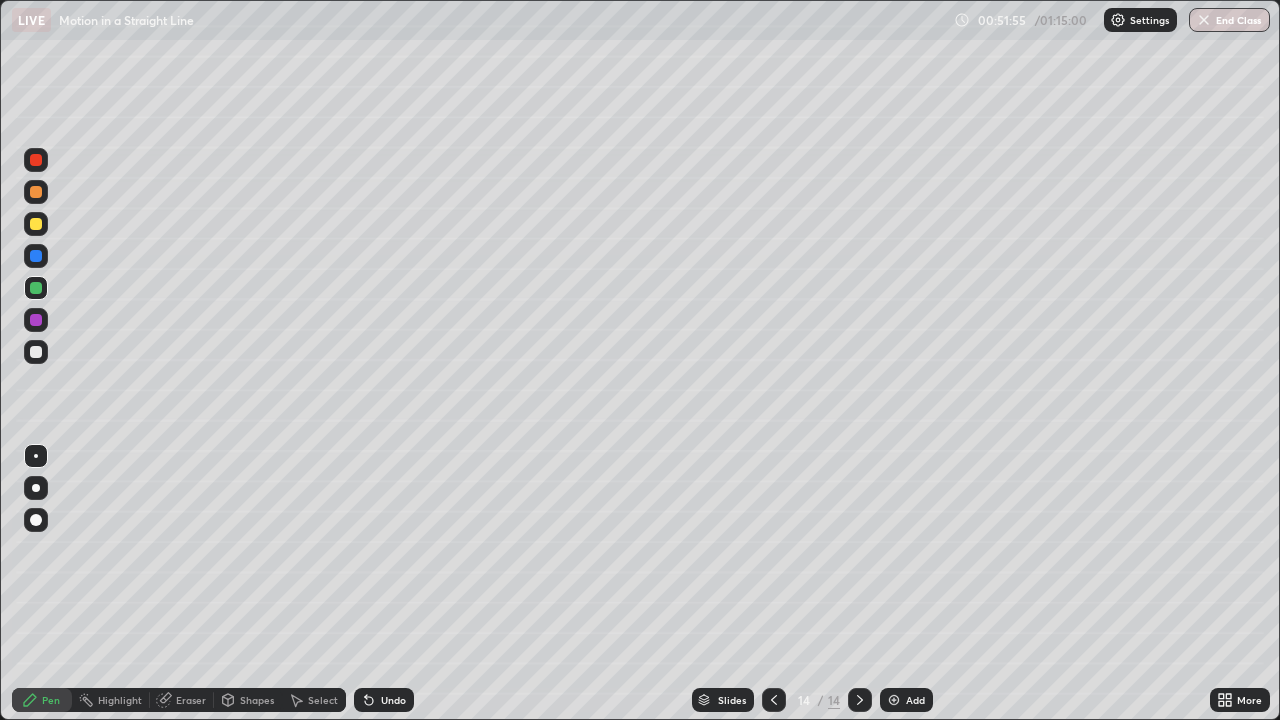 click at bounding box center [36, 352] 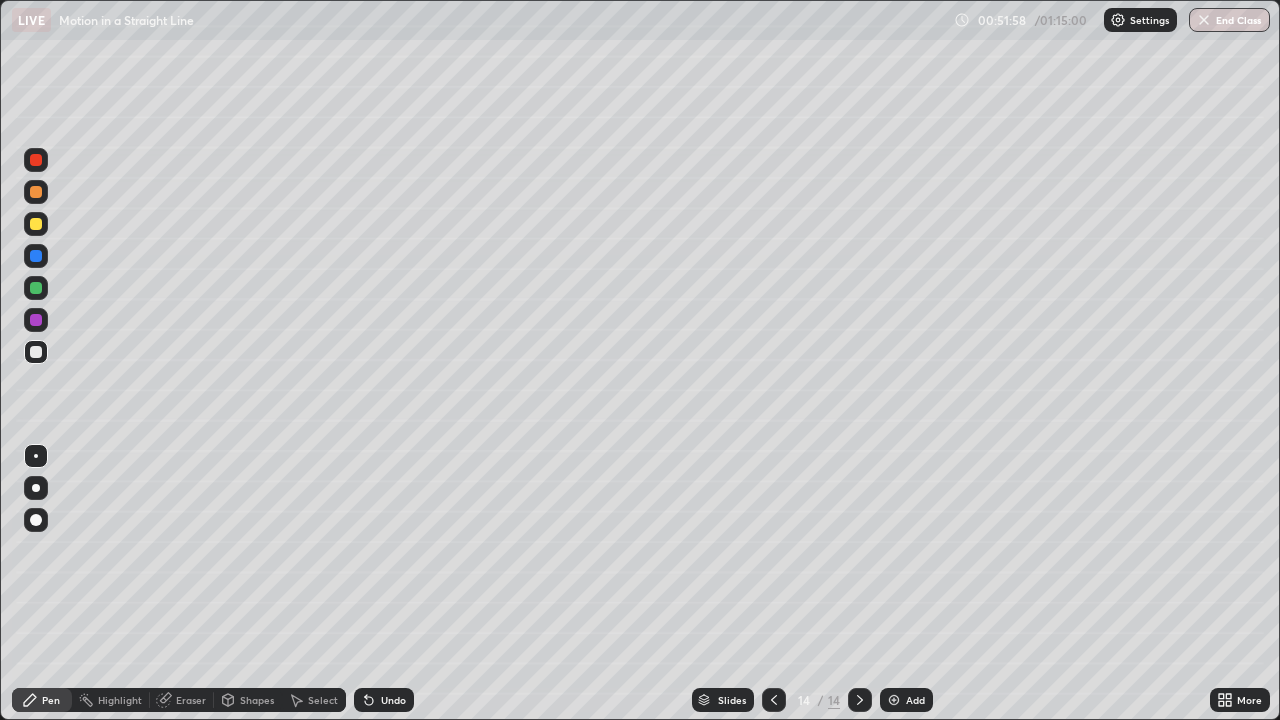 click on "Shapes" at bounding box center [257, 700] 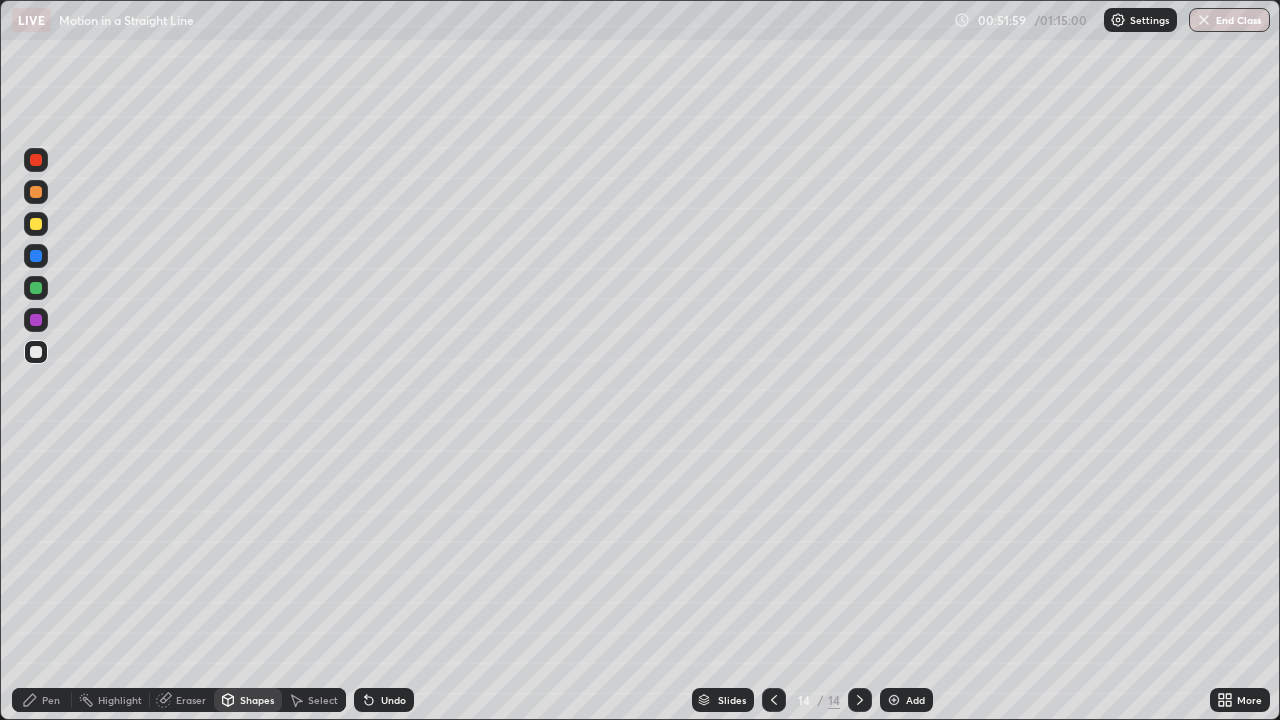 click on "Shapes" at bounding box center [257, 700] 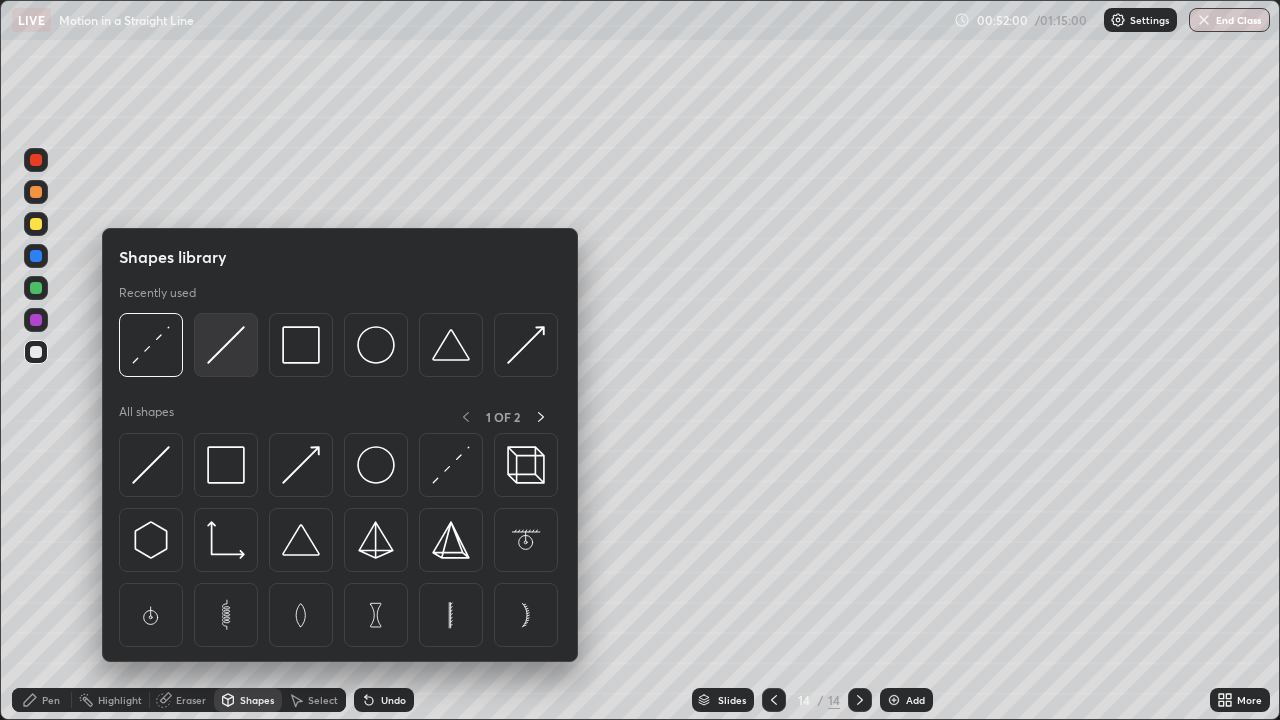 click at bounding box center (226, 345) 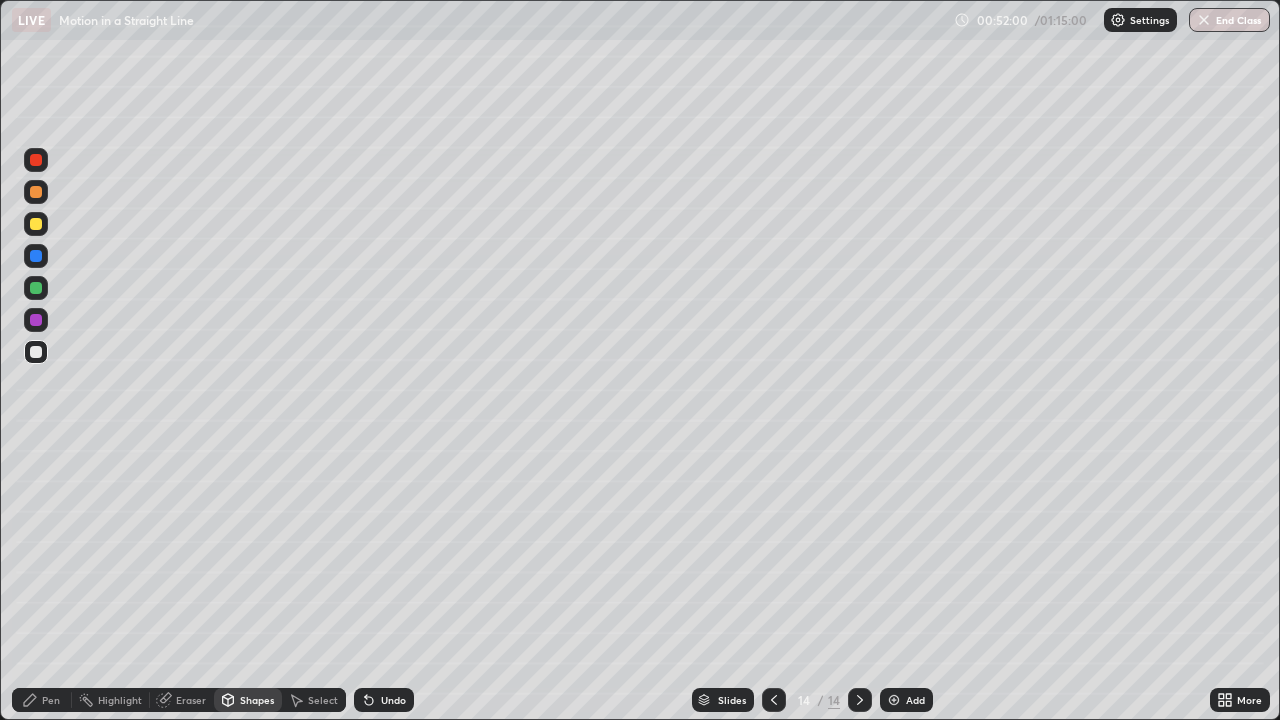 click on "Shapes" at bounding box center (257, 700) 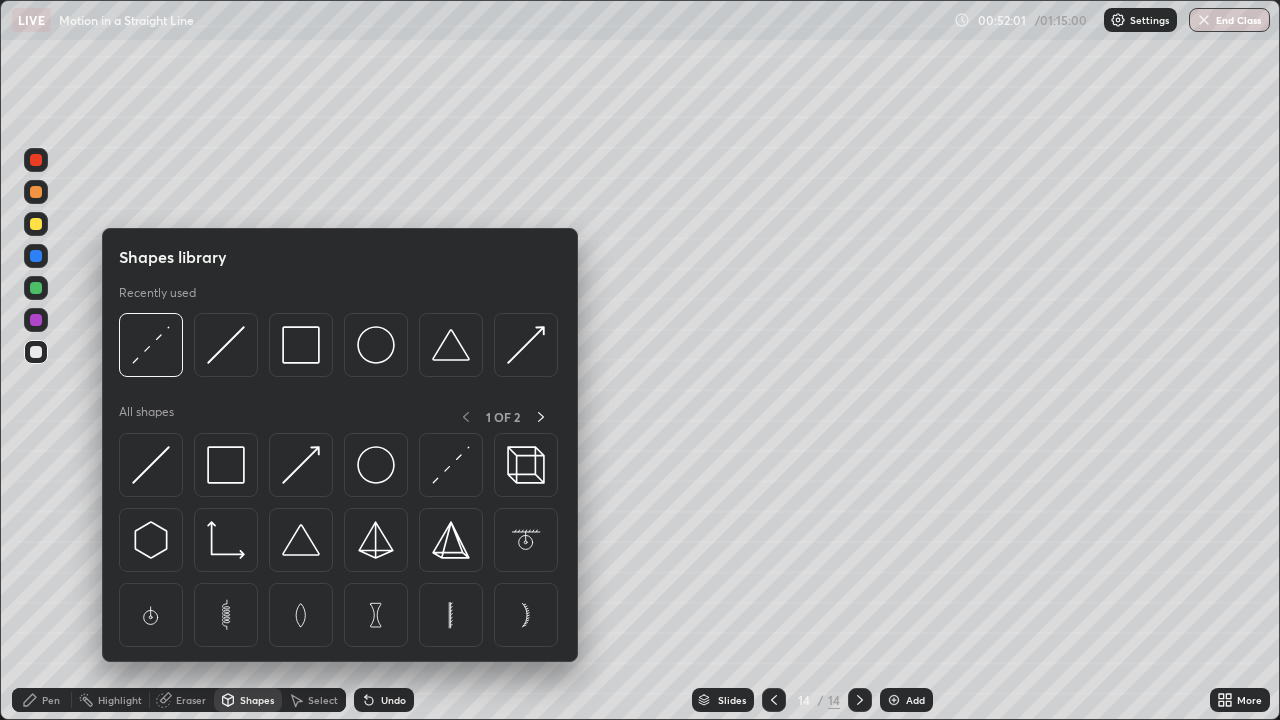 click on "Shapes" at bounding box center [257, 700] 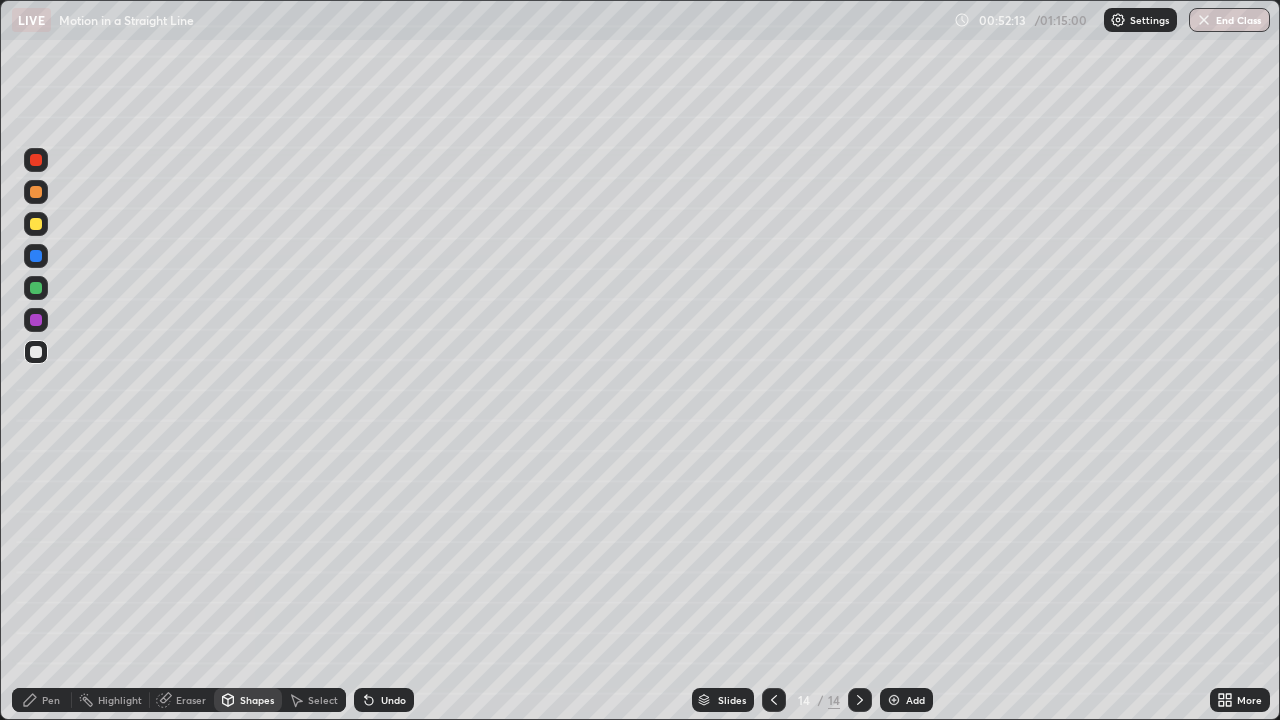 click on "Pen" at bounding box center [51, 700] 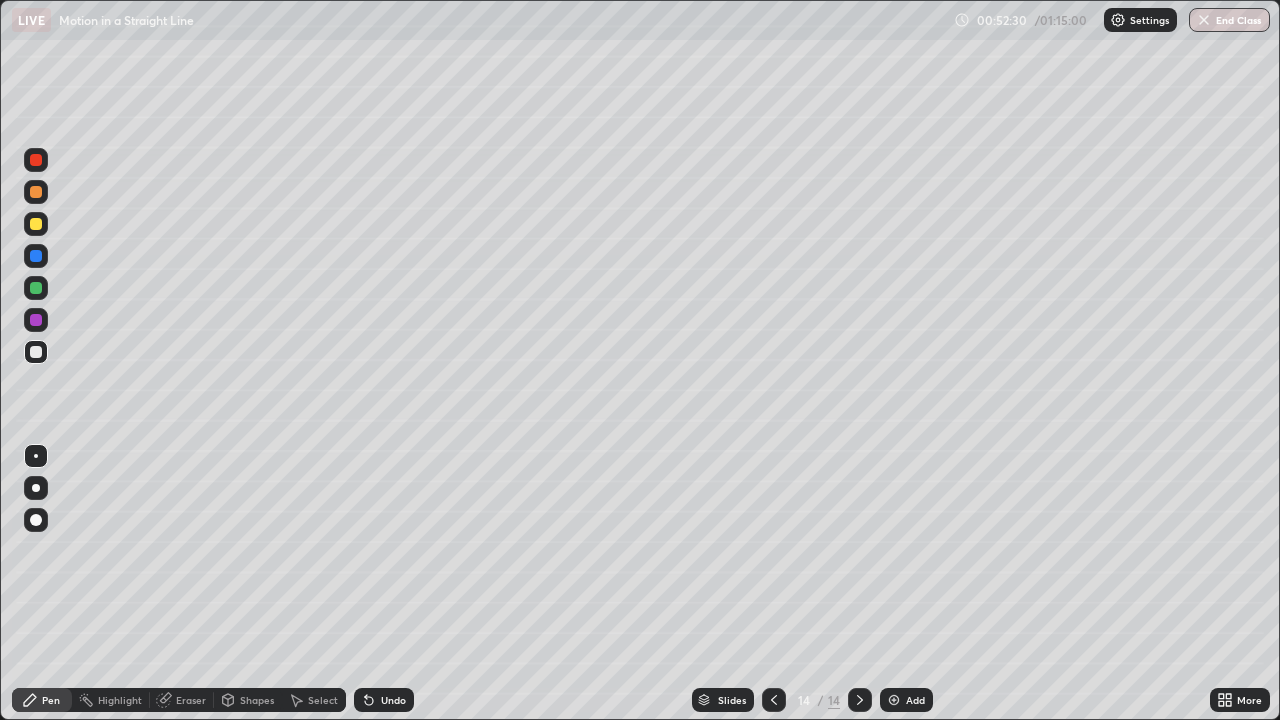 click on "Undo" at bounding box center [384, 700] 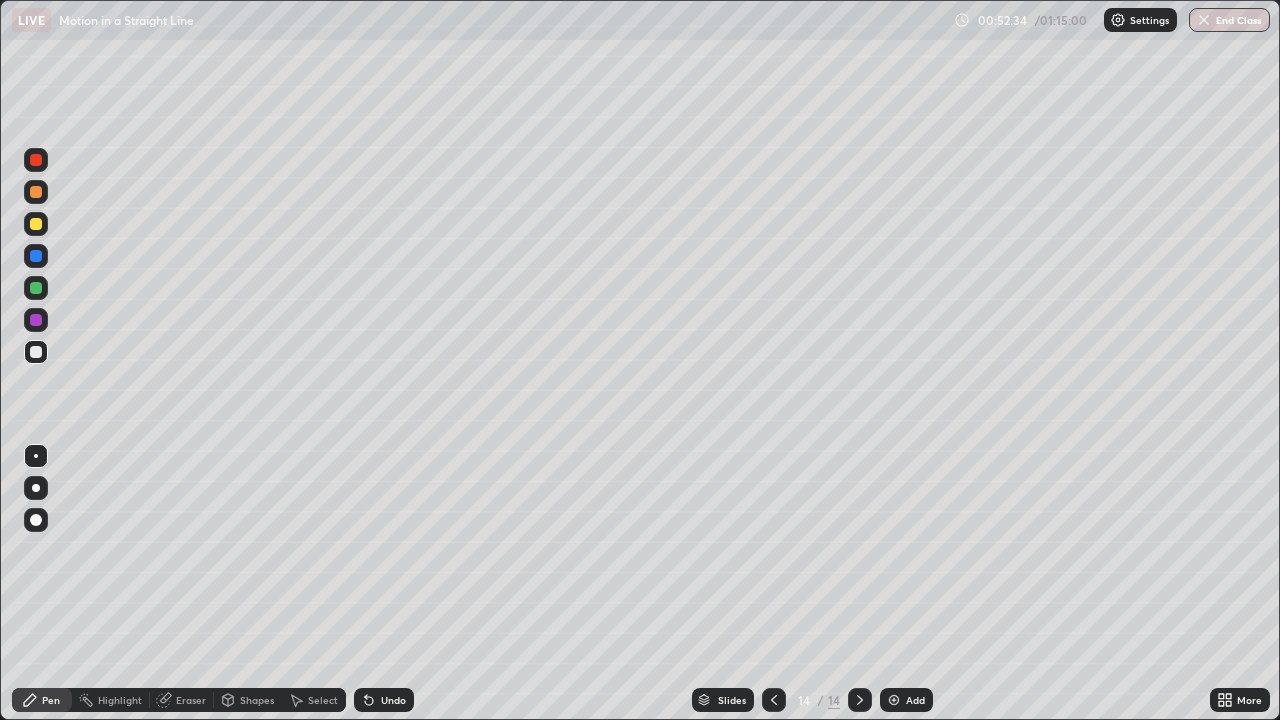 click on "Undo" at bounding box center (393, 700) 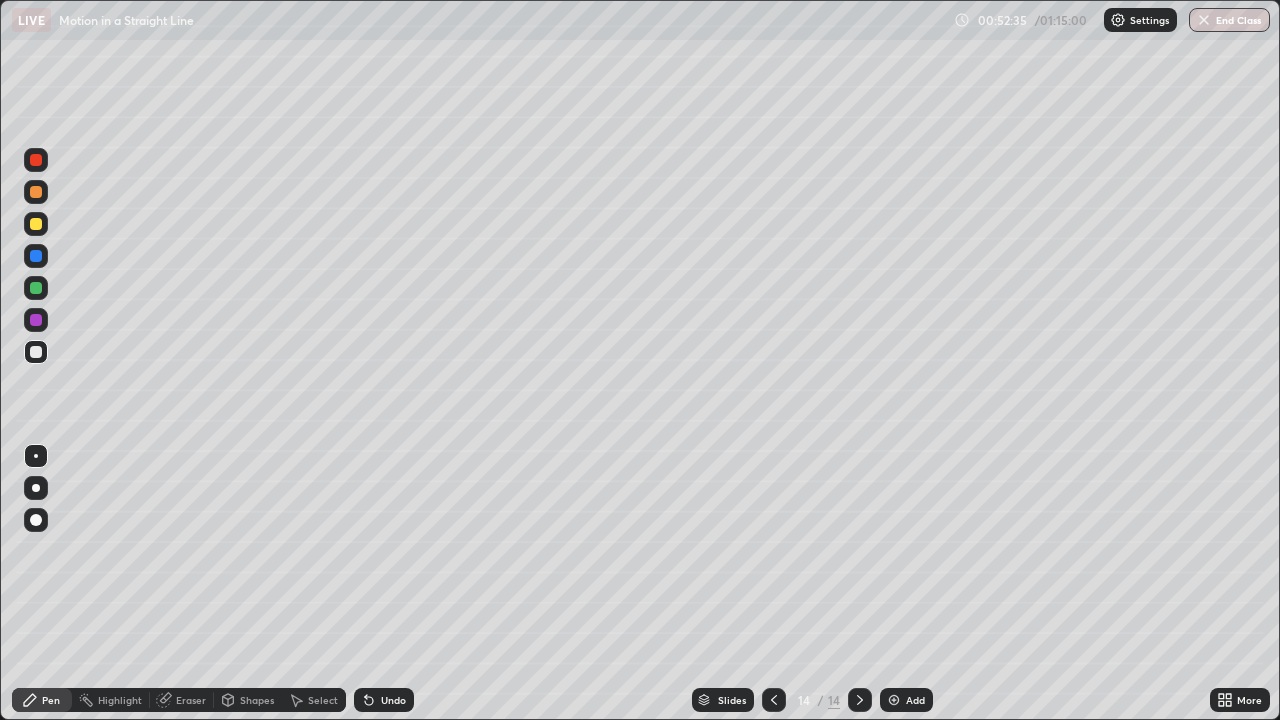 click on "Undo" at bounding box center [393, 700] 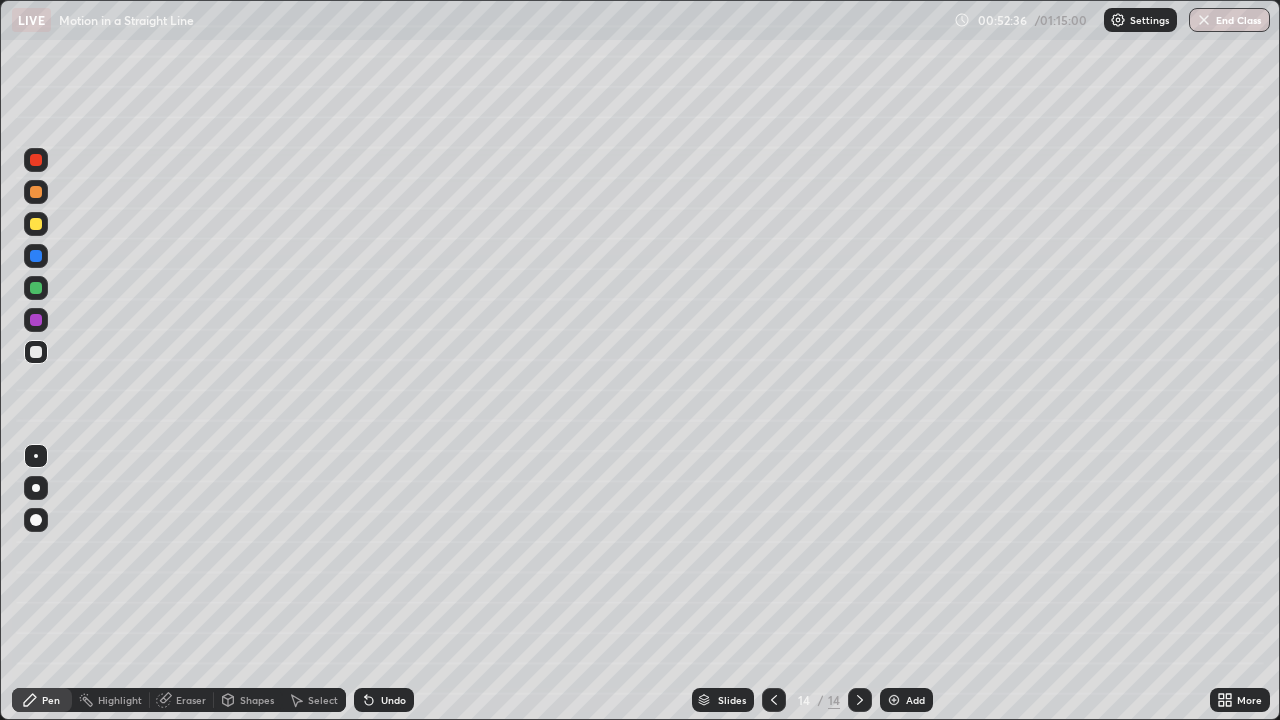 click on "Undo" at bounding box center (393, 700) 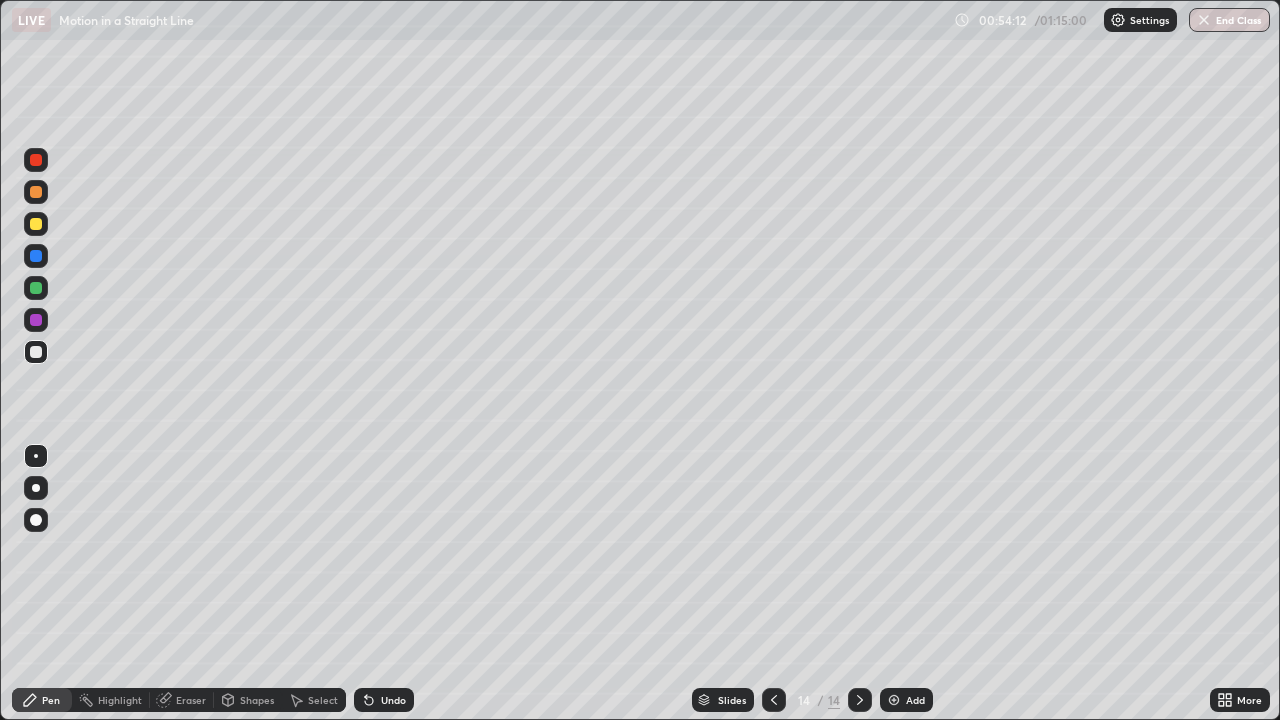 click at bounding box center (36, 224) 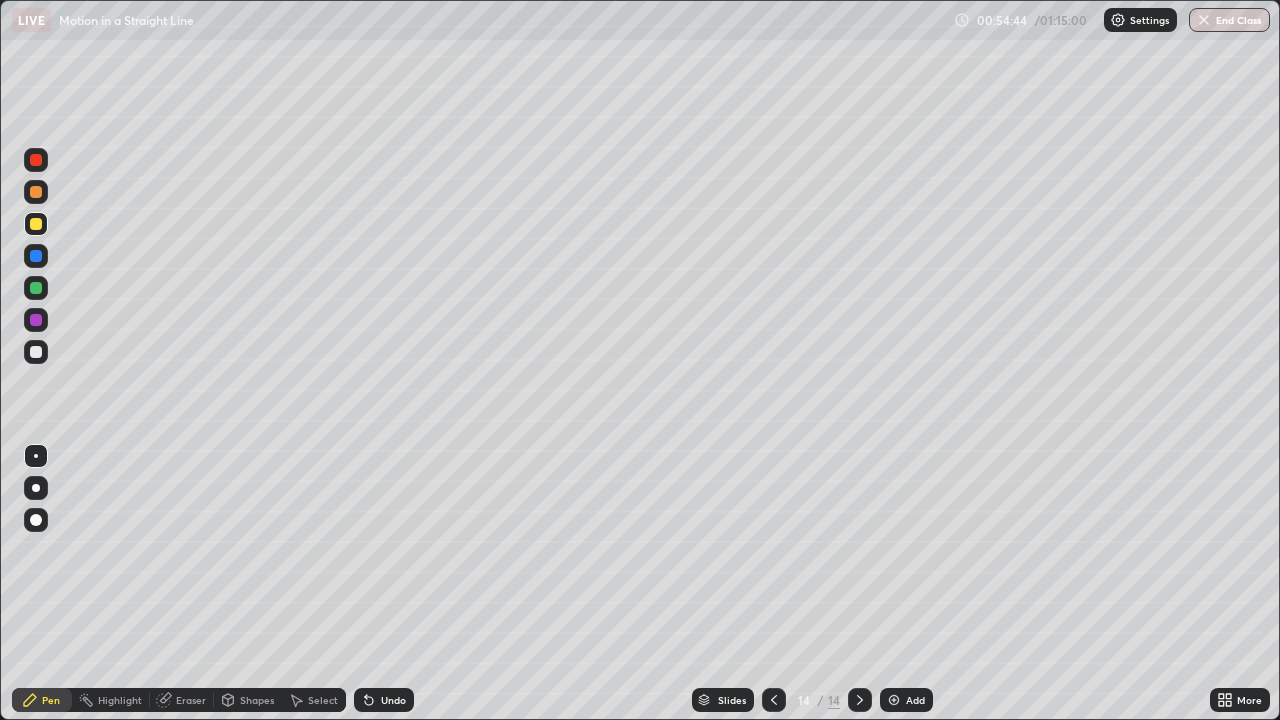 click on "Undo" at bounding box center (393, 700) 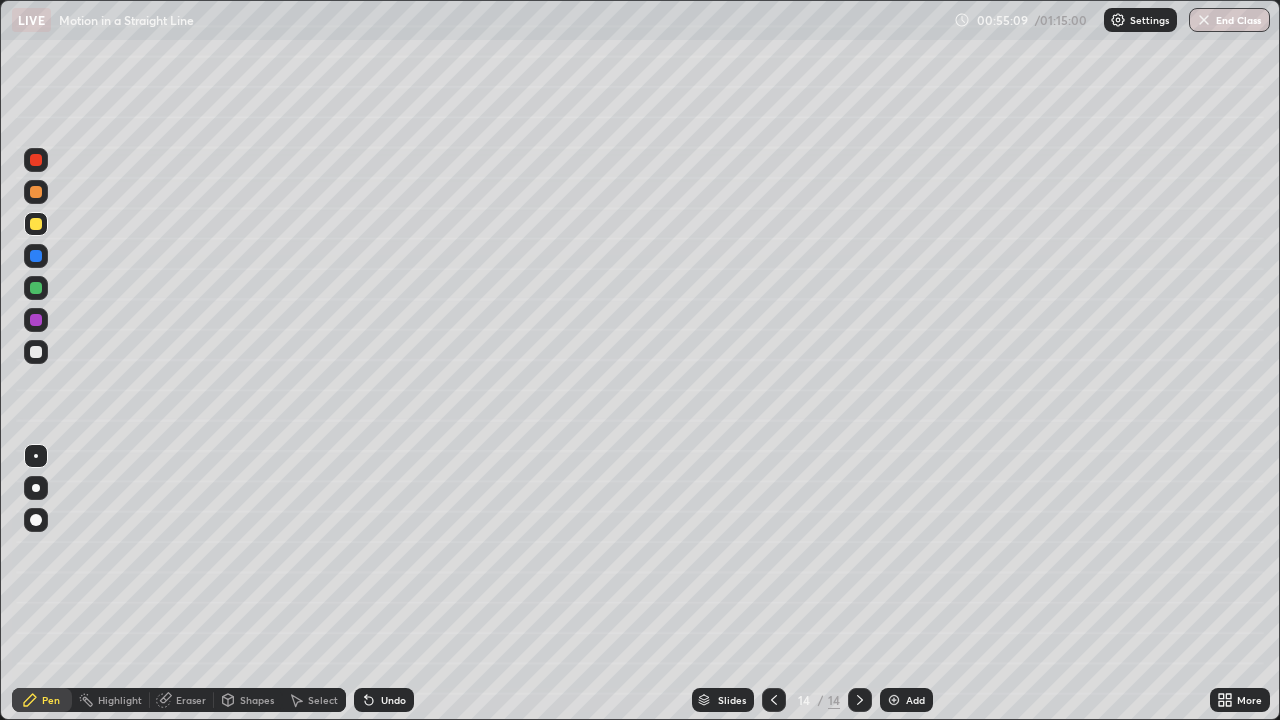 click at bounding box center [36, 288] 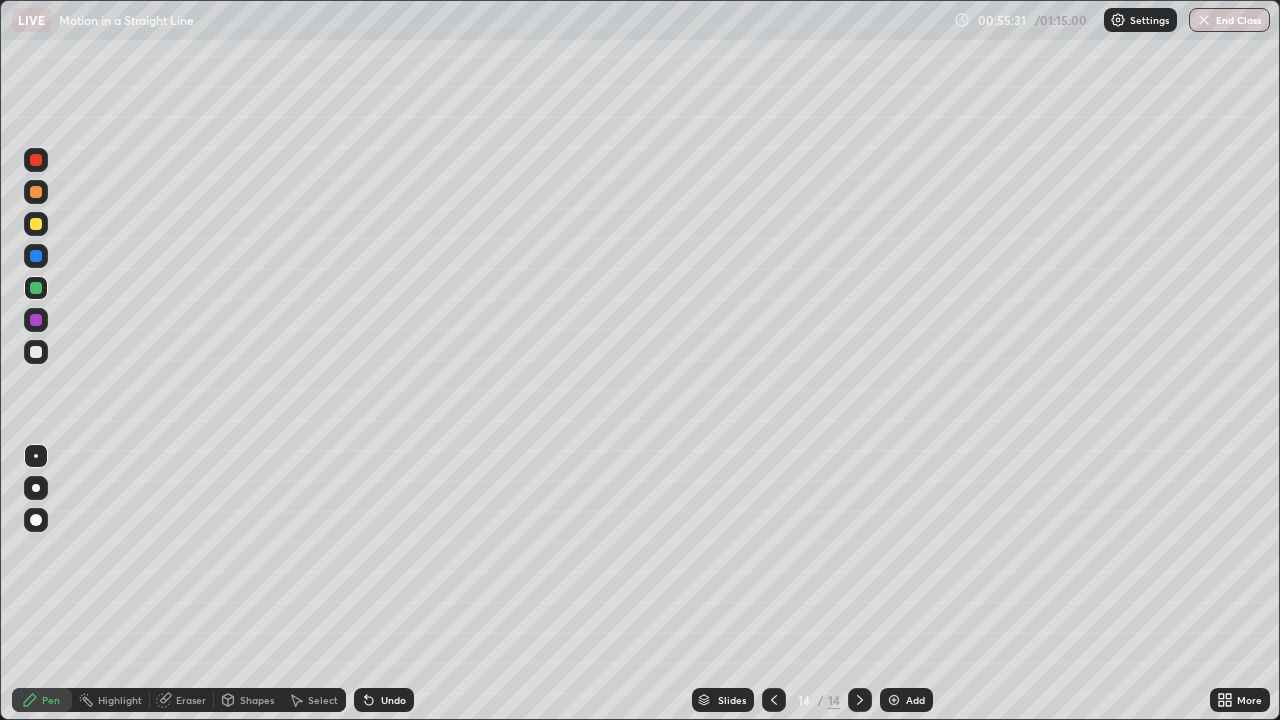 click on "Undo" at bounding box center (384, 700) 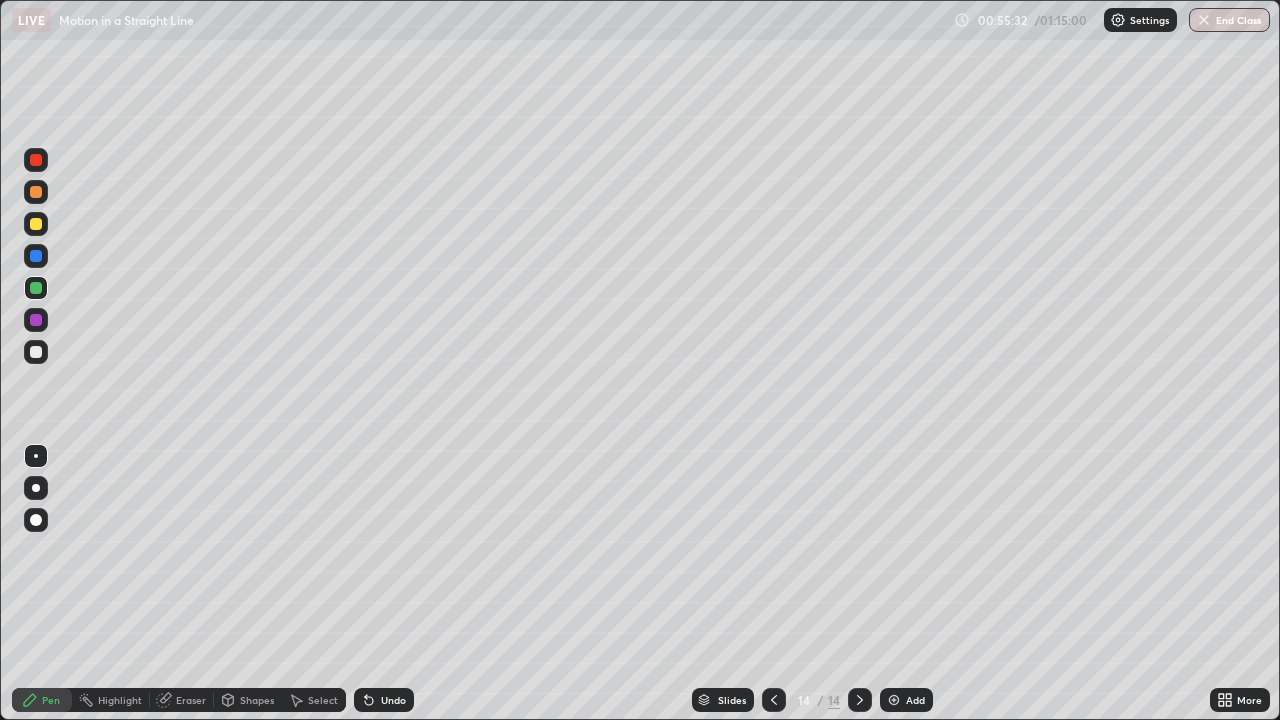 click on "Undo" at bounding box center [384, 700] 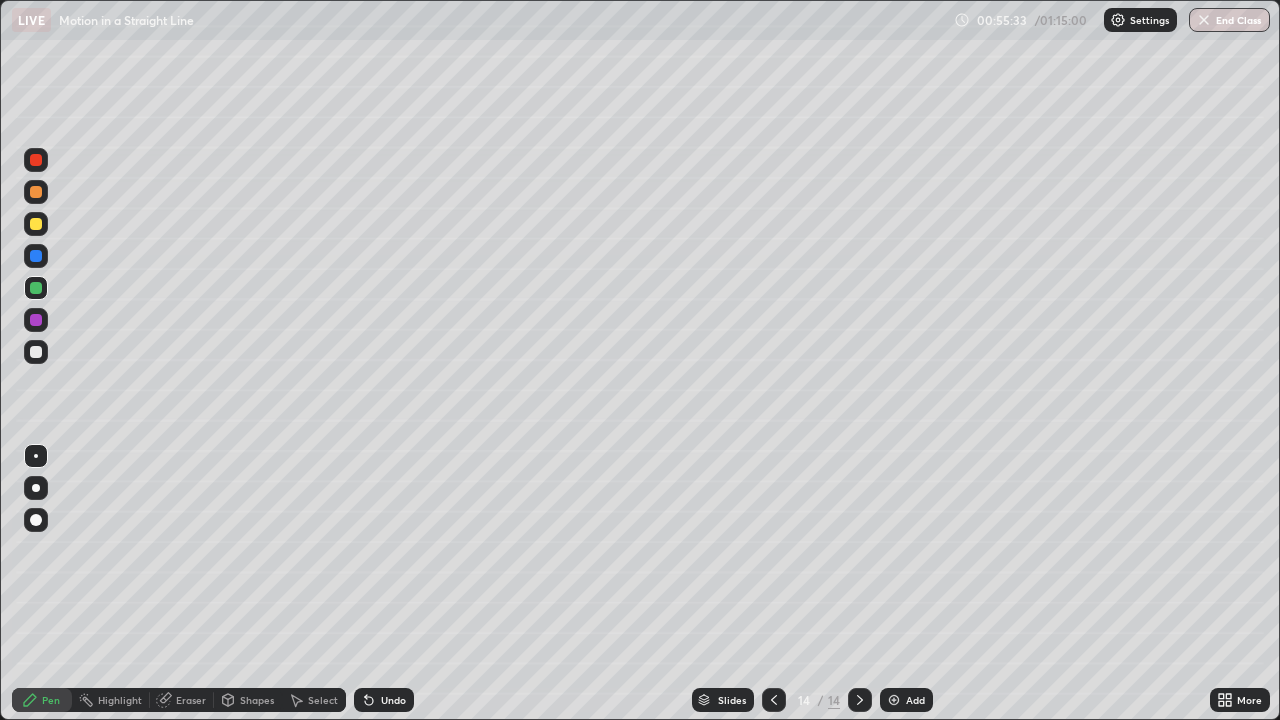 click on "Undo" at bounding box center [393, 700] 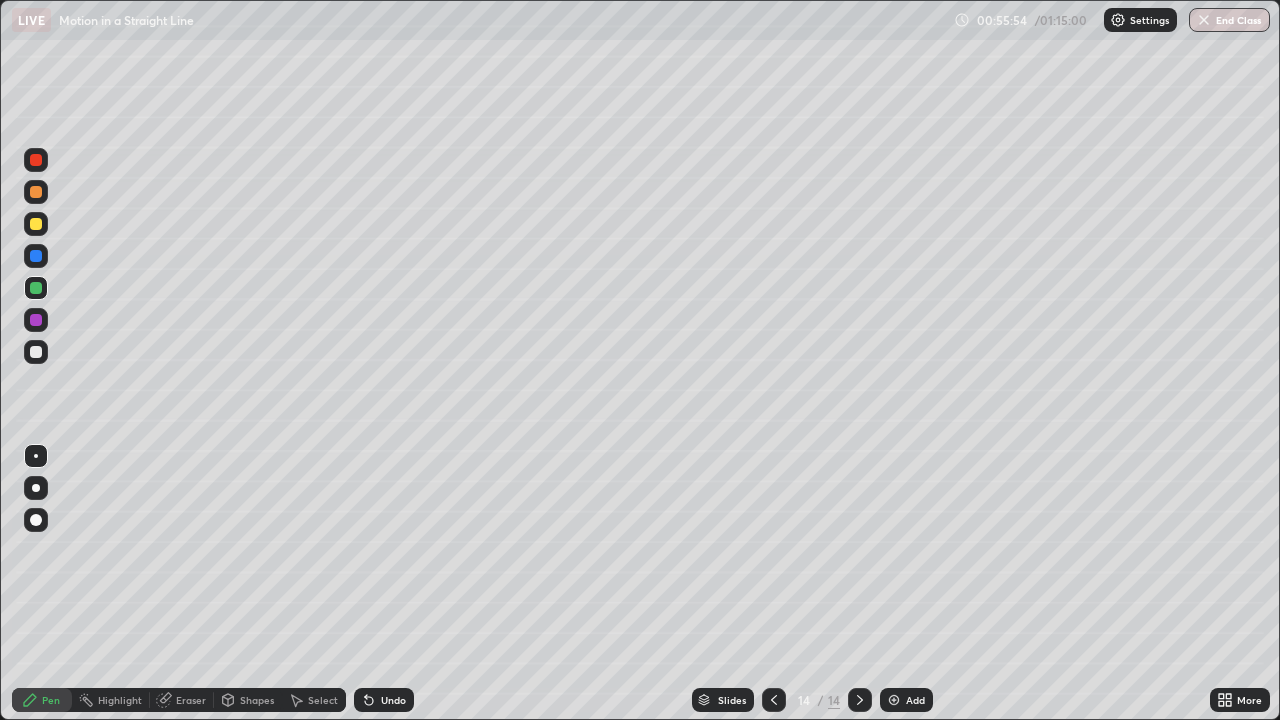 click at bounding box center [36, 224] 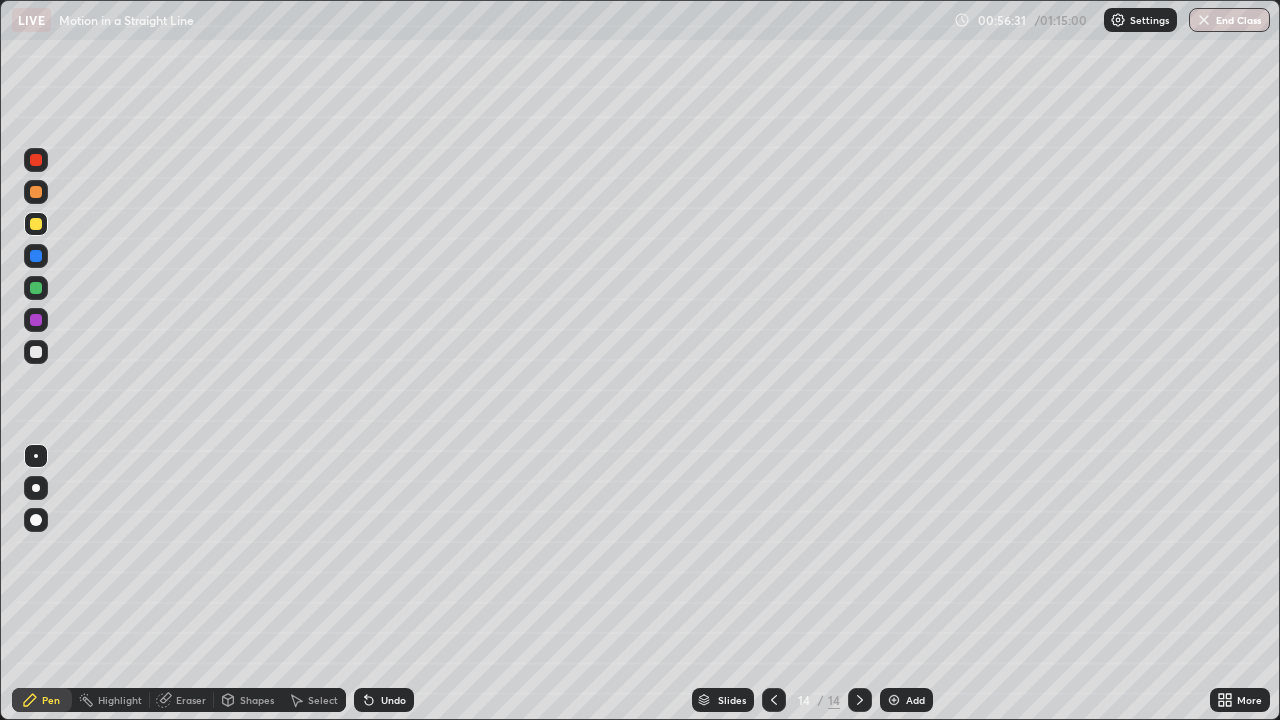 click at bounding box center (36, 288) 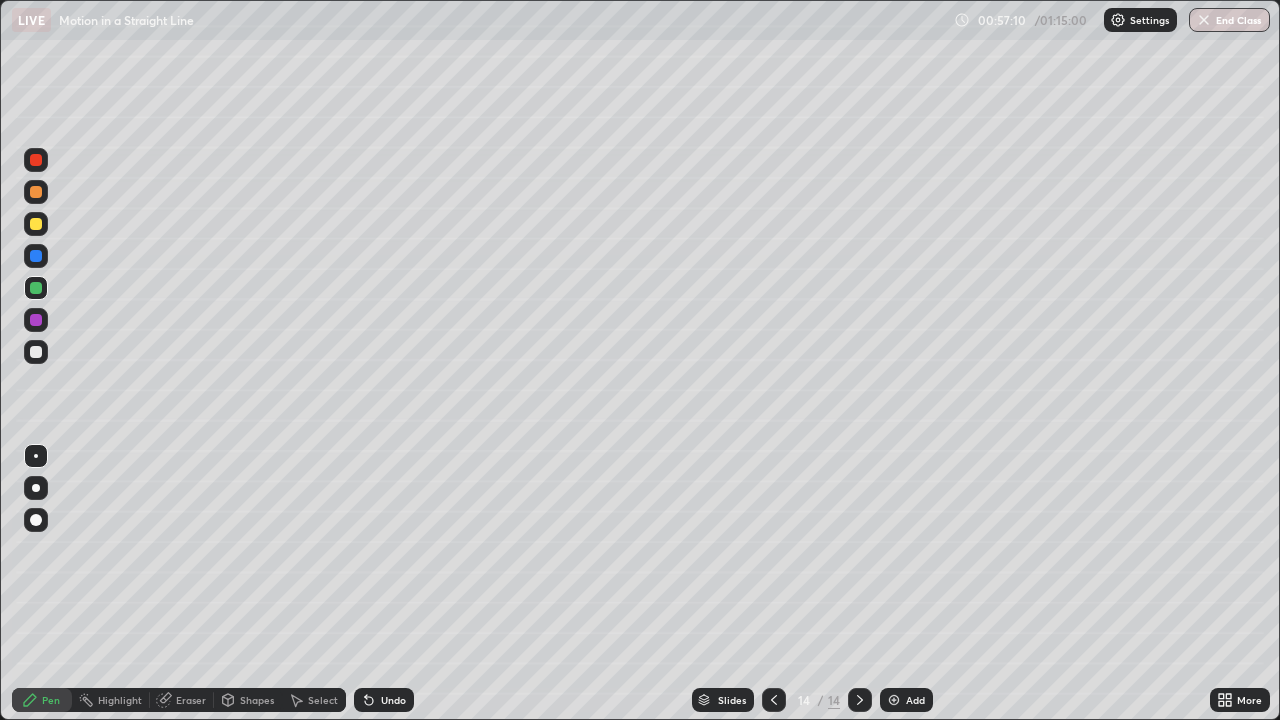 click on "Add" at bounding box center [915, 700] 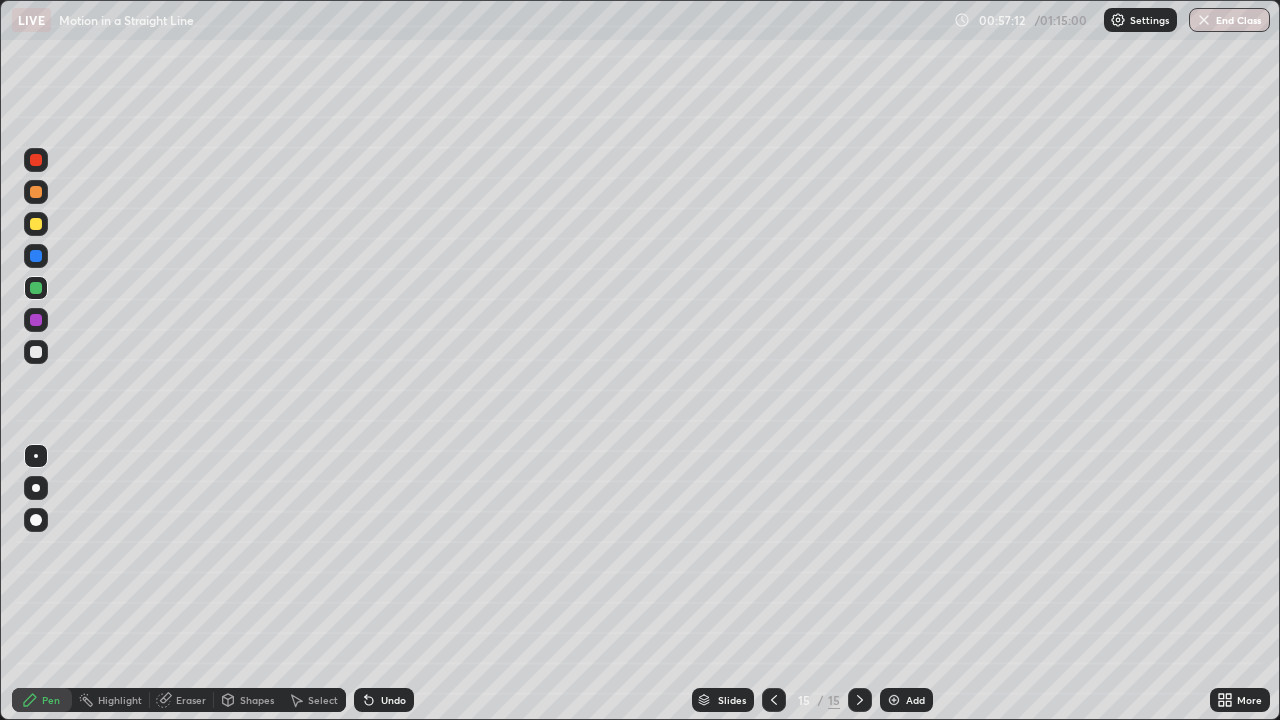 click at bounding box center [36, 352] 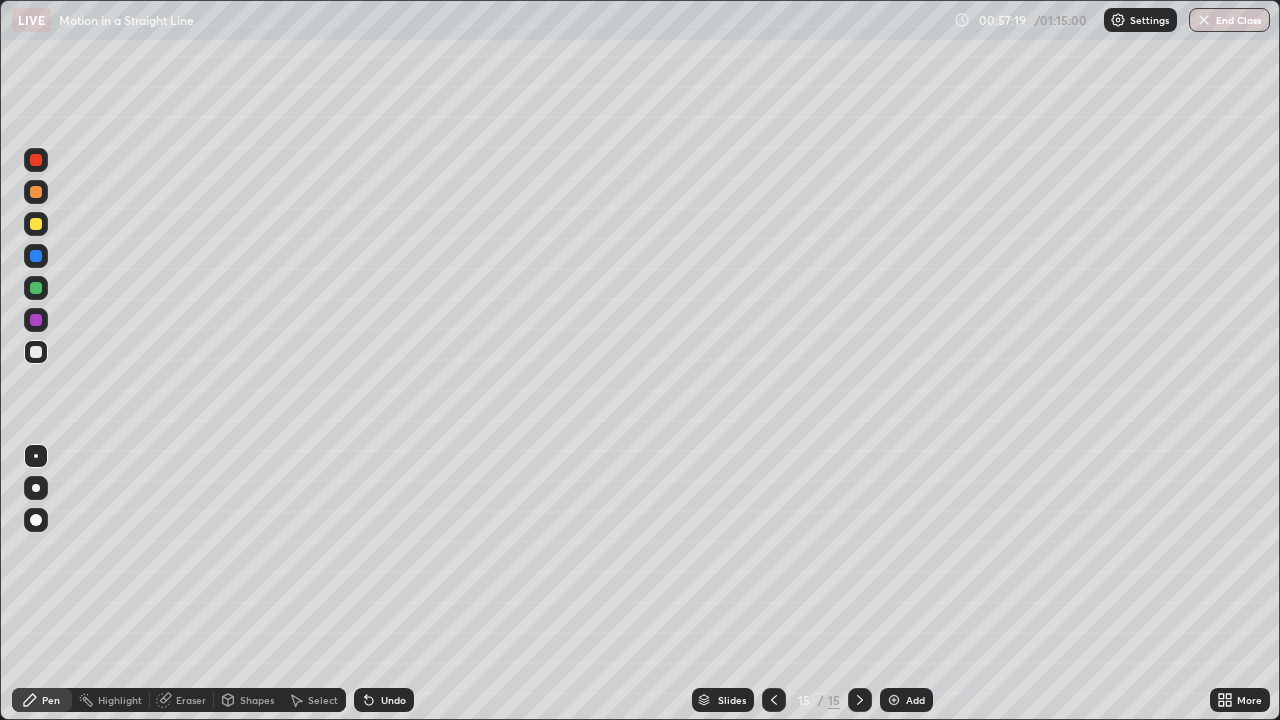 click on "Shapes" at bounding box center (248, 700) 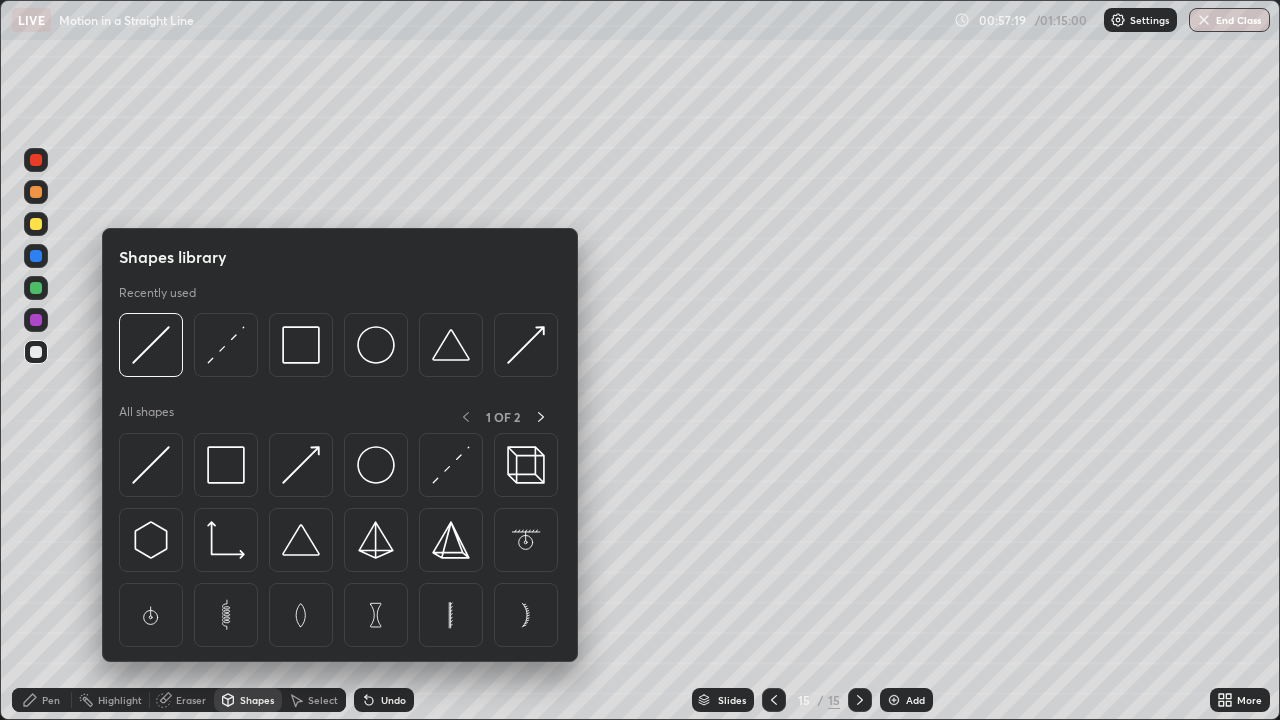 click on "Shapes" at bounding box center [257, 700] 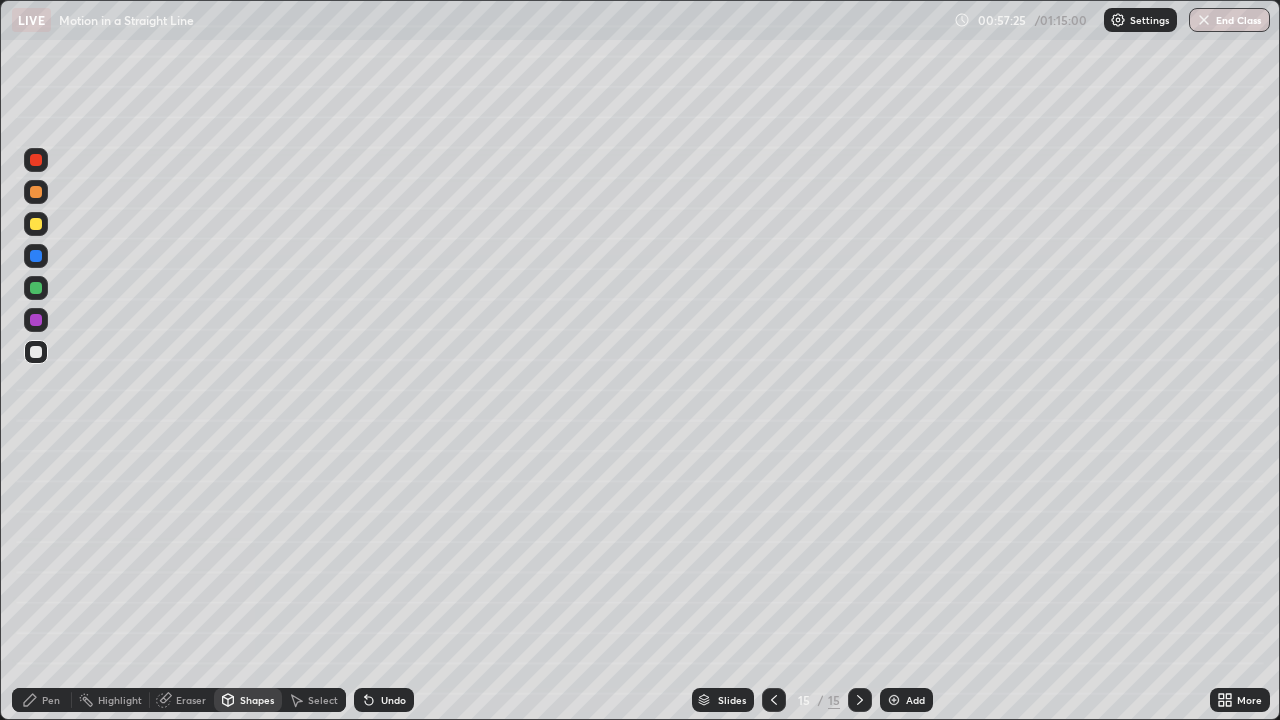 click at bounding box center (36, 352) 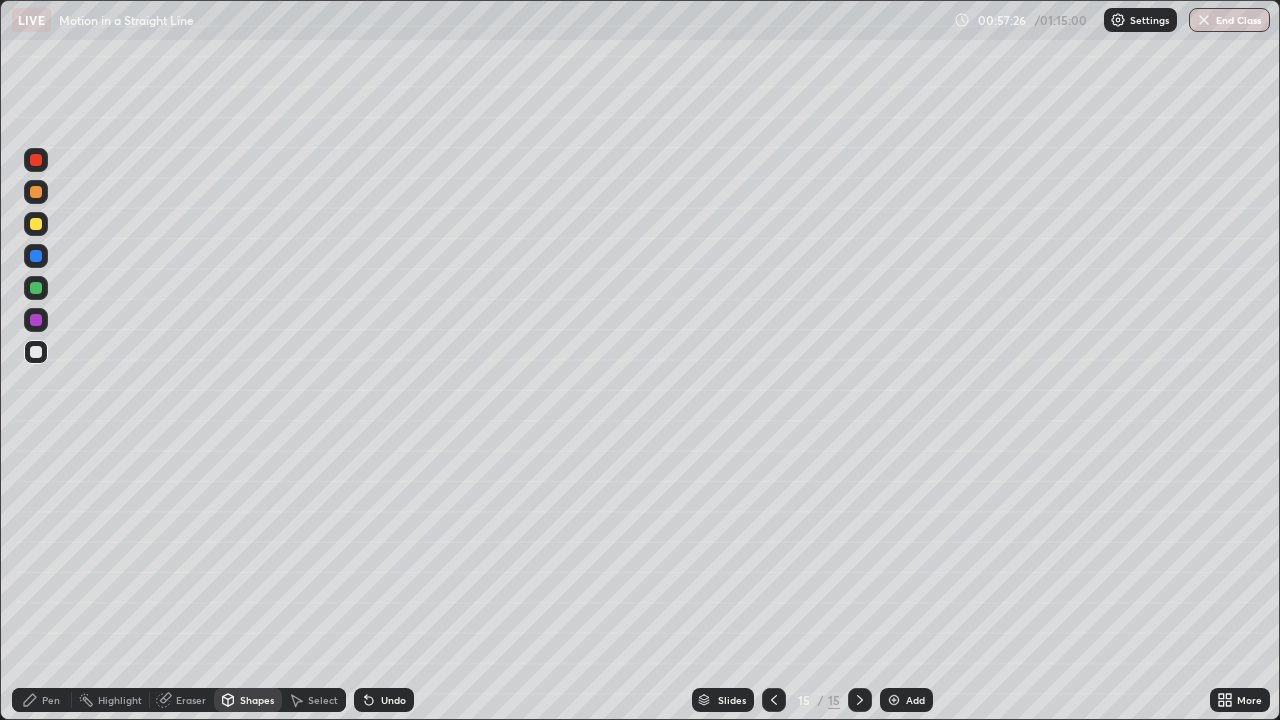 click on "Pen" at bounding box center (42, 700) 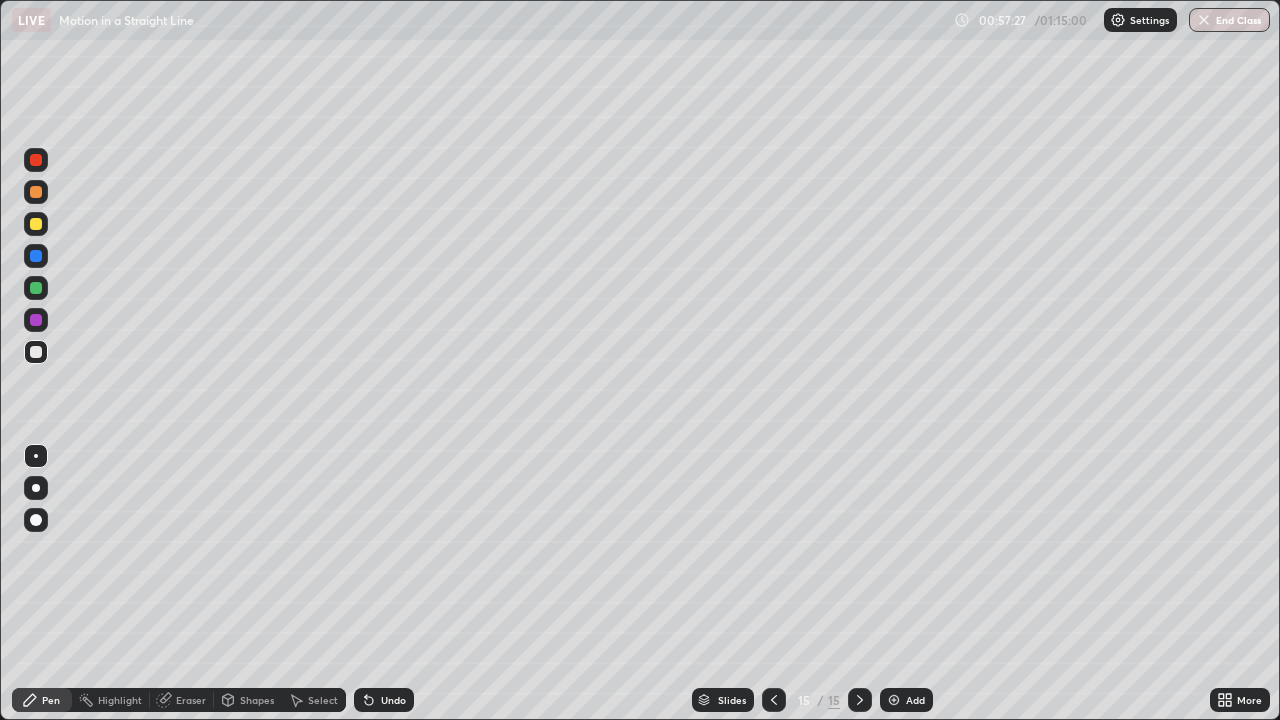 click at bounding box center (36, 520) 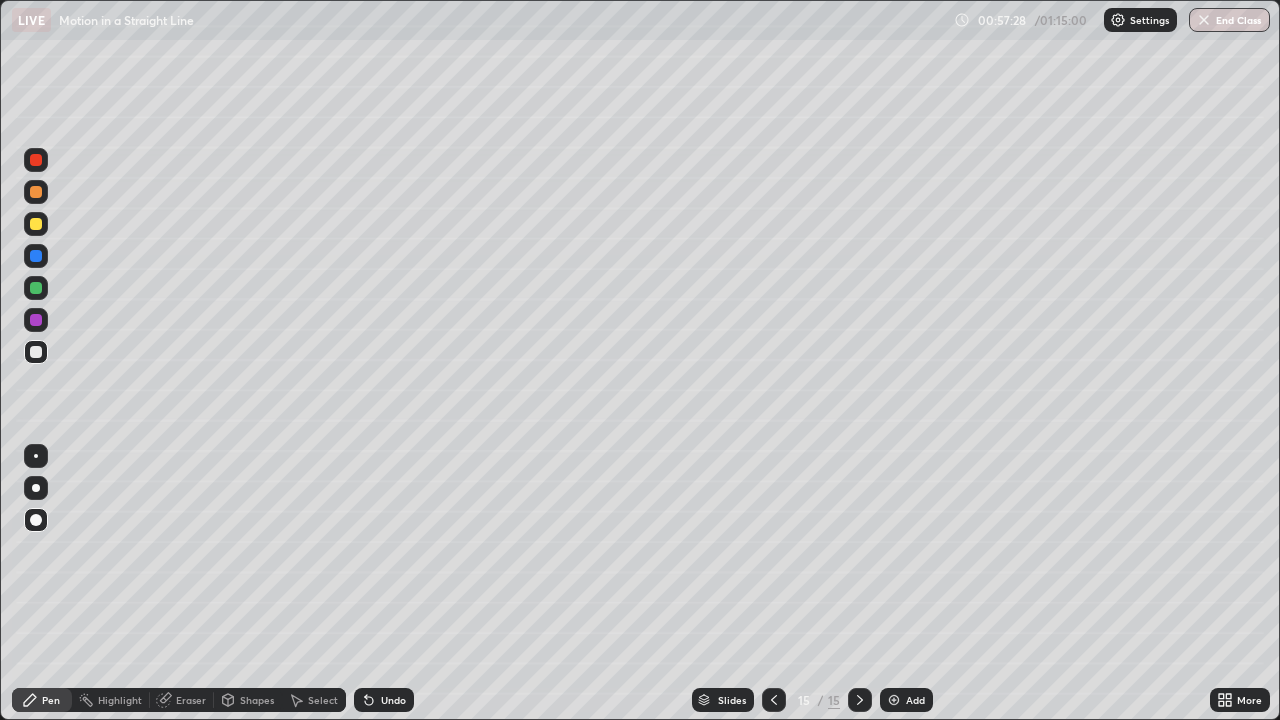 click on "Shapes" at bounding box center [257, 700] 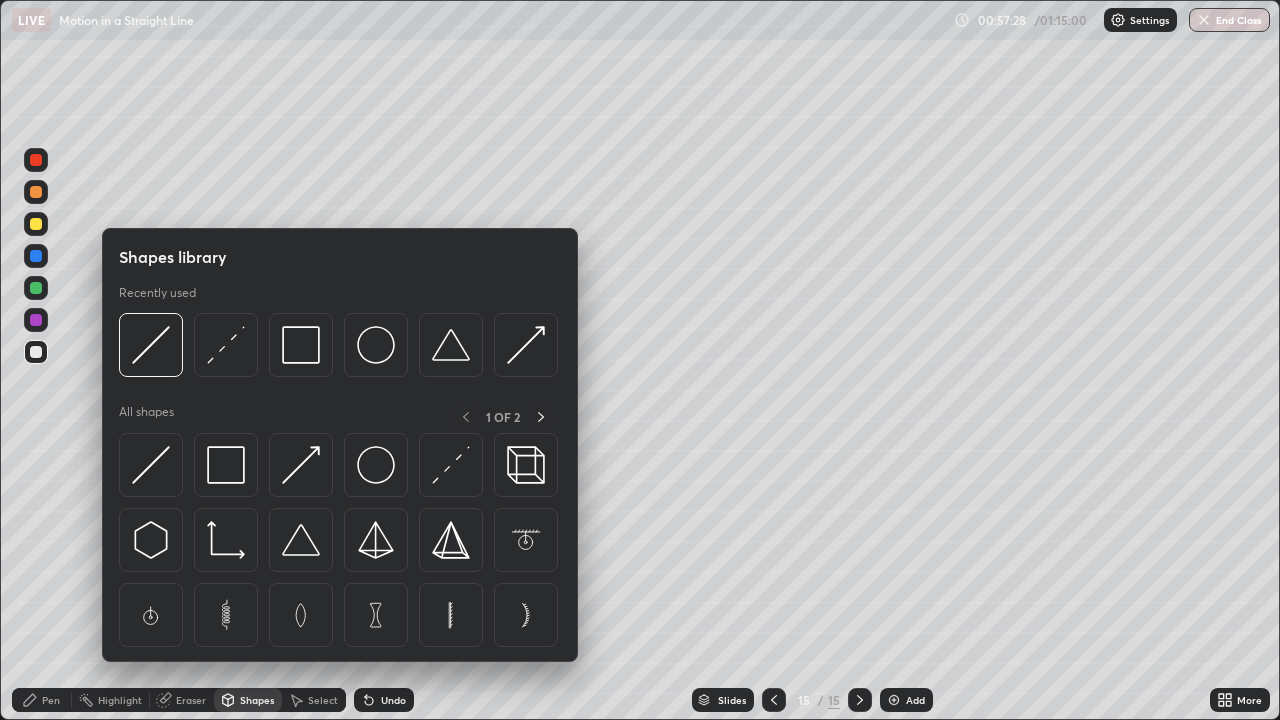 click on "Shapes" at bounding box center [257, 700] 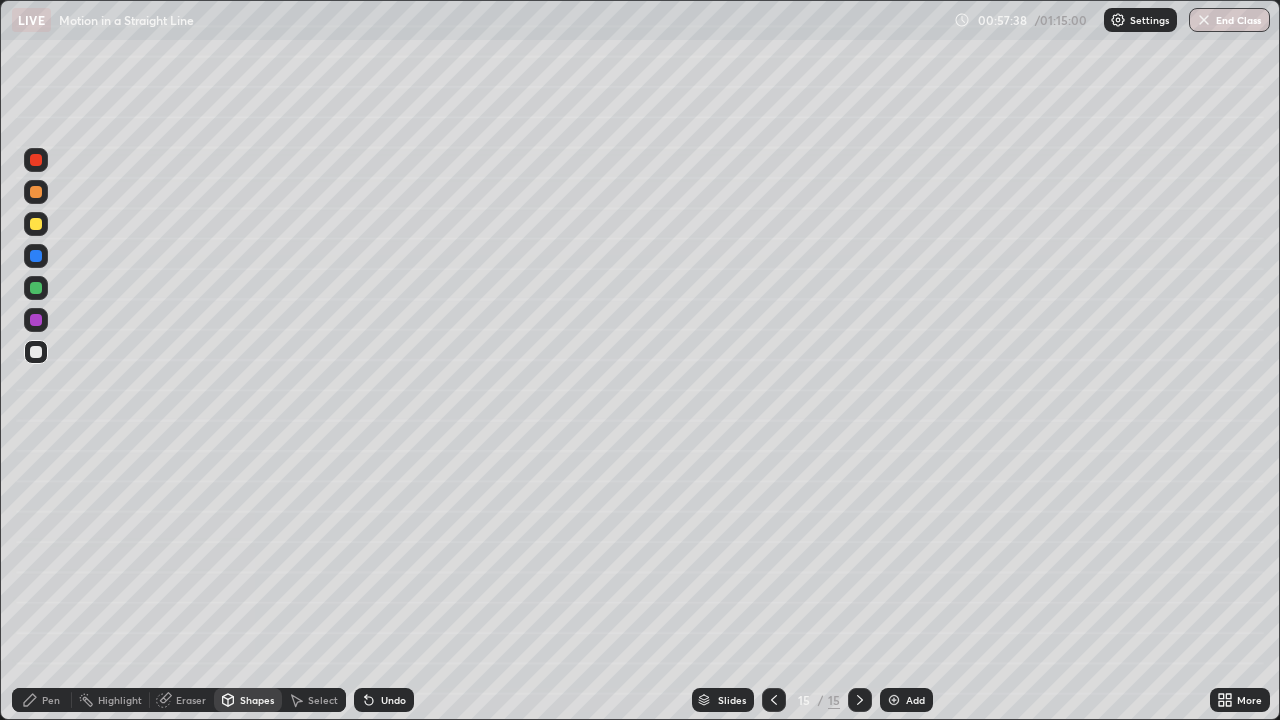 click on "Pen" at bounding box center (51, 700) 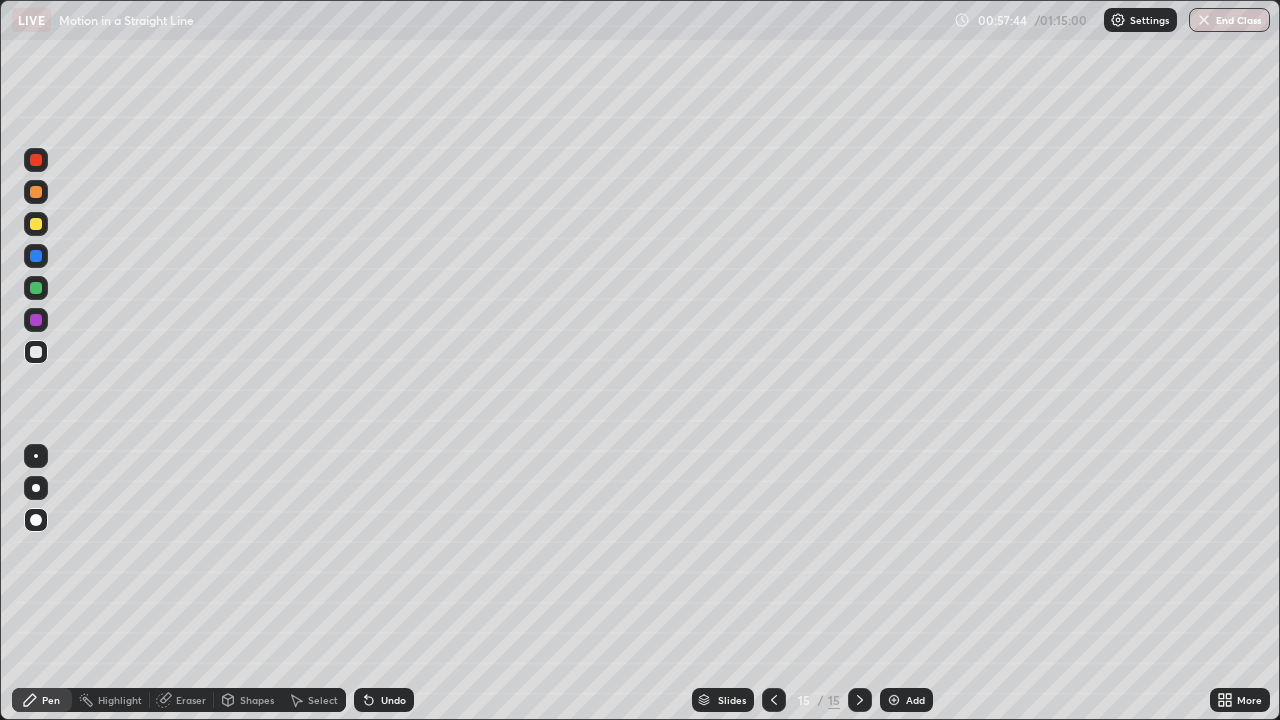 click at bounding box center (36, 456) 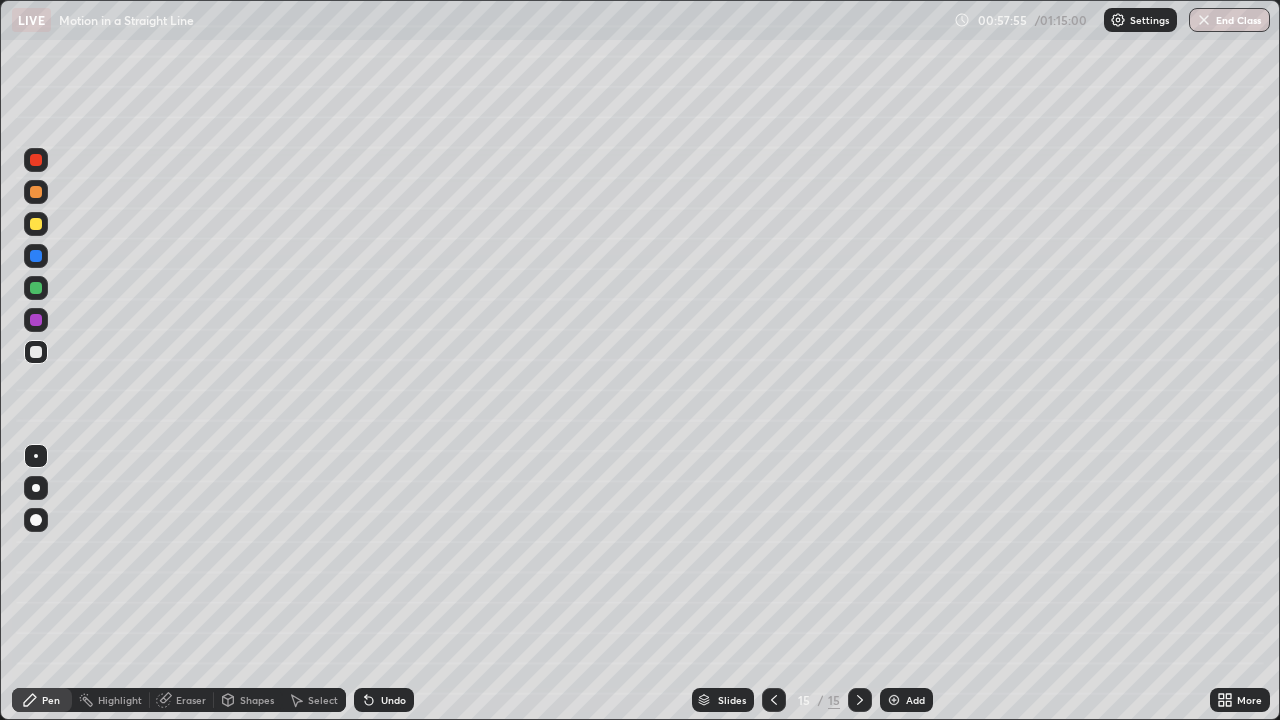 click 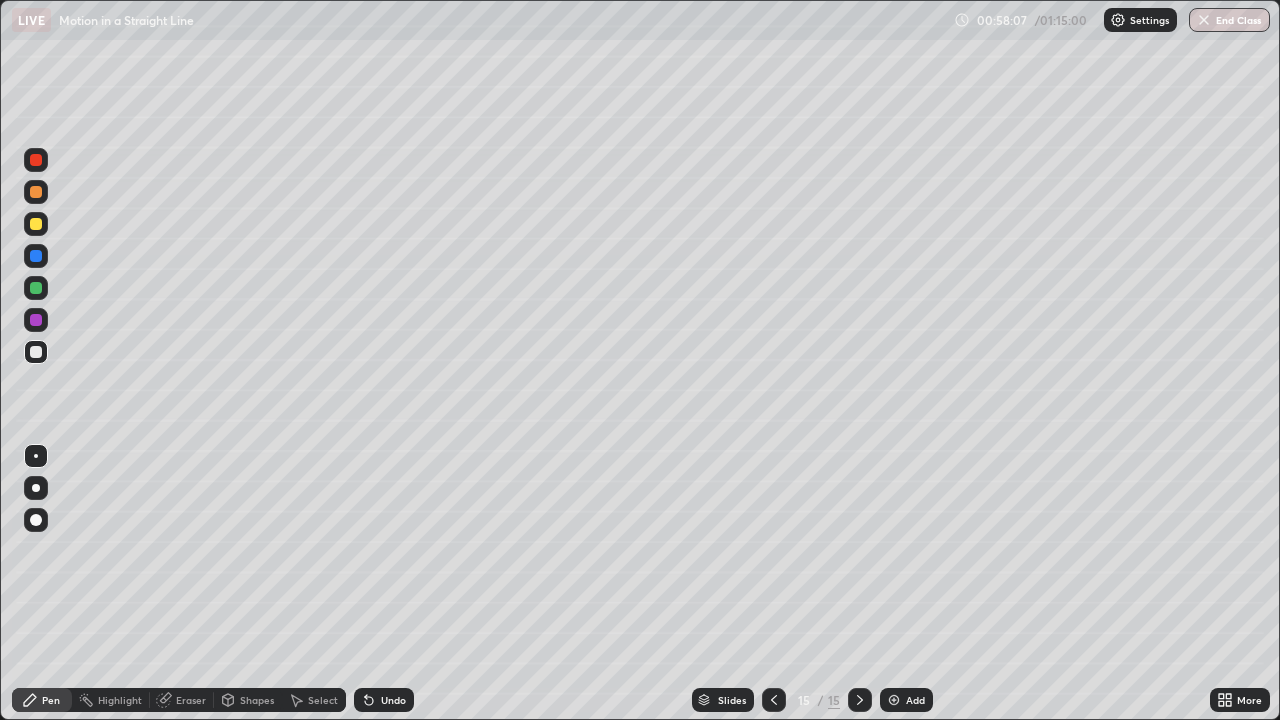 click 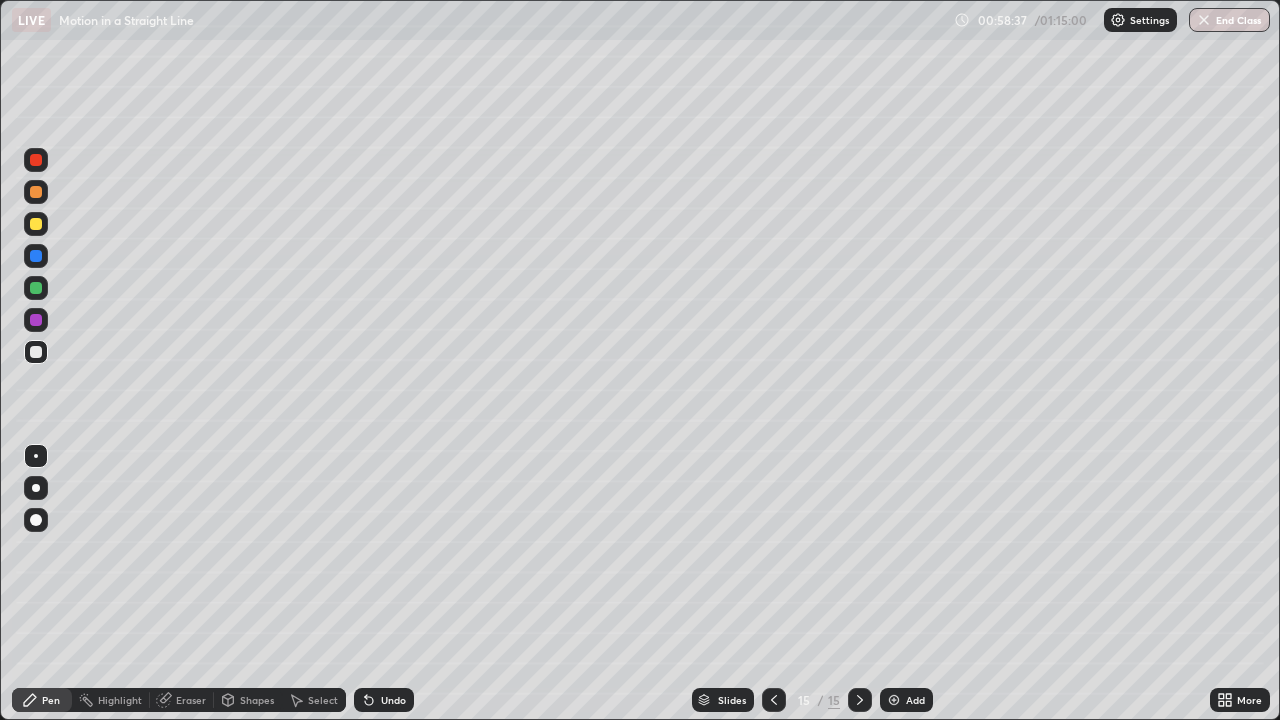 click on "Shapes" at bounding box center [257, 700] 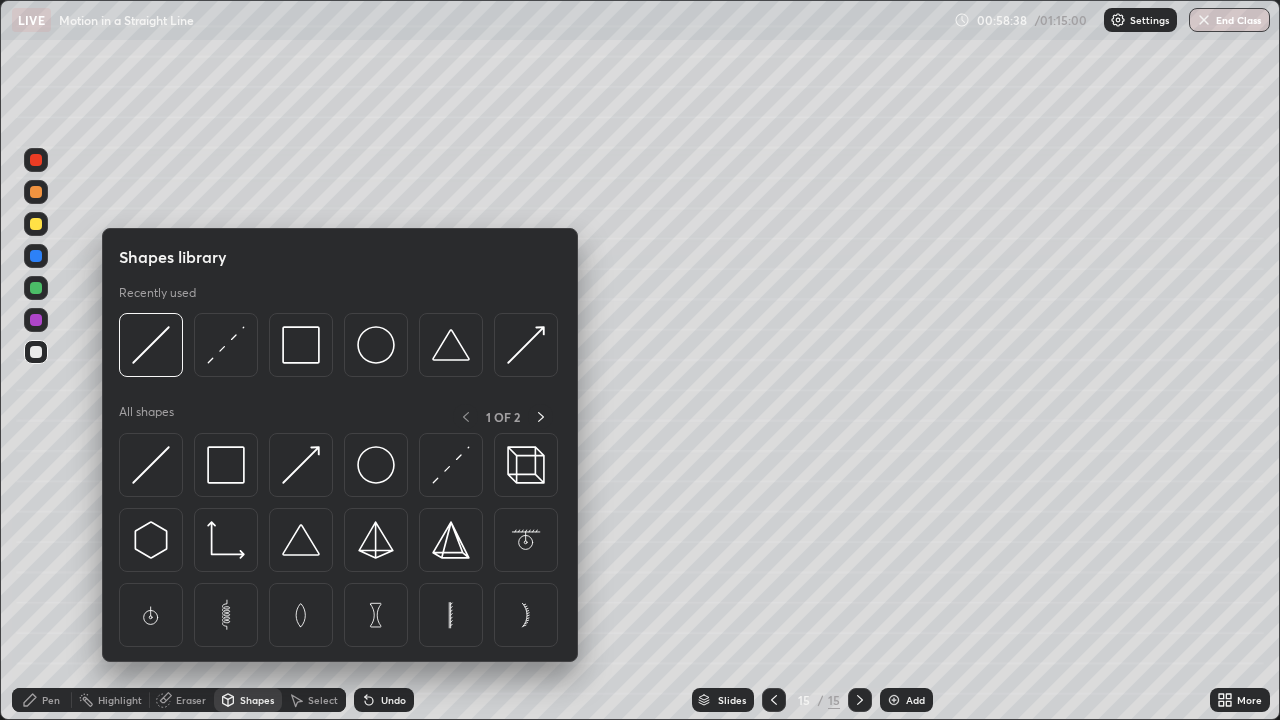 click on "Shapes" at bounding box center [257, 700] 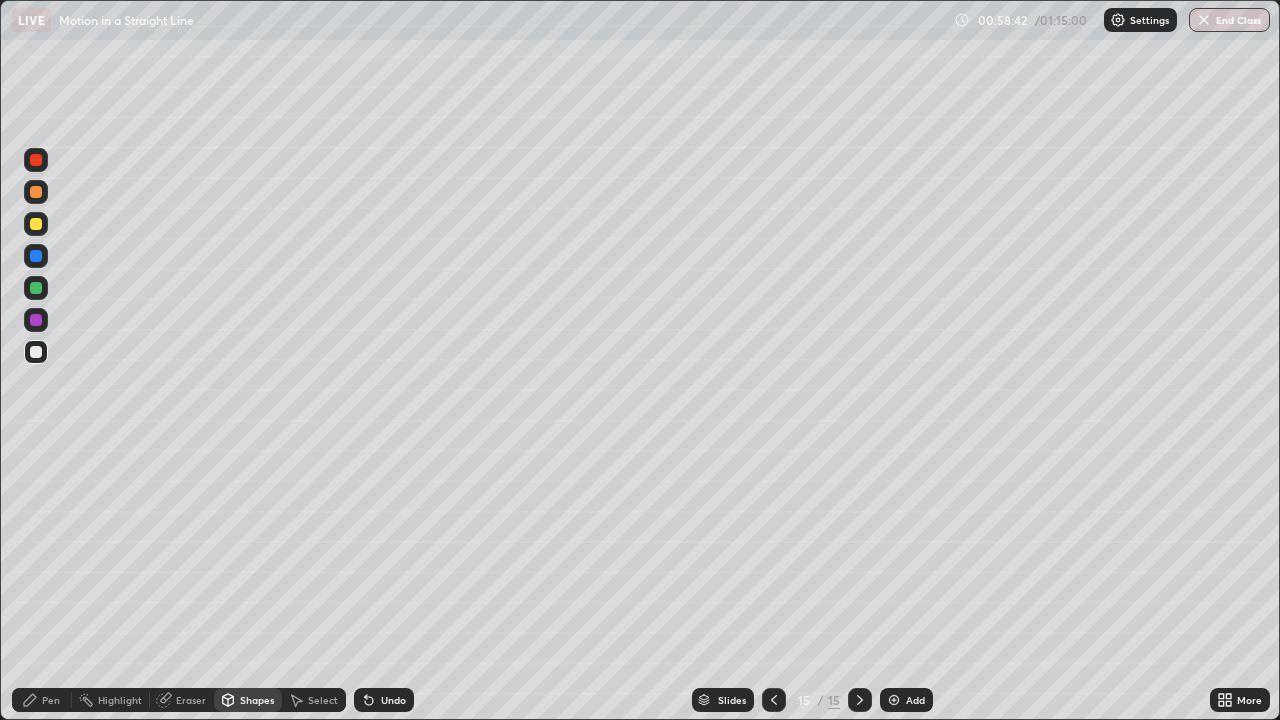 click on "Pen" at bounding box center [51, 700] 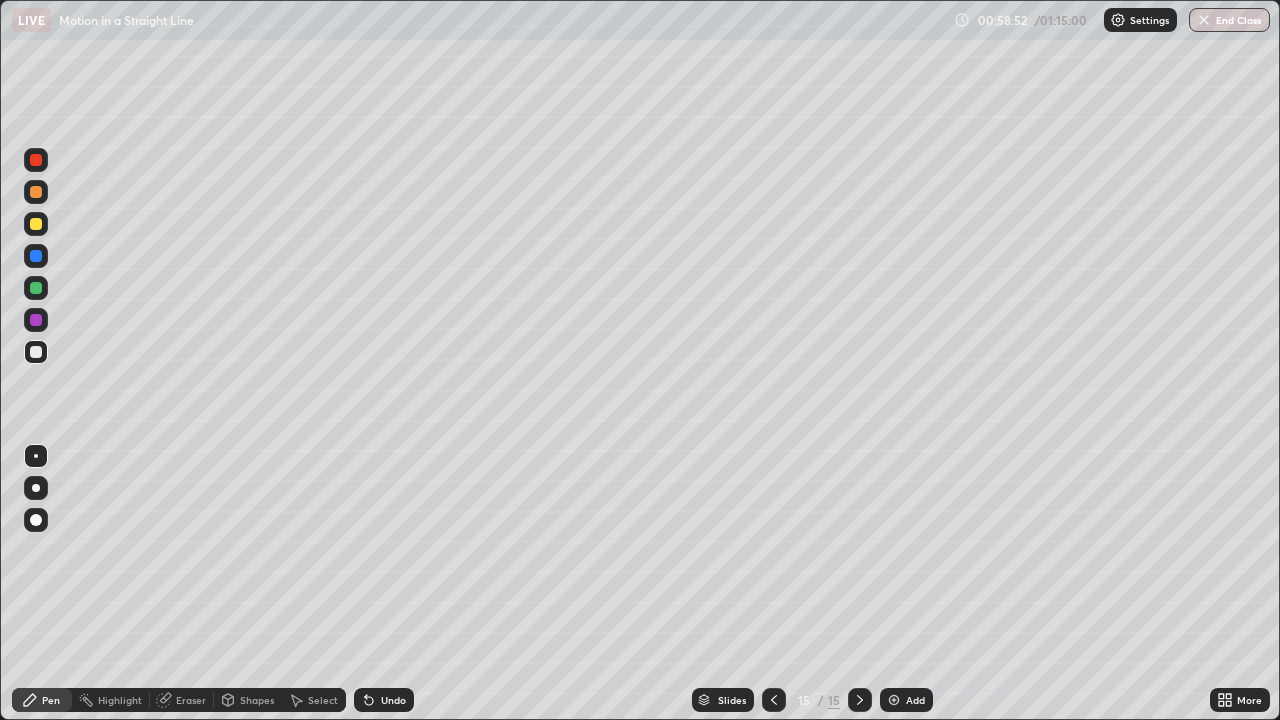 click on "Shapes" at bounding box center [257, 700] 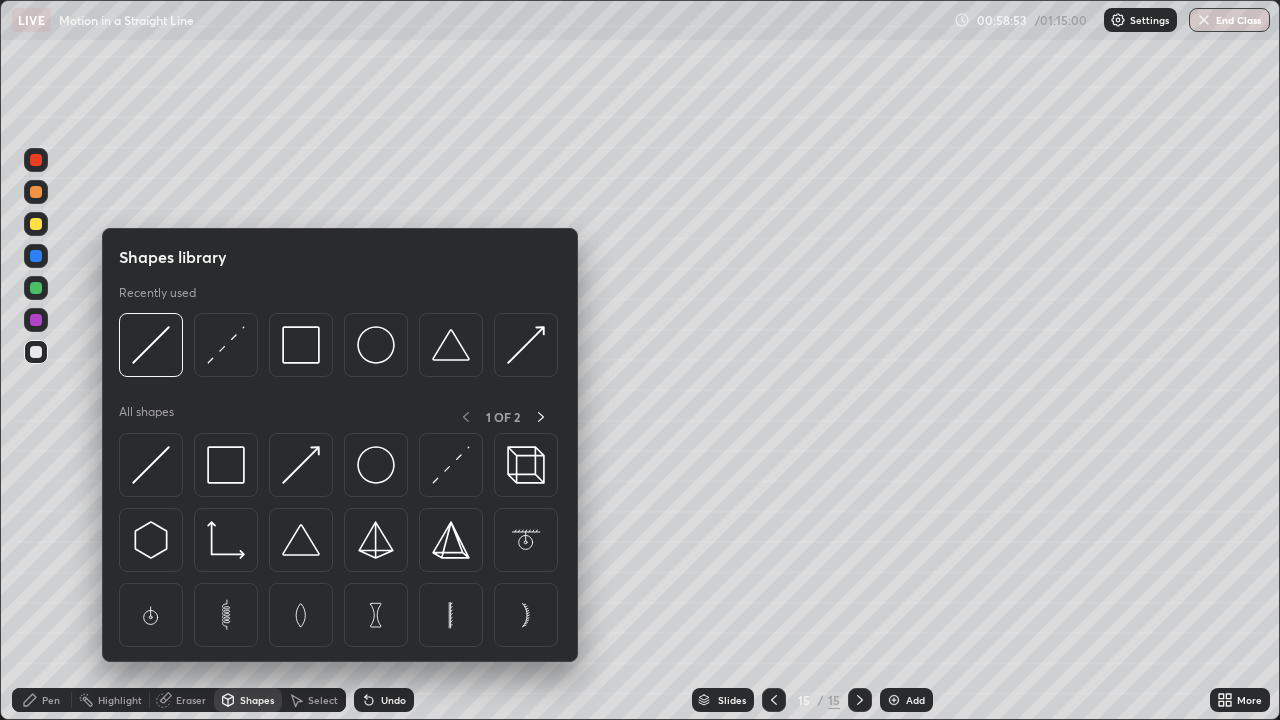 click on "Shapes" at bounding box center (257, 700) 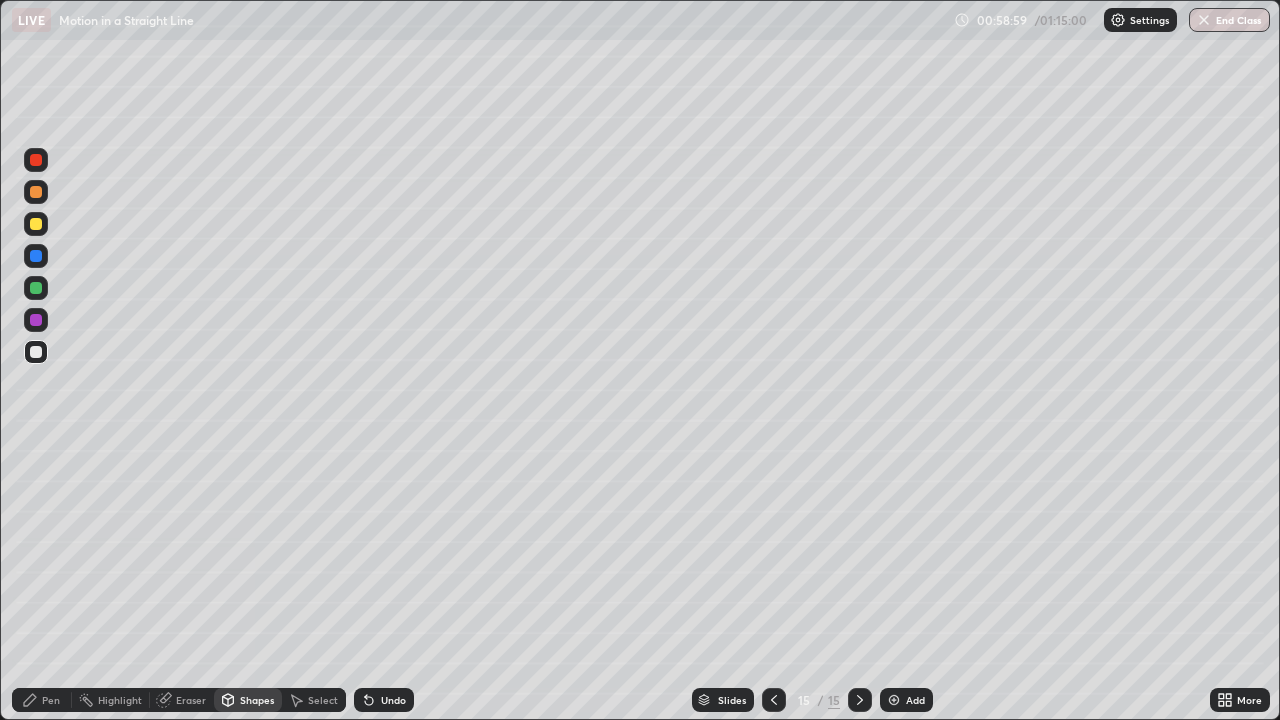 click on "Pen" at bounding box center [51, 700] 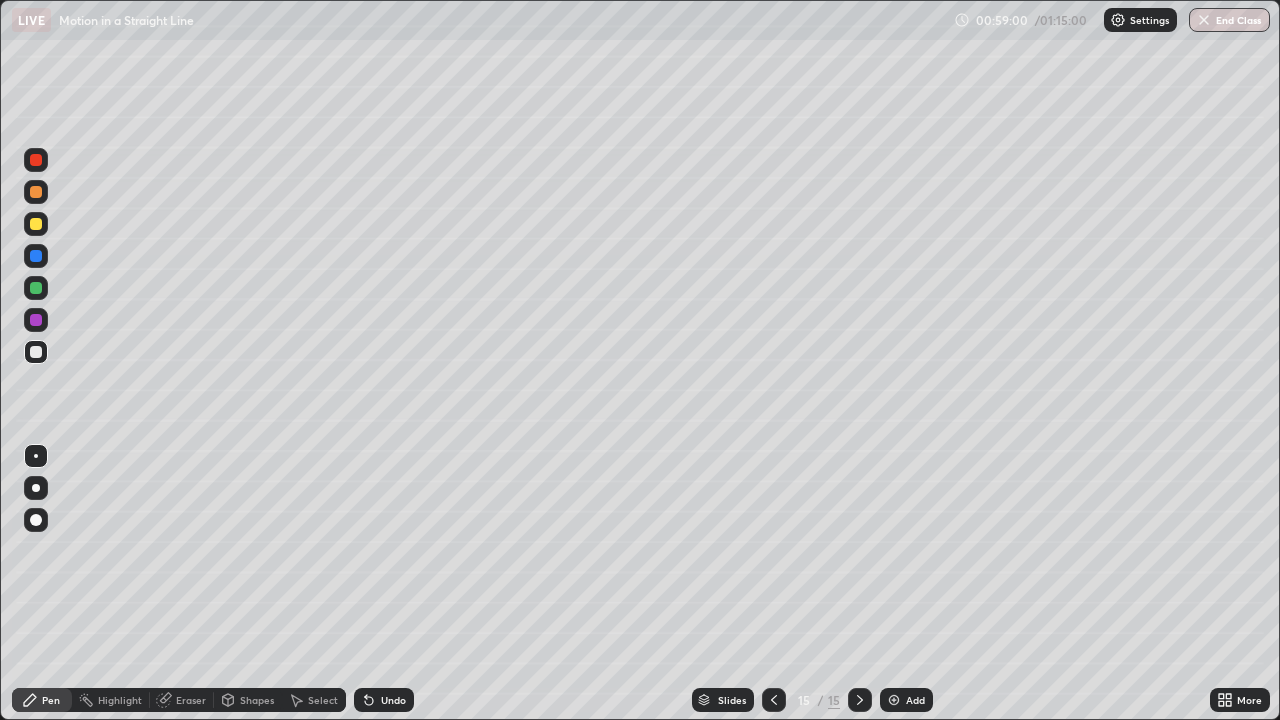 click at bounding box center (36, 520) 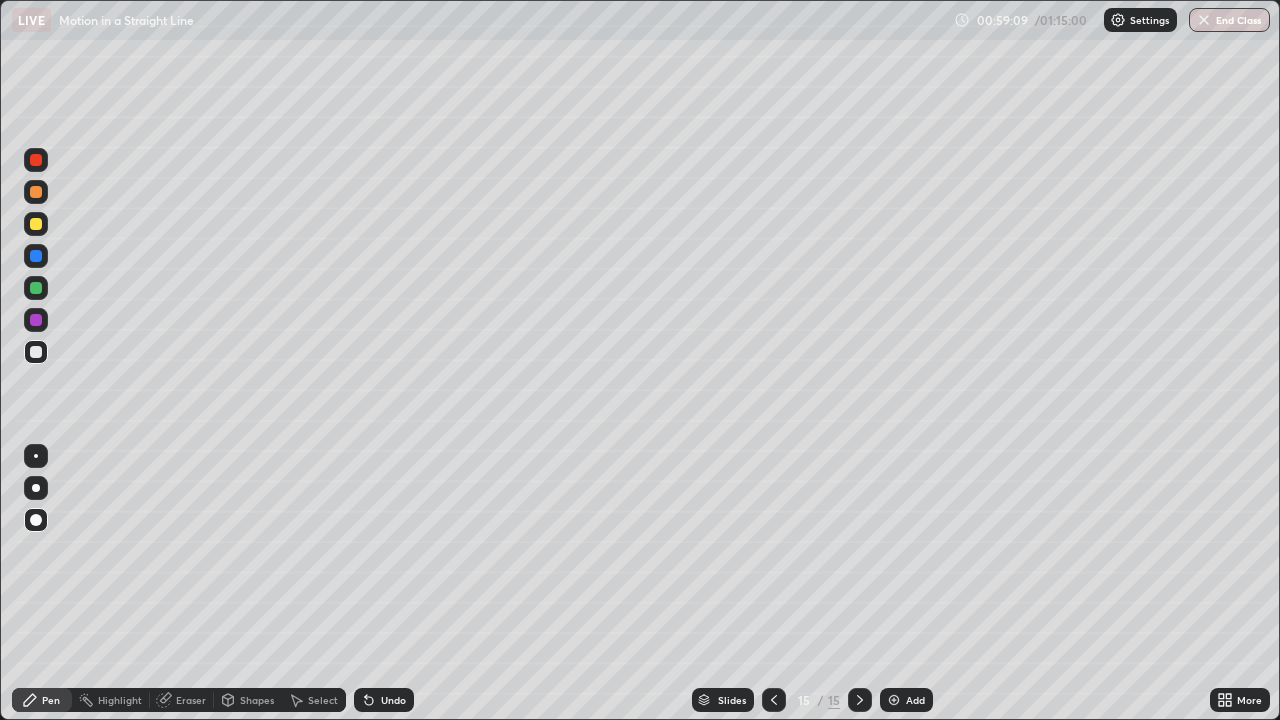 click at bounding box center [36, 456] 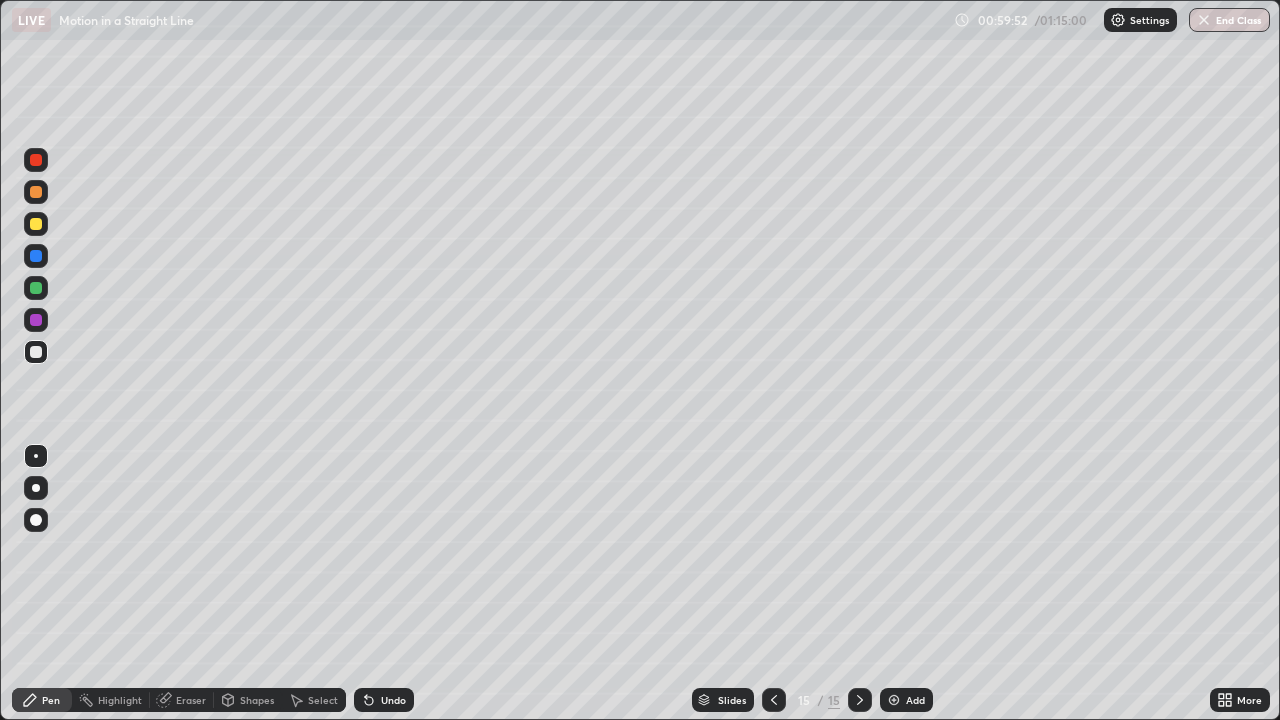 click on "End Class" at bounding box center (1229, 20) 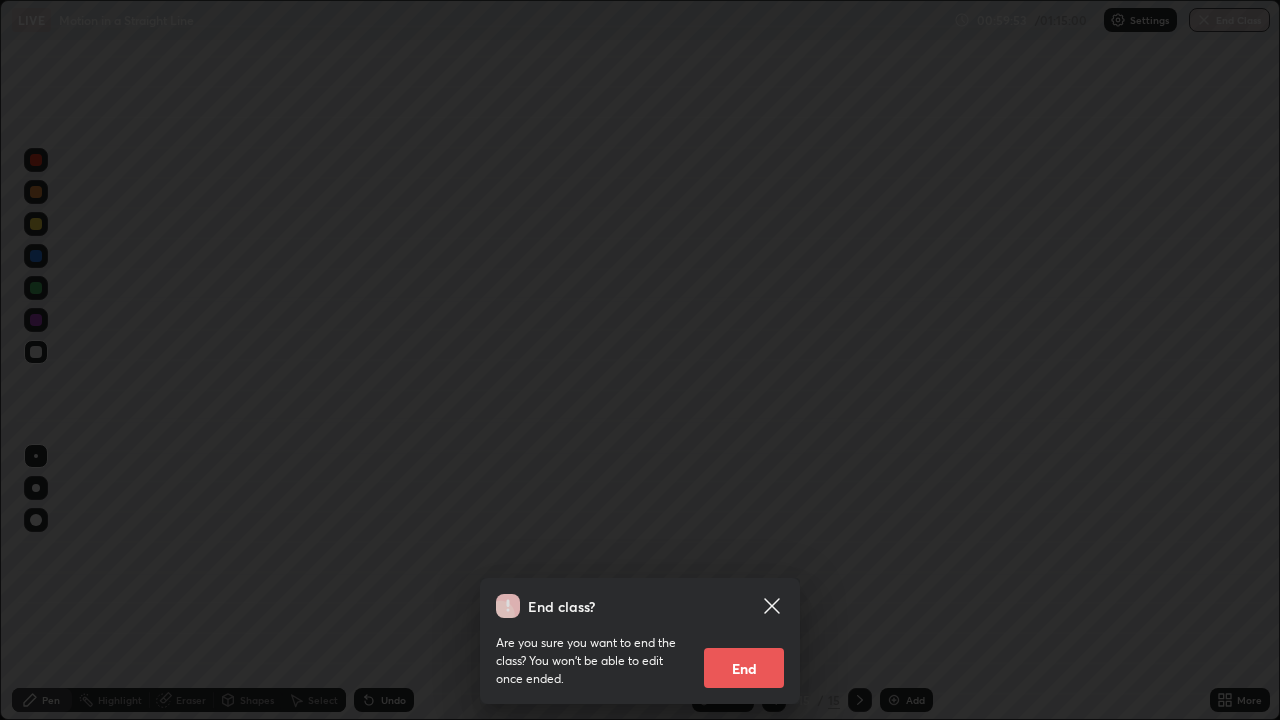 click on "End" at bounding box center (744, 668) 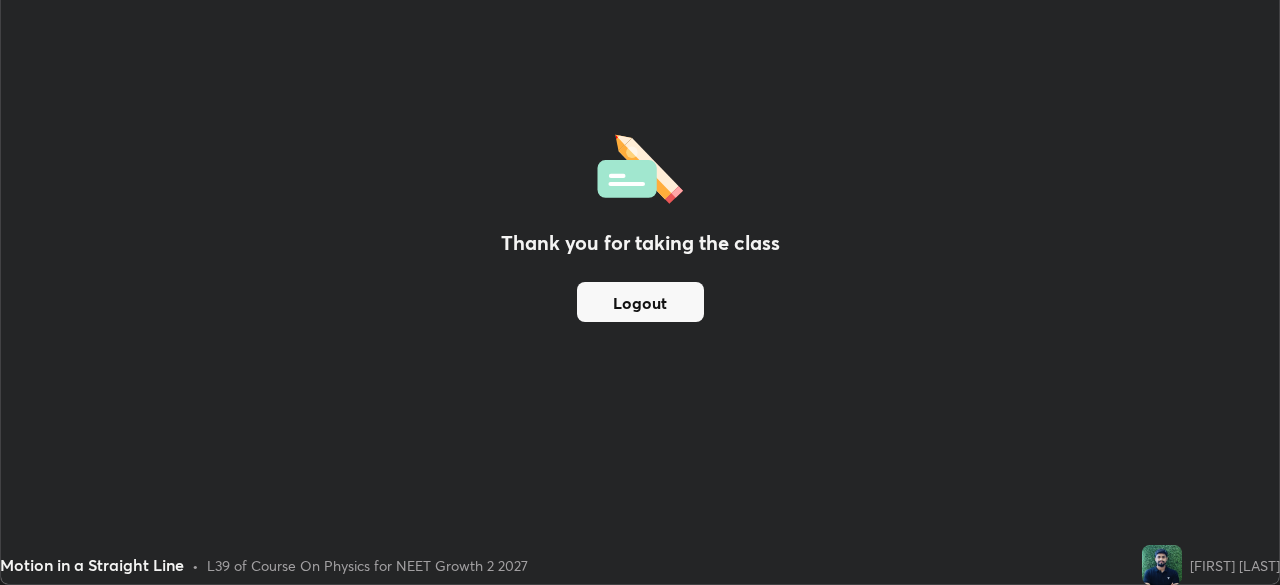 scroll, scrollTop: 585, scrollLeft: 1280, axis: both 